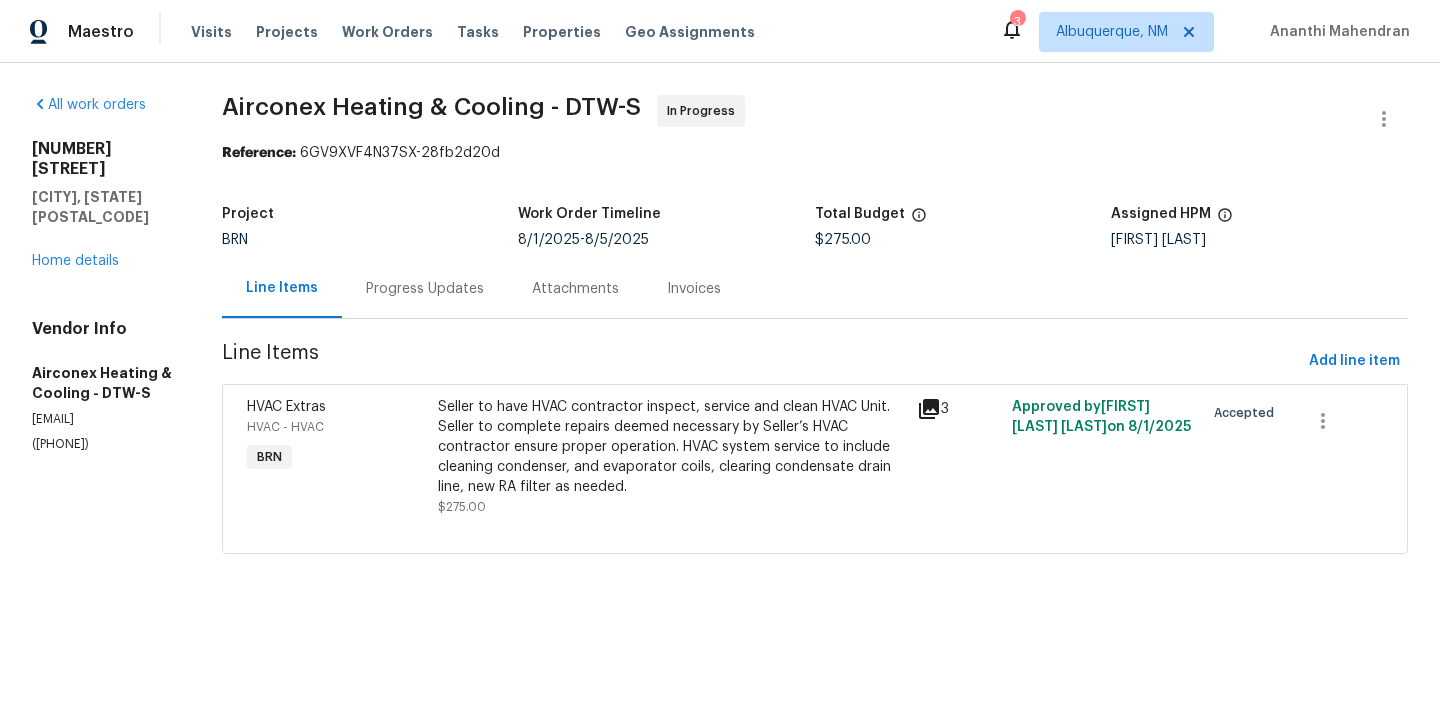 scroll, scrollTop: 0, scrollLeft: 0, axis: both 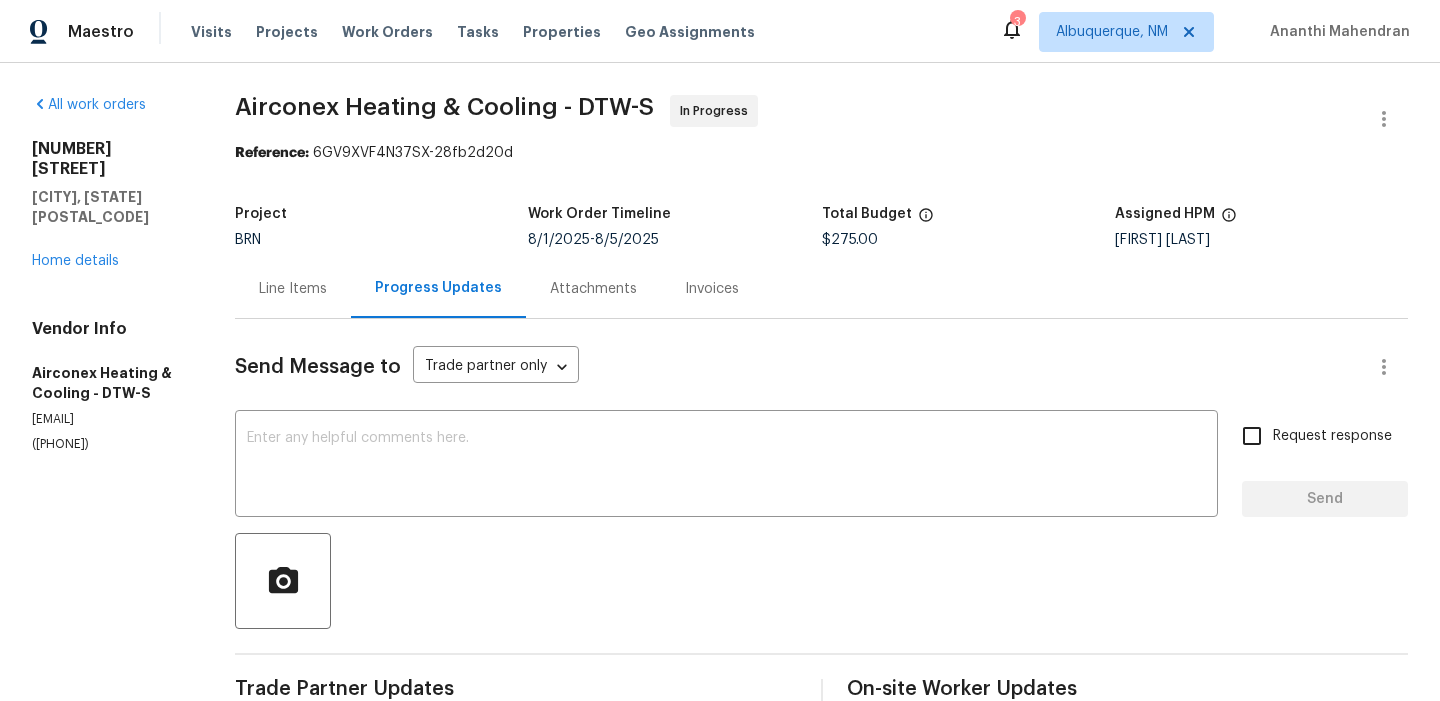 click on "Line Items" at bounding box center [293, 289] 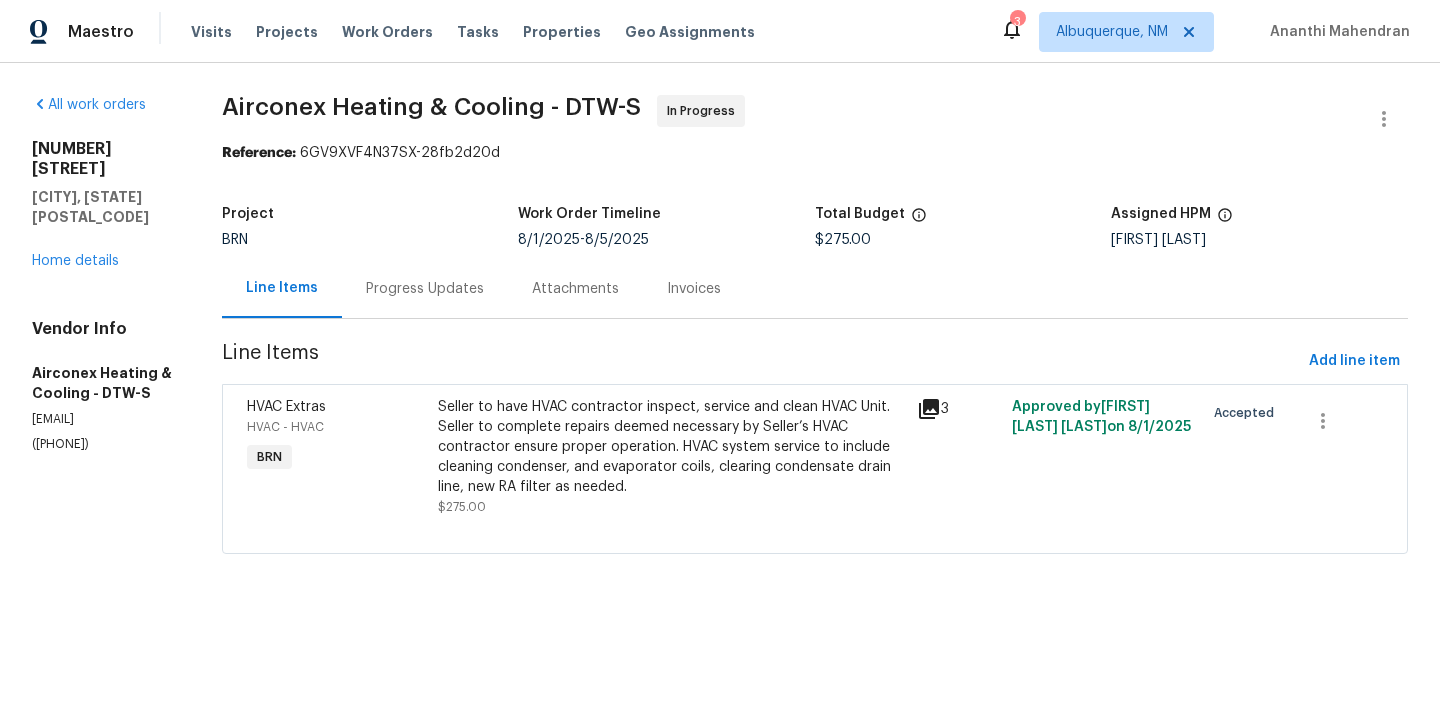 click on "Seller to have HVAC contractor inspect, service and clean HVAC Unit. Seller to complete repairs deemed necessary by Seller’s HVAC contractor ensure proper operation. HVAC system service to  include cleaning condenser, and evaporator coils, clearing condensate drain line, new RA filter as needed." at bounding box center (671, 447) 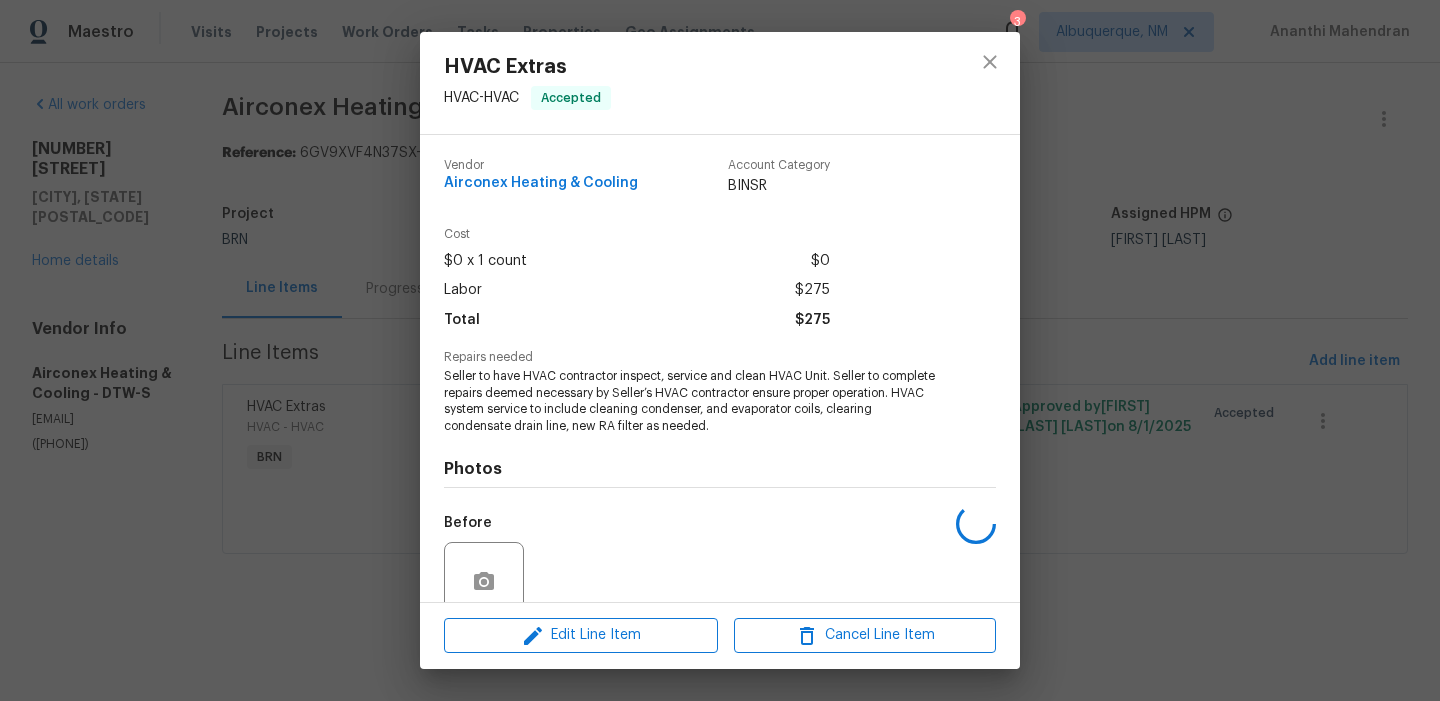 scroll, scrollTop: 170, scrollLeft: 0, axis: vertical 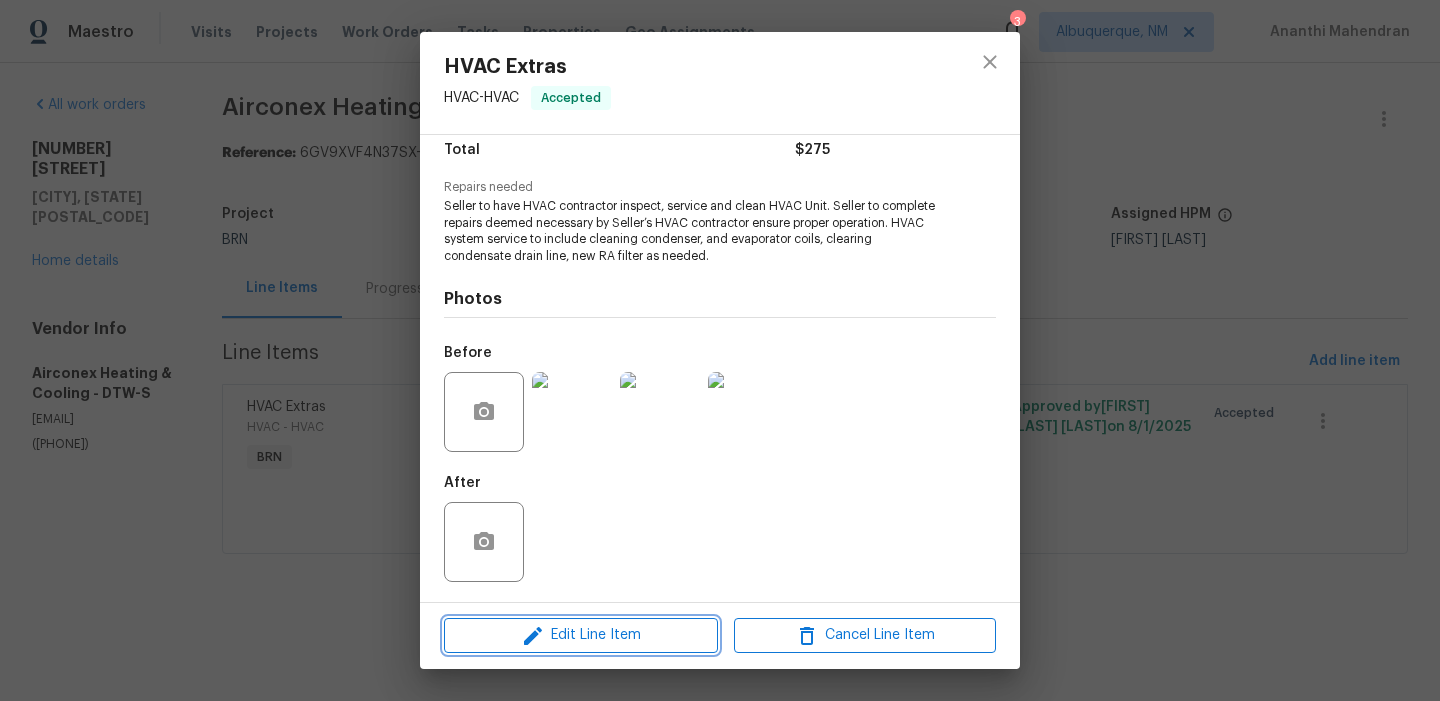 click on "Edit Line Item" at bounding box center [581, 635] 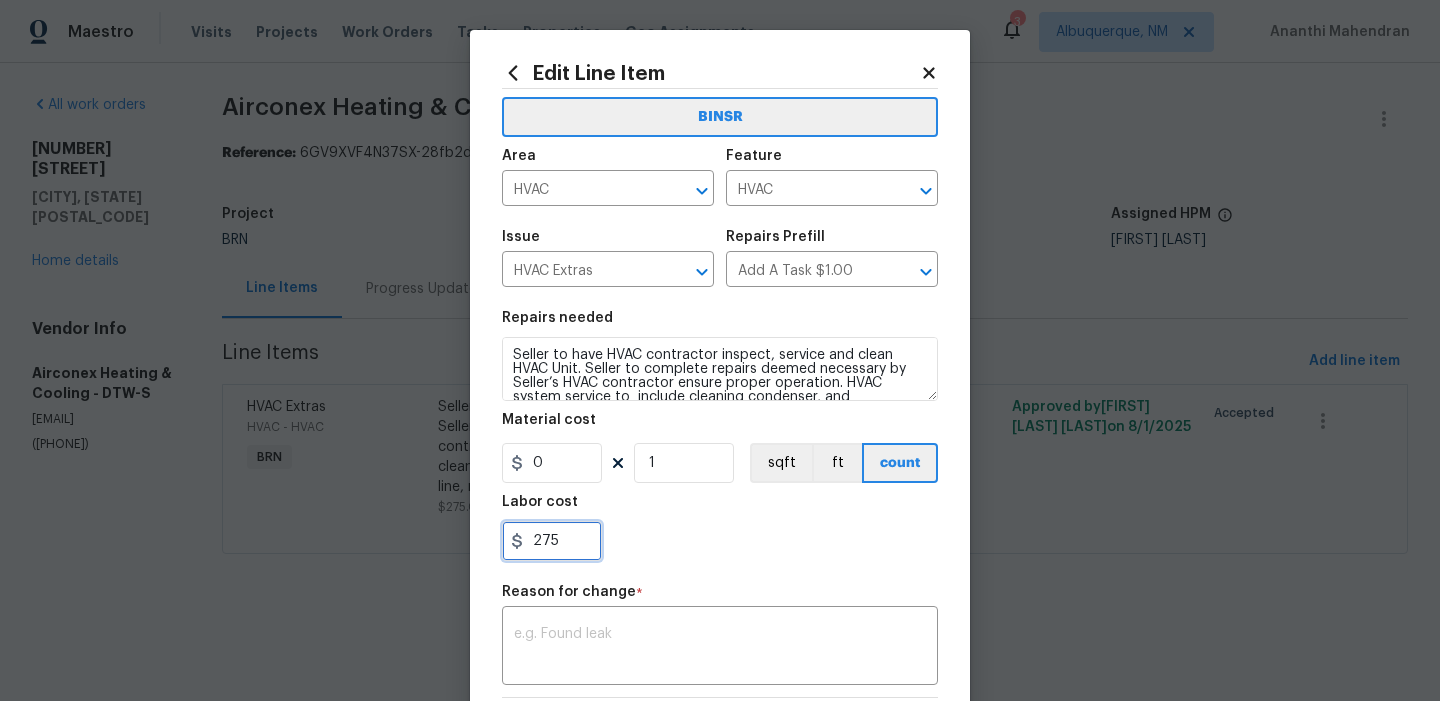 click on "275" at bounding box center [552, 541] 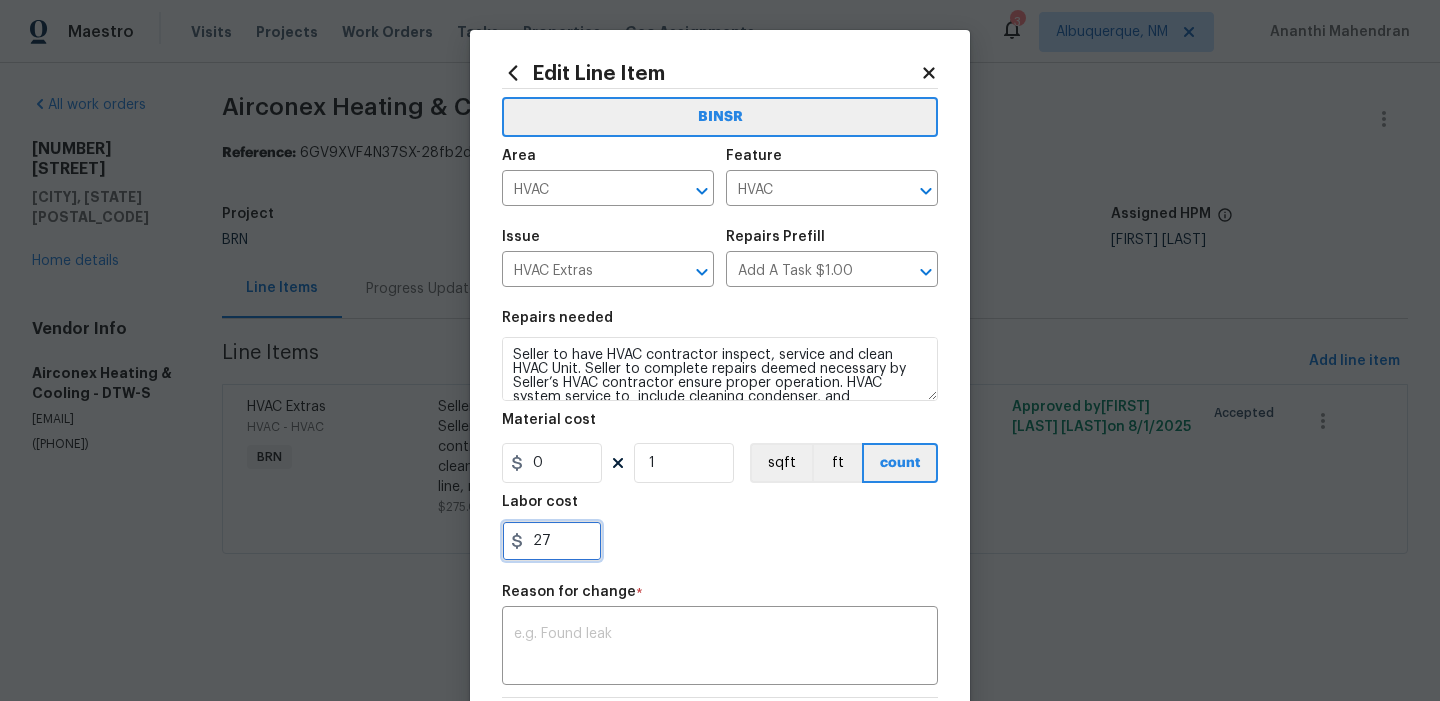 type on "2" 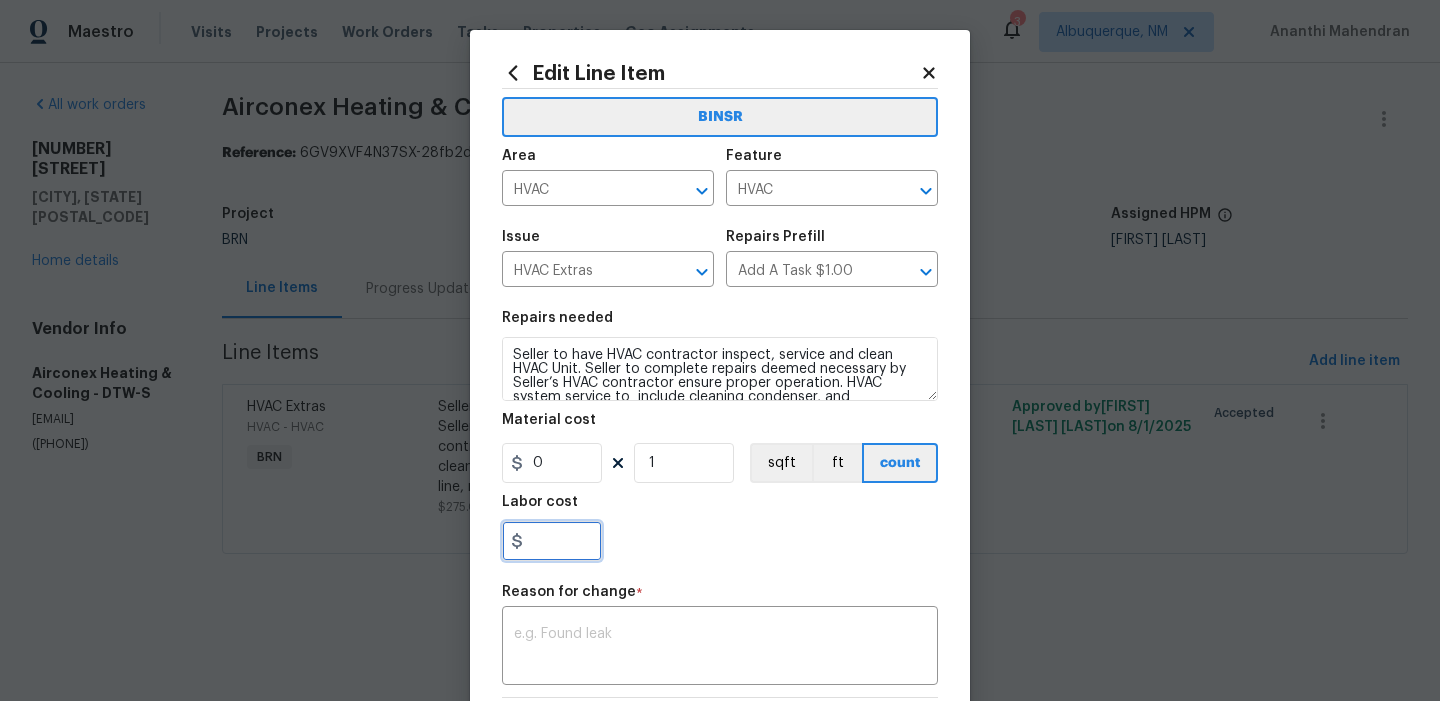 paste on "3600" 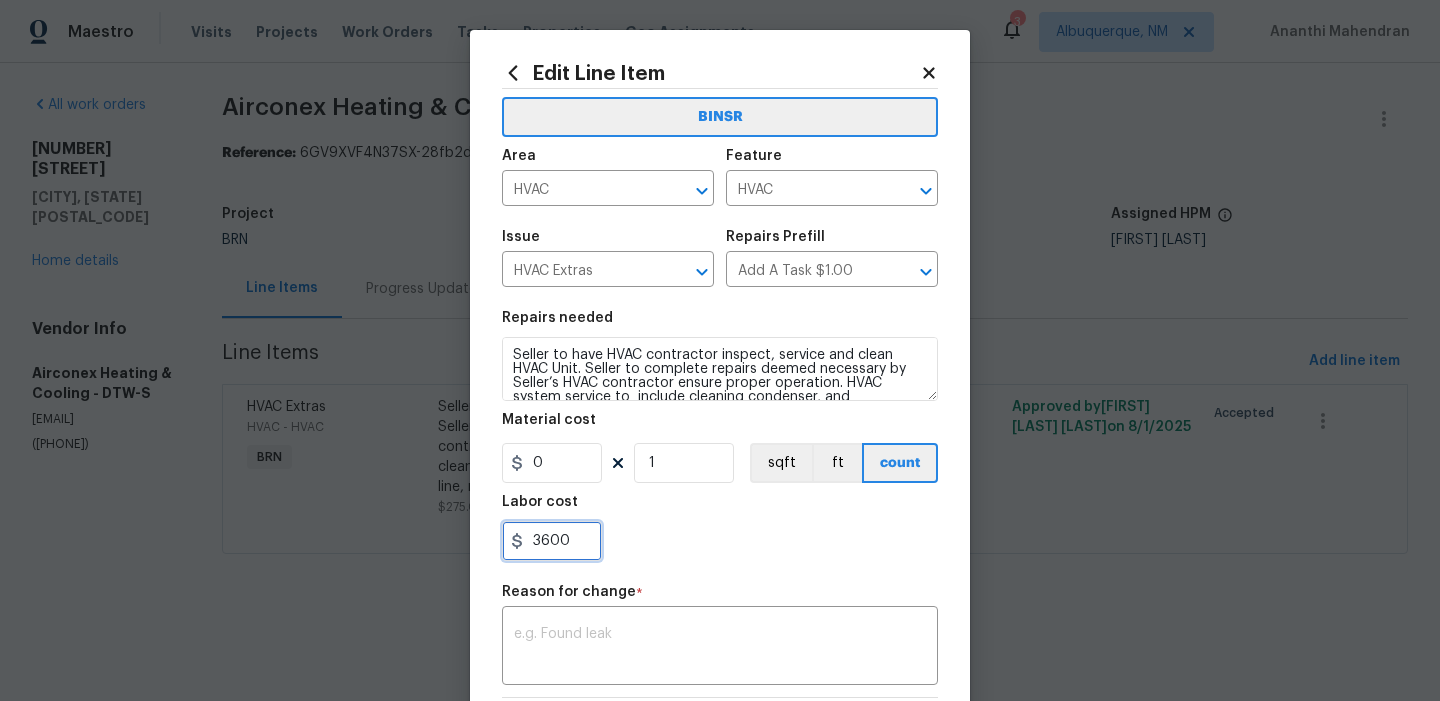 scroll, scrollTop: 161, scrollLeft: 0, axis: vertical 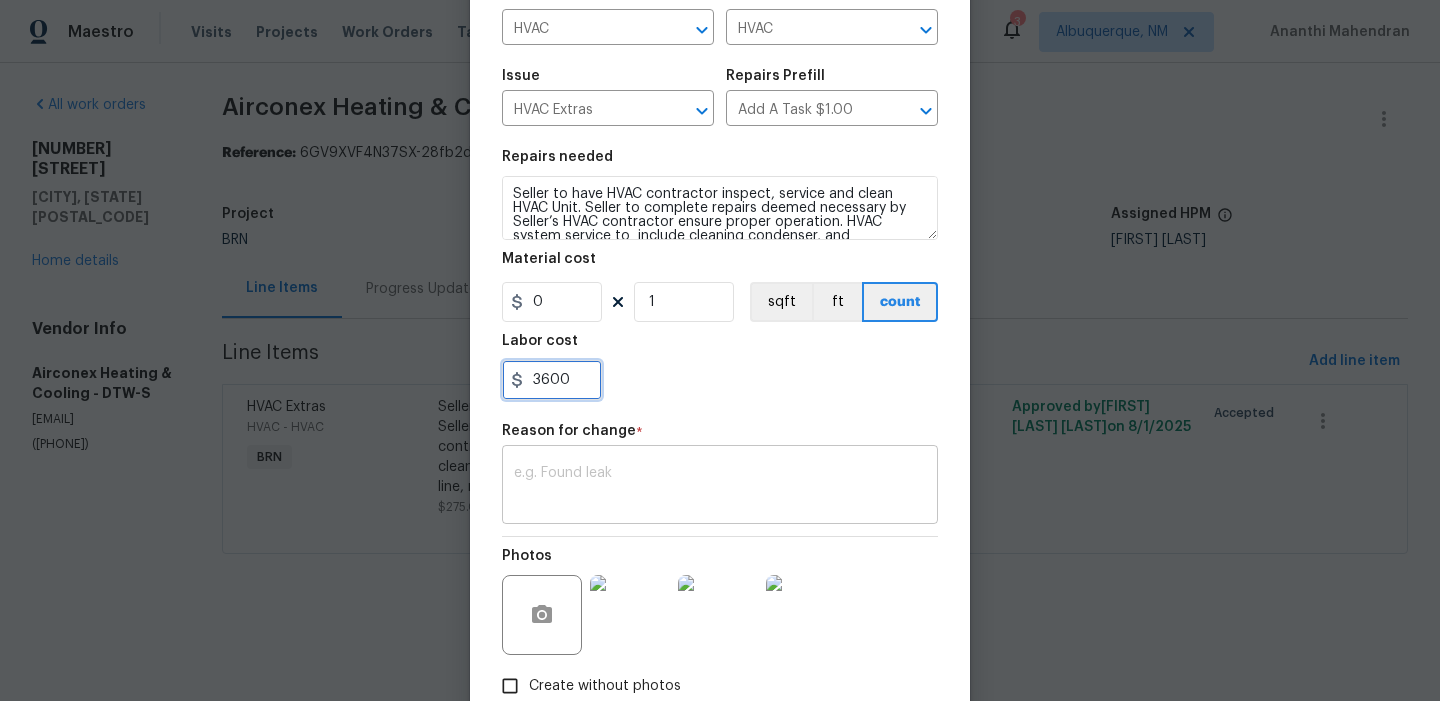 type on "3600" 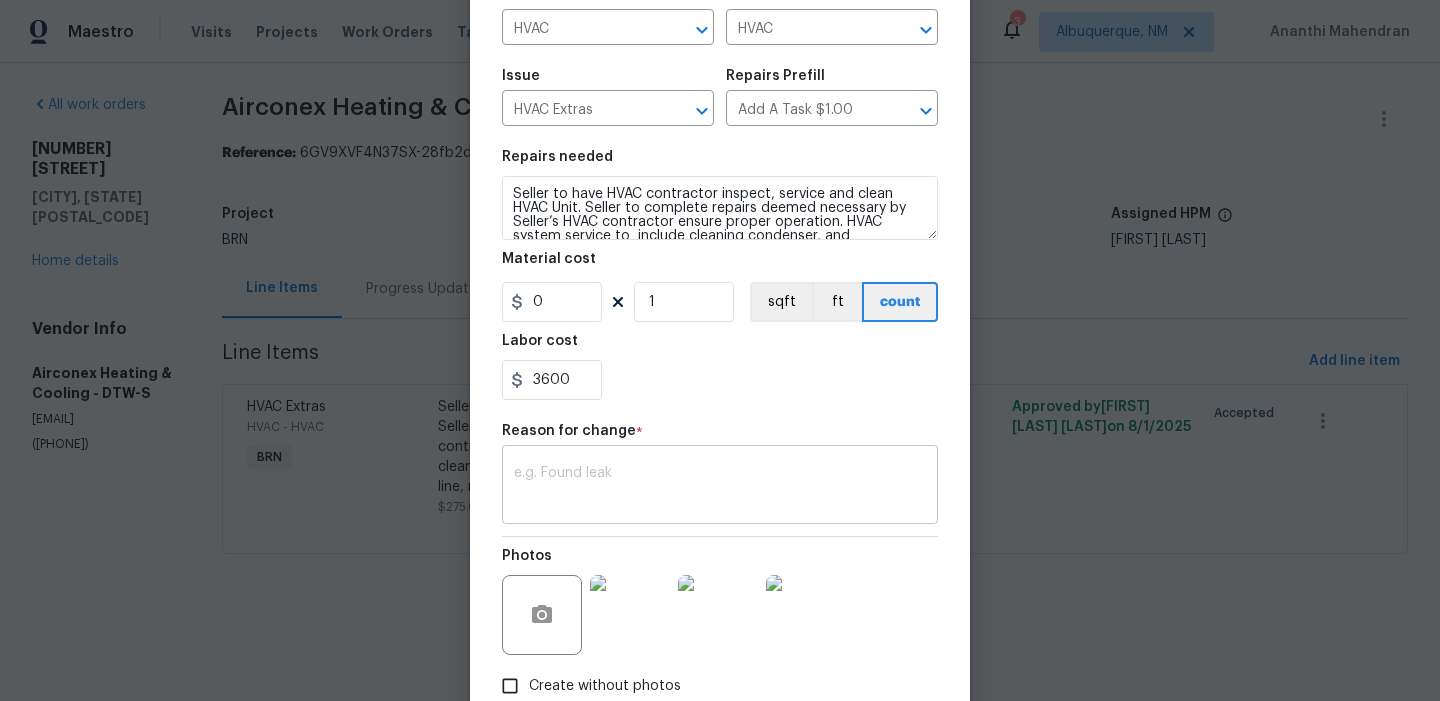 click at bounding box center (720, 487) 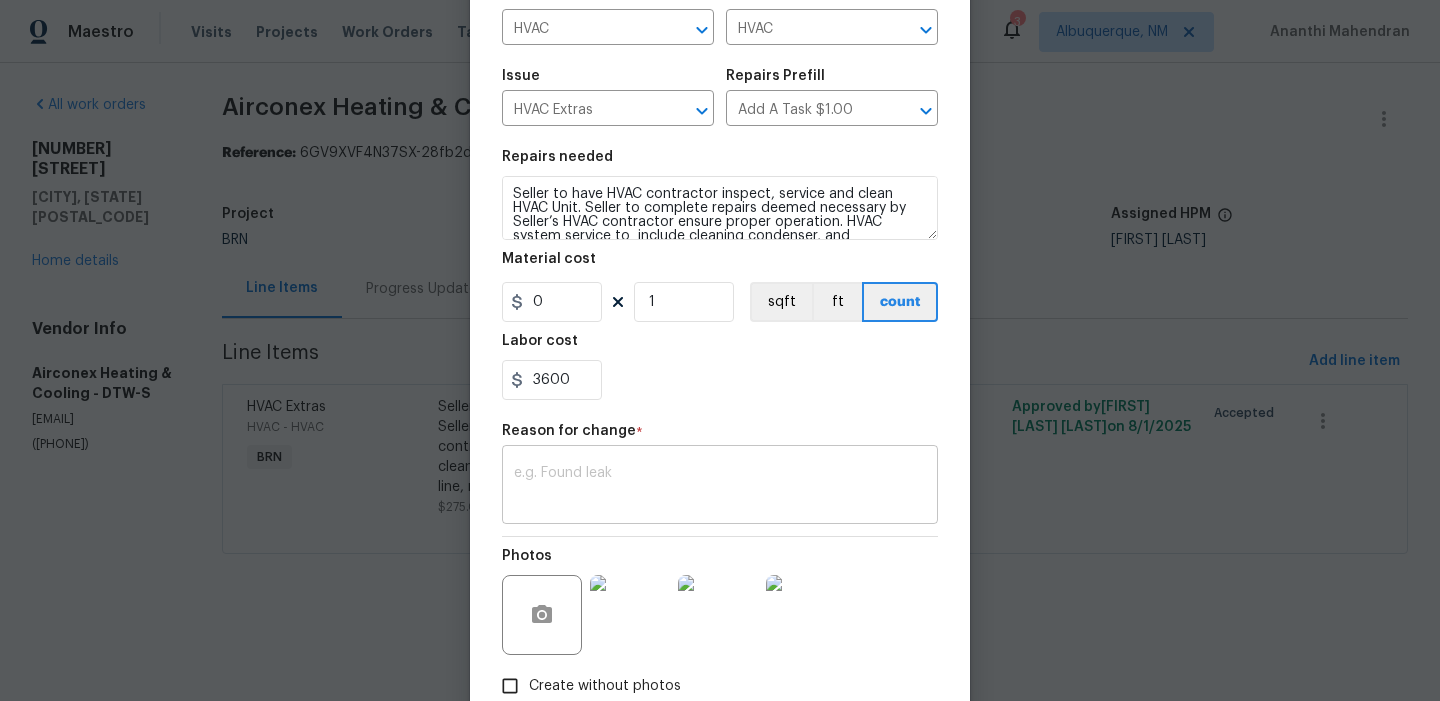 paste on "(AM) Updated per BR approval" 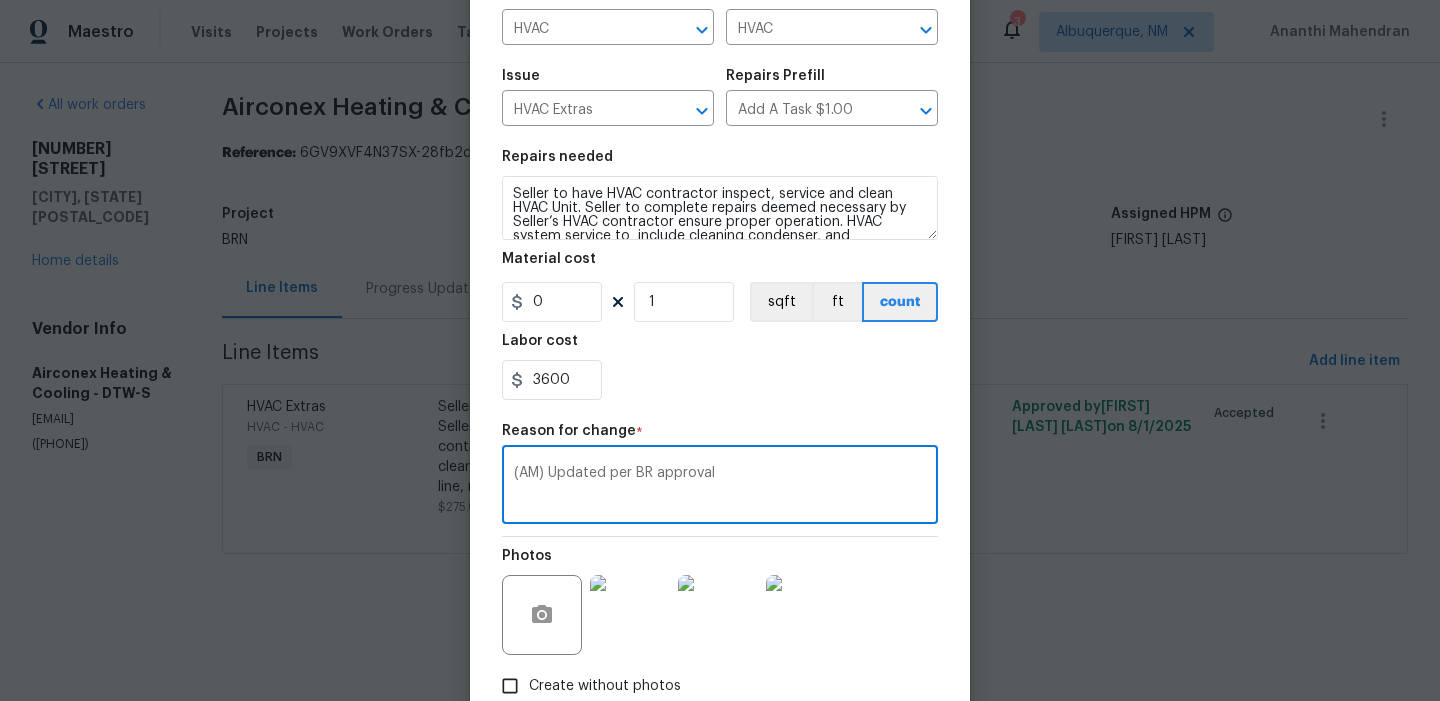 scroll, scrollTop: 285, scrollLeft: 0, axis: vertical 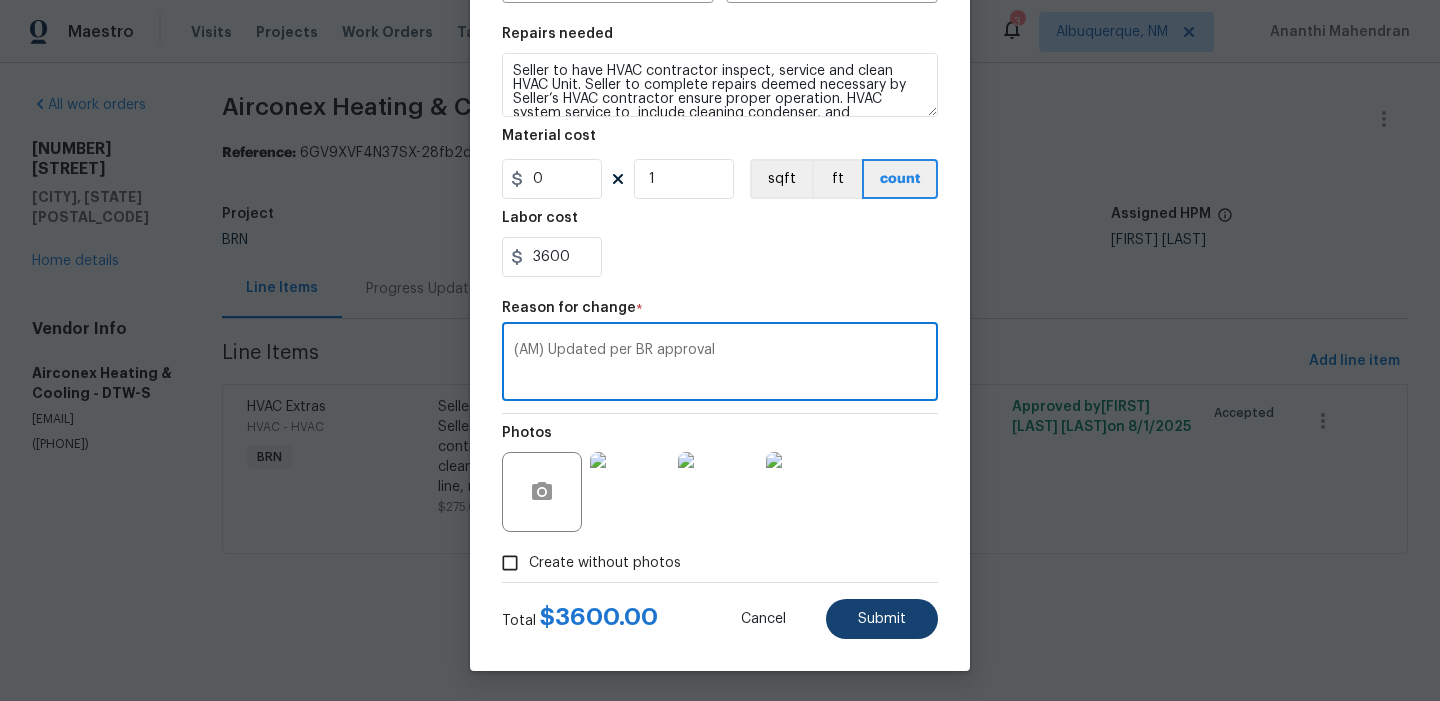 type on "(AM) Updated per BR approval" 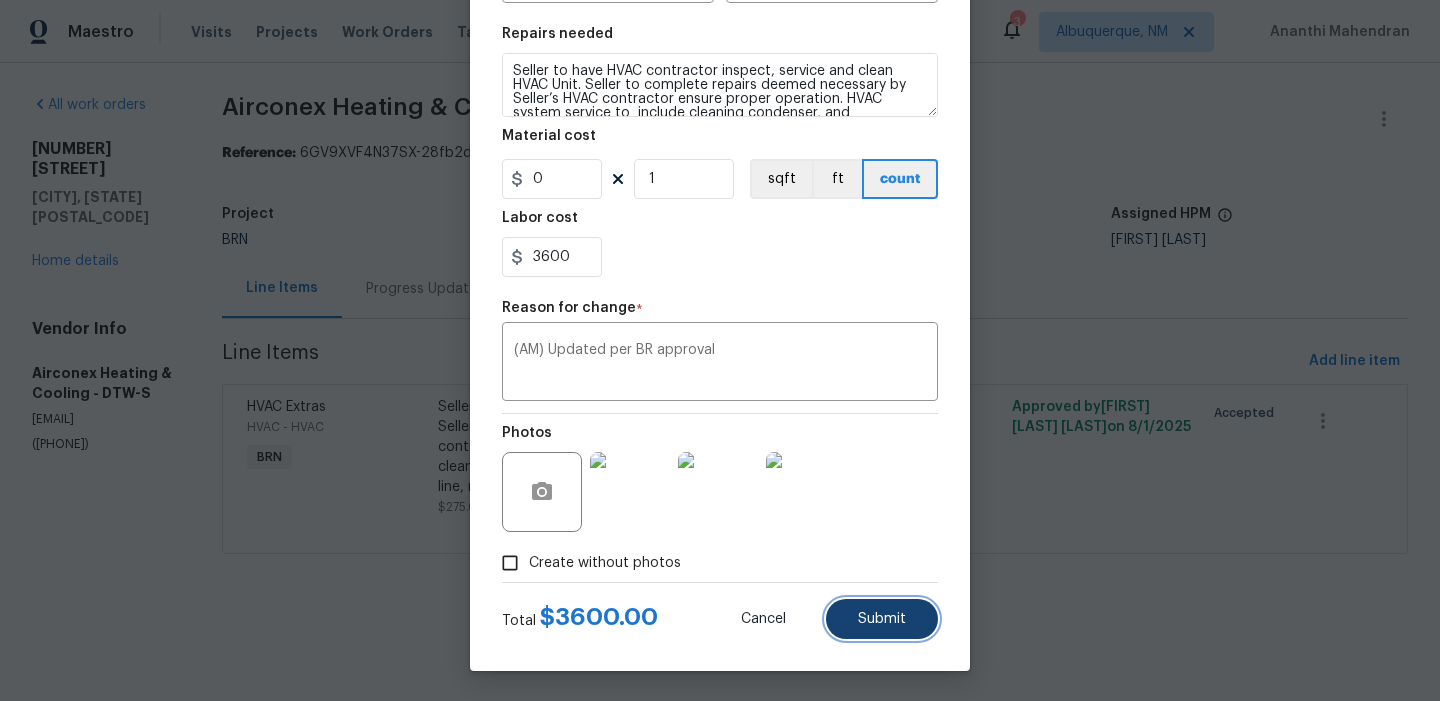 click on "Submit" at bounding box center (882, 619) 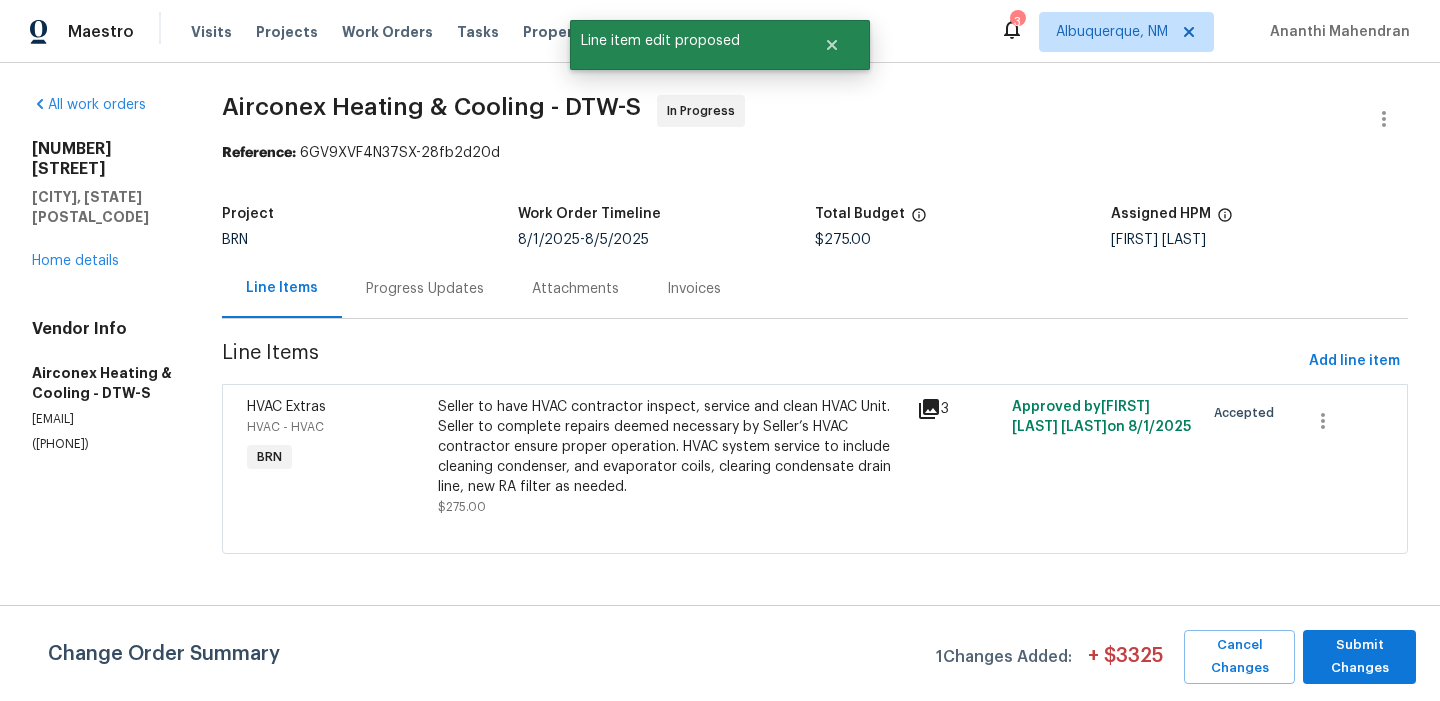 scroll, scrollTop: 0, scrollLeft: 0, axis: both 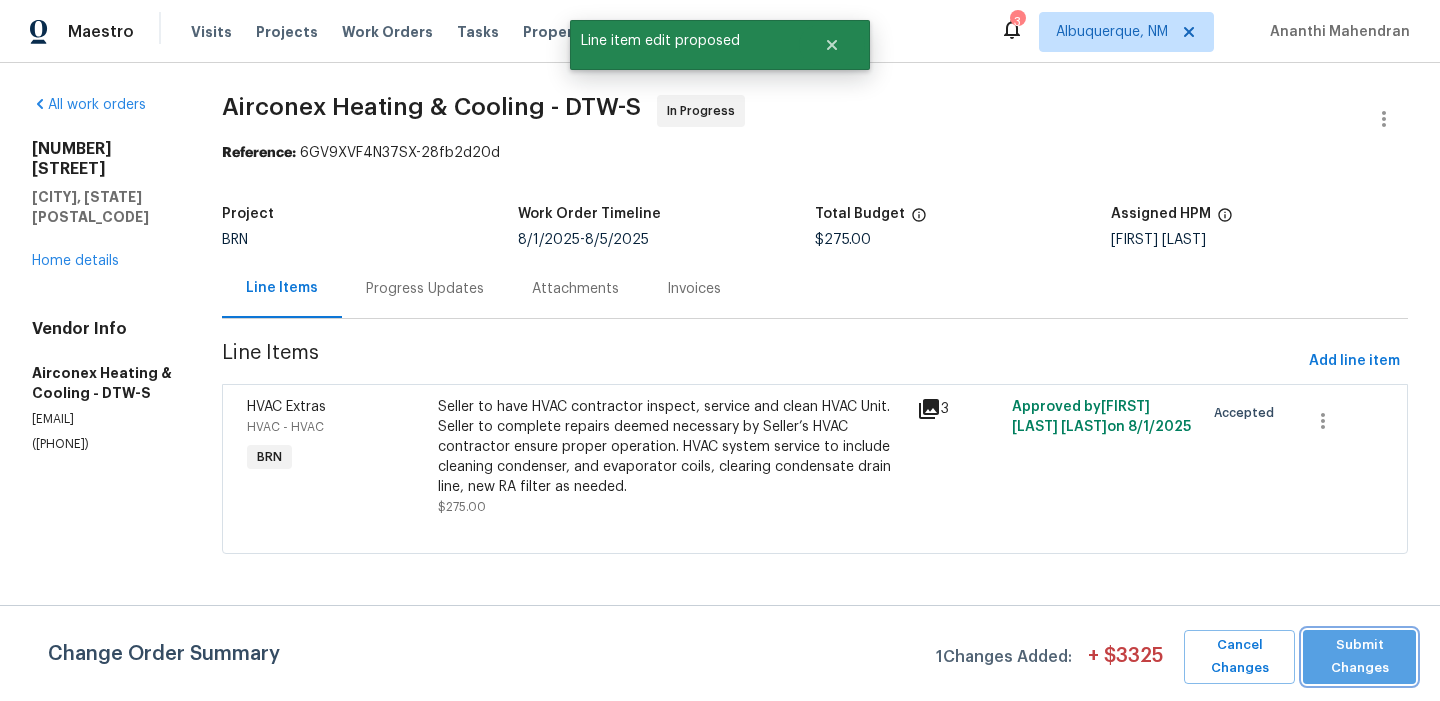 click on "Submit Changes" at bounding box center [1359, 657] 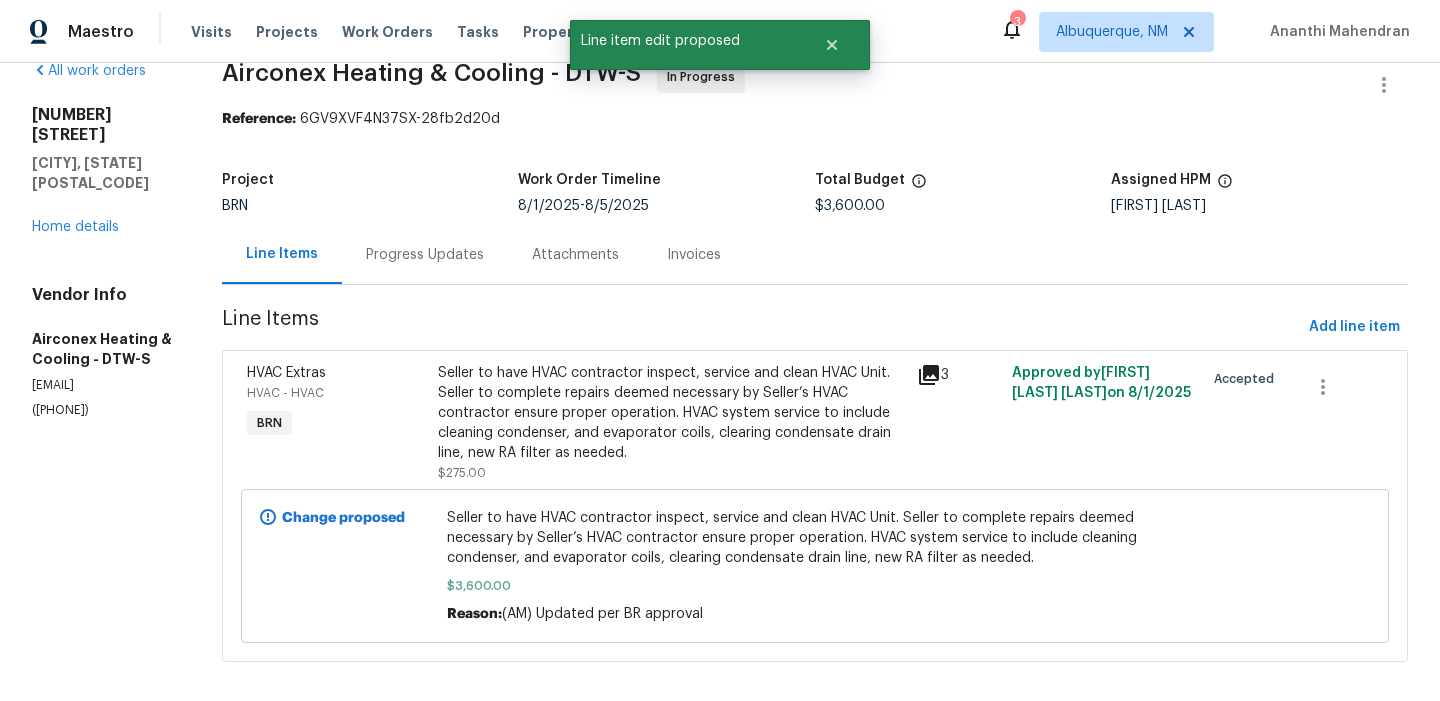 scroll, scrollTop: 52, scrollLeft: 0, axis: vertical 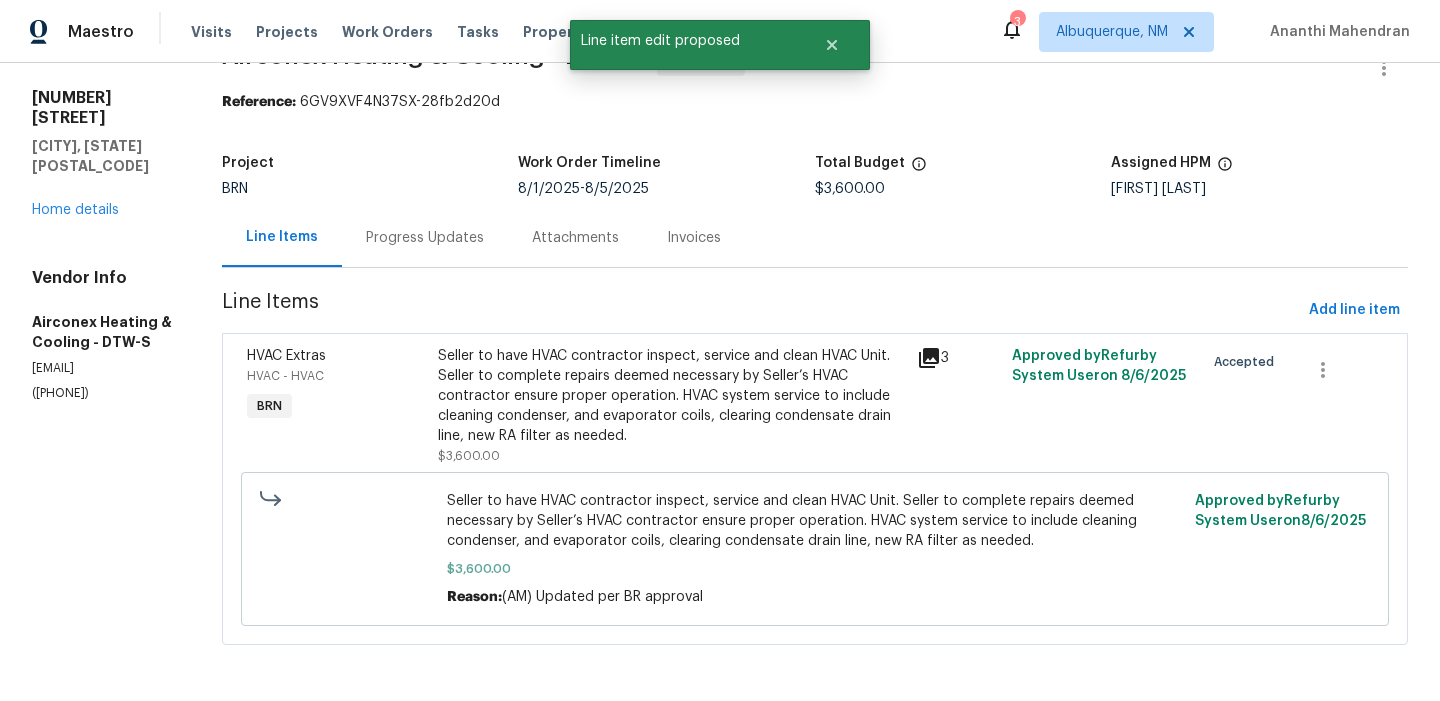 click on "Progress Updates" at bounding box center (425, 238) 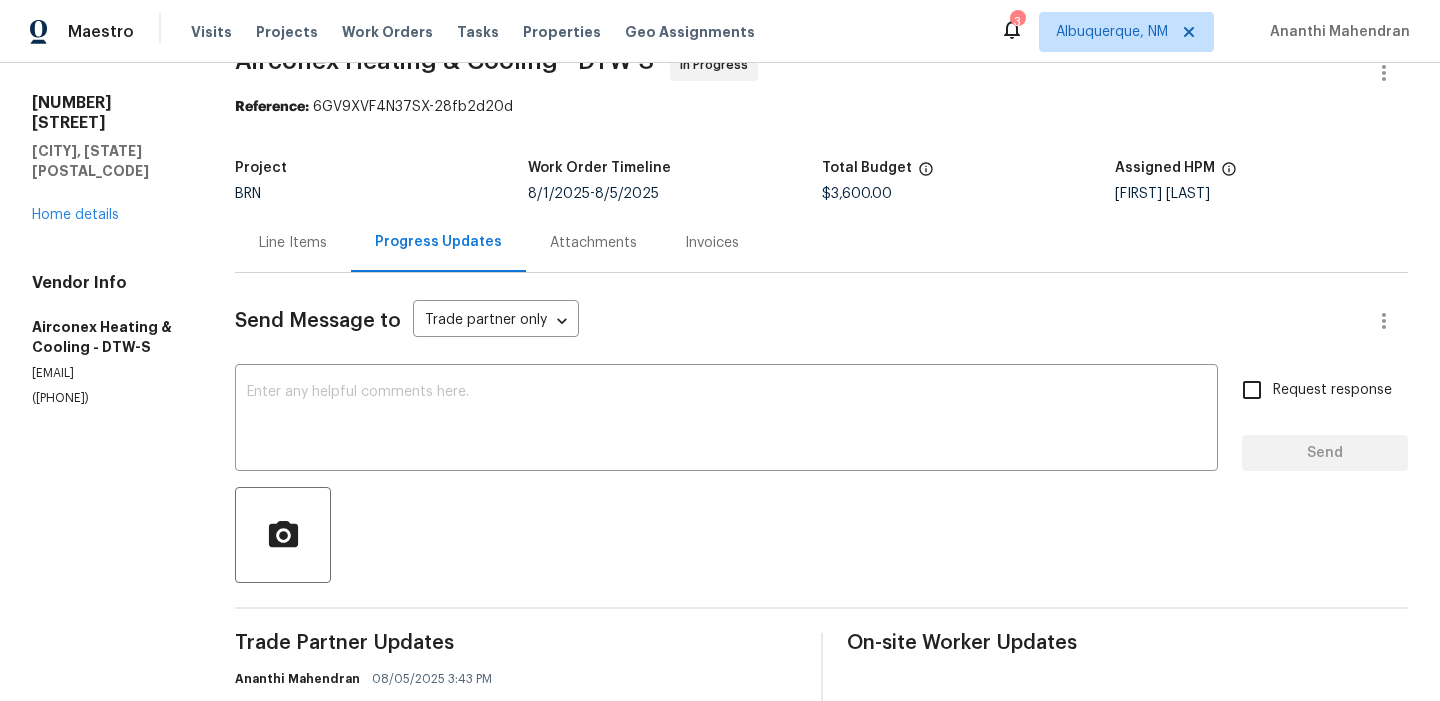 scroll, scrollTop: 52, scrollLeft: 0, axis: vertical 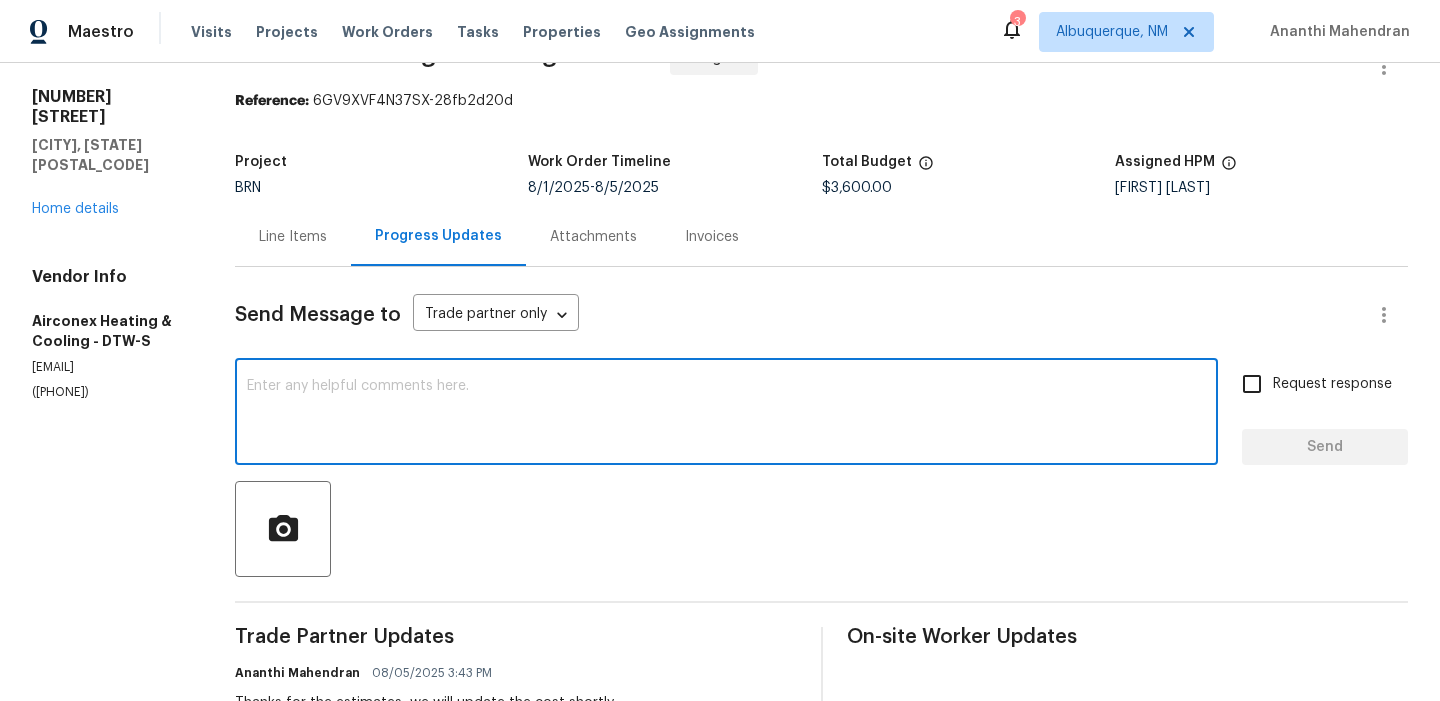 click at bounding box center (726, 414) 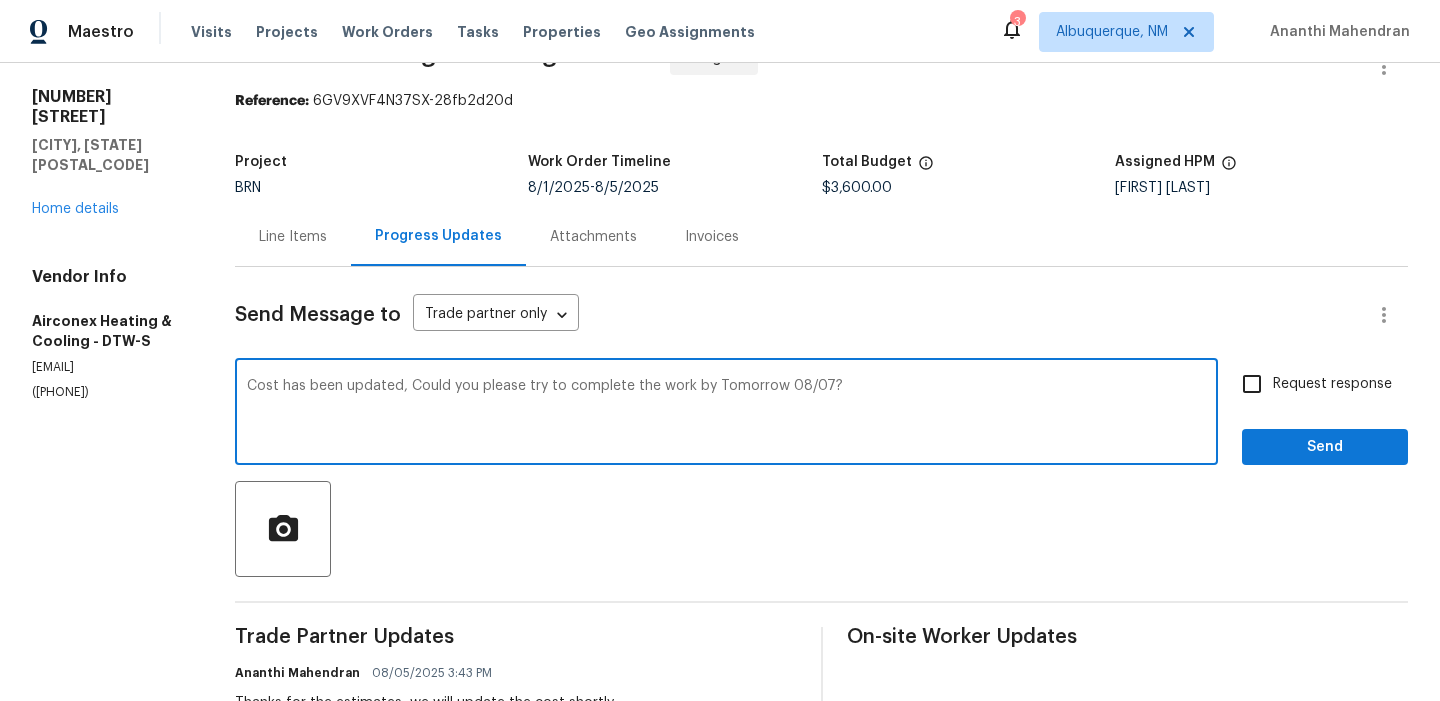 type on "Cost has been updated, Could you please try to complete the work by Tomorrow 08/07?" 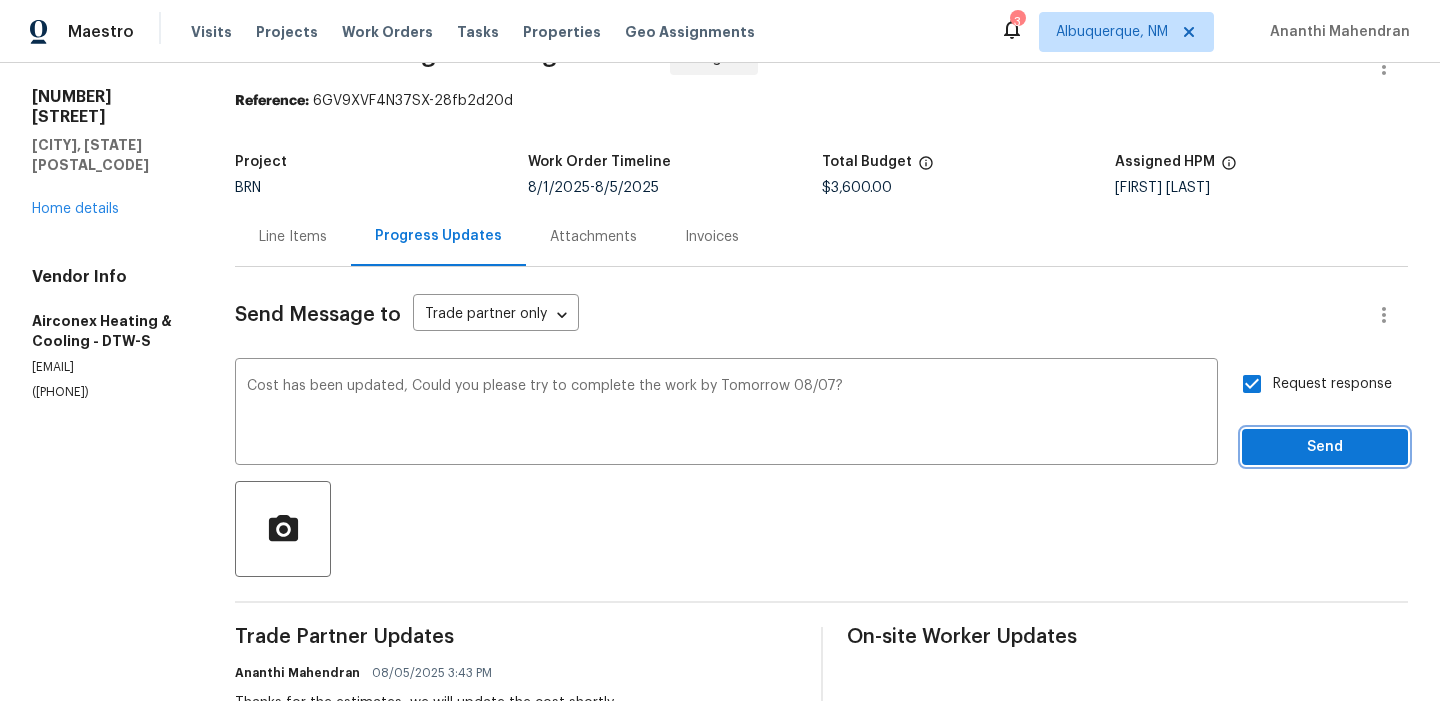 click on "Send" at bounding box center [1325, 447] 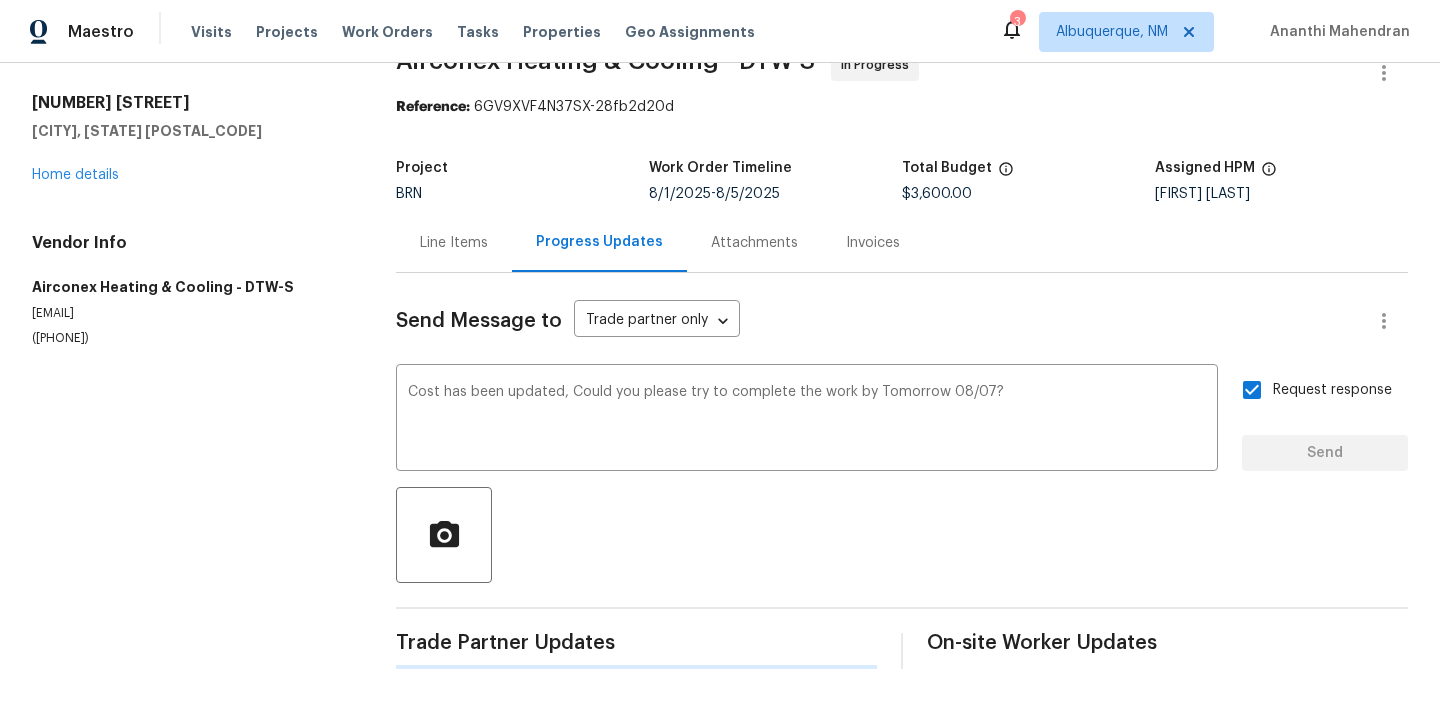 type 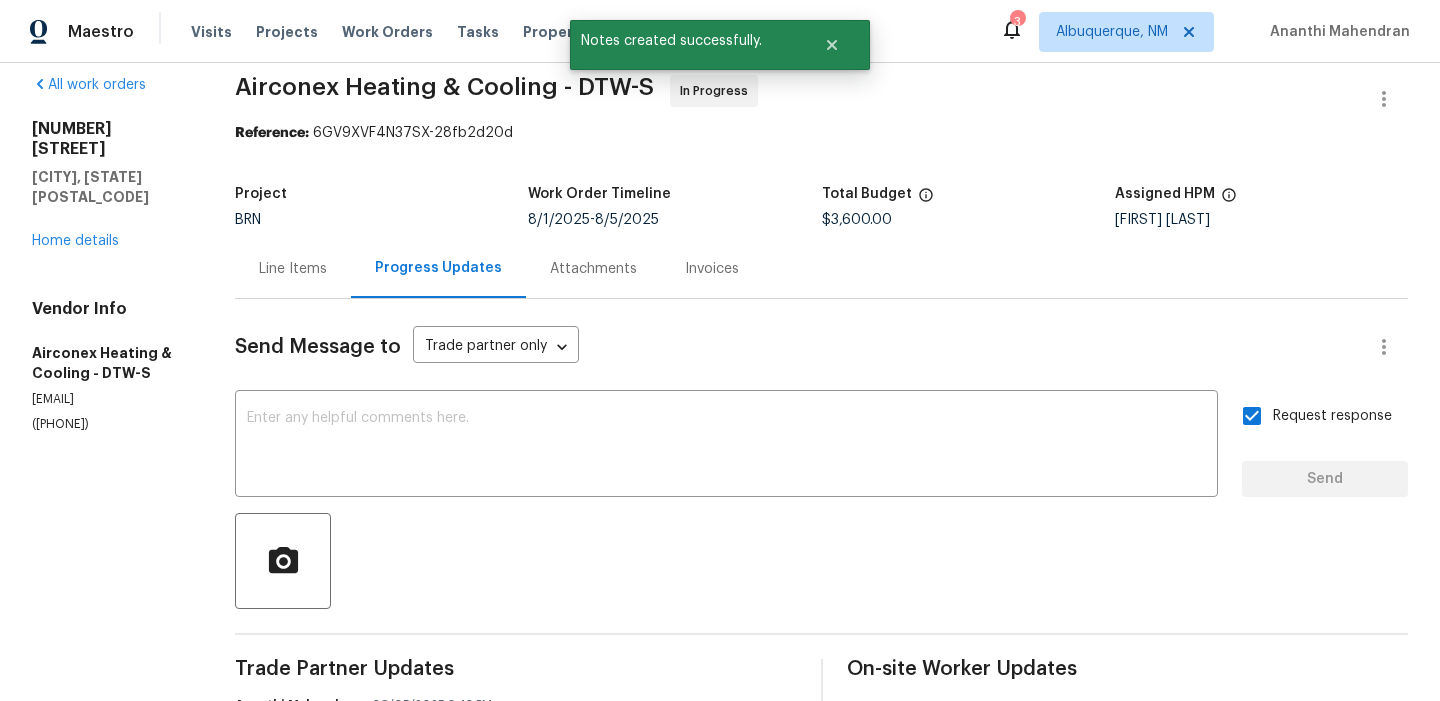 scroll, scrollTop: 0, scrollLeft: 0, axis: both 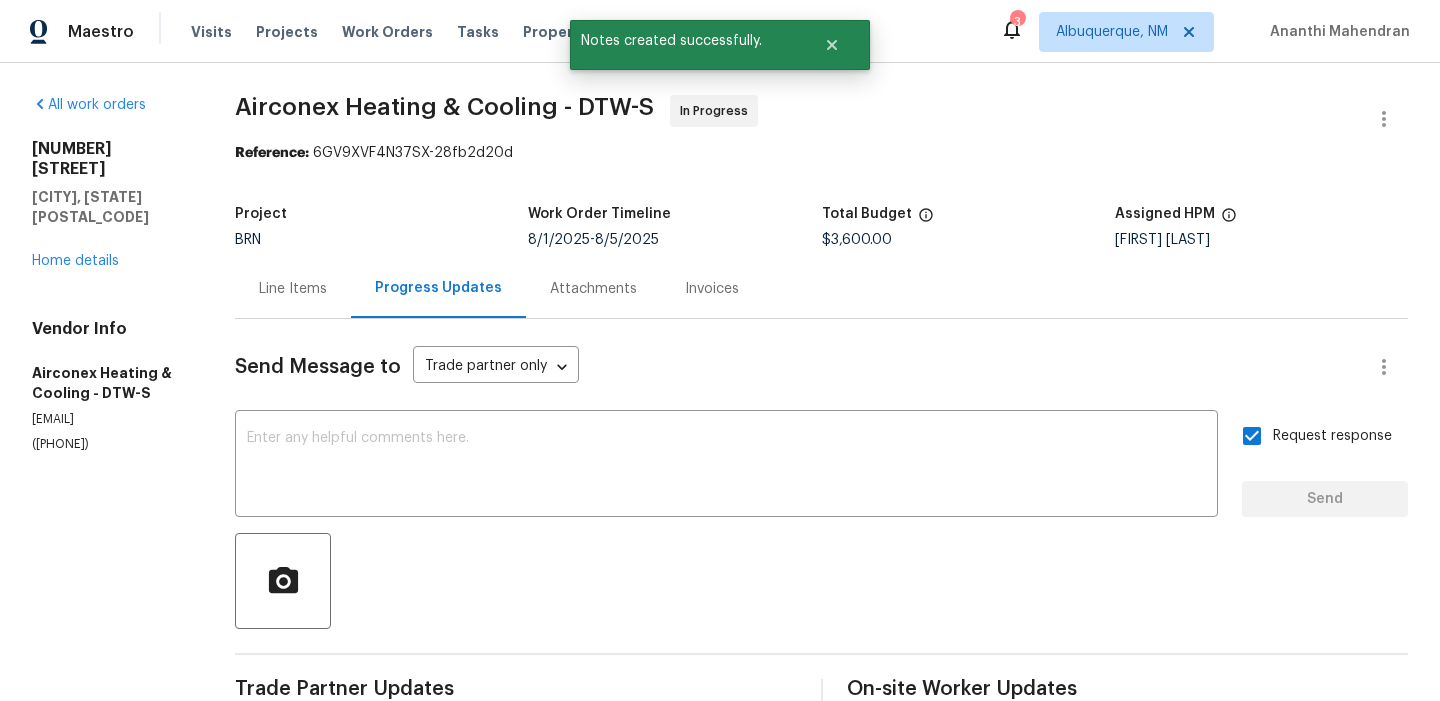 click on "Vendor Info Airconex Heating & Cooling - DTW-S sales@airconexhvac.com (586) 530-3259" at bounding box center (109, 386) 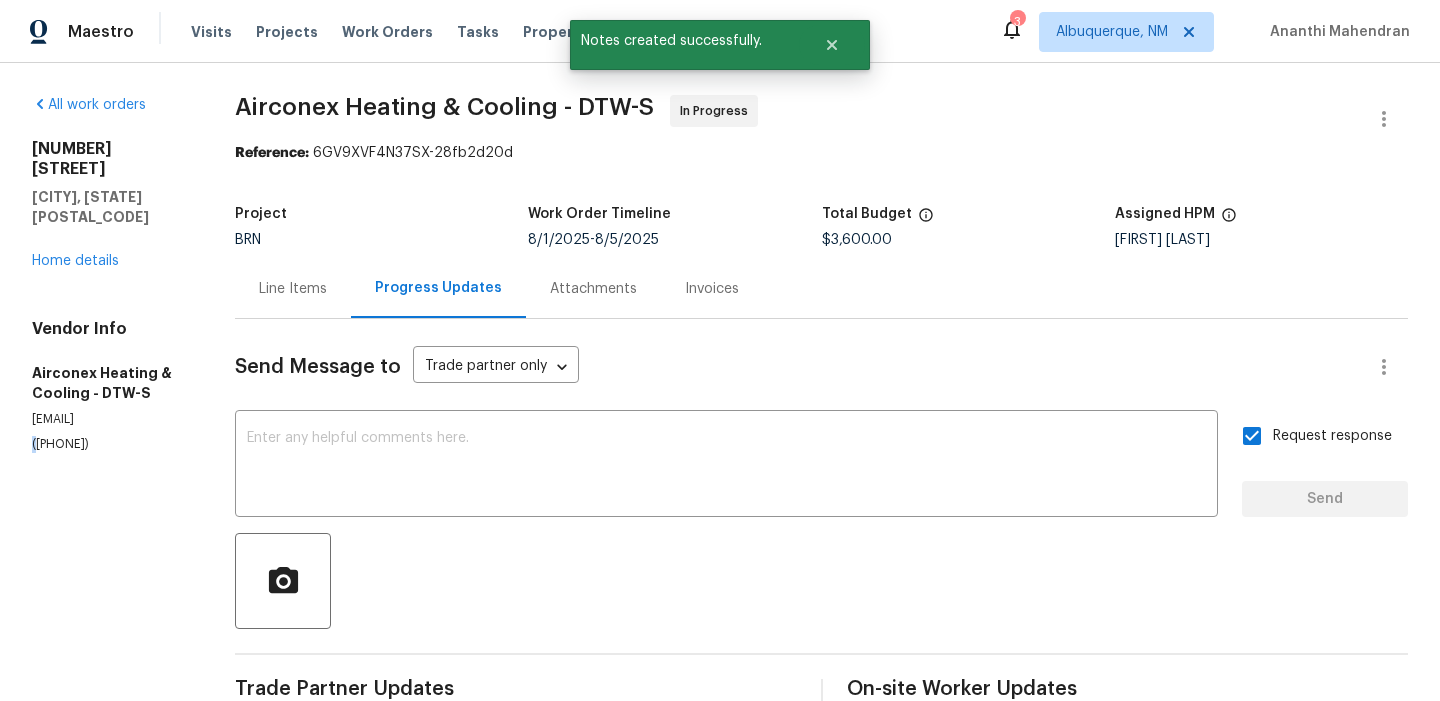 click on "Vendor Info Airconex Heating & Cooling - DTW-S sales@airconexhvac.com (586) 530-3259" at bounding box center (109, 386) 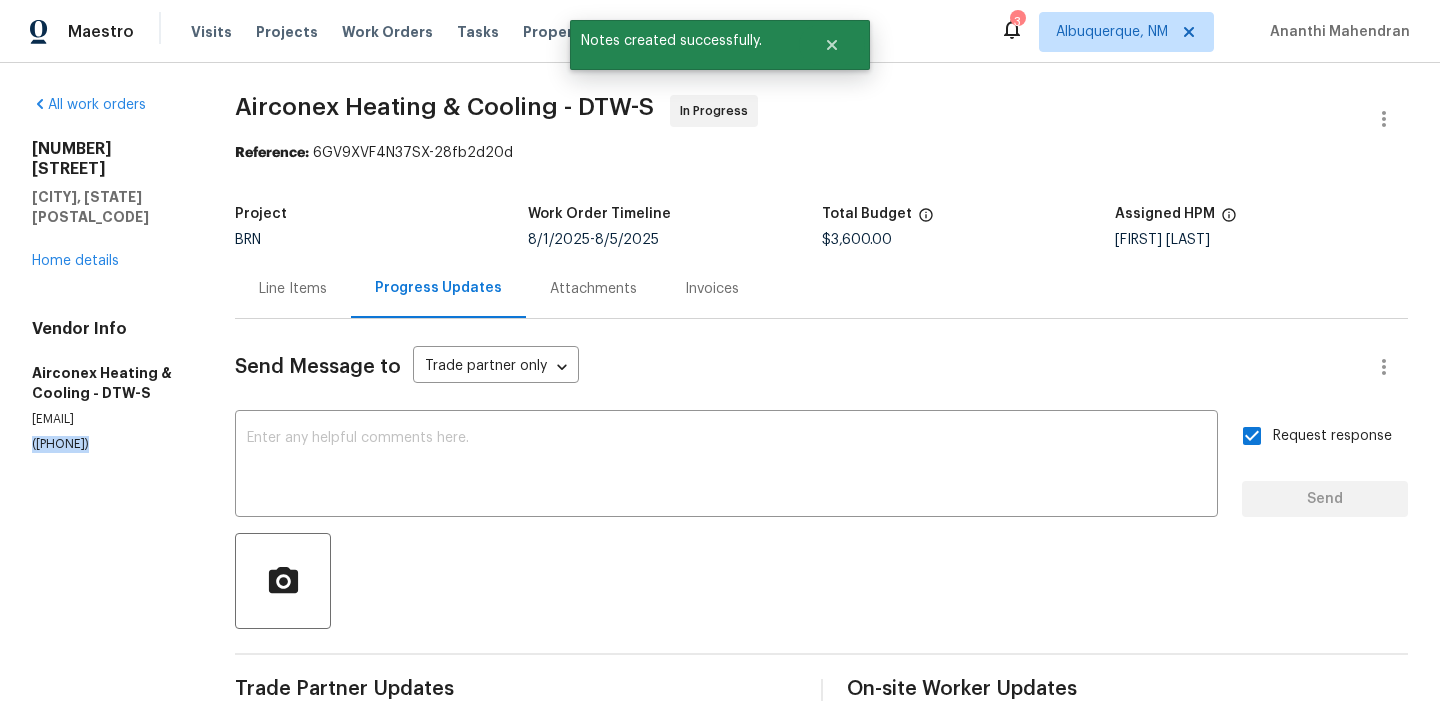 click on "Vendor Info Airconex Heating & Cooling - DTW-S sales@airconexhvac.com (586) 530-3259" at bounding box center [109, 386] 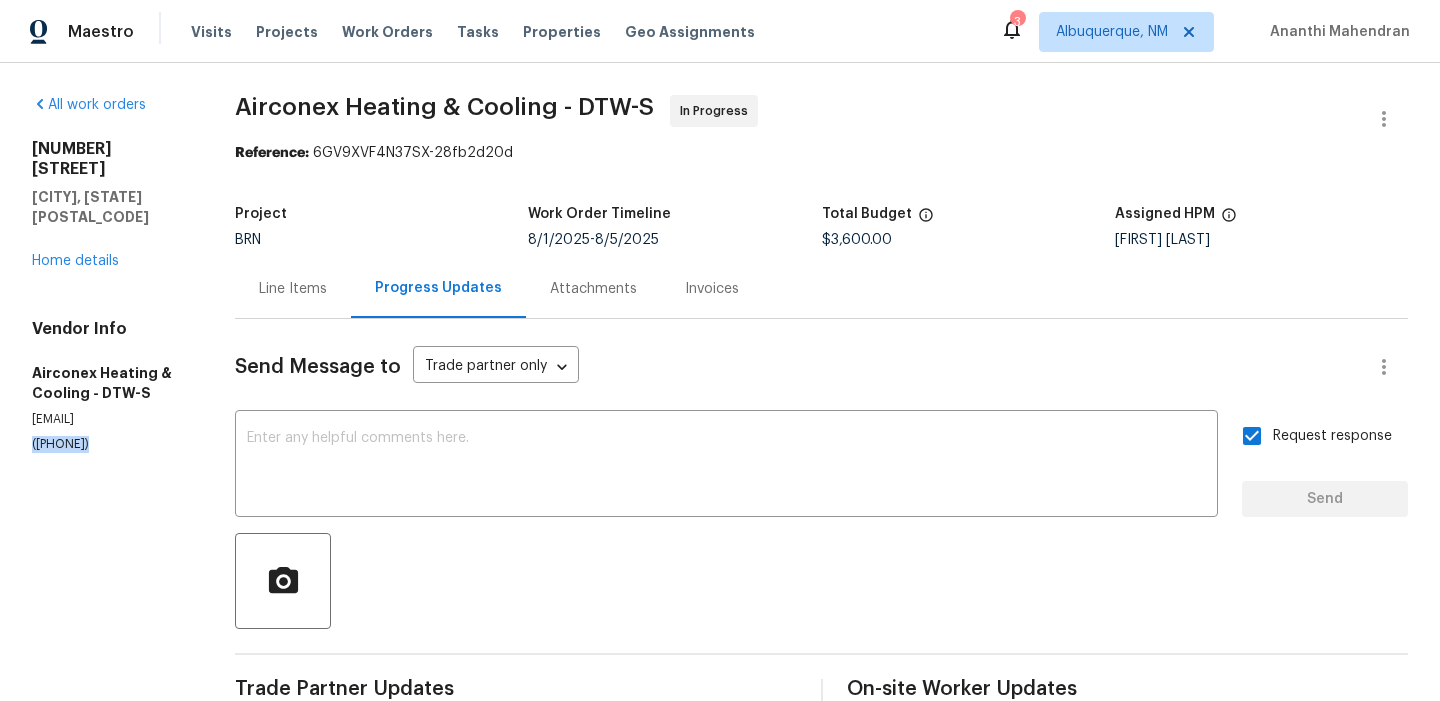 copy on "(586) 530-3259" 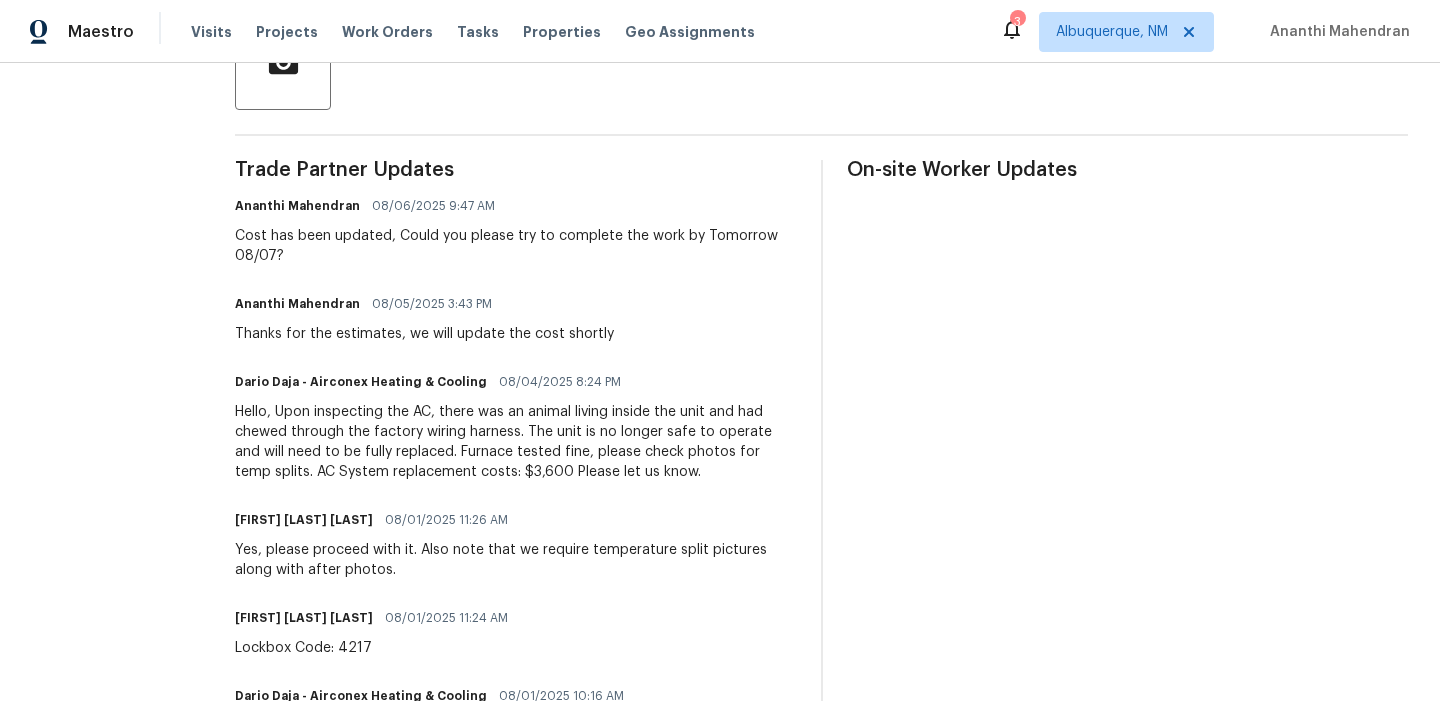 scroll, scrollTop: 523, scrollLeft: 0, axis: vertical 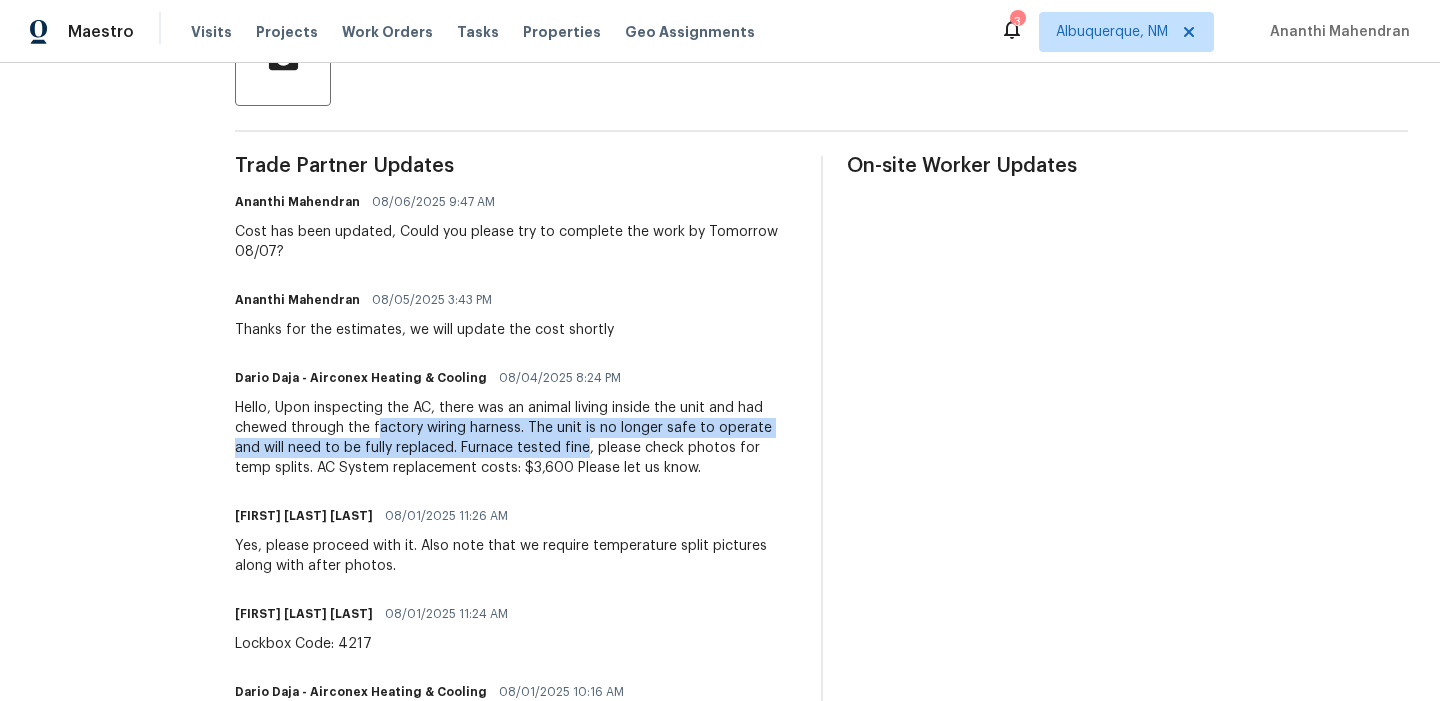 drag, startPoint x: 376, startPoint y: 431, endPoint x: 556, endPoint y: 457, distance: 181.86809 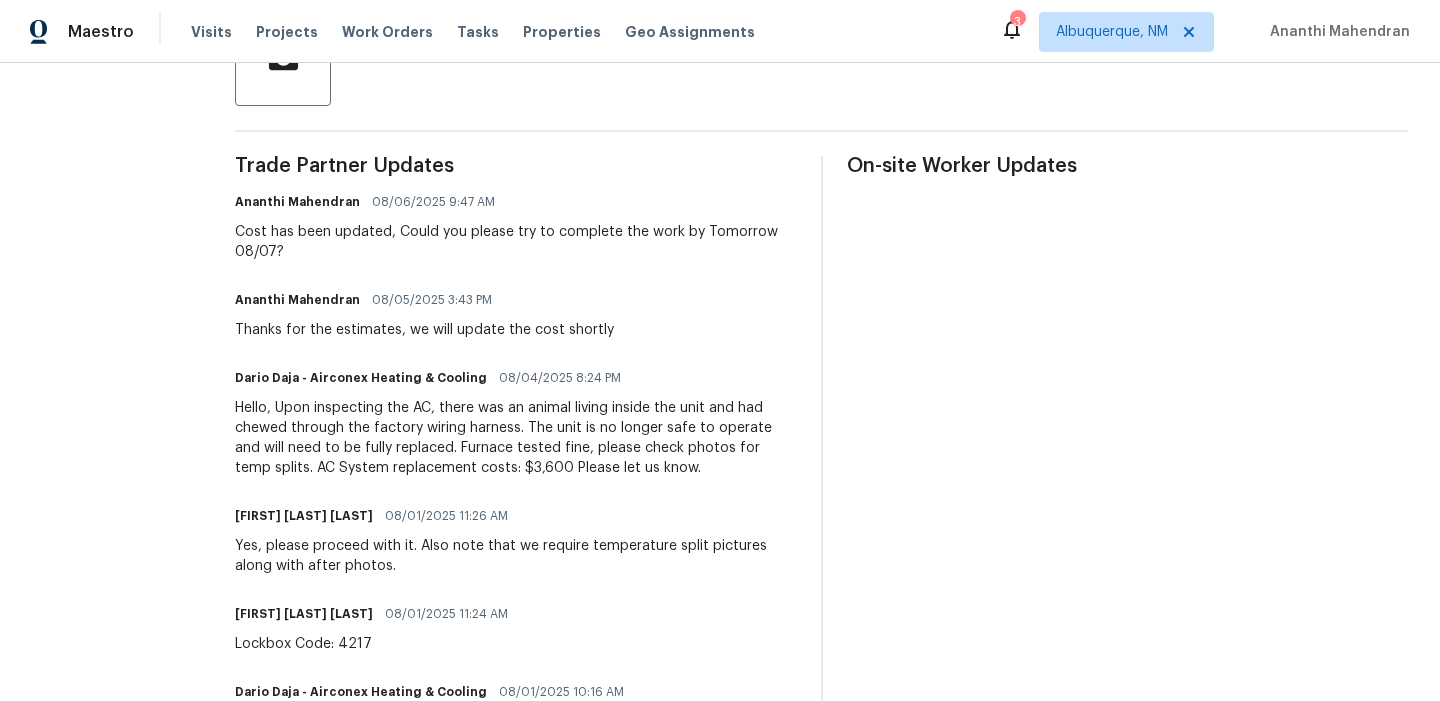 click on "Hello,
Upon inspecting the AC, there was an animal living inside the unit and had chewed through the factory wiring harness. The unit is no longer safe to operate and will need to be fully replaced.
Furnace tested fine, please check photos for temp splits.
AC System replacement costs: $3,600
Please let us know." at bounding box center (515, 438) 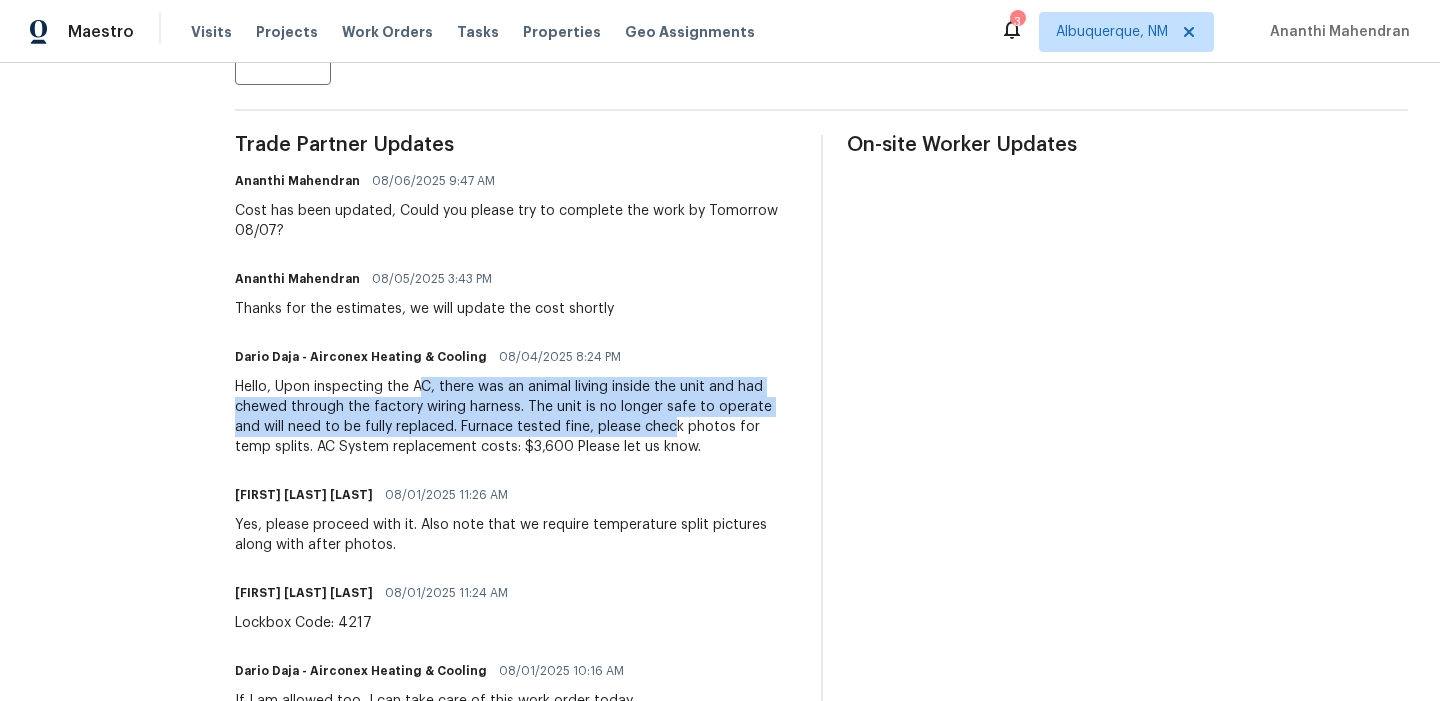 drag, startPoint x: 420, startPoint y: 392, endPoint x: 644, endPoint y: 426, distance: 226.56566 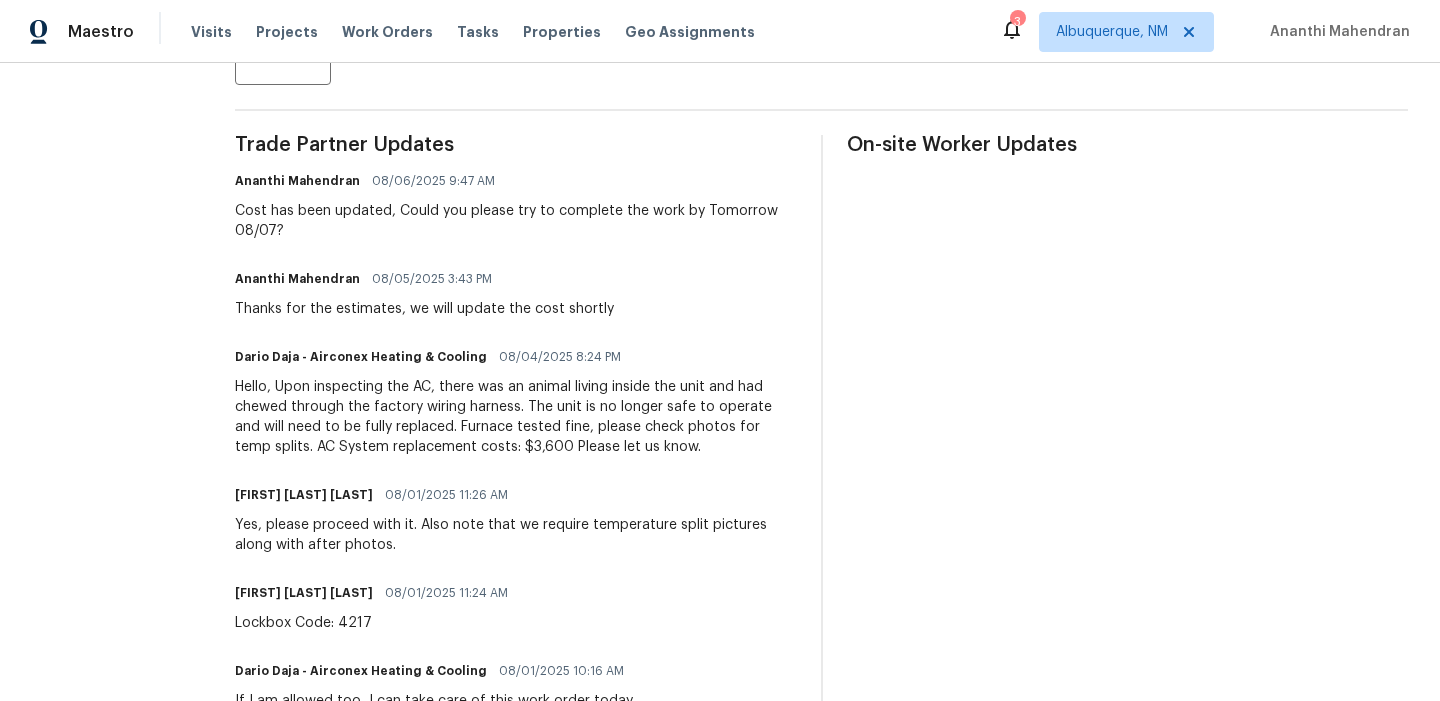 click on "Hello,
Upon inspecting the AC, there was an animal living inside the unit and had chewed through the factory wiring harness. The unit is no longer safe to operate and will need to be fully replaced.
Furnace tested fine, please check photos for temp splits.
AC System replacement costs: $3,600
Please let us know." at bounding box center (515, 417) 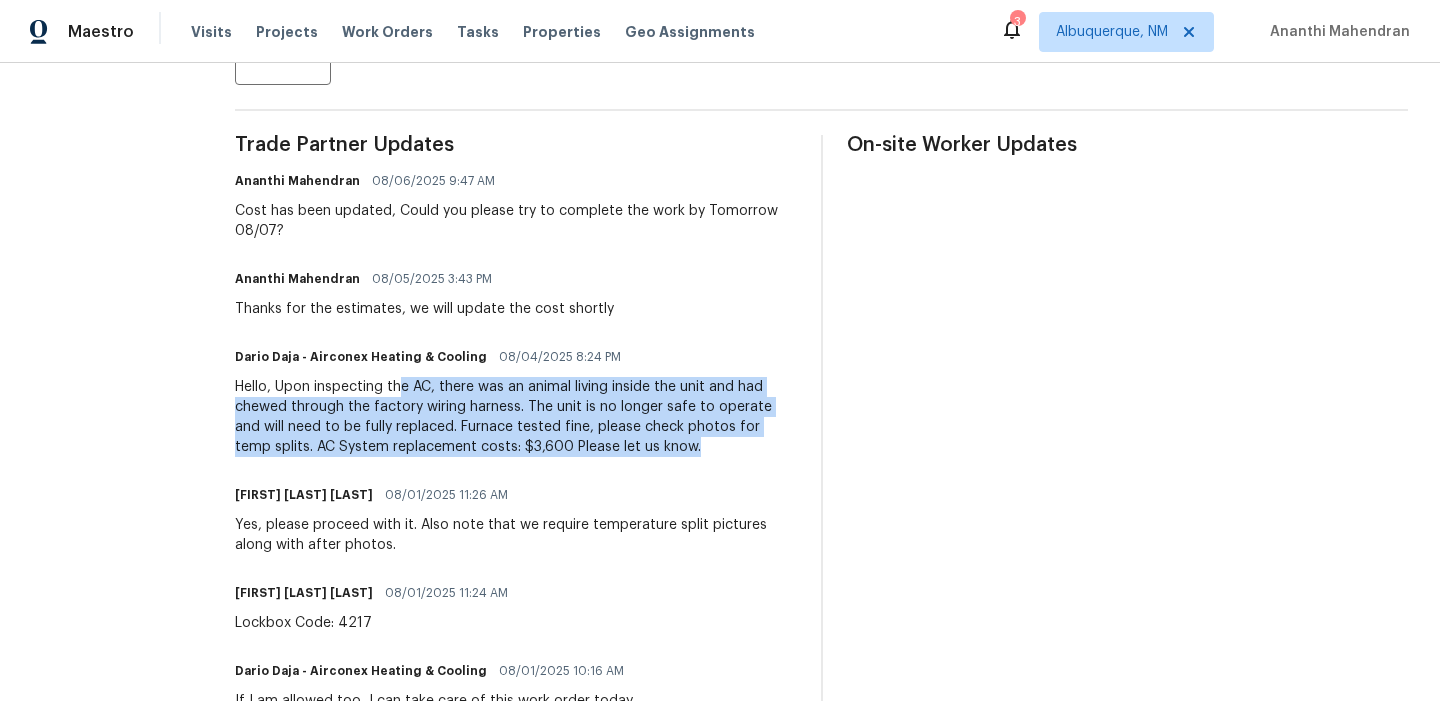 drag, startPoint x: 661, startPoint y: 450, endPoint x: 392, endPoint y: 390, distance: 275.61023 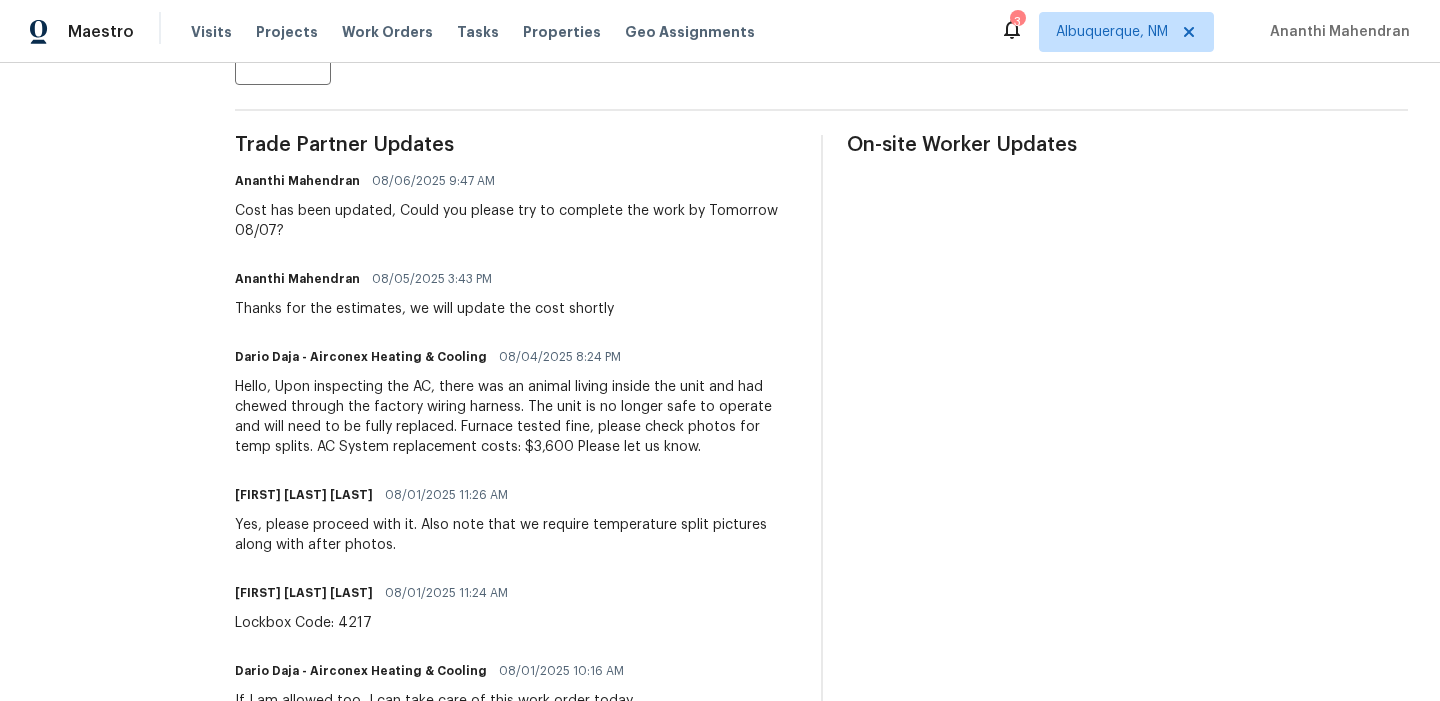 click on "Hello,
Upon inspecting the AC, there was an animal living inside the unit and had chewed through the factory wiring harness. The unit is no longer safe to operate and will need to be fully replaced.
Furnace tested fine, please check photos for temp splits.
AC System replacement costs: $3,600
Please let us know." at bounding box center (515, 417) 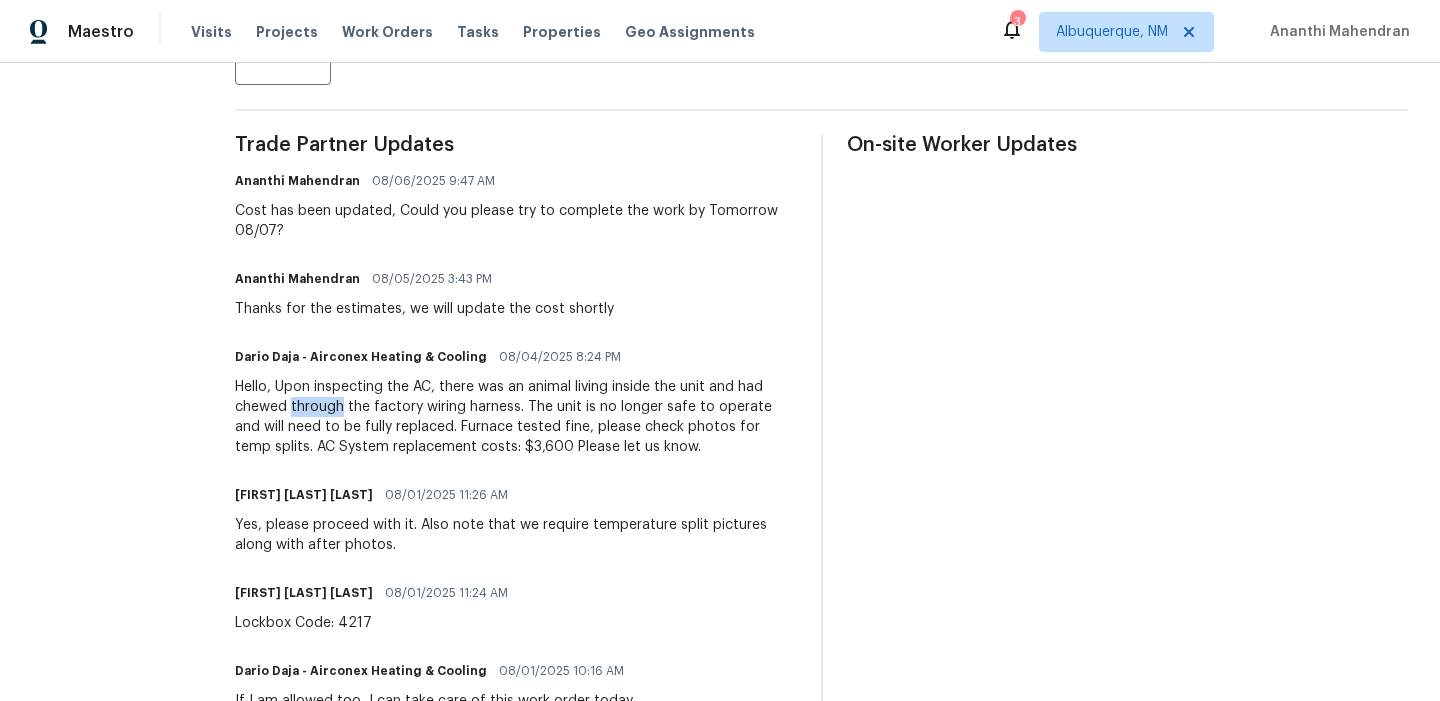 click on "Hello,
Upon inspecting the AC, there was an animal living inside the unit and had chewed through the factory wiring harness. The unit is no longer safe to operate and will need to be fully replaced.
Furnace tested fine, please check photos for temp splits.
AC System replacement costs: $3,600
Please let us know." at bounding box center (515, 417) 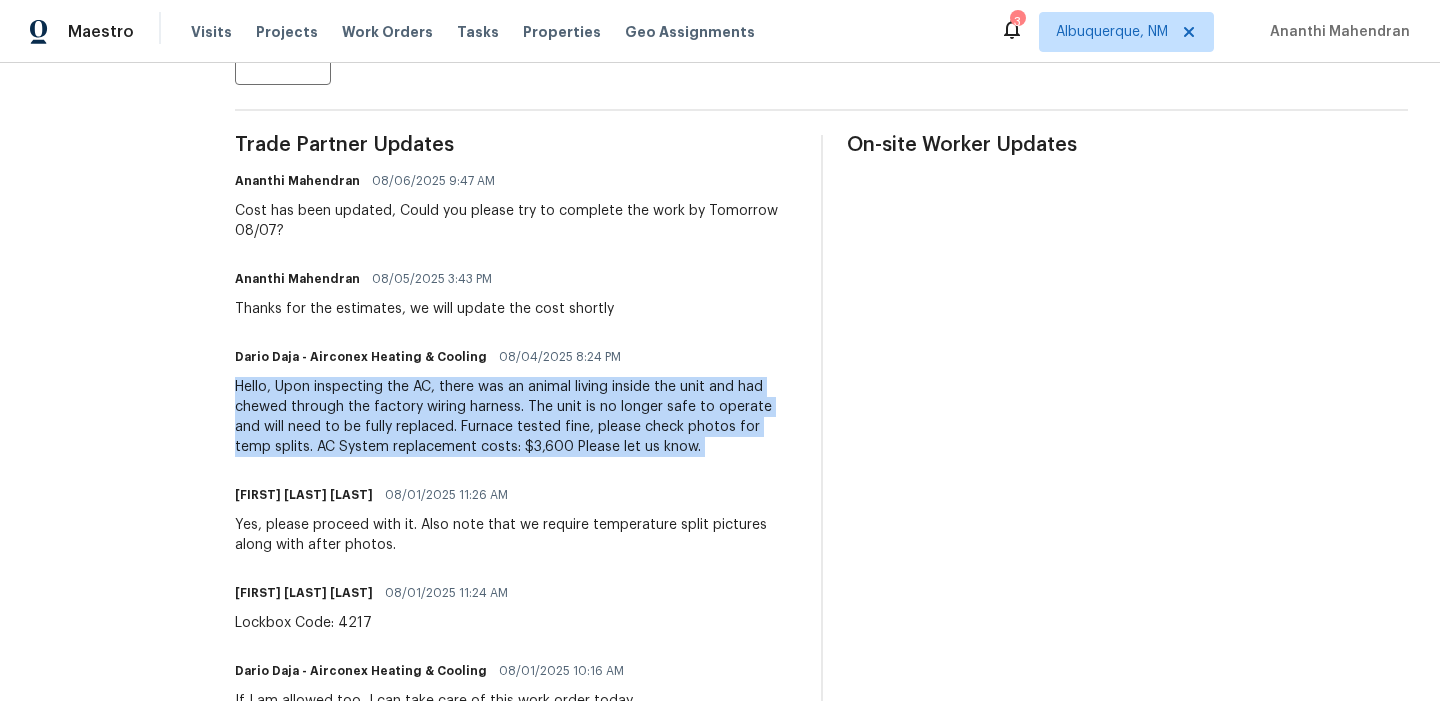 click on "Hello,
Upon inspecting the AC, there was an animal living inside the unit and had chewed through the factory wiring harness. The unit is no longer safe to operate and will need to be fully replaced.
Furnace tested fine, please check photos for temp splits.
AC System replacement costs: $3,600
Please let us know." at bounding box center (515, 417) 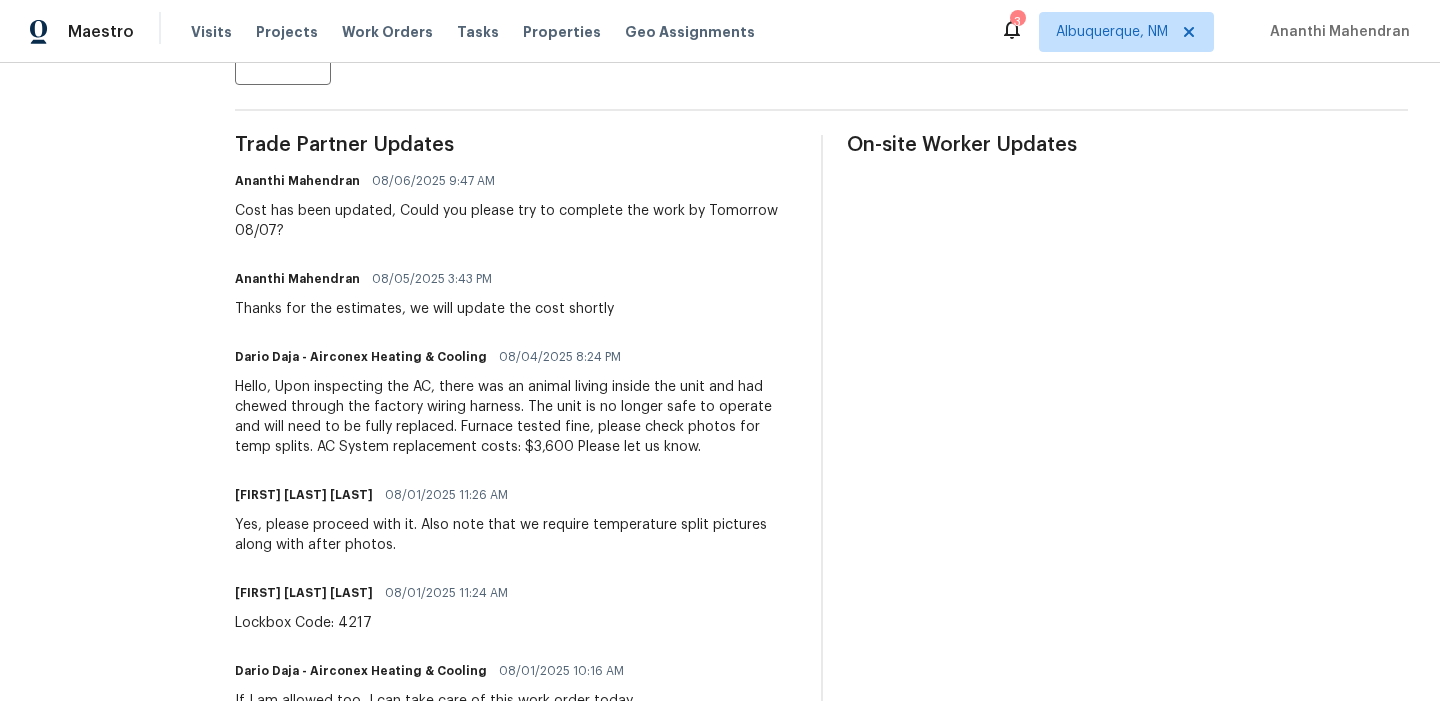click on "Hello,
Upon inspecting the AC, there was an animal living inside the unit and had chewed through the factory wiring harness. The unit is no longer safe to operate and will need to be fully replaced.
Furnace tested fine, please check photos for temp splits.
AC System replacement costs: $3,600
Please let us know." at bounding box center (515, 417) 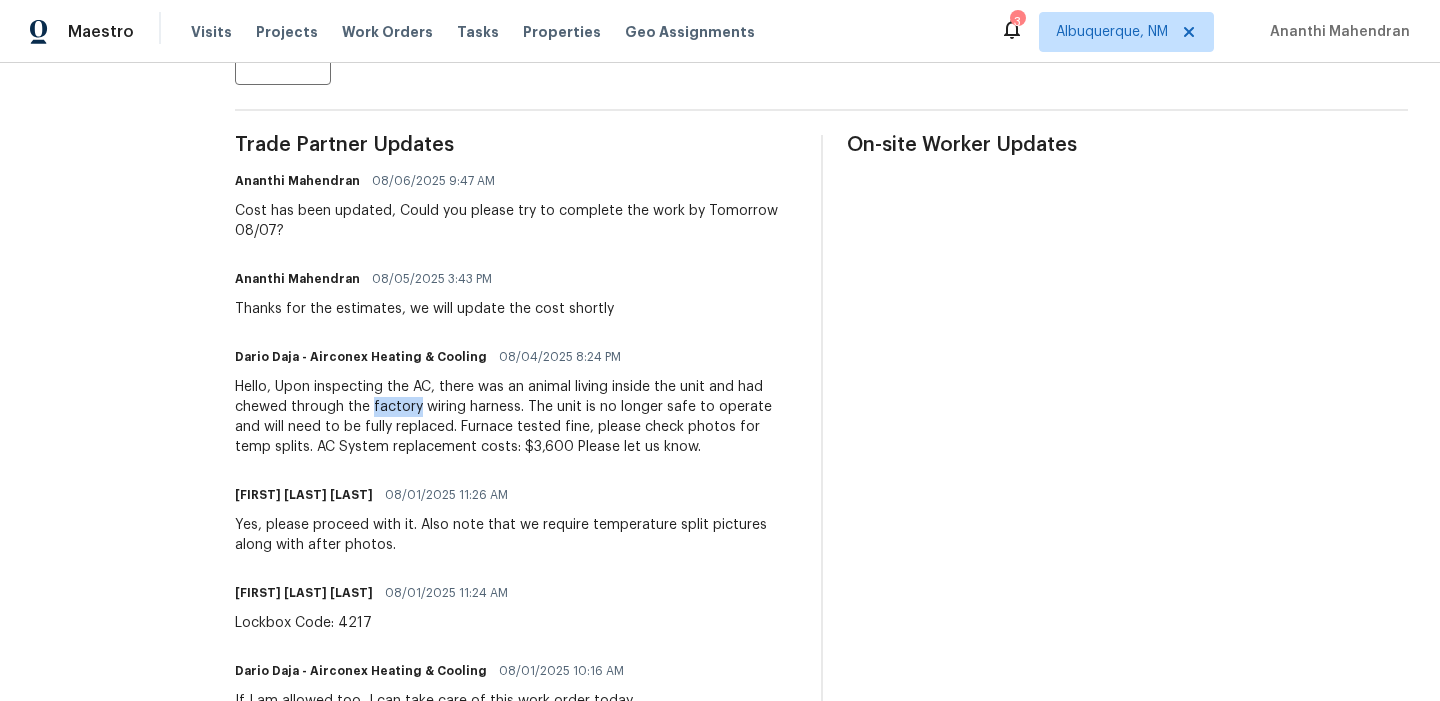 click on "Hello,
Upon inspecting the AC, there was an animal living inside the unit and had chewed through the factory wiring harness. The unit is no longer safe to operate and will need to be fully replaced.
Furnace tested fine, please check photos for temp splits.
AC System replacement costs: $3,600
Please let us know." at bounding box center [515, 417] 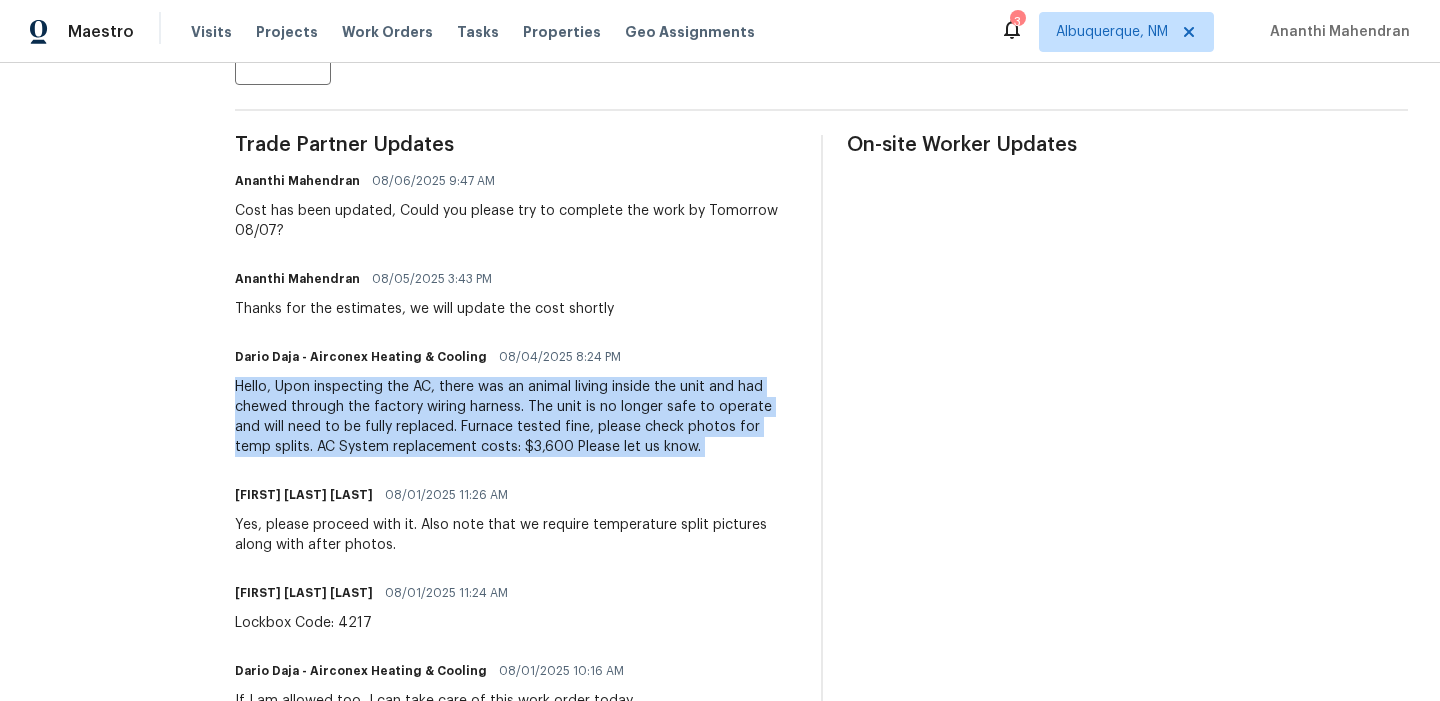 click on "Hello,
Upon inspecting the AC, there was an animal living inside the unit and had chewed through the factory wiring harness. The unit is no longer safe to operate and will need to be fully replaced.
Furnace tested fine, please check photos for temp splits.
AC System replacement costs: $3,600
Please let us know." at bounding box center (515, 417) 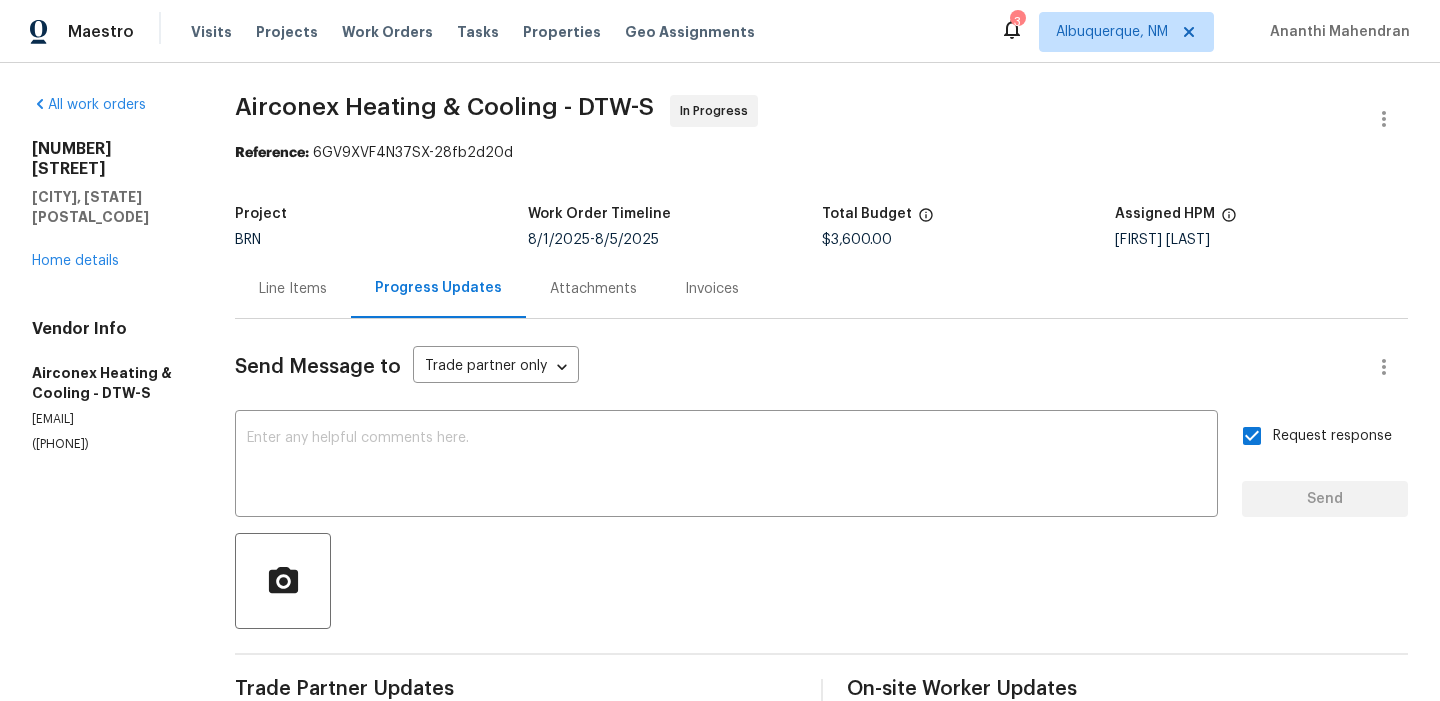 click on "Line Items" at bounding box center [293, 289] 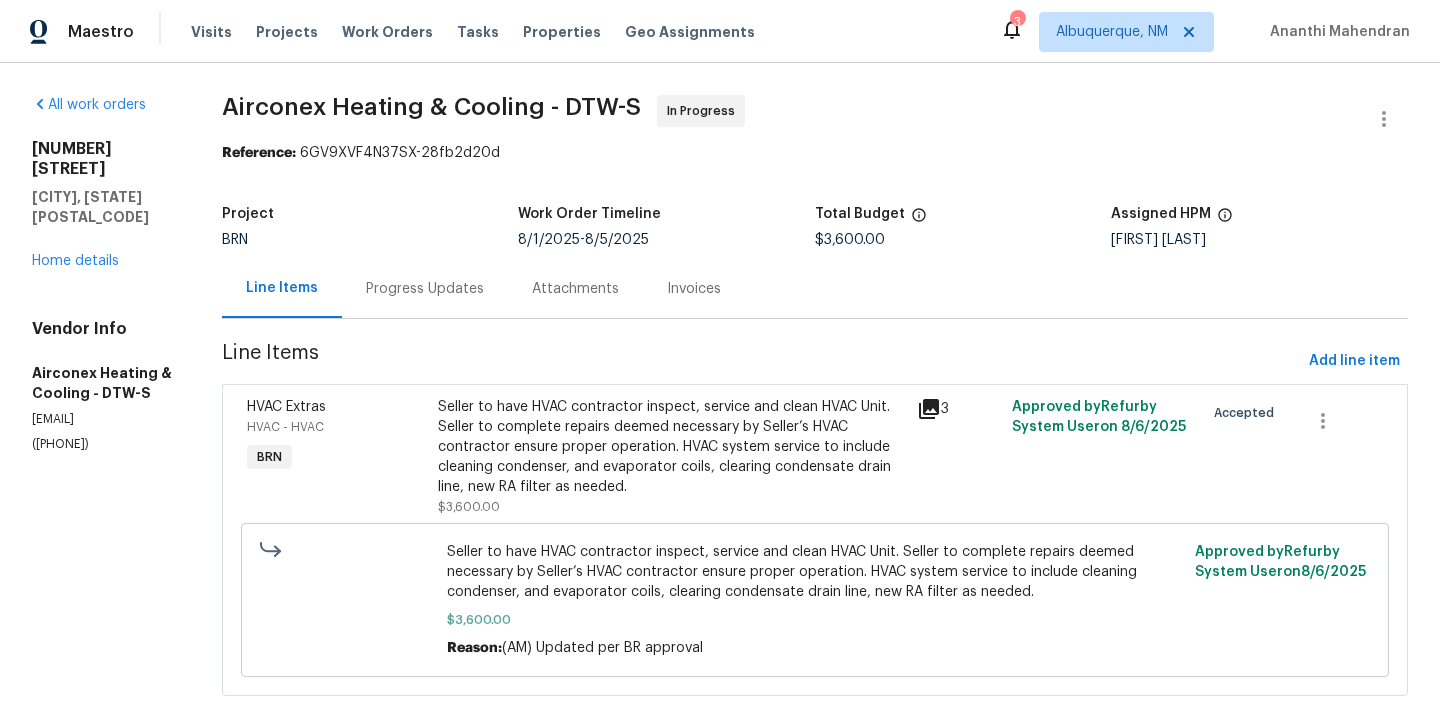 click on "Progress Updates" at bounding box center [425, 288] 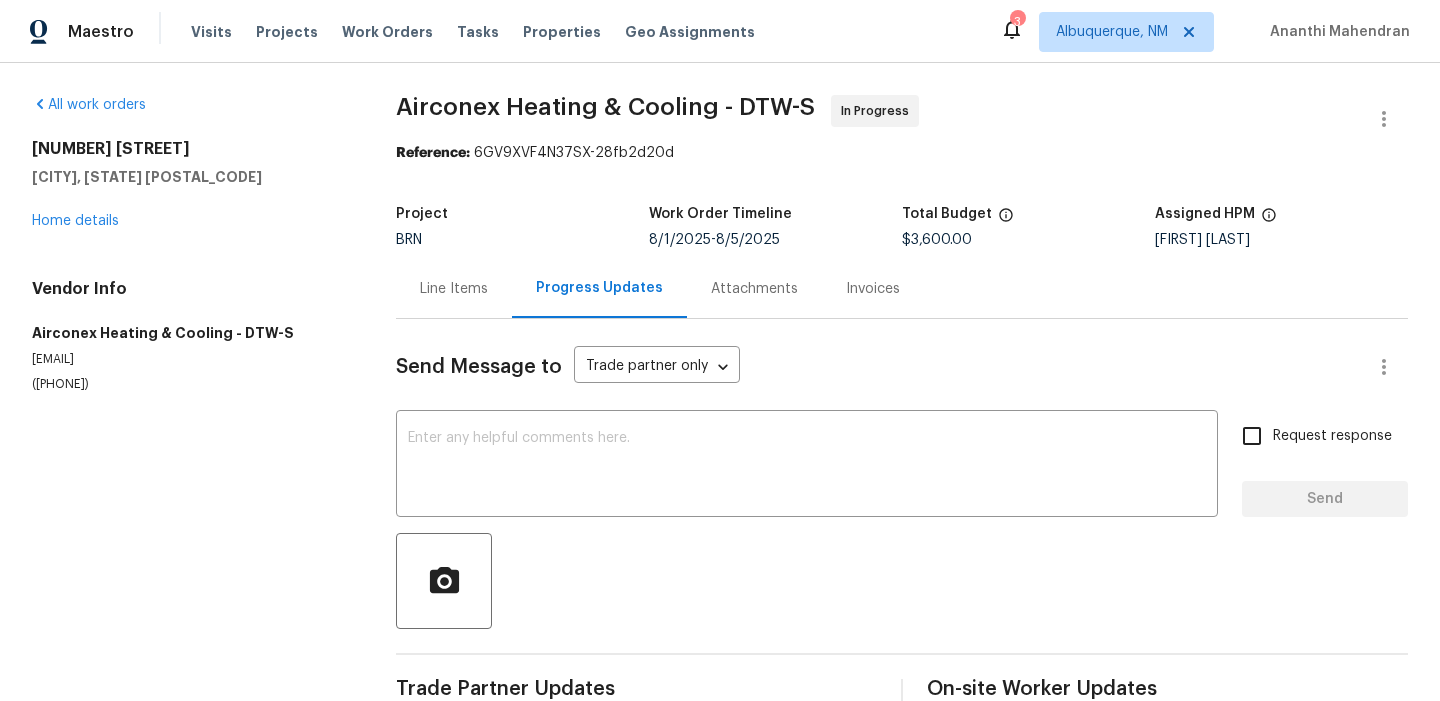scroll, scrollTop: 46, scrollLeft: 0, axis: vertical 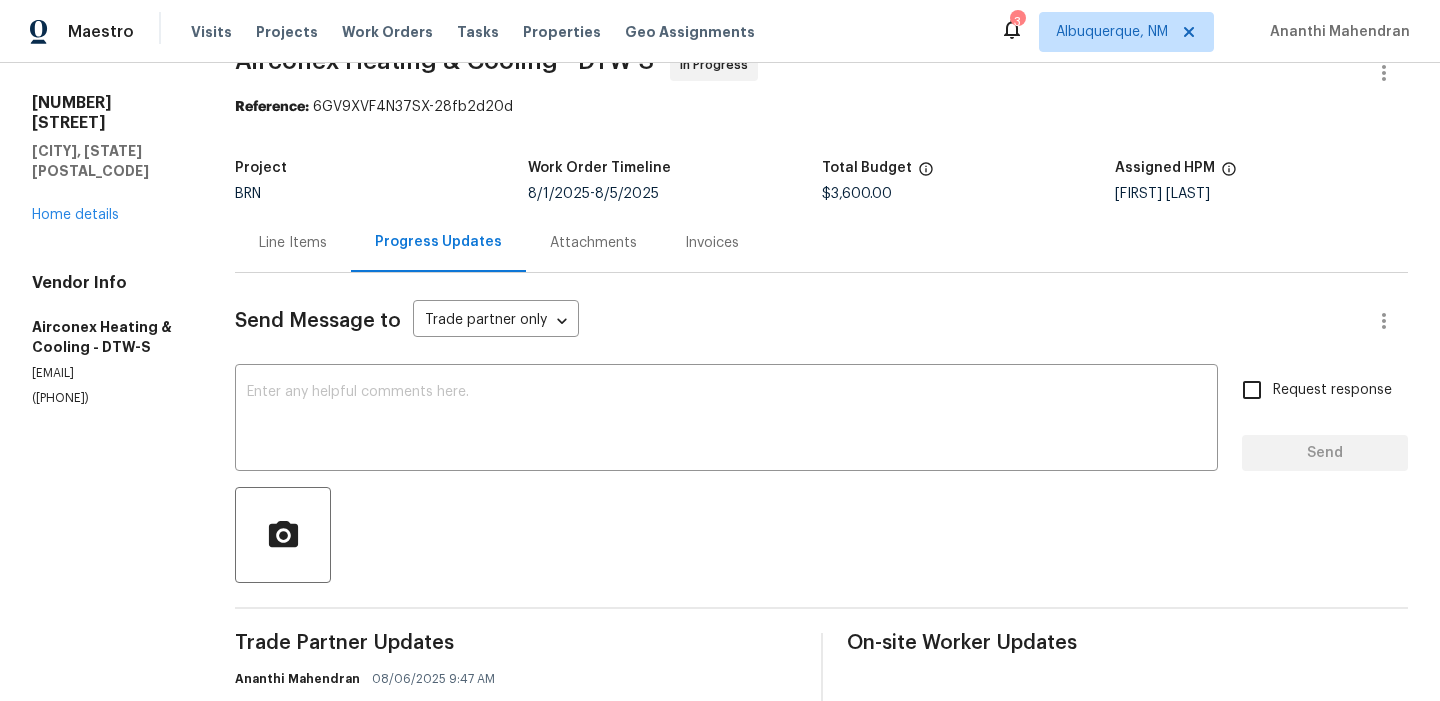 click on "Line Items" at bounding box center (293, 242) 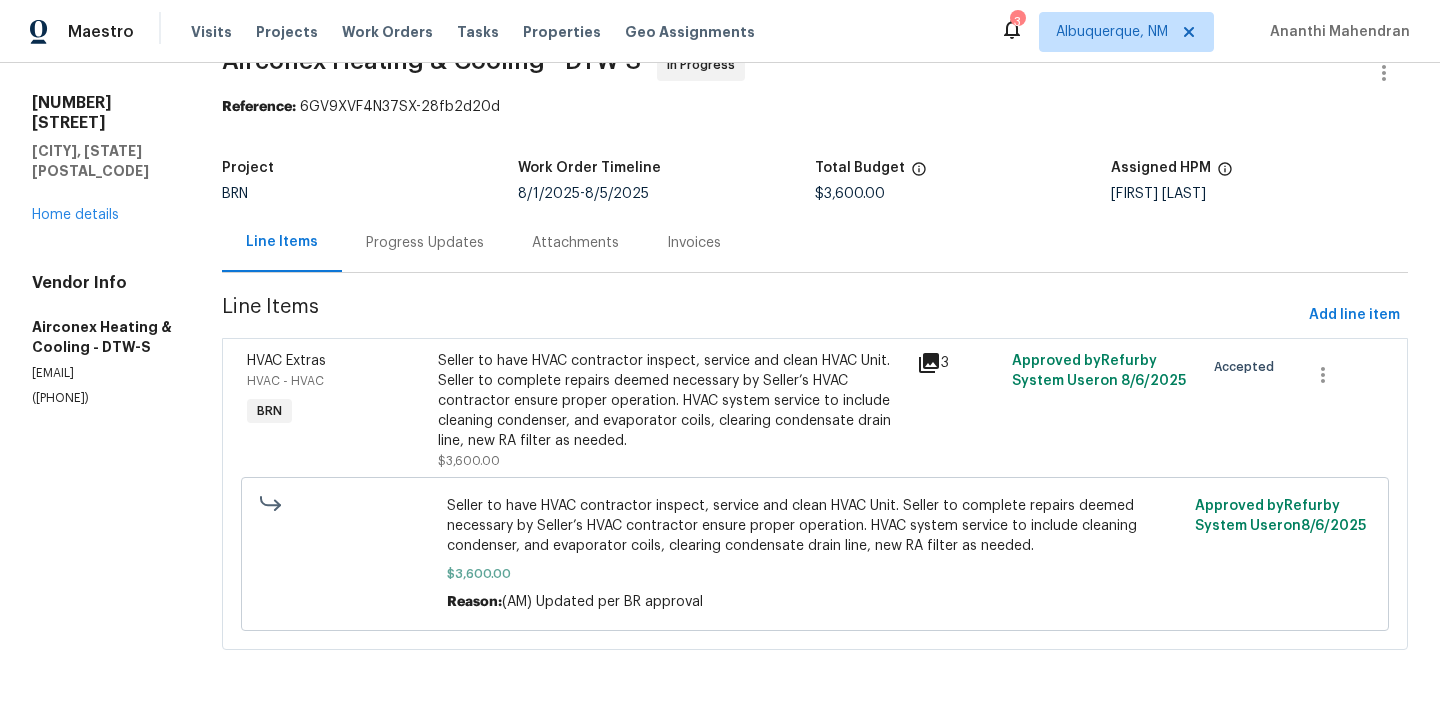 click on "Seller to have HVAC contractor inspect, service and clean HVAC Unit. Seller to complete repairs deemed necessary by Seller’s HVAC contractor ensure proper operation. HVAC system service to  include cleaning condenser, and evaporator coils, clearing condensate drain line, new RA filter as needed." at bounding box center (671, 401) 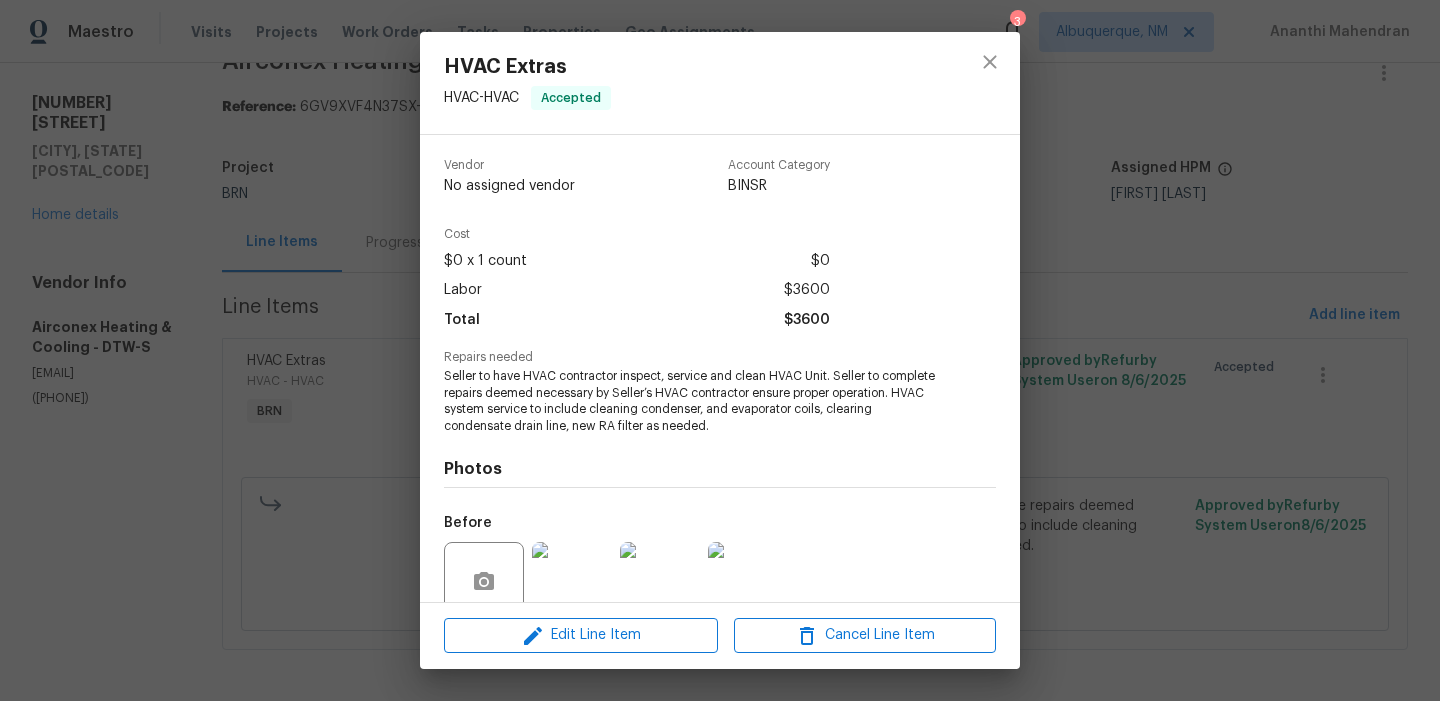 scroll, scrollTop: 170, scrollLeft: 0, axis: vertical 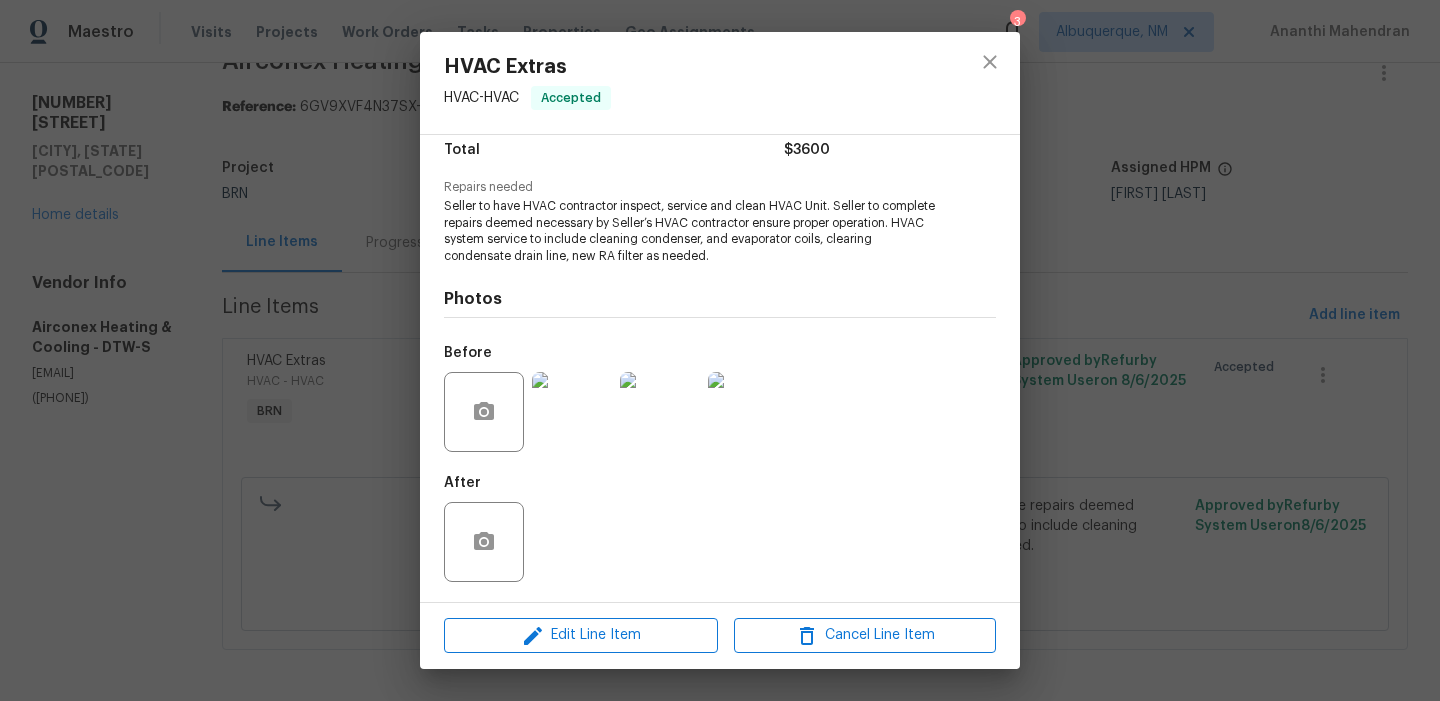 click on "HVAC Extras HVAC  -  HVAC Accepted Vendor No assigned vendor Account Category BINSR Cost $0 x 1 count $0 Labor $3600 Total $3600 Repairs needed Seller to have HVAC contractor inspect, service and clean HVAC Unit. Seller to complete repairs deemed necessary by Seller’s HVAC contractor ensure proper operation. HVAC system service to  include cleaning condenser, and evaporator coils, clearing condensate drain line, new RA filter as needed. Photos Before After  Edit Line Item  Cancel Line Item" at bounding box center [720, 350] 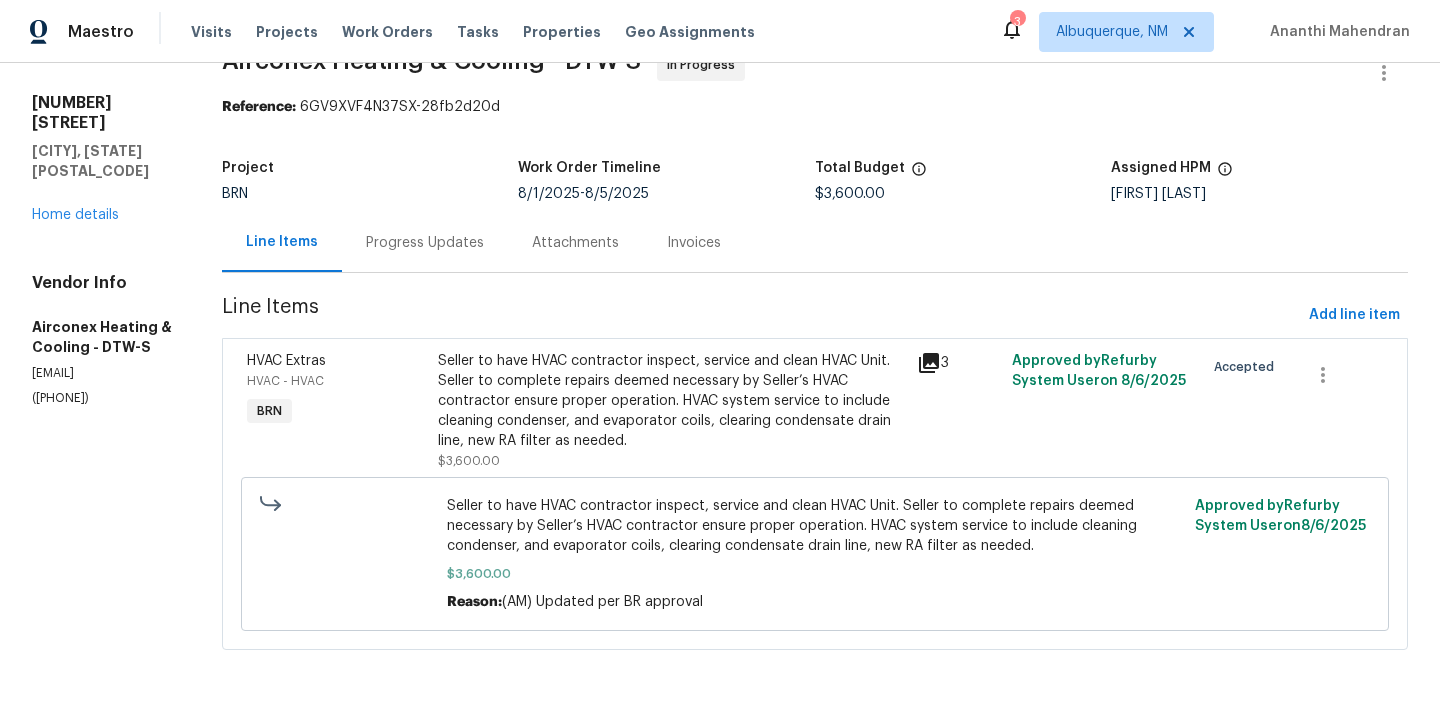 click on "Seller to have HVAC contractor inspect, service and clean HVAC Unit. Seller to complete repairs deemed necessary by Seller’s HVAC contractor ensure proper operation. HVAC system service to  include cleaning condenser, and evaporator coils, clearing condensate drain line, new RA filter as needed." at bounding box center (671, 401) 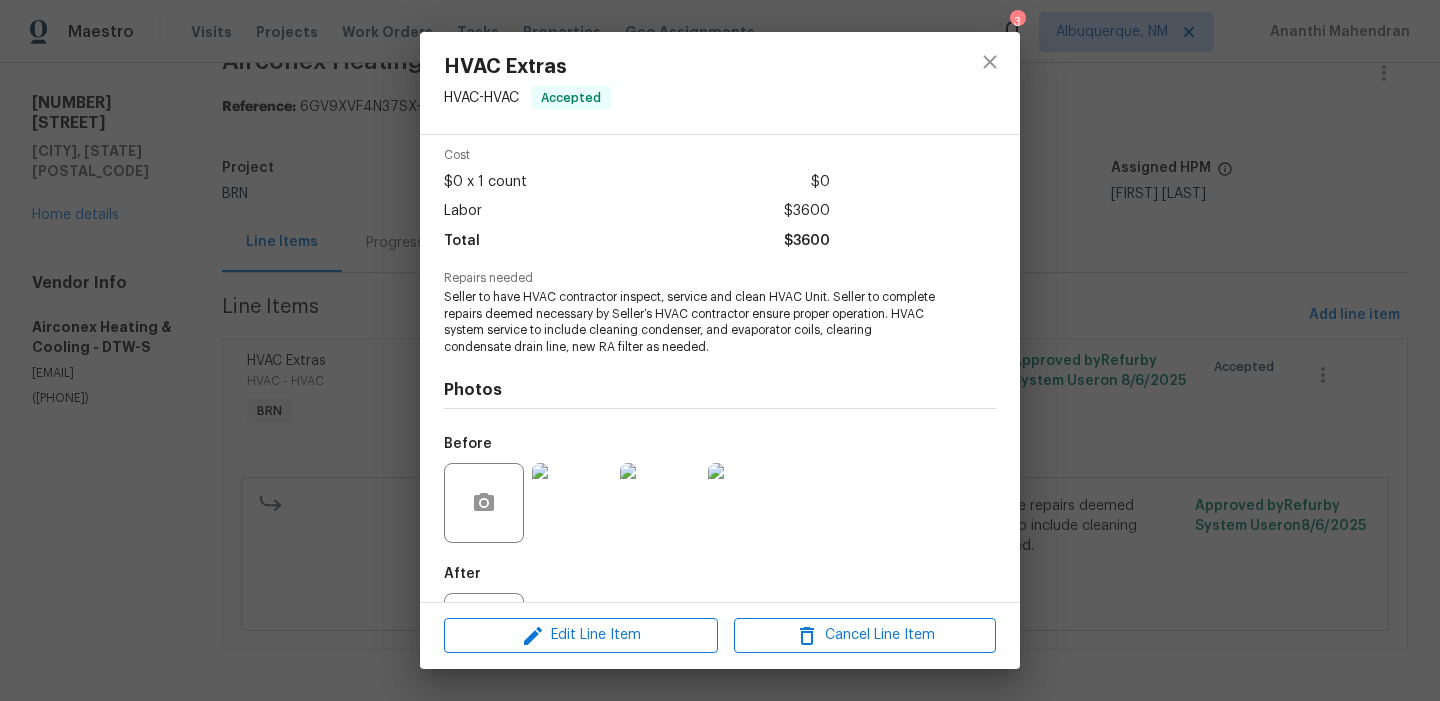 scroll, scrollTop: 170, scrollLeft: 0, axis: vertical 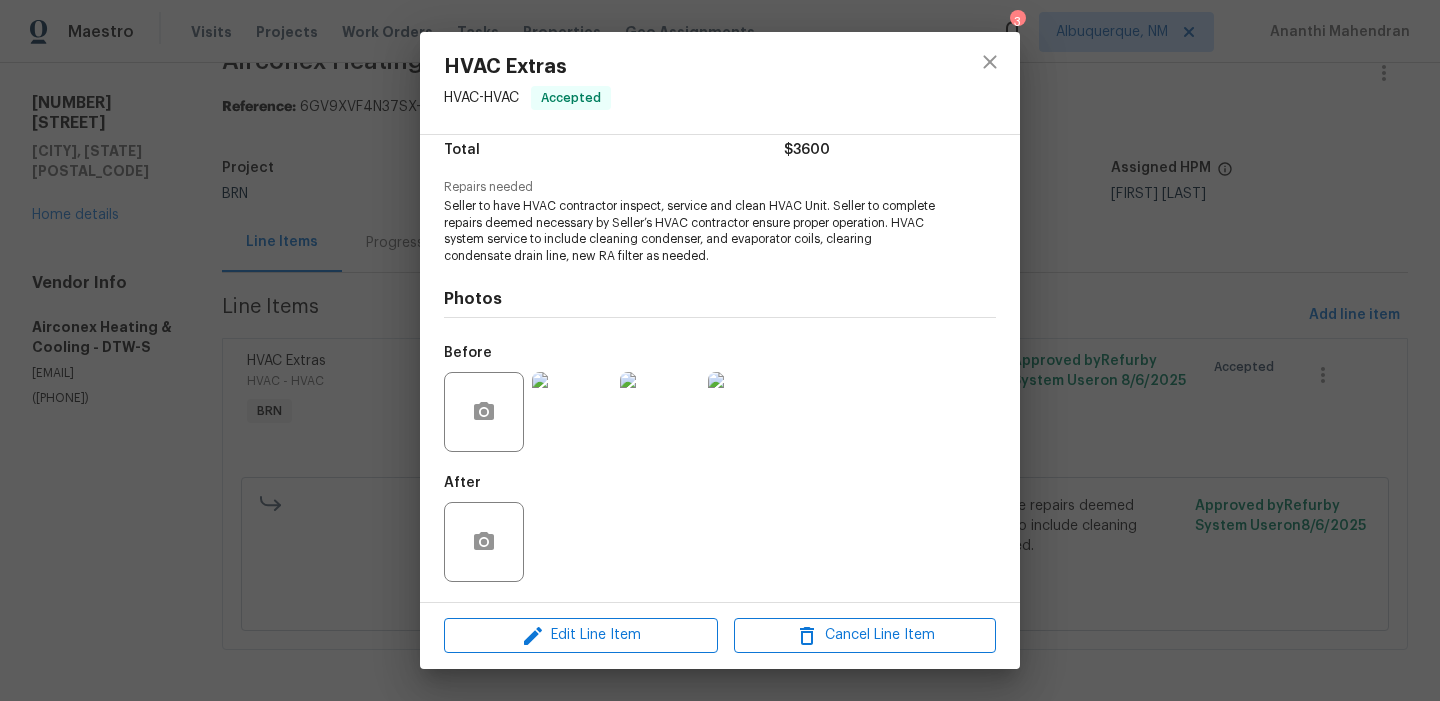 click at bounding box center [572, 412] 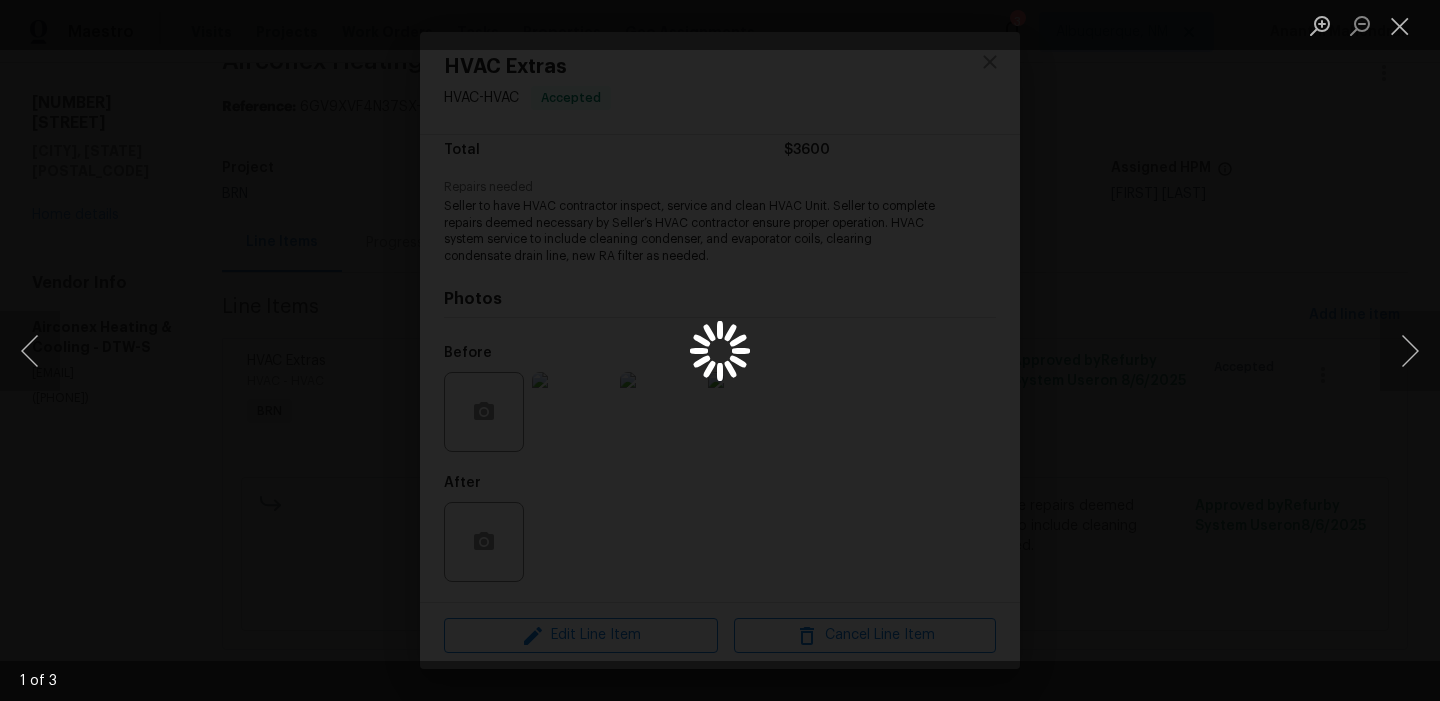 click at bounding box center (720, 350) 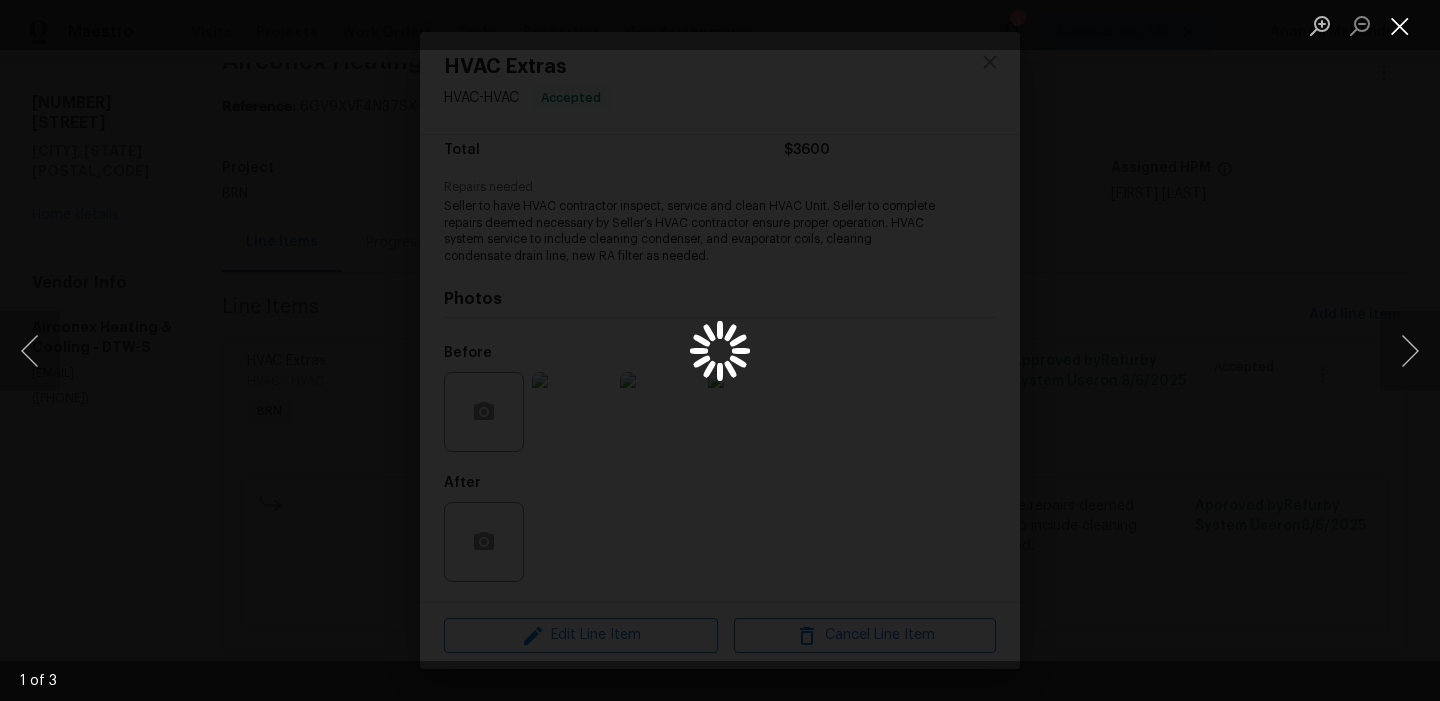 click at bounding box center (1400, 25) 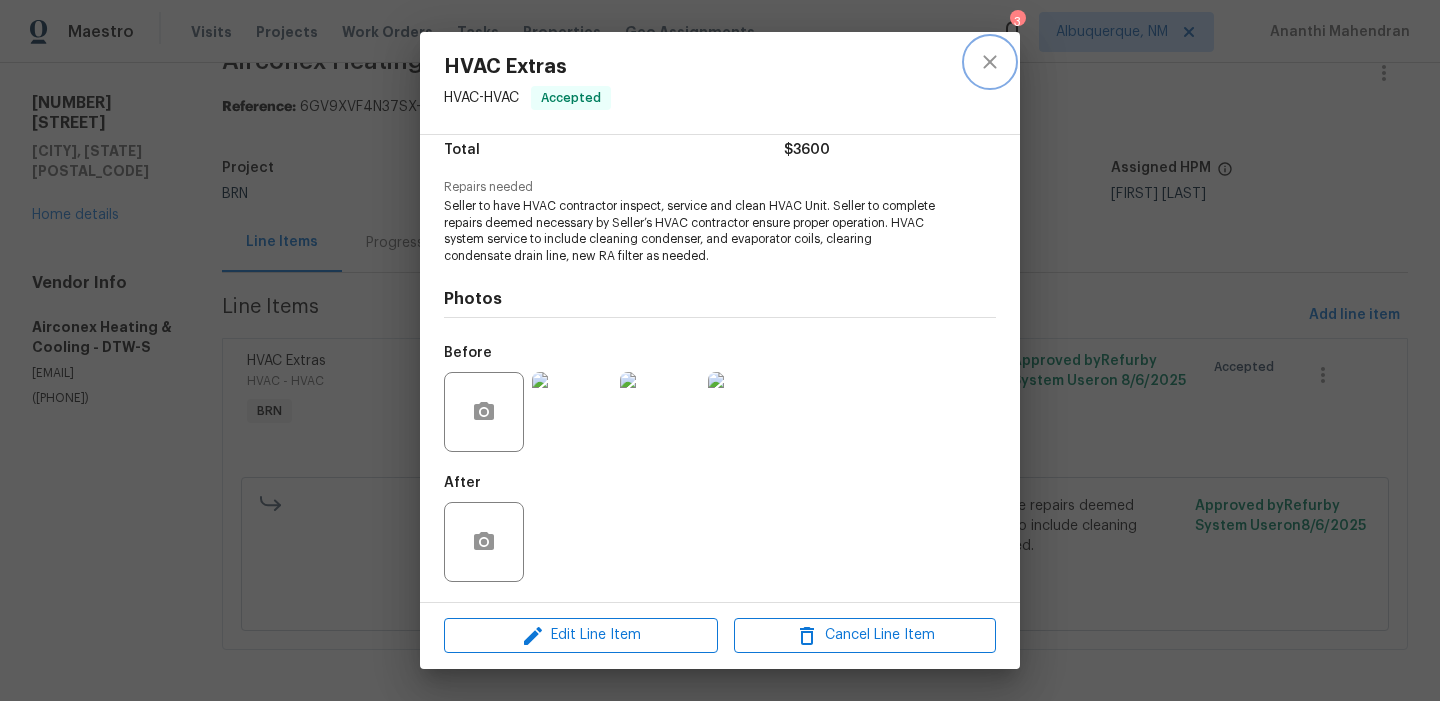click 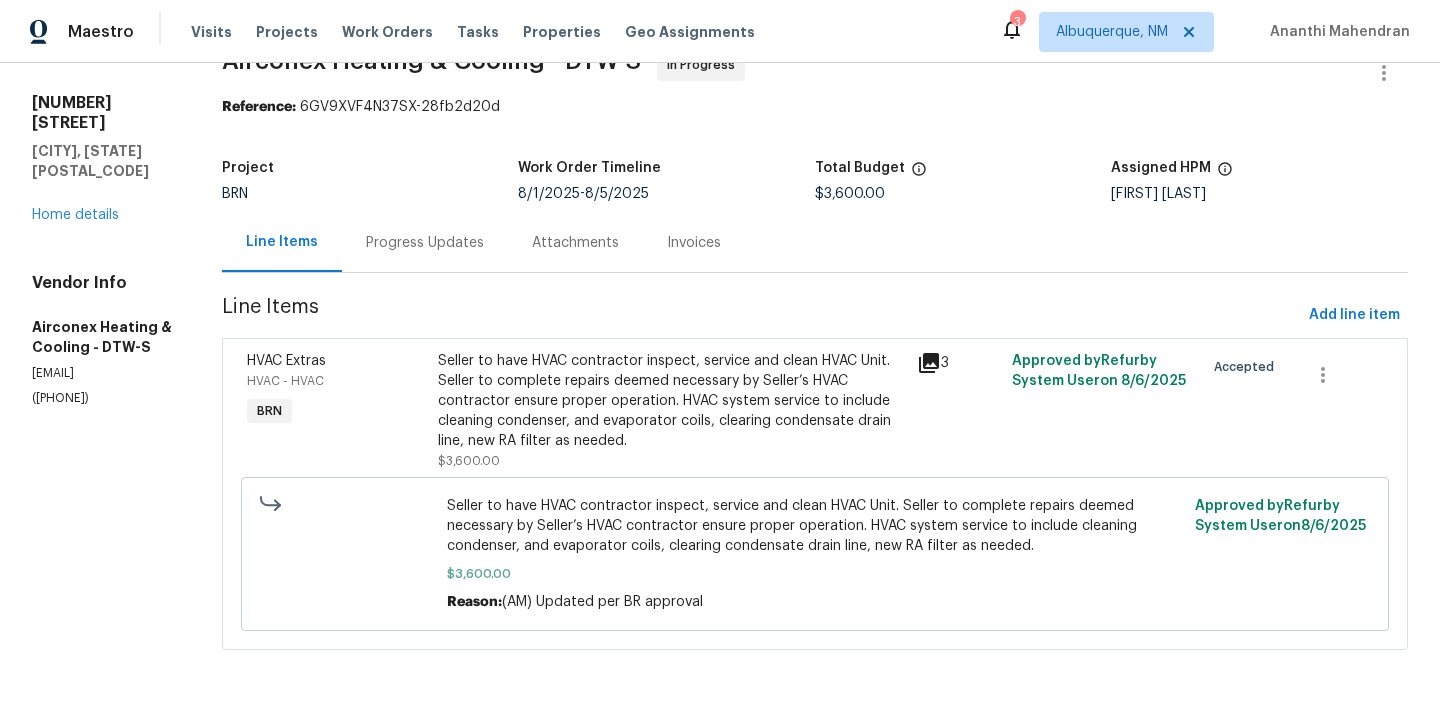 click on "Progress Updates" at bounding box center [425, 242] 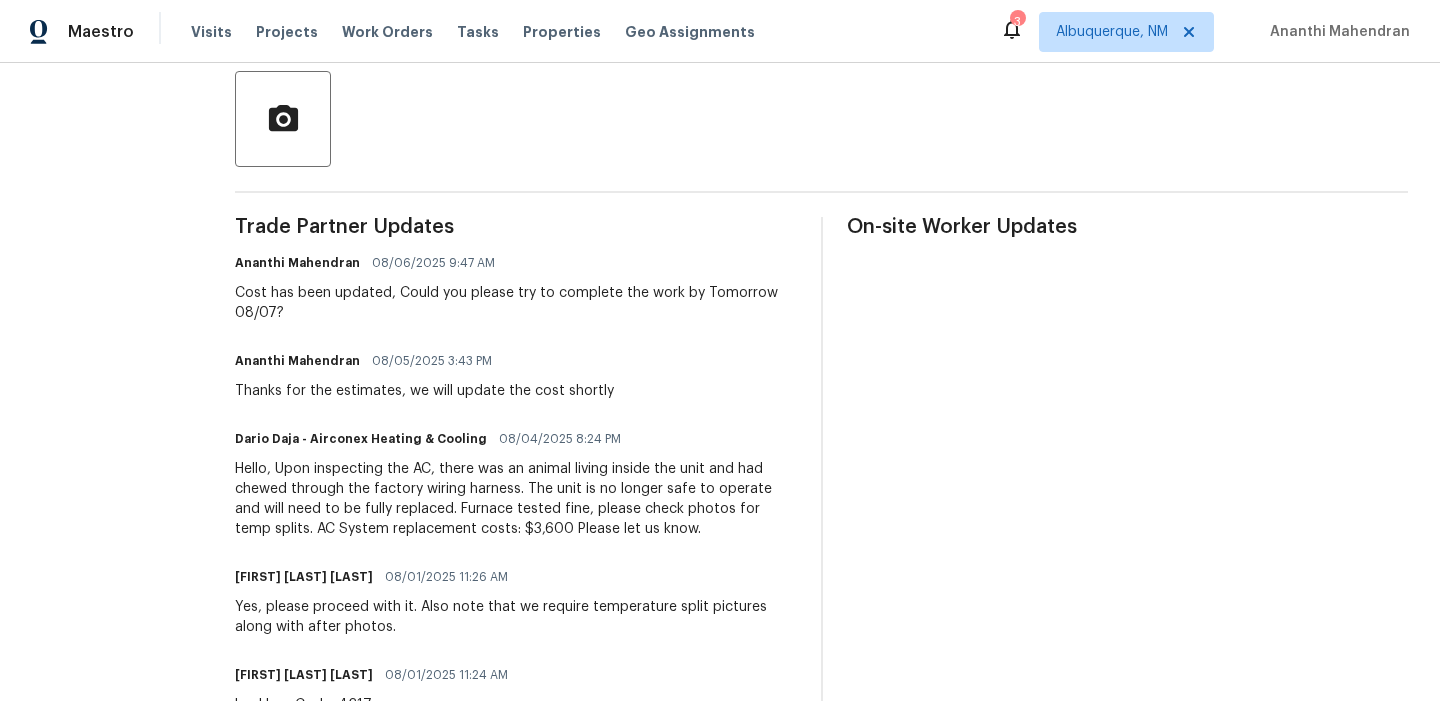 scroll, scrollTop: 477, scrollLeft: 0, axis: vertical 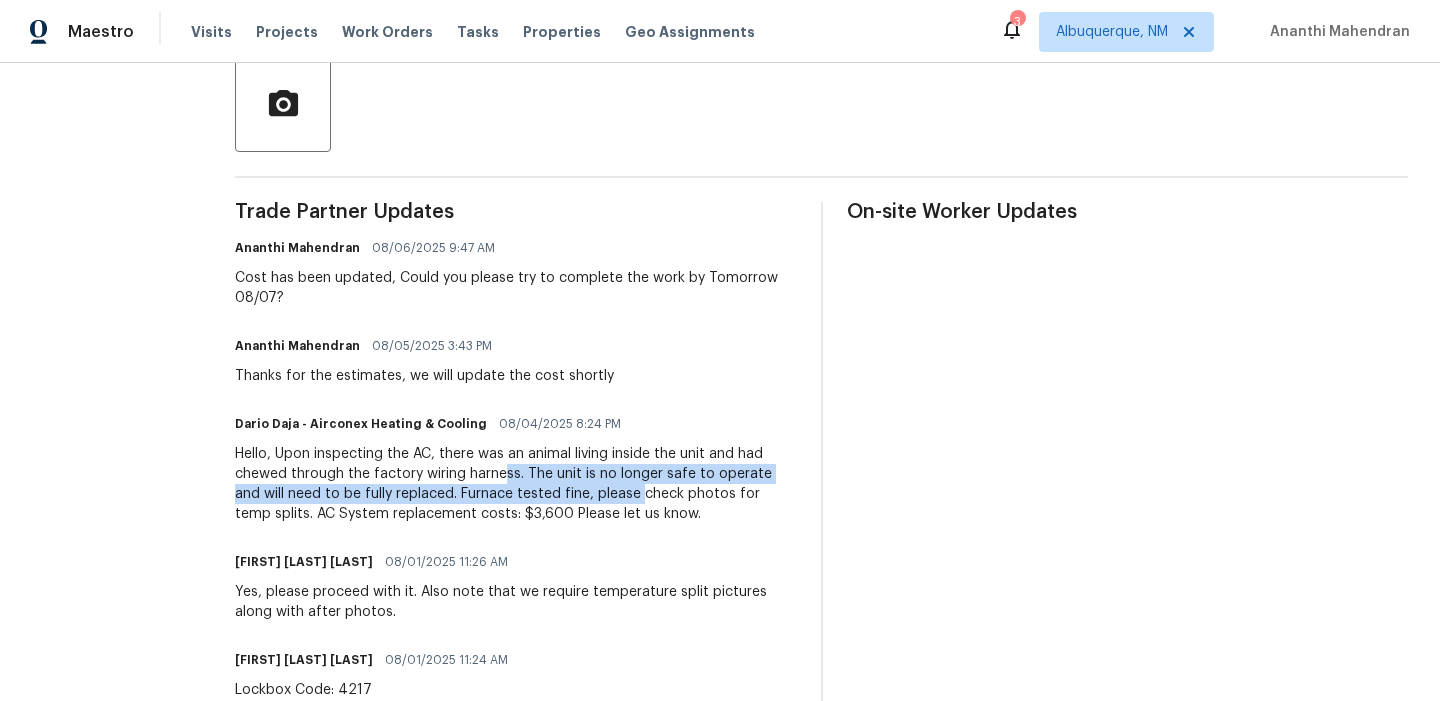 drag, startPoint x: 499, startPoint y: 472, endPoint x: 614, endPoint y: 497, distance: 117.68602 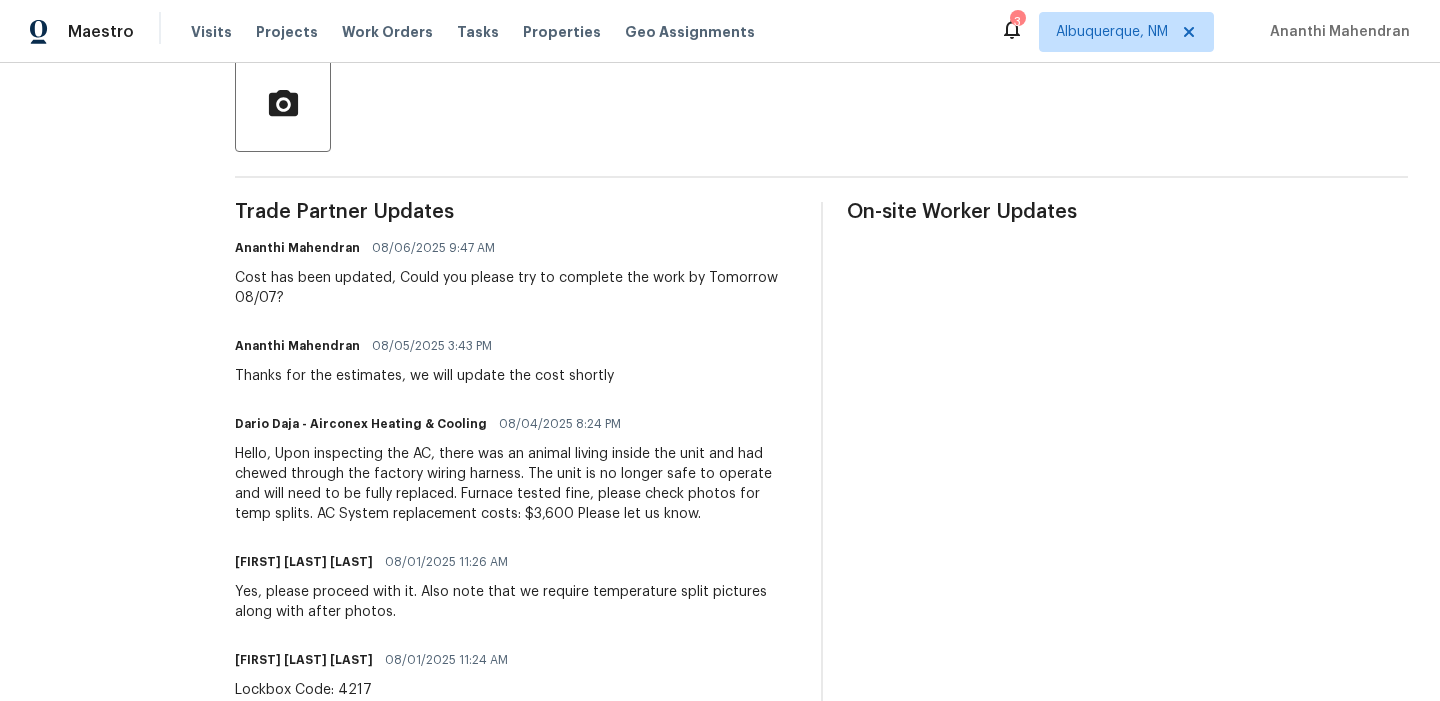 click on "Hello,
Upon inspecting the AC, there was an animal living inside the unit and had chewed through the factory wiring harness. The unit is no longer safe to operate and will need to be fully replaced.
Furnace tested fine, please check photos for temp splits.
AC System replacement costs: $3,600
Please let us know." at bounding box center [515, 484] 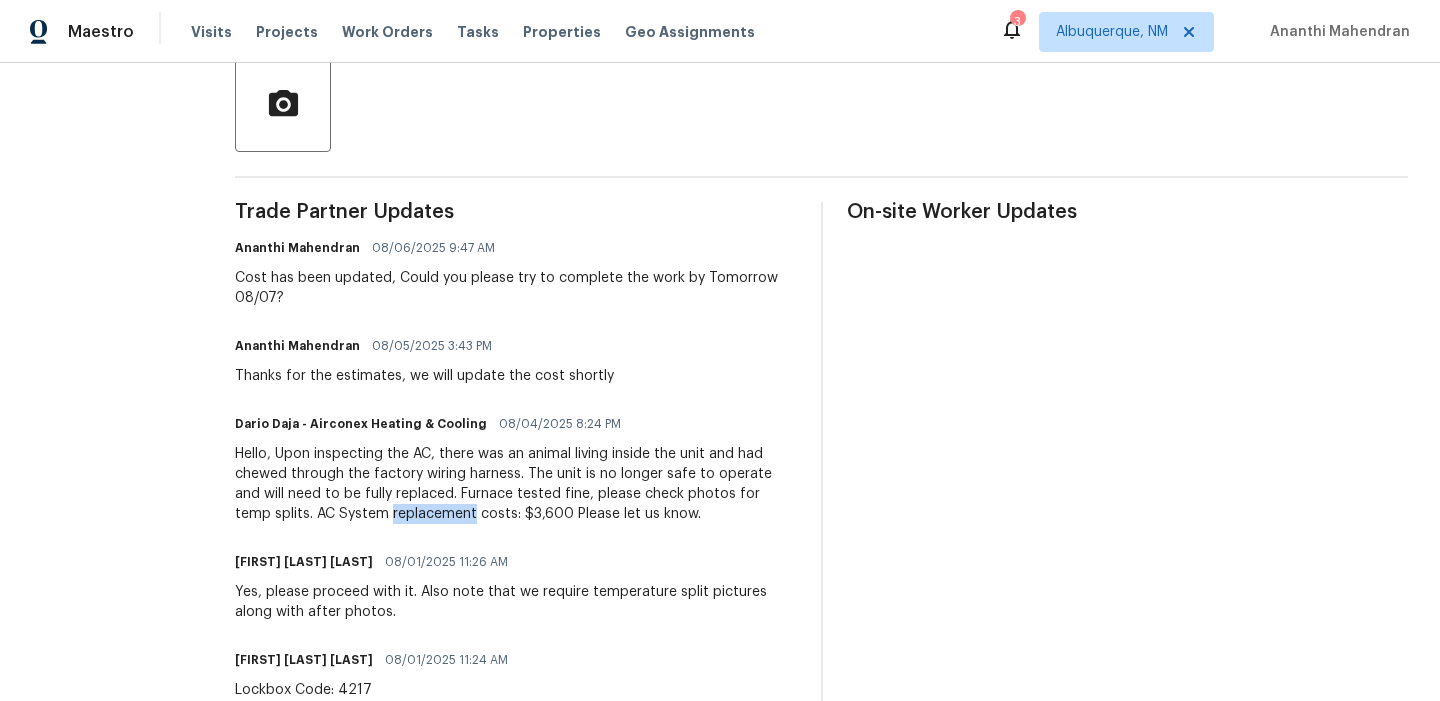 click on "Hello,
Upon inspecting the AC, there was an animal living inside the unit and had chewed through the factory wiring harness. The unit is no longer safe to operate and will need to be fully replaced.
Furnace tested fine, please check photos for temp splits.
AC System replacement costs: $3,600
Please let us know." at bounding box center (515, 484) 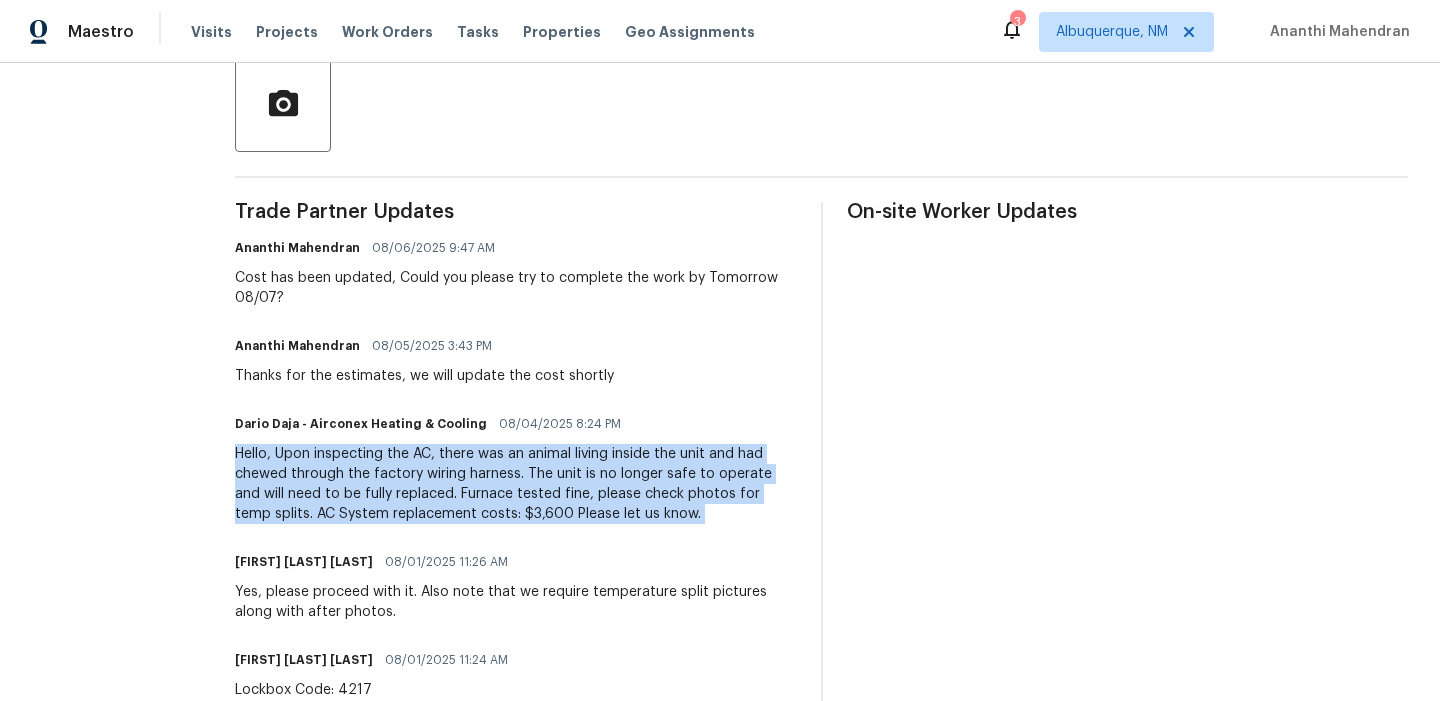 click on "Hello,
Upon inspecting the AC, there was an animal living inside the unit and had chewed through the factory wiring harness. The unit is no longer safe to operate and will need to be fully replaced.
Furnace tested fine, please check photos for temp splits.
AC System replacement costs: $3,600
Please let us know." at bounding box center [515, 484] 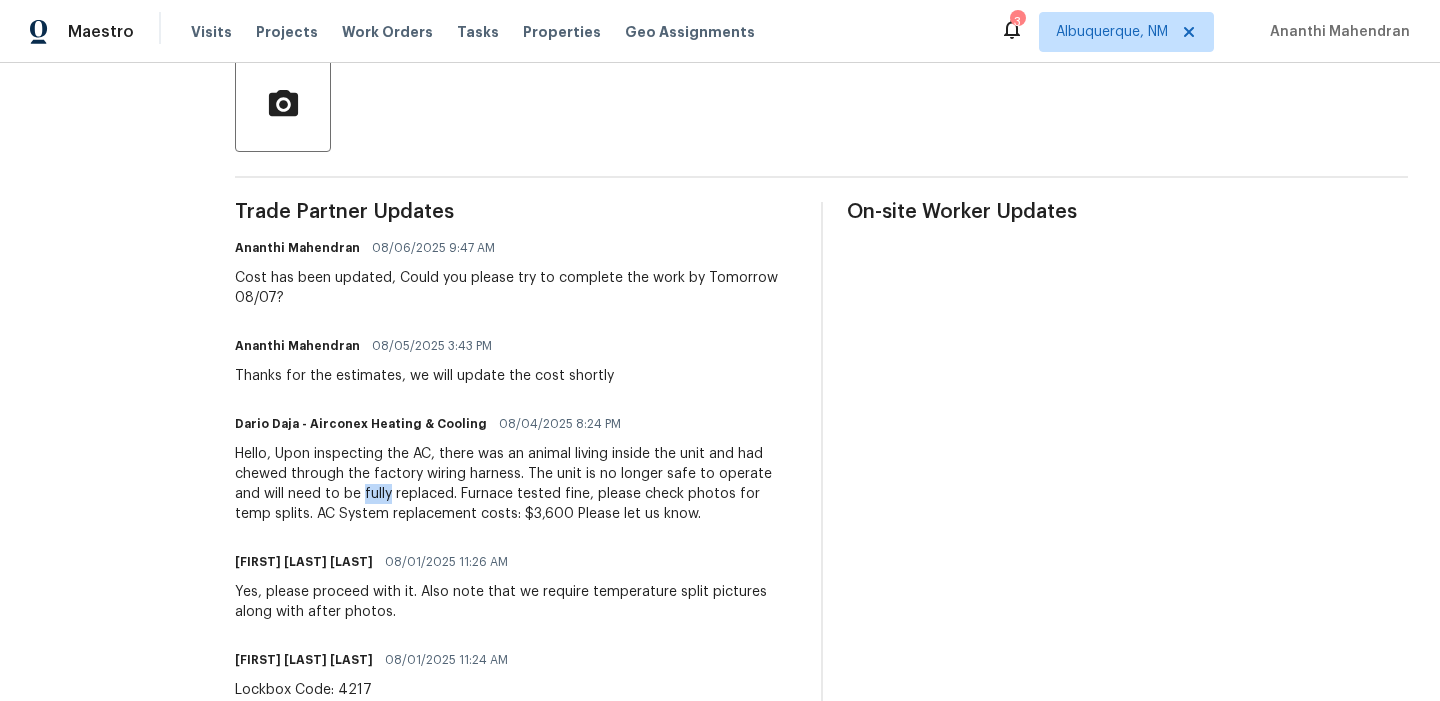 click on "Hello,
Upon inspecting the AC, there was an animal living inside the unit and had chewed through the factory wiring harness. The unit is no longer safe to operate and will need to be fully replaced.
Furnace tested fine, please check photos for temp splits.
AC System replacement costs: $3,600
Please let us know." at bounding box center [515, 484] 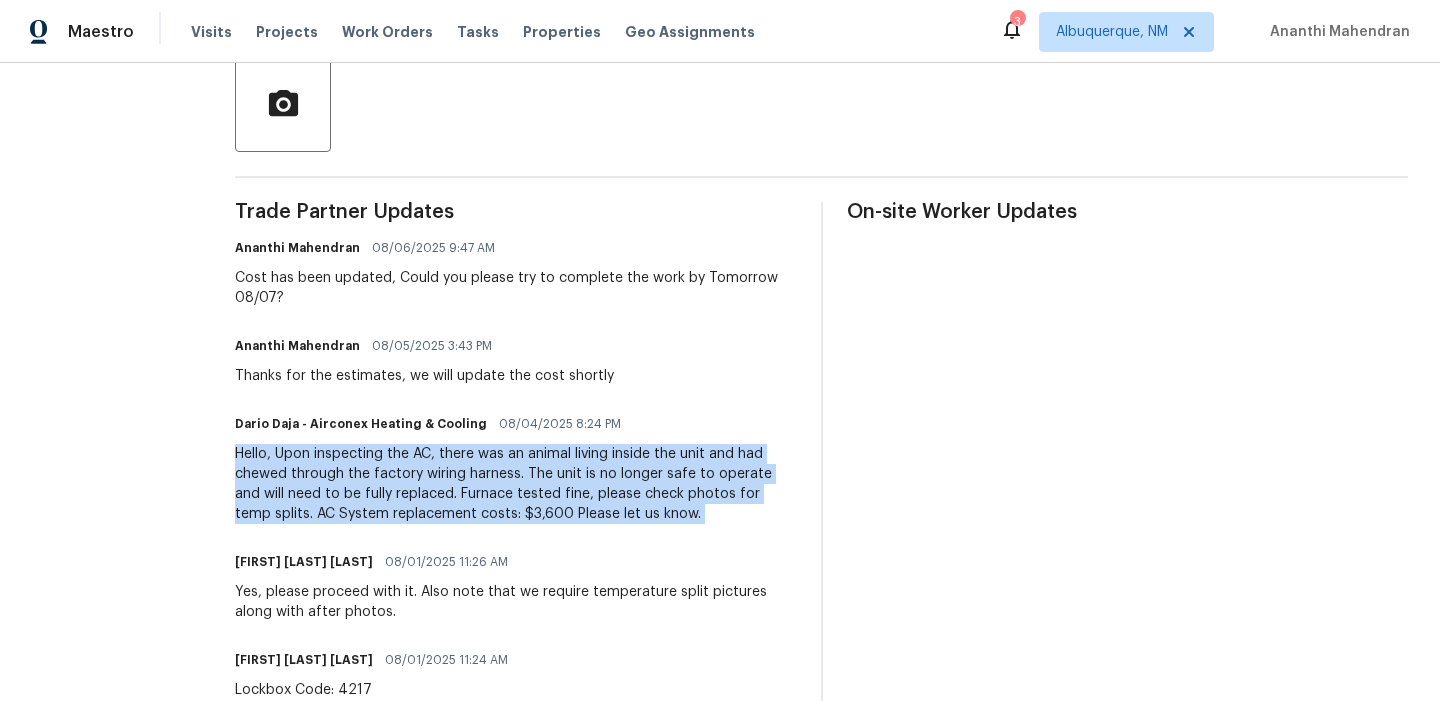 click on "Hello,
Upon inspecting the AC, there was an animal living inside the unit and had chewed through the factory wiring harness. The unit is no longer safe to operate and will need to be fully replaced.
Furnace tested fine, please check photos for temp splits.
AC System replacement costs: $3,600
Please let us know." at bounding box center (515, 484) 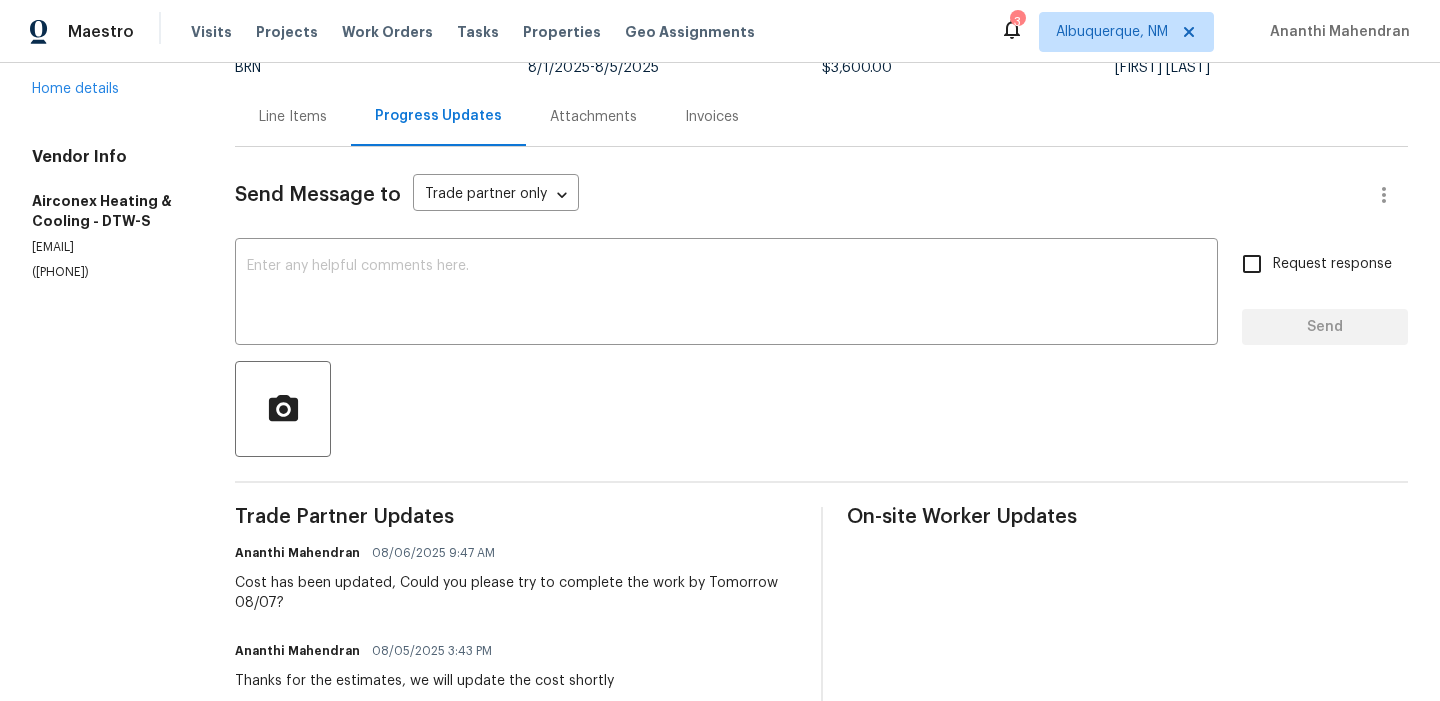 click on "Line Items" at bounding box center (293, 116) 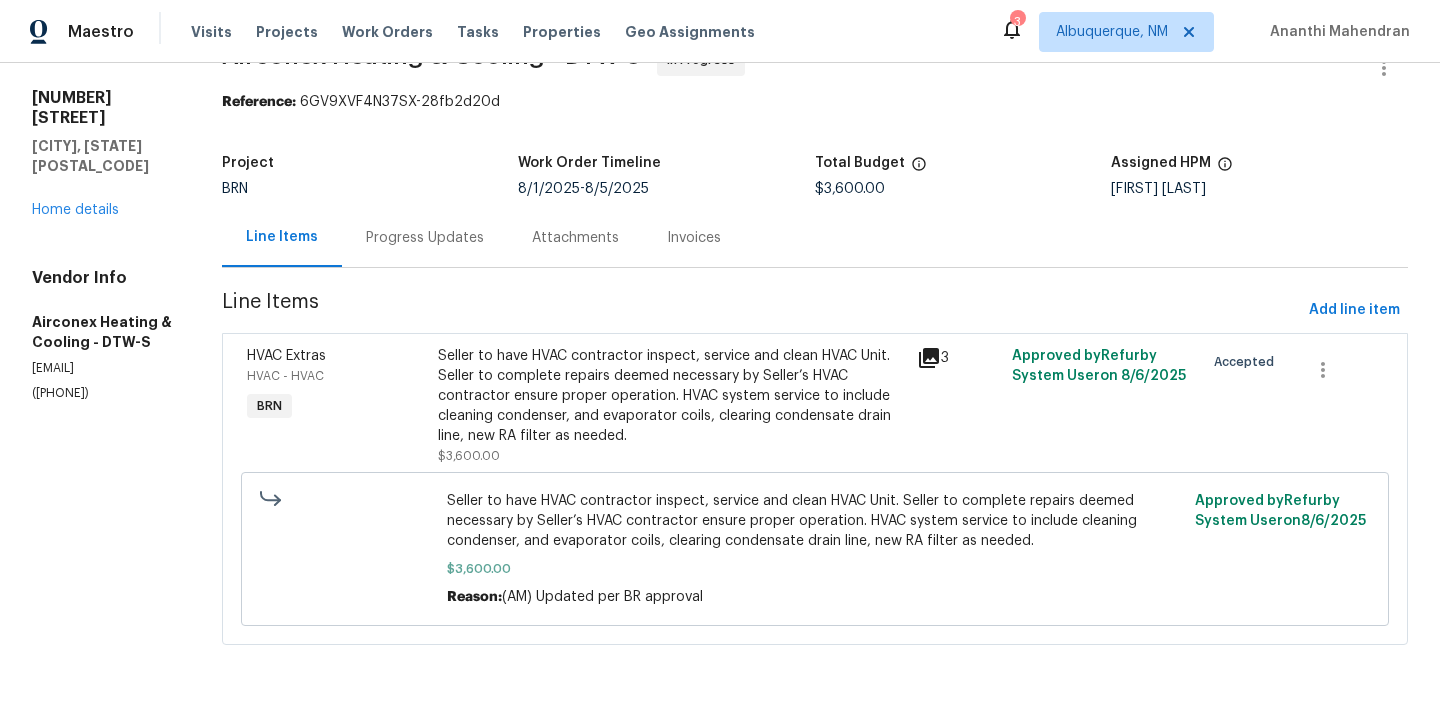 scroll, scrollTop: 52, scrollLeft: 0, axis: vertical 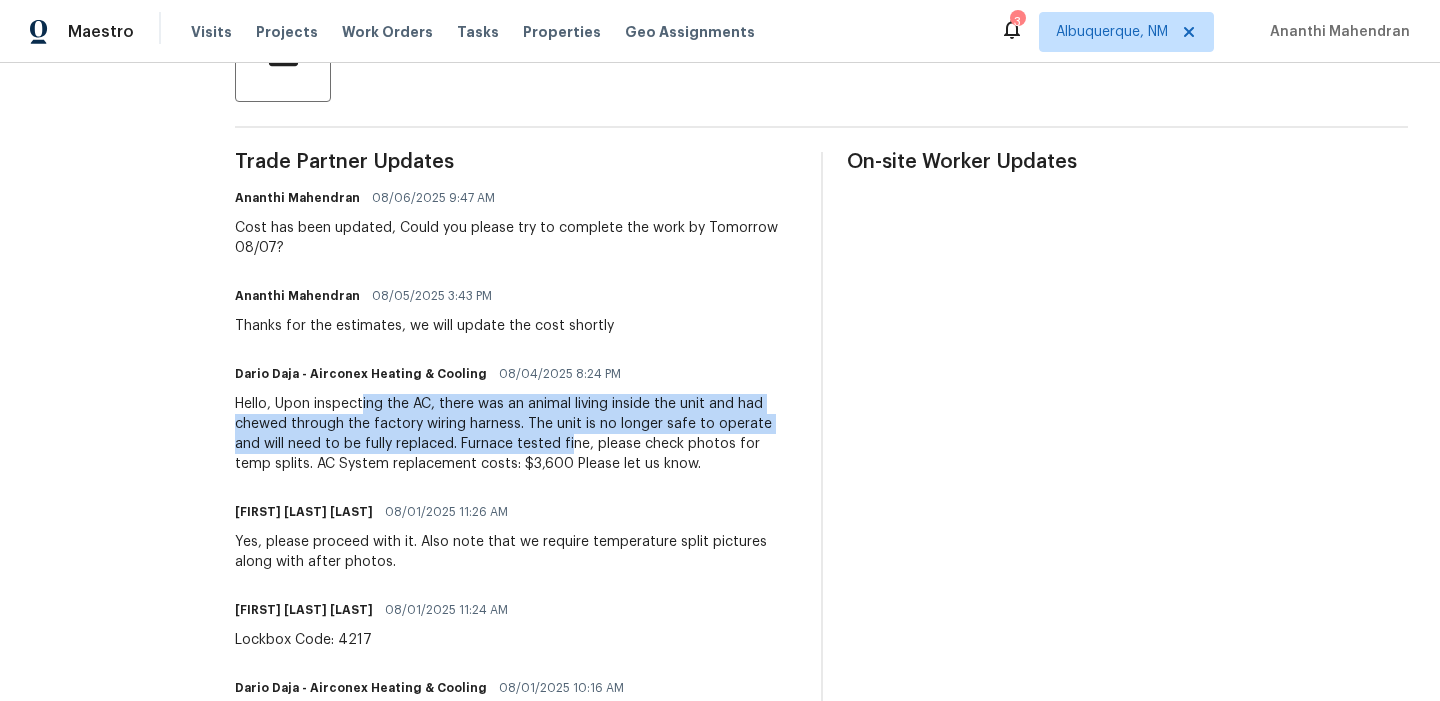 drag, startPoint x: 359, startPoint y: 411, endPoint x: 545, endPoint y: 441, distance: 188.40382 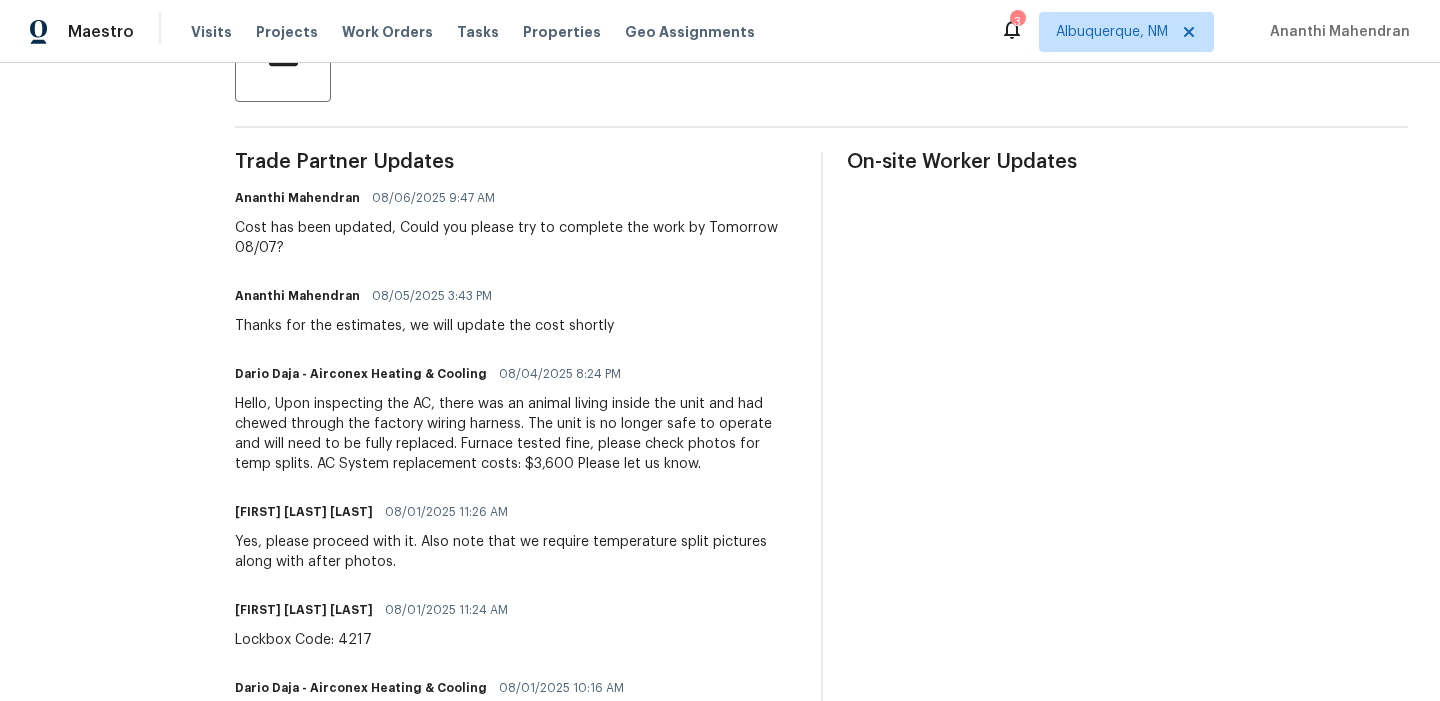 click on "Hello,
Upon inspecting the AC, there was an animal living inside the unit and had chewed through the factory wiring harness. The unit is no longer safe to operate and will need to be fully replaced.
Furnace tested fine, please check photos for temp splits.
AC System replacement costs: $3,600
Please let us know." at bounding box center (515, 434) 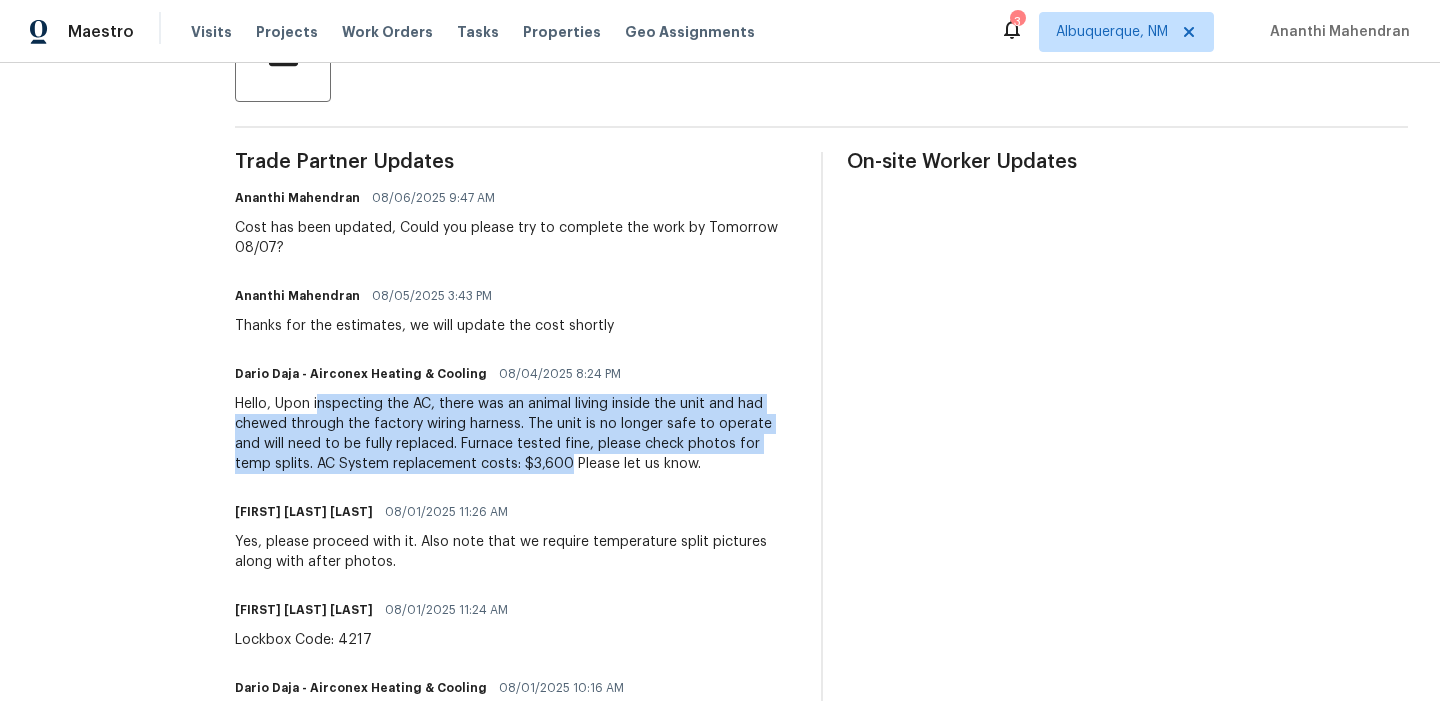 drag, startPoint x: 524, startPoint y: 466, endPoint x: 316, endPoint y: 407, distance: 216.20592 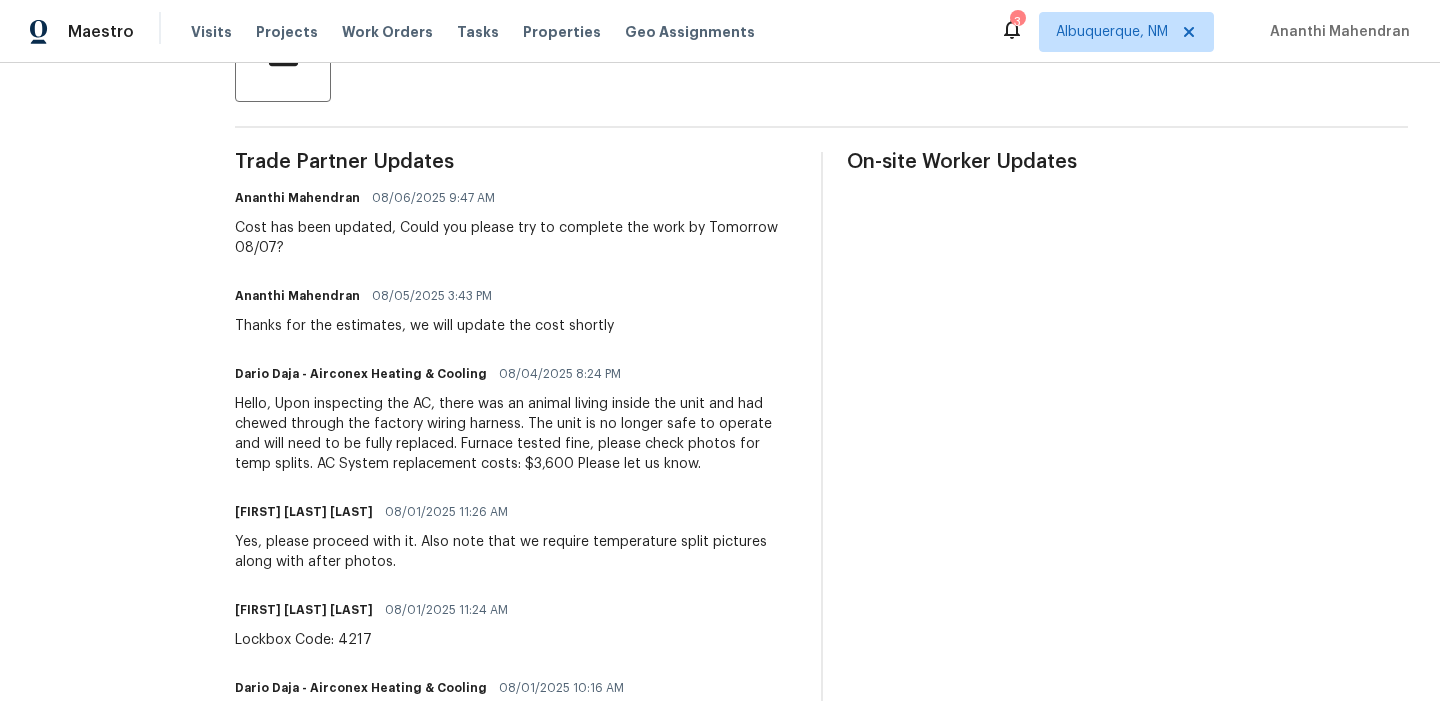click on "Hello,
Upon inspecting the AC, there was an animal living inside the unit and had chewed through the factory wiring harness. The unit is no longer safe to operate and will need to be fully replaced.
Furnace tested fine, please check photos for temp splits.
AC System replacement costs: $3,600
Please let us know." at bounding box center (515, 434) 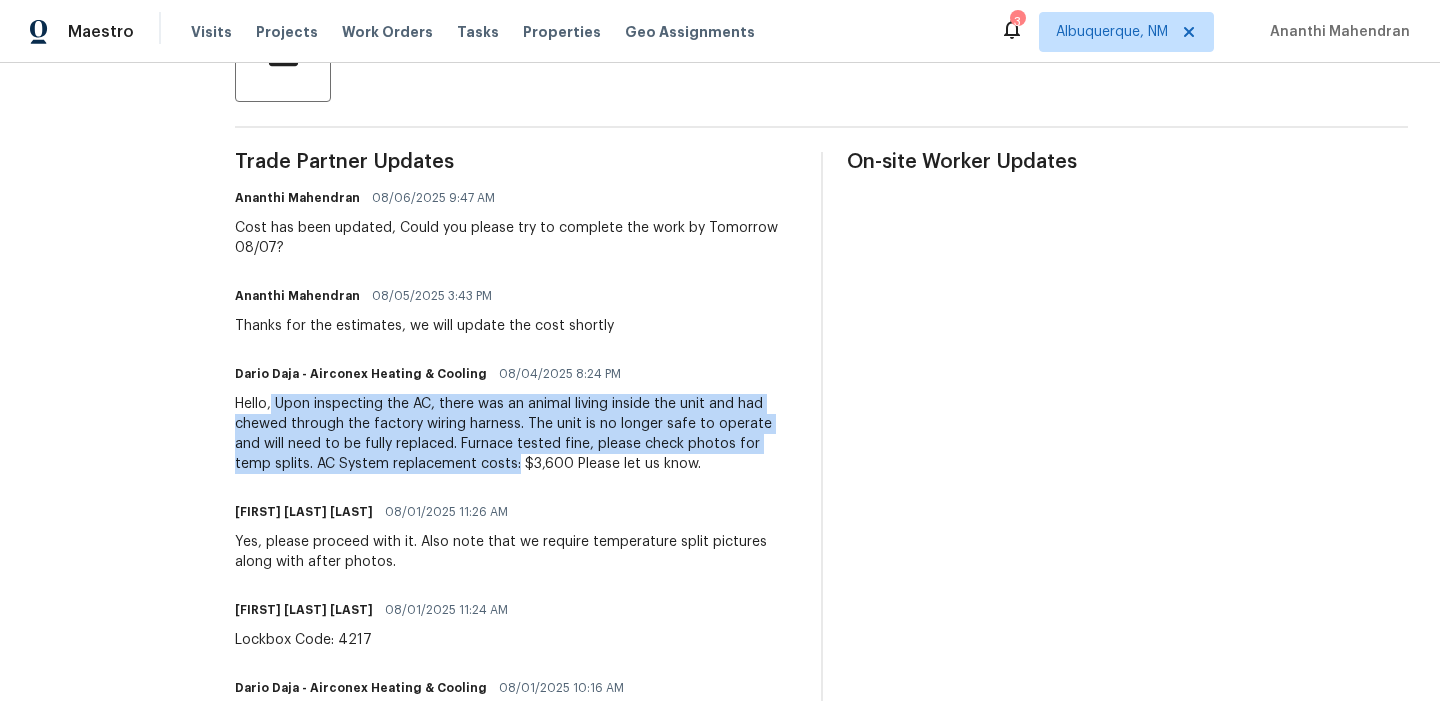 drag, startPoint x: 270, startPoint y: 406, endPoint x: 474, endPoint y: 453, distance: 209.34421 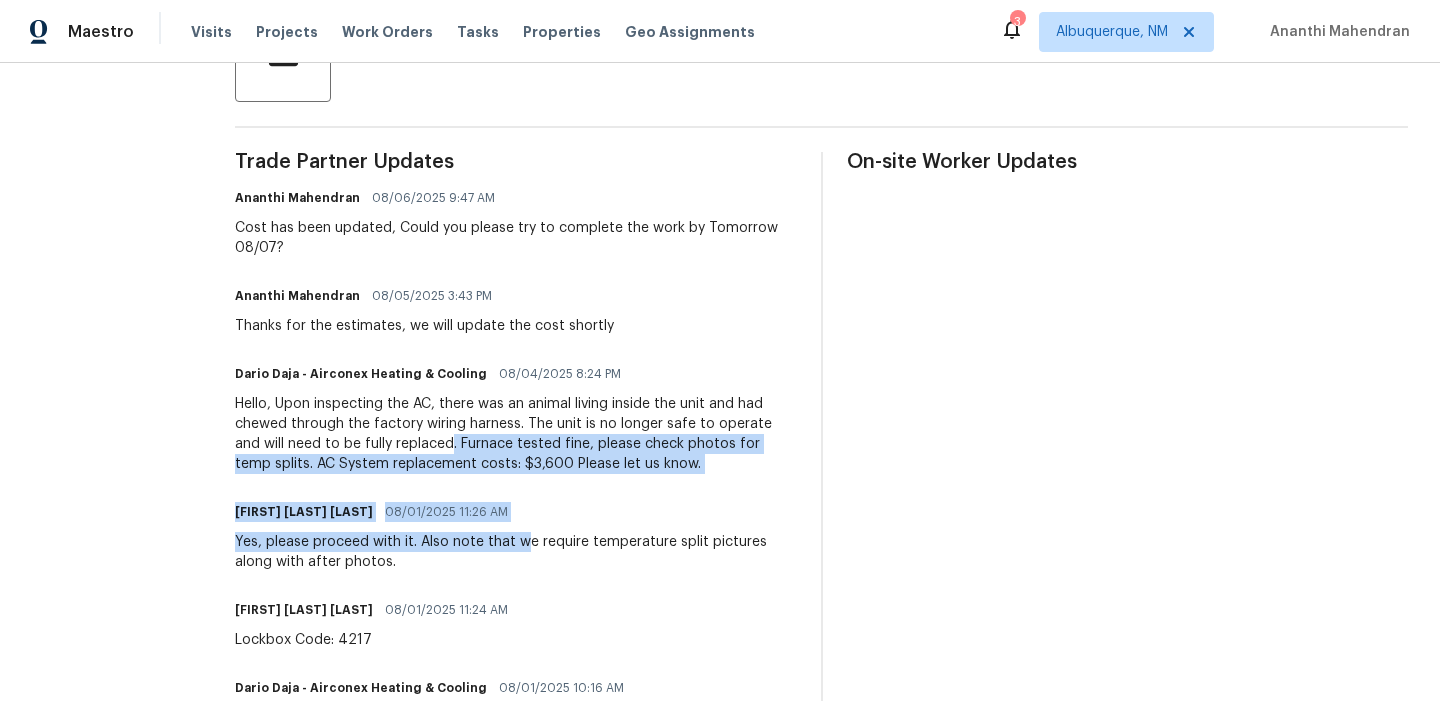 drag, startPoint x: 418, startPoint y: 443, endPoint x: 514, endPoint y: 533, distance: 131.59027 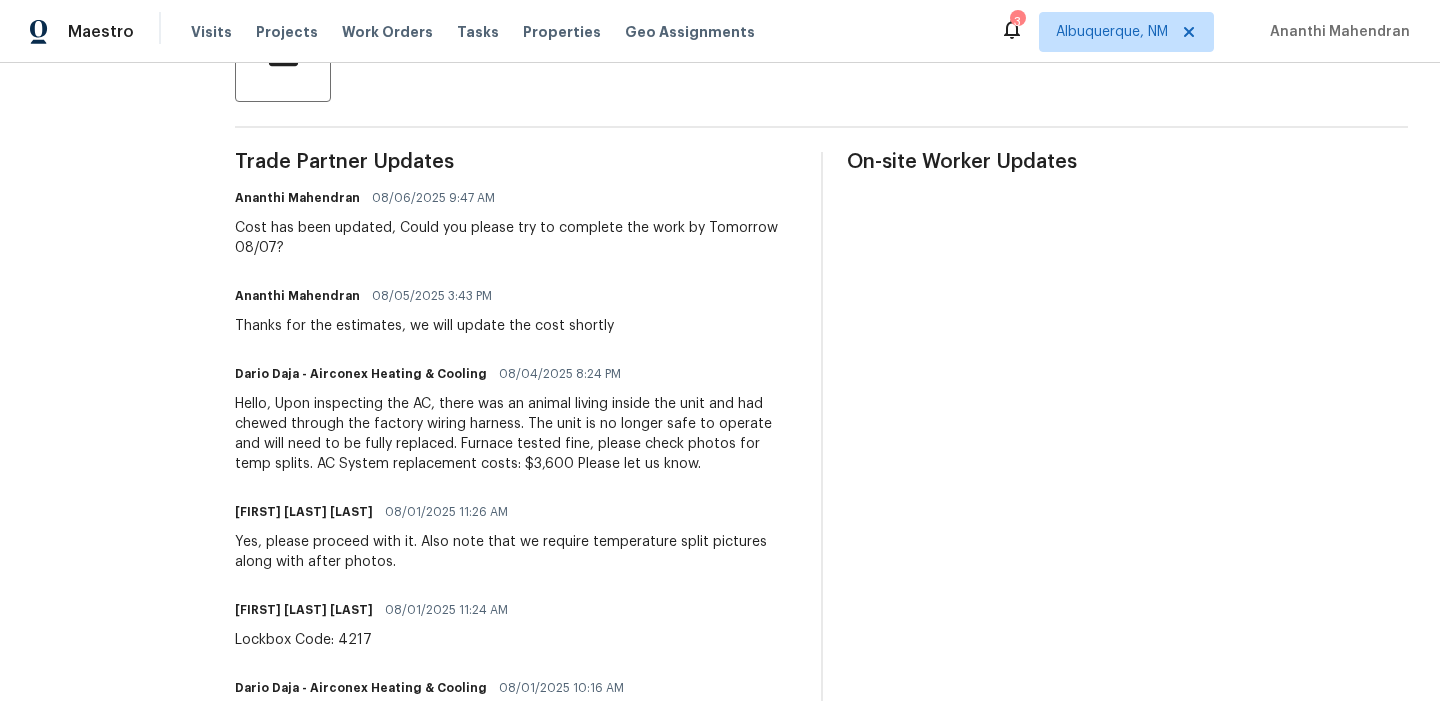 click on "Hello,
Upon inspecting the AC, there was an animal living inside the unit and had chewed through the factory wiring harness. The unit is no longer safe to operate and will need to be fully replaced.
Furnace tested fine, please check photos for temp splits.
AC System replacement costs: $3,600
Please let us know." at bounding box center (515, 434) 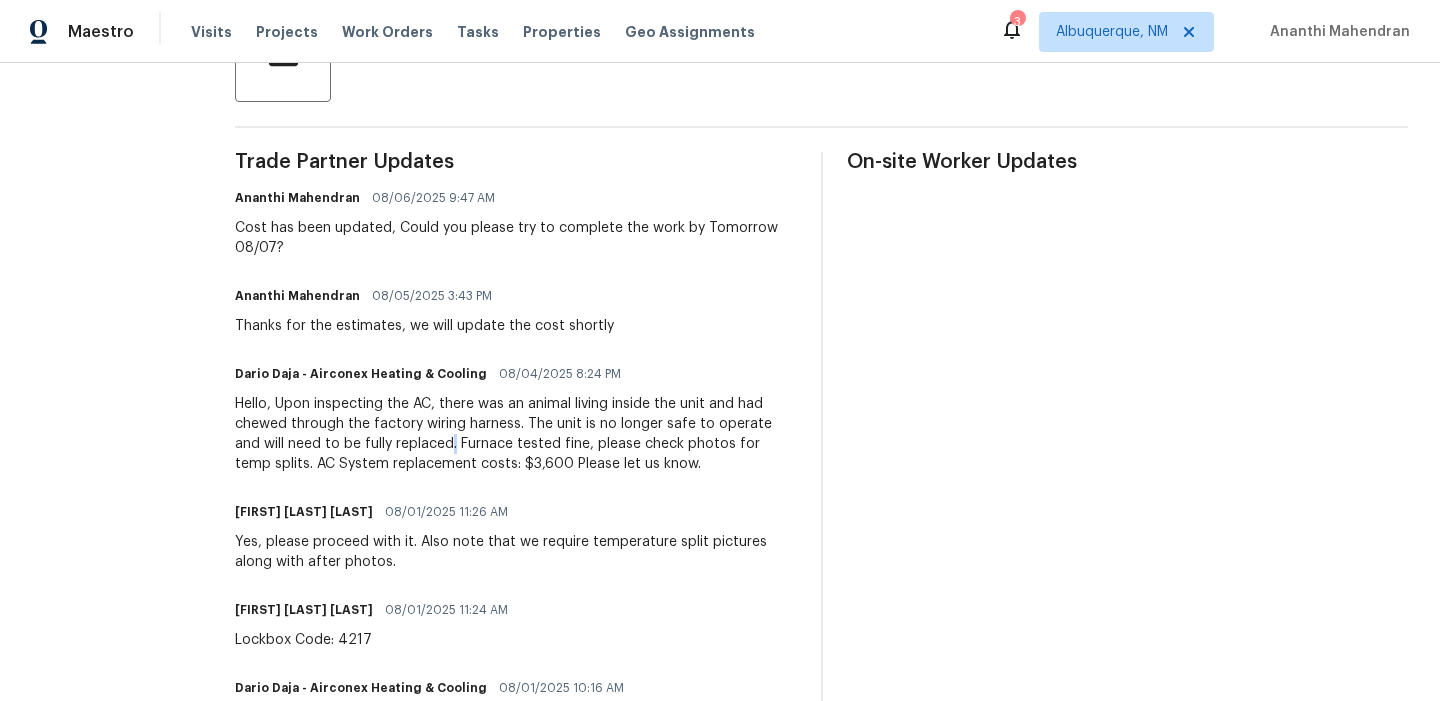 click on "Hello,
Upon inspecting the AC, there was an animal living inside the unit and had chewed through the factory wiring harness. The unit is no longer safe to operate and will need to be fully replaced.
Furnace tested fine, please check photos for temp splits.
AC System replacement costs: $3,600
Please let us know." at bounding box center (515, 434) 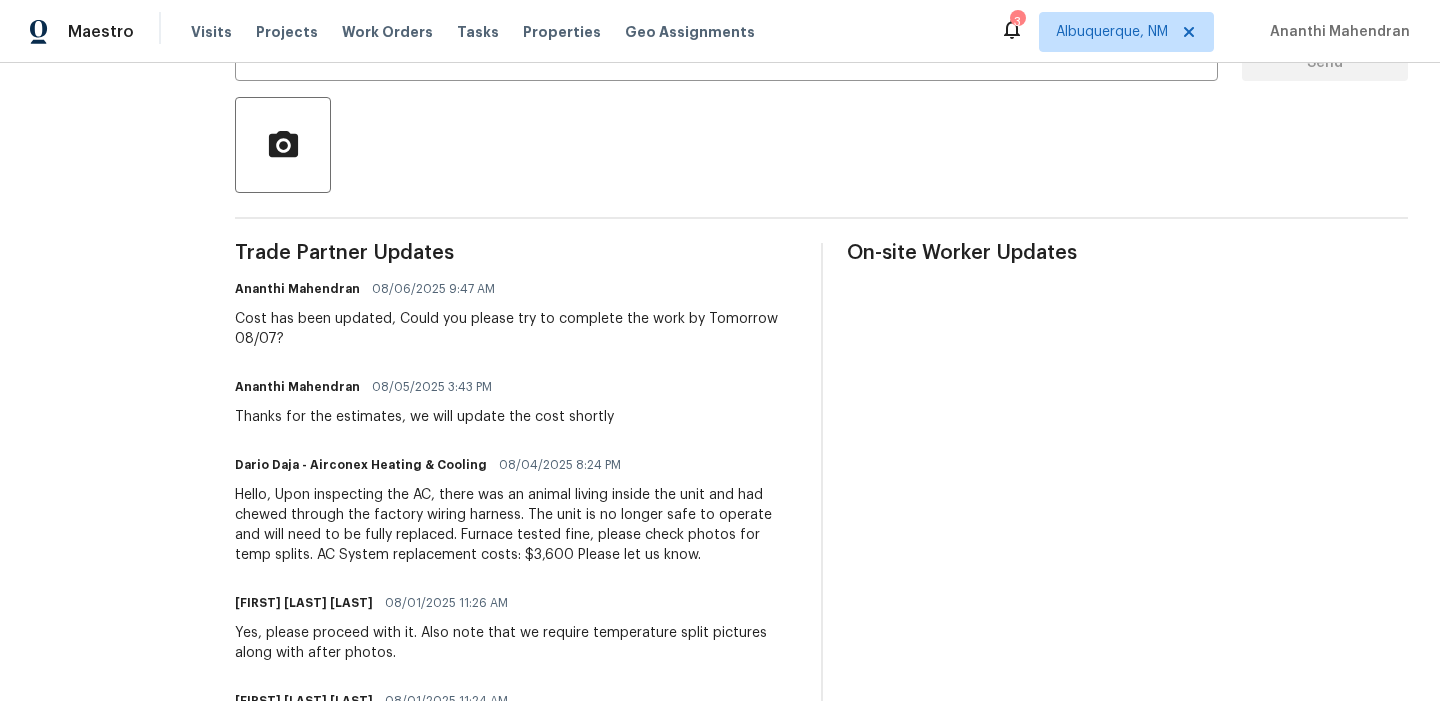 click on "Hello,
Upon inspecting the AC, there was an animal living inside the unit and had chewed through the factory wiring harness. The unit is no longer safe to operate and will need to be fully replaced.
Furnace tested fine, please check photos for temp splits.
AC System replacement costs: $3,600
Please let us know." at bounding box center [515, 525] 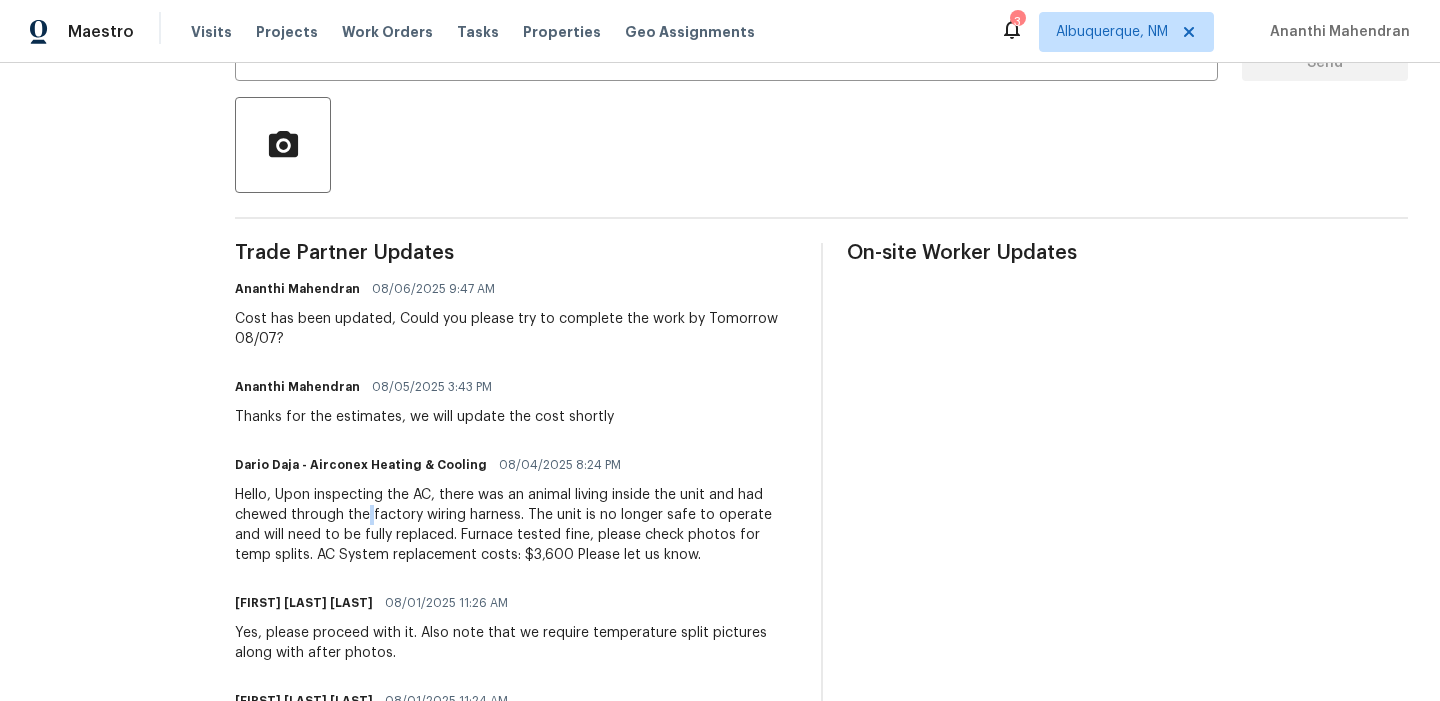 click on "Hello,
Upon inspecting the AC, there was an animal living inside the unit and had chewed through the factory wiring harness. The unit is no longer safe to operate and will need to be fully replaced.
Furnace tested fine, please check photos for temp splits.
AC System replacement costs: $3,600
Please let us know." at bounding box center (515, 525) 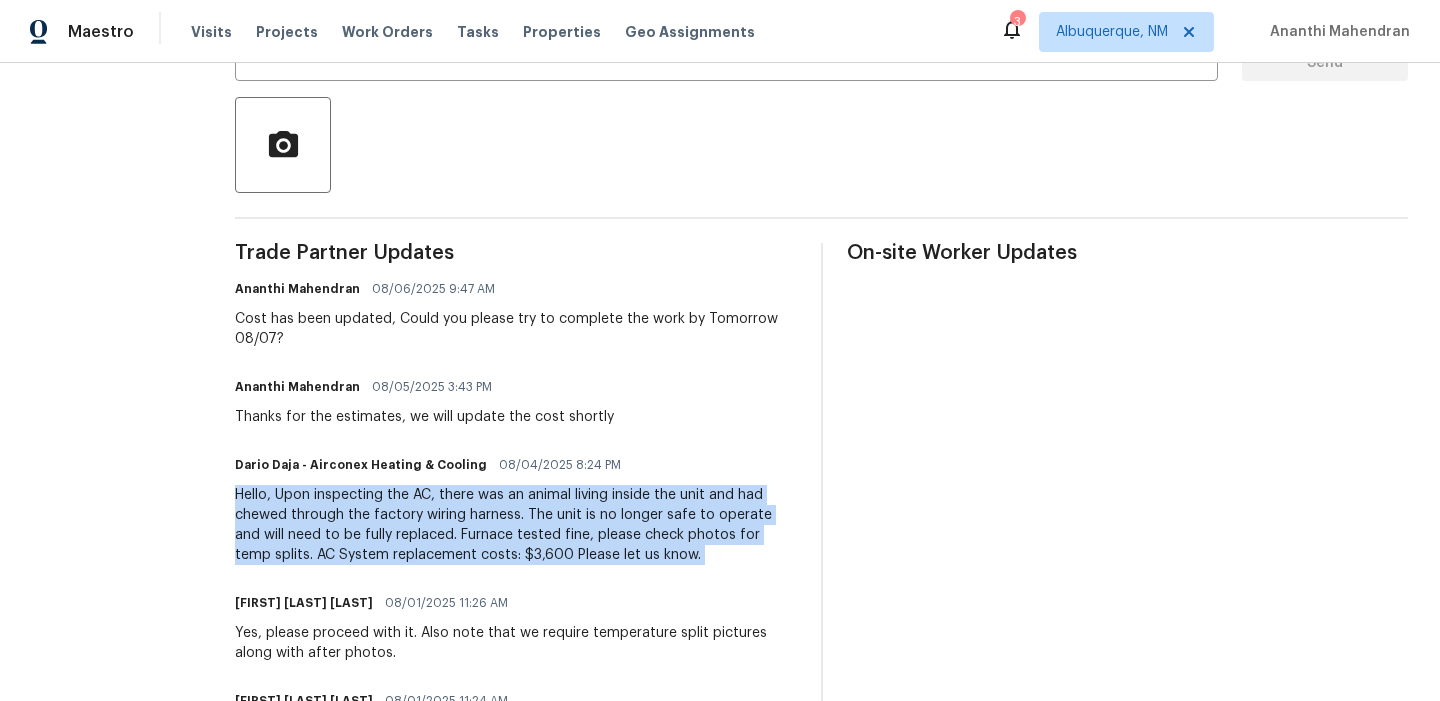 click on "Hello,
Upon inspecting the AC, there was an animal living inside the unit and had chewed through the factory wiring harness. The unit is no longer safe to operate and will need to be fully replaced.
Furnace tested fine, please check photos for temp splits.
AC System replacement costs: $3,600
Please let us know." at bounding box center [515, 525] 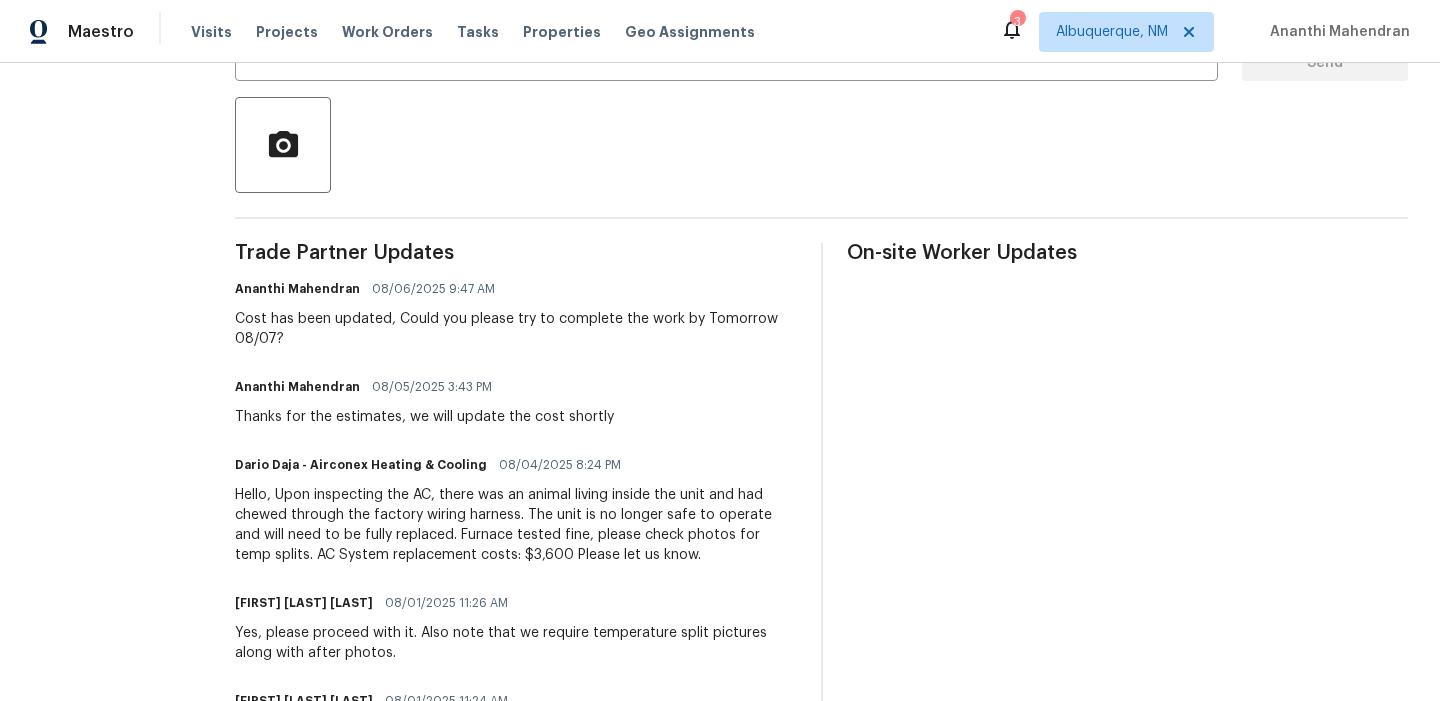 click on "Cost has been updated, Could you please try to complete the work by Tomorrow 08/07?" at bounding box center [515, 329] 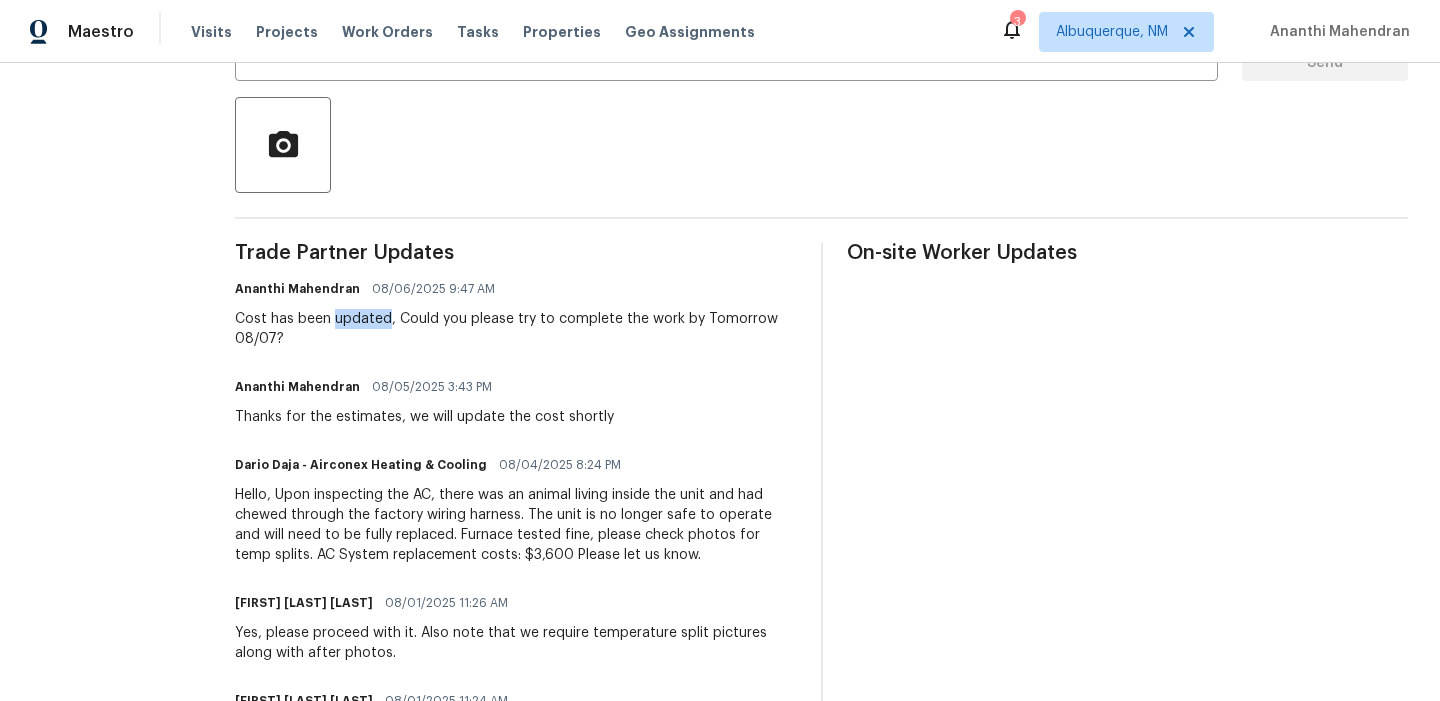click on "Cost has been updated, Could you please try to complete the work by Tomorrow 08/07?" at bounding box center (515, 329) 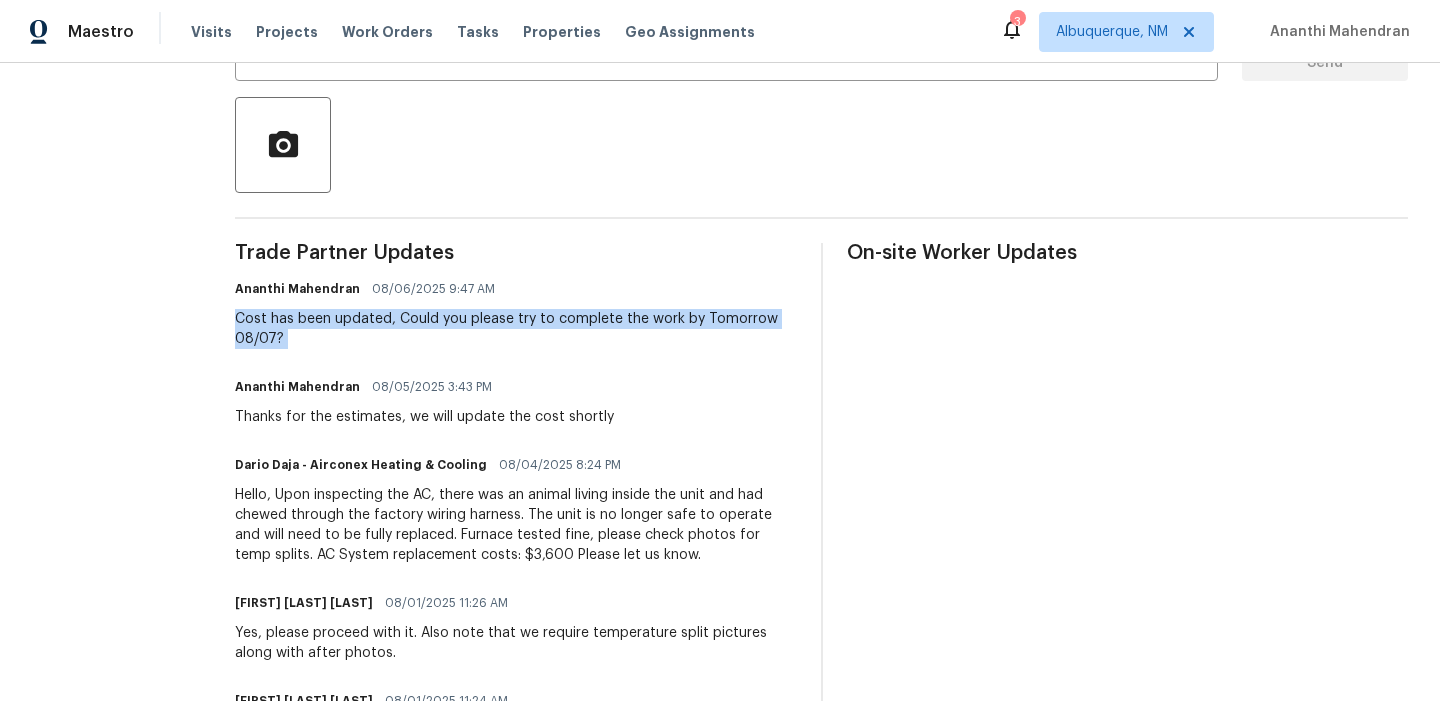 click on "Cost has been updated, Could you please try to complete the work by Tomorrow 08/07?" at bounding box center (515, 329) 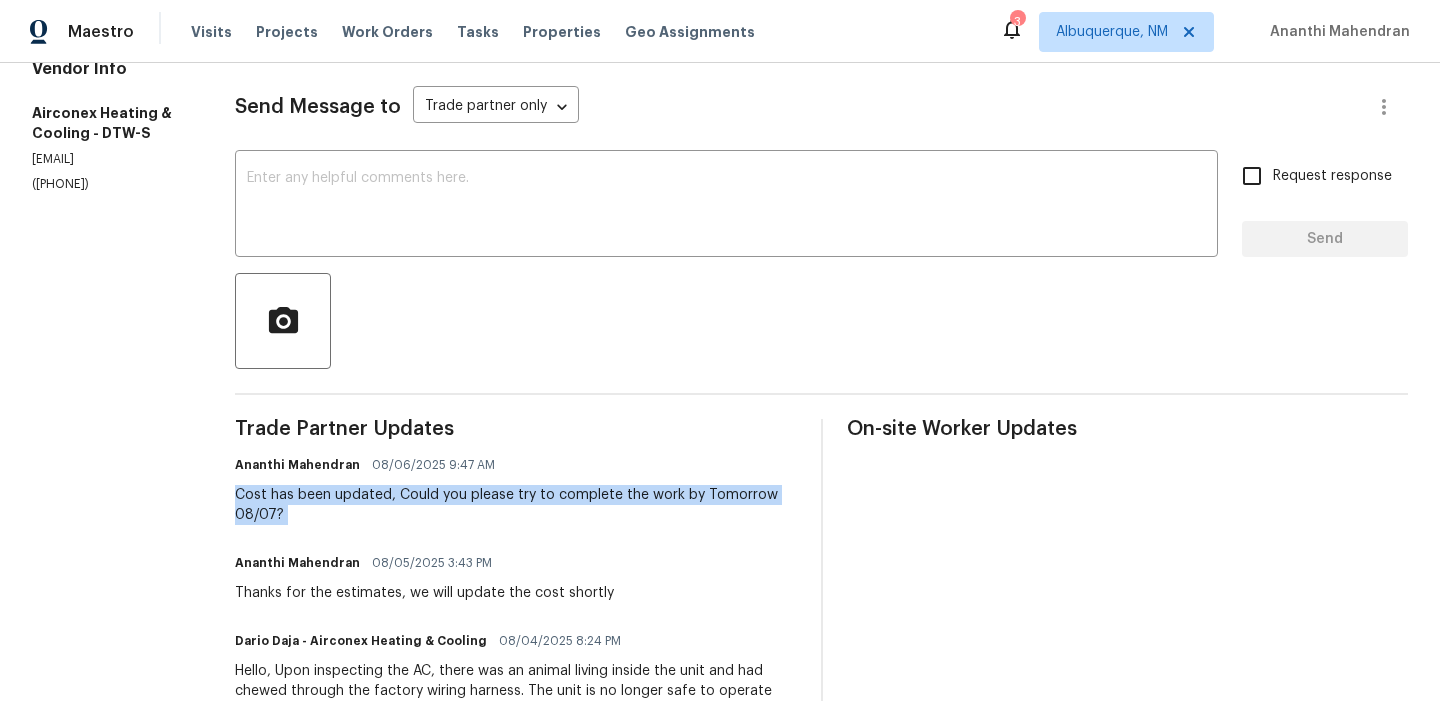 scroll, scrollTop: 198, scrollLeft: 0, axis: vertical 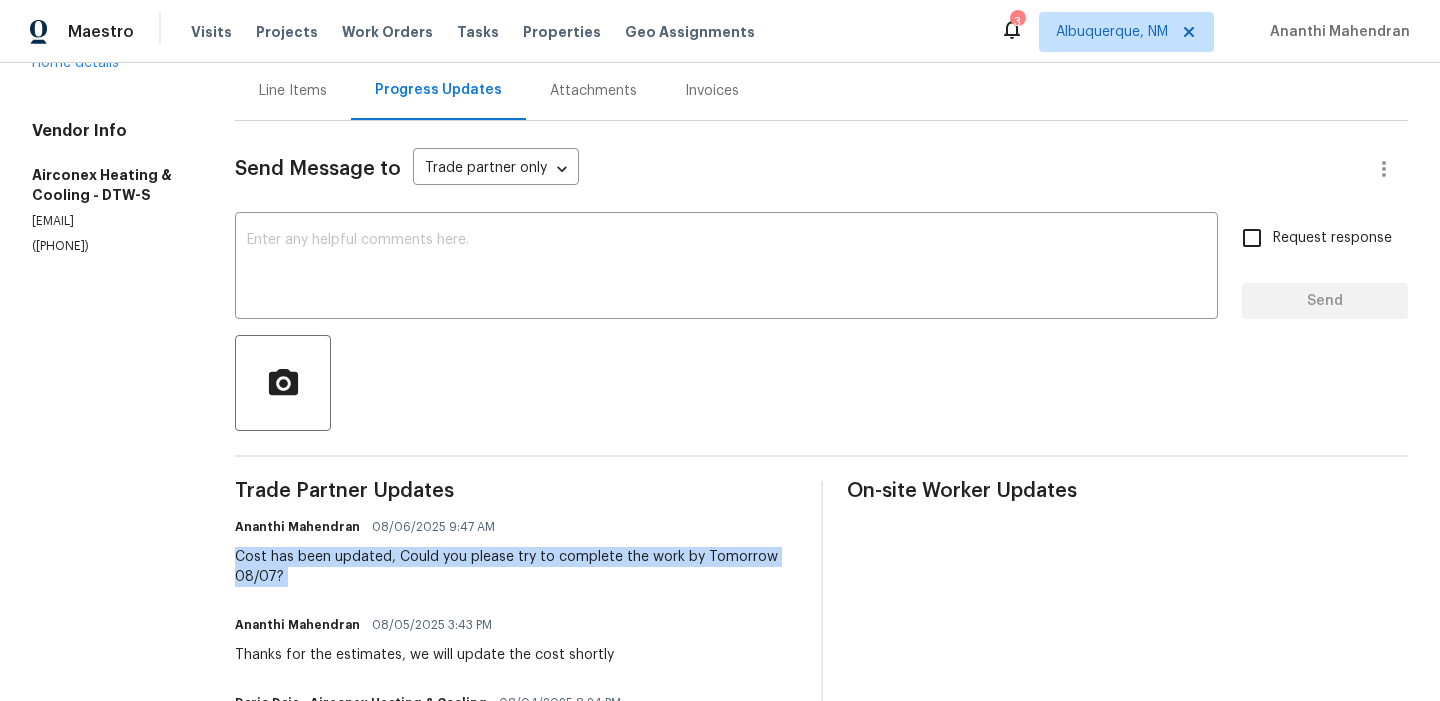 type on "Cost has been updated, Could you please try to complete the work by Tomorrow 08/07?" 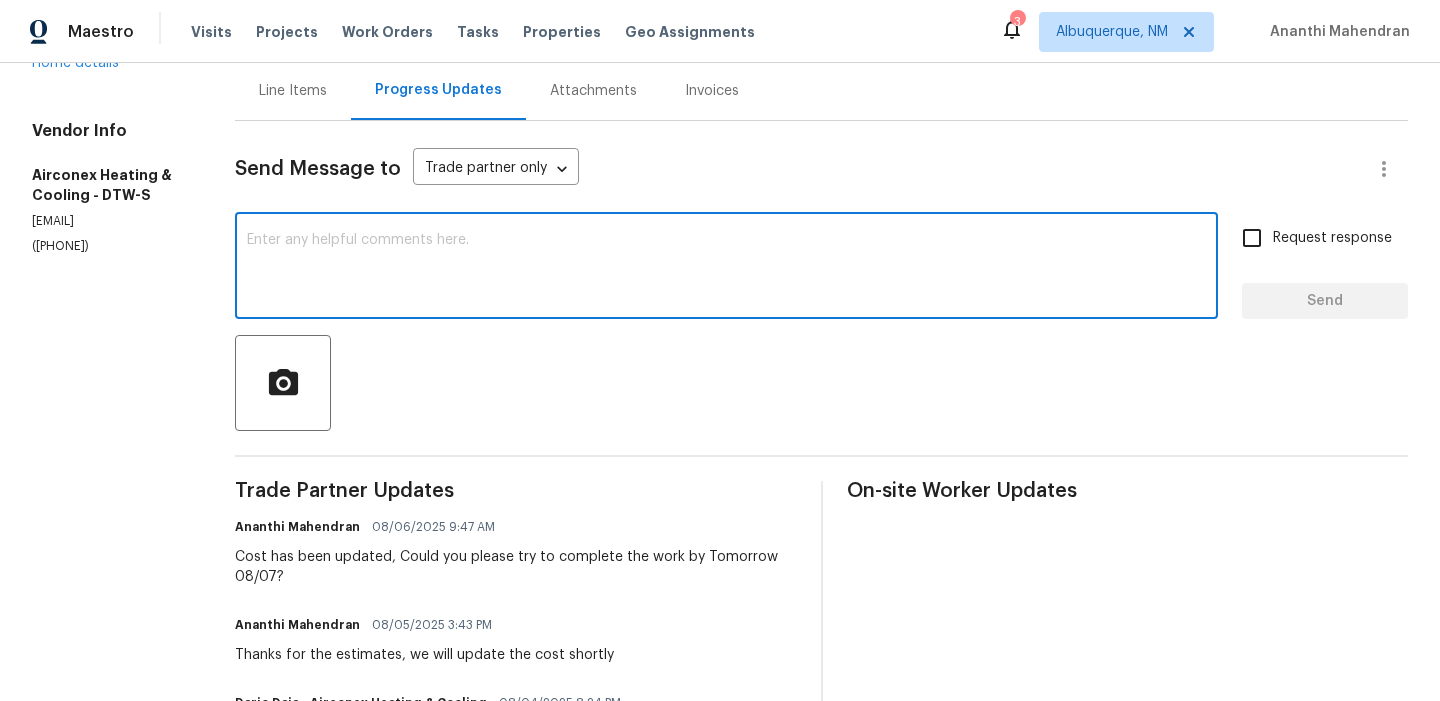 scroll, scrollTop: 0, scrollLeft: 0, axis: both 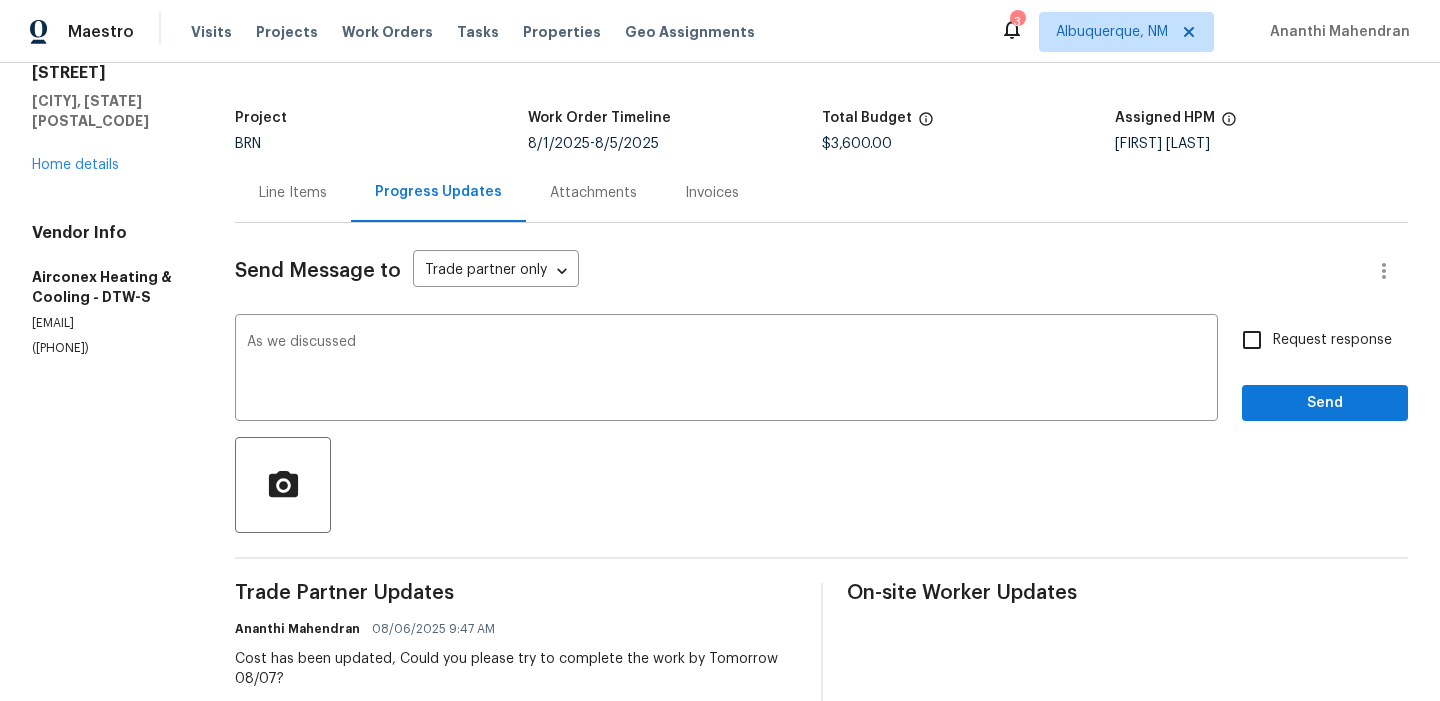 click on "Vendor Info Airconex Heating & Cooling - DTW-S sales@airconexhvac.com (586) 530-3259" at bounding box center (109, 290) 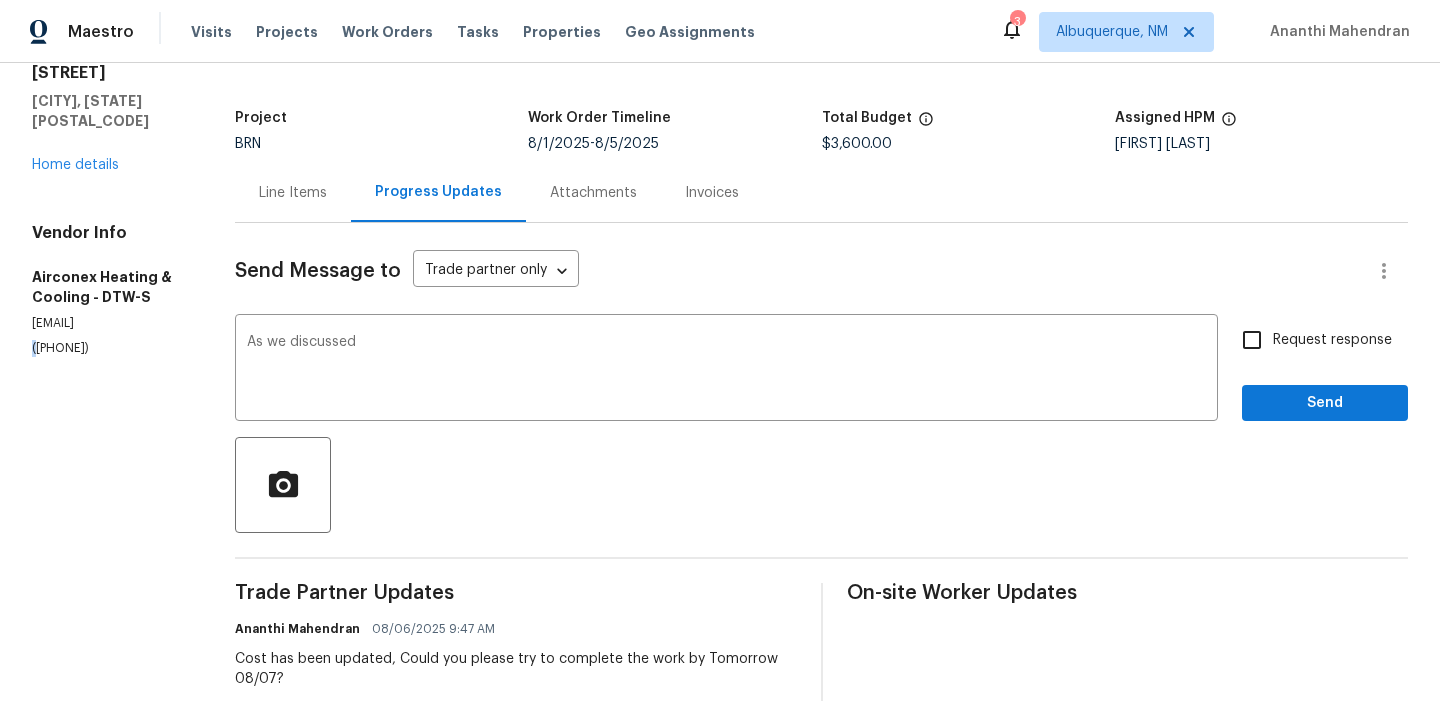 click on "Vendor Info Airconex Heating & Cooling - DTW-S sales@airconexhvac.com (586) 530-3259" at bounding box center (109, 290) 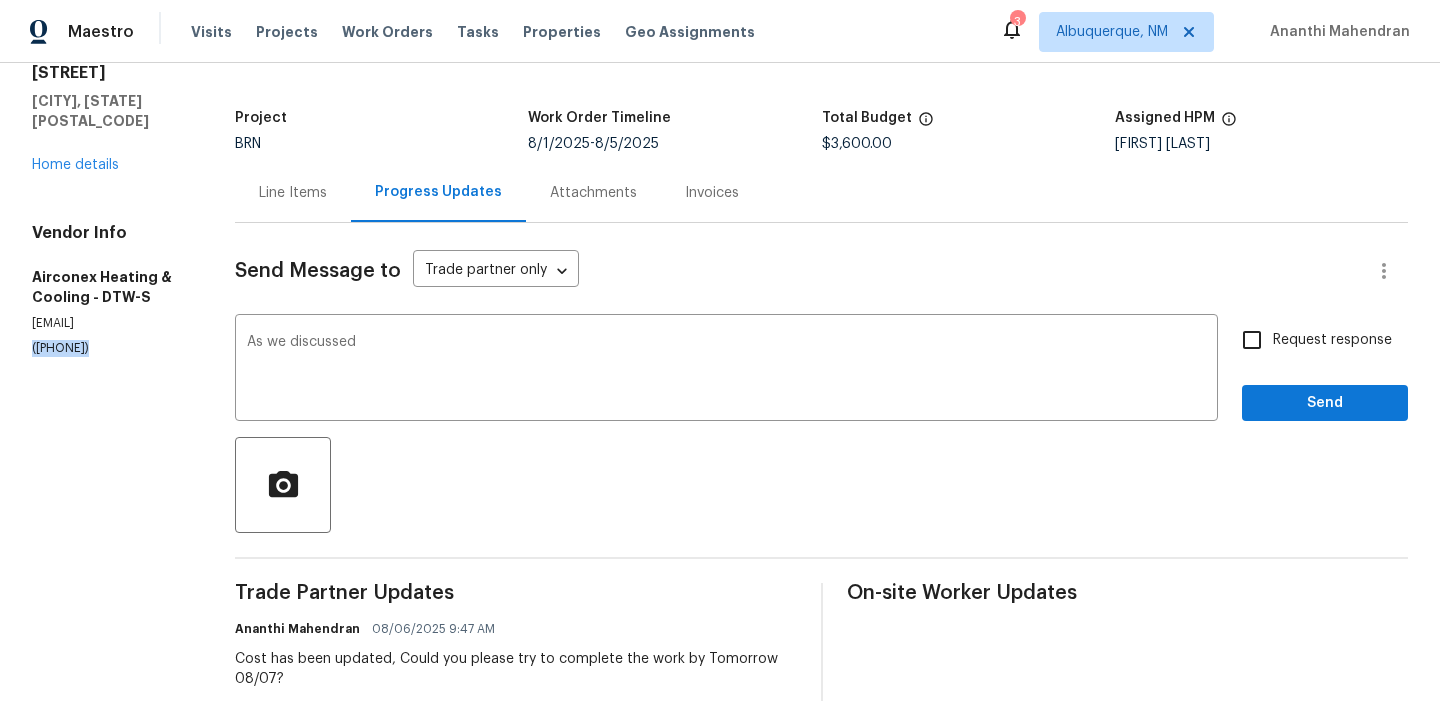 click on "Vendor Info Airconex Heating & Cooling - DTW-S sales@airconexhvac.com (586) 530-3259" at bounding box center [109, 290] 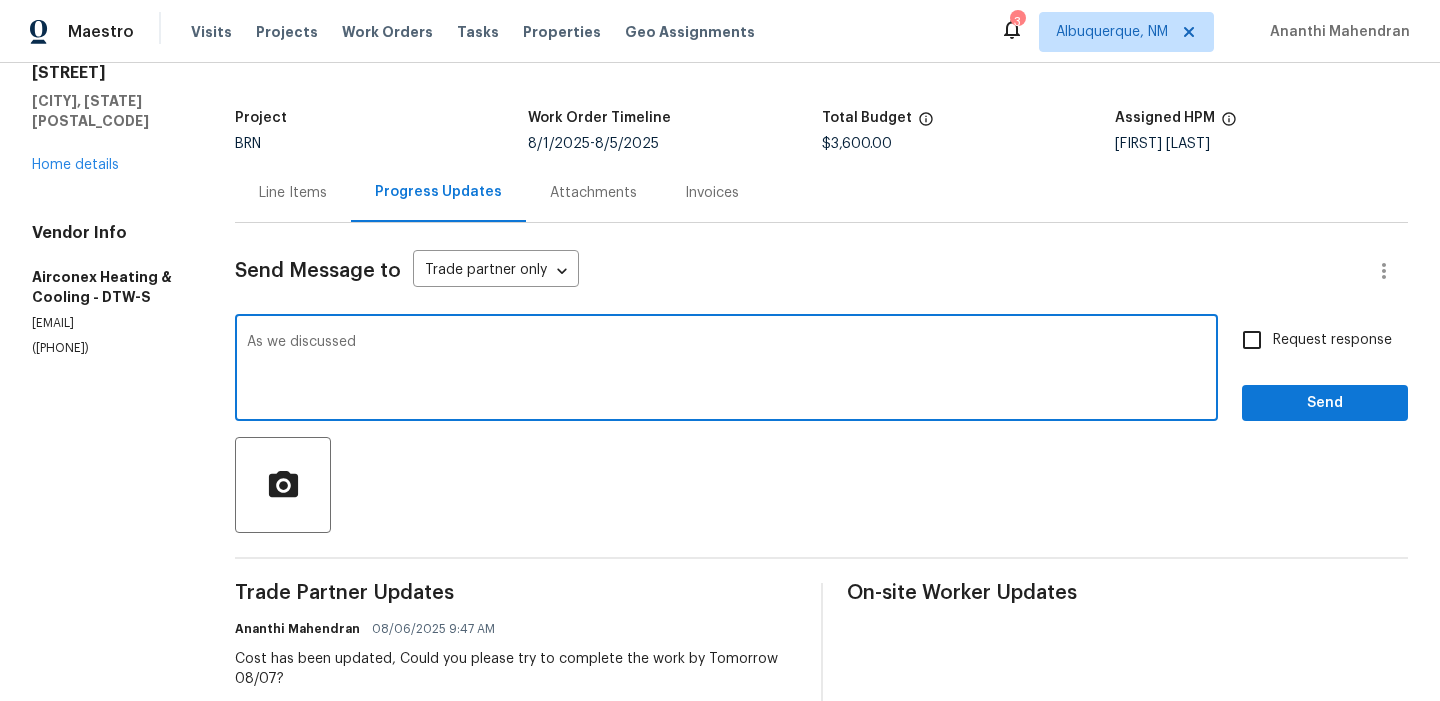 click on "As we discussed" at bounding box center [726, 370] 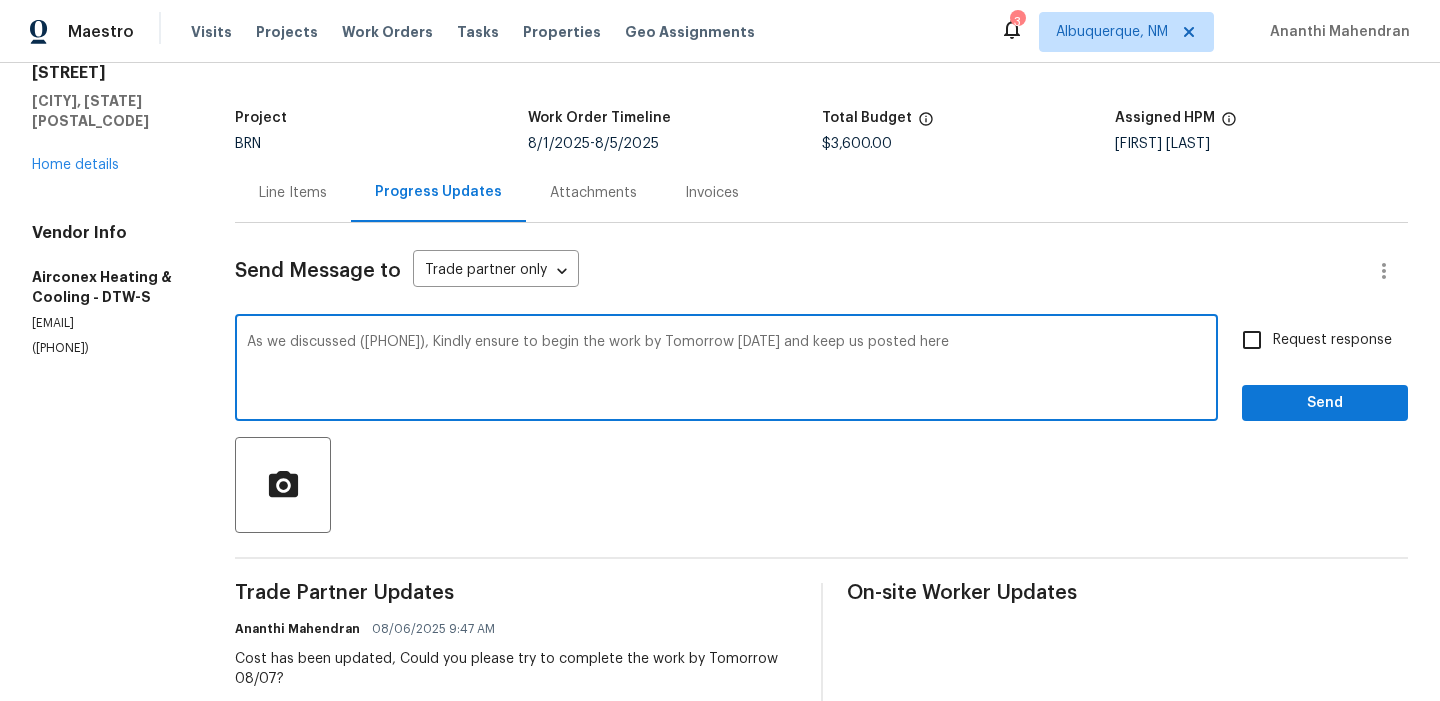 type on "As we discussed (586) 530-3259, Kindly ensure to begin the work by Tomorrow 08/07 and keep us posted here" 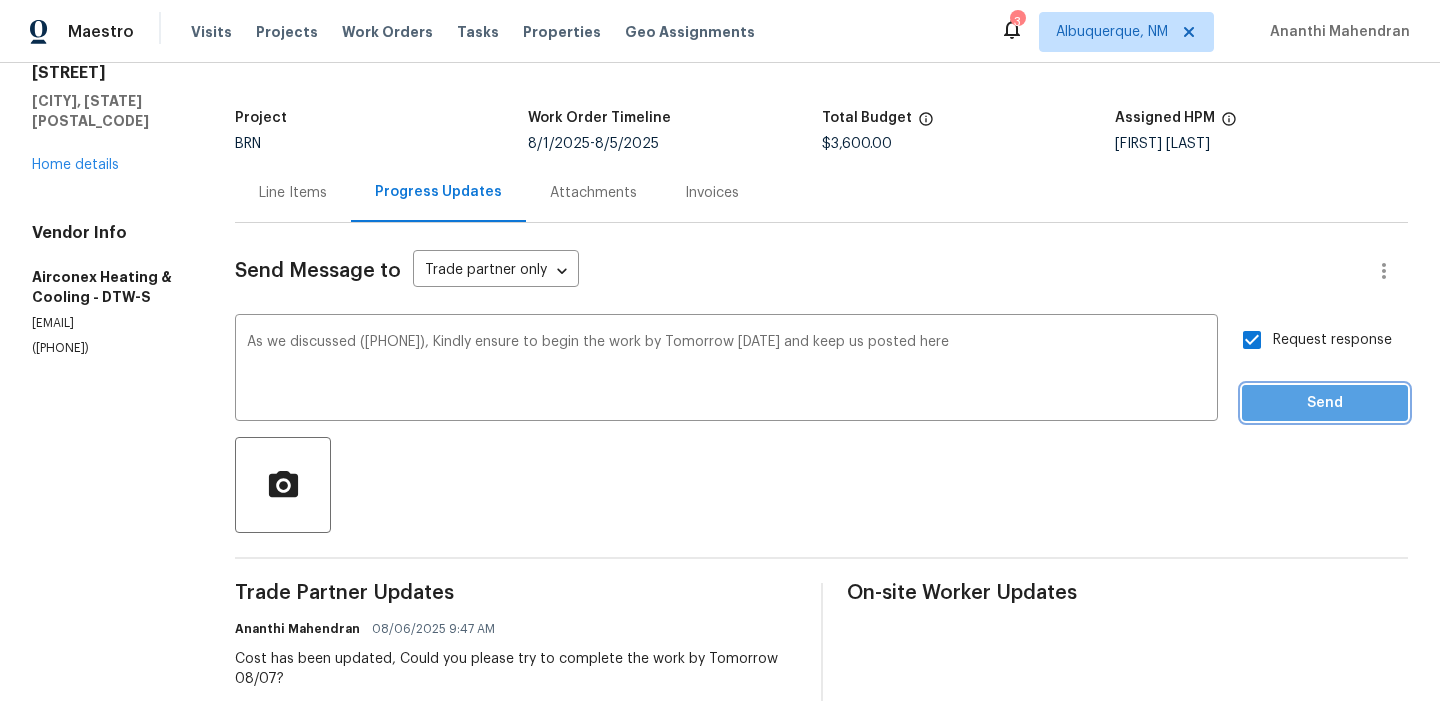 click on "Send" at bounding box center (1325, 403) 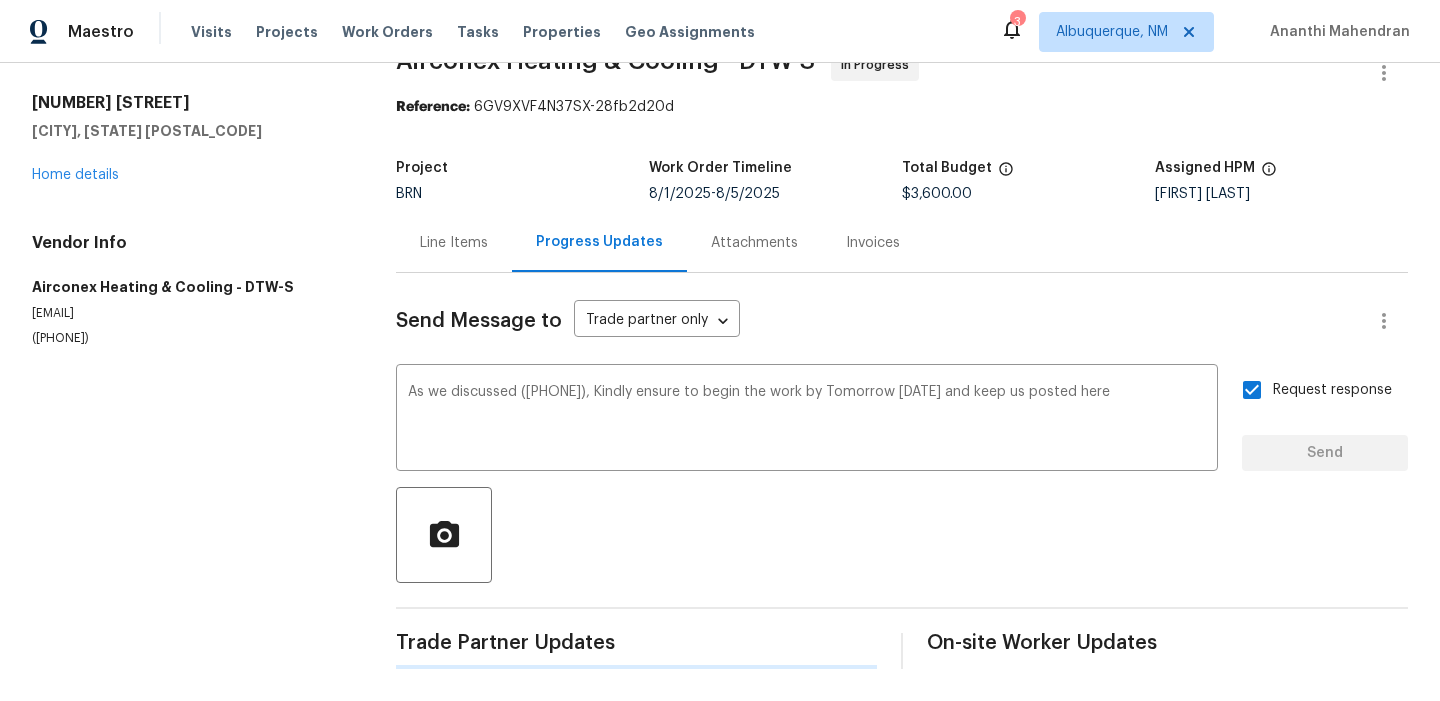 type 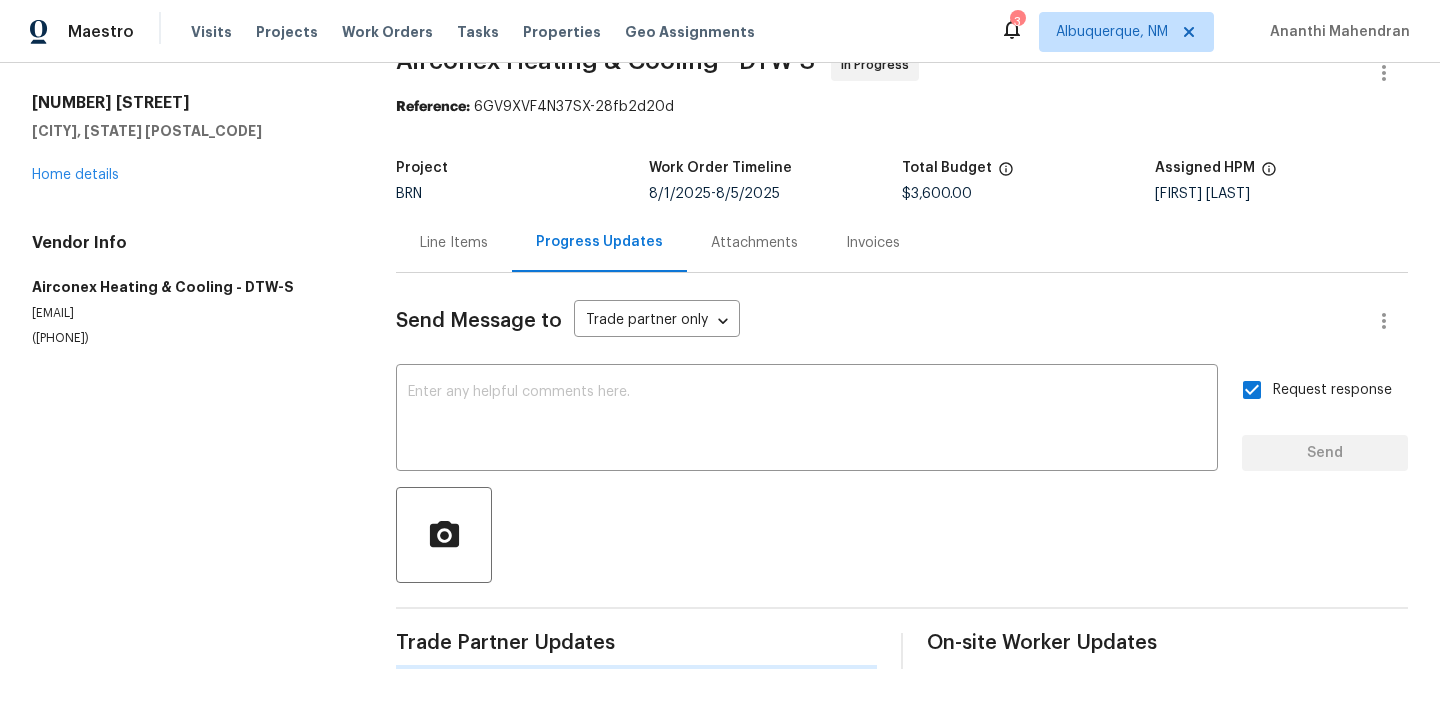 scroll, scrollTop: 96, scrollLeft: 0, axis: vertical 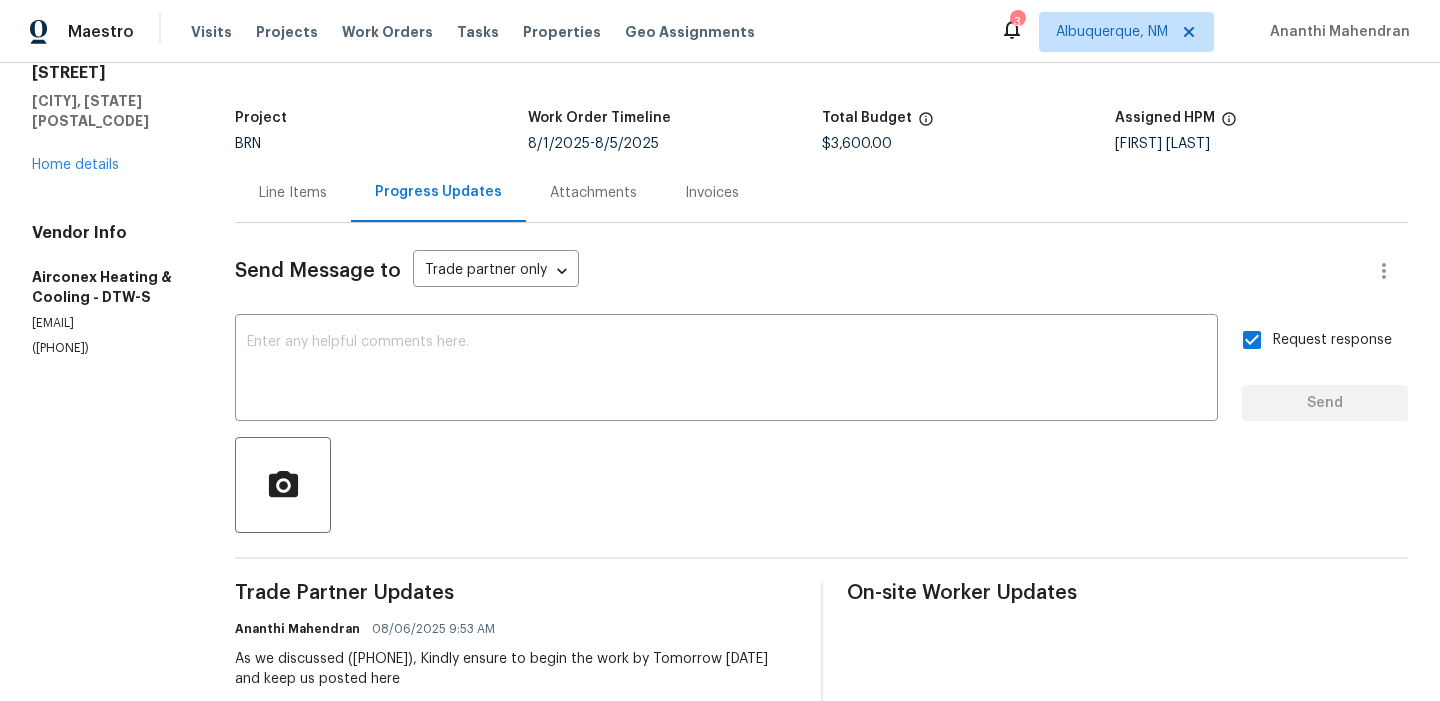 click on "Line Items" at bounding box center [293, 193] 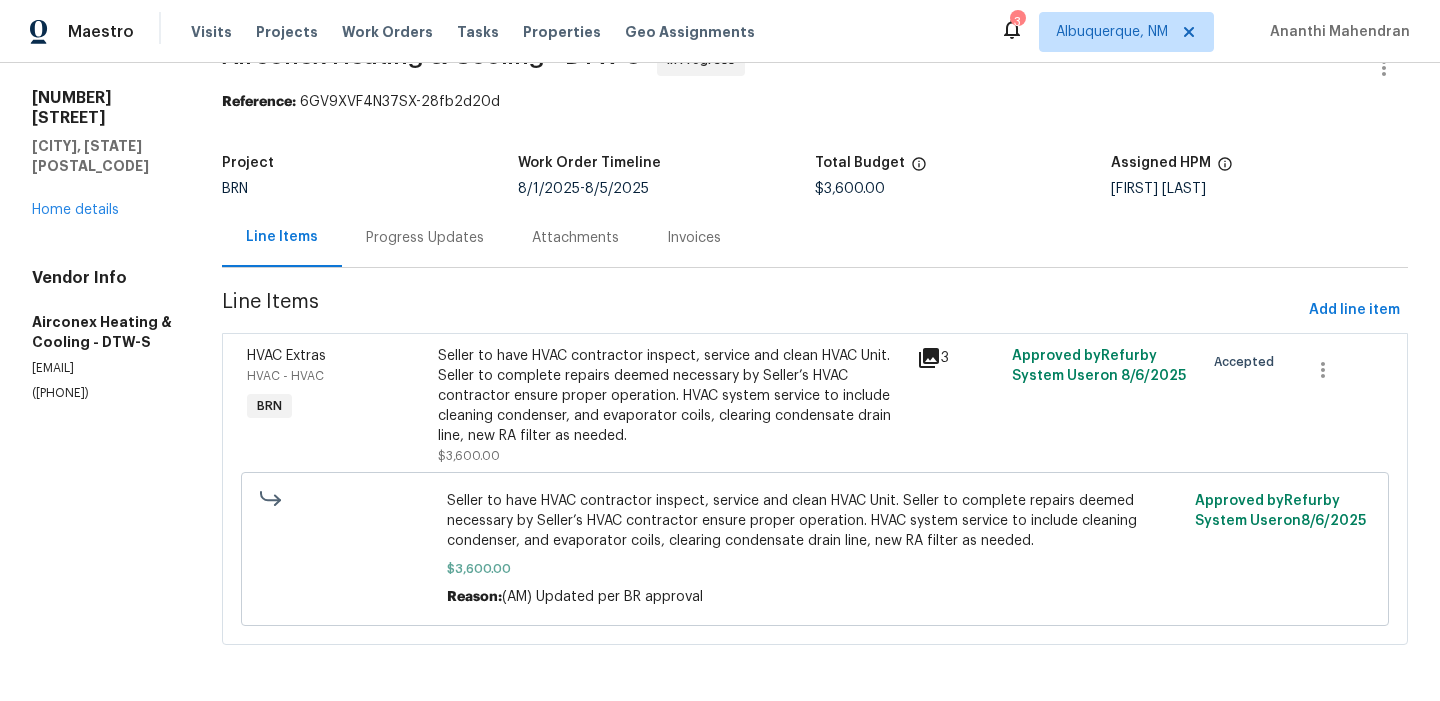 scroll, scrollTop: 52, scrollLeft: 0, axis: vertical 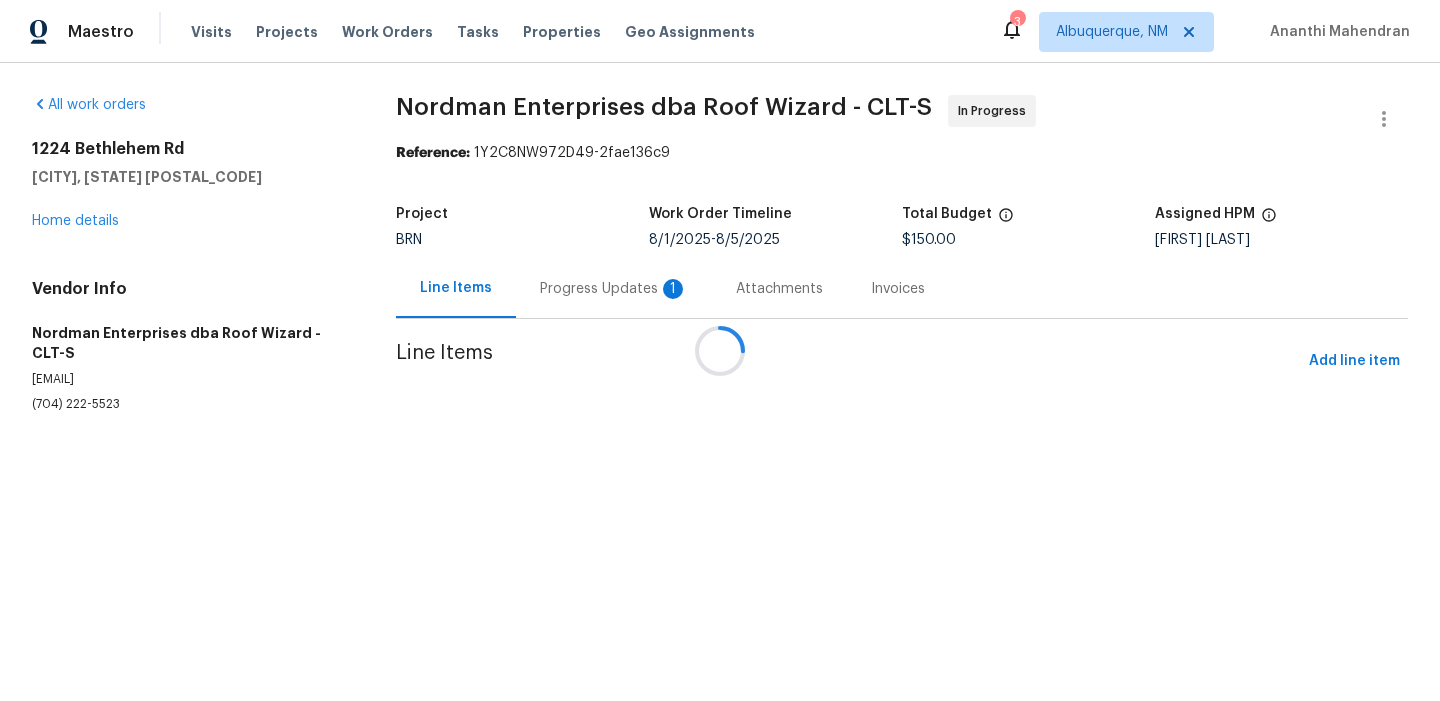 click at bounding box center (720, 350) 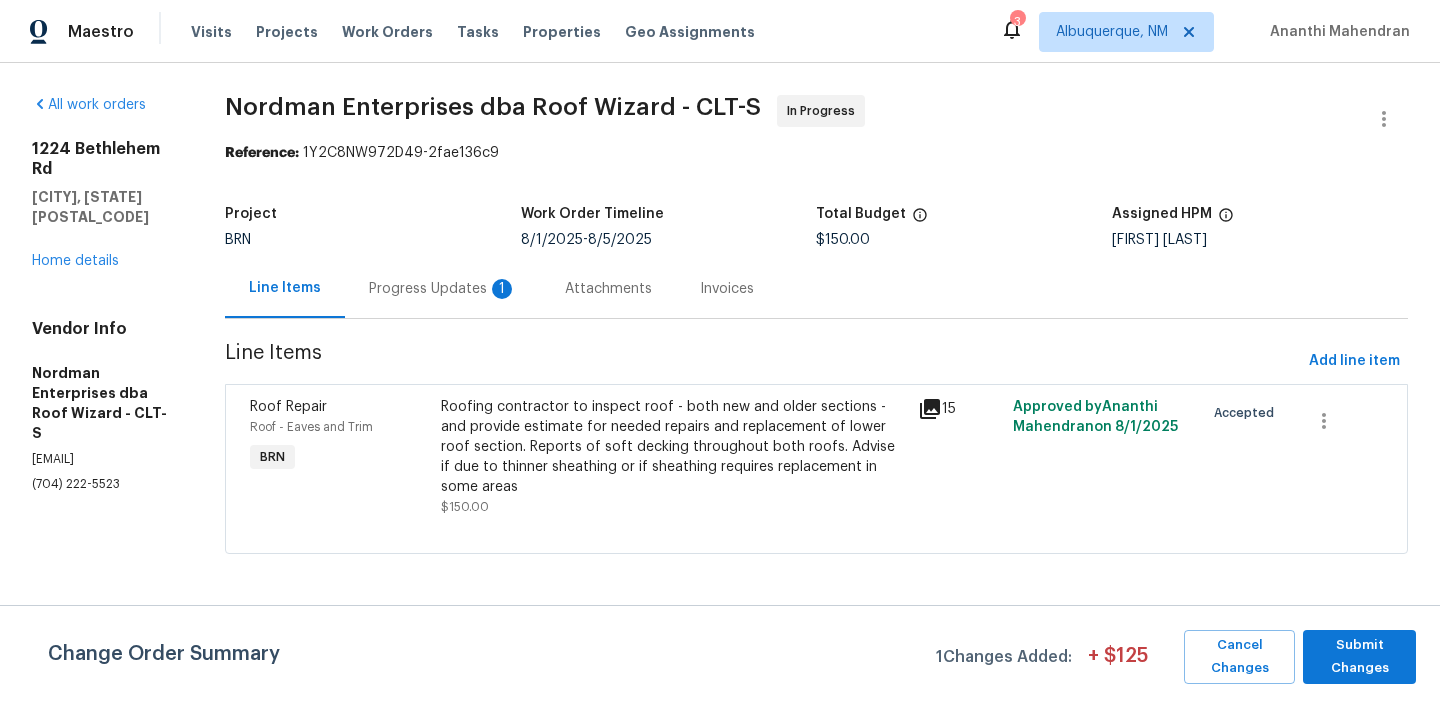 click on "Progress Updates 1" at bounding box center [443, 288] 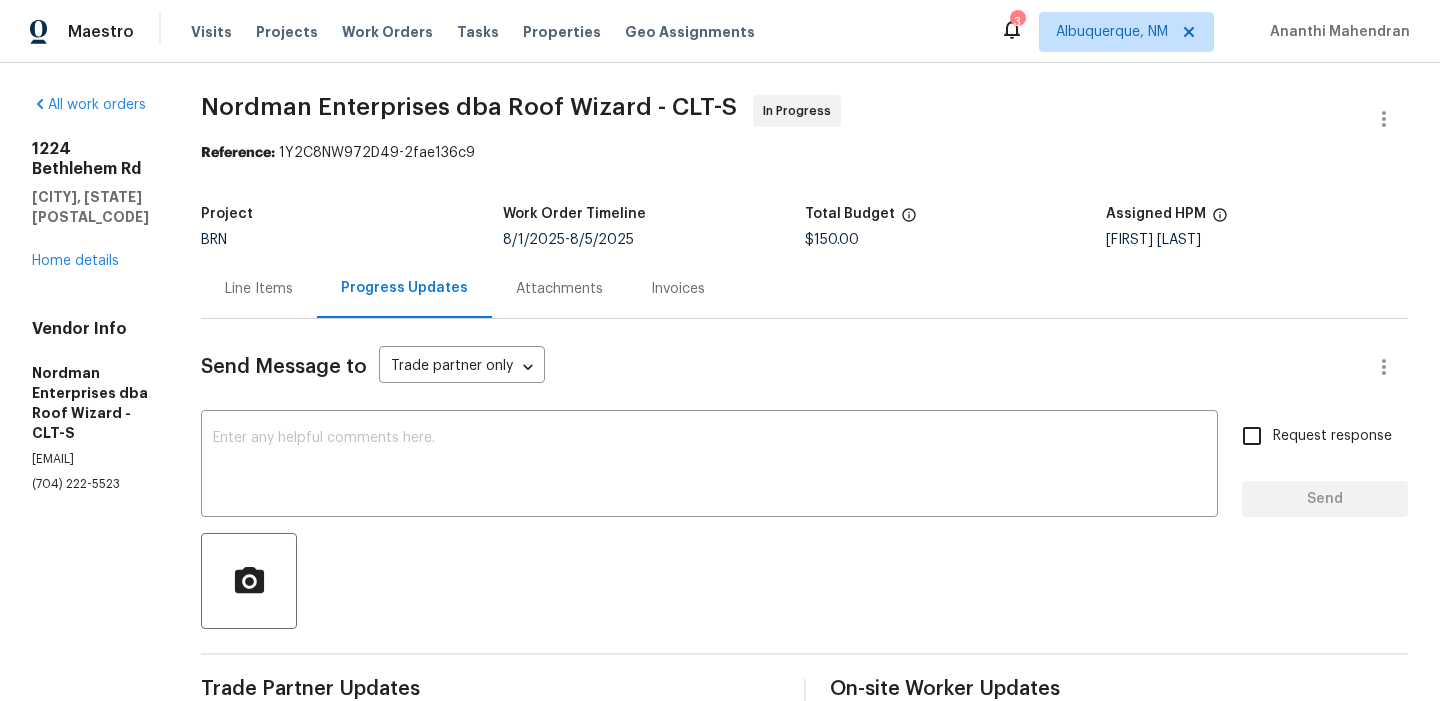 click on "Progress Updates" at bounding box center (404, 288) 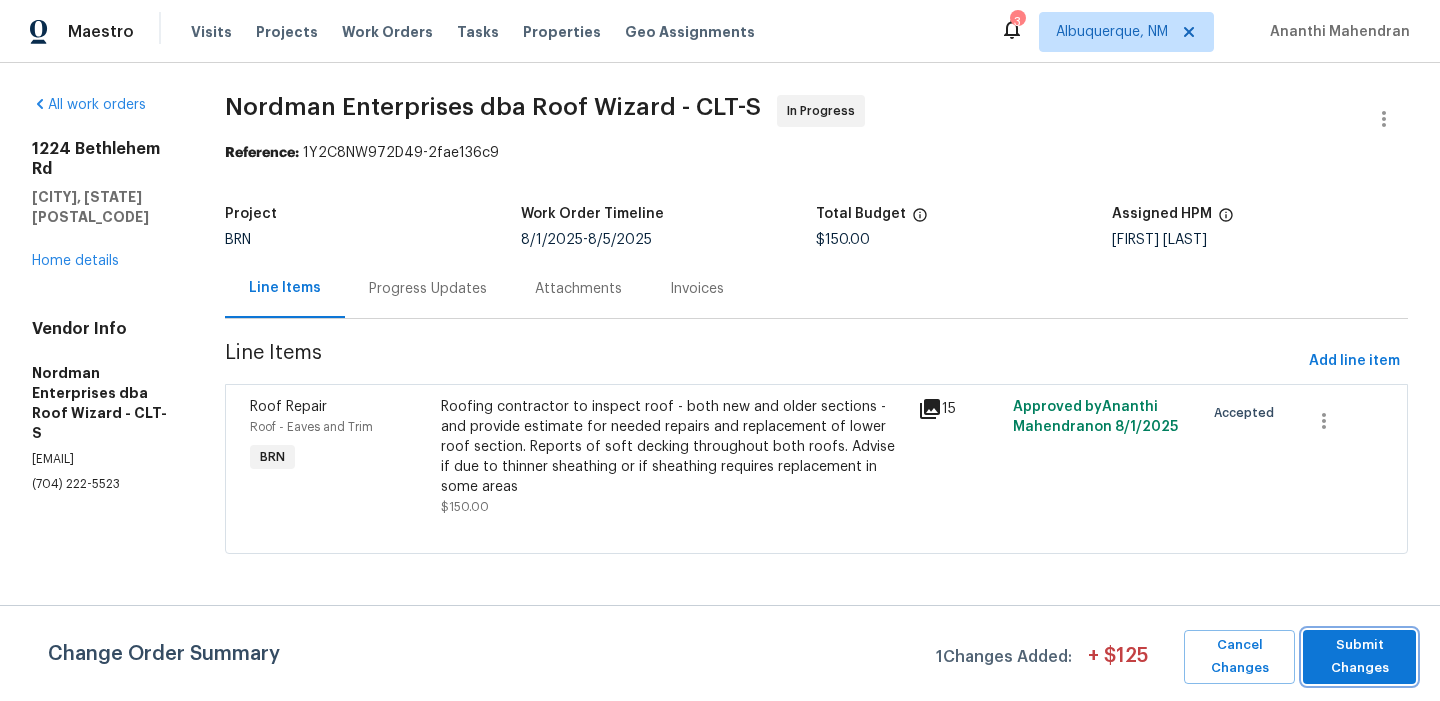 click on "Submit Changes" at bounding box center (1359, 657) 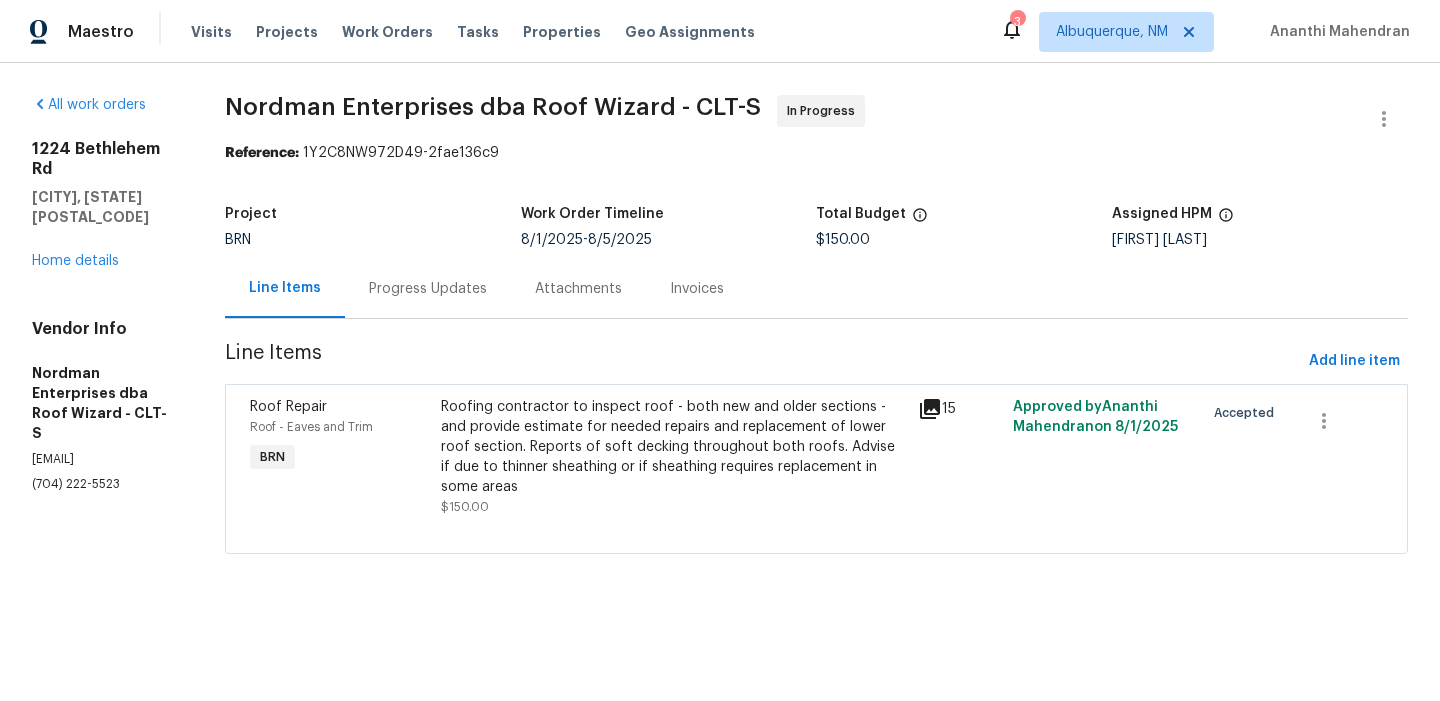 click on "Progress Updates" at bounding box center [428, 288] 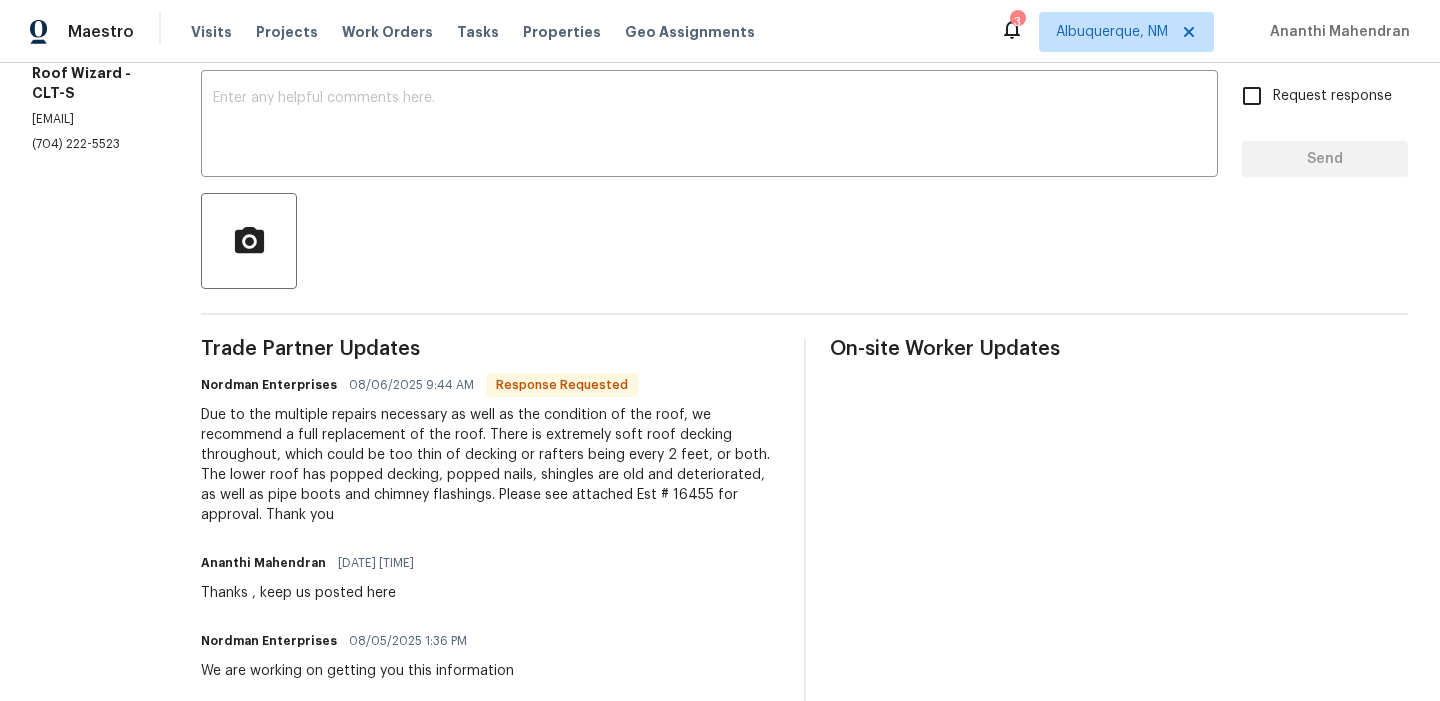 scroll, scrollTop: 348, scrollLeft: 0, axis: vertical 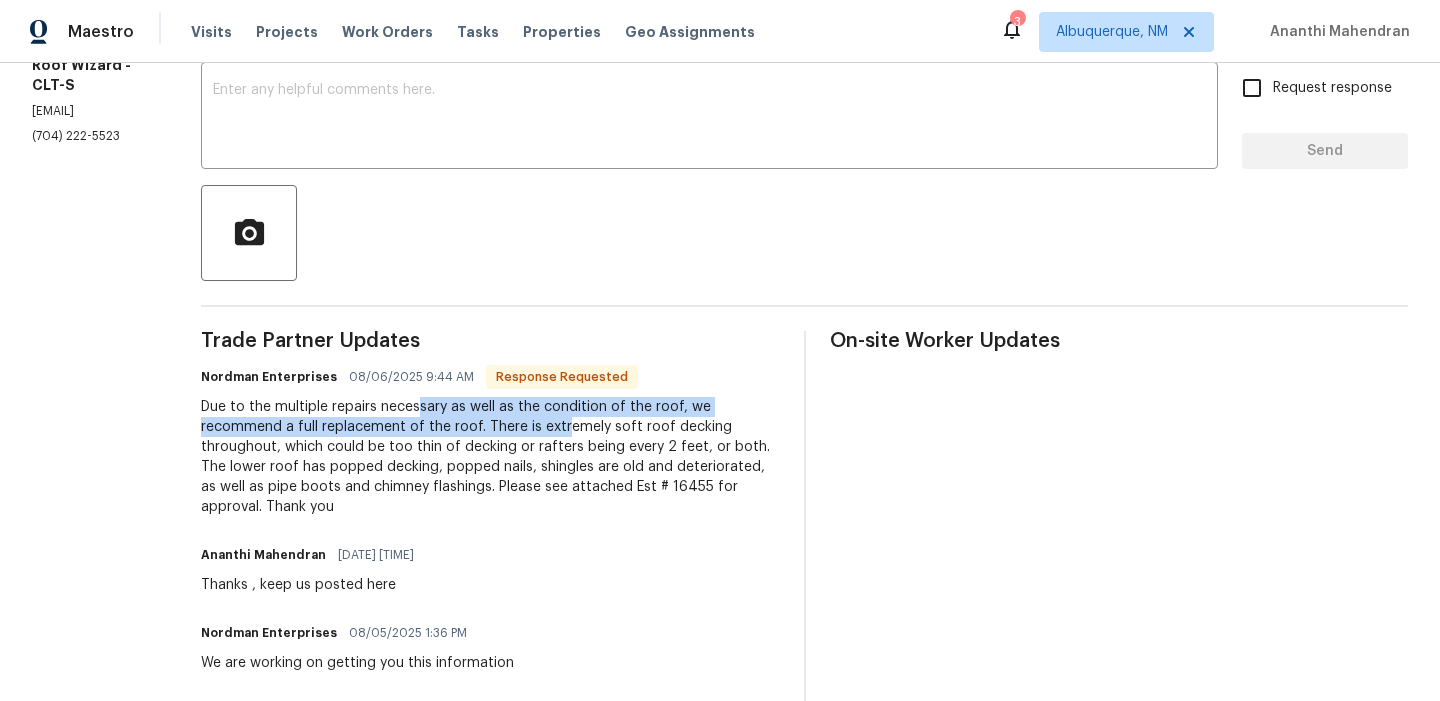 drag, startPoint x: 428, startPoint y: 408, endPoint x: 575, endPoint y: 426, distance: 148.09795 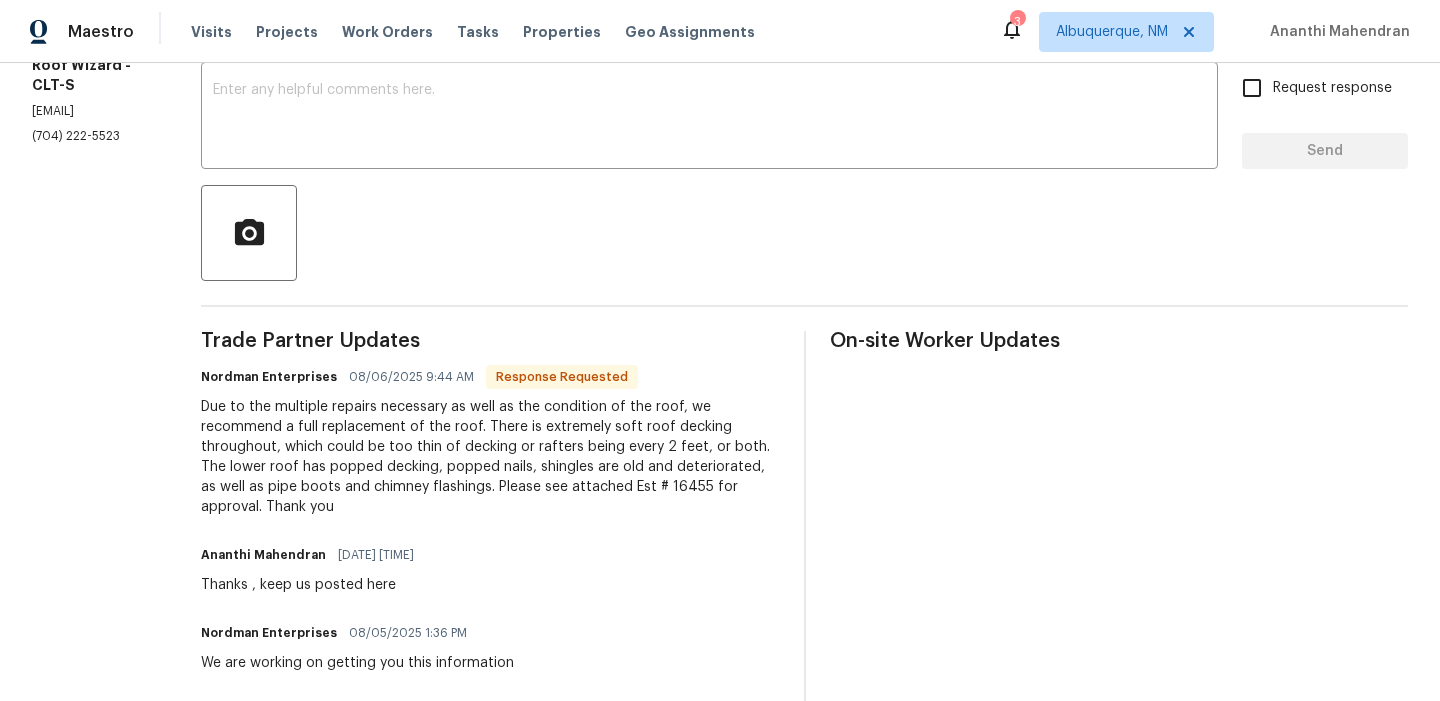 click on "Due to the multiple repairs necessary as well as the condition of the roof, we recommend a full replacement of the roof. There is extremely soft roof decking throughout, which could be too thin of decking or rafters being every 2 feet, or both. The lower roof has popped decking, popped nails, shingles are old and deteriorated, as well as pipe boots and chimney flashings. Please see attached Est # 16455 for approval. Thank you" at bounding box center (490, 457) 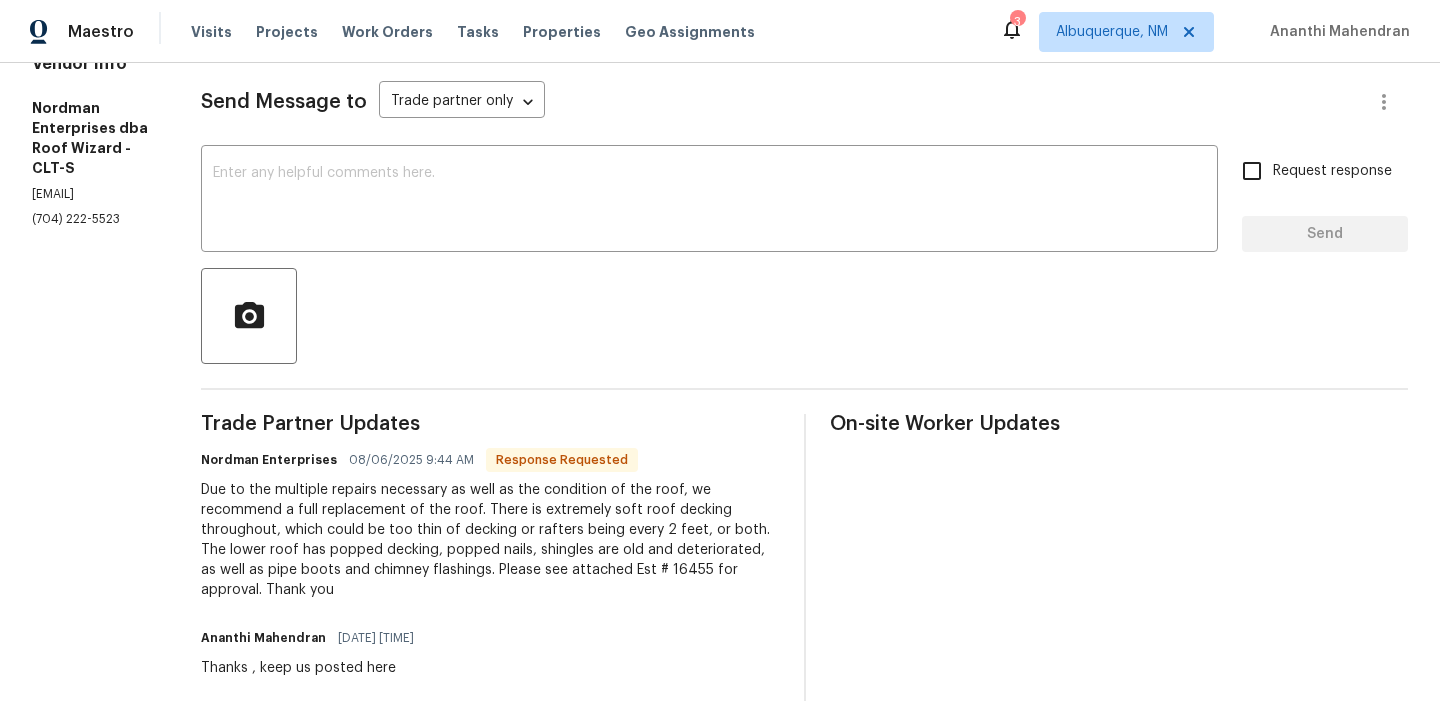 scroll, scrollTop: 273, scrollLeft: 0, axis: vertical 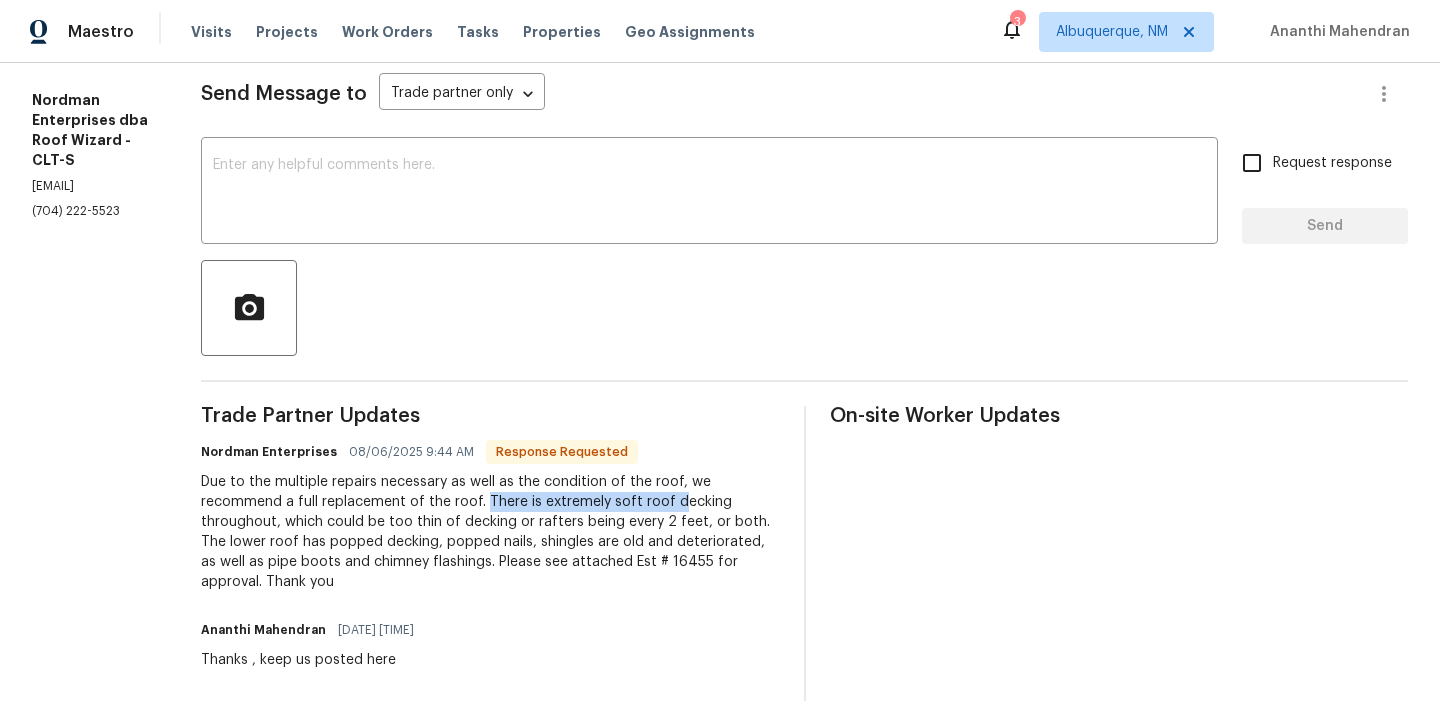drag, startPoint x: 494, startPoint y: 499, endPoint x: 689, endPoint y: 499, distance: 195 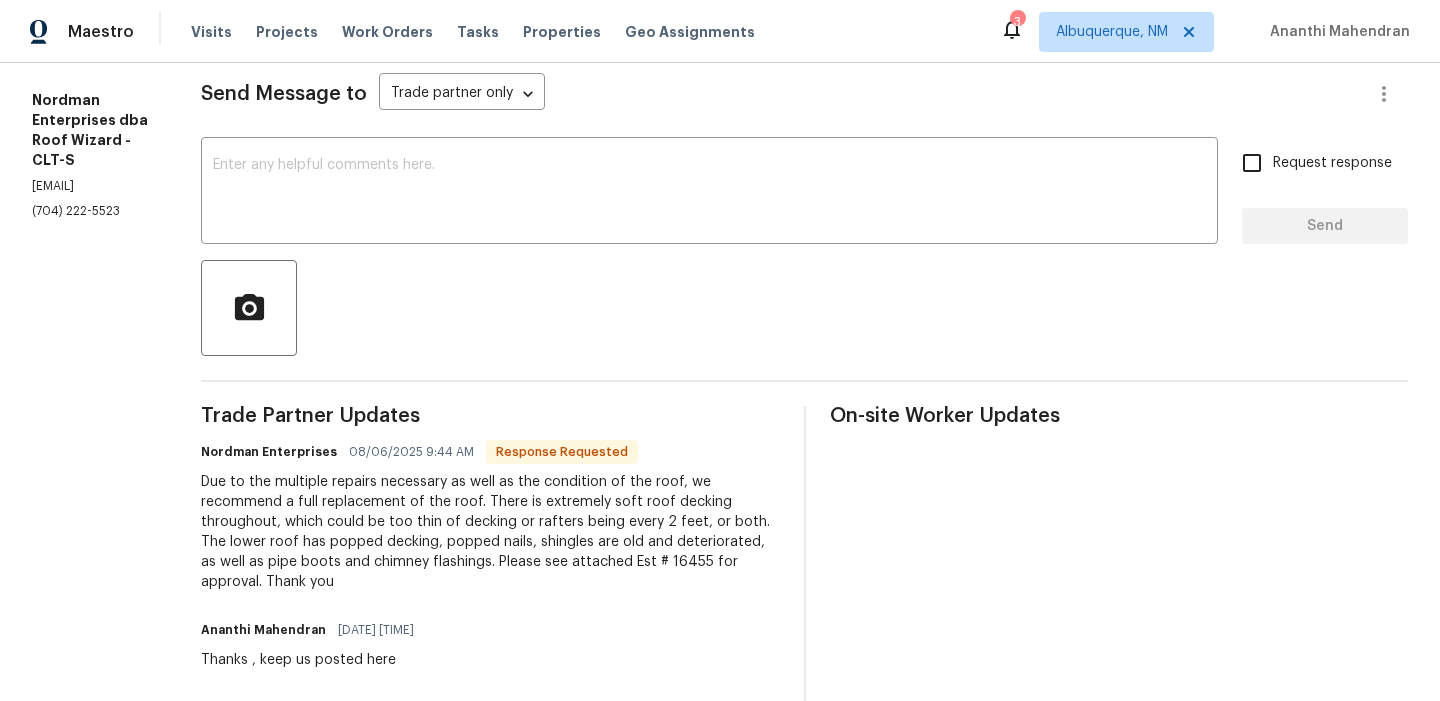 click on "Due to the multiple repairs necessary as well as the condition of the roof, we recommend a full replacement of the roof. There is extremely soft roof decking throughout, which could be too thin of decking or rafters being every 2 feet, or both. The lower roof has popped decking, popped nails, shingles are old and deteriorated, as well as pipe boots and chimney flashings. Please see attached Est # 16455 for approval. Thank you" at bounding box center (490, 532) 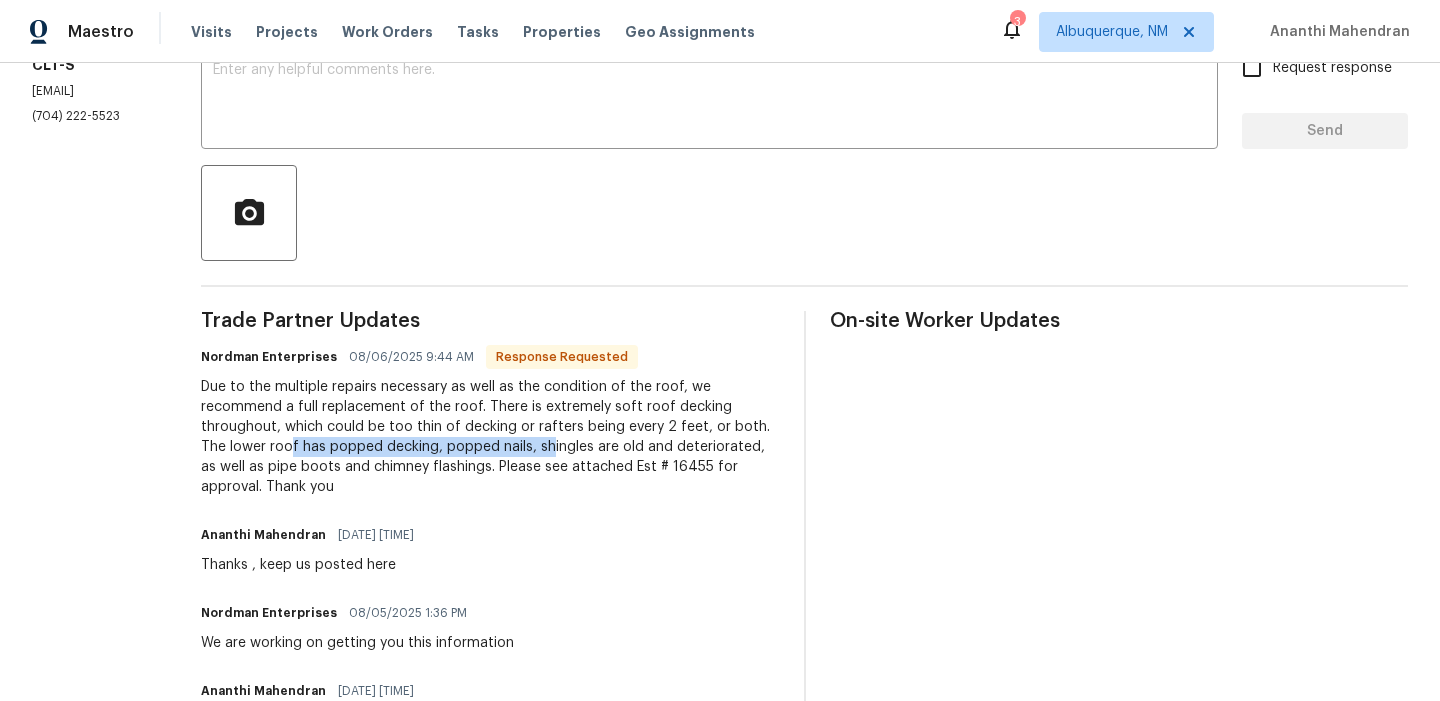 drag, startPoint x: 304, startPoint y: 438, endPoint x: 561, endPoint y: 437, distance: 257.00195 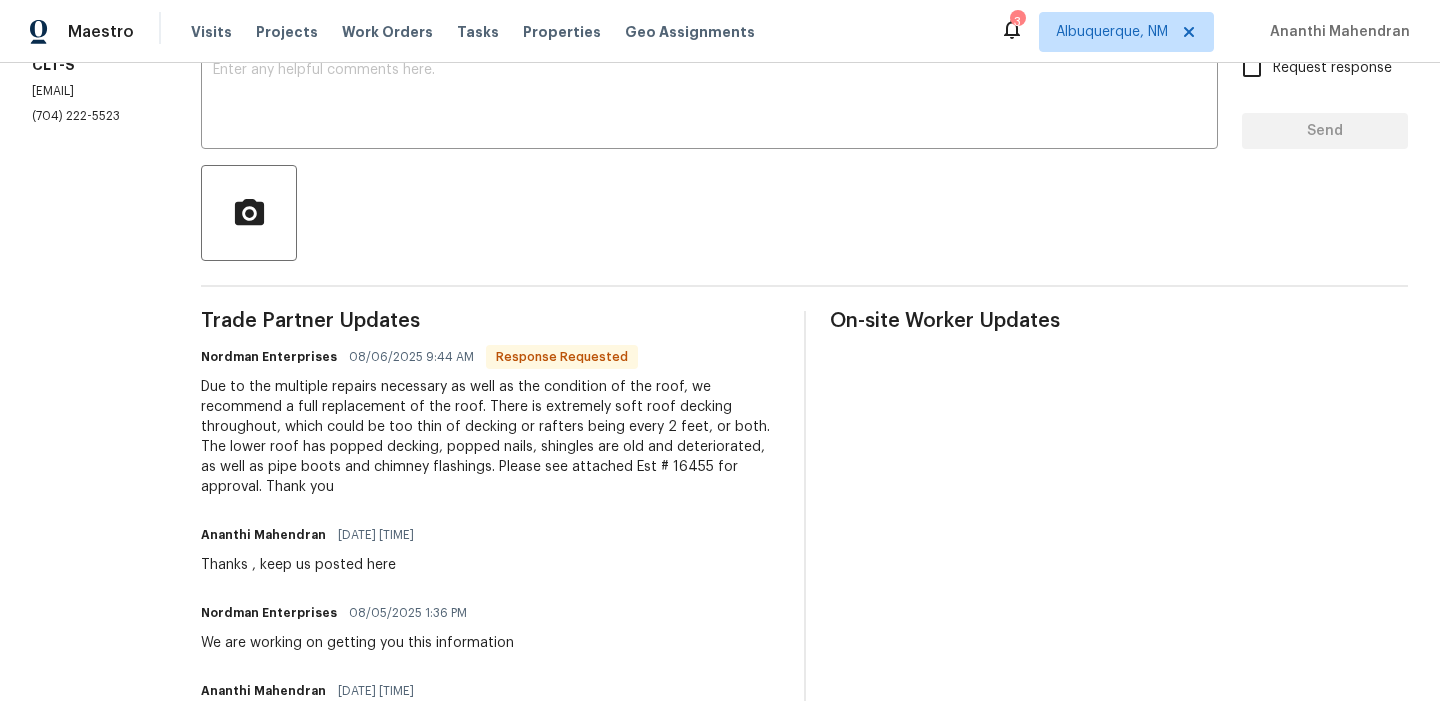 click on "Due to the multiple repairs necessary as well as the condition of the roof, we recommend a full replacement of the roof. There is extremely soft roof decking throughout, which could be too thin of decking or rafters being every 2 feet, or both. The lower roof has popped decking, popped nails, shingles are old and deteriorated, as well as pipe boots and chimney flashings. Please see attached Est # 16455 for approval. Thank you" at bounding box center (490, 437) 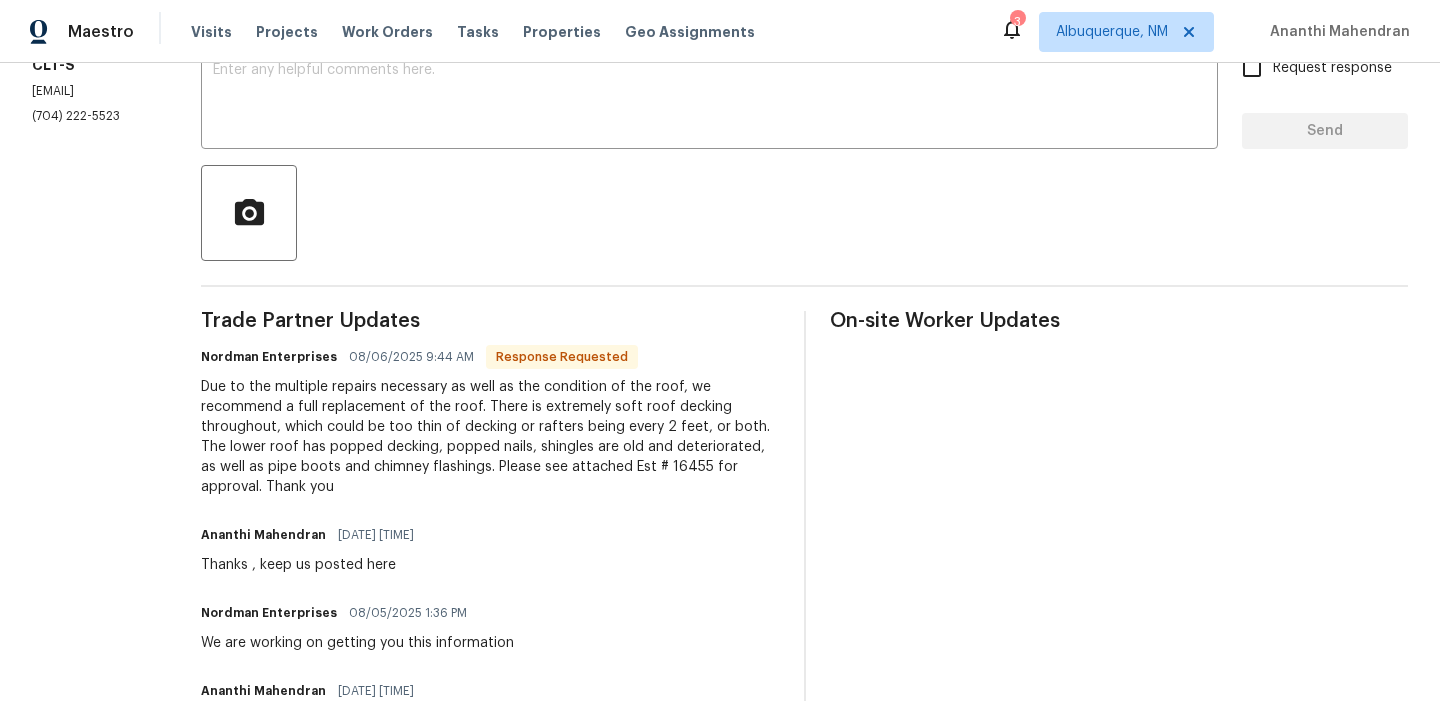 click on "Due to the multiple repairs necessary as well as the condition of the roof, we recommend a full replacement of the roof. There is extremely soft roof decking throughout, which could be too thin of decking or rafters being every 2 feet, or both. The lower roof has popped decking, popped nails, shingles are old and deteriorated, as well as pipe boots and chimney flashings. Please see attached Est # 16455 for approval. Thank you" at bounding box center (490, 437) 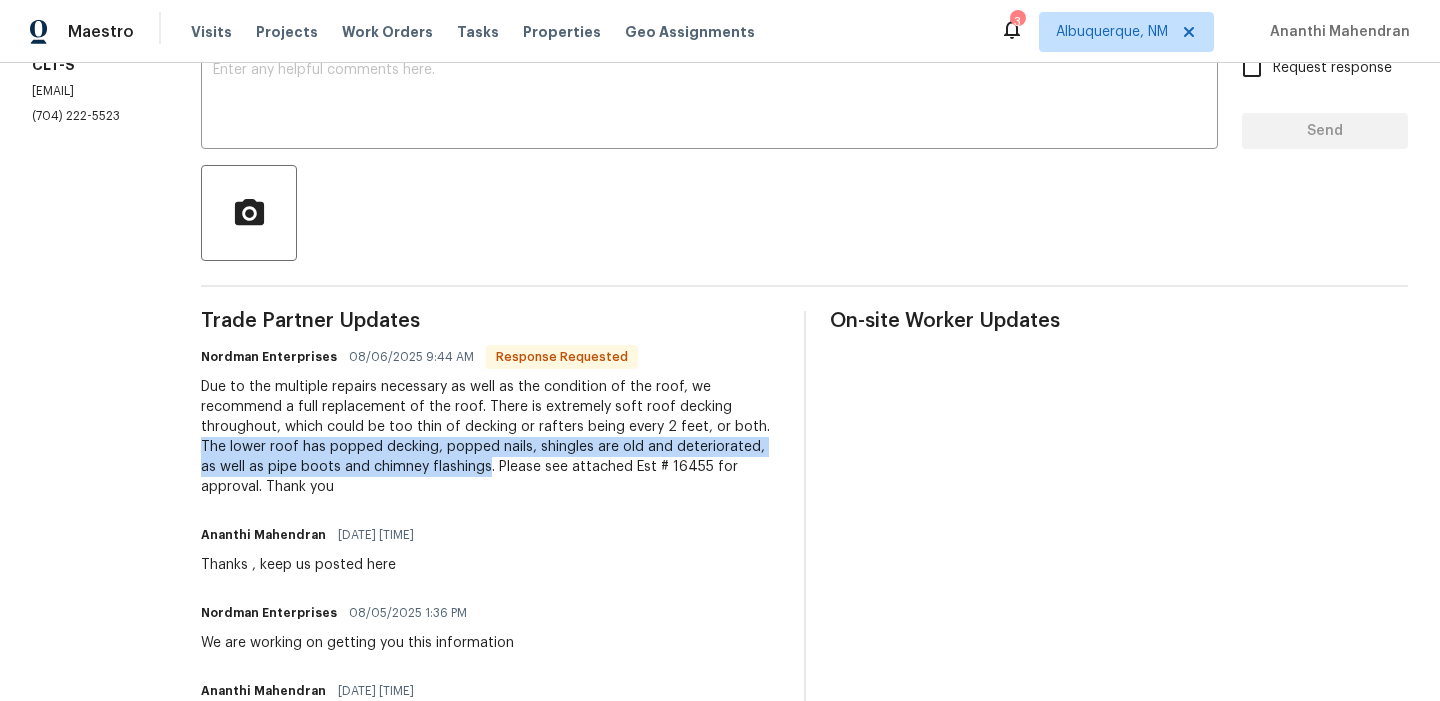 drag, startPoint x: 222, startPoint y: 449, endPoint x: 436, endPoint y: 471, distance: 215.12787 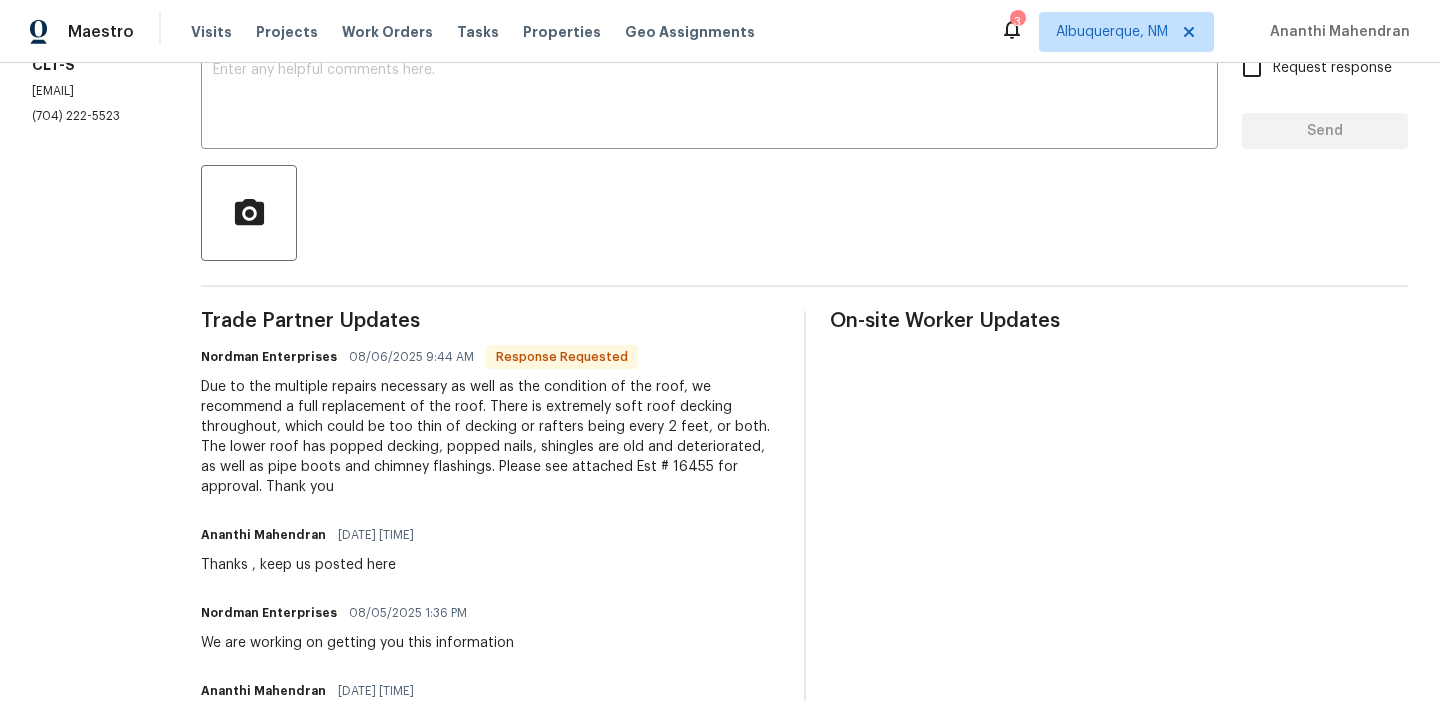 scroll, scrollTop: 0, scrollLeft: 0, axis: both 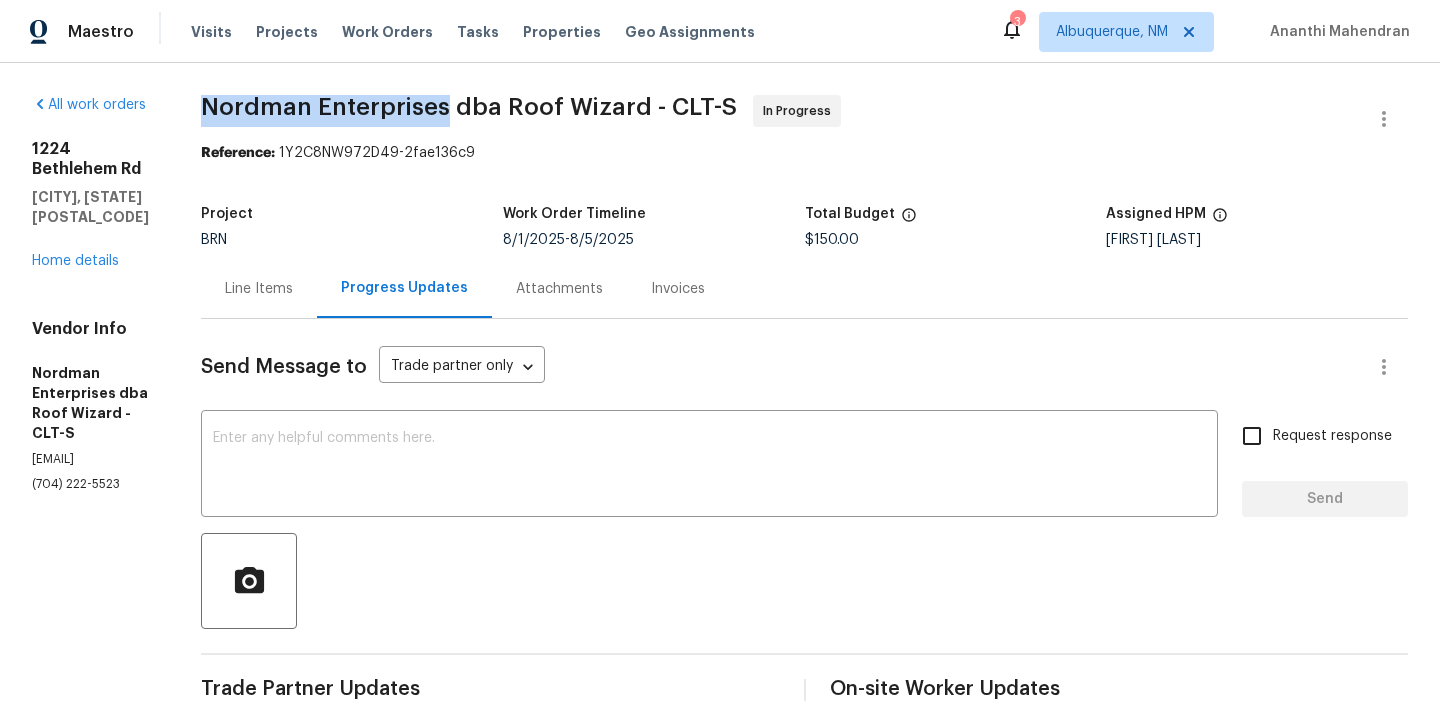 drag, startPoint x: 206, startPoint y: 112, endPoint x: 457, endPoint y: 104, distance: 251.12746 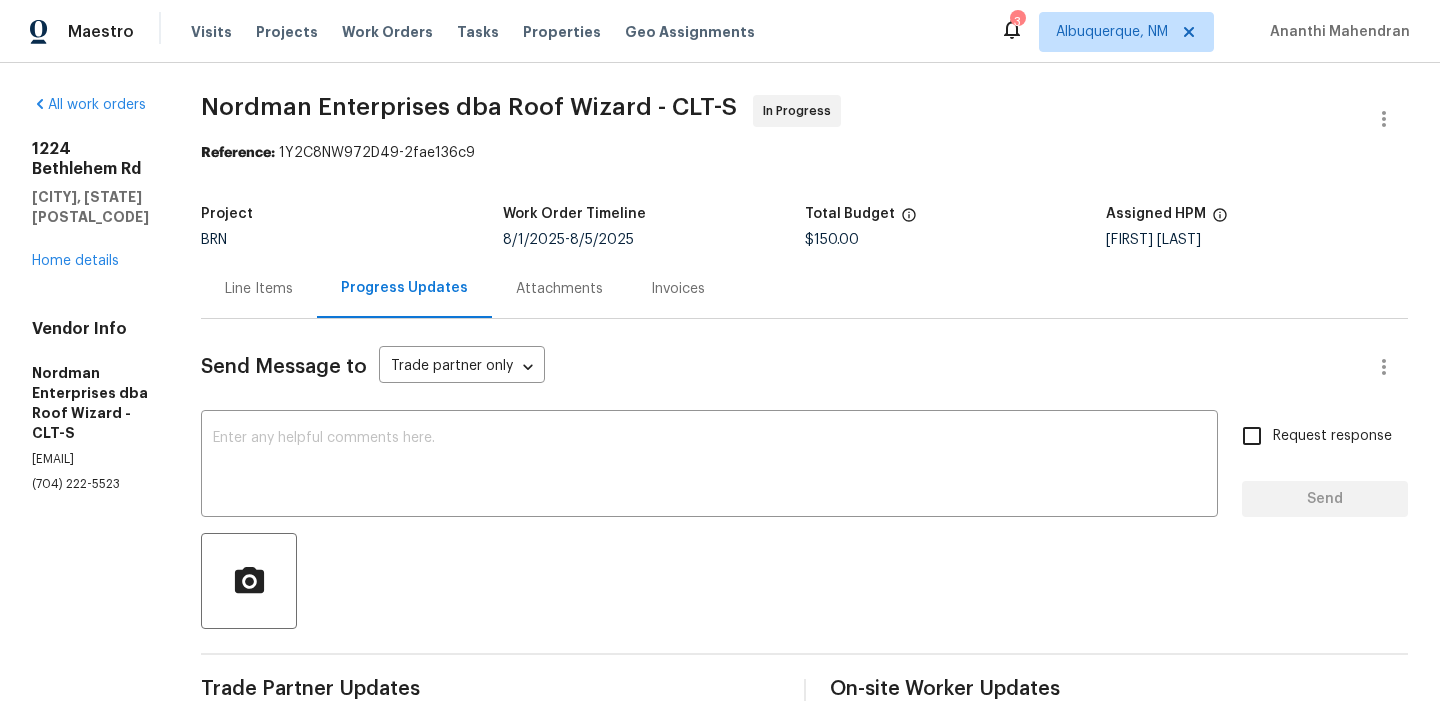 click on "Line Items" at bounding box center [259, 289] 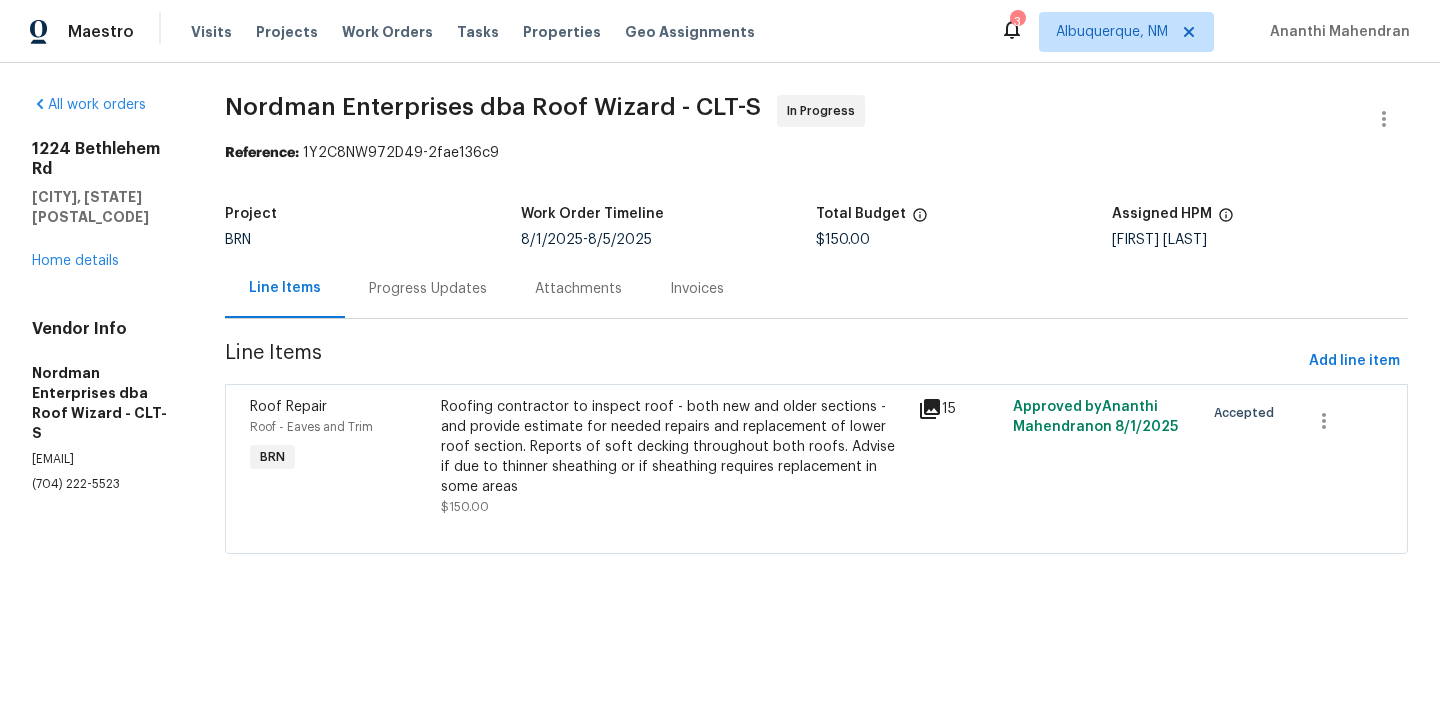 click on "Roofing contractor to inspect roof - both new and older sections - and provide estimate for needed repairs and replacement of lower roof section. Reports of soft decking throughout both roofs. Advise if due to thinner sheathing or if sheathing requires replacement in some areas" at bounding box center [673, 447] 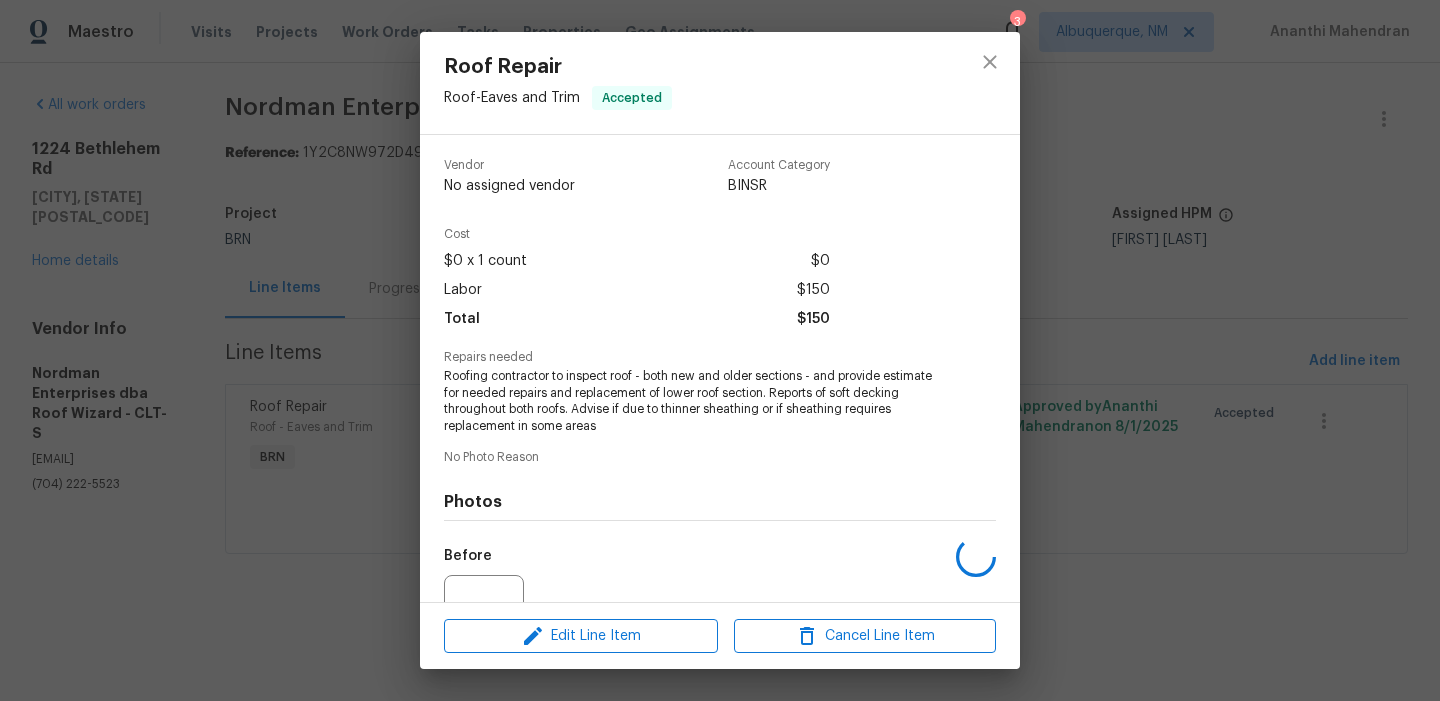 click on "Roofing contractor to inspect roof - both new and older sections - and provide estimate for needed repairs and replacement of lower roof section. Reports of soft decking throughout both roofs. Advise if due to thinner sheathing or if sheathing requires replacement in some areas" at bounding box center (692, 401) 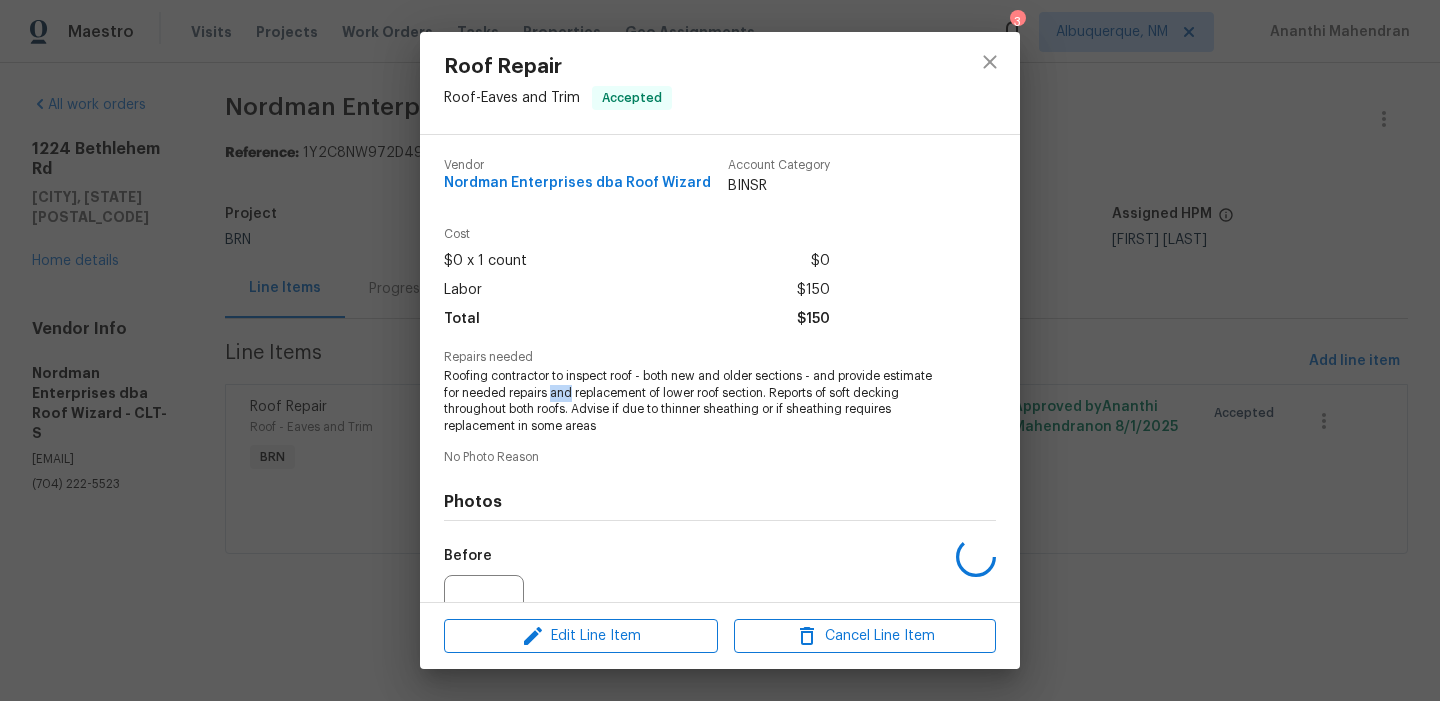click on "Roofing contractor to inspect roof - both new and older sections - and provide estimate for needed repairs and replacement of lower roof section. Reports of soft decking throughout both roofs. Advise if due to thinner sheathing or if sheathing requires replacement in some areas" at bounding box center (692, 401) 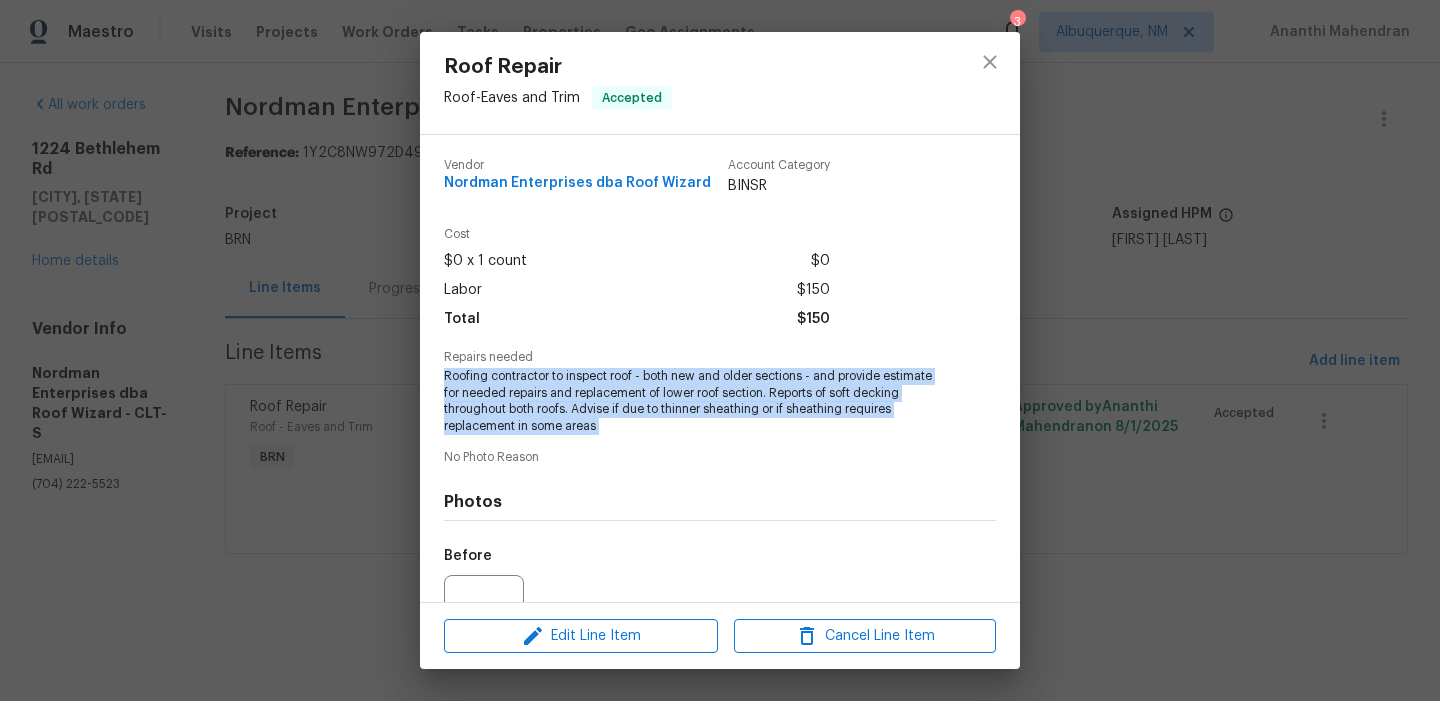 click on "Roofing contractor to inspect roof - both new and older sections - and provide estimate for needed repairs and replacement of lower roof section. Reports of soft decking throughout both roofs. Advise if due to thinner sheathing or if sheathing requires replacement in some areas" at bounding box center [692, 401] 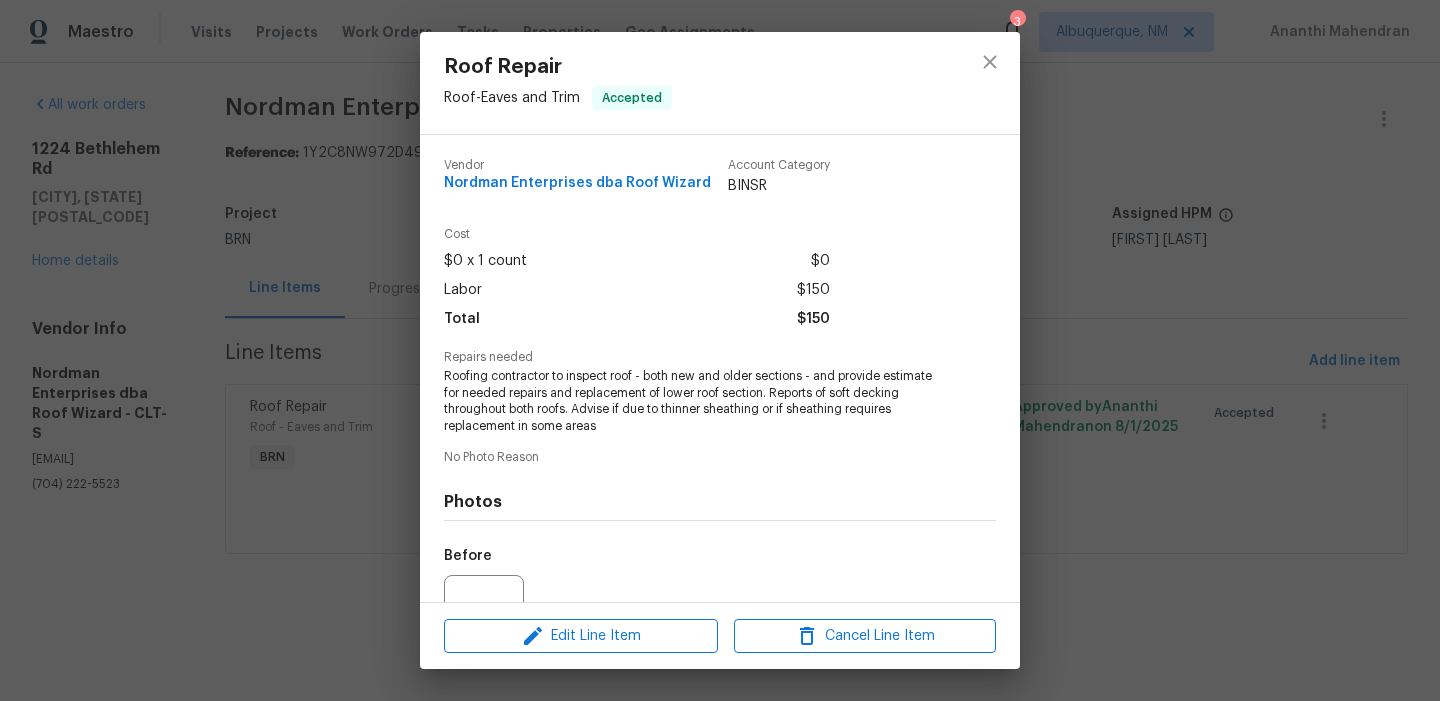 click on "Roof Repair Roof  -  Eaves and Trim Accepted Vendor Nordman Enterprises dba Roof Wizard Account Category BINSR Cost $0 x 1 count $0 Labor $150 Total $150 Repairs needed Roofing contractor to inspect roof - both new and older sections - and provide estimate for needed repairs and replacement of lower roof section. Reports of soft decking throughout both roofs. Advise if due to thinner sheathing or if sheathing requires replacement in some areas No Photo Reason   Photos Before After  +11  Edit Line Item  Cancel Line Item" at bounding box center (720, 350) 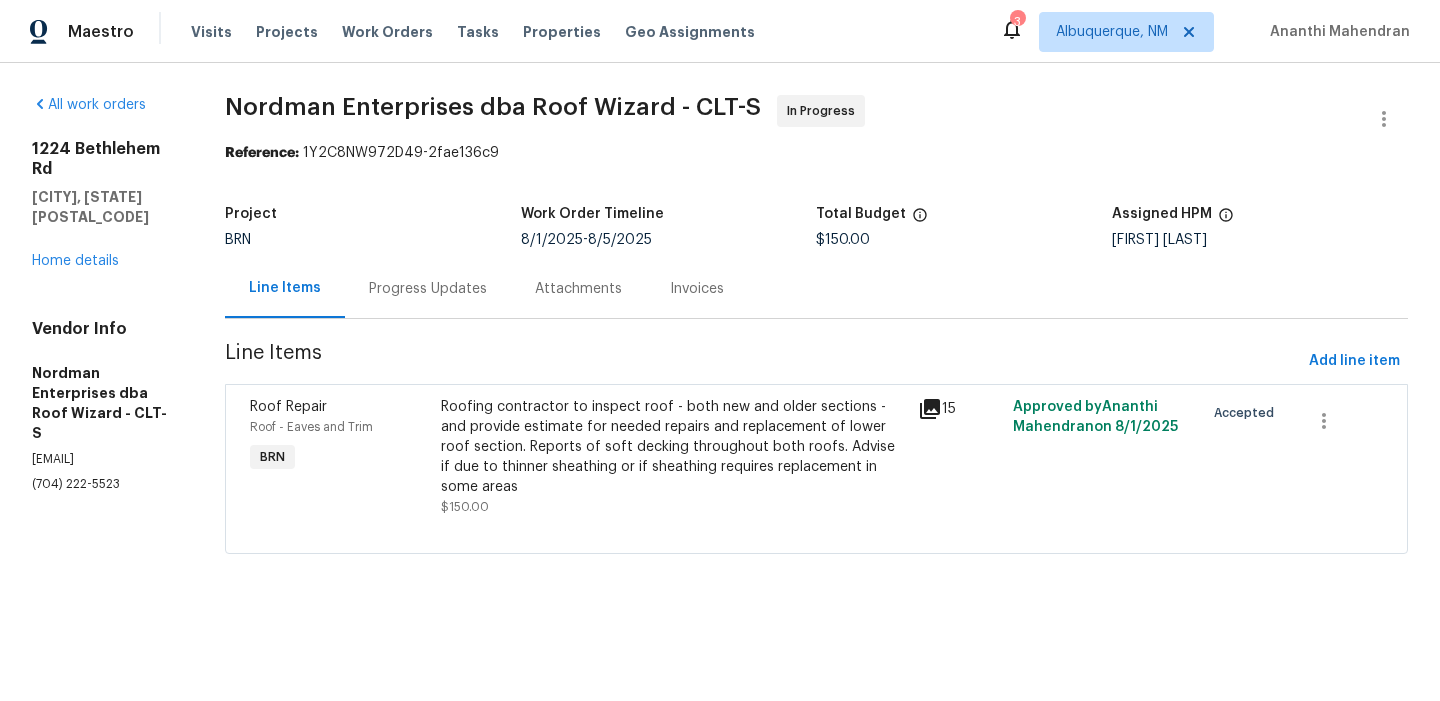 click on "Progress Updates" at bounding box center [428, 288] 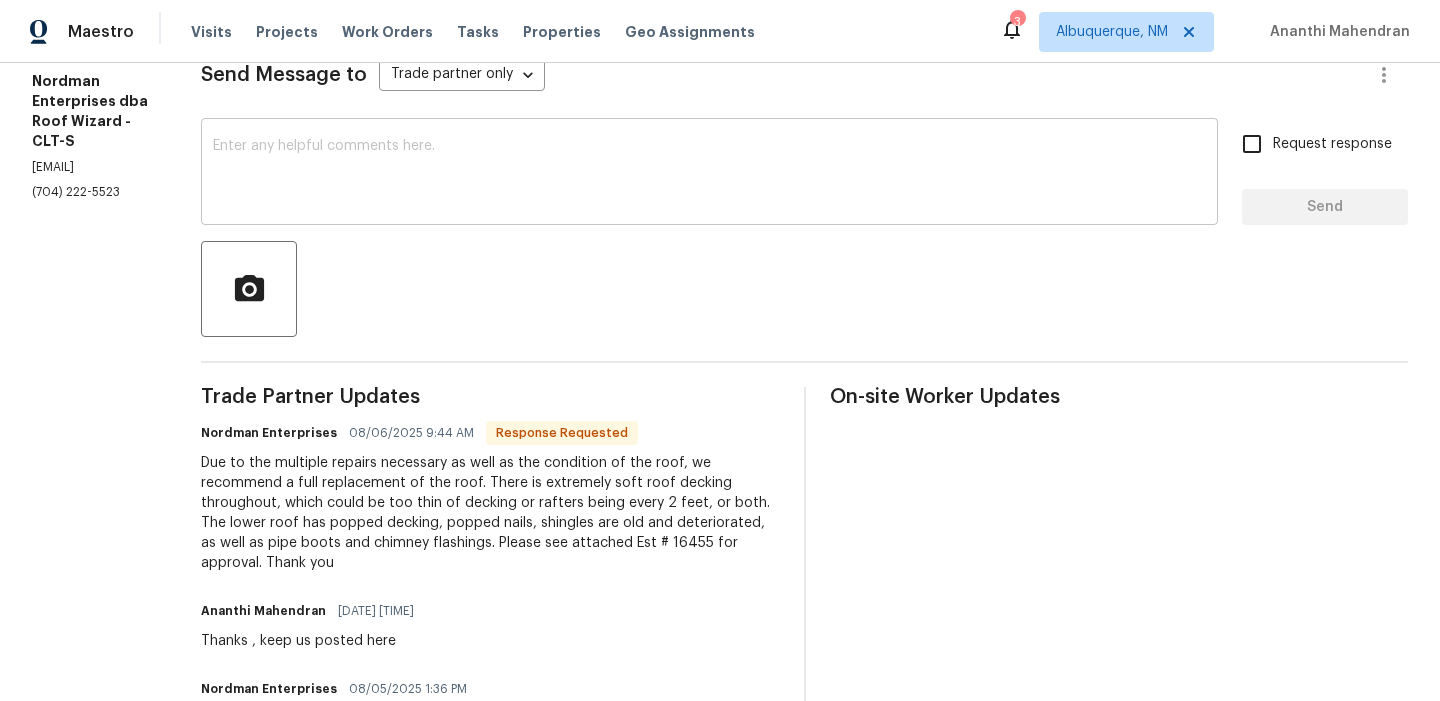 scroll, scrollTop: 294, scrollLeft: 0, axis: vertical 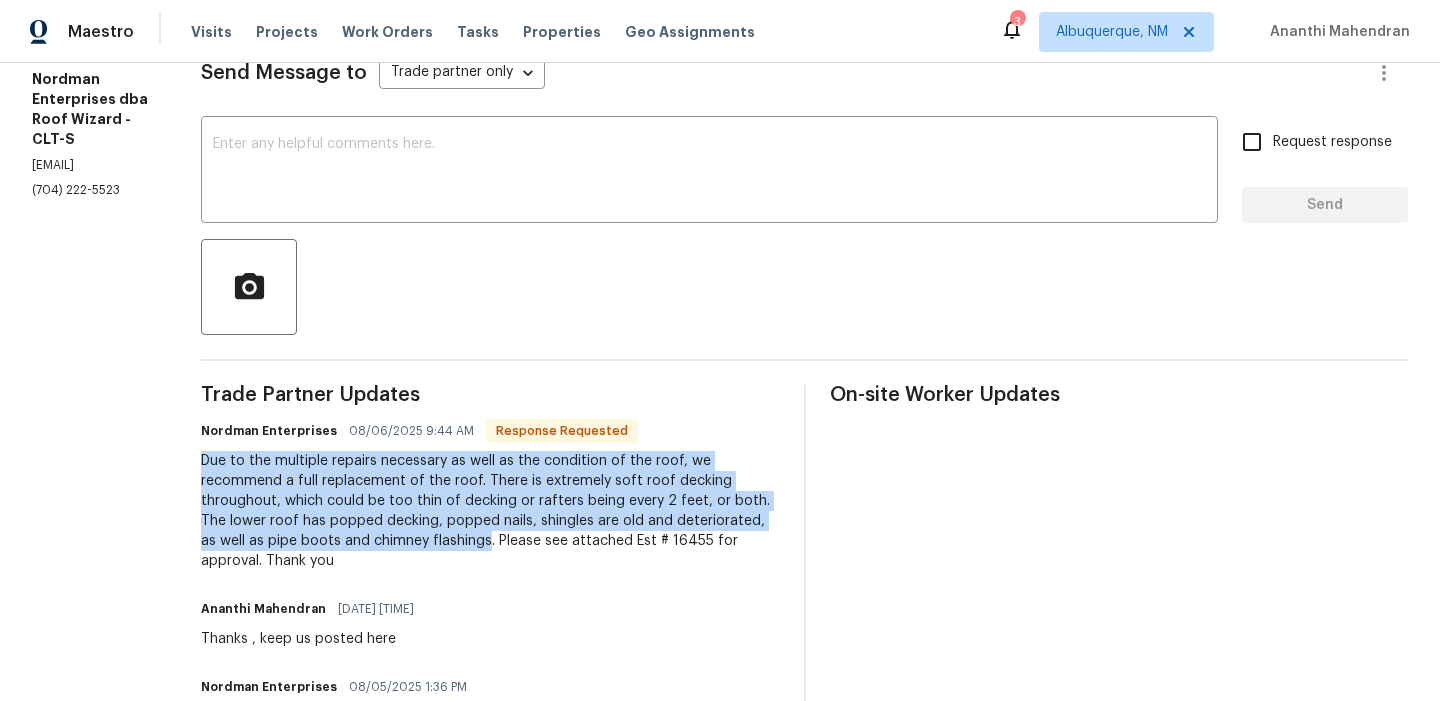 drag, startPoint x: 214, startPoint y: 459, endPoint x: 481, endPoint y: 536, distance: 277.88126 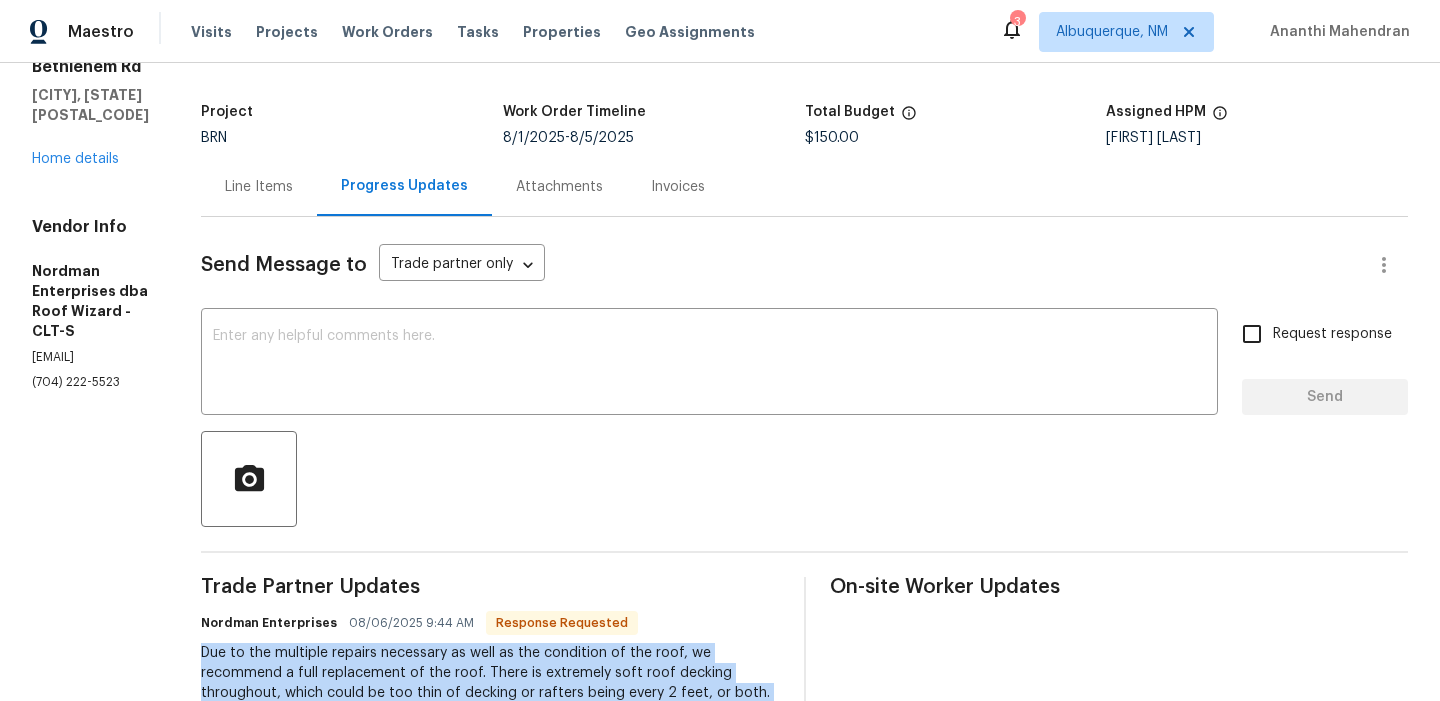 scroll, scrollTop: 0, scrollLeft: 0, axis: both 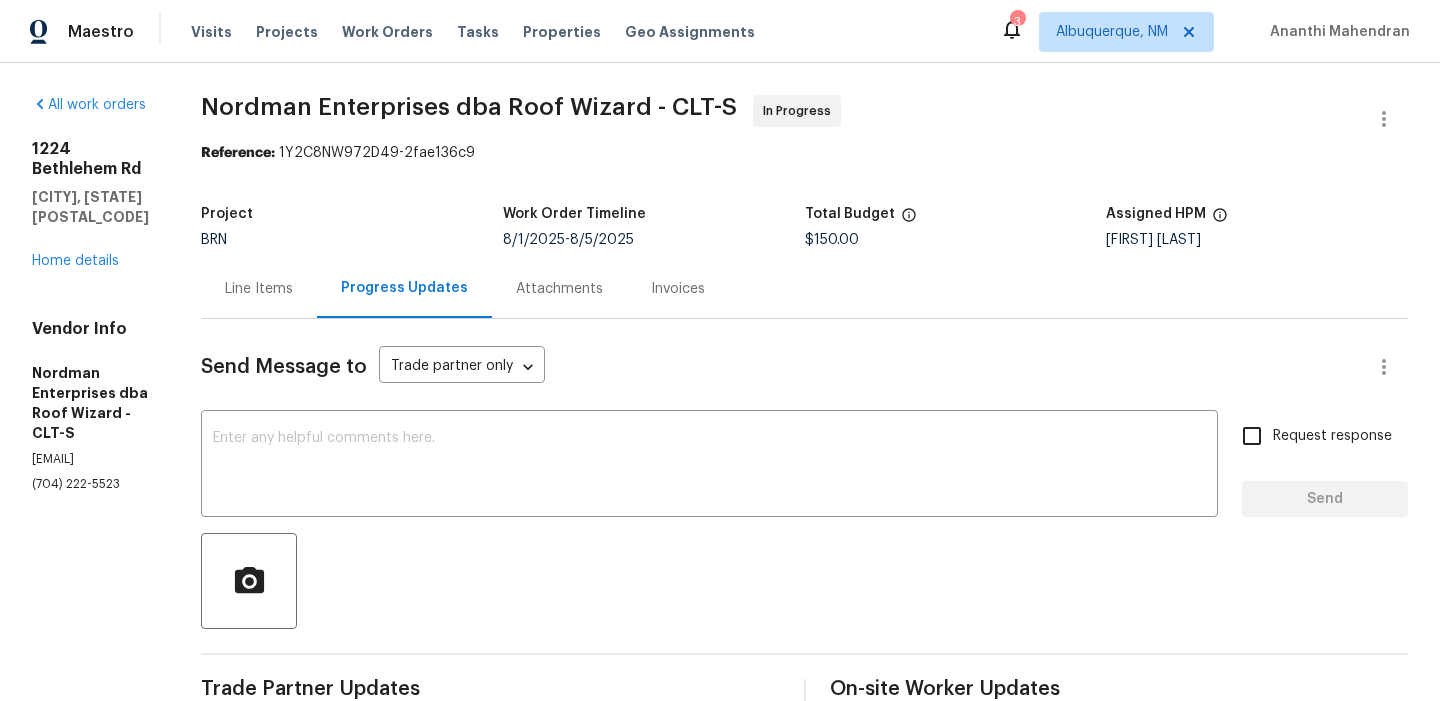 click on "Project BRN   Work Order Timeline 8/1/2025  -  8/5/2025 Total Budget $150.00 Assigned HPM Ryan Carder" at bounding box center [804, 227] 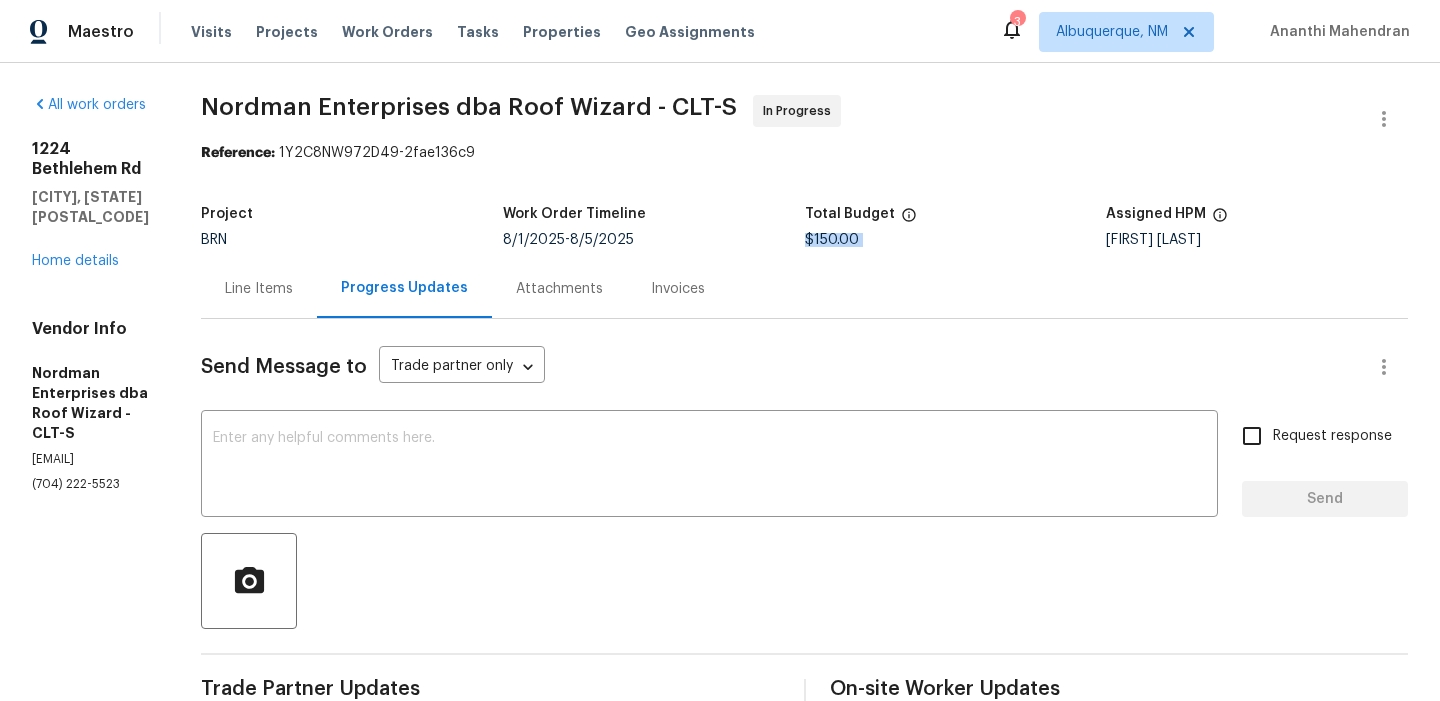 click on "Project BRN   Work Order Timeline 8/1/2025  -  8/5/2025 Total Budget $150.00 Assigned HPM Ryan Carder" at bounding box center [804, 227] 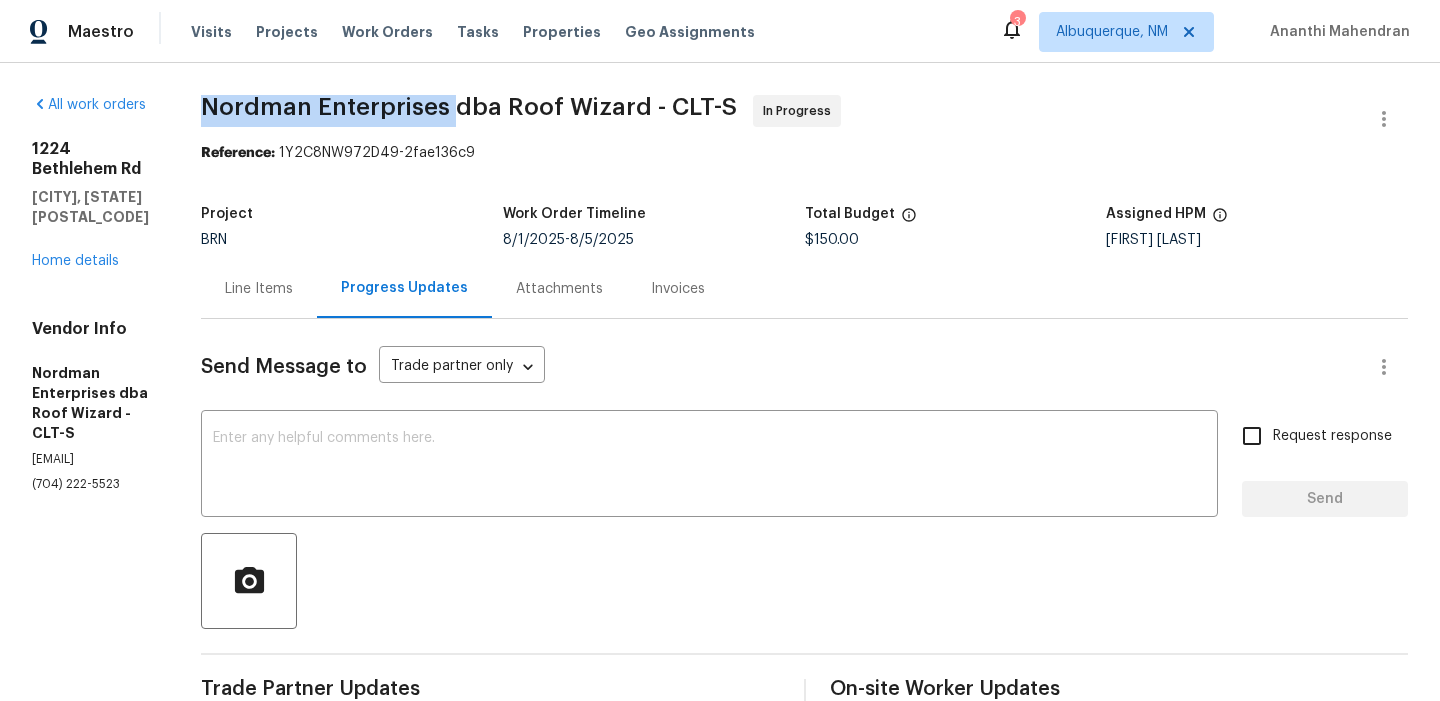 drag, startPoint x: 201, startPoint y: 98, endPoint x: 463, endPoint y: 99, distance: 262.00192 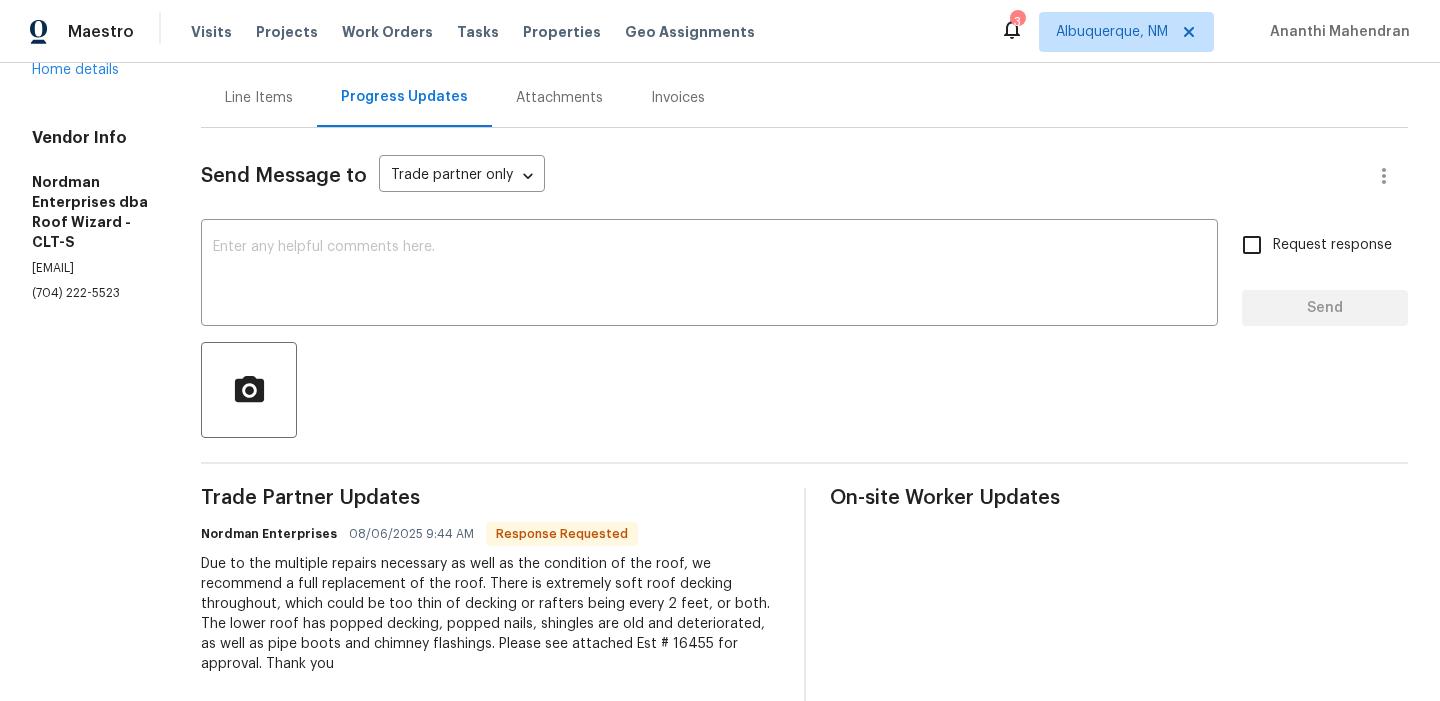 scroll, scrollTop: 195, scrollLeft: 0, axis: vertical 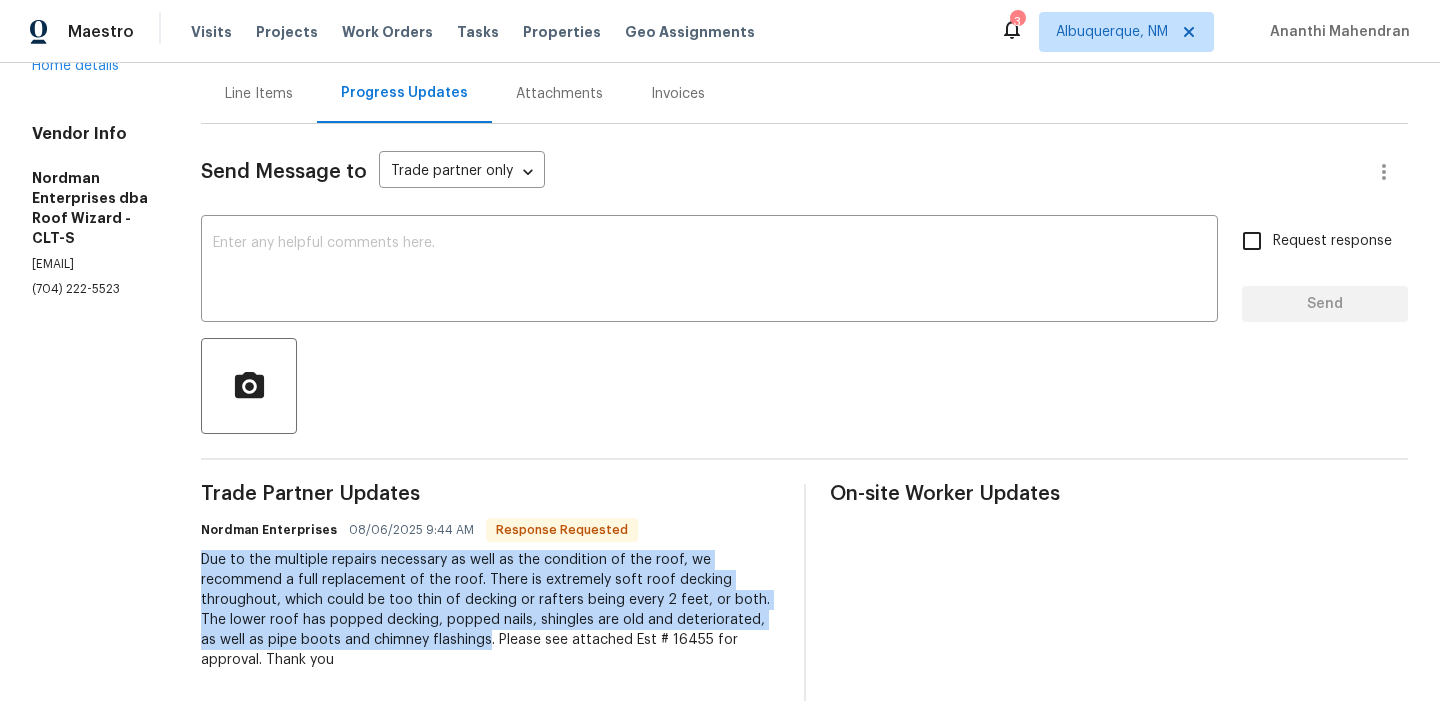 drag, startPoint x: 226, startPoint y: 559, endPoint x: 478, endPoint y: 636, distance: 263.50143 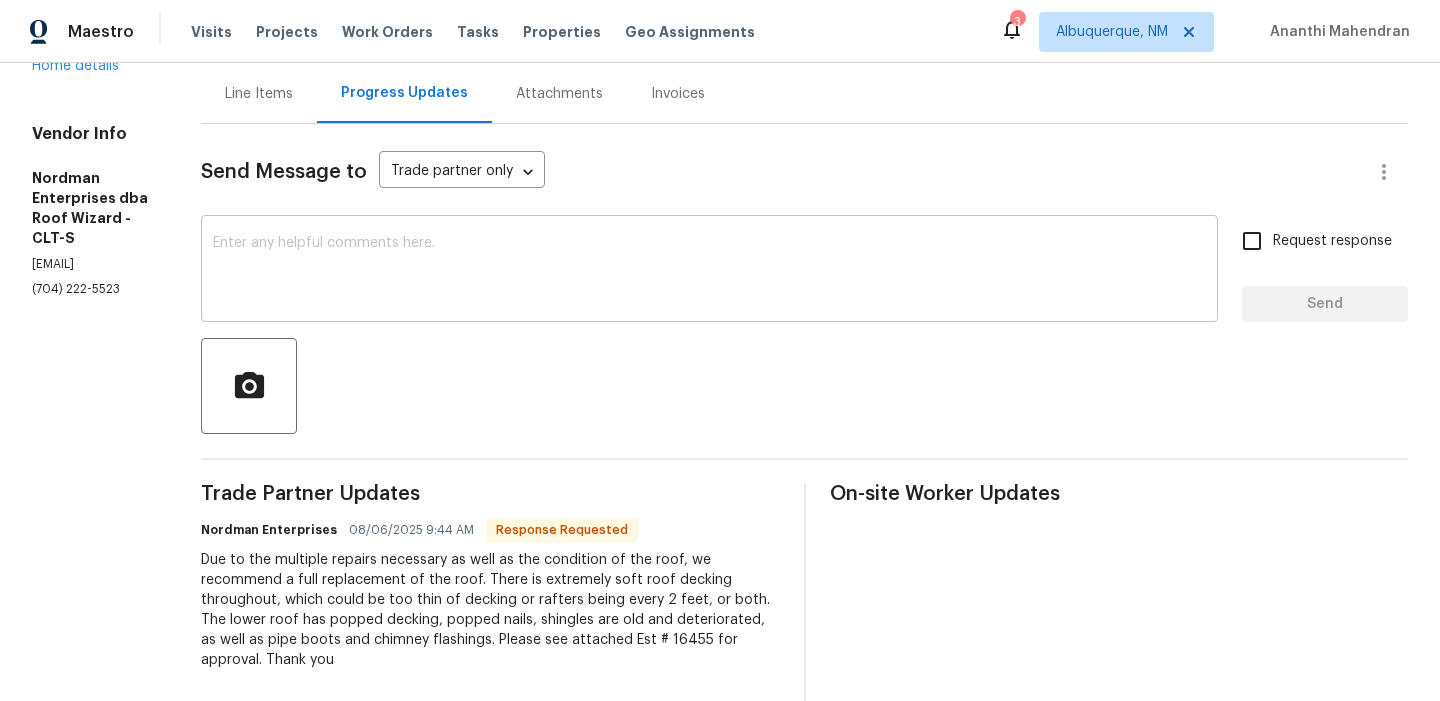 click on "x ​" at bounding box center [709, 271] 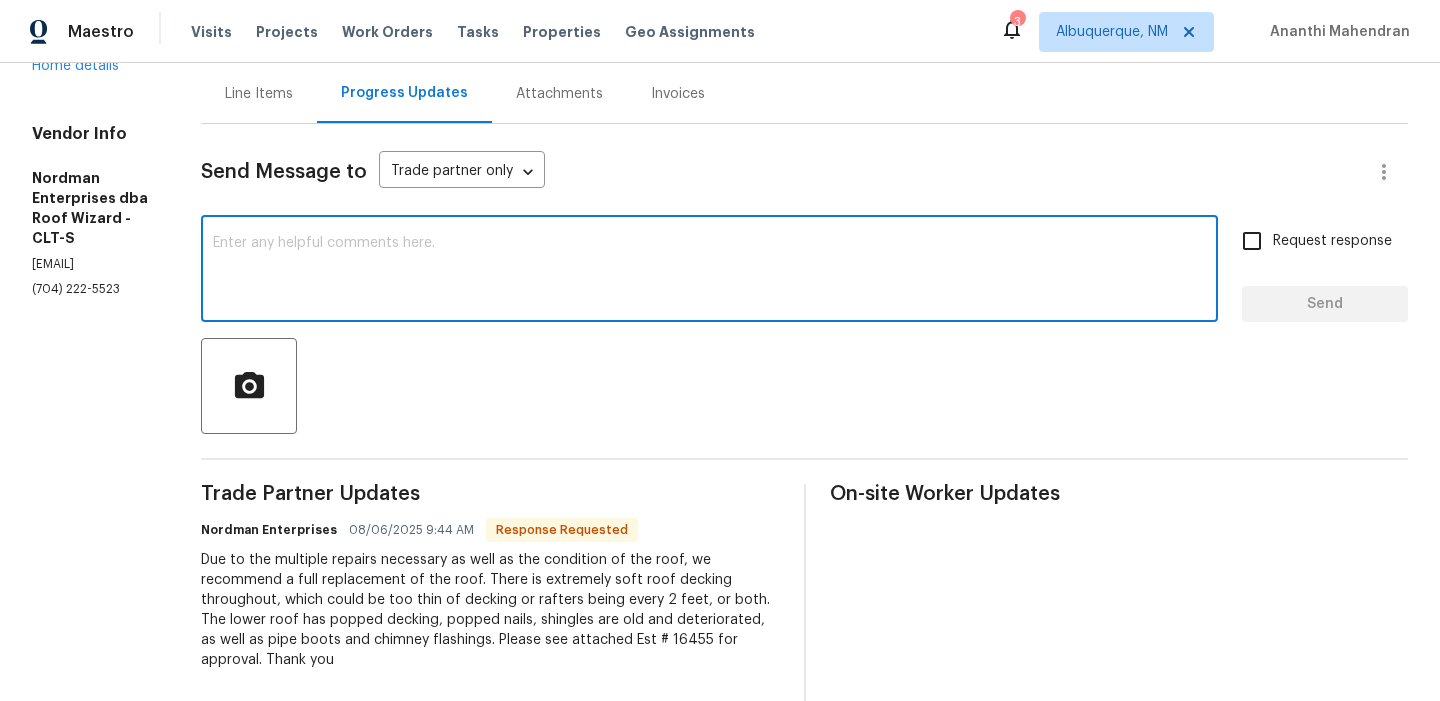 click at bounding box center (709, 271) 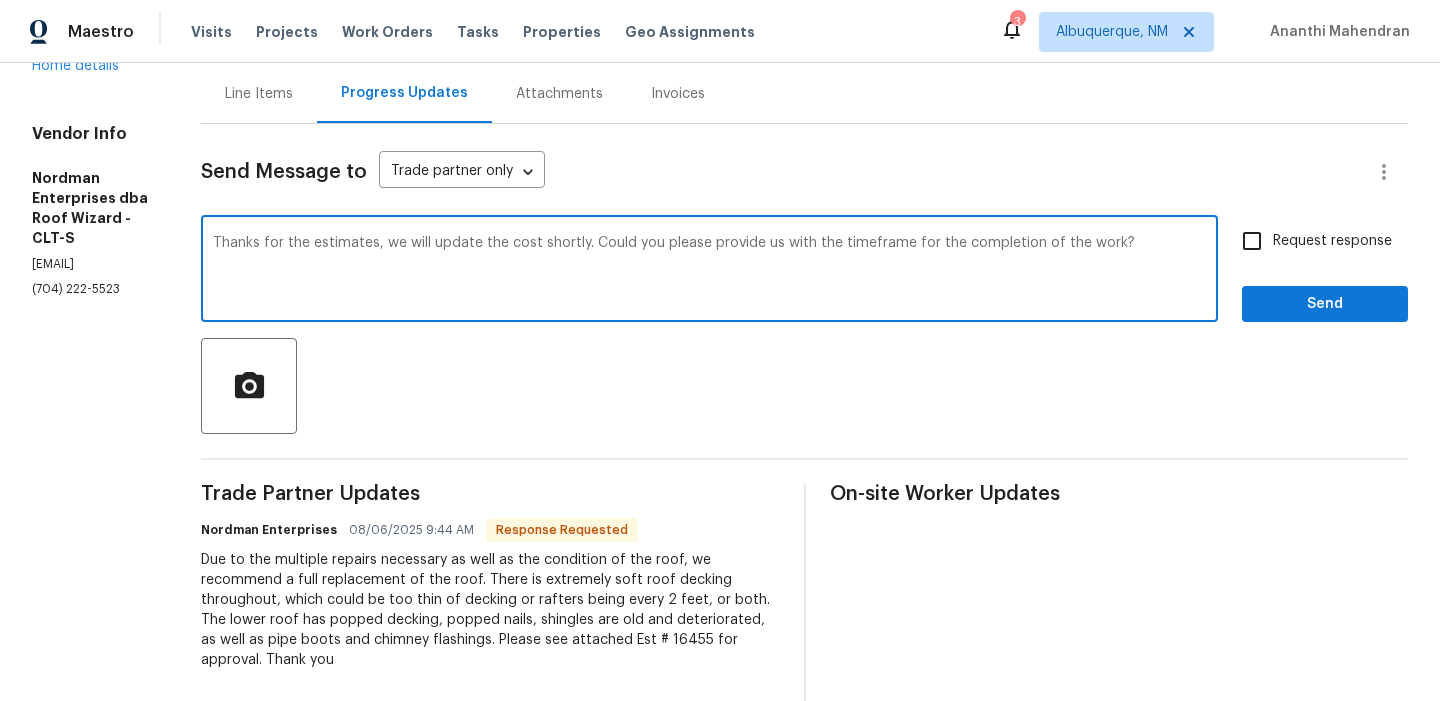 type on "Thanks for the estimates, we will update the cost shortly. Could you please provide us with the timeframe for the completion of the work?" 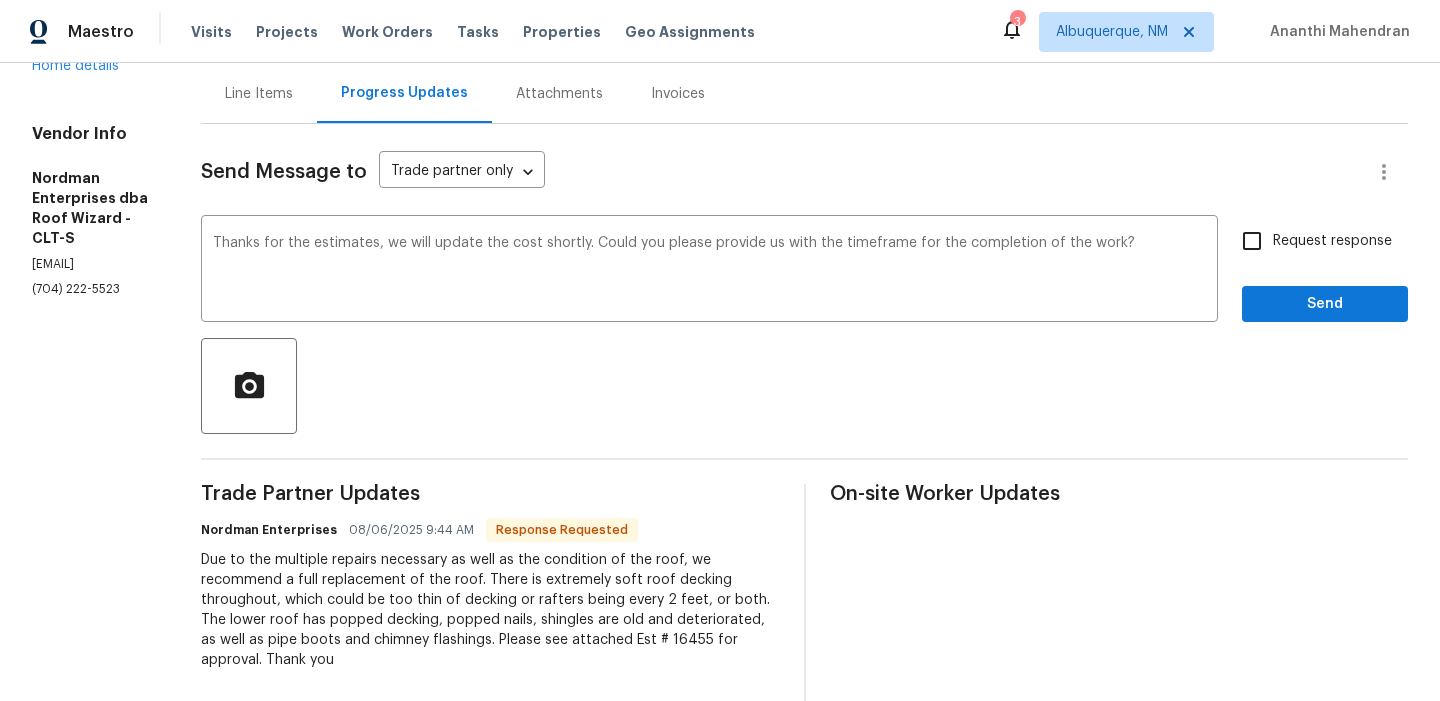 click on "Request response" at bounding box center [1332, 241] 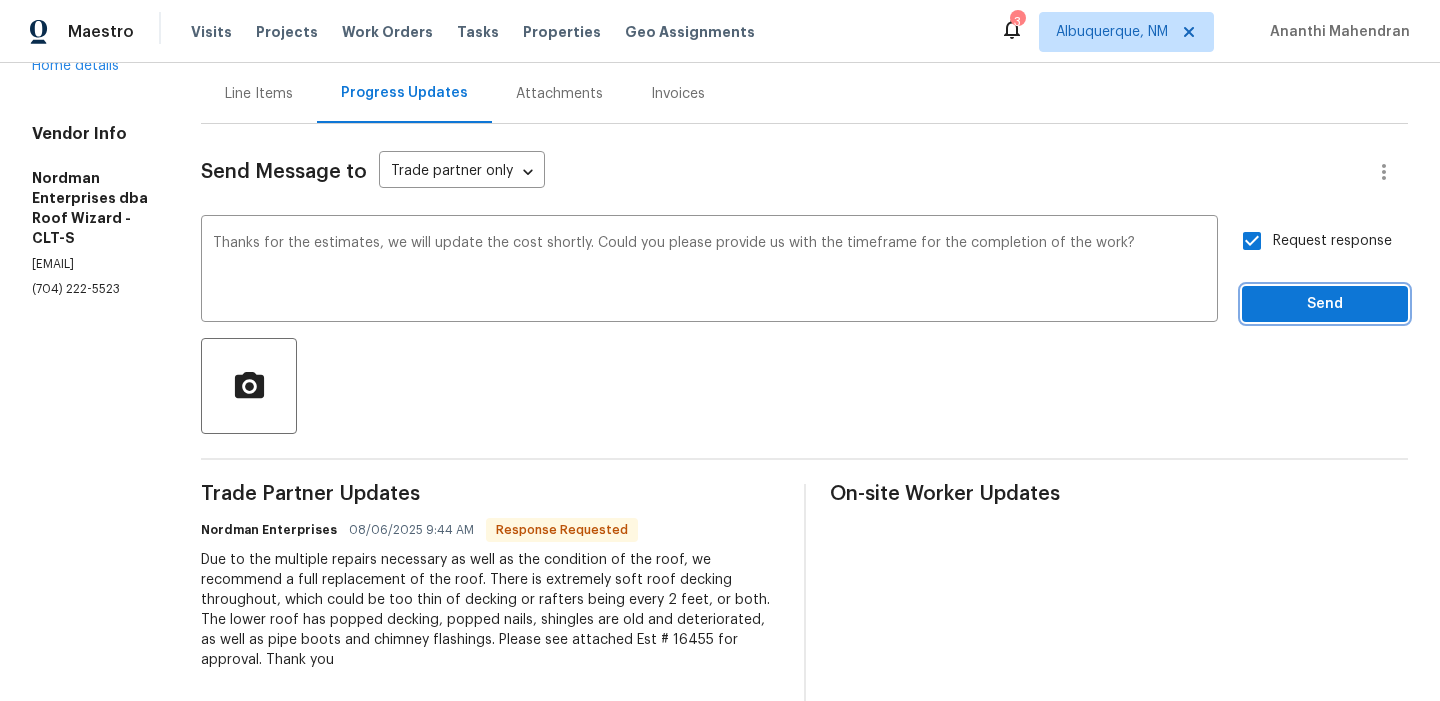 click on "Send" at bounding box center [1325, 304] 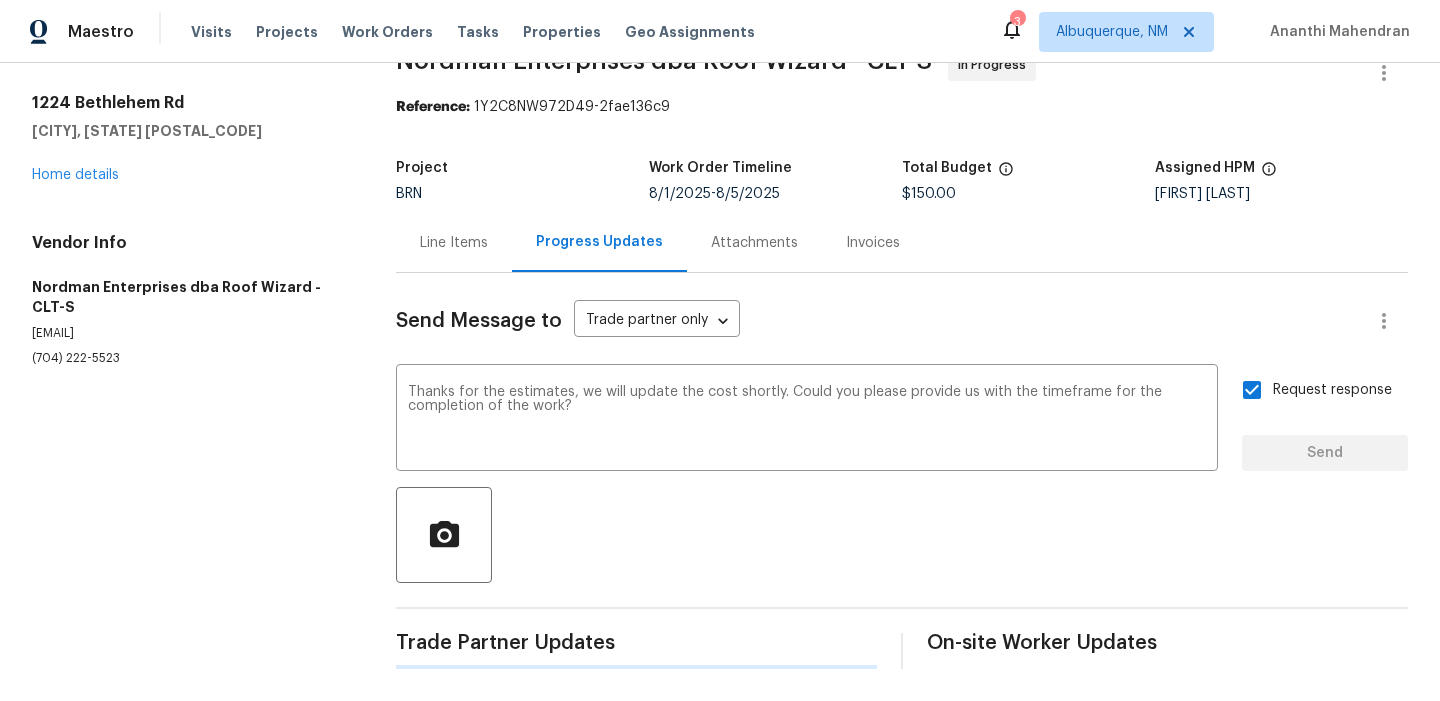 scroll, scrollTop: 46, scrollLeft: 0, axis: vertical 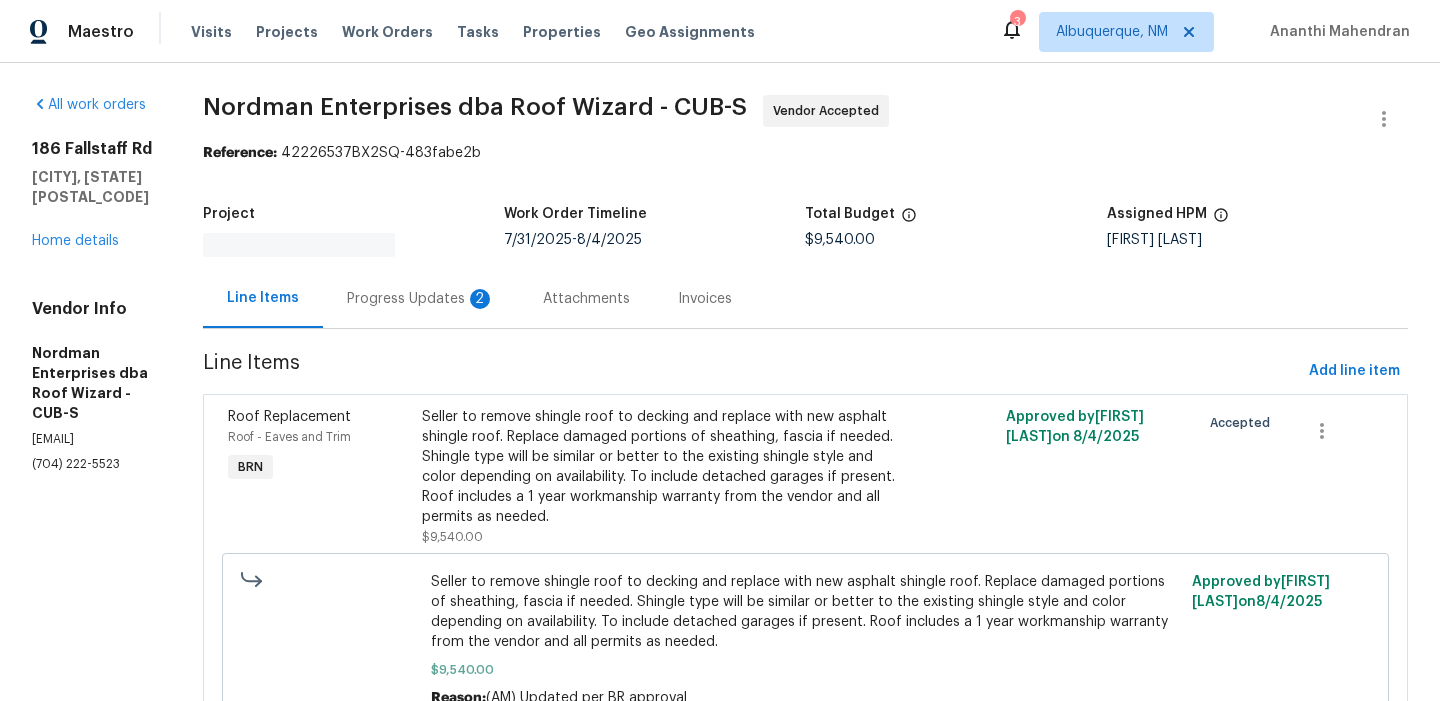 click on "Attachments" at bounding box center [586, 299] 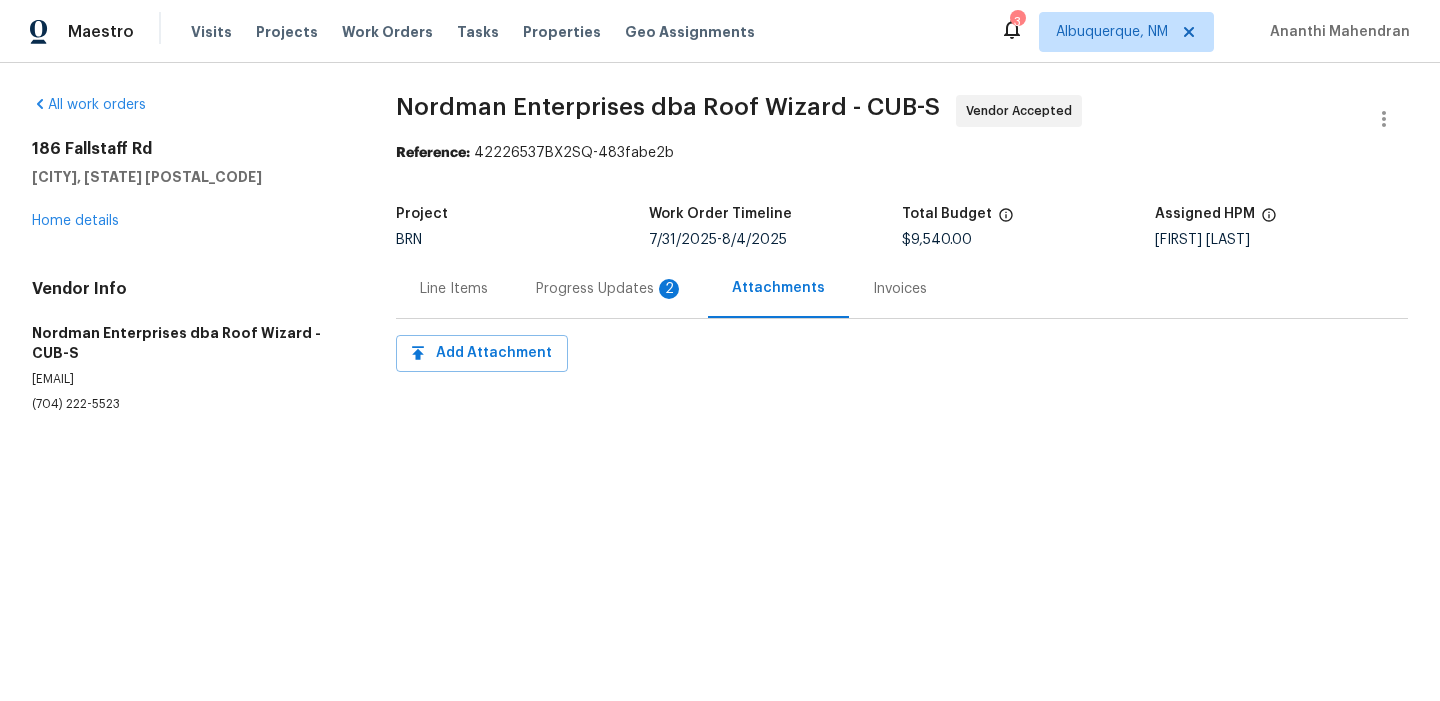 click on "Progress Updates 2" at bounding box center (610, 288) 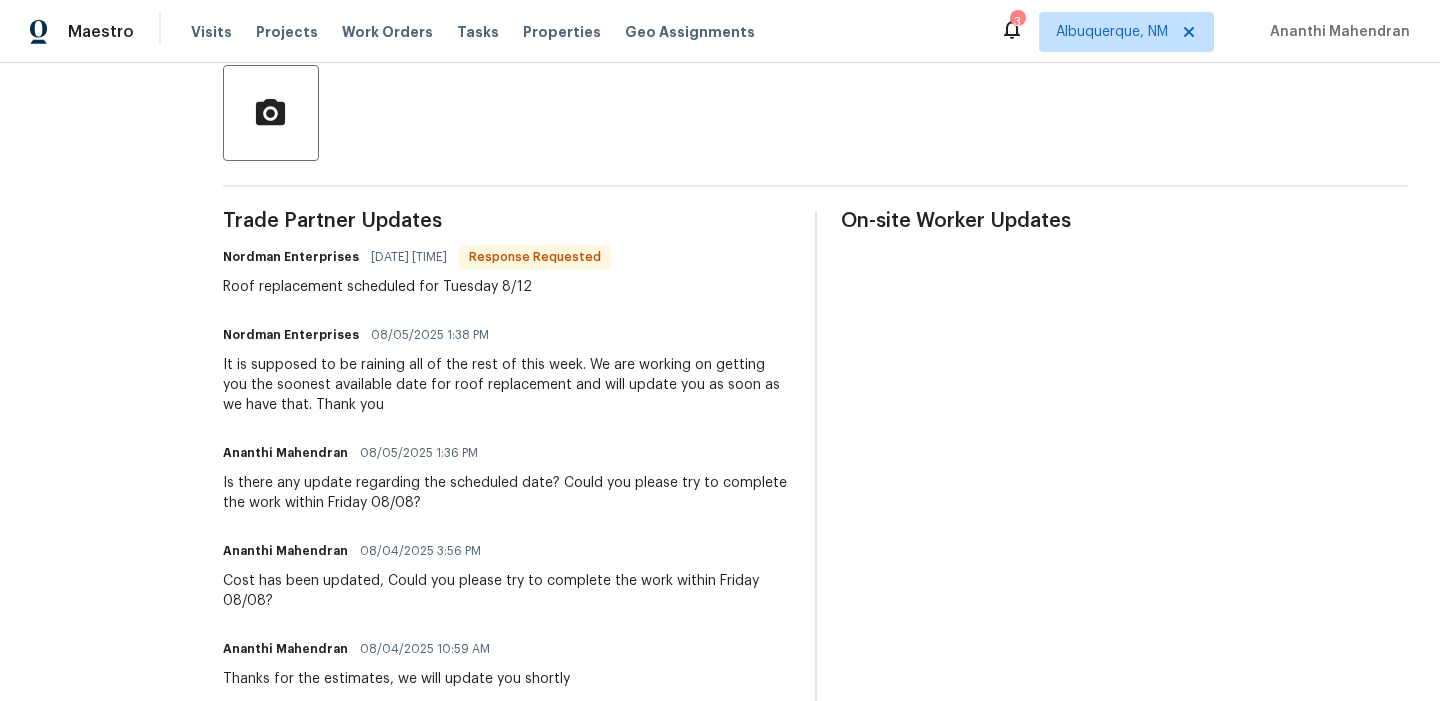 scroll, scrollTop: 95, scrollLeft: 0, axis: vertical 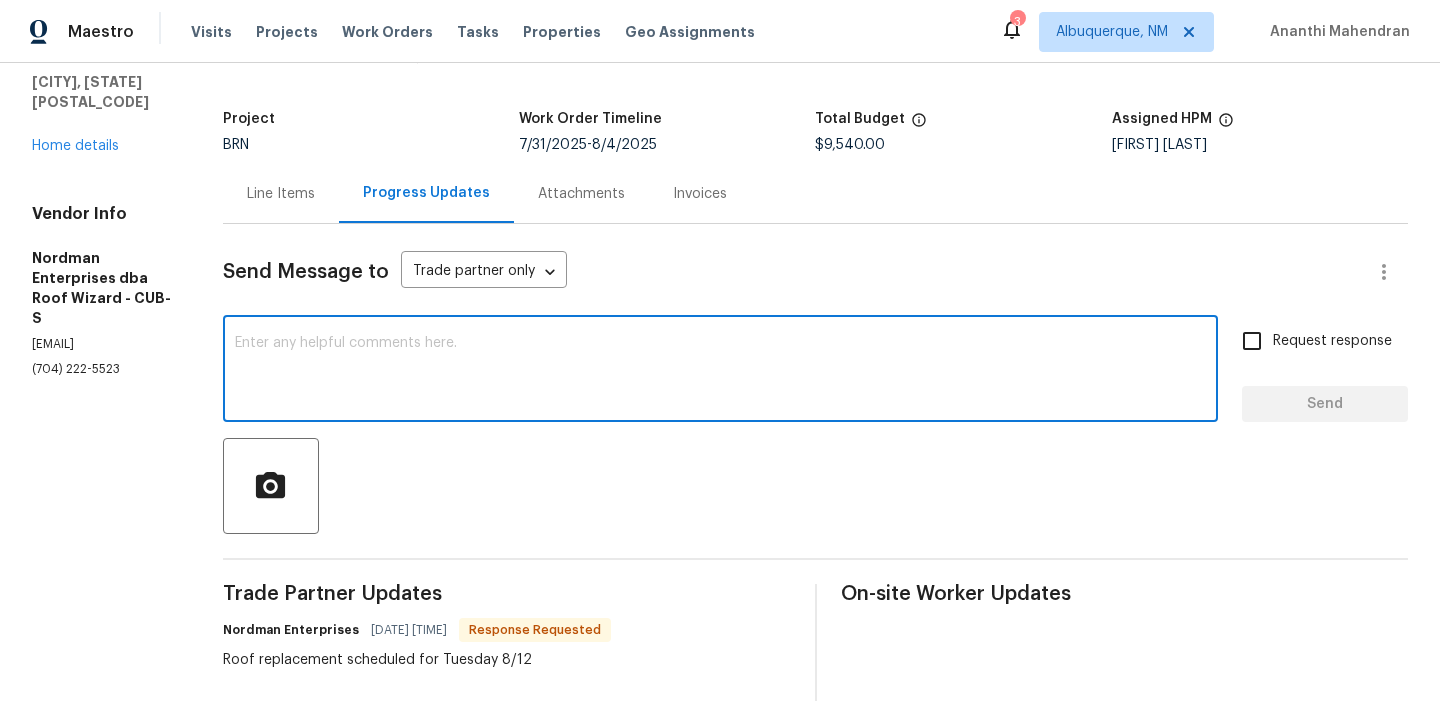 click at bounding box center [720, 371] 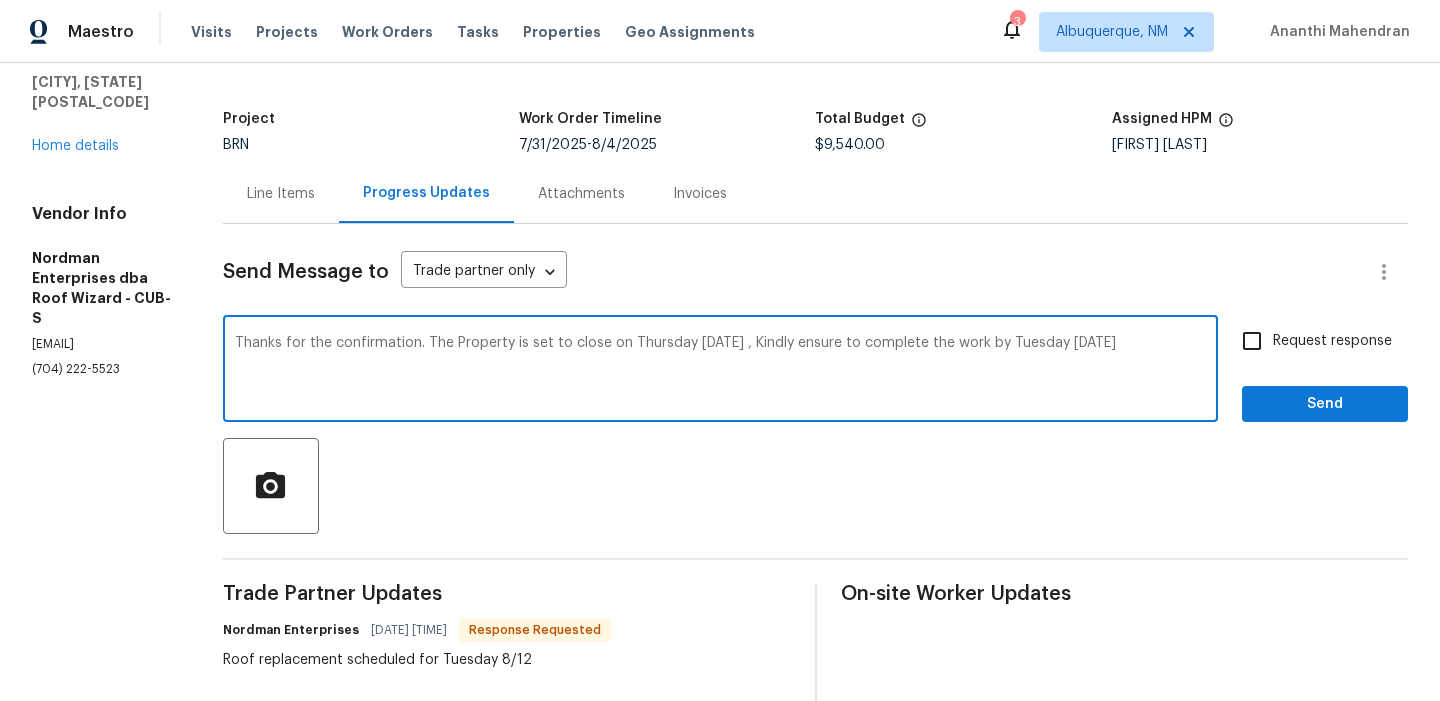type on "Thanks for the confirmation. The Property is set to close on Thursday 08/14 , Kindly ensure to complete the work by Tuesday 08/12" 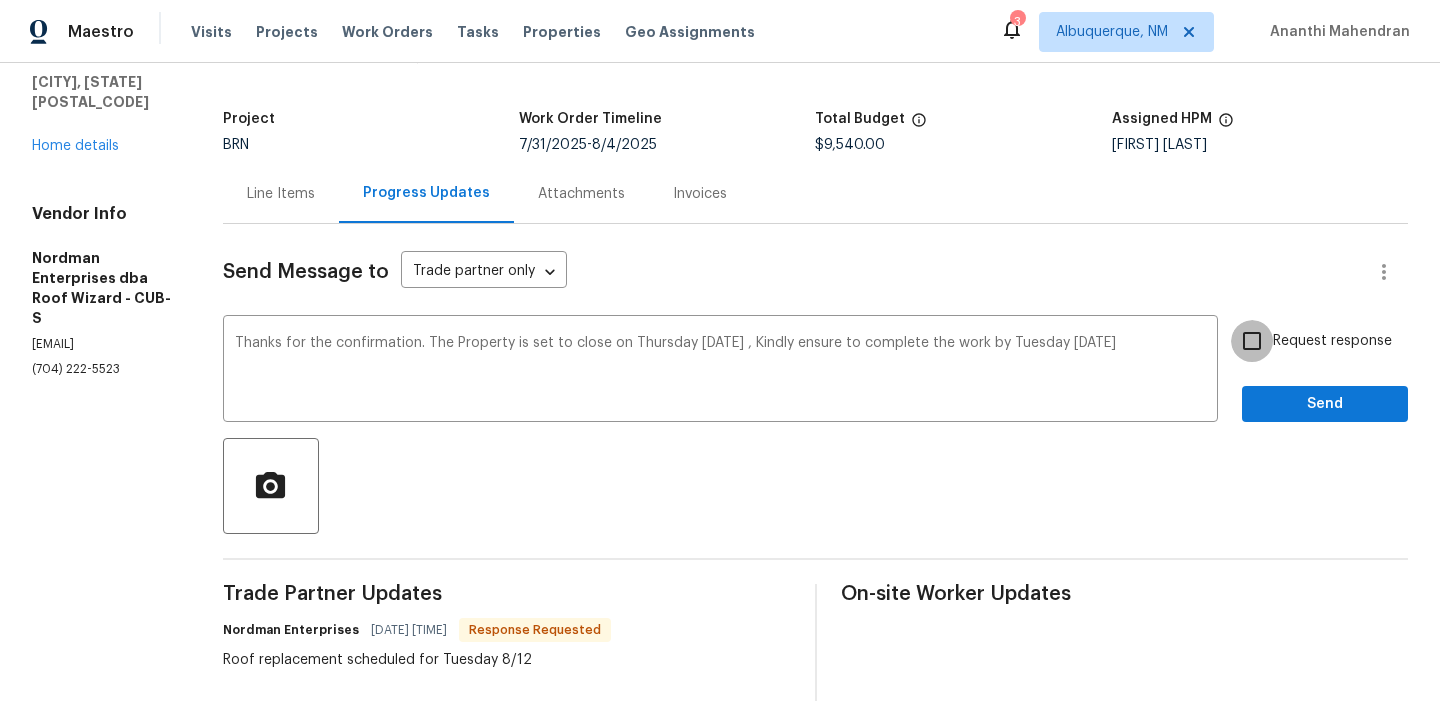 click on "Request response" at bounding box center [1252, 341] 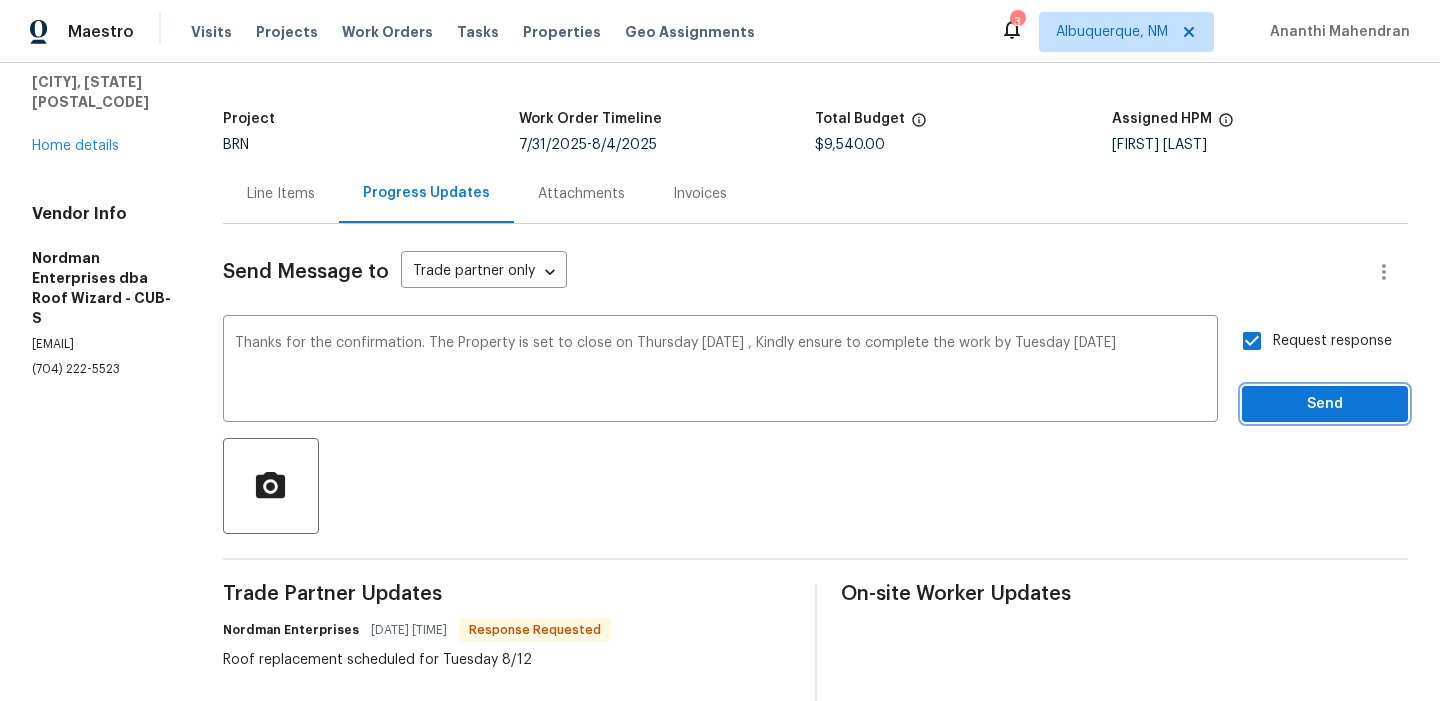 click on "Send" at bounding box center [1325, 404] 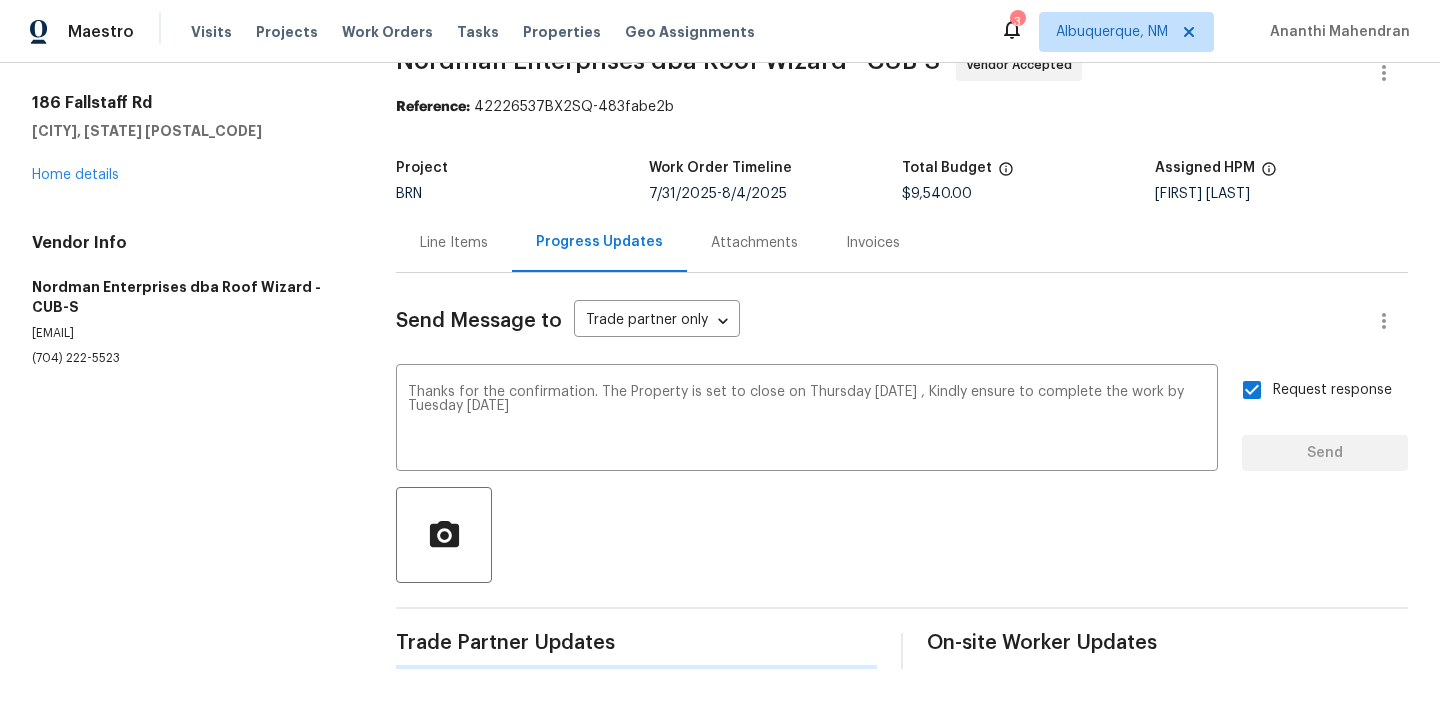 scroll, scrollTop: 46, scrollLeft: 0, axis: vertical 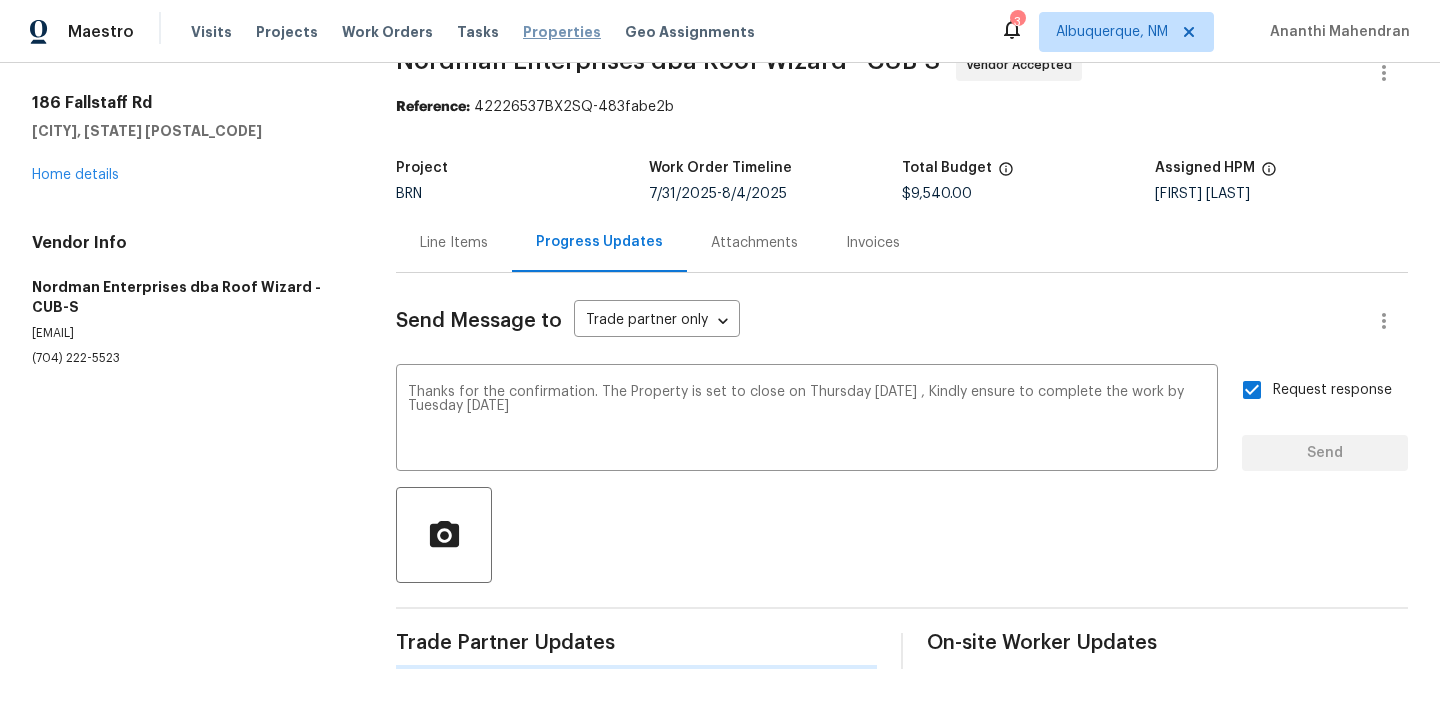 type 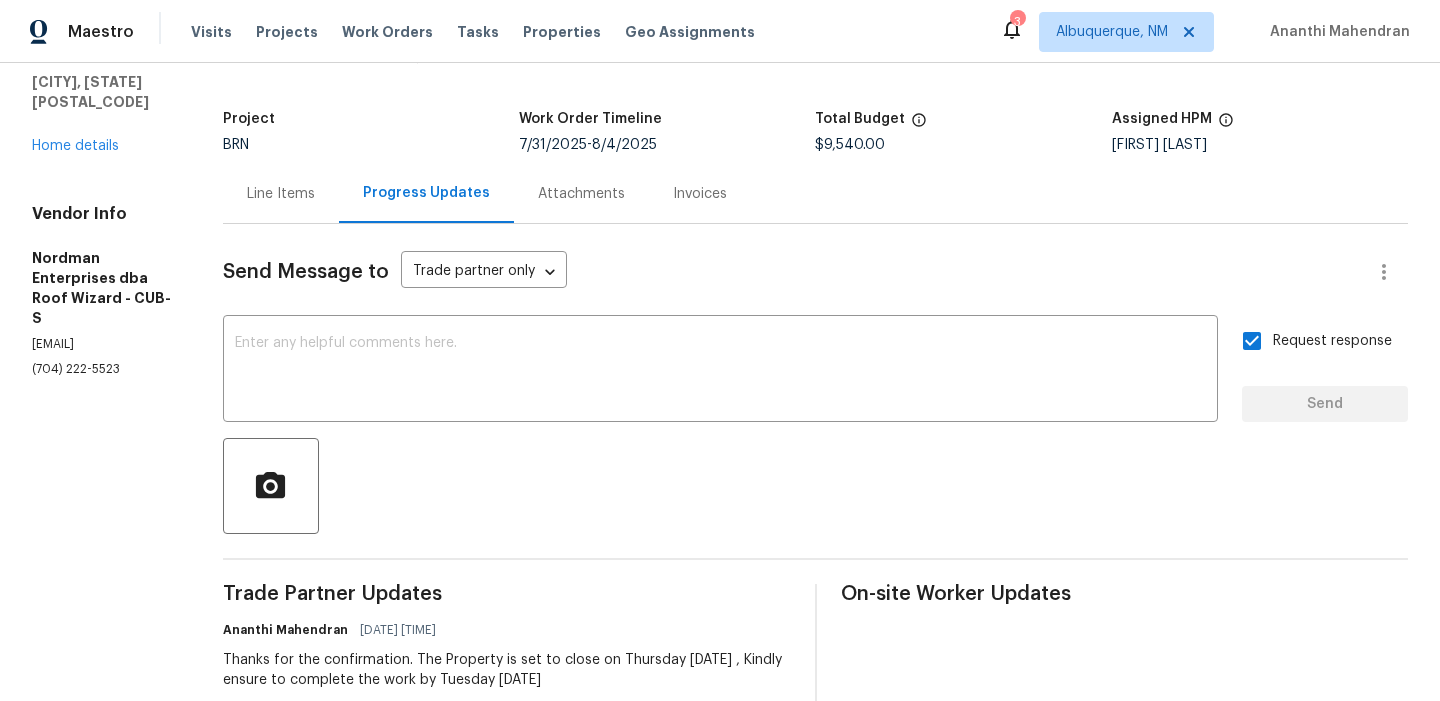 scroll, scrollTop: 0, scrollLeft: 0, axis: both 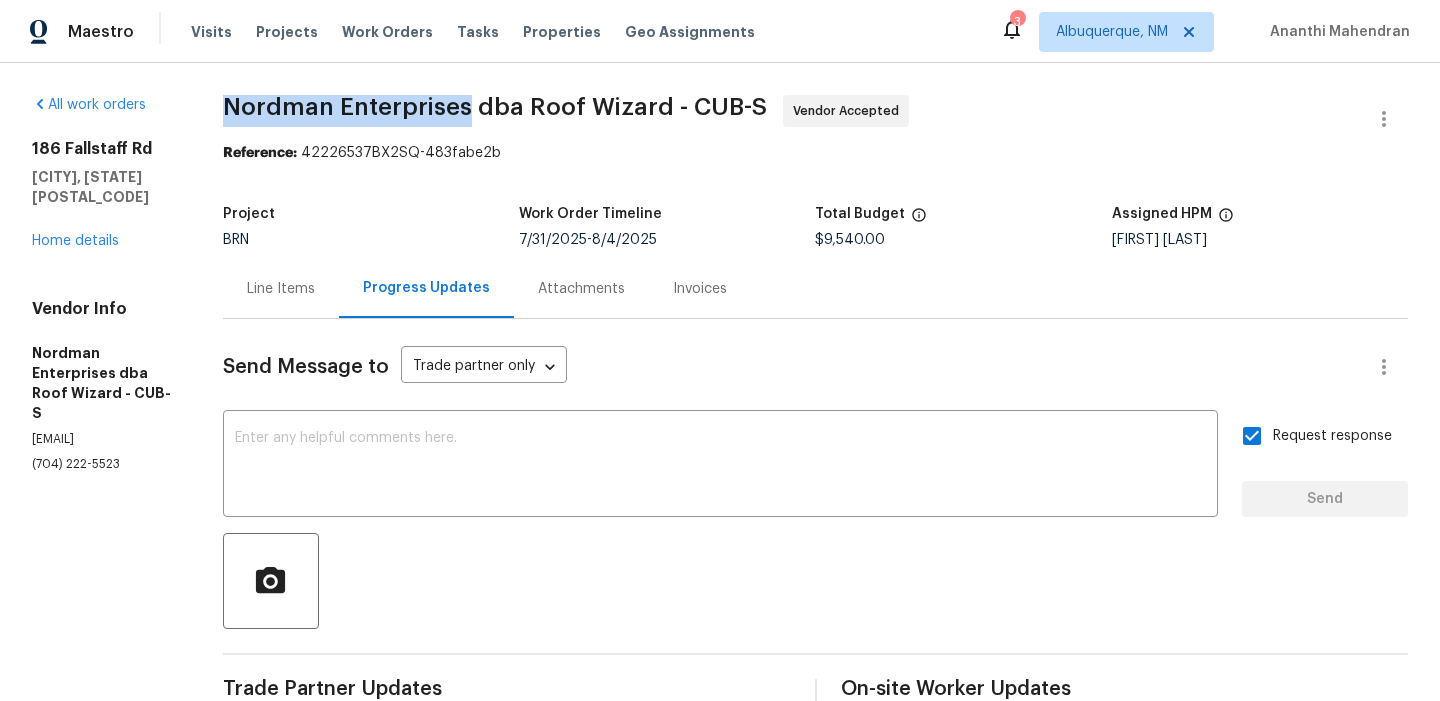 drag, startPoint x: 226, startPoint y: 107, endPoint x: 471, endPoint y: 106, distance: 245.00204 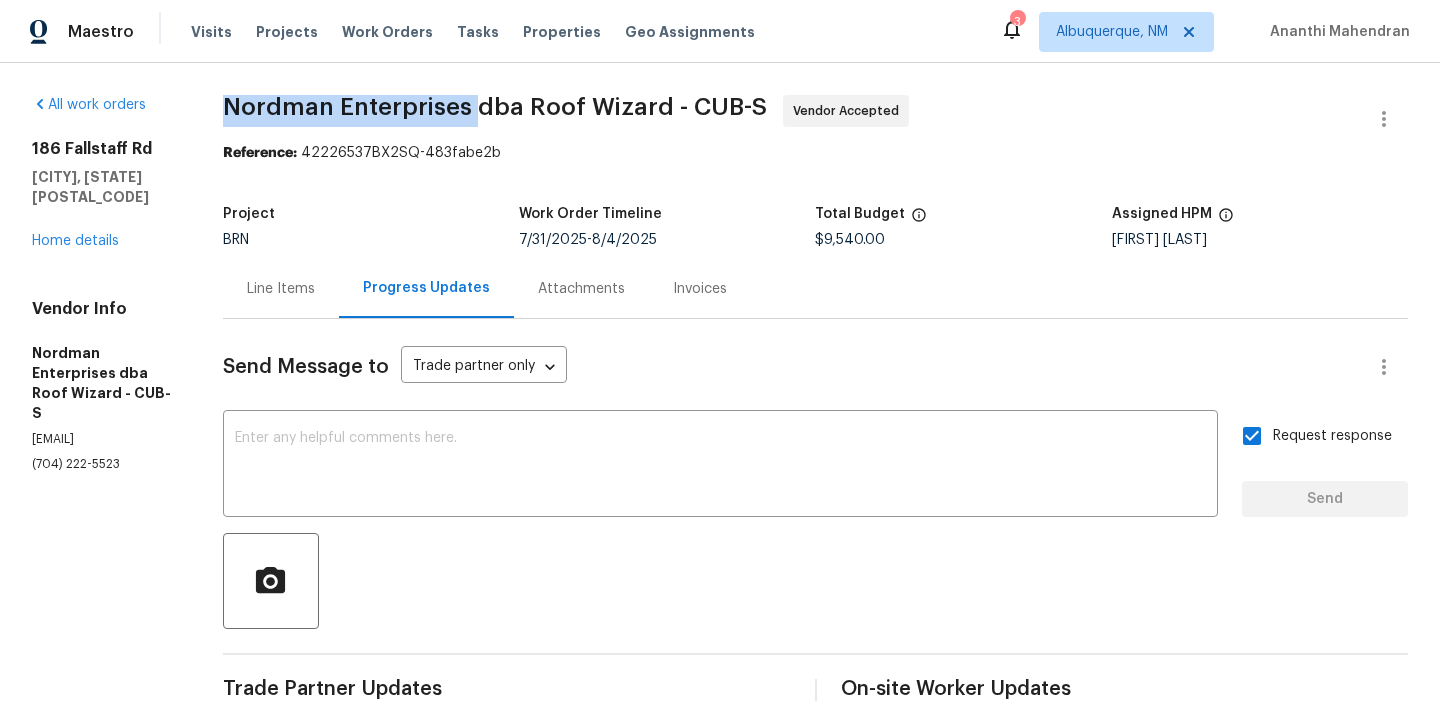 copy on "Nordman Enterprises" 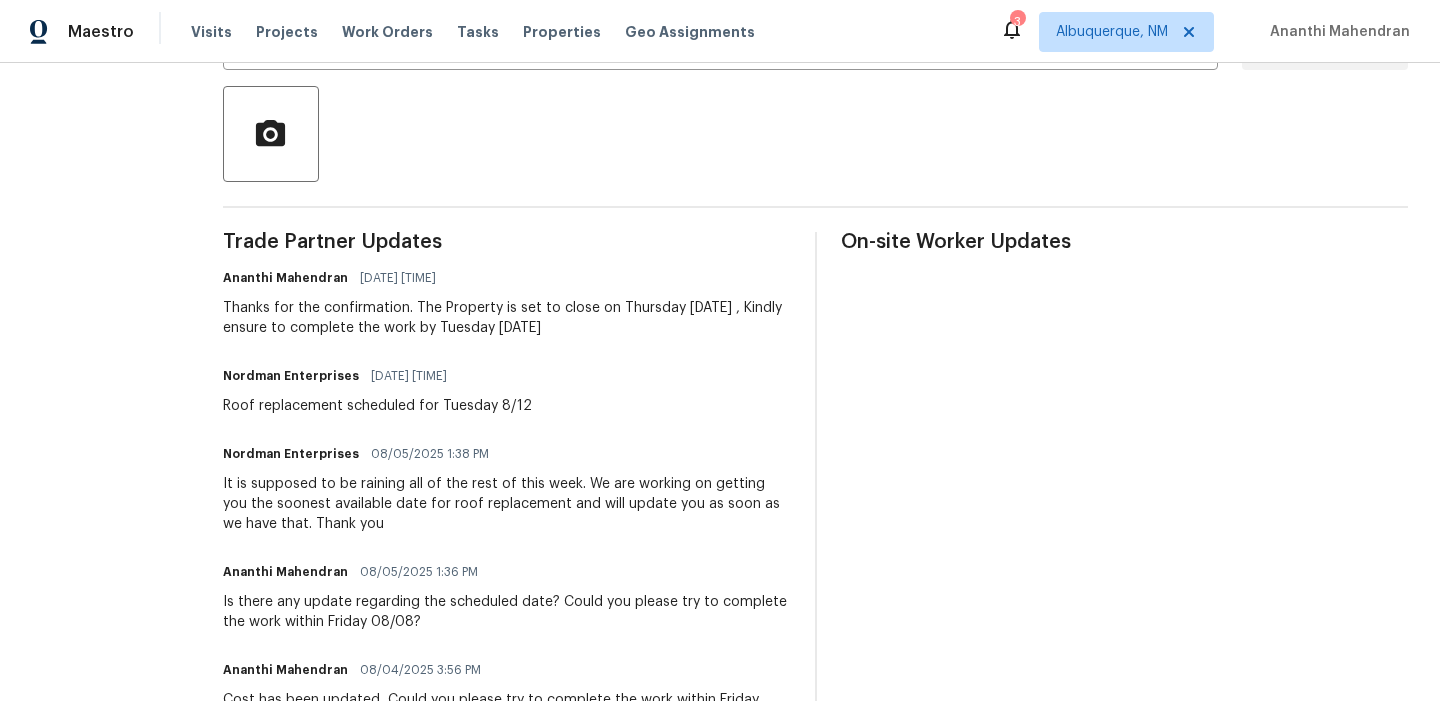 scroll, scrollTop: 465, scrollLeft: 0, axis: vertical 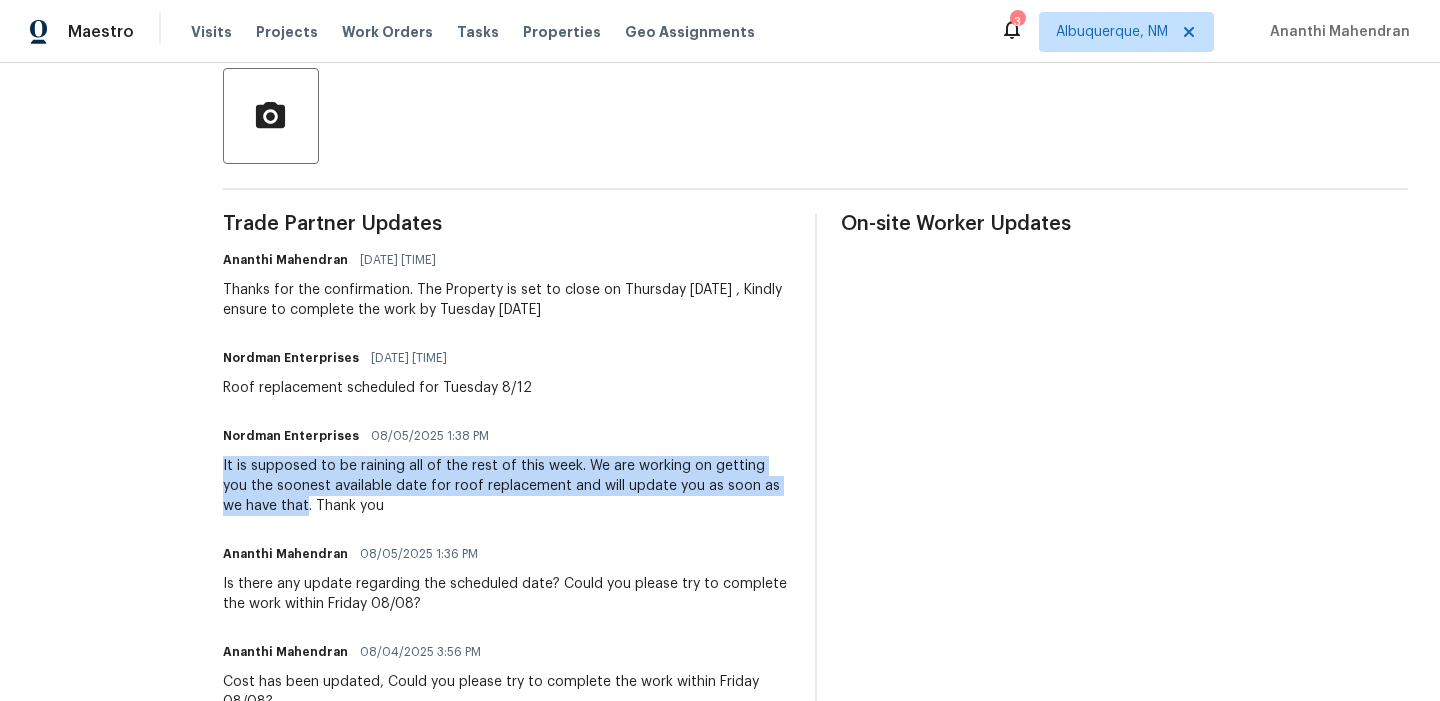 drag, startPoint x: 239, startPoint y: 468, endPoint x: 287, endPoint y: 503, distance: 59.405388 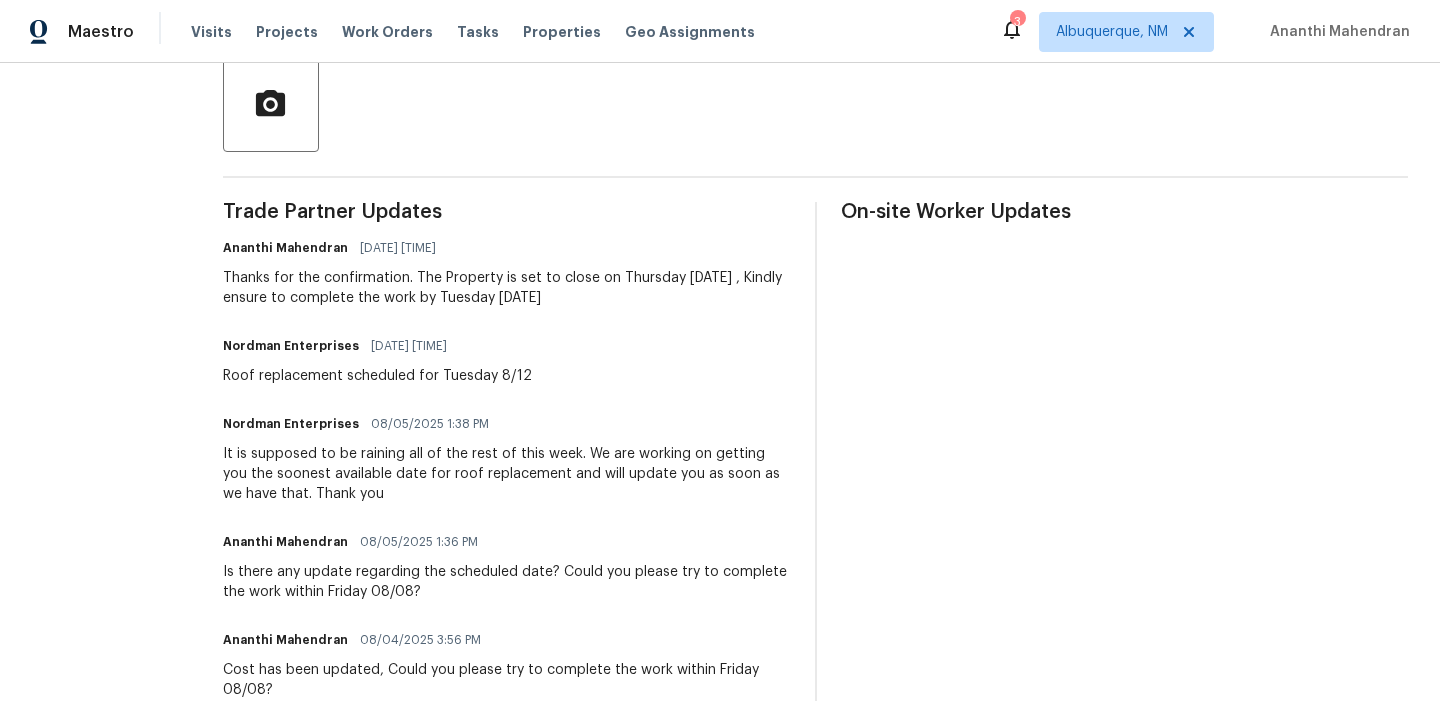click on "Roof replacement scheduled for Tuesday 8/12" at bounding box center [377, 376] 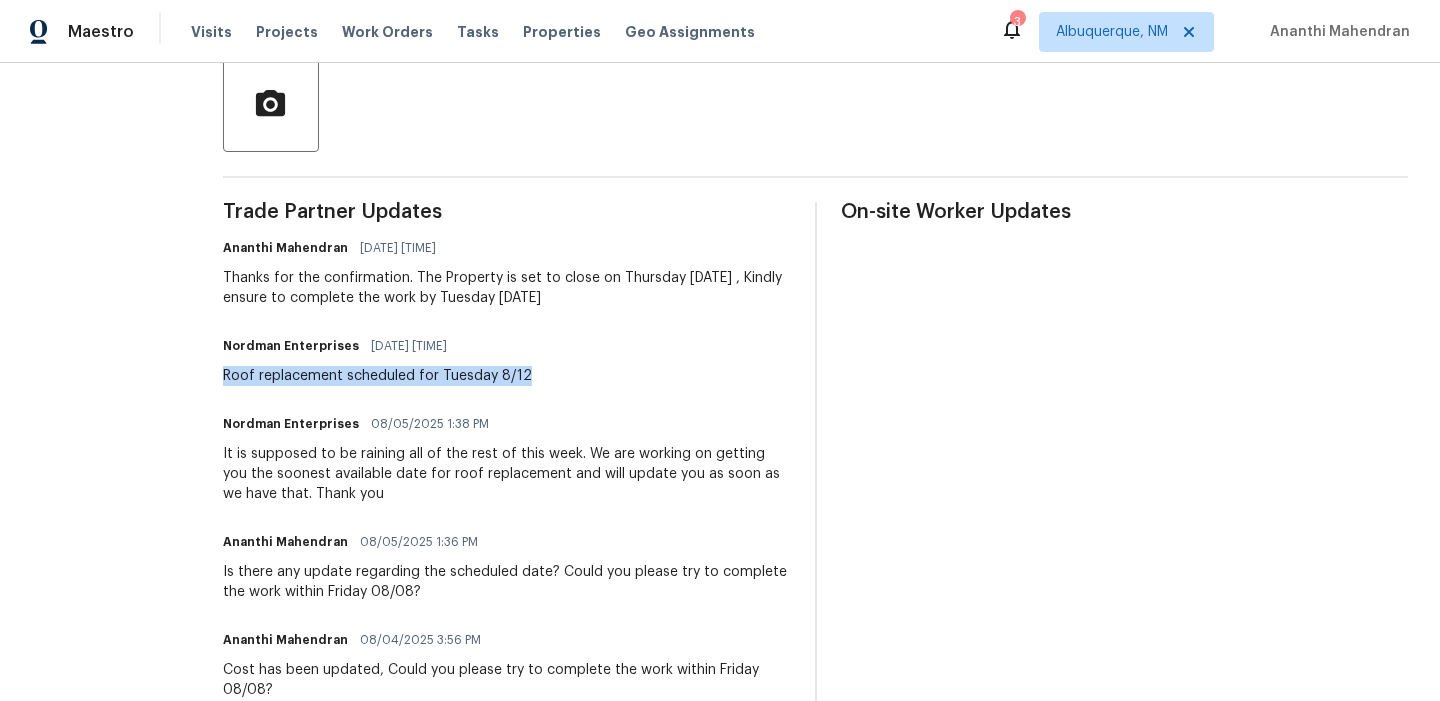 drag, startPoint x: 219, startPoint y: 373, endPoint x: 525, endPoint y: 370, distance: 306.0147 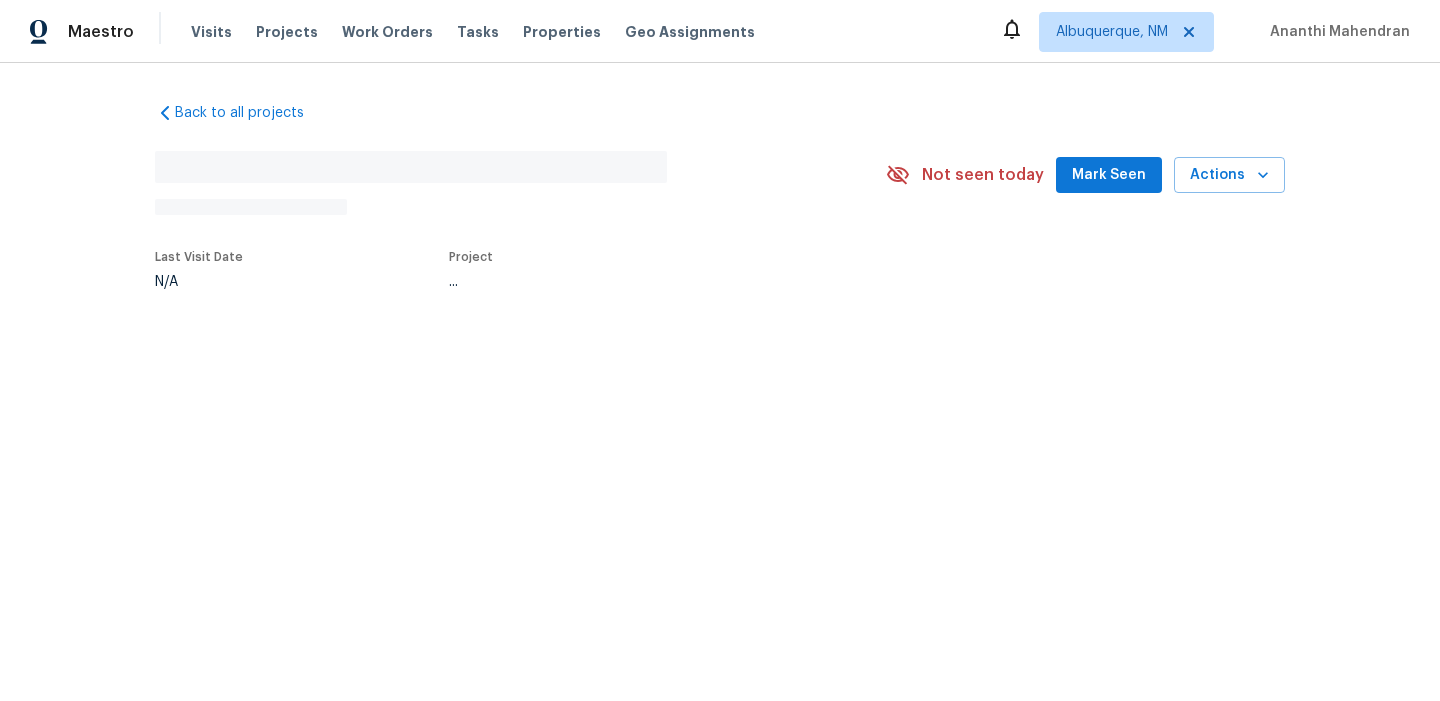 scroll, scrollTop: 0, scrollLeft: 0, axis: both 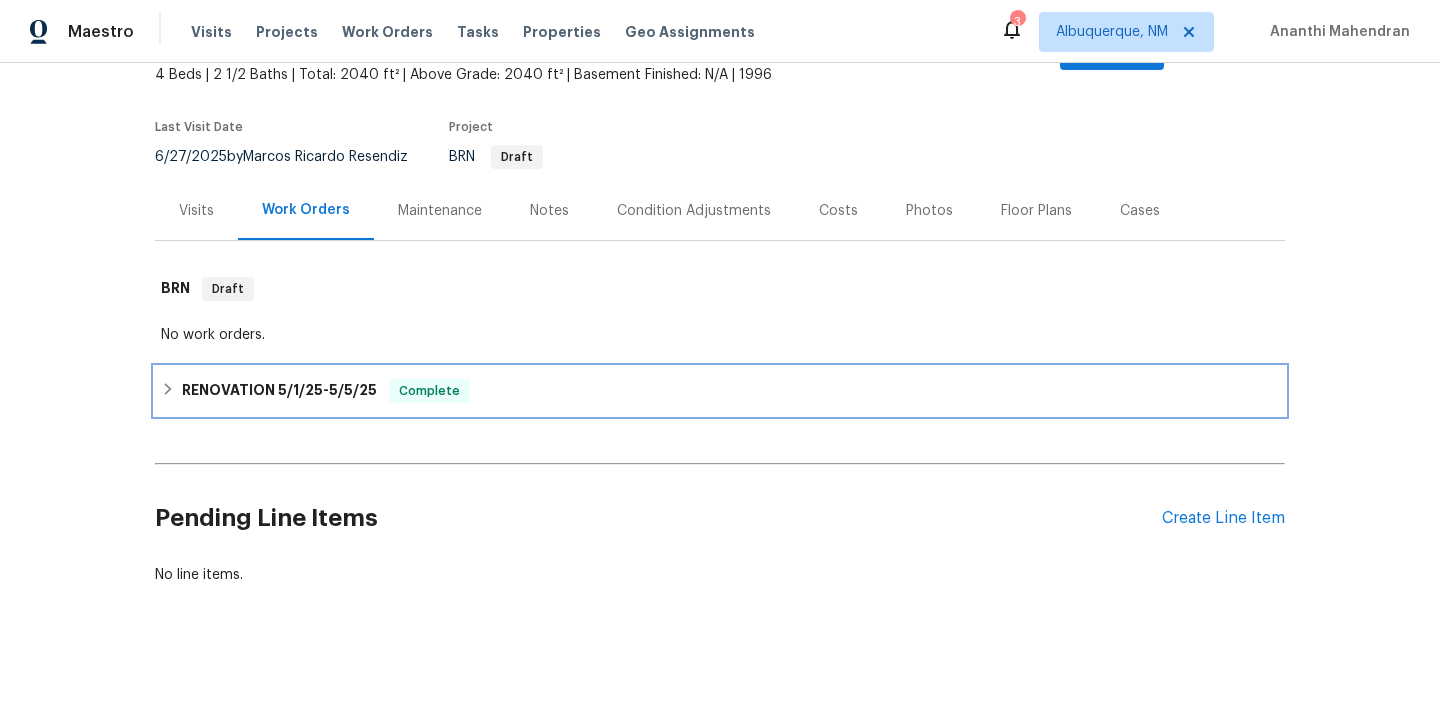 click on "RENOVATION   [DATE]  -  [DATE] Complete" at bounding box center [720, 391] 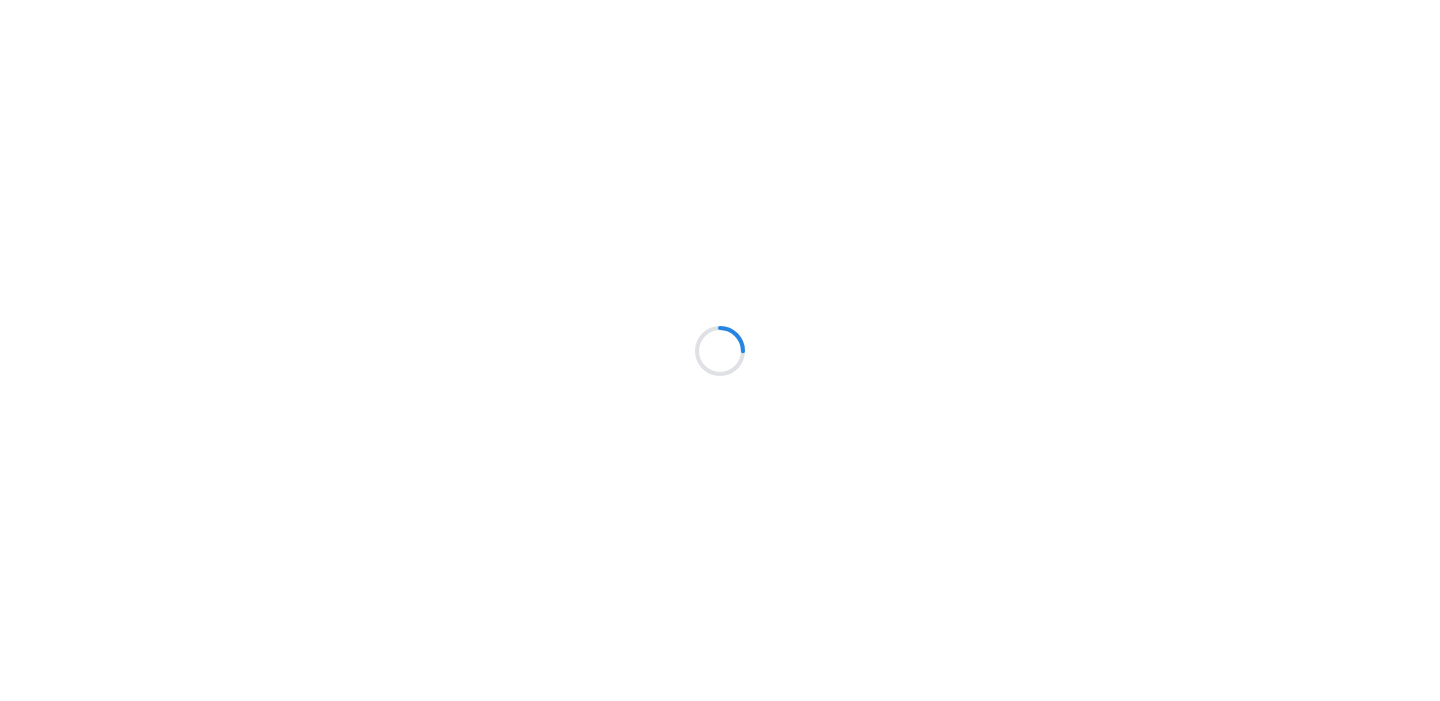 scroll, scrollTop: 0, scrollLeft: 0, axis: both 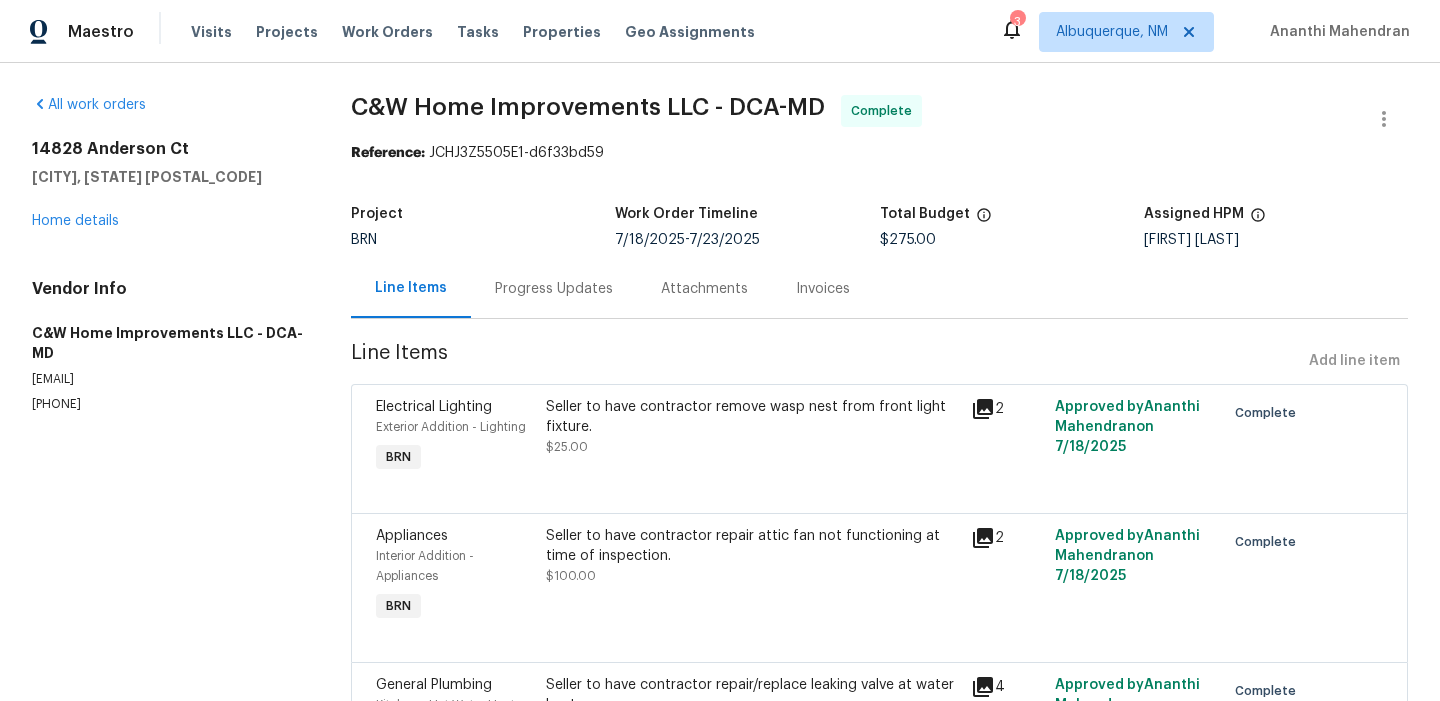 click on "[NUMBER] [STREET] [CITY], [STATE] [POSTAL_CODE] Home details" at bounding box center [167, 185] 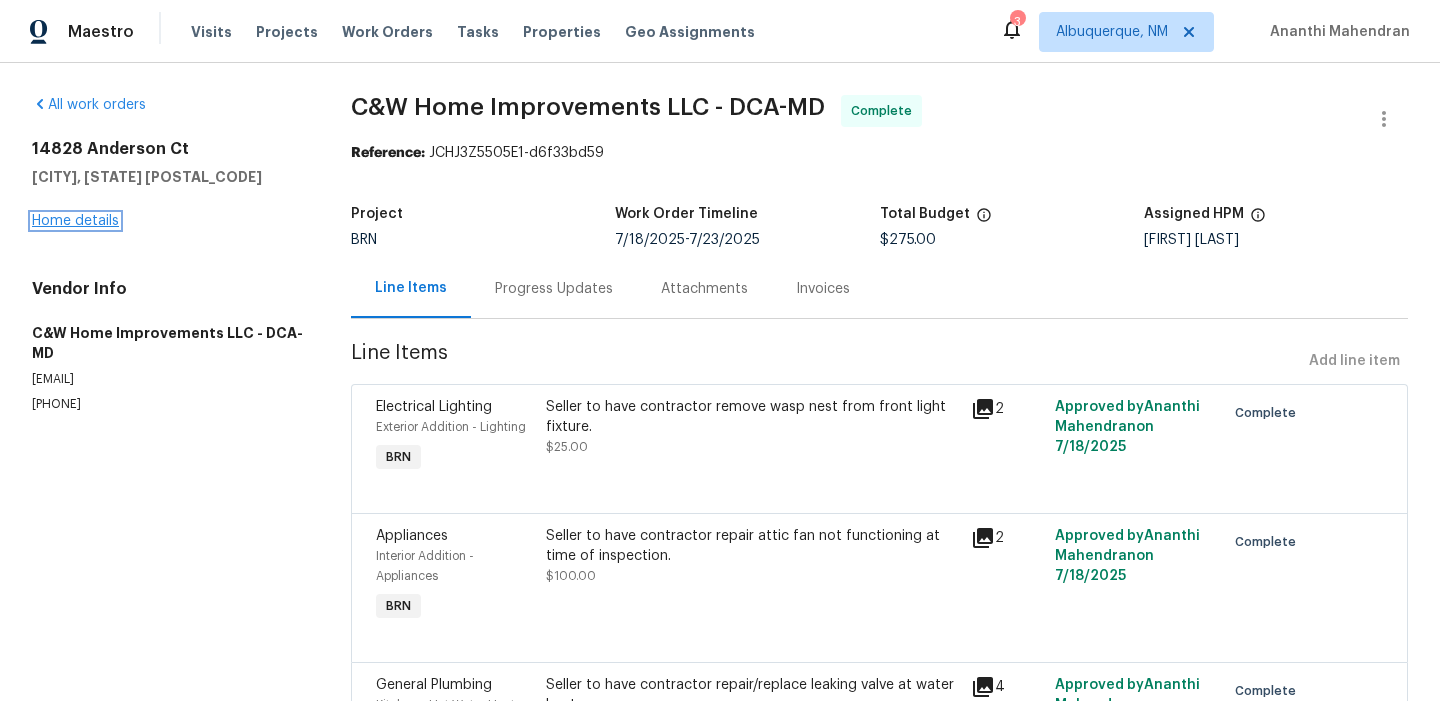 click on "Home details" at bounding box center (75, 221) 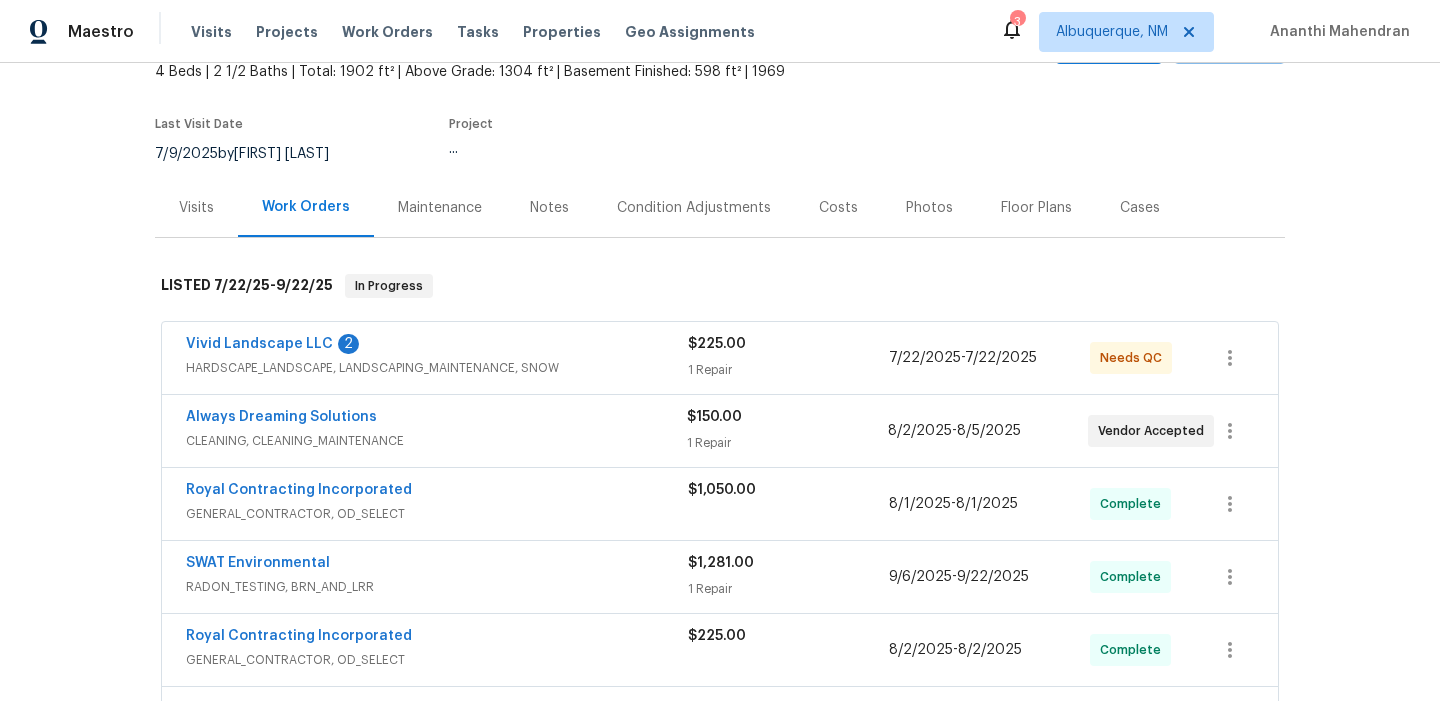 scroll, scrollTop: 137, scrollLeft: 0, axis: vertical 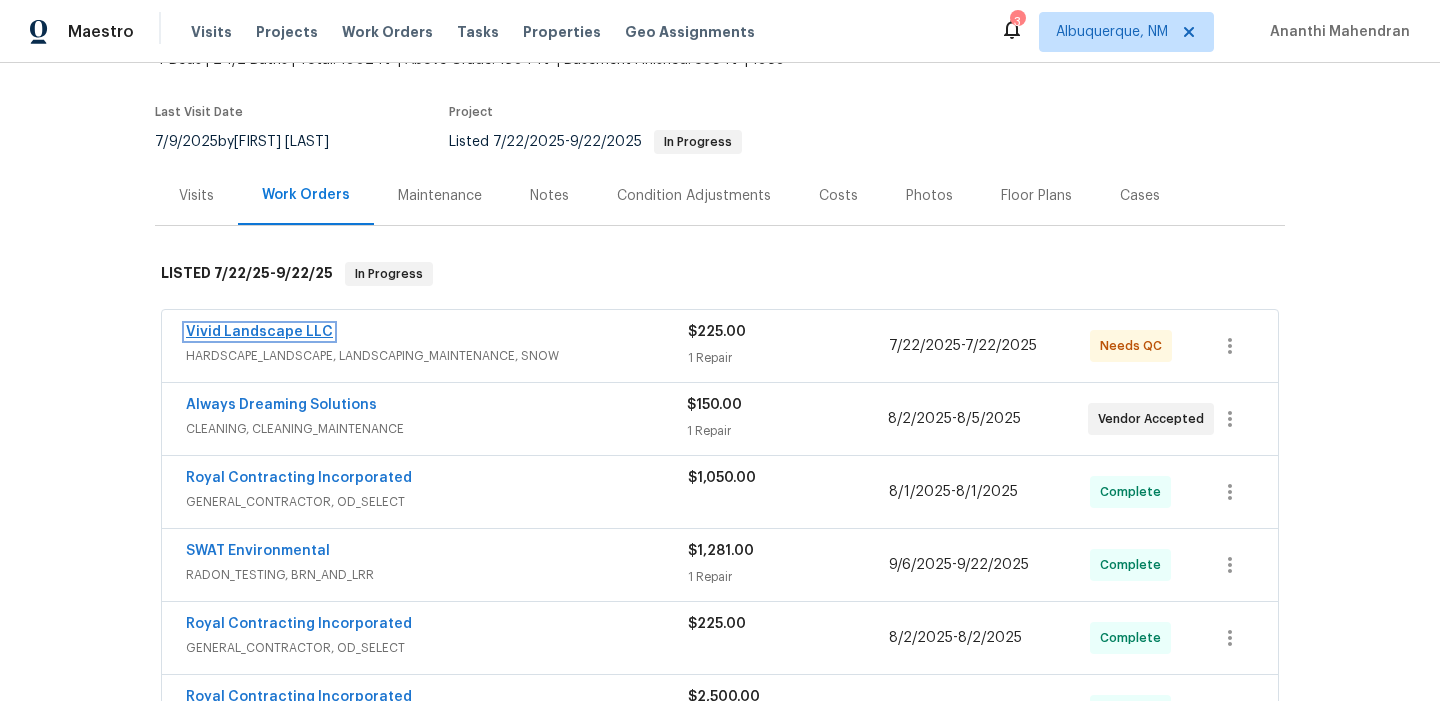 click on "Vivid Landscape LLC" at bounding box center [259, 332] 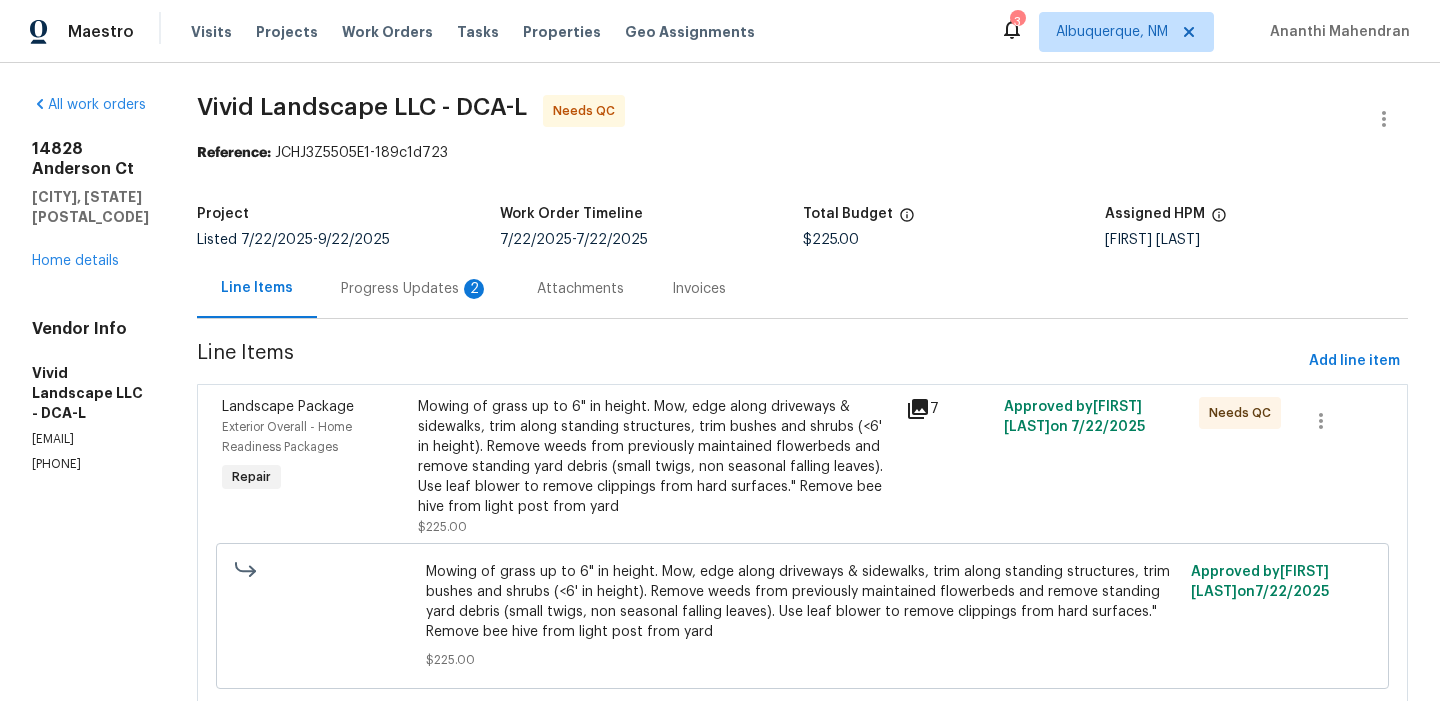 click on "Progress Updates 2" at bounding box center [415, 288] 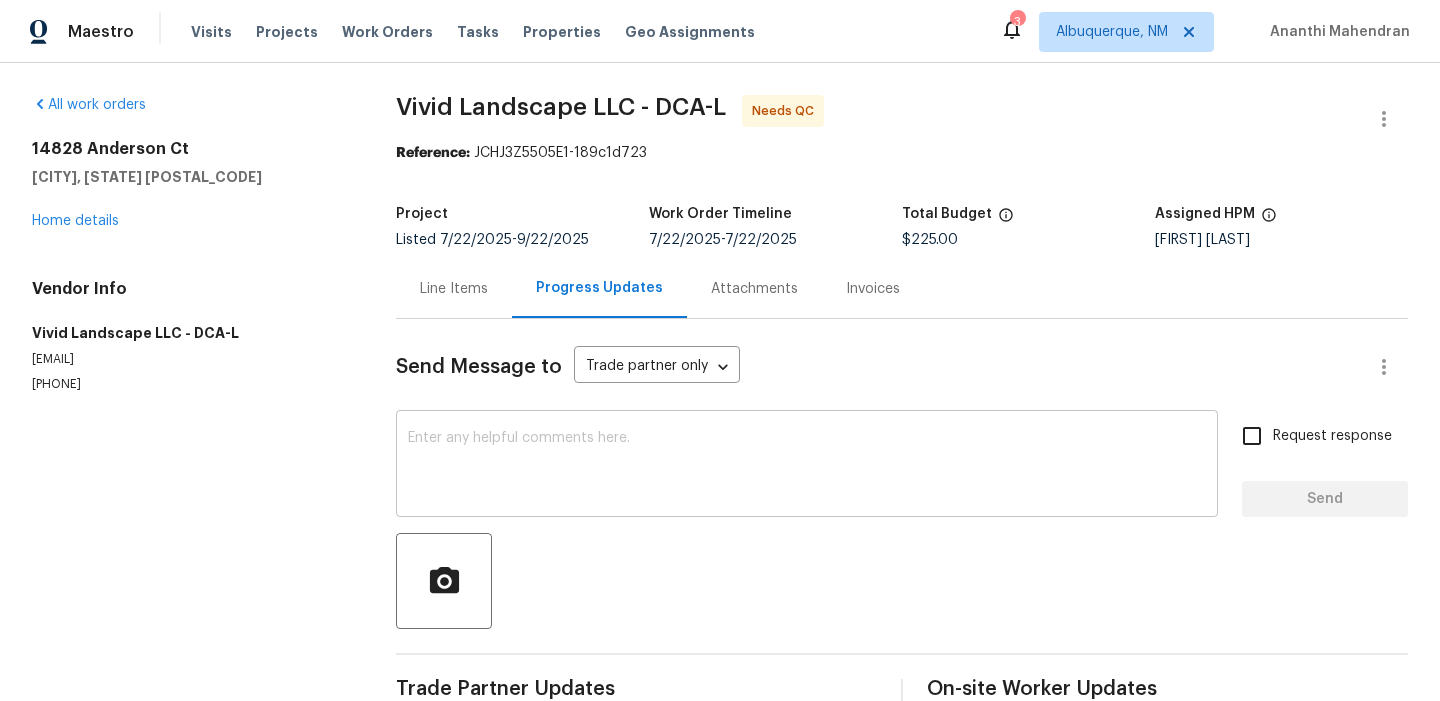 scroll, scrollTop: 276, scrollLeft: 0, axis: vertical 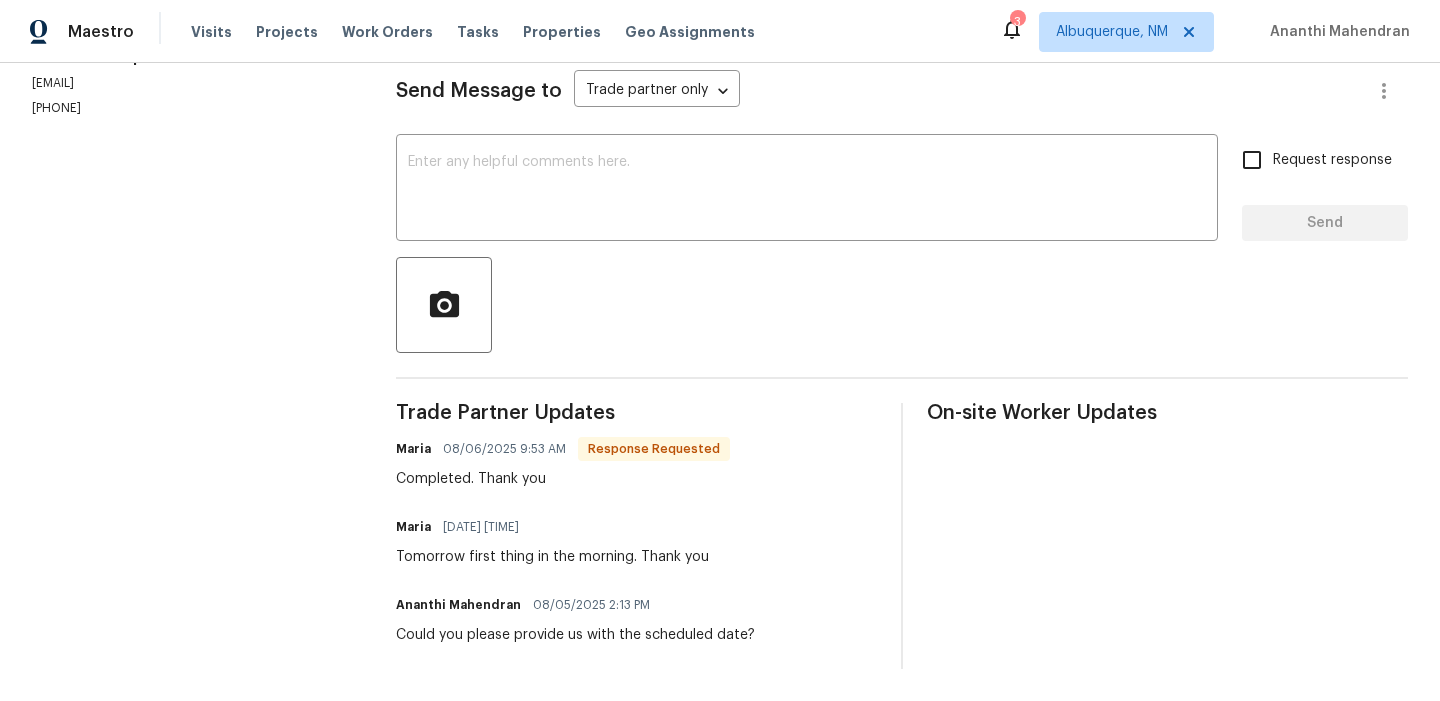 drag, startPoint x: 384, startPoint y: 495, endPoint x: 604, endPoint y: 490, distance: 220.05681 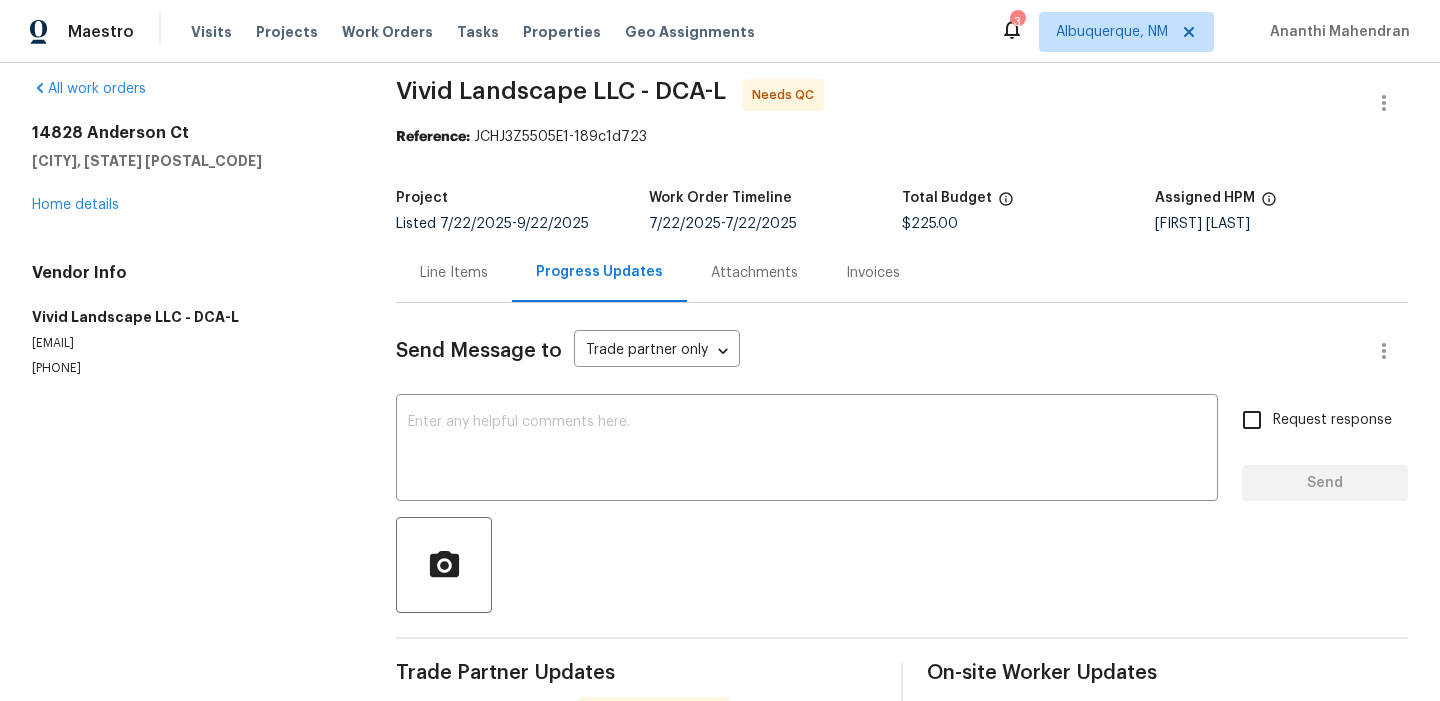 click on "Line Items" at bounding box center [454, 273] 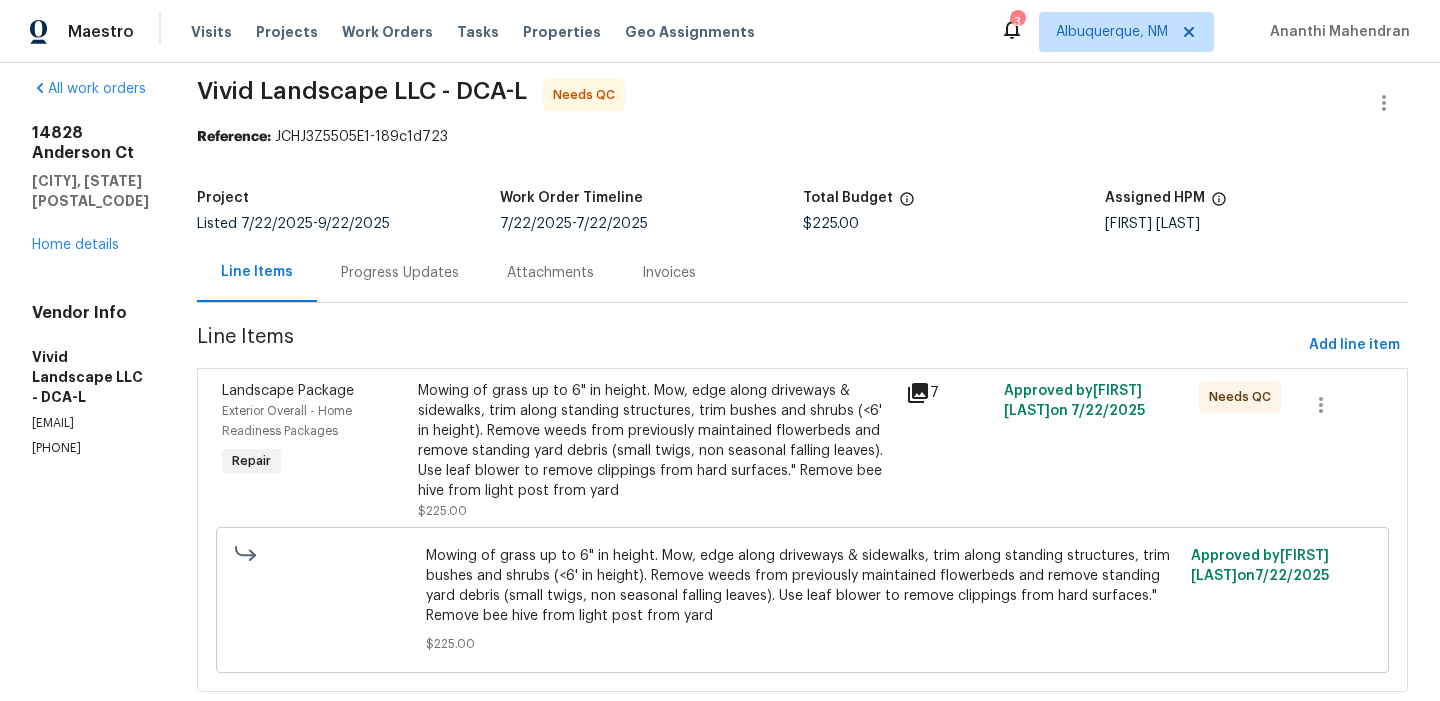 click on "Mowing of grass up to 6" in height. Mow, edge along driveways & sidewalks, trim along standing structures, trim bushes and shrubs (<6' in height). Remove weeds from previously maintained flowerbeds and remove standing yard debris (small twigs, non seasonal falling leaves).  Use leaf blower to remove clippings from hard surfaces."
Remove bee hive from light post from yard" at bounding box center (656, 441) 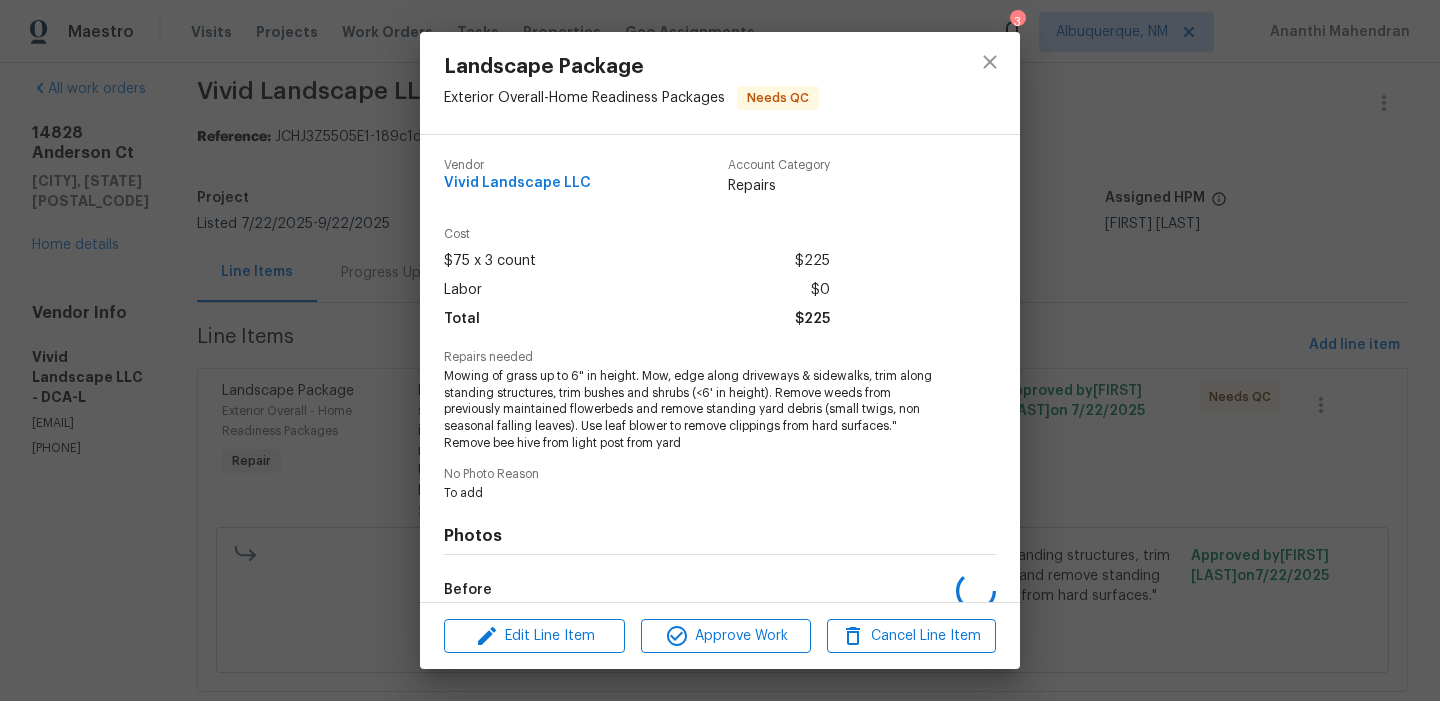 scroll, scrollTop: 236, scrollLeft: 0, axis: vertical 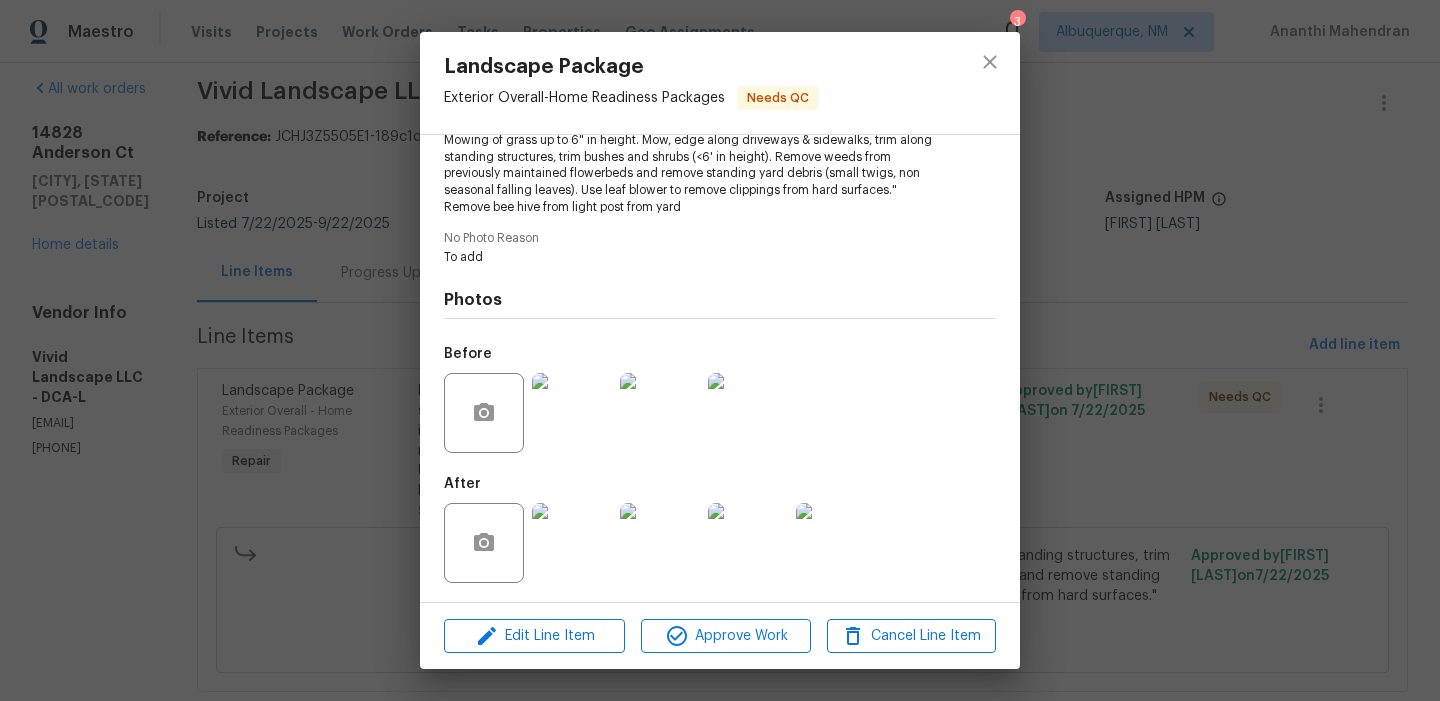 click at bounding box center [572, 543] 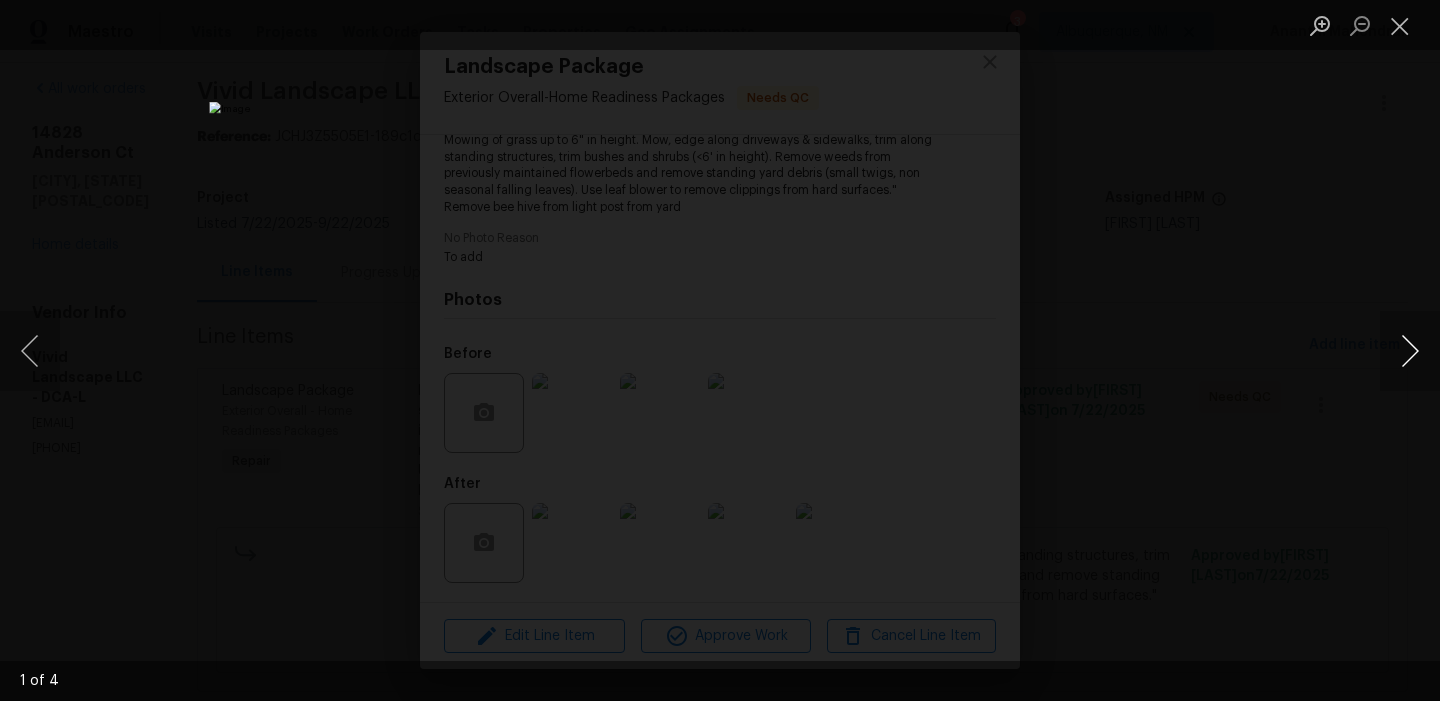 click at bounding box center [1410, 351] 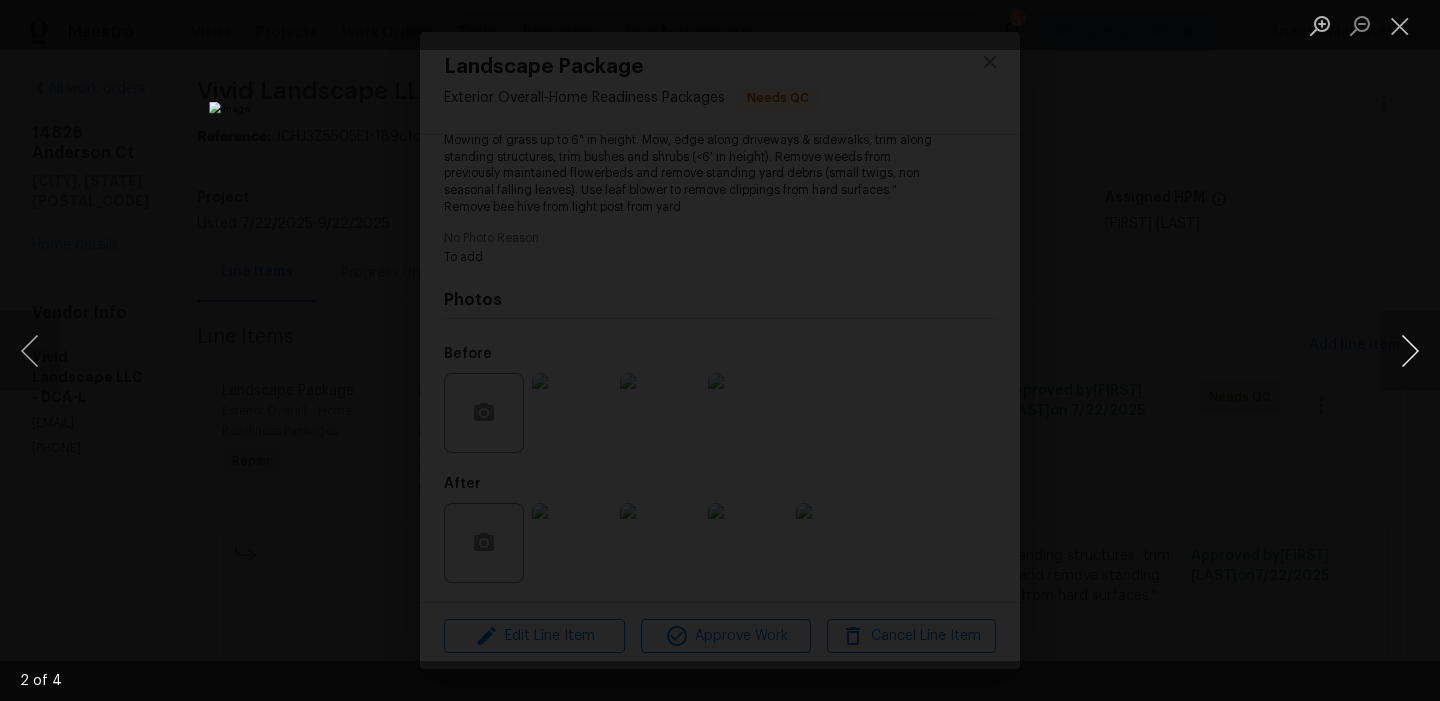 click at bounding box center [1410, 351] 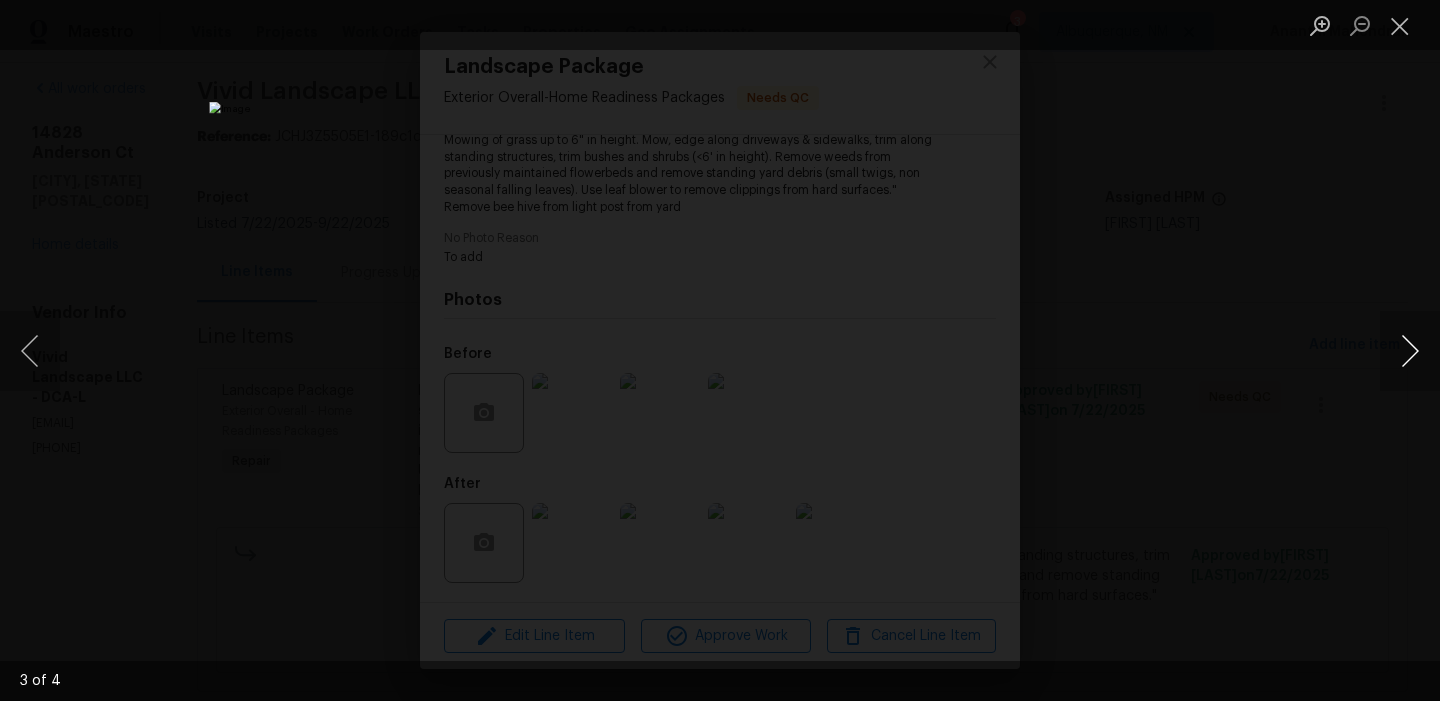 click at bounding box center [1410, 351] 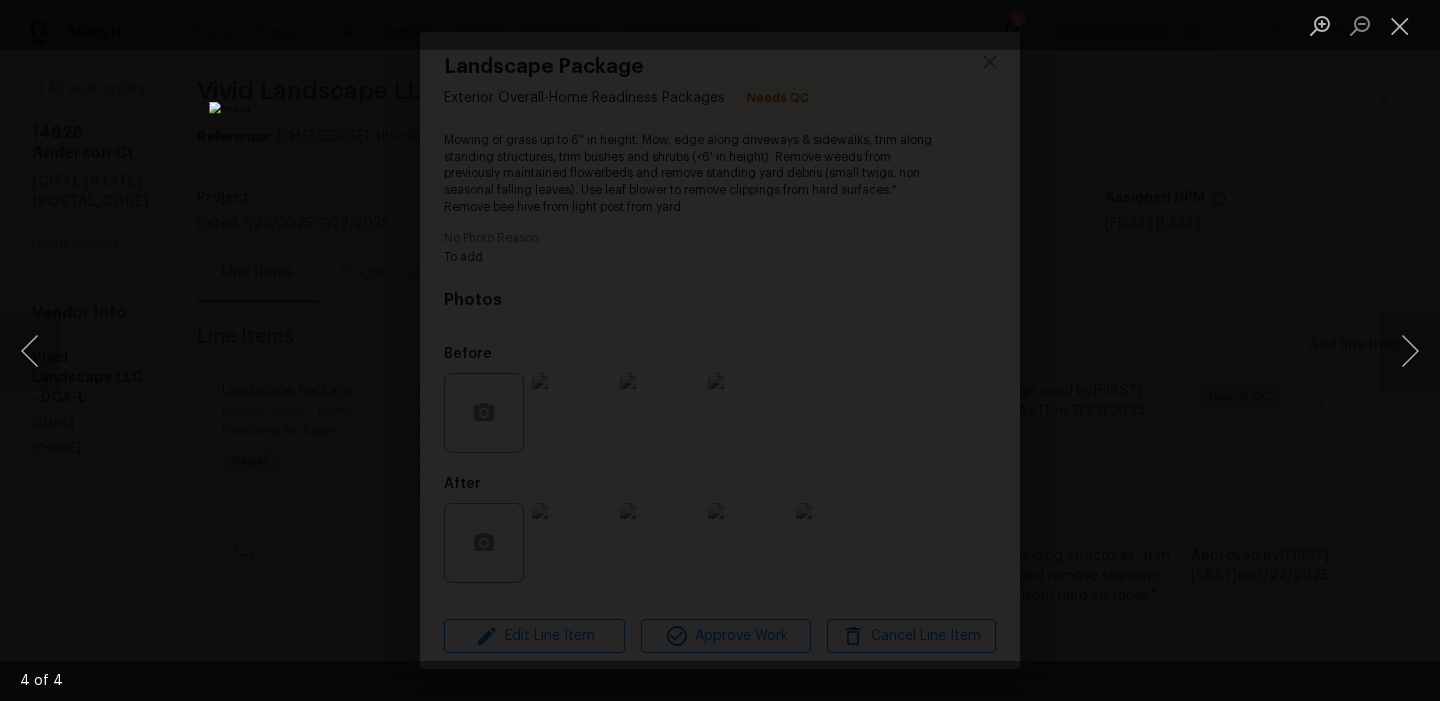 click at bounding box center (720, 350) 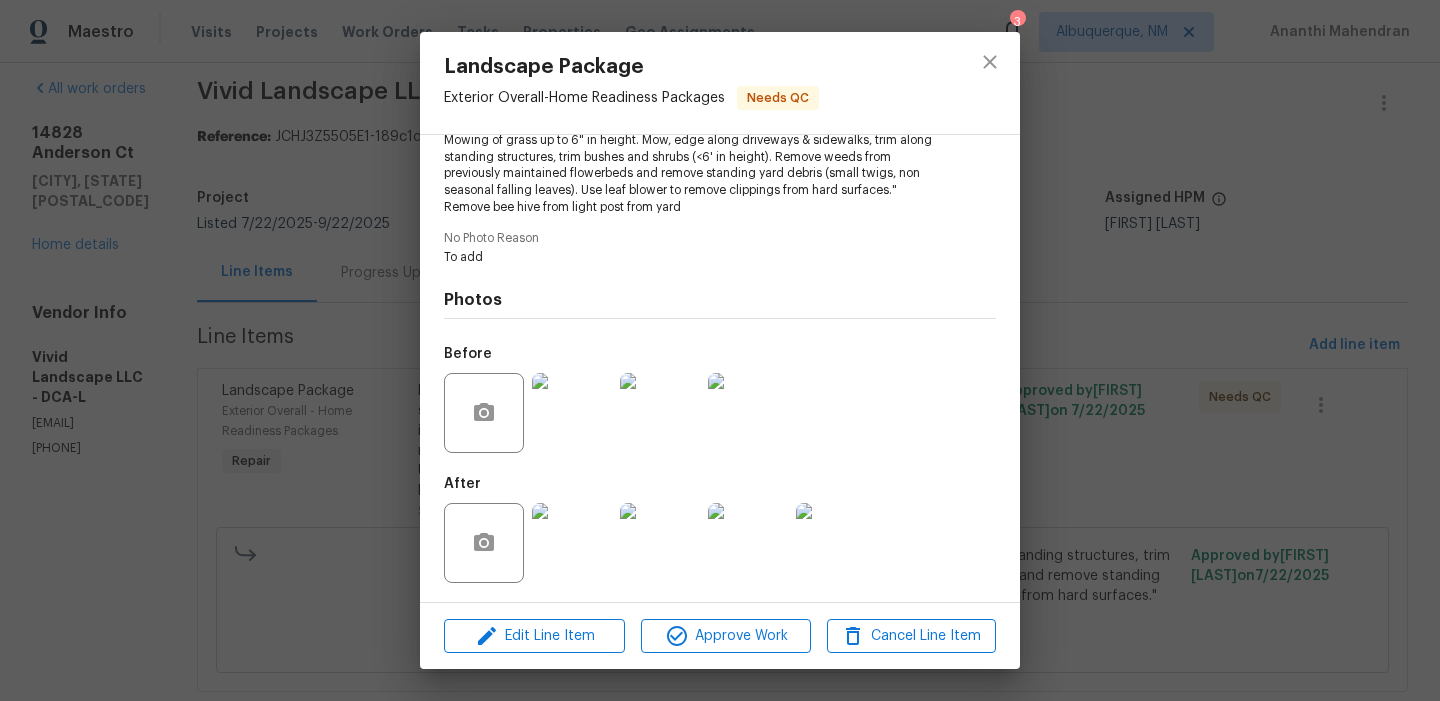 click on "Landscape Package Exterior Overall  -  Home Readiness Packages Needs QC Vendor Vivid Landscape LLC Account Category Repairs Cost $75 x 3 count $225 Labor $0 Total $225 Repairs needed Mowing of grass up to 6" in height. Mow, edge along driveways & sidewalks, trim along standing structures, trim bushes and shrubs (<6' in height). Remove weeds from previously maintained flowerbeds and remove standing yard debris (small twigs, non seasonal falling leaves).  Use leaf blower to remove clippings from hard surfaces."
Remove bee hive from light post from yard No Photo Reason To add Photos Before After  Edit Line Item  Approve Work  Cancel Line Item" at bounding box center [720, 350] 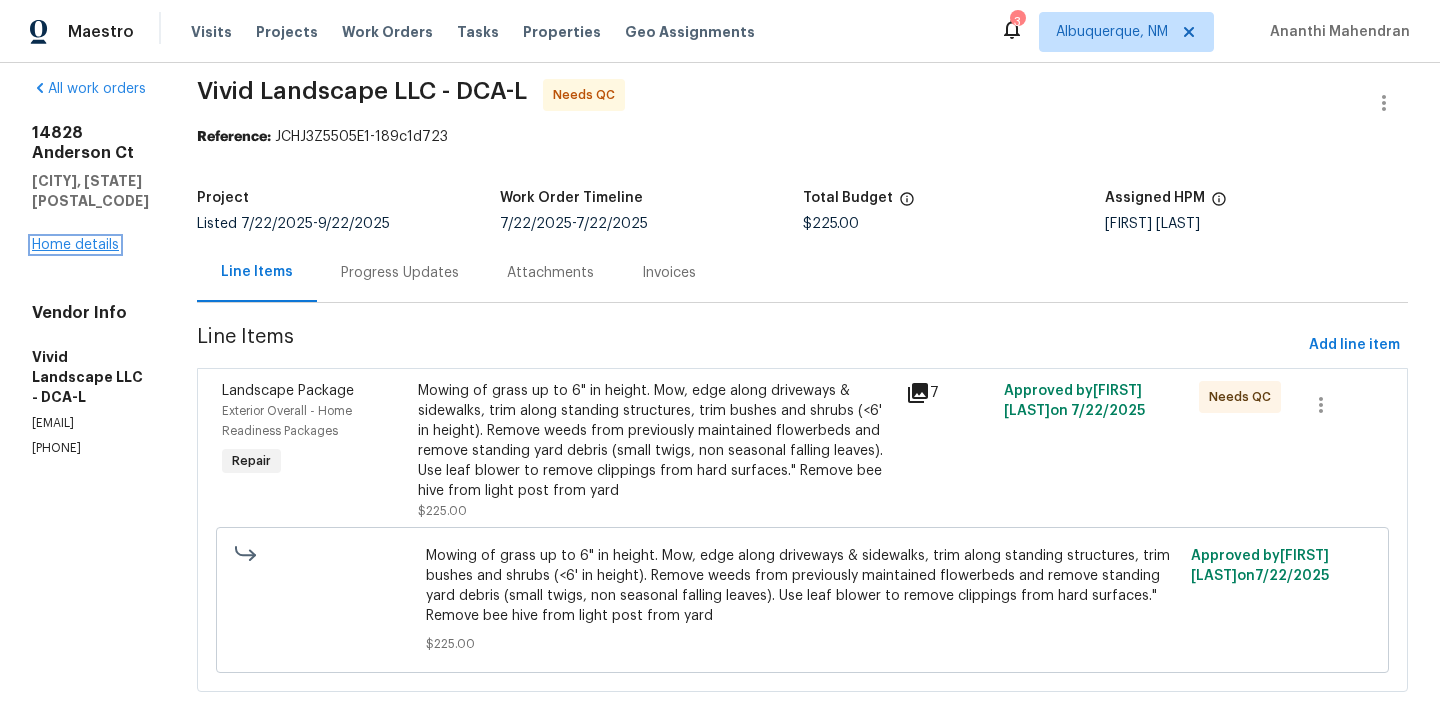 click on "Home details" at bounding box center [75, 245] 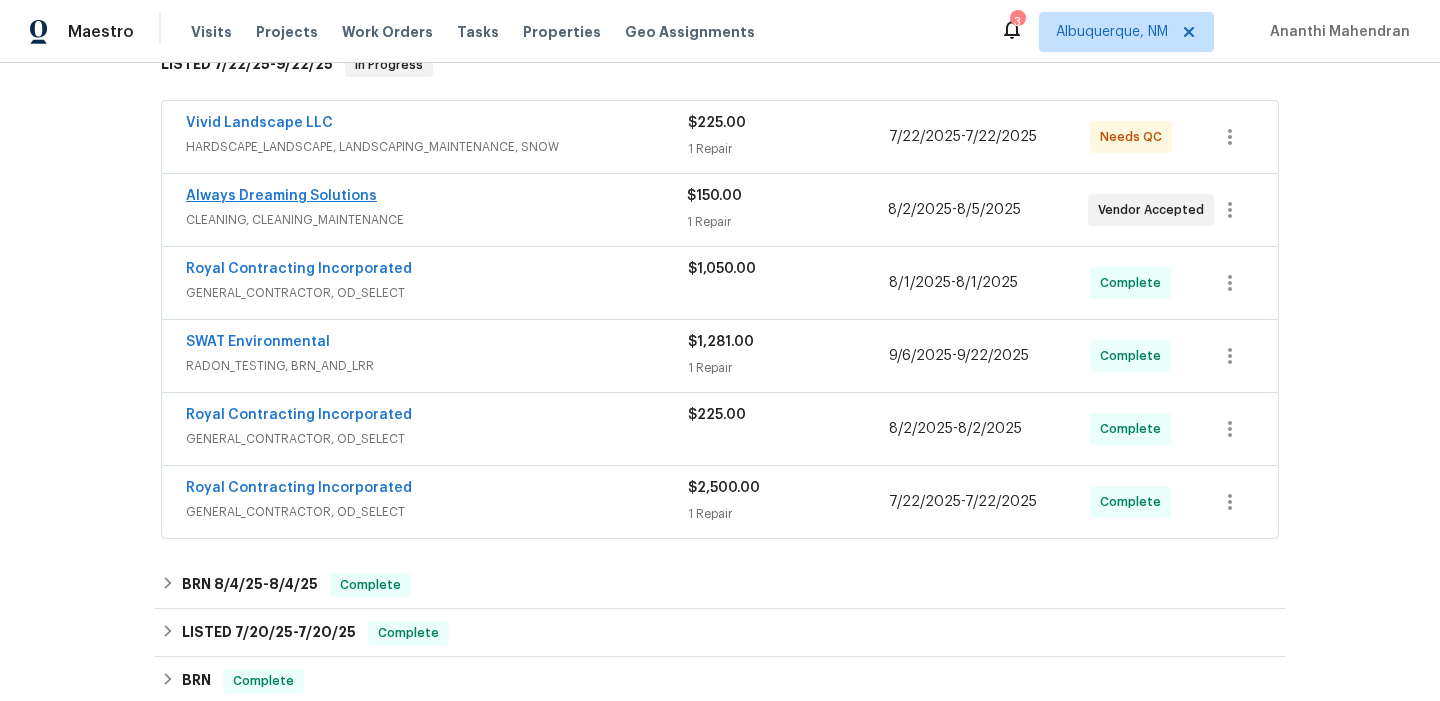 scroll, scrollTop: 322, scrollLeft: 0, axis: vertical 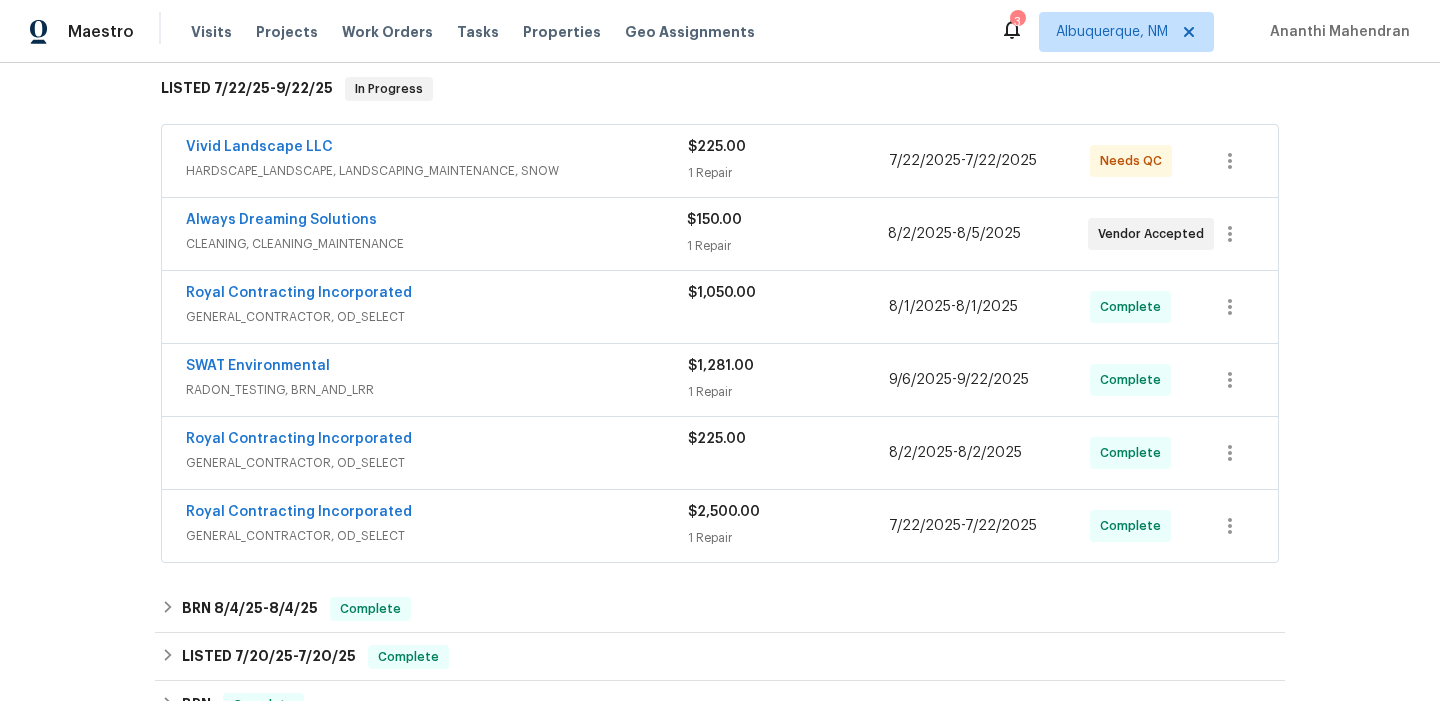 click on "Royal Contracting Incorporated" at bounding box center [437, 295] 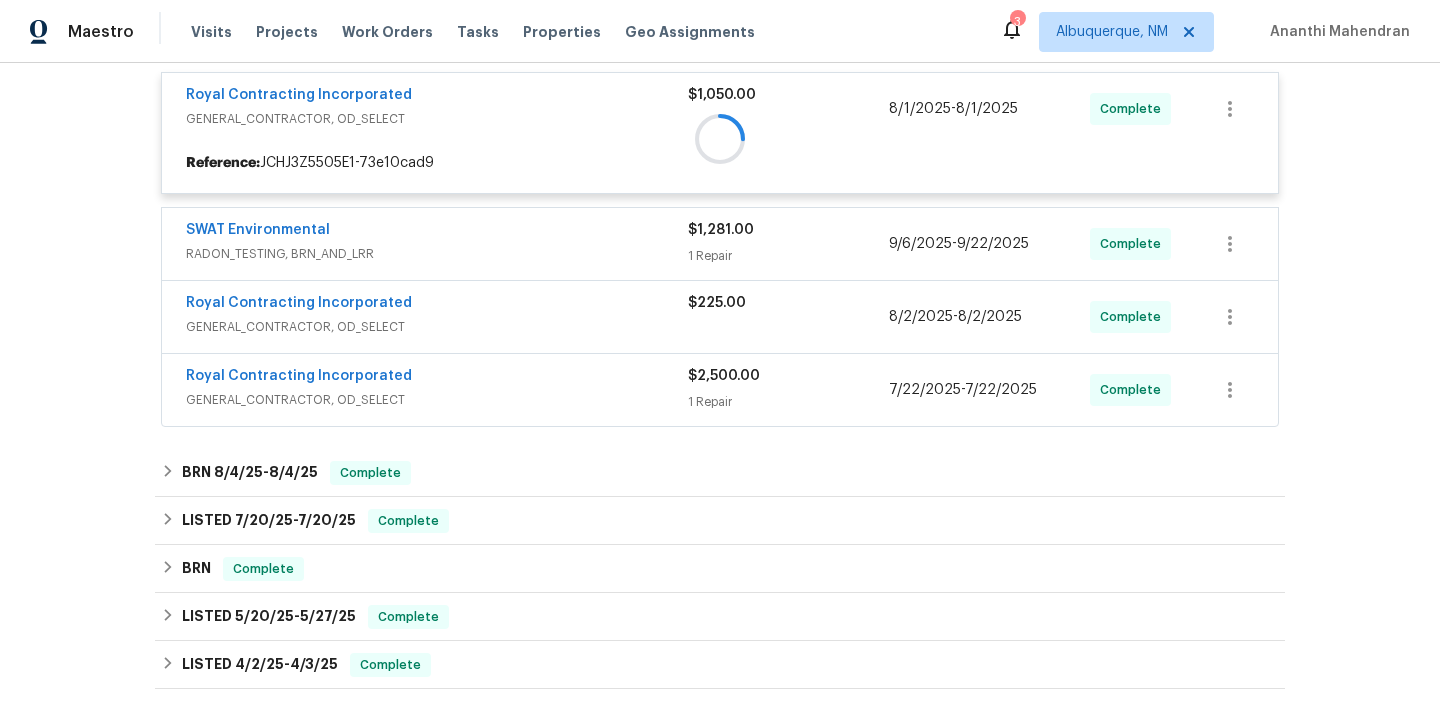 scroll, scrollTop: 536, scrollLeft: 0, axis: vertical 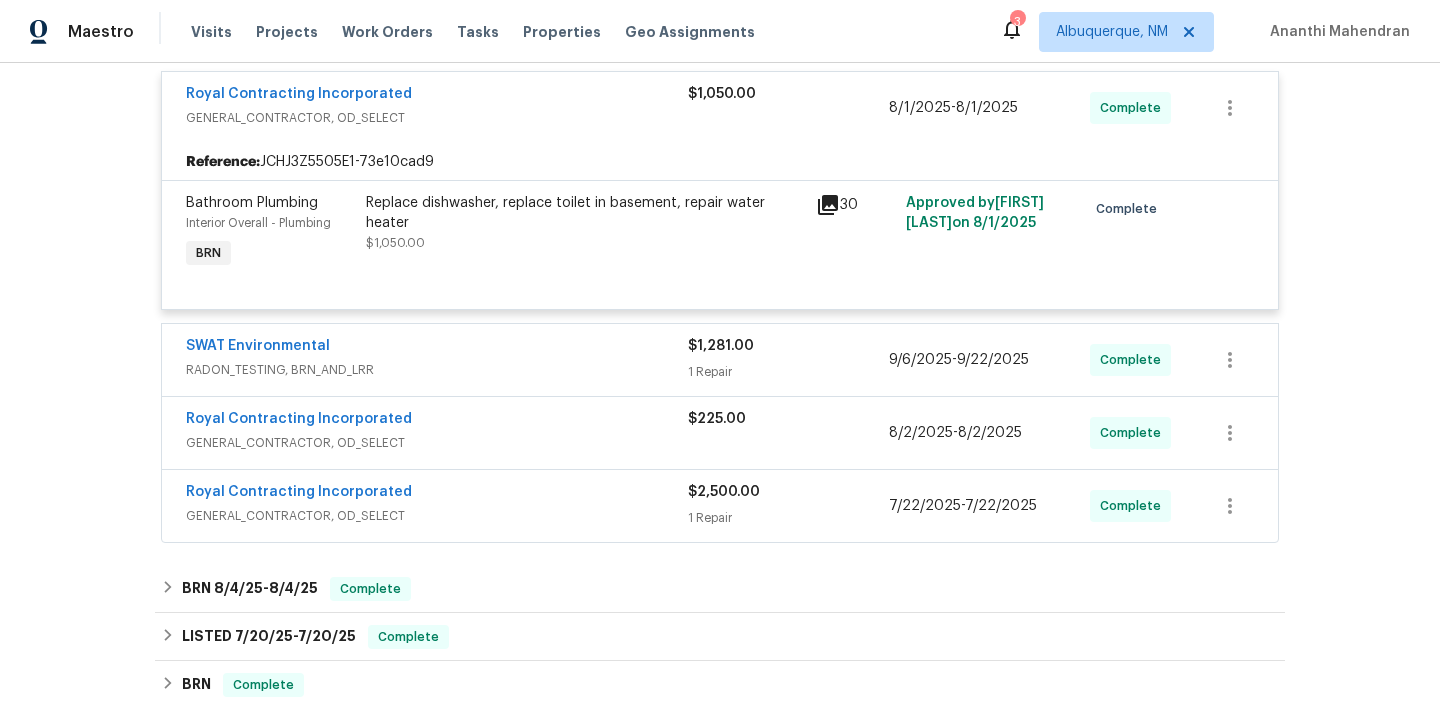 click on "Replace dishwasher, replace toilet in basement, repair water heater" at bounding box center [585, 213] 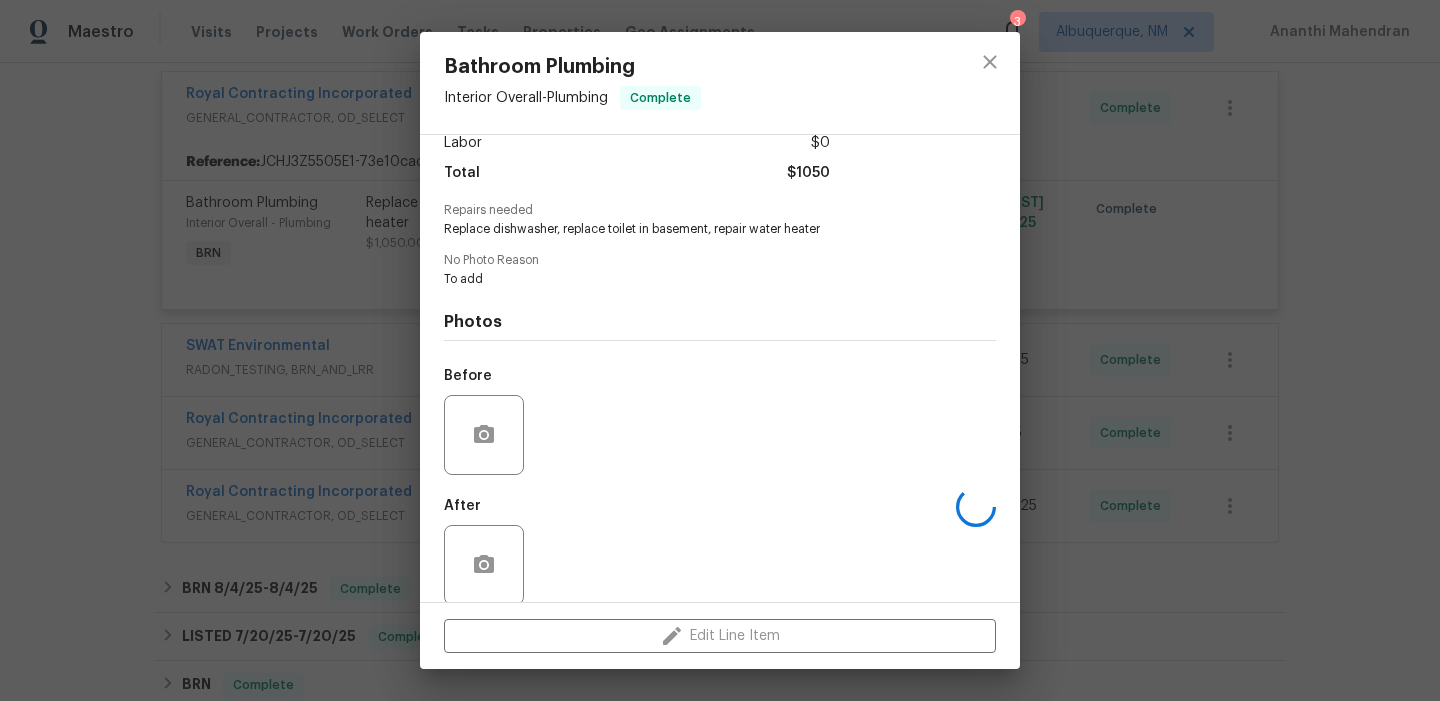 scroll, scrollTop: 169, scrollLeft: 0, axis: vertical 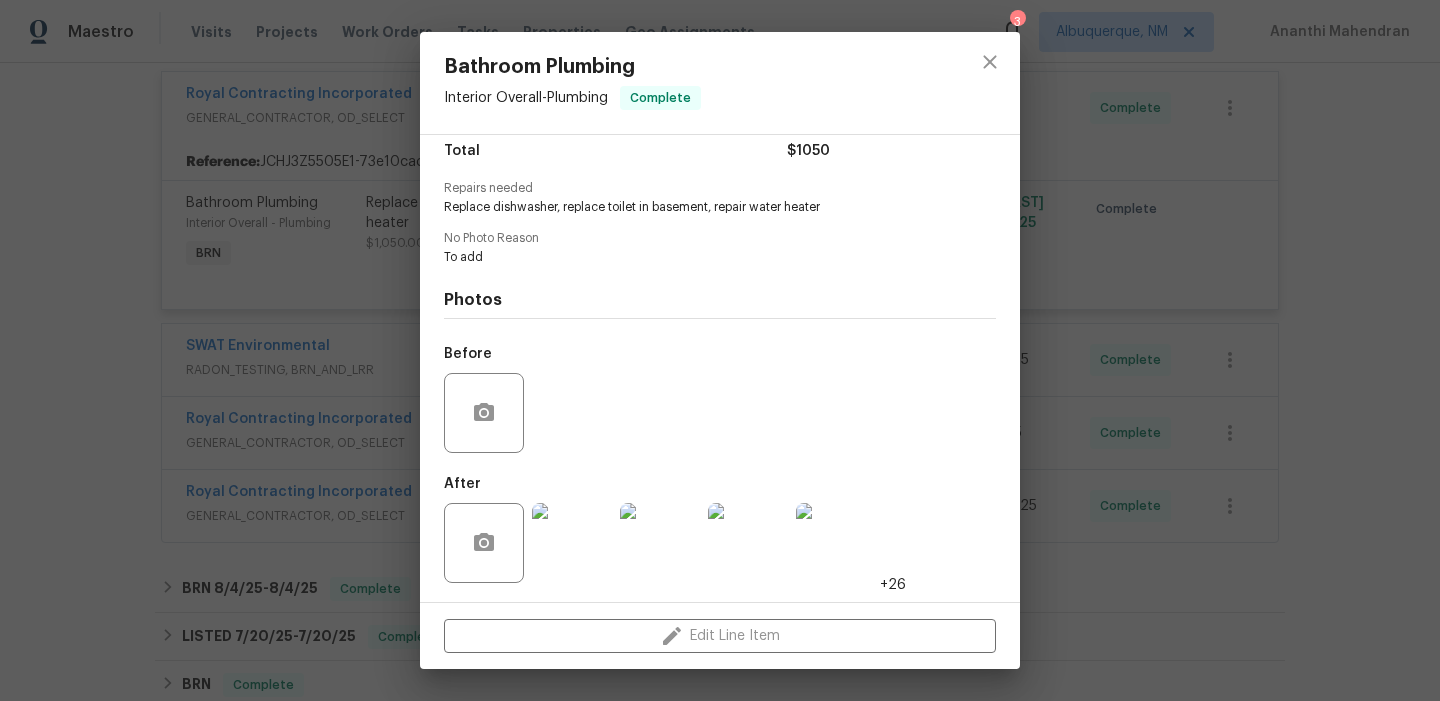 click at bounding box center [572, 543] 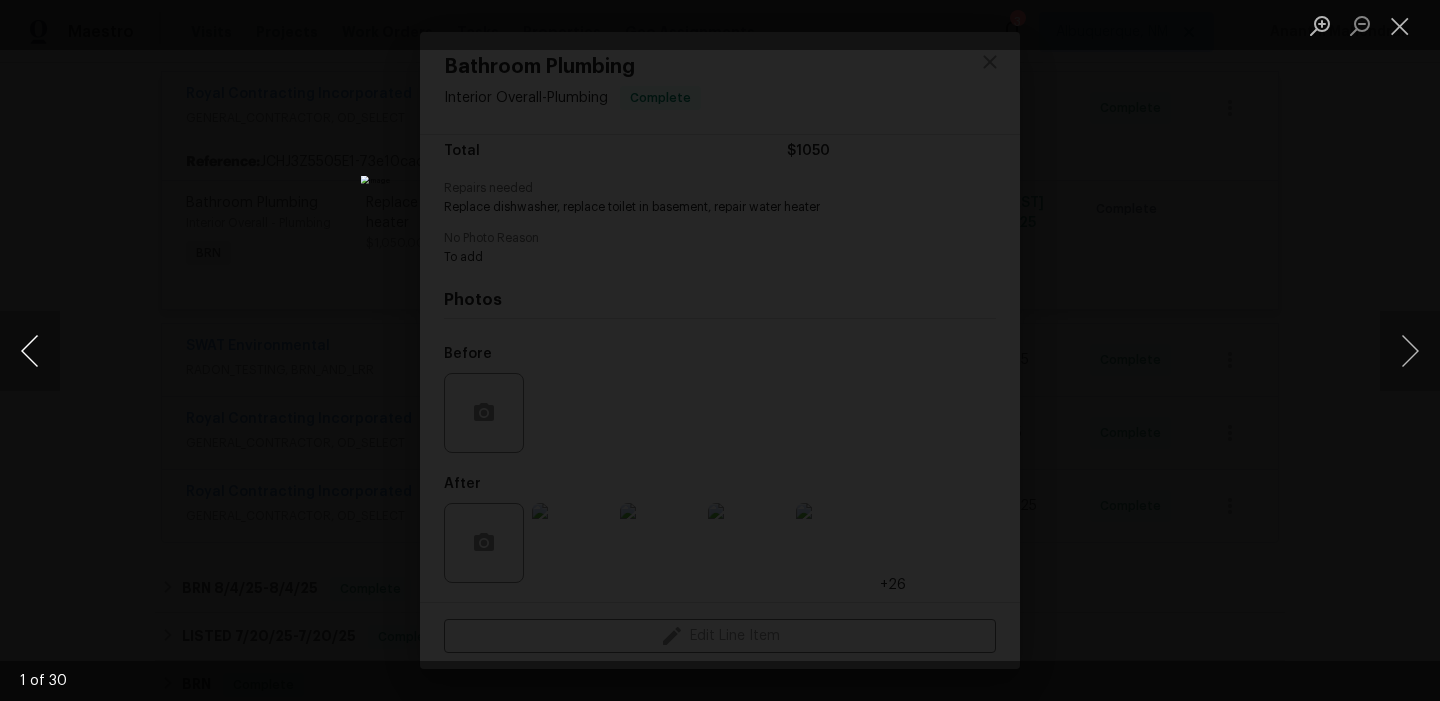 click at bounding box center (30, 351) 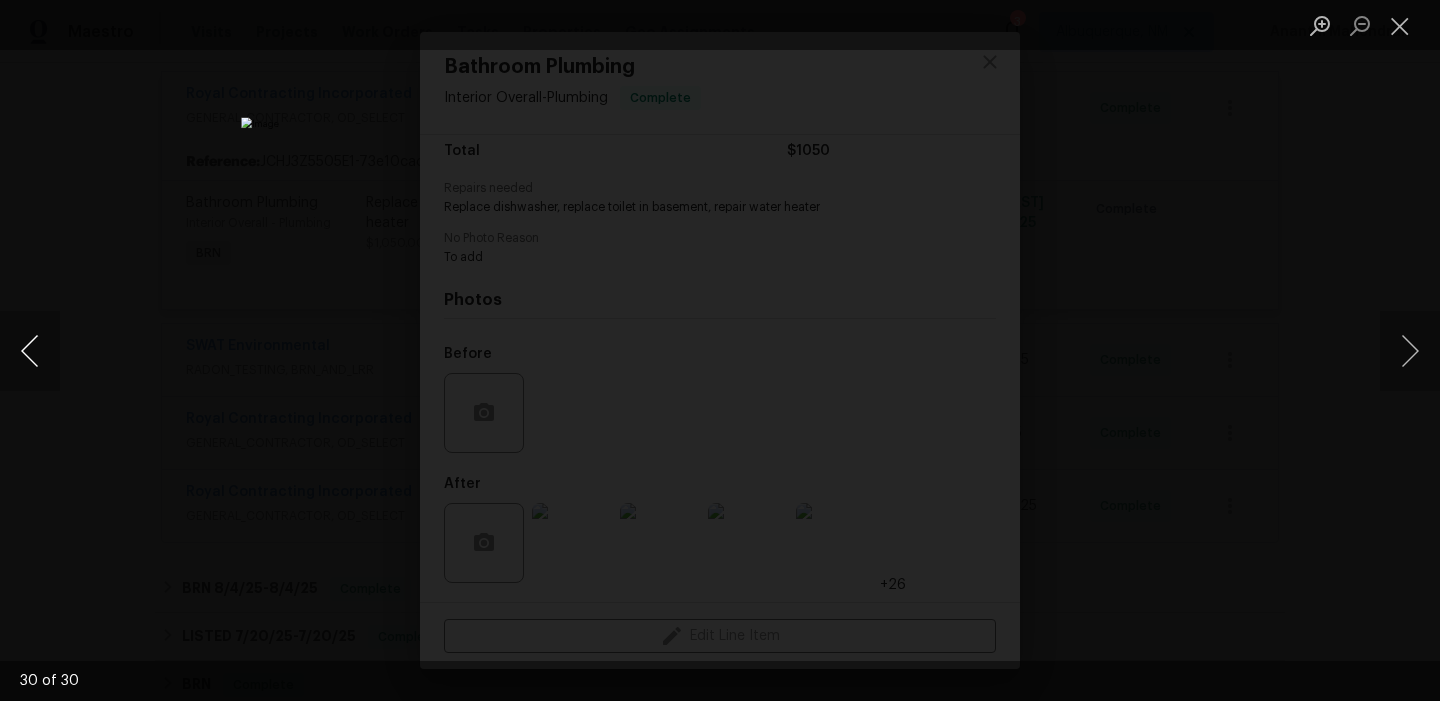 click at bounding box center [30, 351] 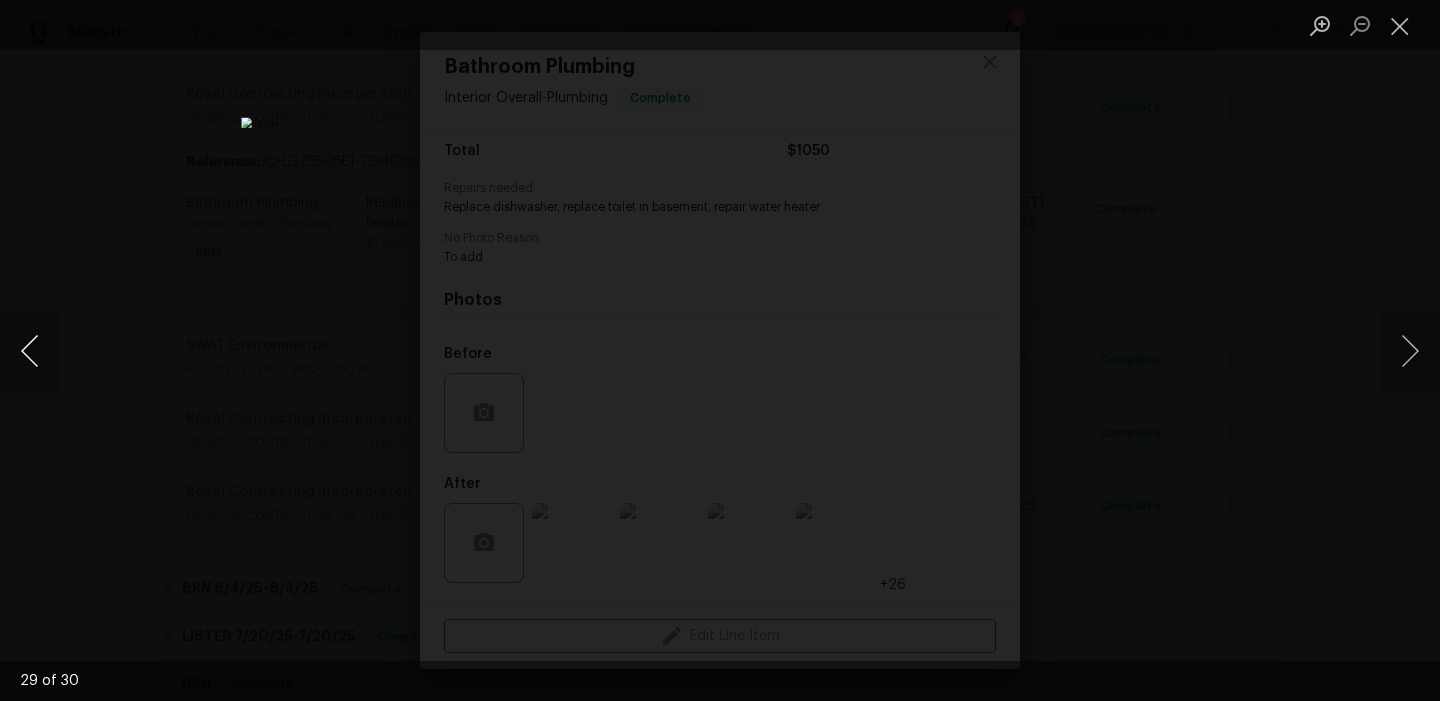 click at bounding box center [30, 351] 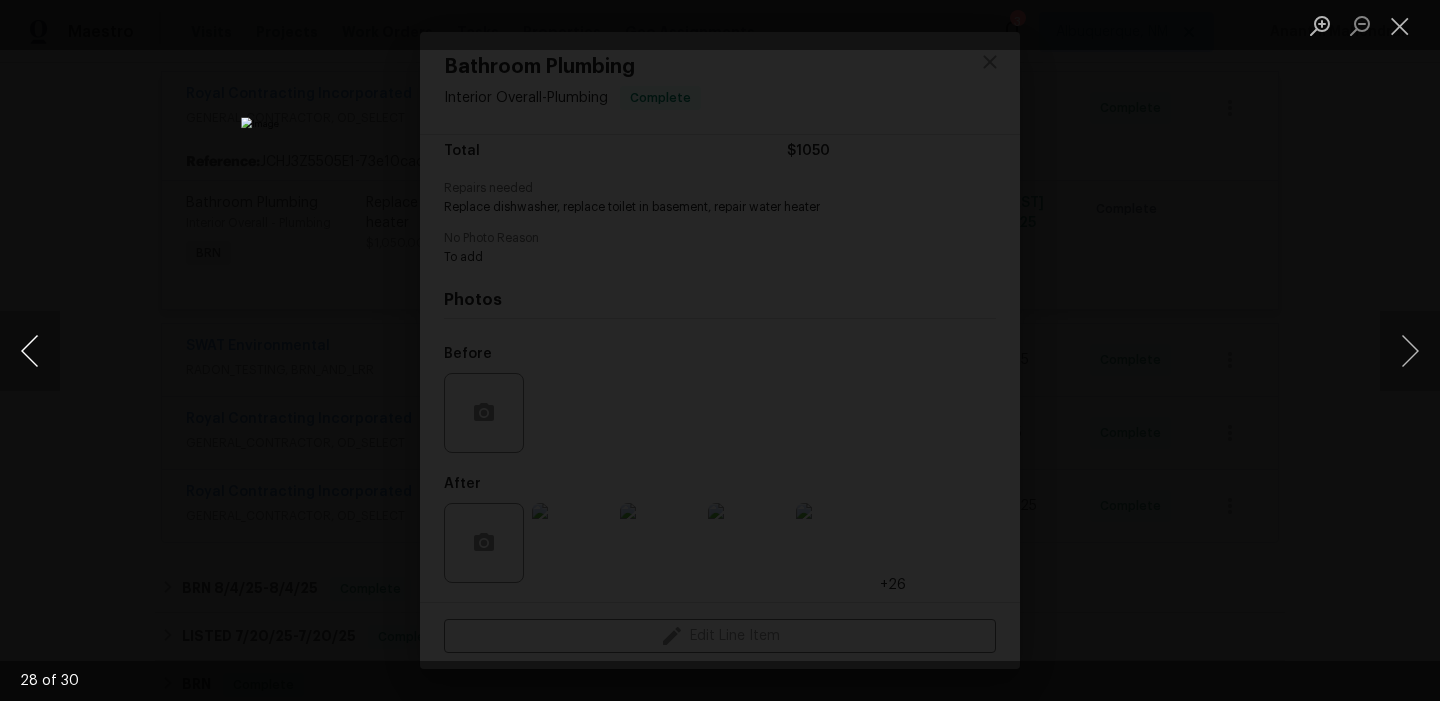 click at bounding box center [30, 351] 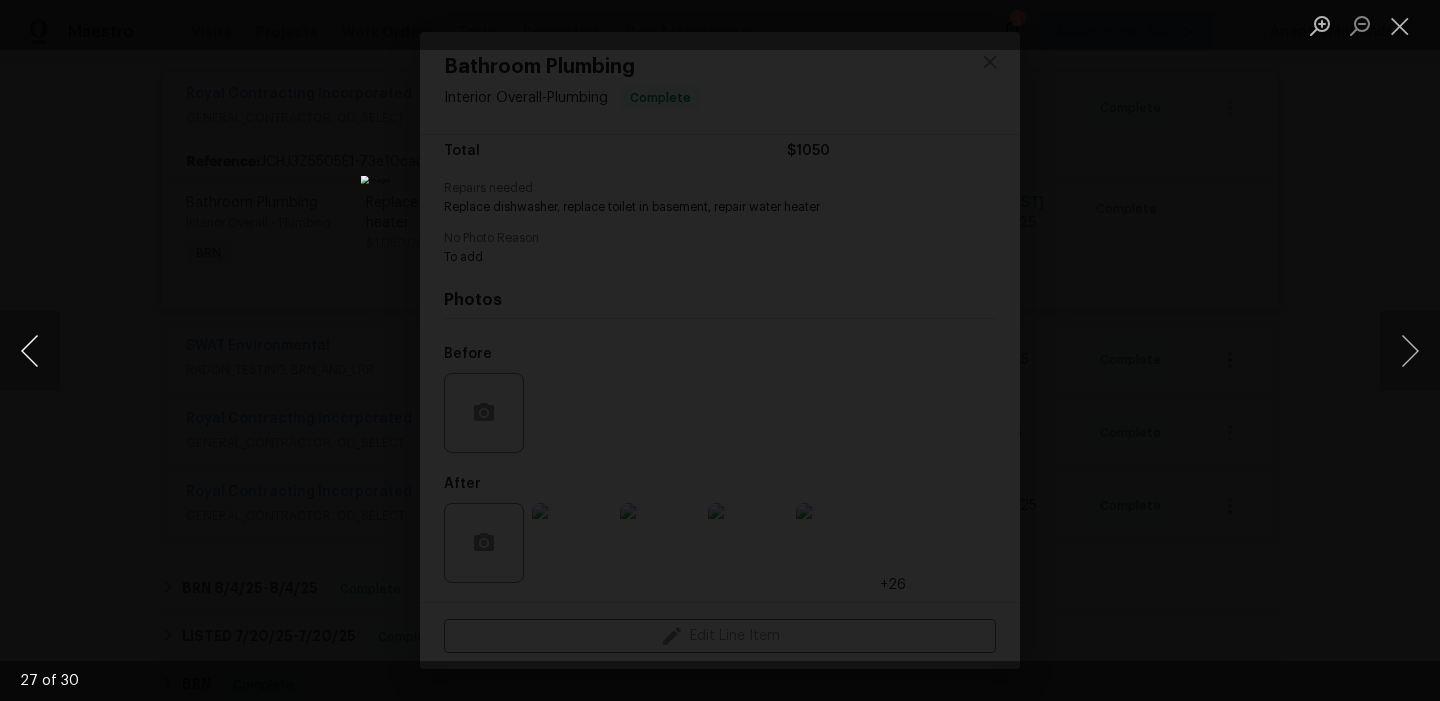click at bounding box center [30, 351] 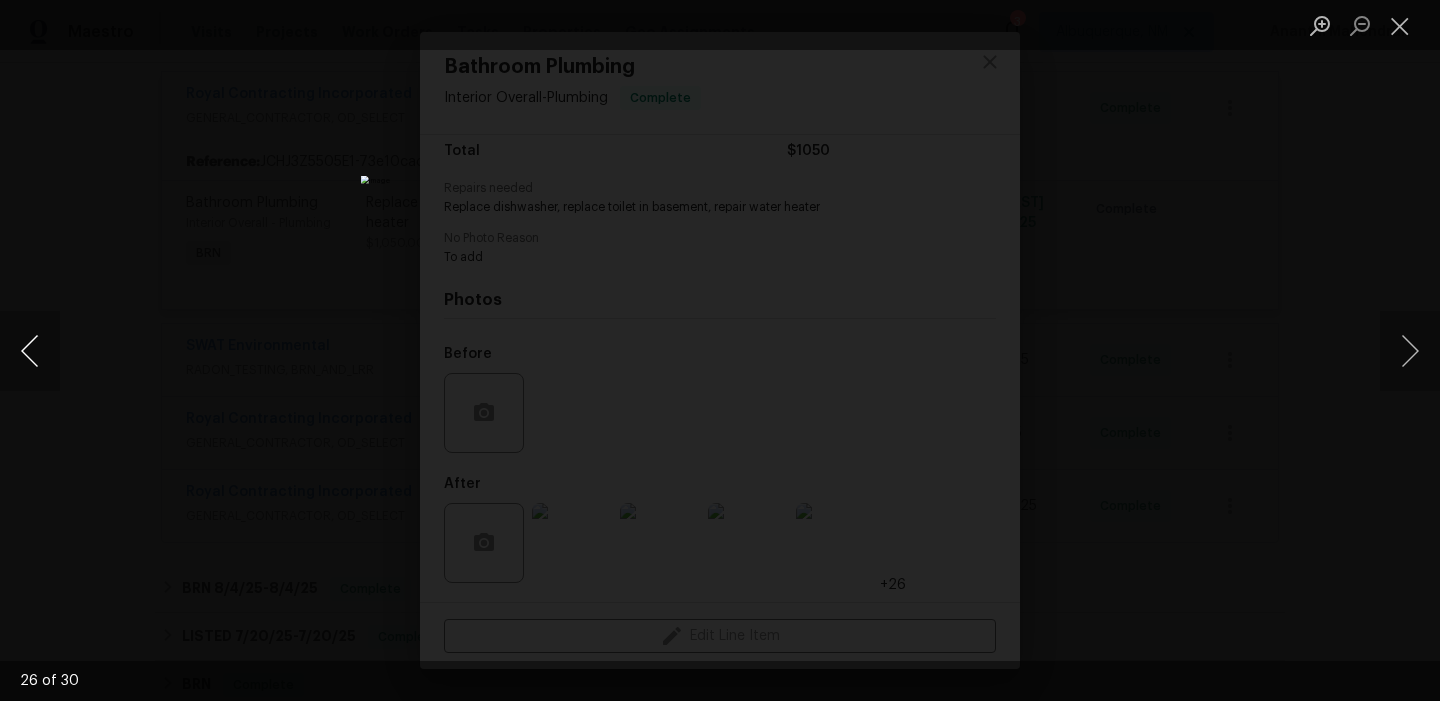 click at bounding box center [30, 351] 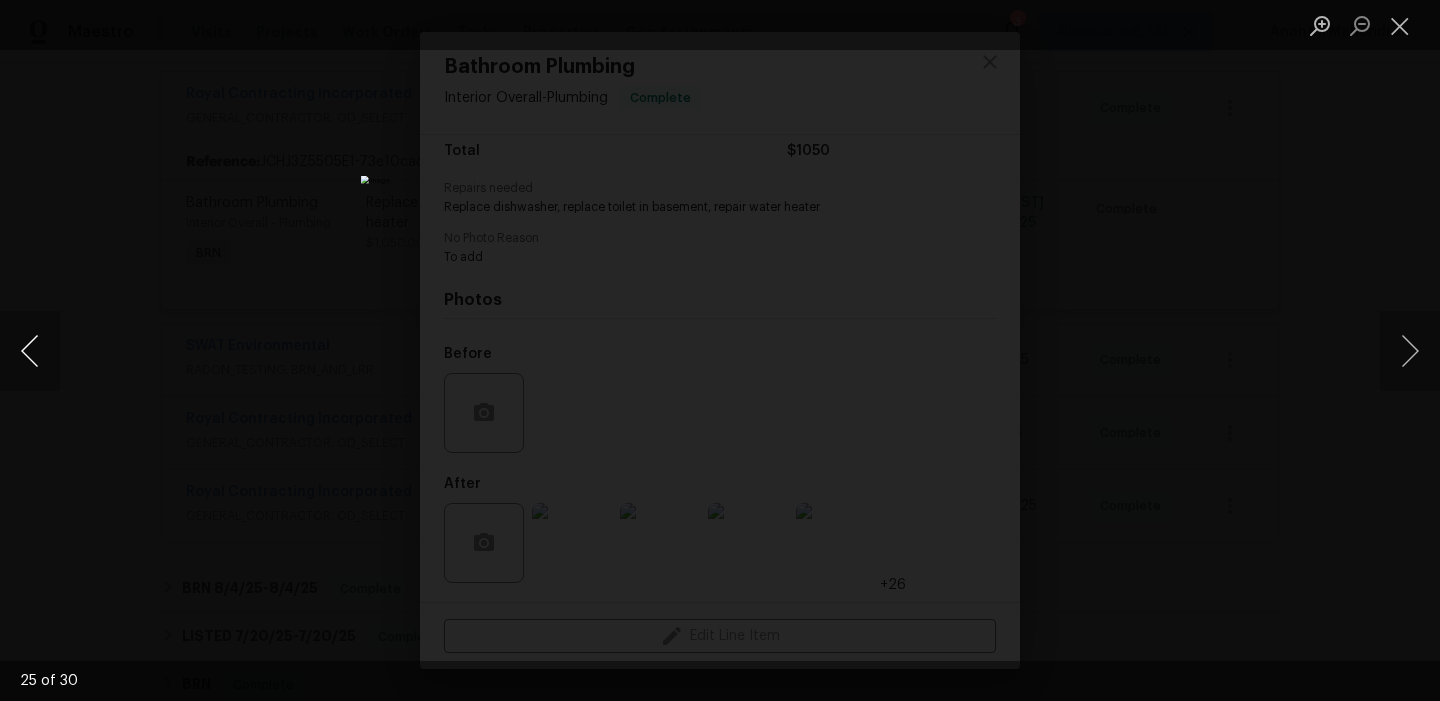 click at bounding box center (30, 351) 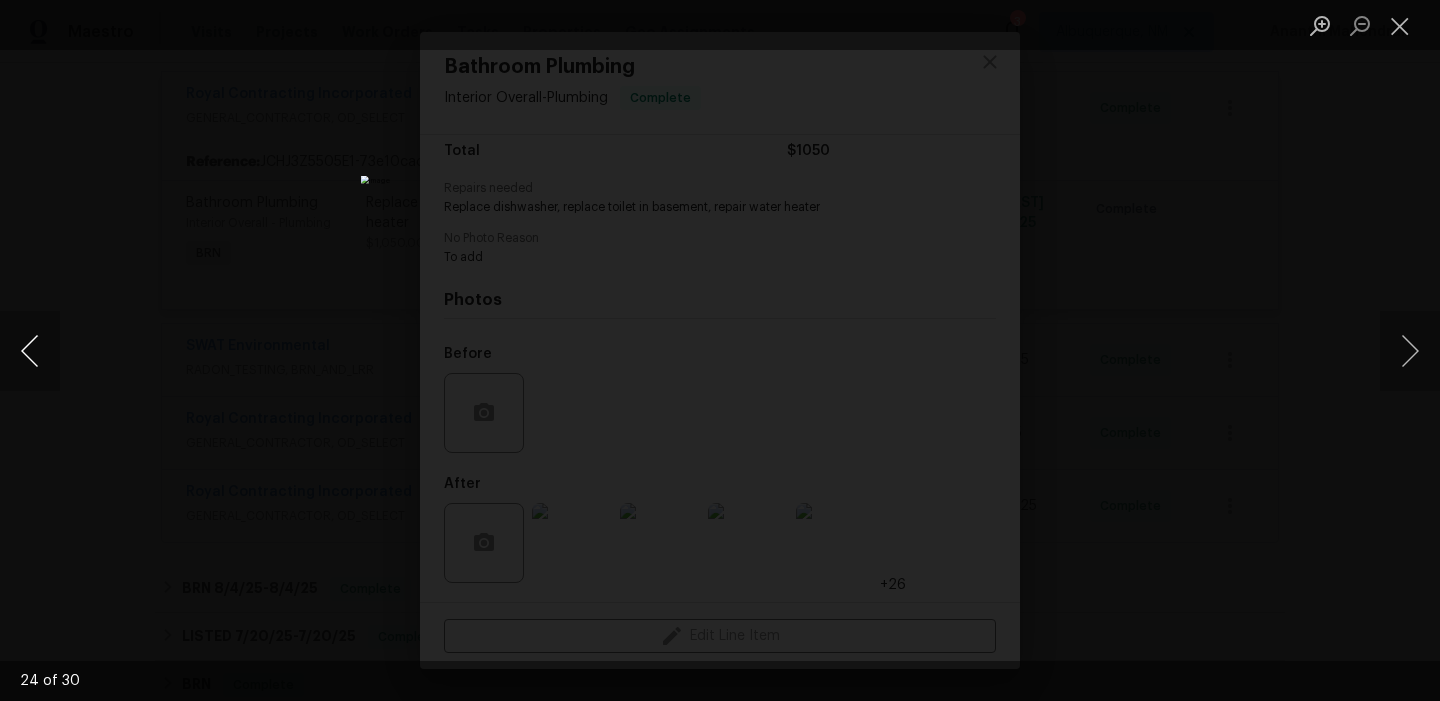 click at bounding box center [30, 351] 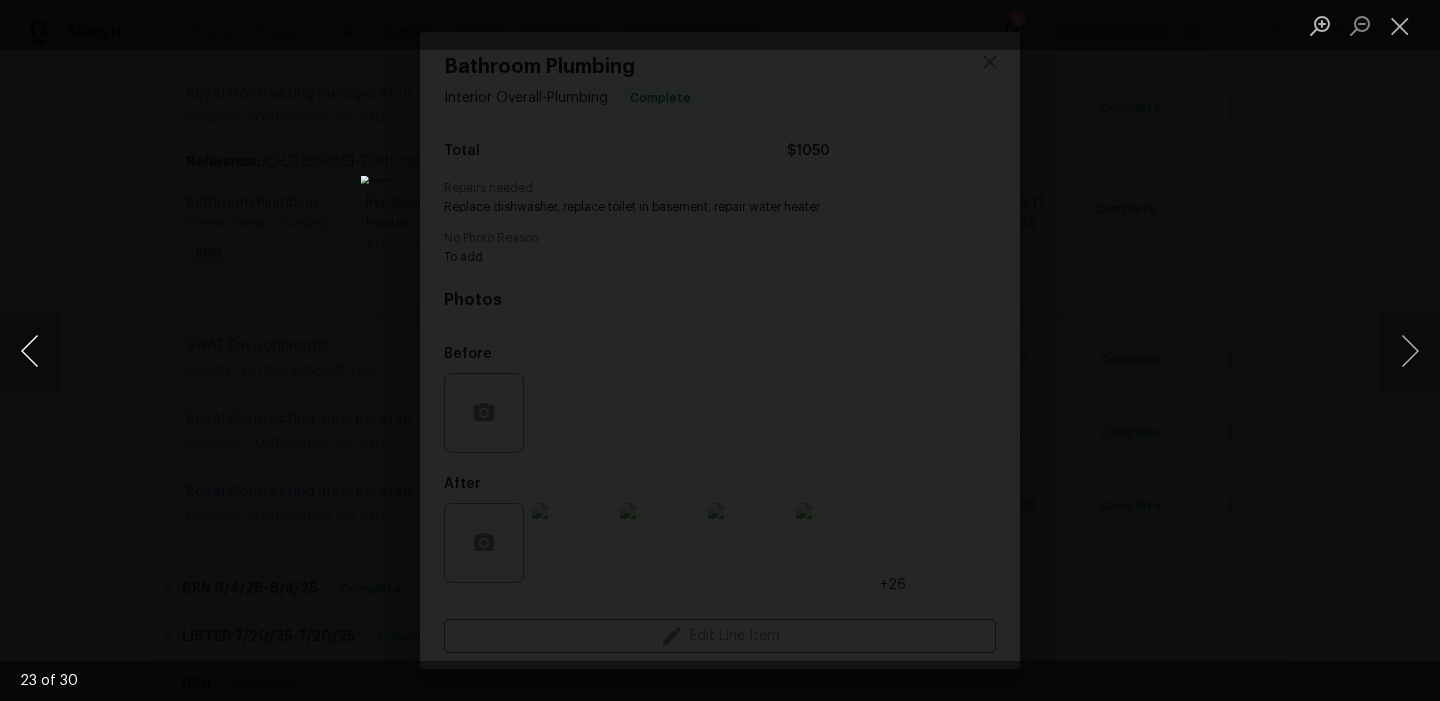 click at bounding box center [30, 351] 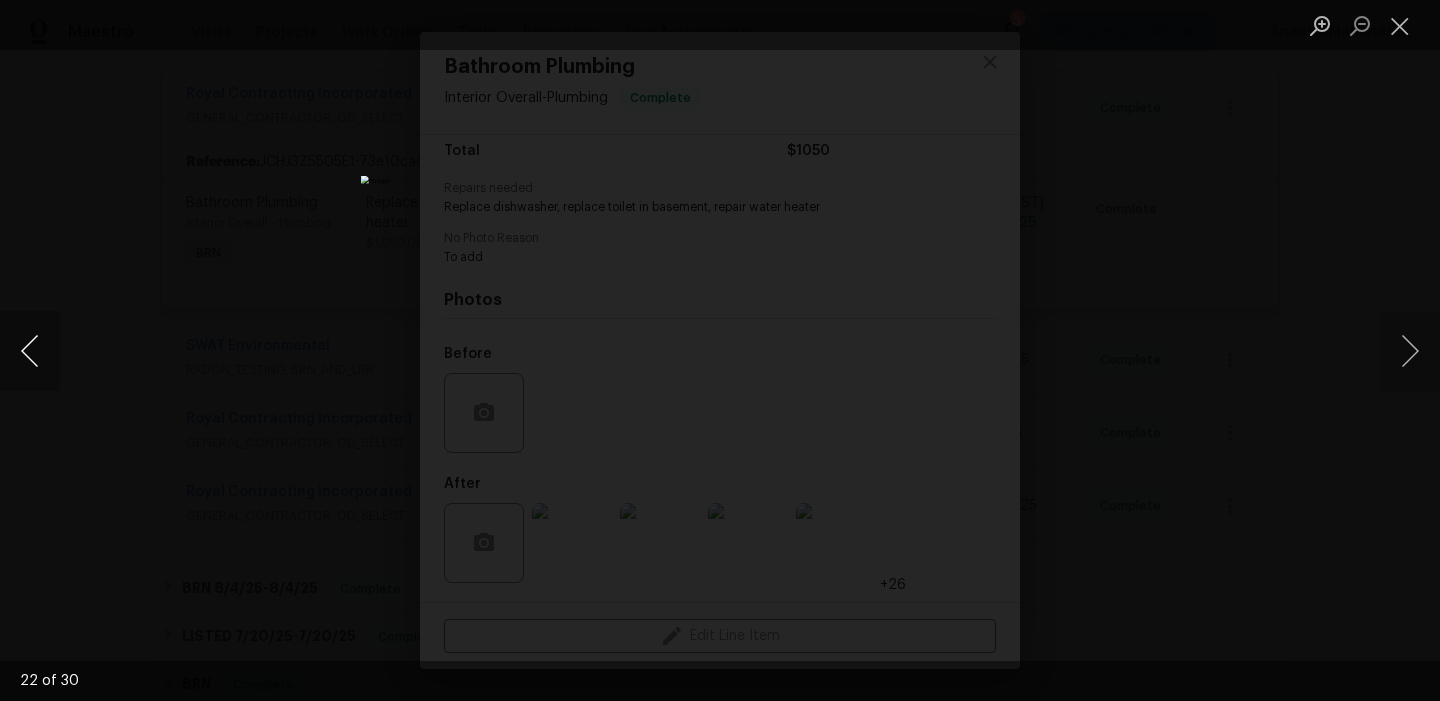 click at bounding box center [30, 351] 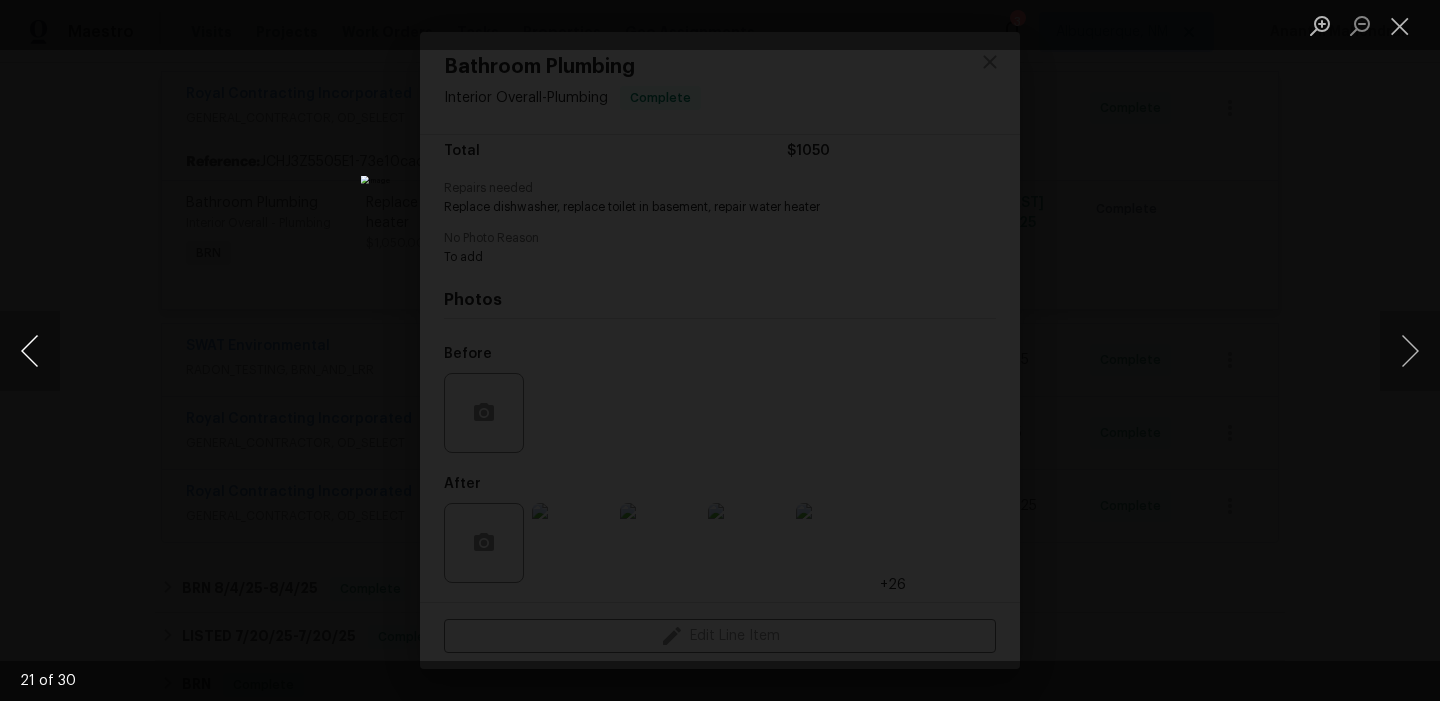 click at bounding box center [30, 351] 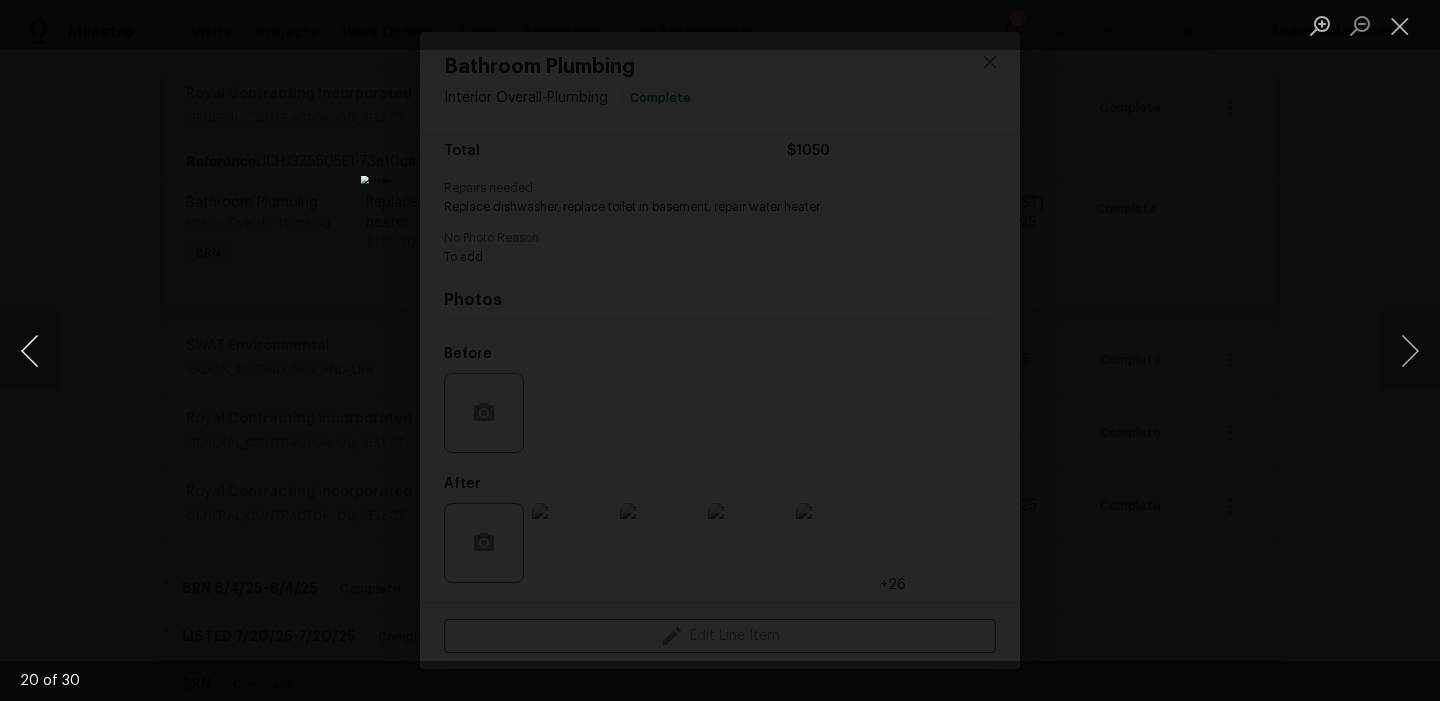click at bounding box center [30, 351] 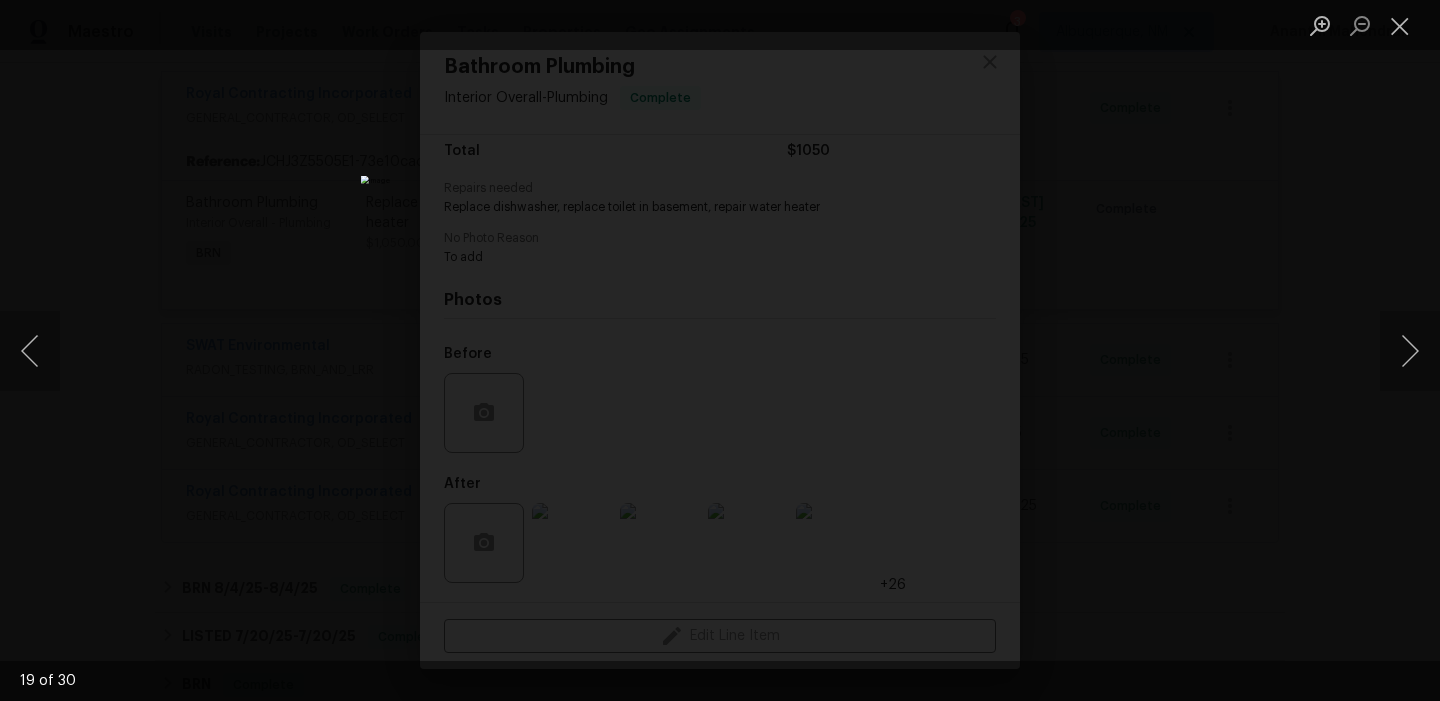 click at bounding box center [720, 350] 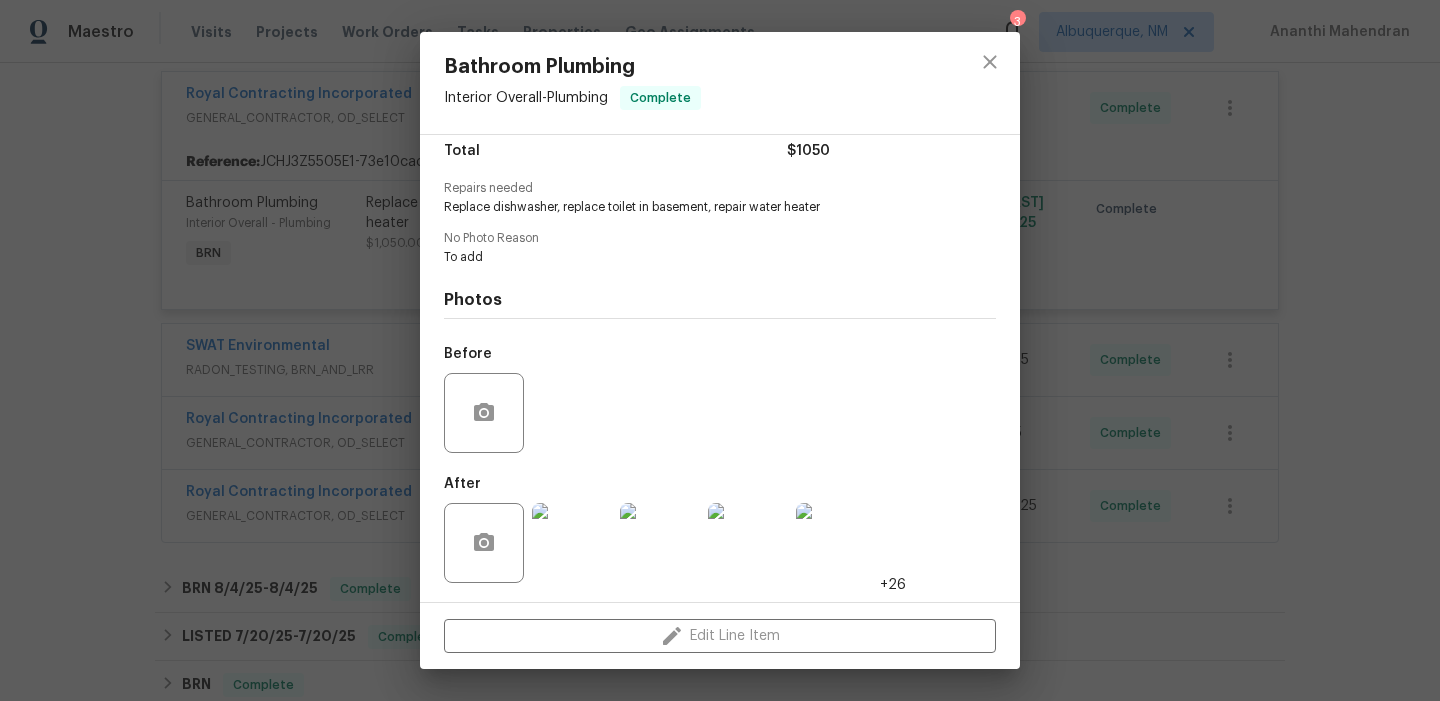 click on "Bathroom Plumbing Interior Overall  -  Plumbing Complete Vendor Royal Contracting Incorporated Account Category BINSR Cost $1050 x 1 count $1050 Labor $0 Total $1050 Repairs needed Replace dishwasher, replace toilet in basement, repair water heater No Photo Reason To add Photos Before After  +26  Edit Line Item" at bounding box center [720, 350] 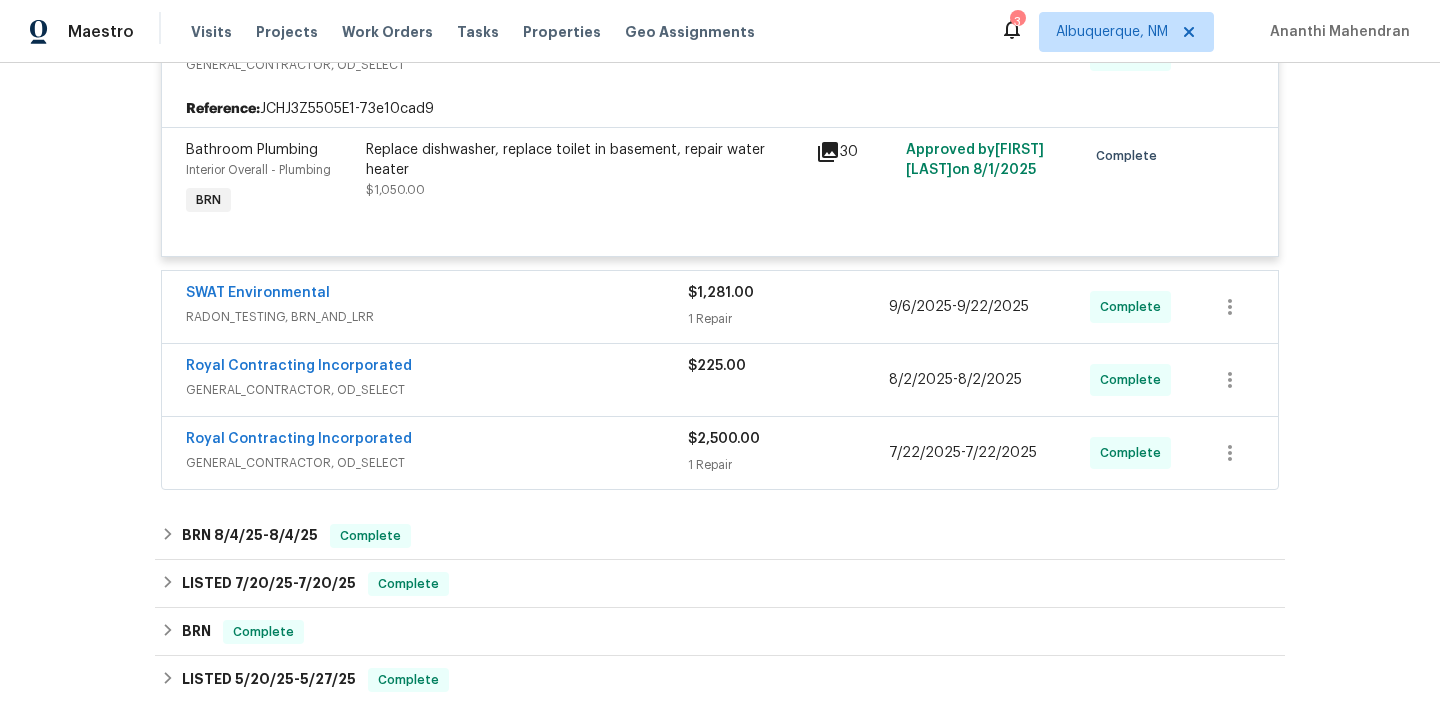 scroll, scrollTop: 628, scrollLeft: 0, axis: vertical 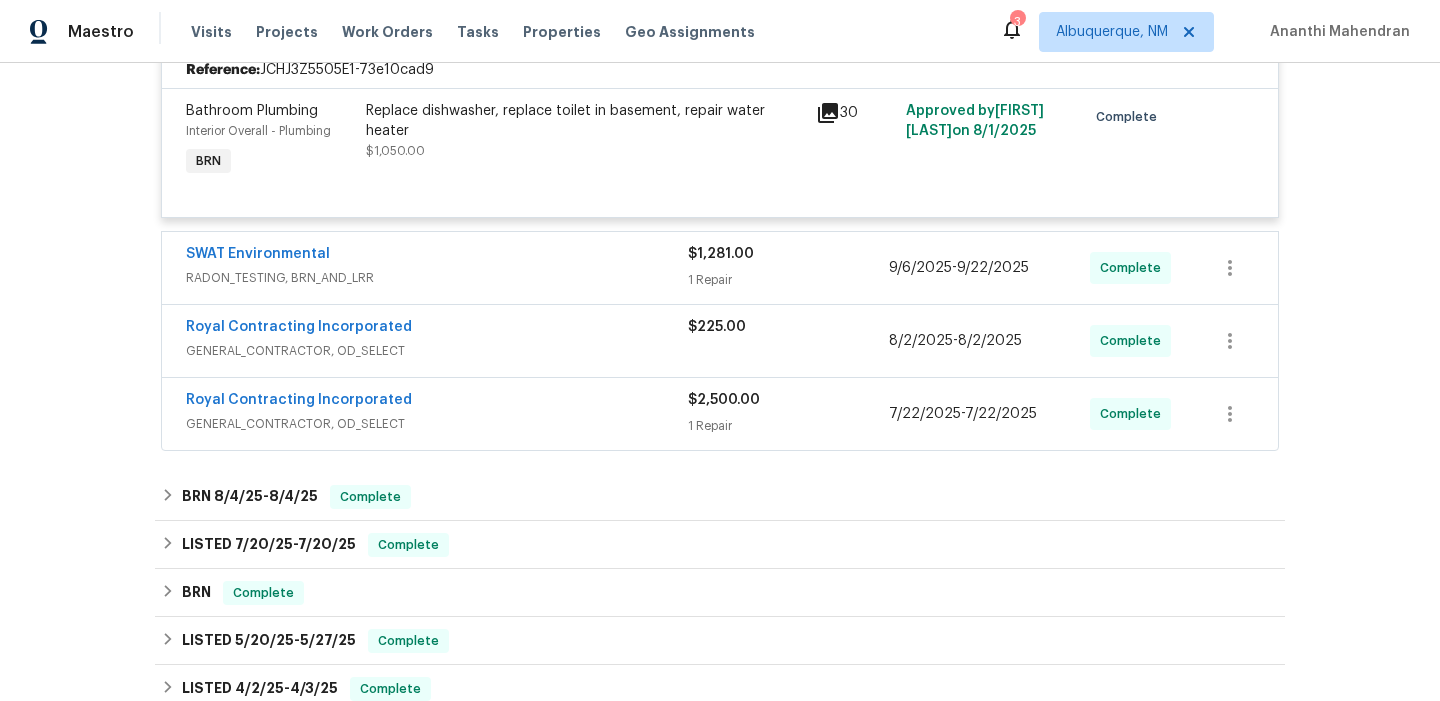 click on "GENERAL_CONTRACTOR, OD_SELECT" at bounding box center (437, 351) 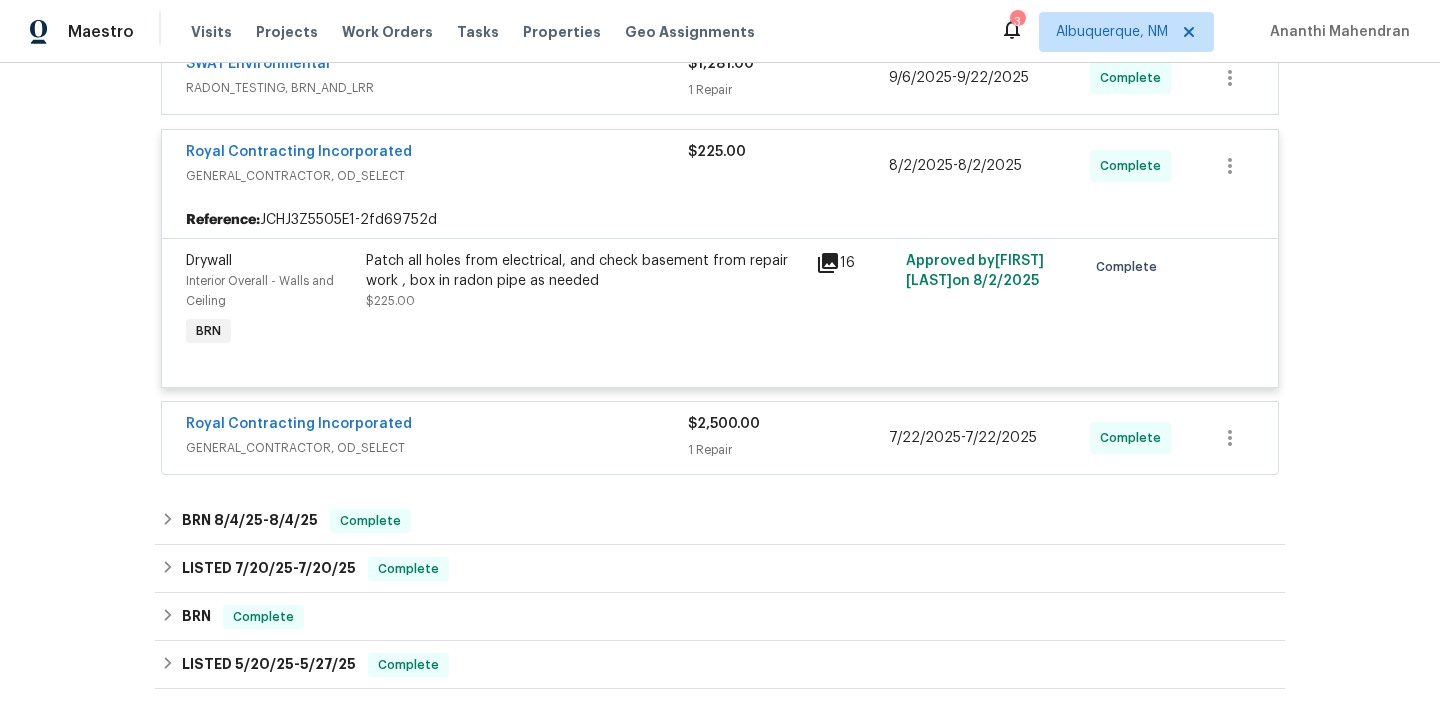scroll, scrollTop: 826, scrollLeft: 0, axis: vertical 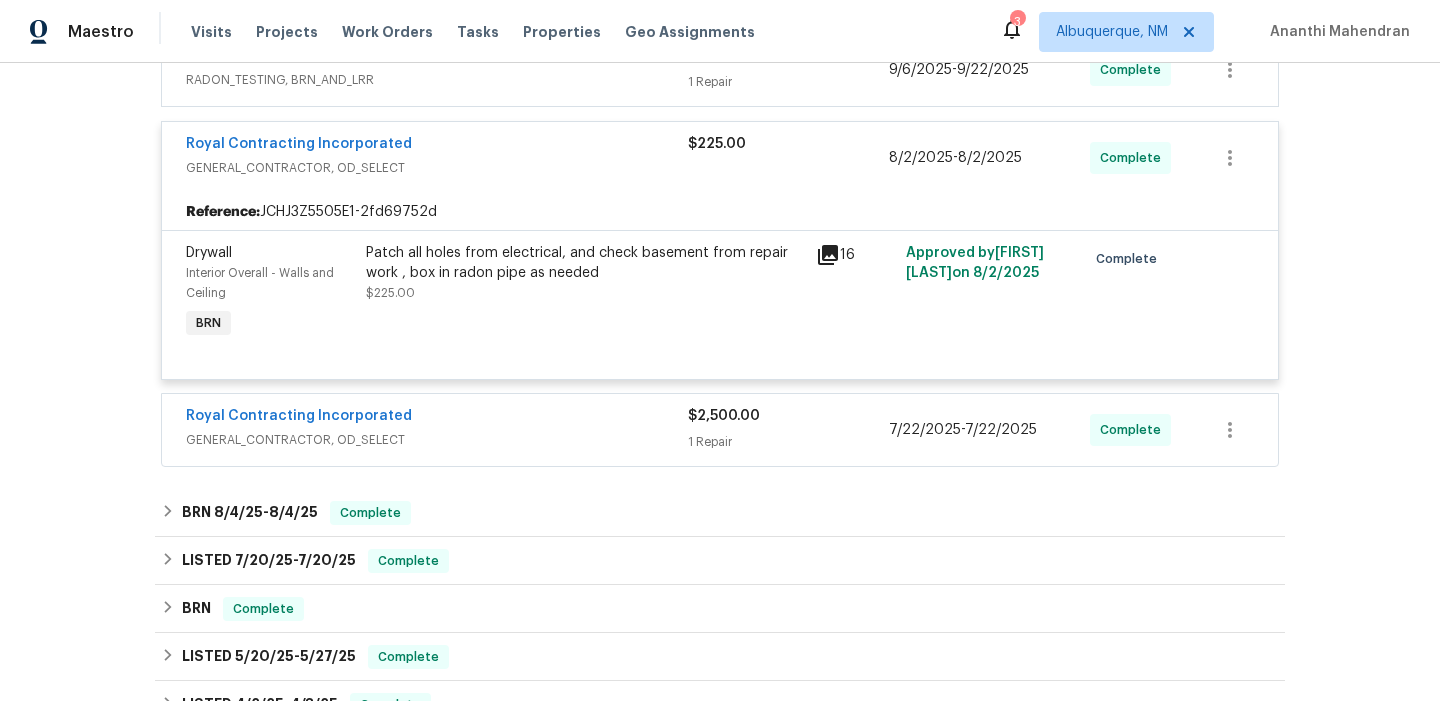 click on "Royal Contracting Incorporated" at bounding box center [437, 418] 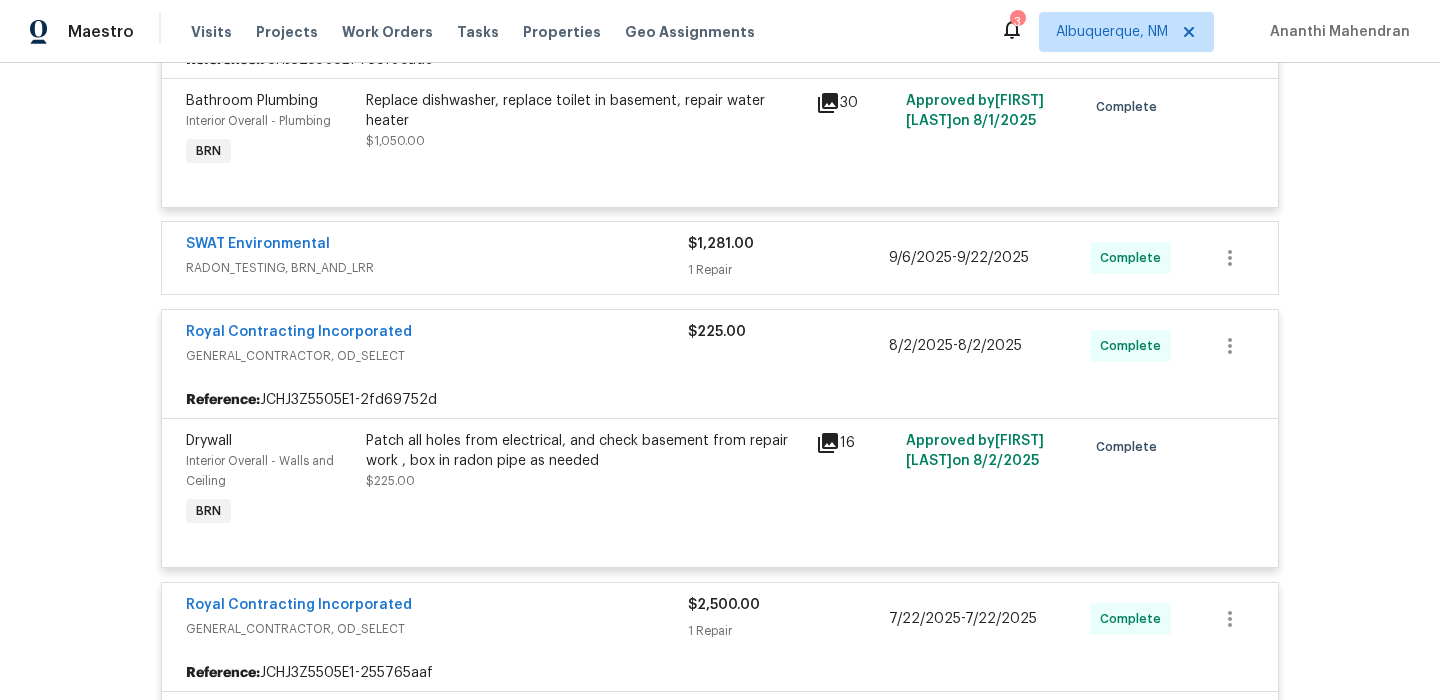 scroll, scrollTop: 532, scrollLeft: 0, axis: vertical 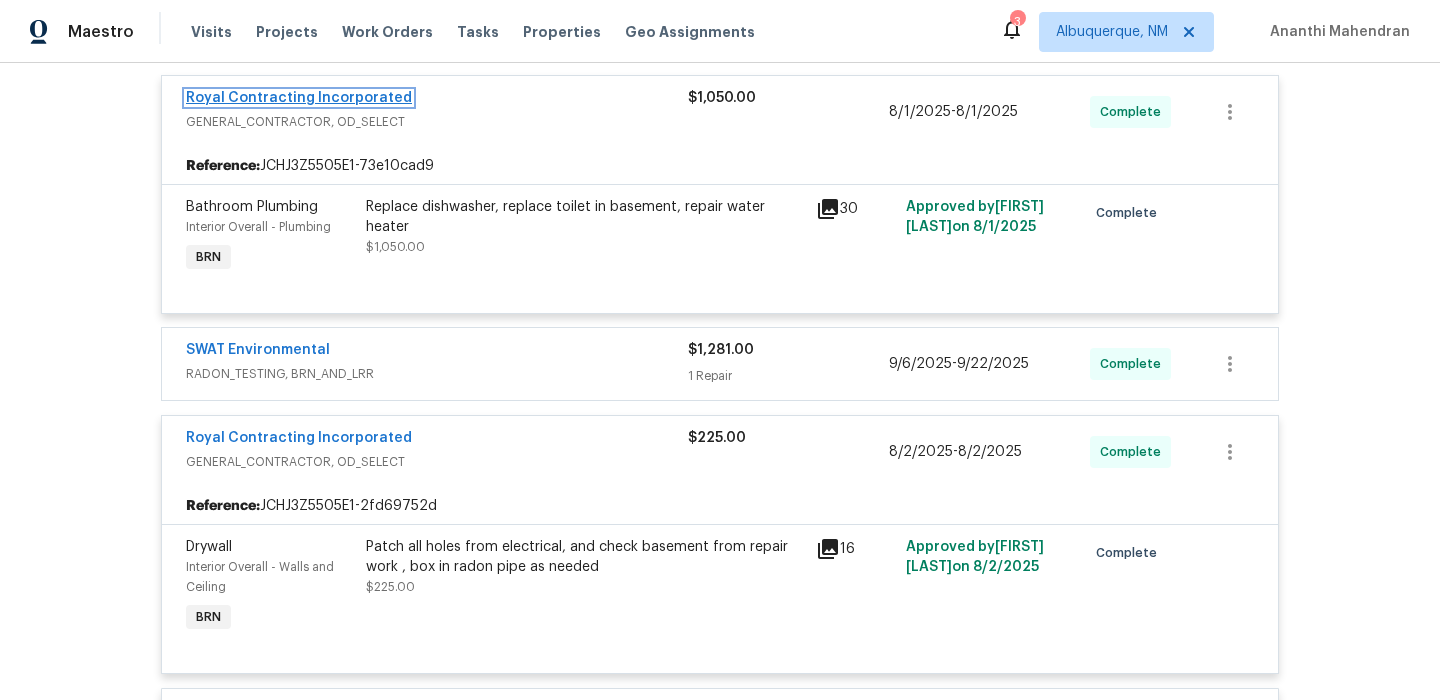 click on "Royal Contracting Incorporated" at bounding box center [299, 98] 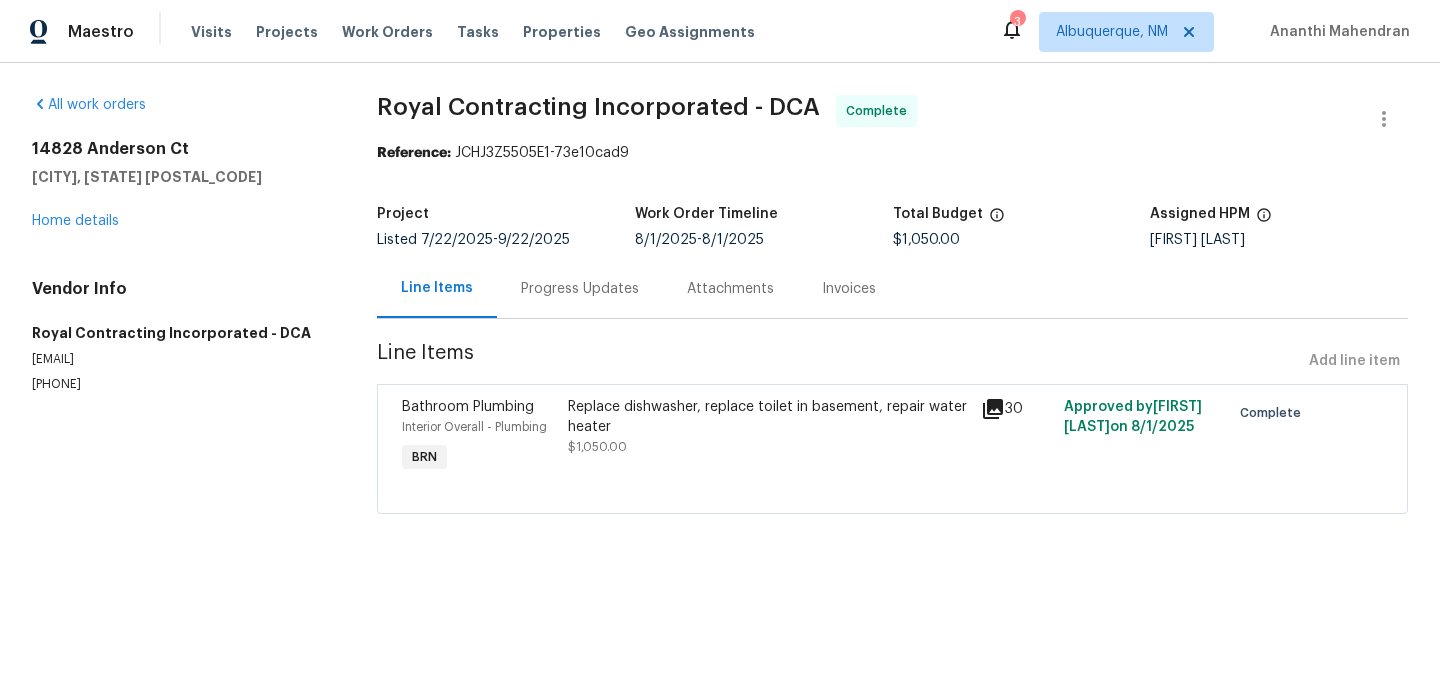 click on "Replace dishwasher, replace toilet in basement, repair water heater" at bounding box center [769, 417] 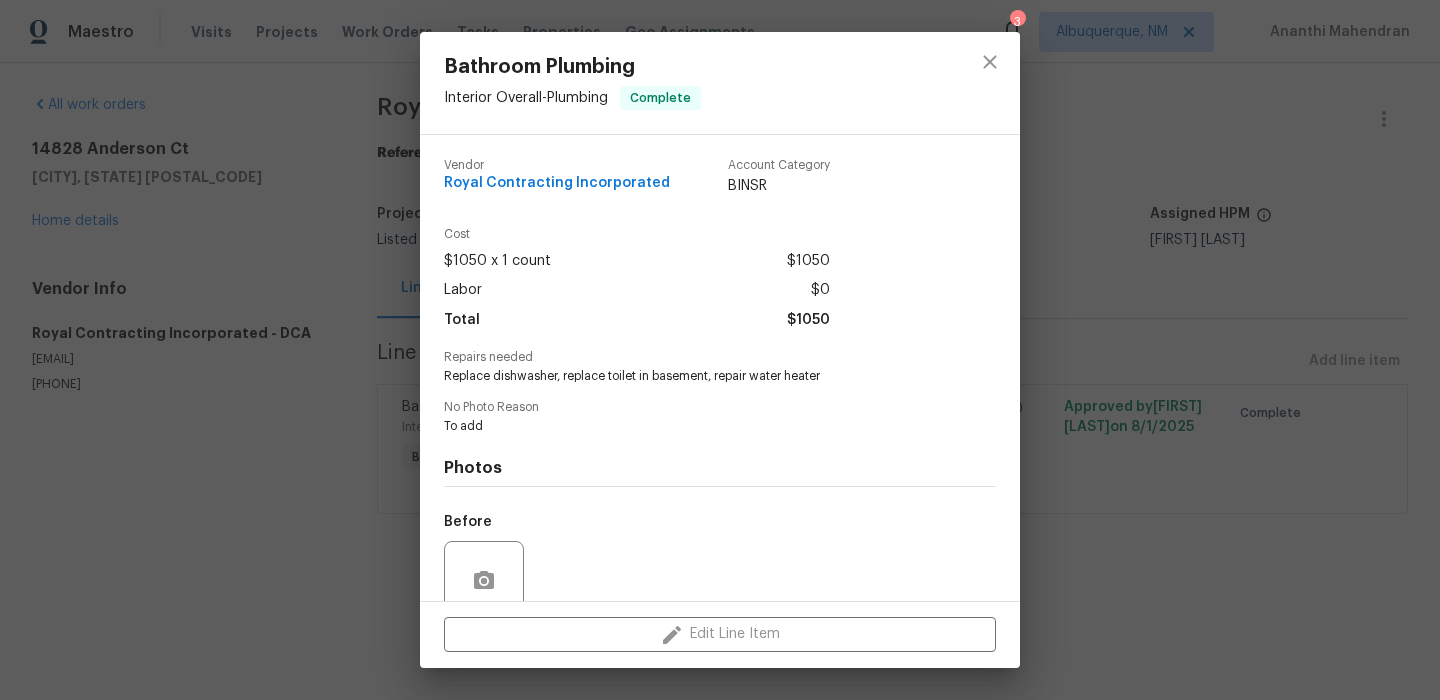 scroll, scrollTop: 170, scrollLeft: 0, axis: vertical 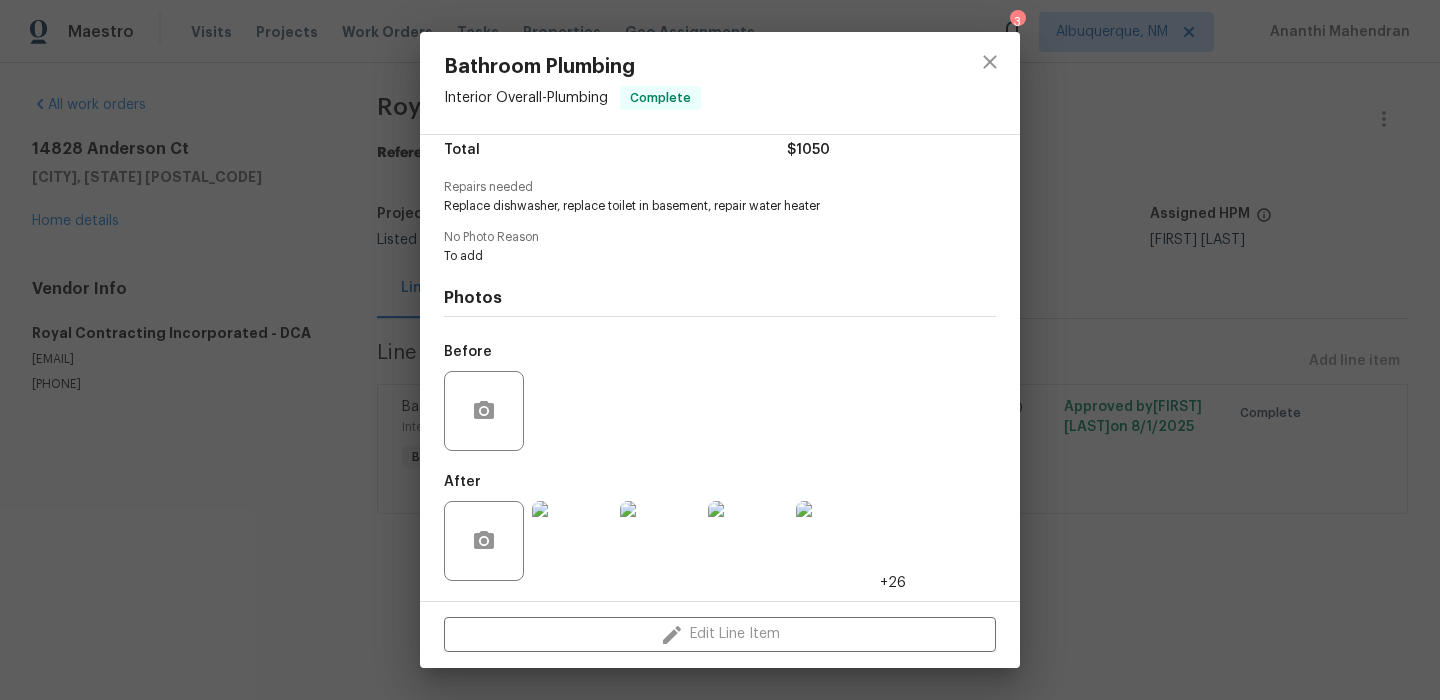 click at bounding box center (572, 541) 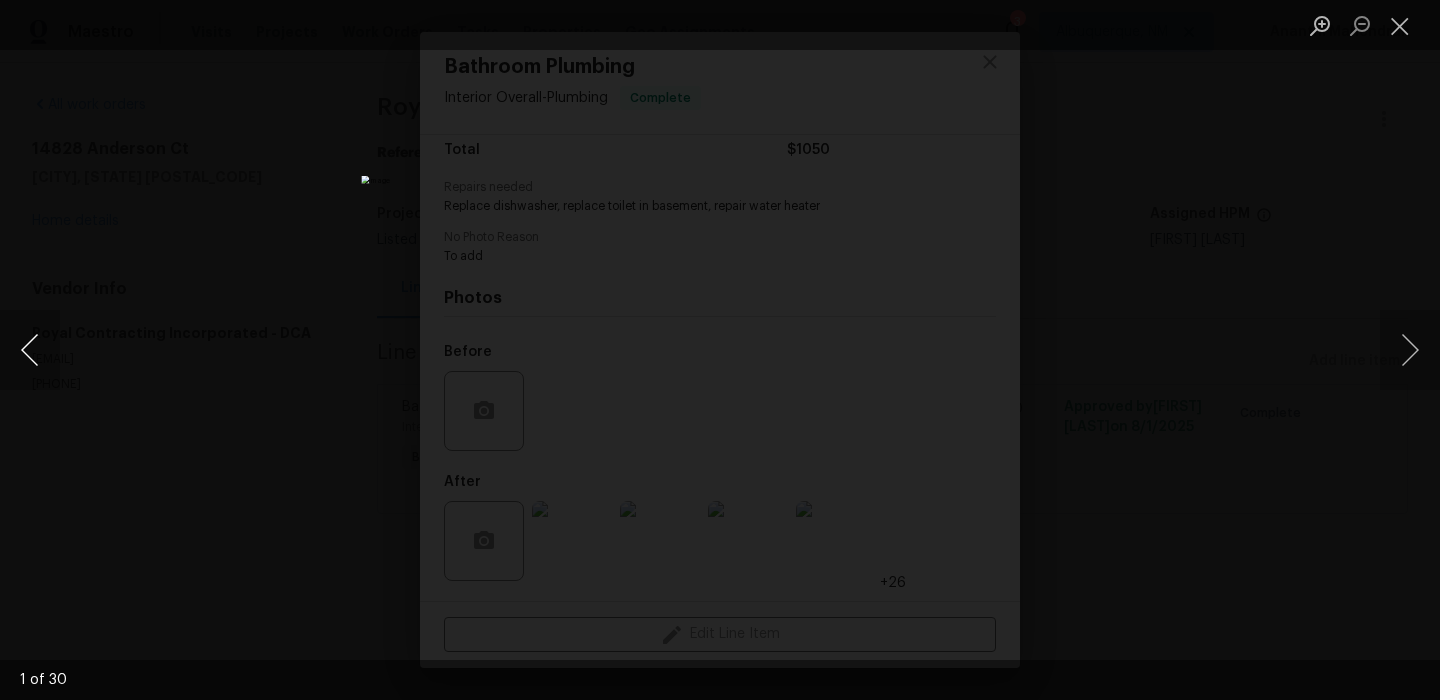 click at bounding box center (30, 350) 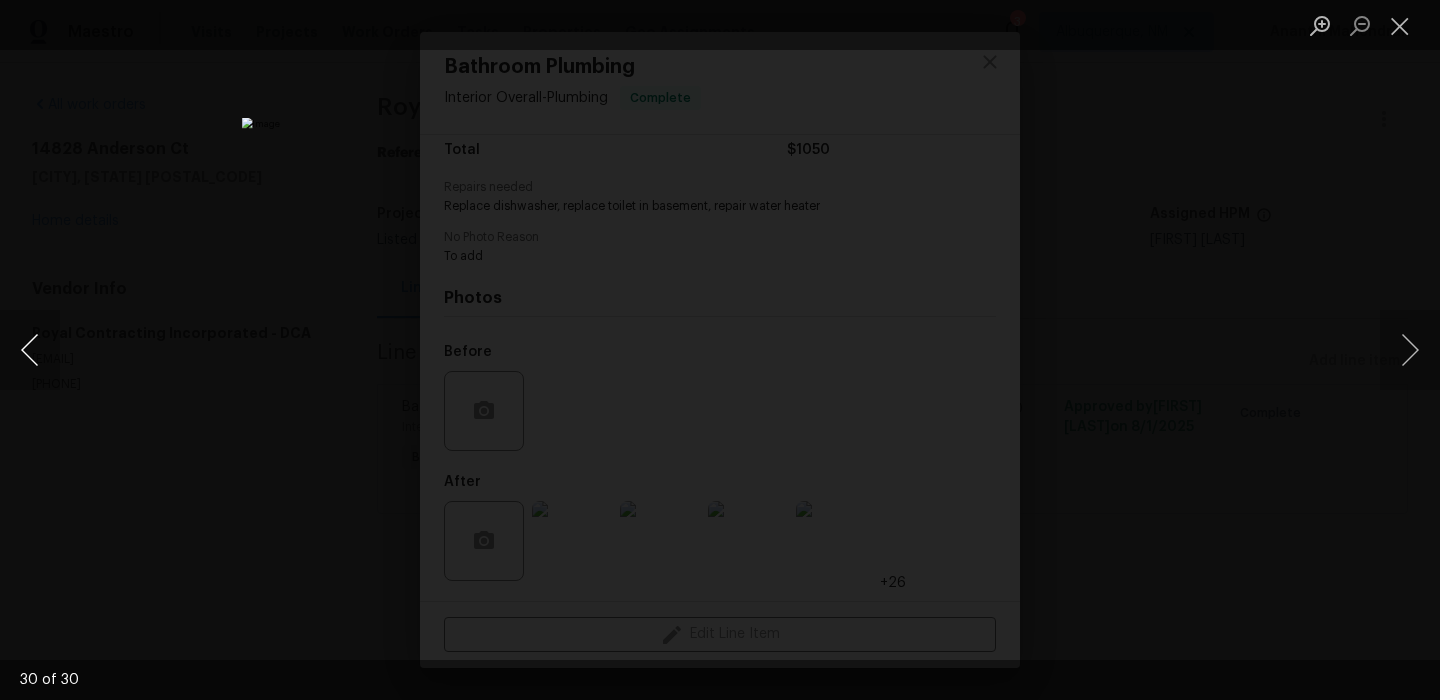 click at bounding box center (30, 350) 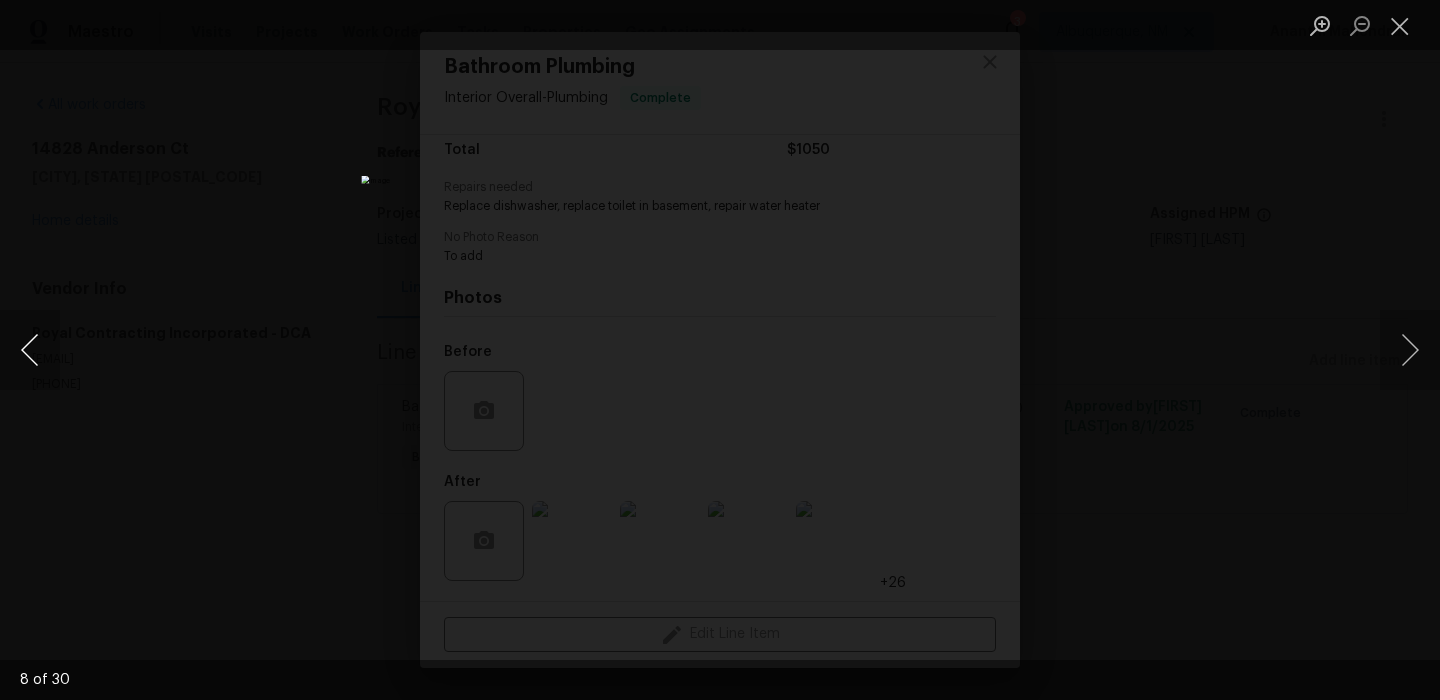 click at bounding box center [30, 350] 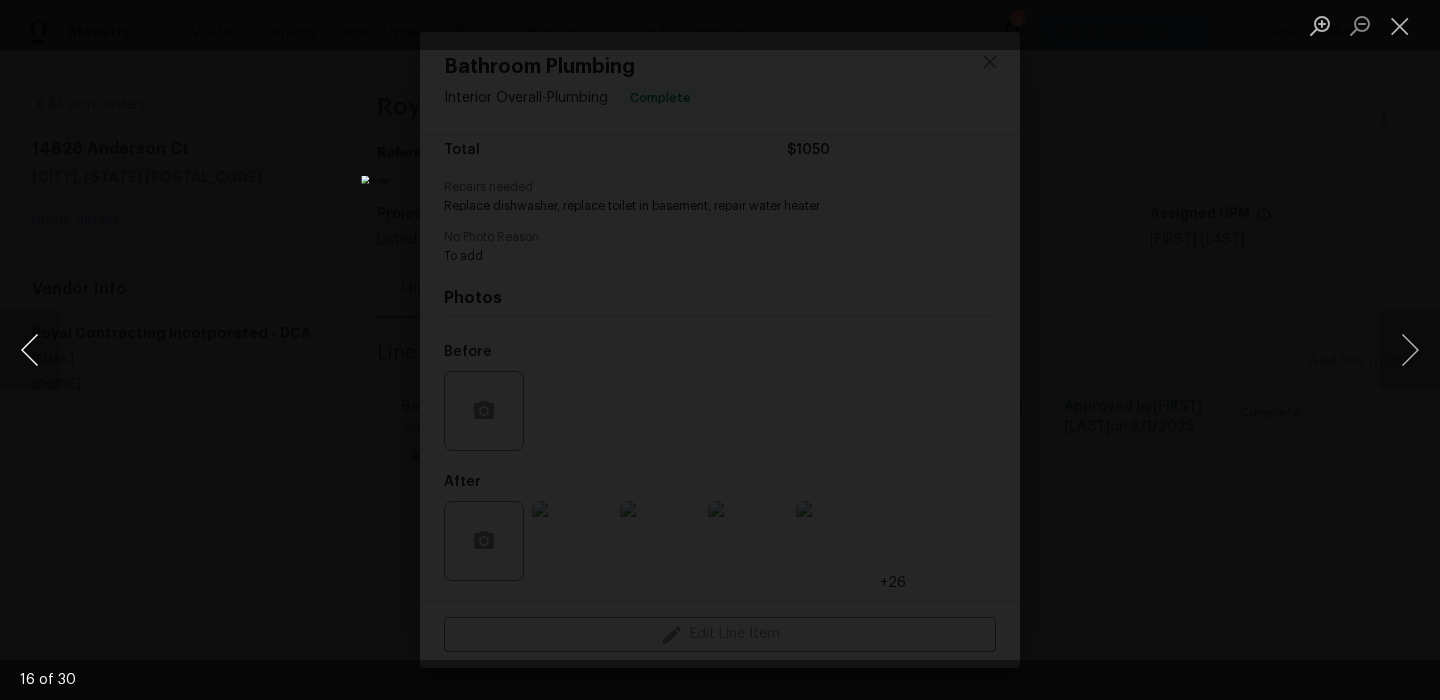click at bounding box center [30, 350] 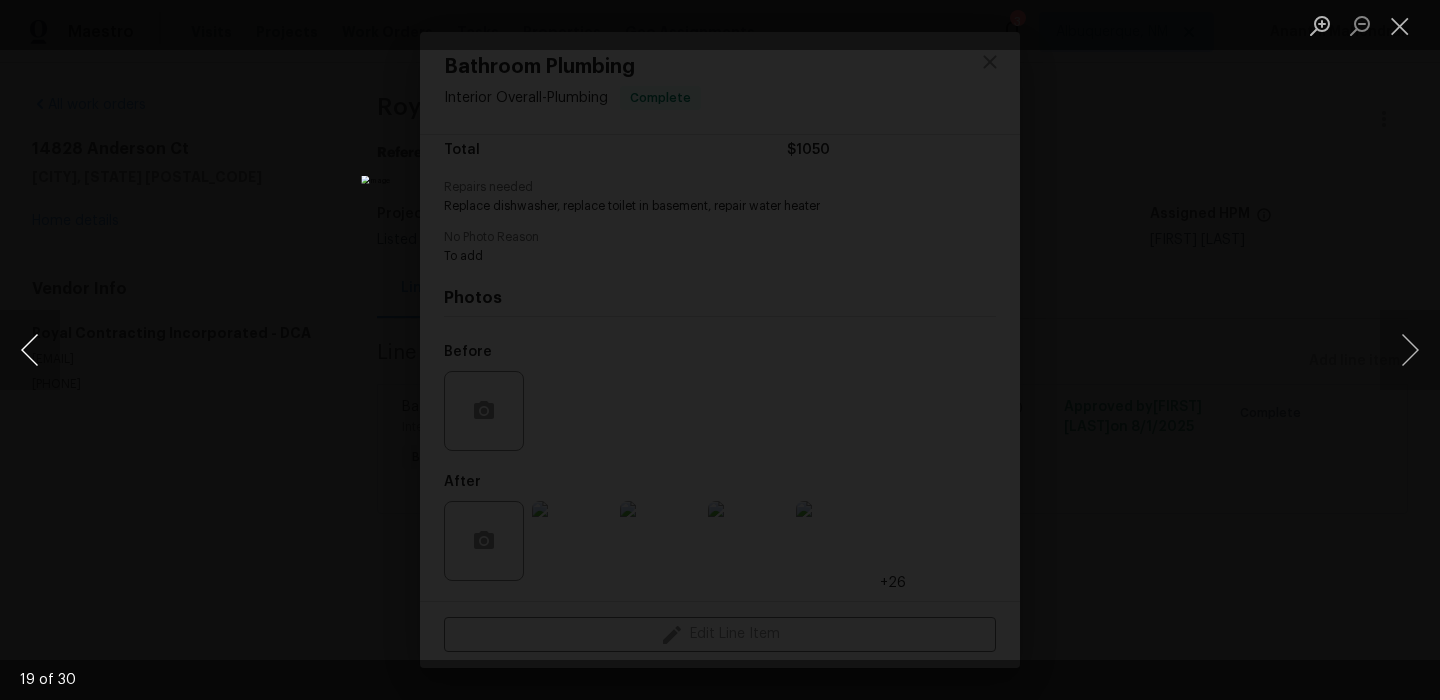 click at bounding box center (30, 350) 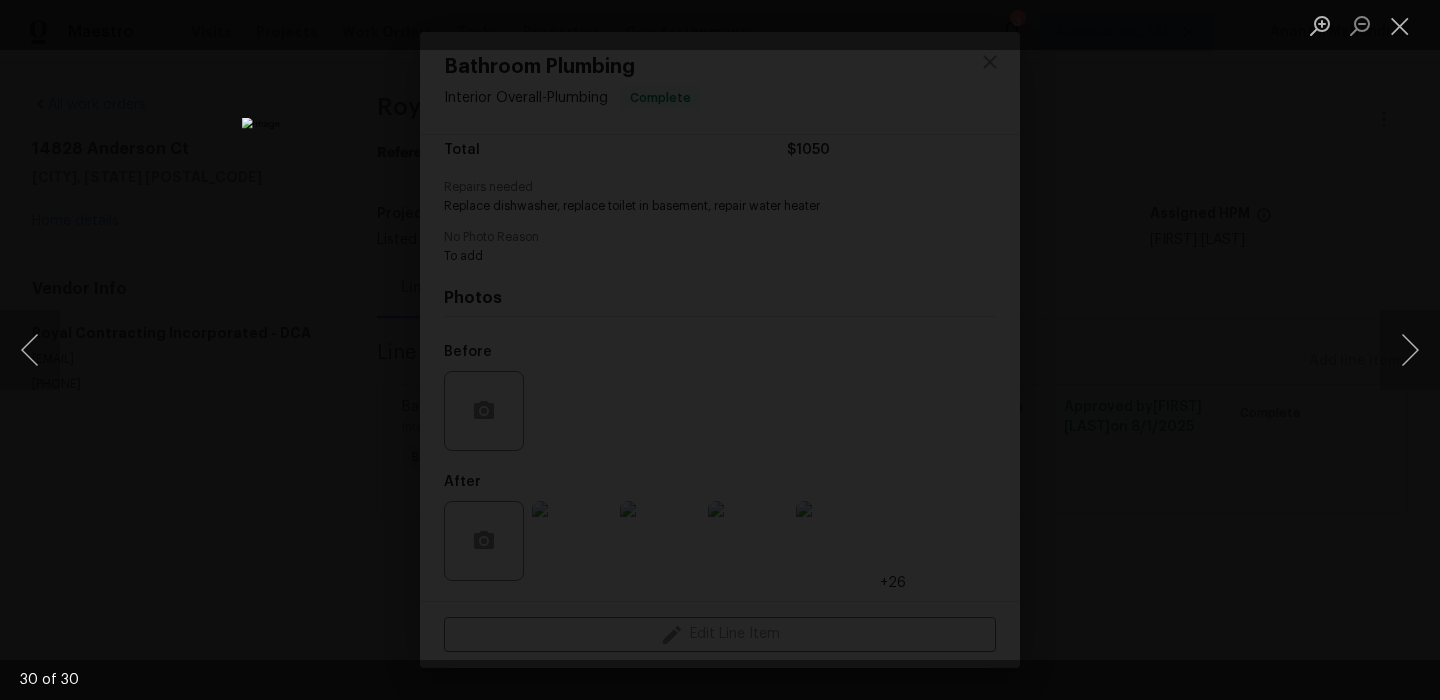 click at bounding box center (720, 350) 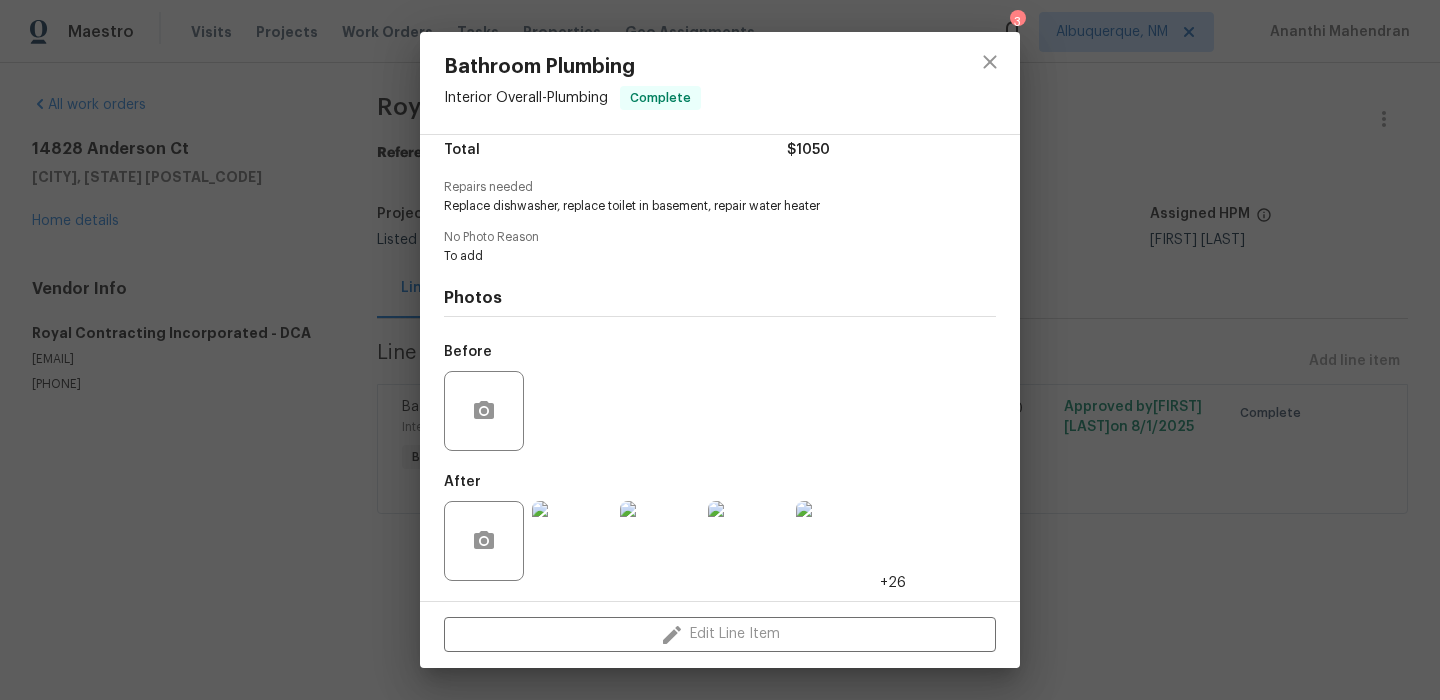 click on "Bathroom Plumbing Interior Overall  -  Plumbing Complete Vendor Royal Contracting Incorporated Account Category BINSR Cost $1050 x 1 count $1050 Labor $0 Total $1050 Repairs needed Replace dishwasher, replace toilet in basement, repair water heater No Photo Reason To add Photos Before After  +26  Edit Line Item" at bounding box center [720, 350] 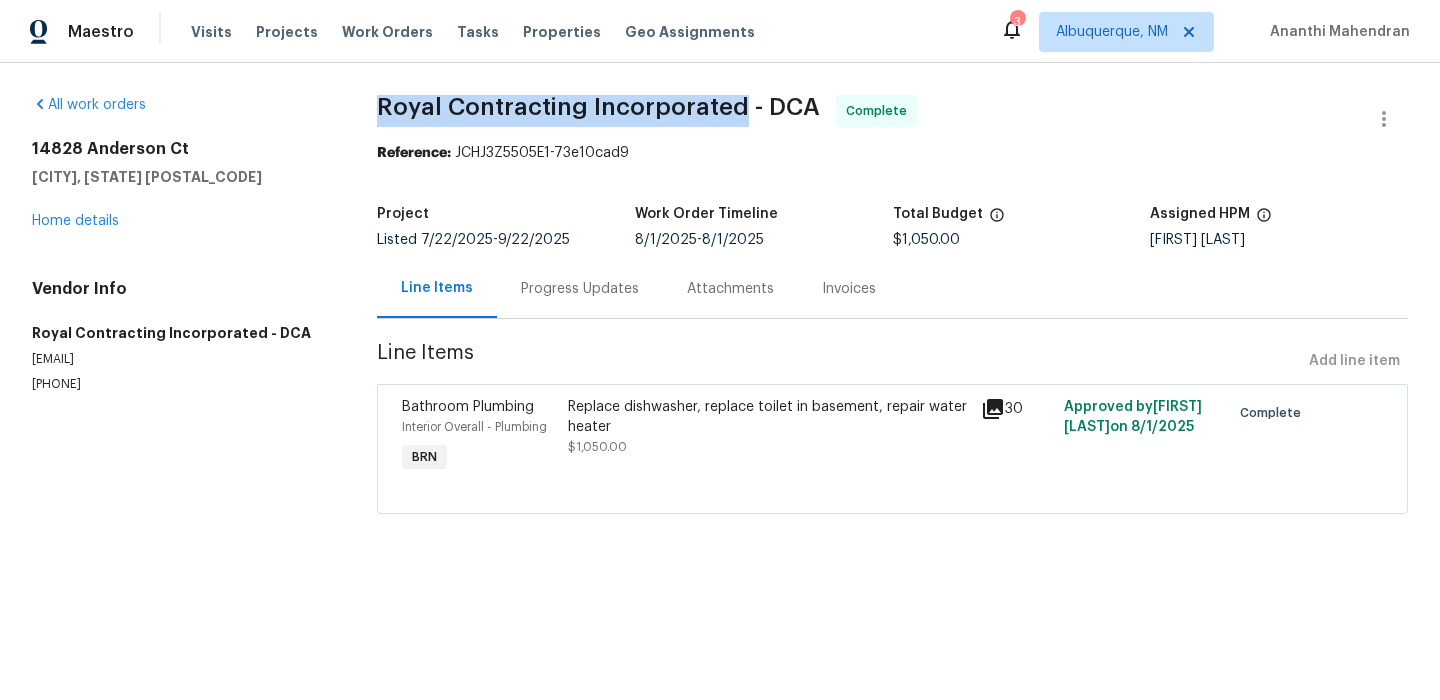 drag, startPoint x: 365, startPoint y: 118, endPoint x: 737, endPoint y: 117, distance: 372.00134 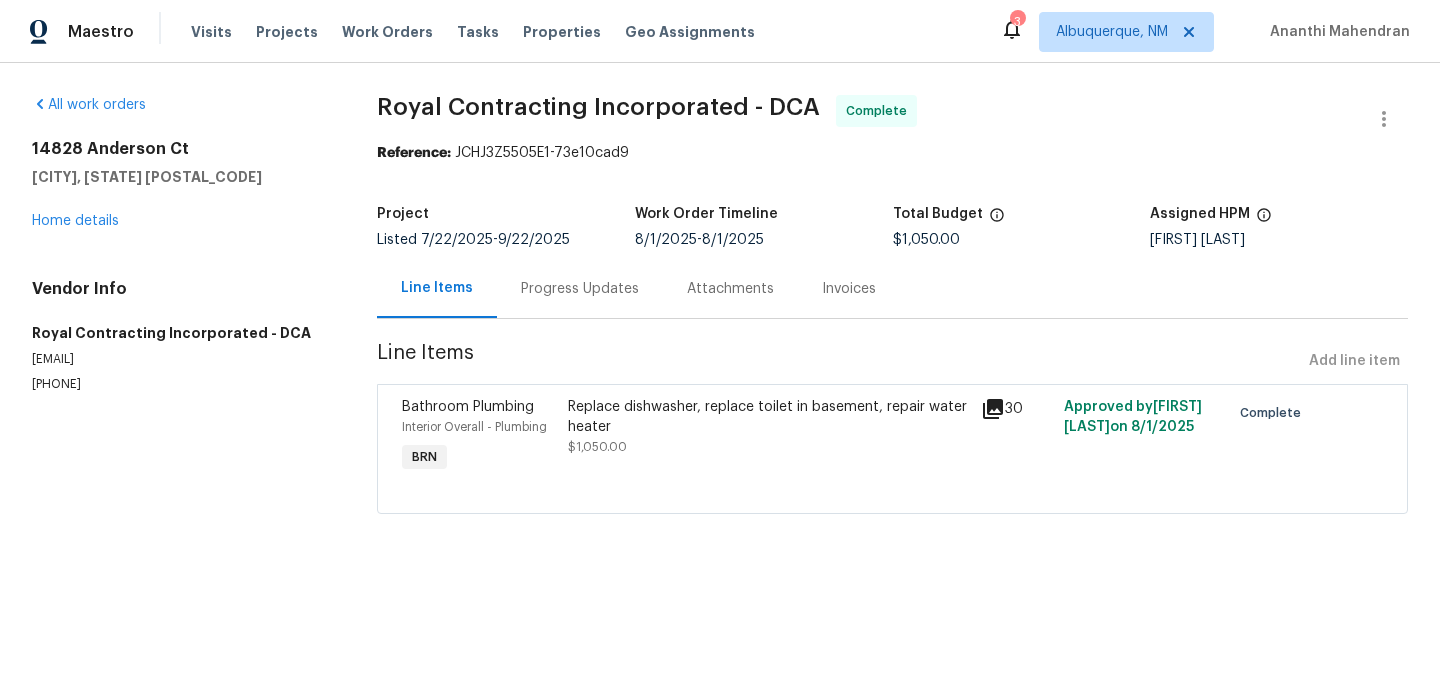 click on "Replace dishwasher, replace toilet in basement, repair water heater" at bounding box center (769, 417) 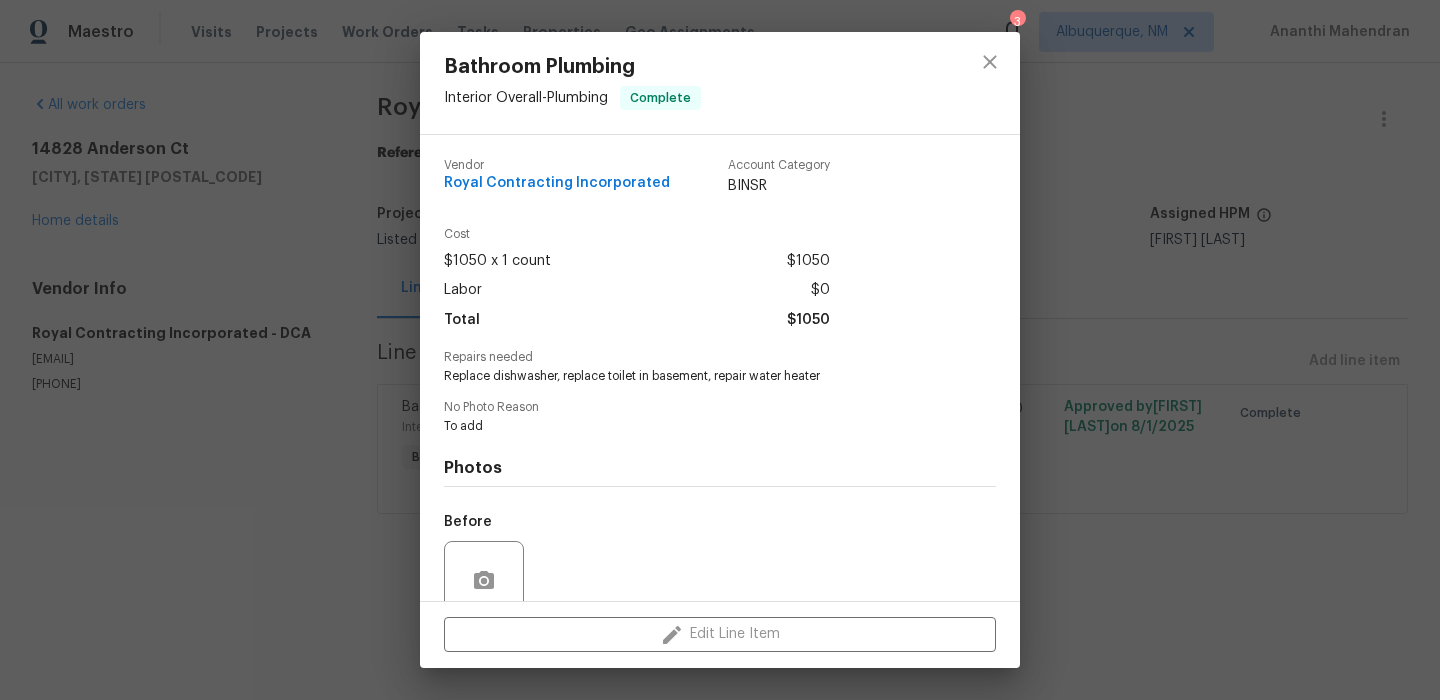 scroll, scrollTop: 170, scrollLeft: 0, axis: vertical 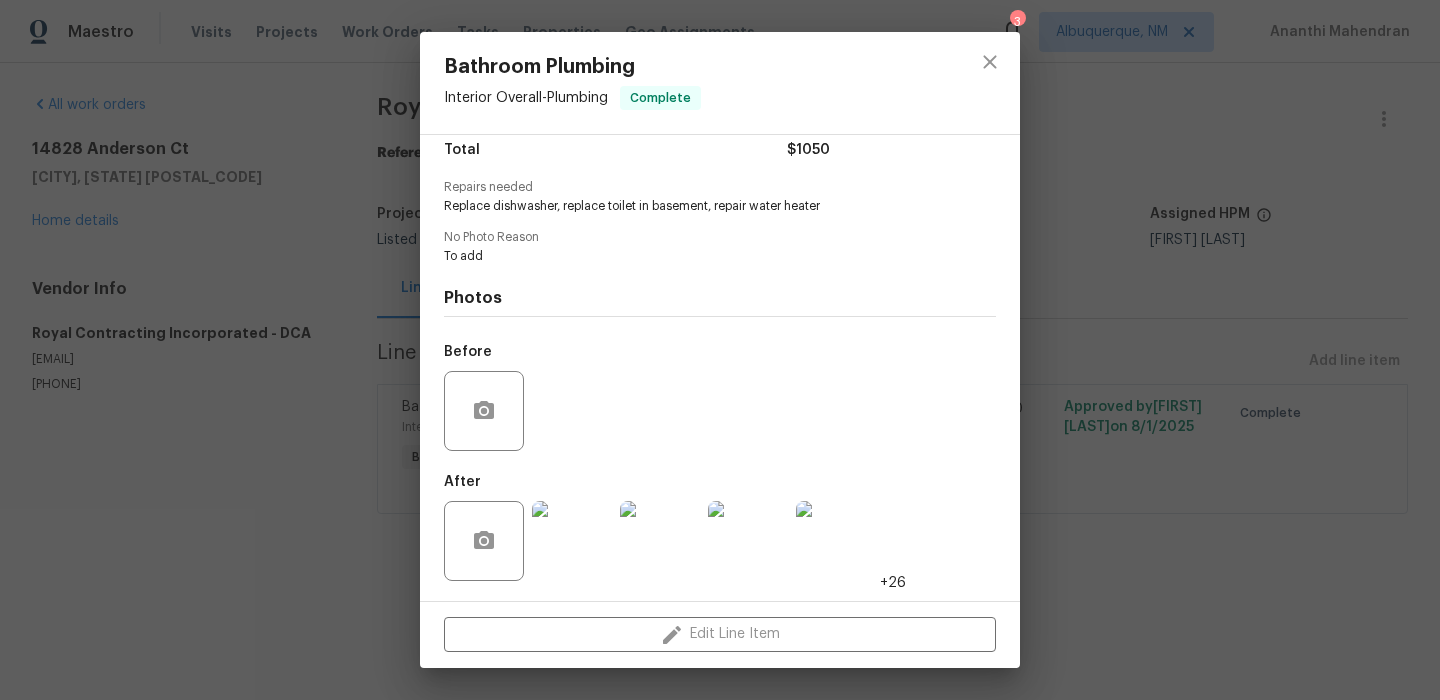 click at bounding box center [572, 541] 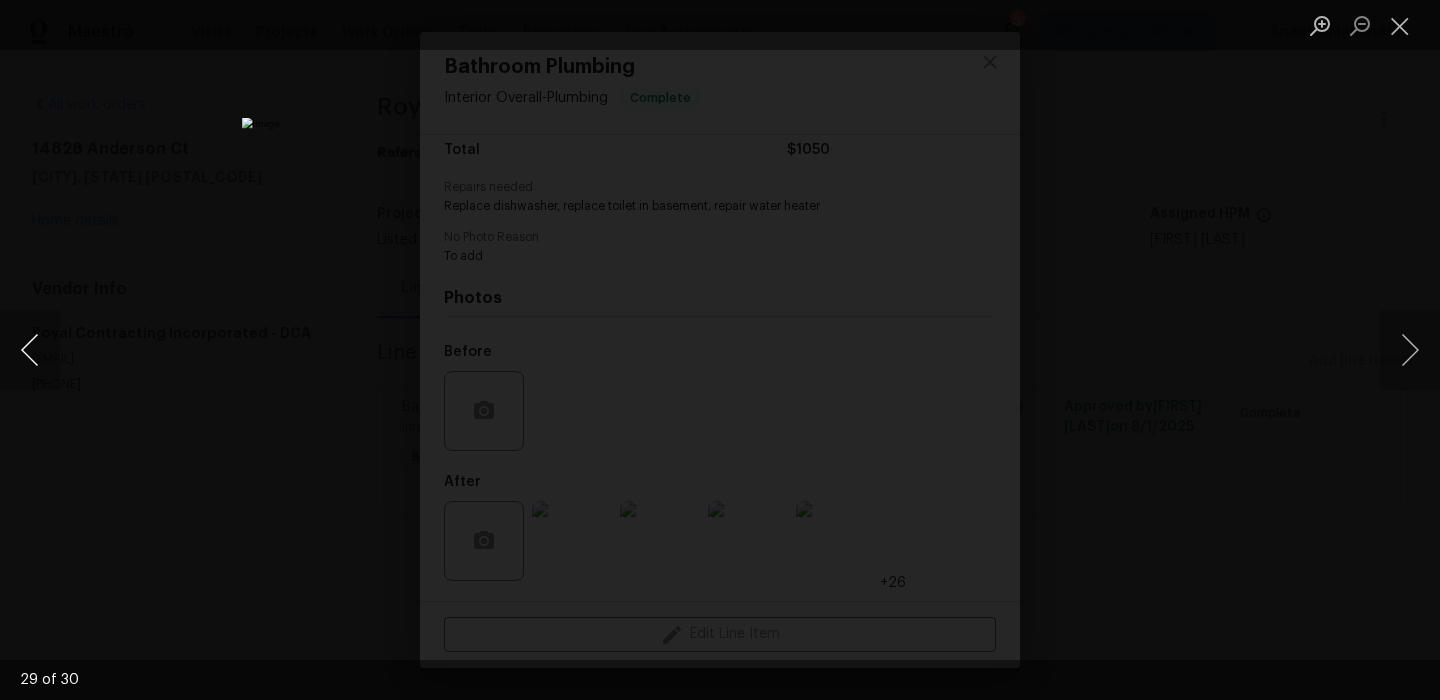 click at bounding box center (30, 350) 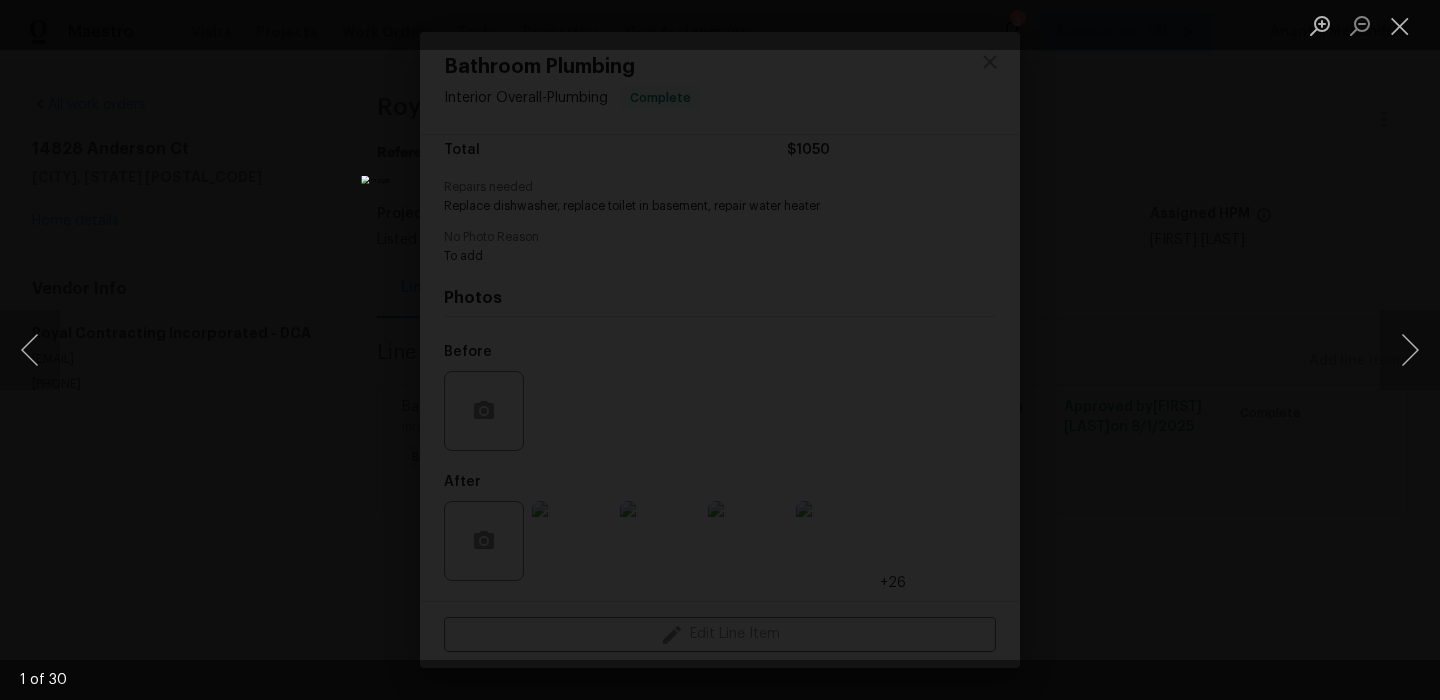 click at bounding box center (720, 350) 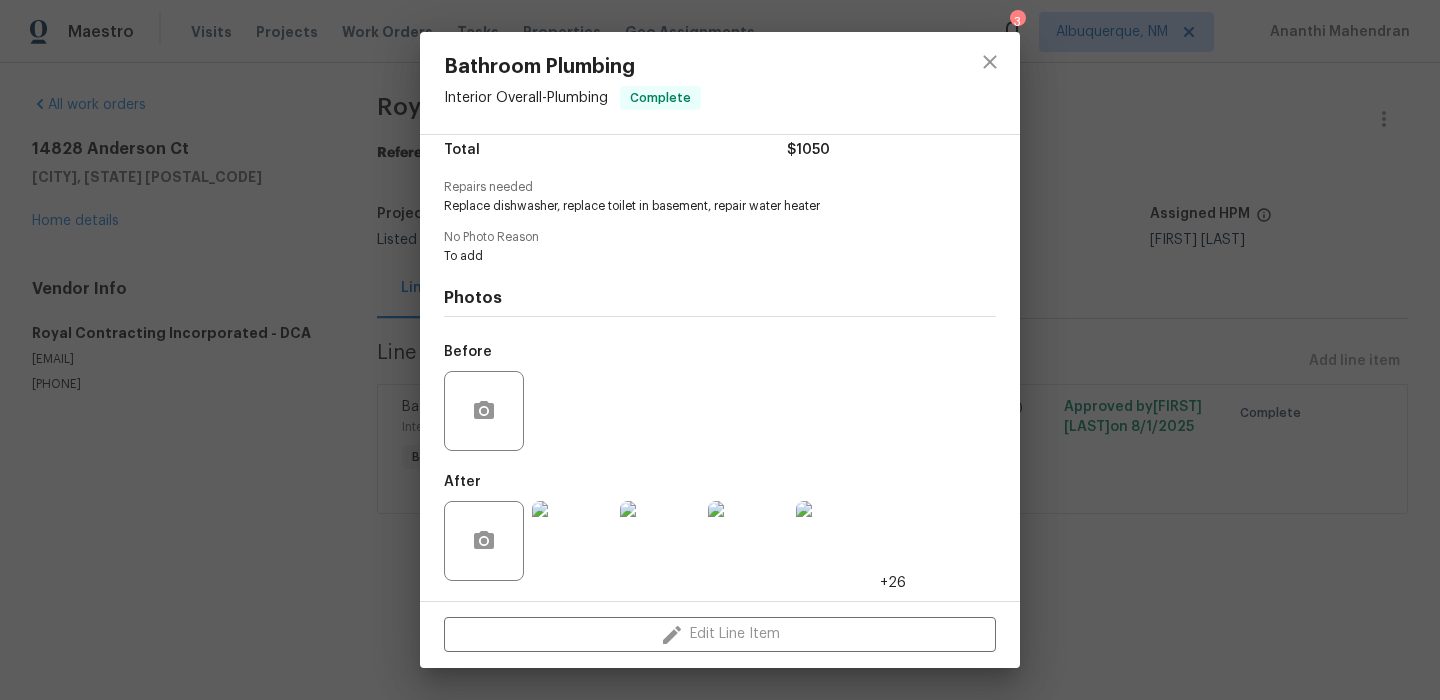 click on "Bathroom Plumbing Interior Overall  -  Plumbing Complete Vendor Royal Contracting Incorporated Account Category BINSR Cost $1050 x 1 count $1050 Labor $0 Total $1050 Repairs needed Replace dishwasher, replace toilet in basement, repair water heater No Photo Reason To add Photos Before After  +26  Edit Line Item" at bounding box center (720, 350) 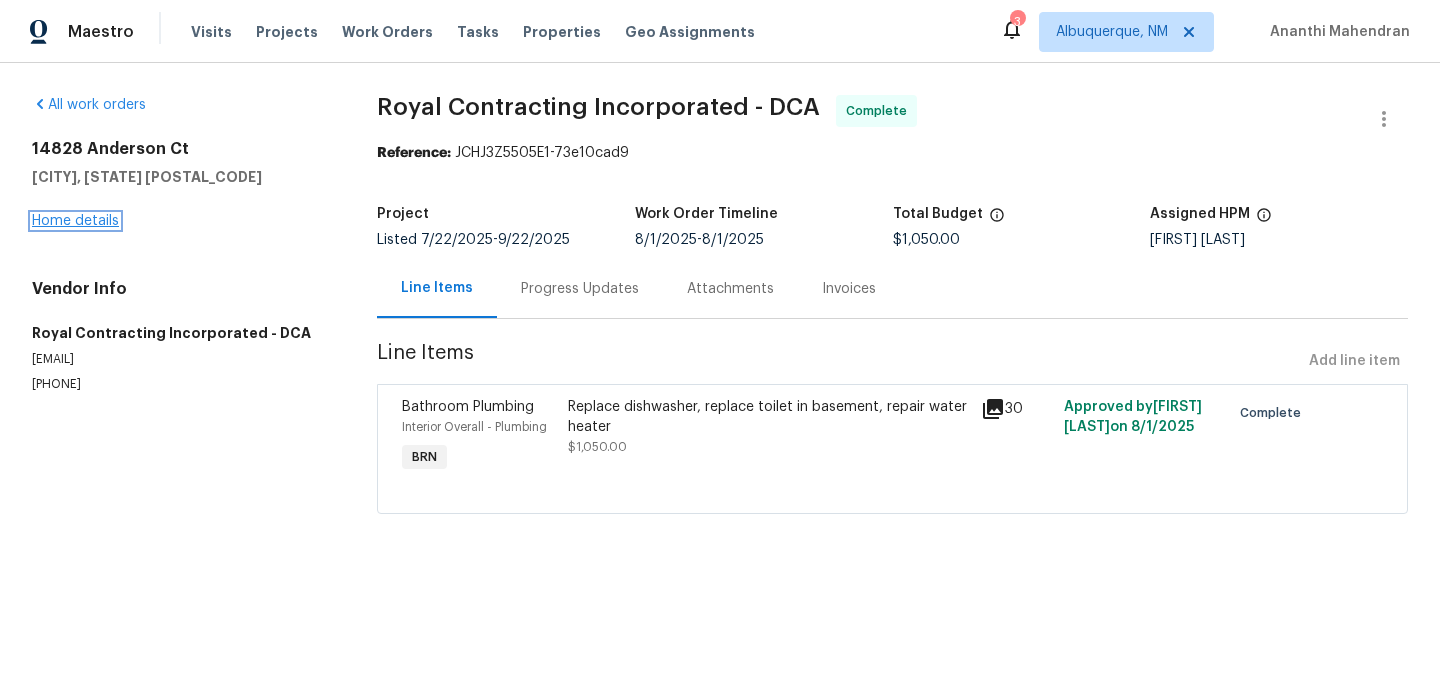 click on "Home details" at bounding box center (75, 221) 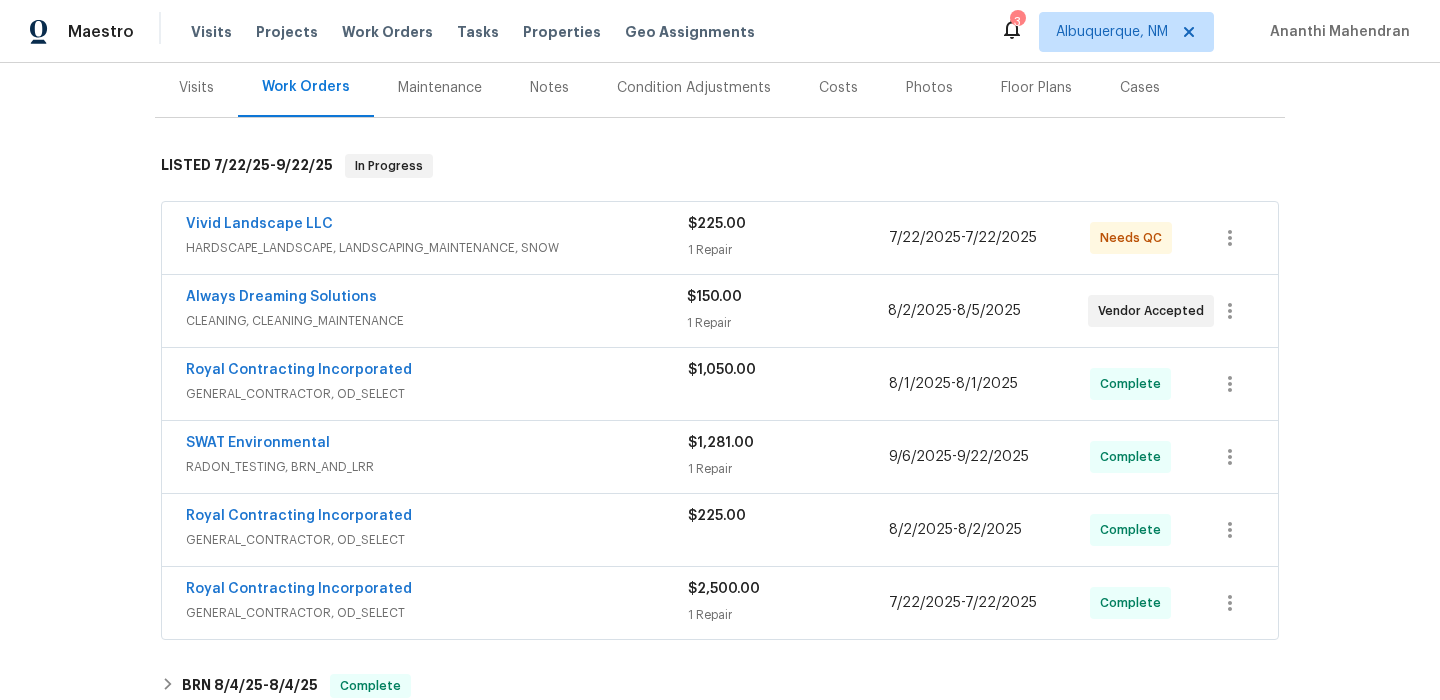 scroll, scrollTop: 261, scrollLeft: 0, axis: vertical 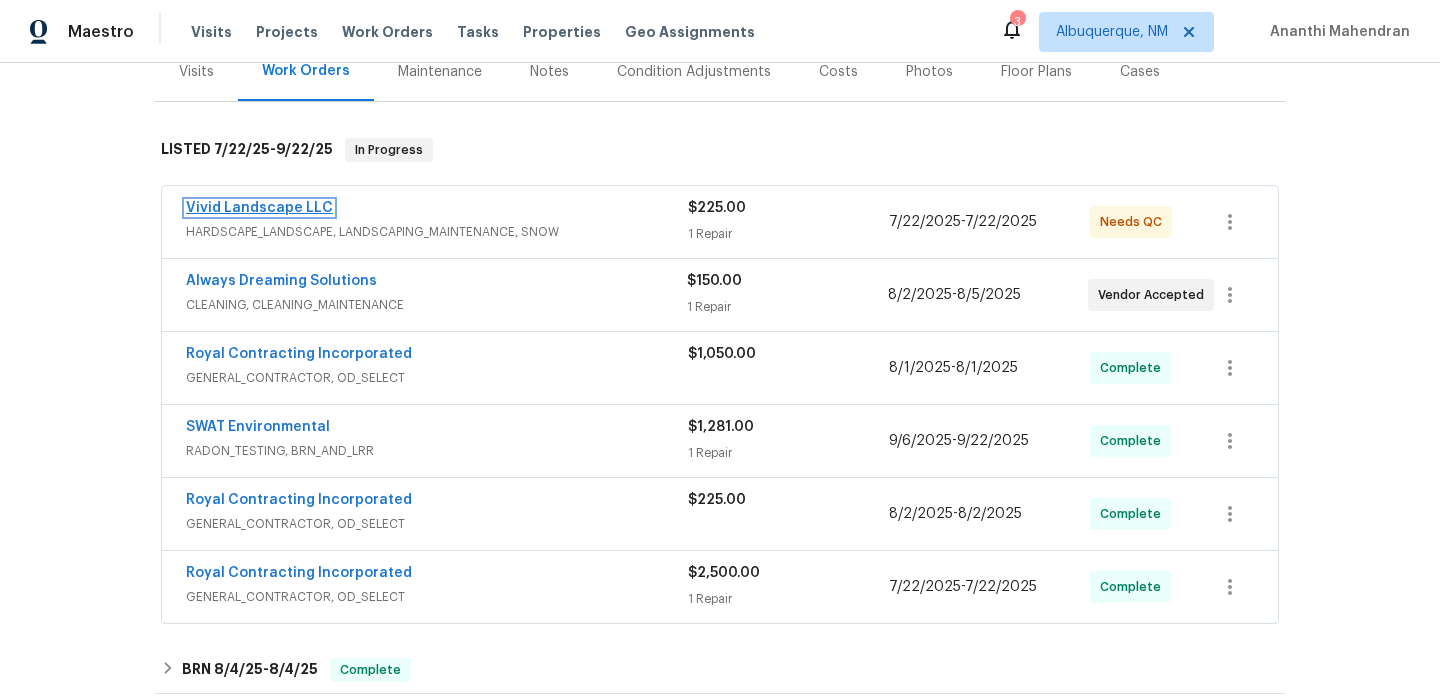 click on "Vivid Landscape LLC" at bounding box center (259, 208) 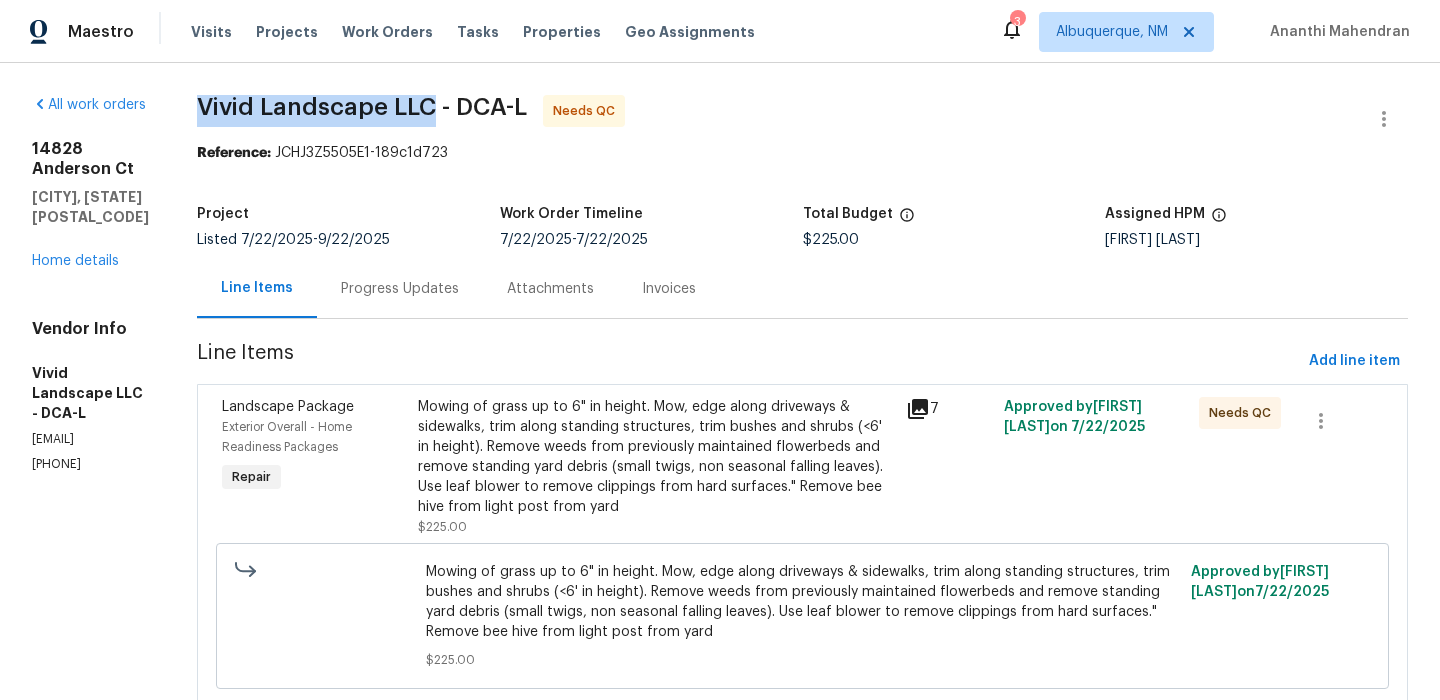 drag, startPoint x: 262, startPoint y: 104, endPoint x: 500, endPoint y: 104, distance: 238 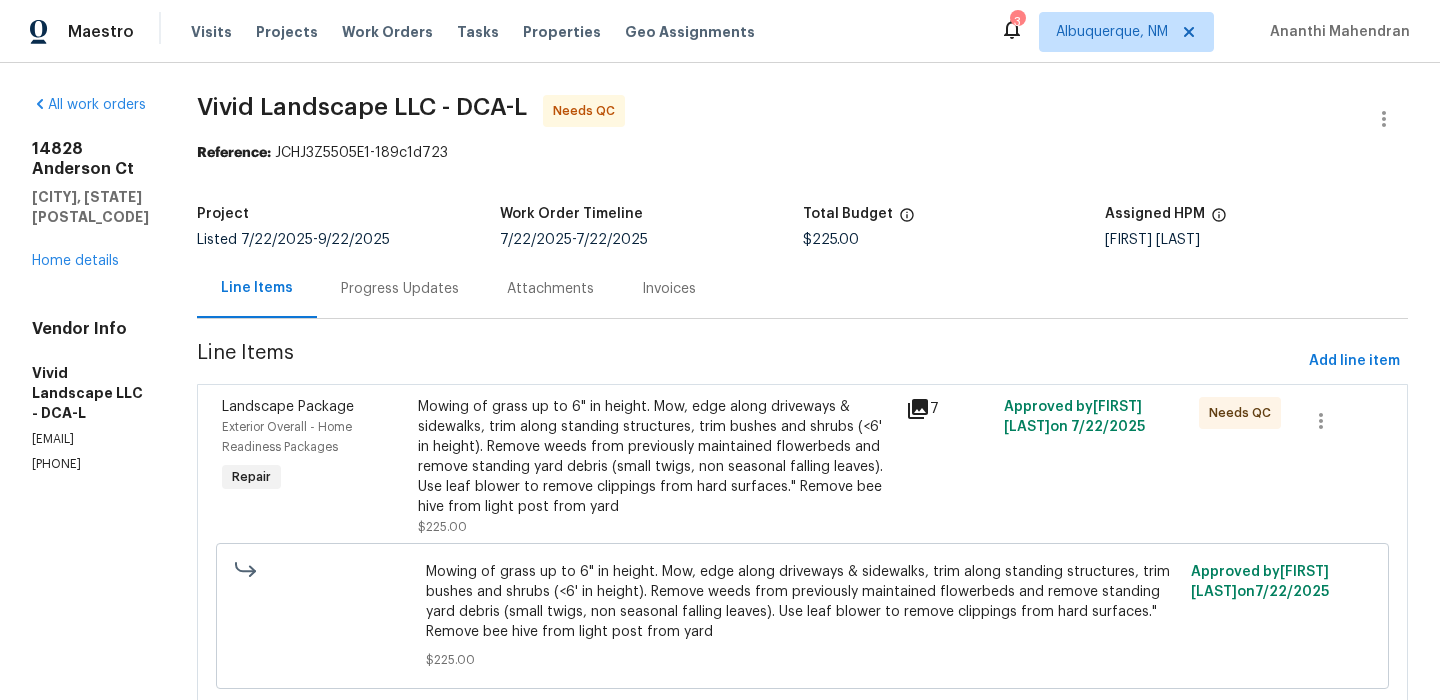 click on "Mowing of grass up to 6" in height. Mow, edge along driveways & sidewalks, trim along standing structures, trim bushes and shrubs (<6' in height). Remove weeds from previously maintained flowerbeds and remove standing yard debris (small twigs, non seasonal falling leaves).  Use leaf blower to remove clippings from hard surfaces."
Remove bee hive from light post from yard" at bounding box center [656, 457] 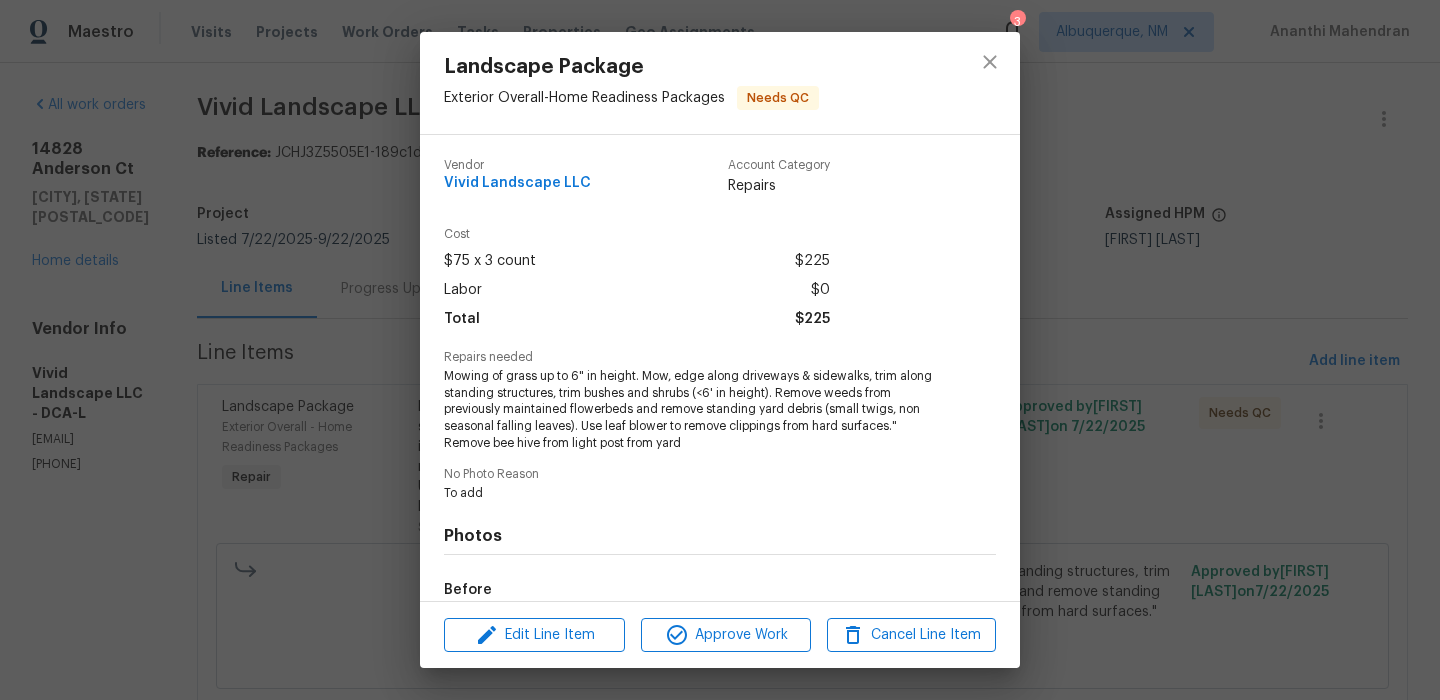 scroll, scrollTop: 237, scrollLeft: 0, axis: vertical 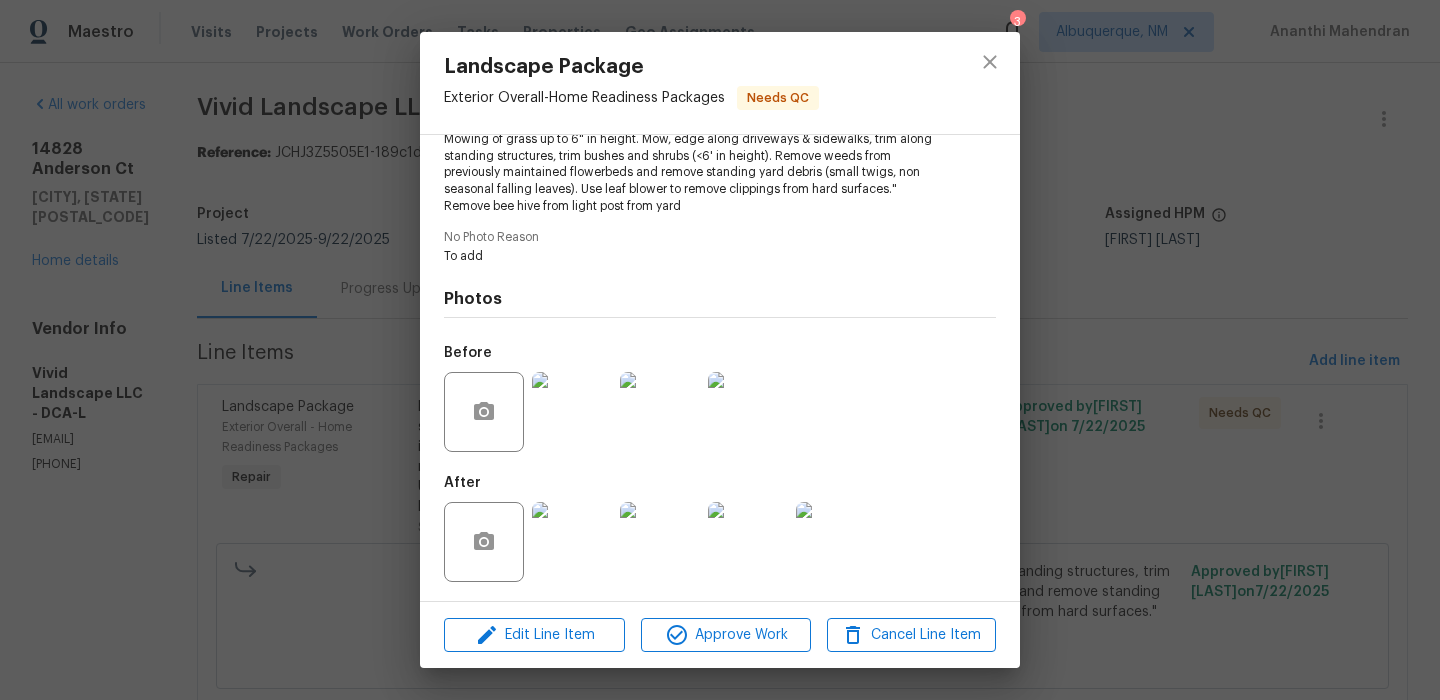 click at bounding box center (572, 542) 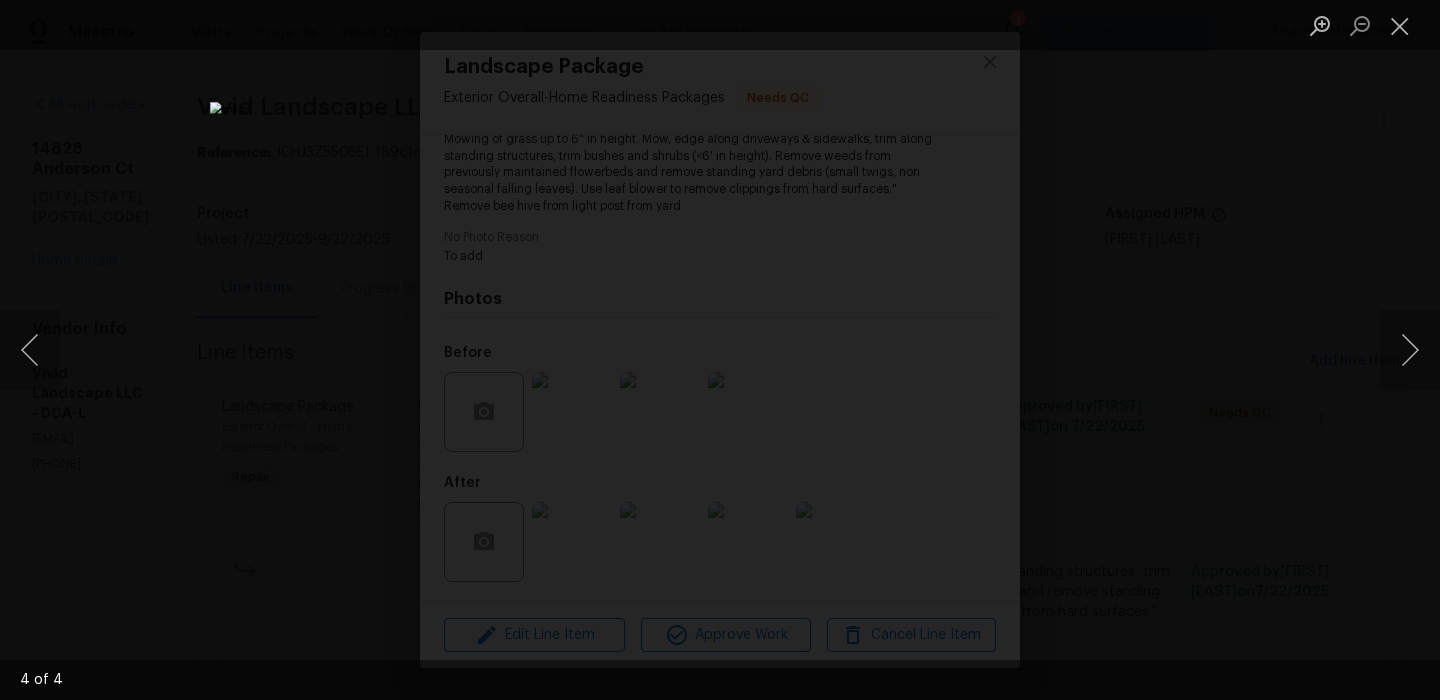 click at bounding box center [720, 350] 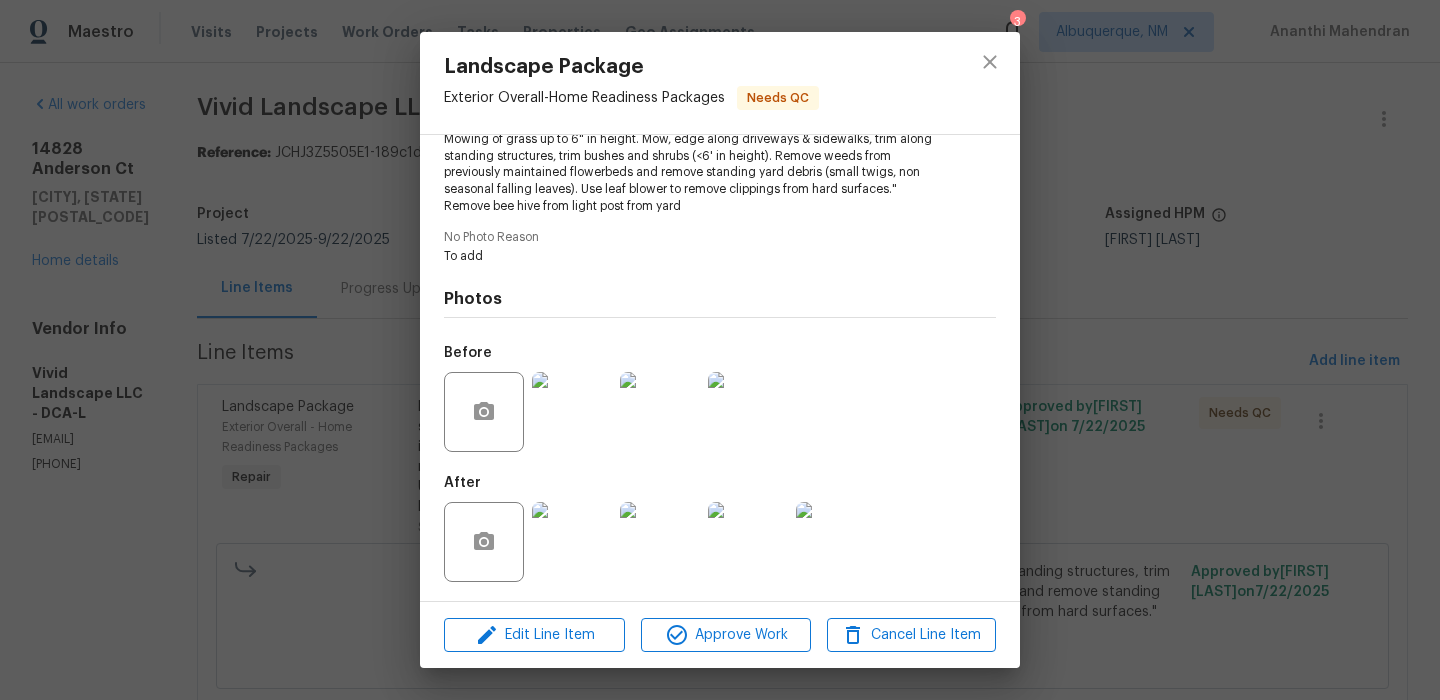 click on "Landscape Package Exterior Overall  -  Home Readiness Packages Needs QC Vendor Vivid Landscape LLC Account Category Repairs Cost $75 x 3 count $225 Labor $0 Total $225 Repairs needed Mowing of grass up to 6" in height. Mow, edge along driveways & sidewalks, trim along standing structures, trim bushes and shrubs (<6' in height). Remove weeds from previously maintained flowerbeds and remove standing yard debris (small twigs, non seasonal falling leaves).  Use leaf blower to remove clippings from hard surfaces."
Remove bee hive from light post from yard No Photo Reason To add Photos Before After  Edit Line Item  Approve Work  Cancel Line Item" at bounding box center [720, 350] 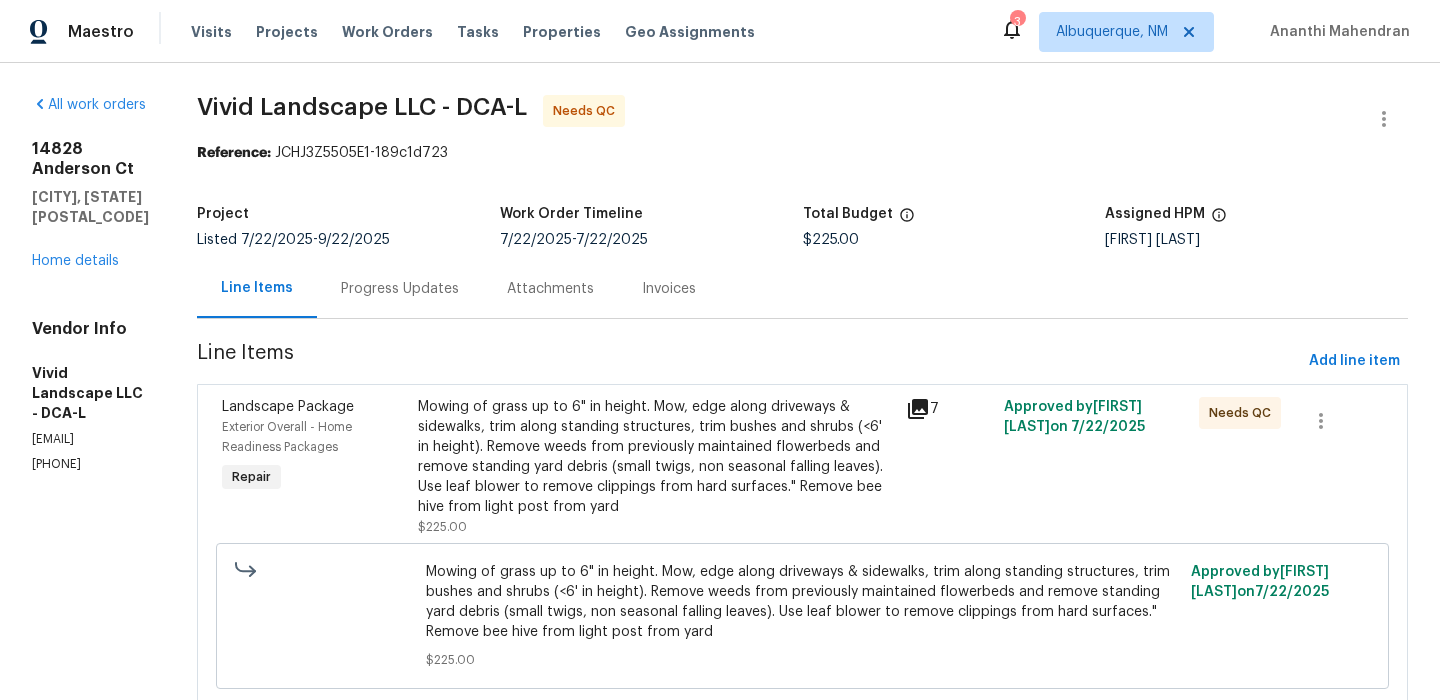 scroll, scrollTop: 64, scrollLeft: 0, axis: vertical 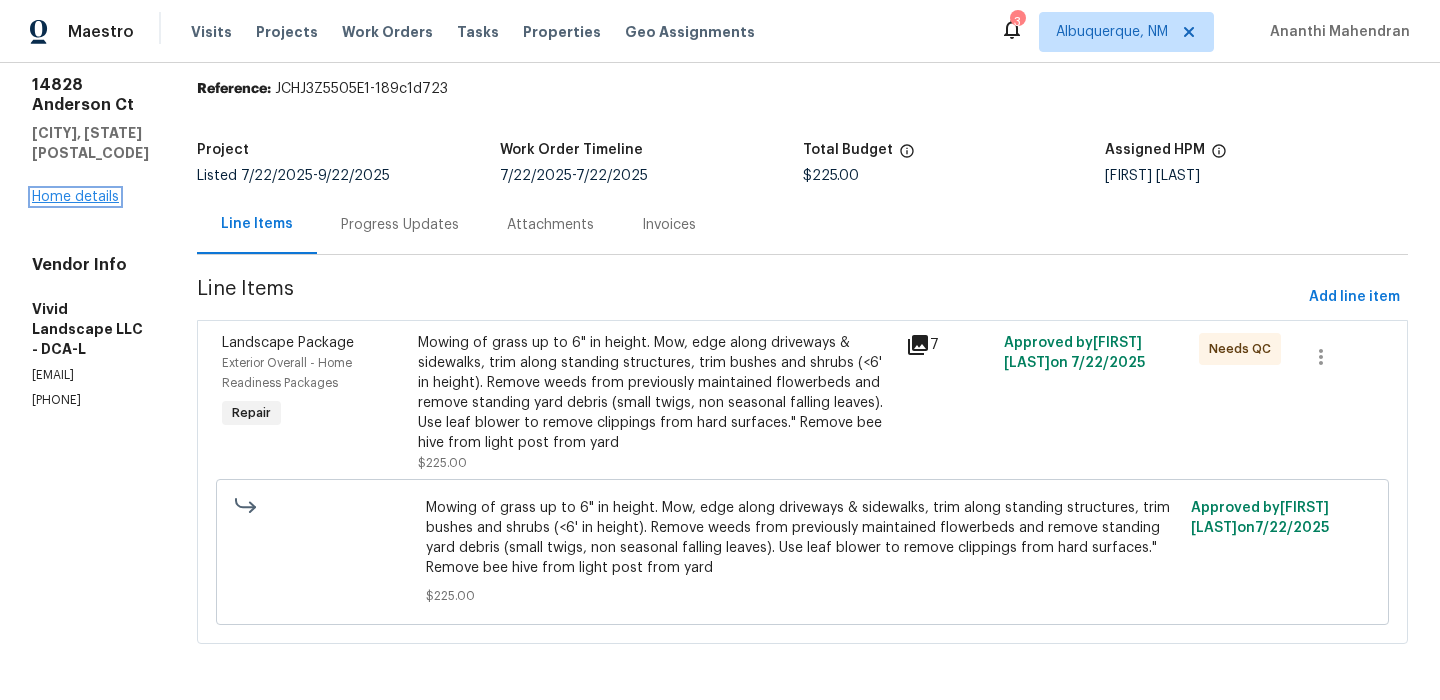 click on "Home details" at bounding box center (75, 197) 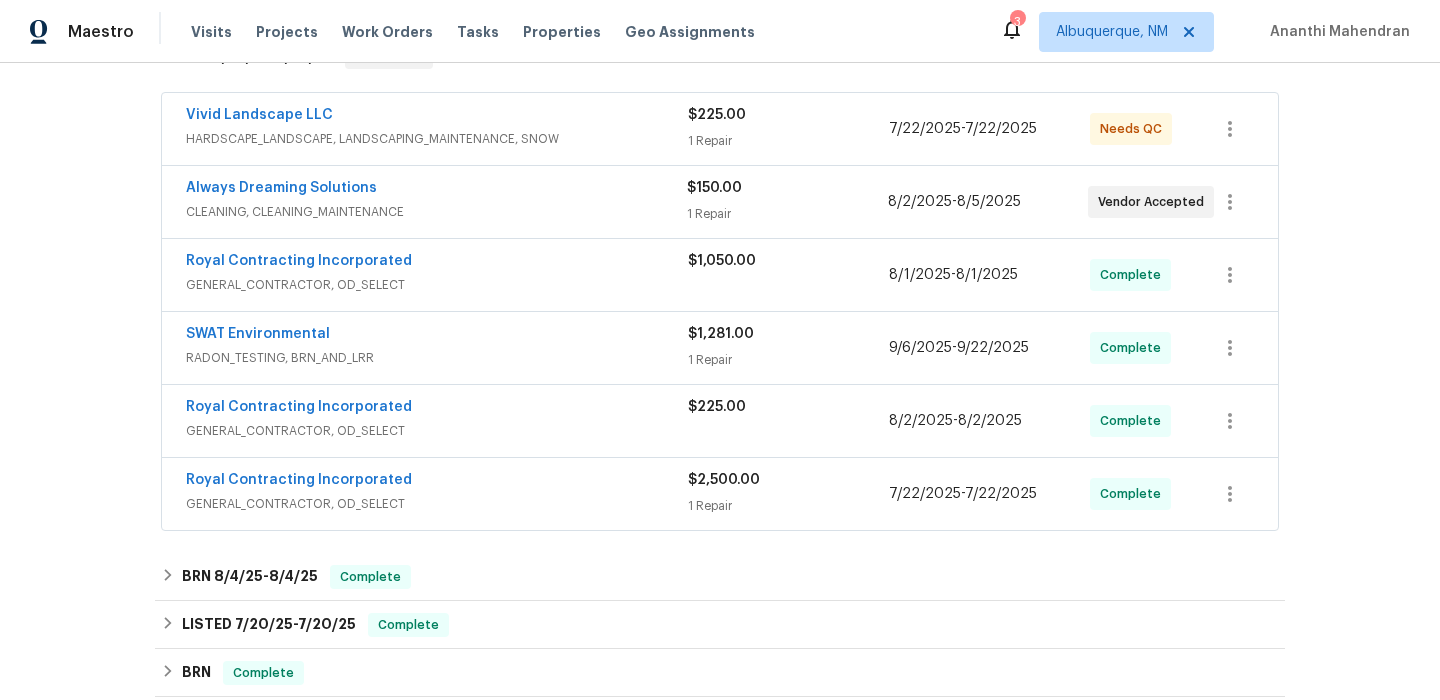 scroll, scrollTop: 493, scrollLeft: 0, axis: vertical 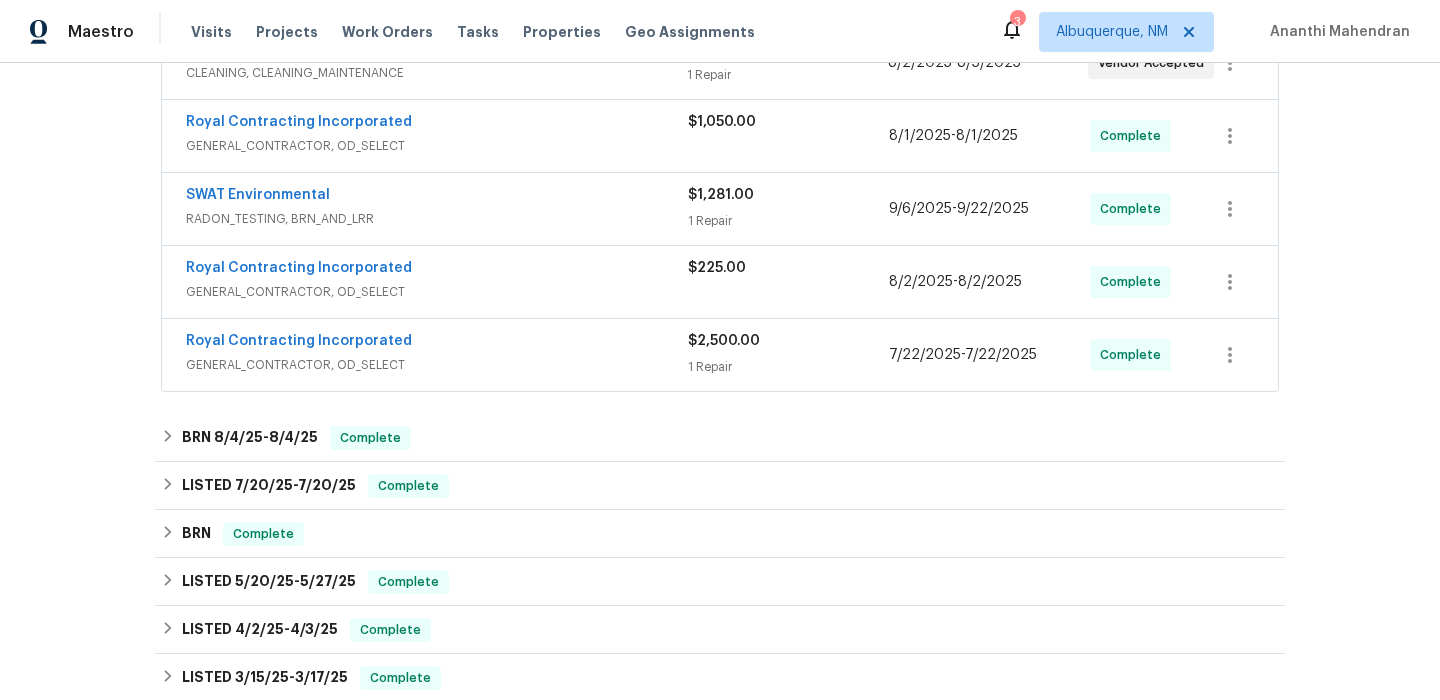 click on "Royal Contracting Incorporated" at bounding box center (437, 343) 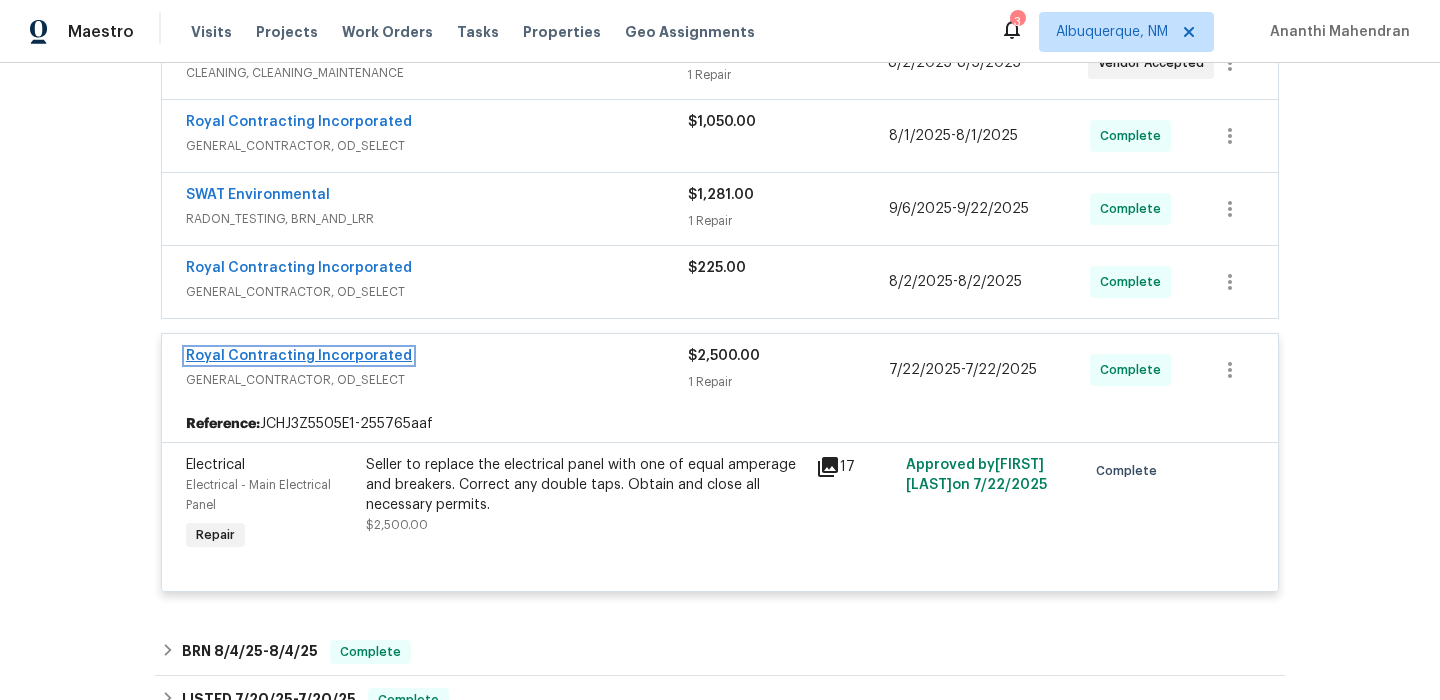 click on "Royal Contracting Incorporated" at bounding box center [299, 356] 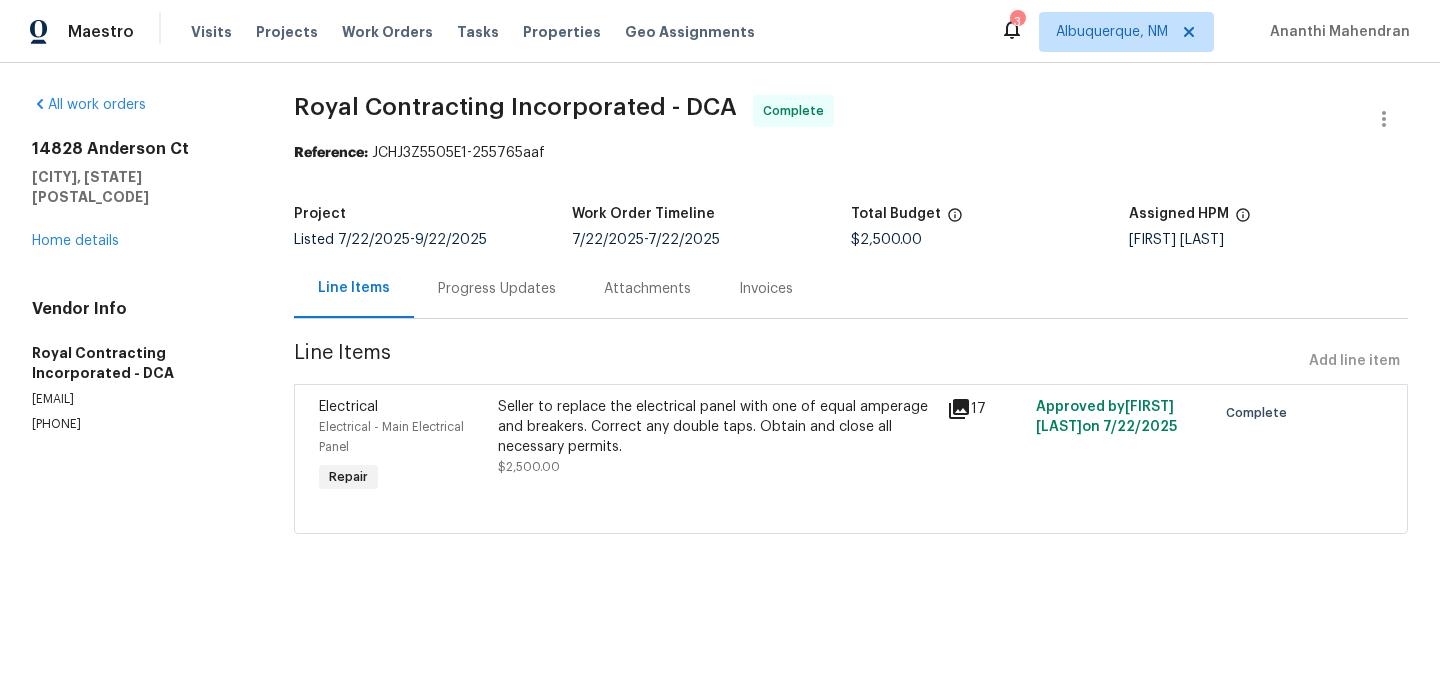 drag, startPoint x: 297, startPoint y: 104, endPoint x: 654, endPoint y: 94, distance: 357.14 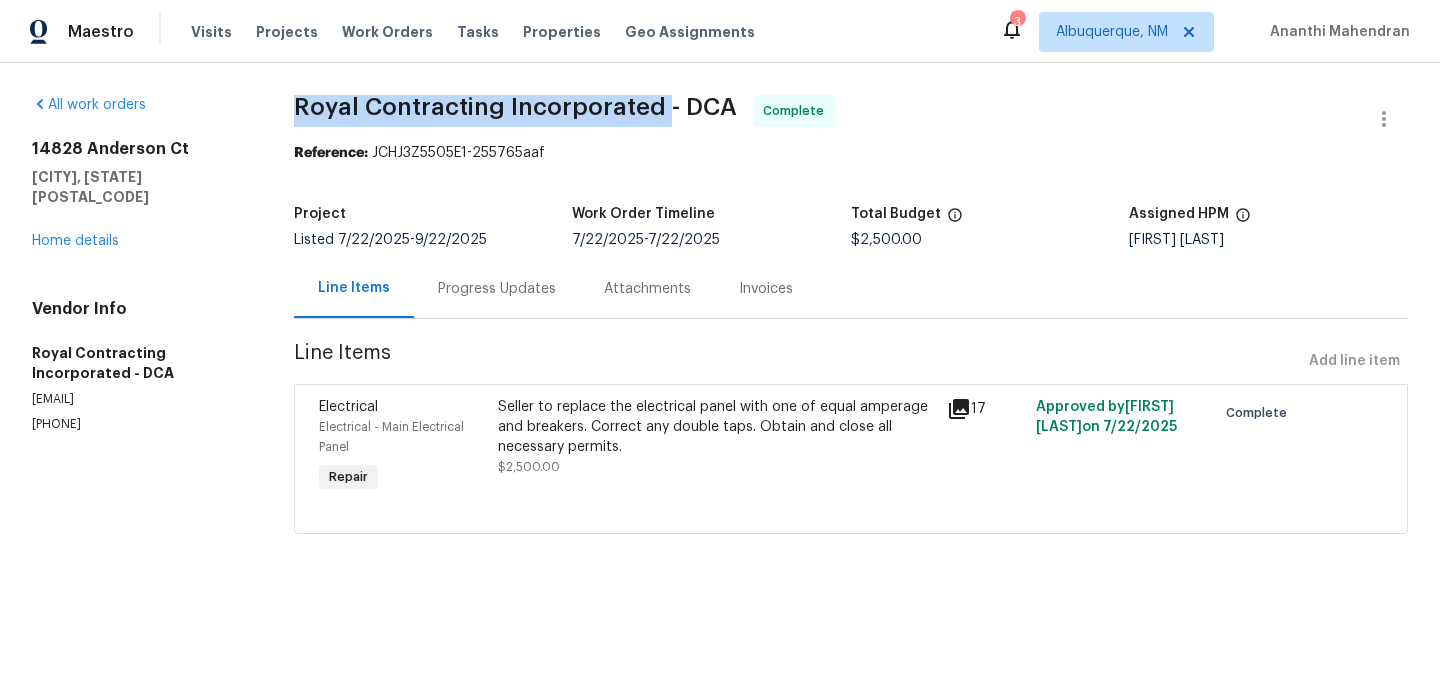 drag, startPoint x: 655, startPoint y: 106, endPoint x: 299, endPoint y: 113, distance: 356.06882 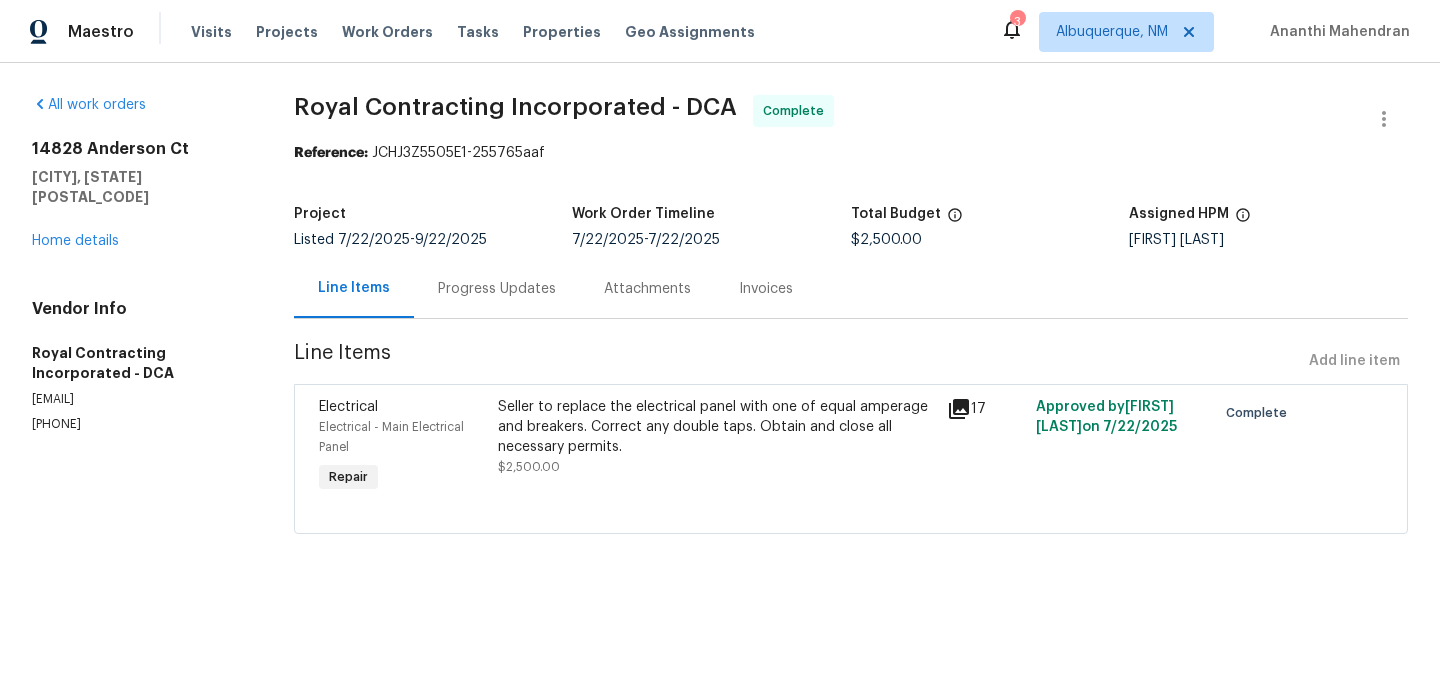 click on "Seller to replace the electrical panel with one of equal amperage and breakers. Correct any double taps. Obtain and close all necessary permits. $2,500.00" at bounding box center [716, 447] 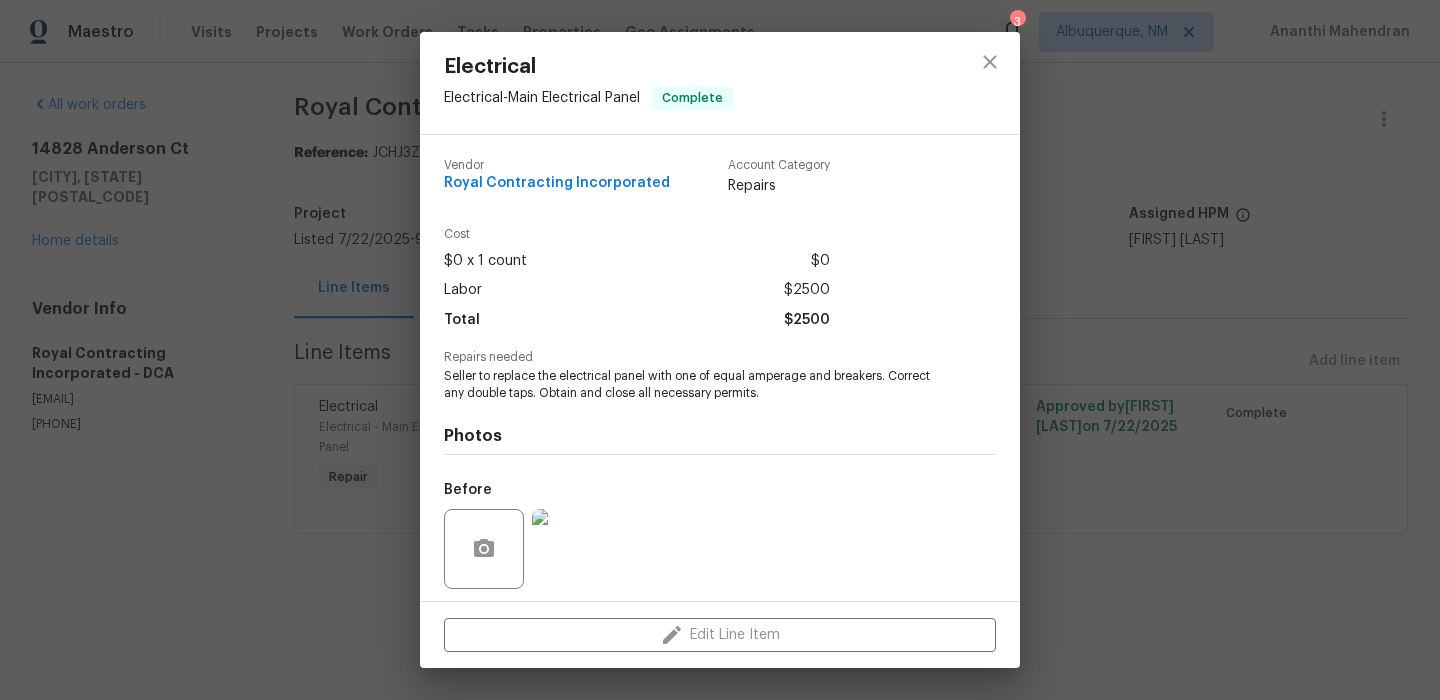 scroll, scrollTop: 138, scrollLeft: 0, axis: vertical 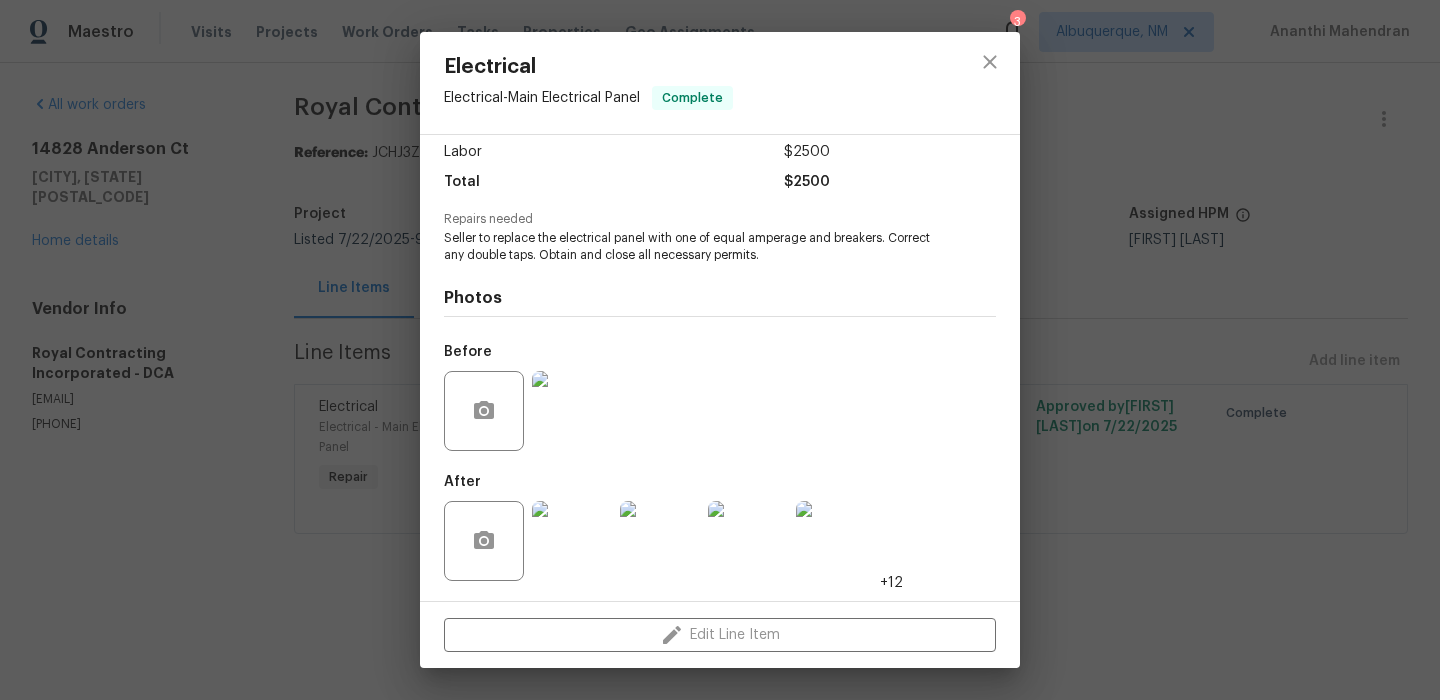 click at bounding box center [572, 541] 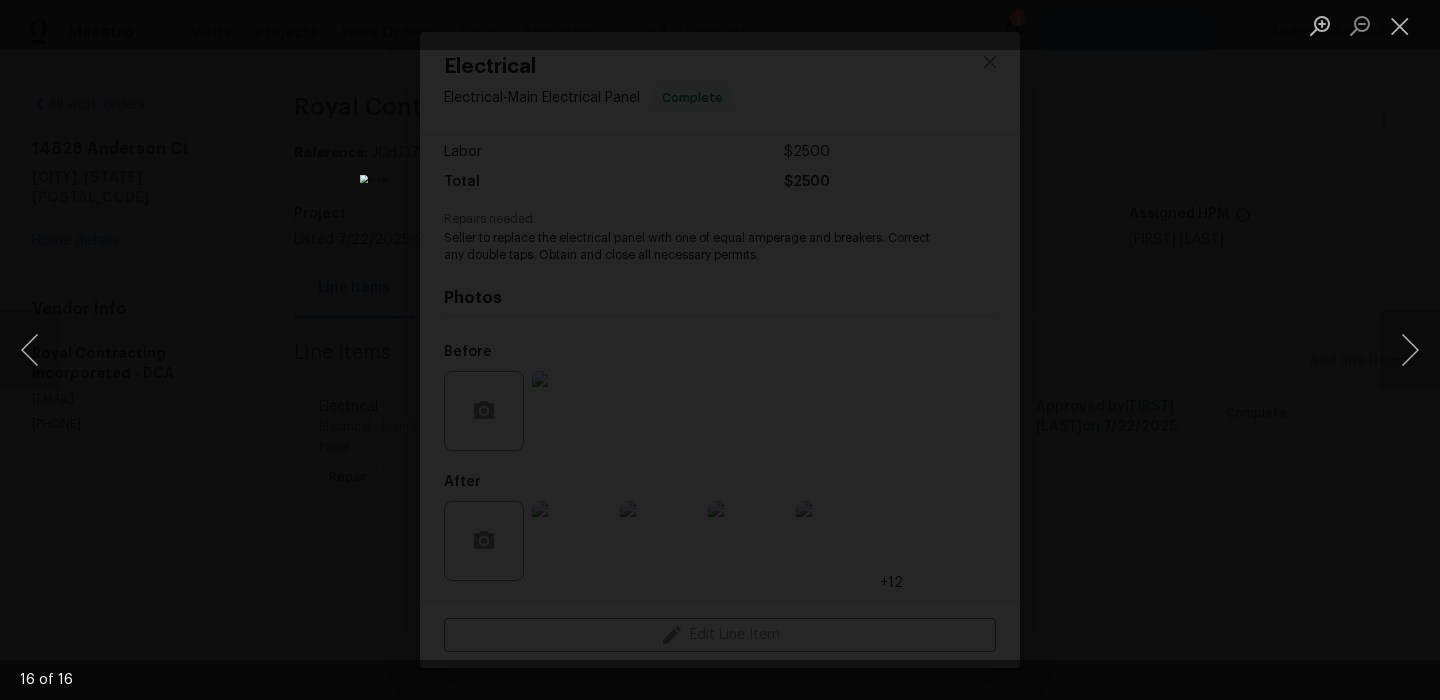 click at bounding box center [720, 350] 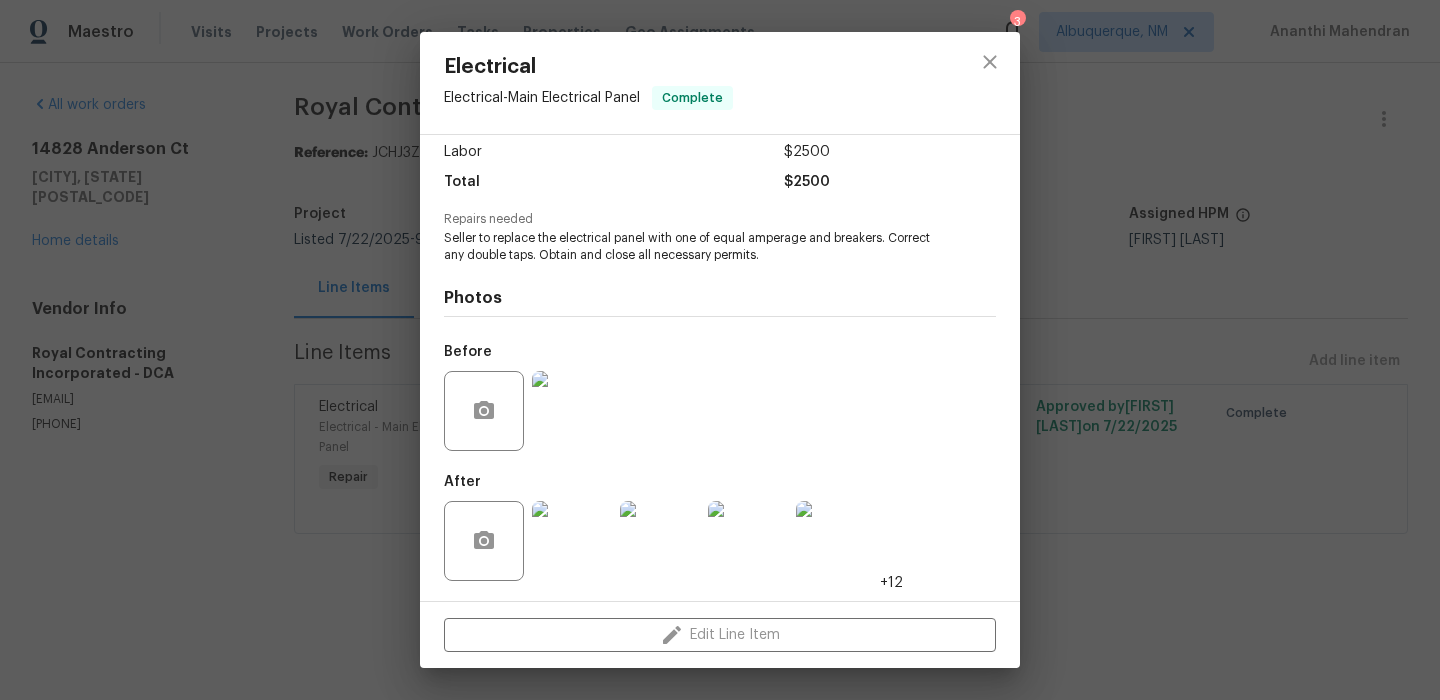 click on "Electrical Electrical  -  Main Electrical Panel Complete Vendor Royal Contracting Incorporated Account Category Repairs Cost $0 x 1 count $0 Labor $2500 Total $2500 Repairs needed Seller to replace the electrical panel with one of equal amperage and breakers. Correct any double taps. Obtain and close all necessary permits. Photos Before After  +12  Edit Line Item" at bounding box center (720, 350) 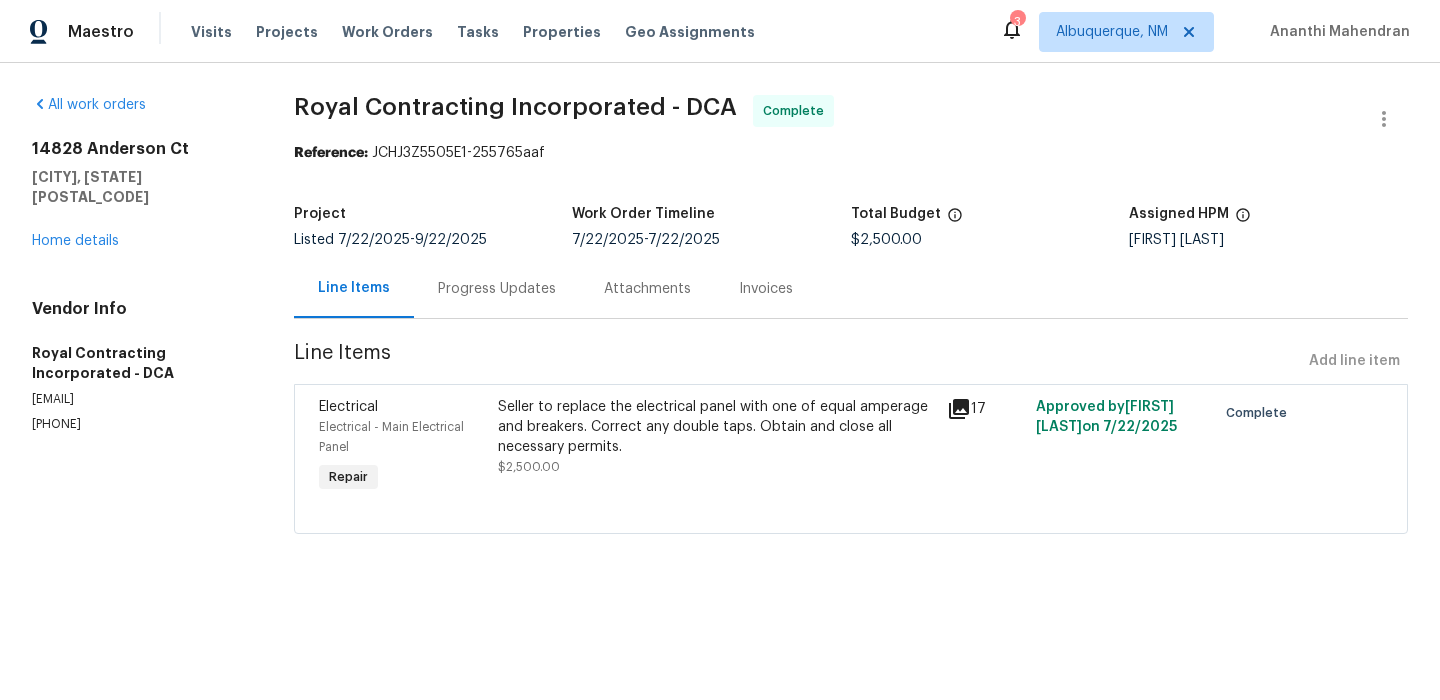 click on "Invoices" at bounding box center [766, 288] 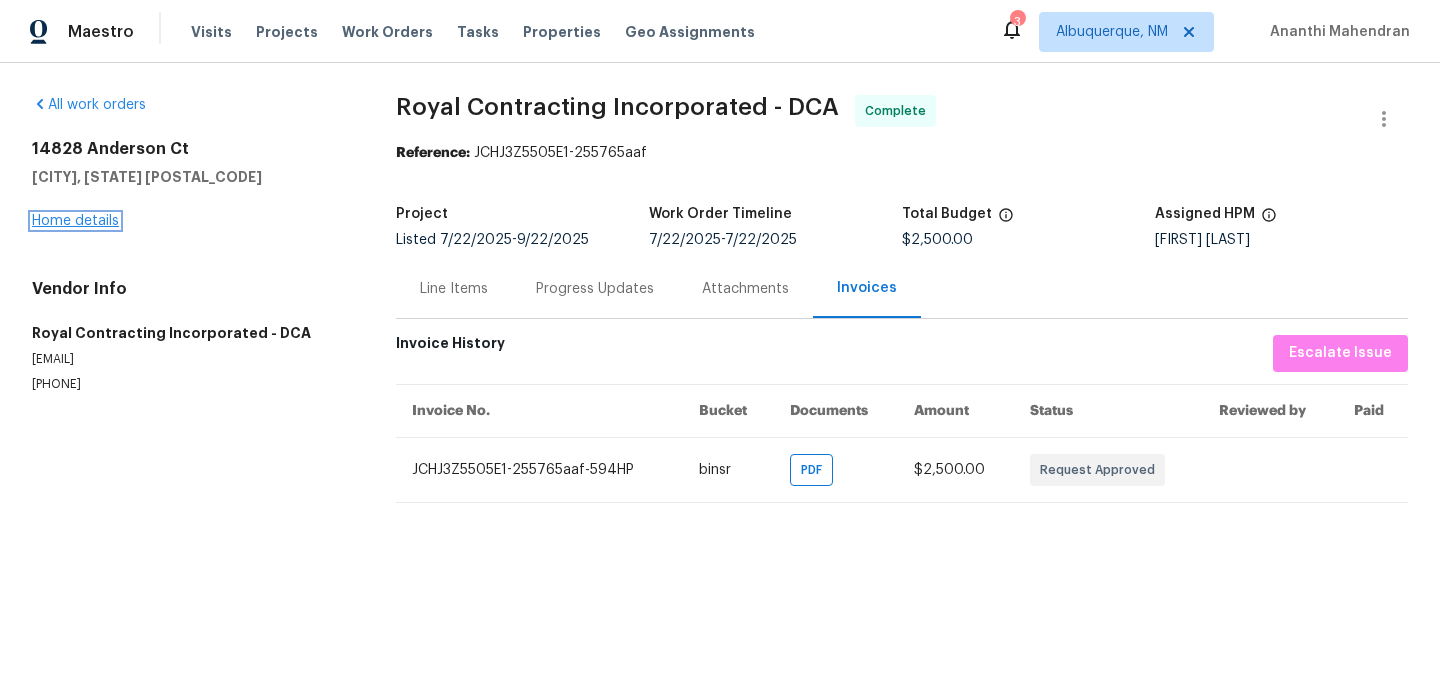click on "Home details" at bounding box center (75, 221) 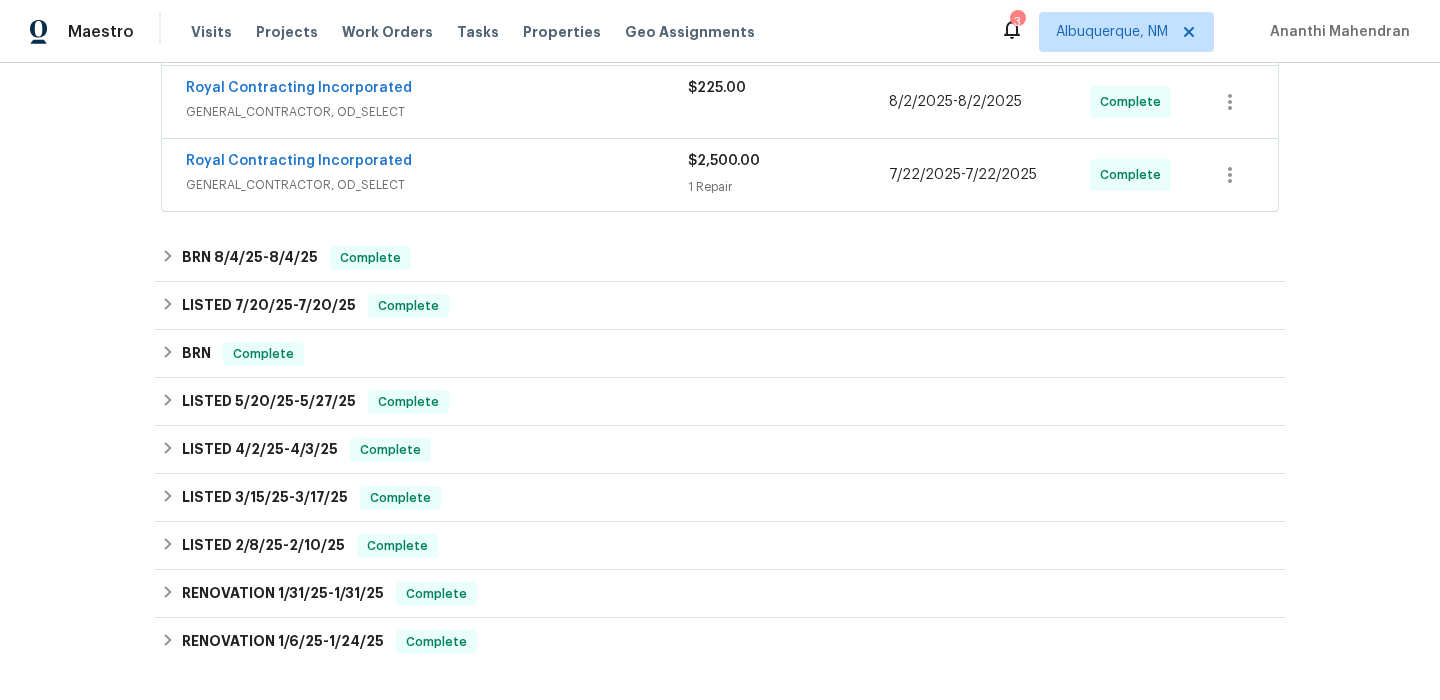 scroll, scrollTop: 685, scrollLeft: 0, axis: vertical 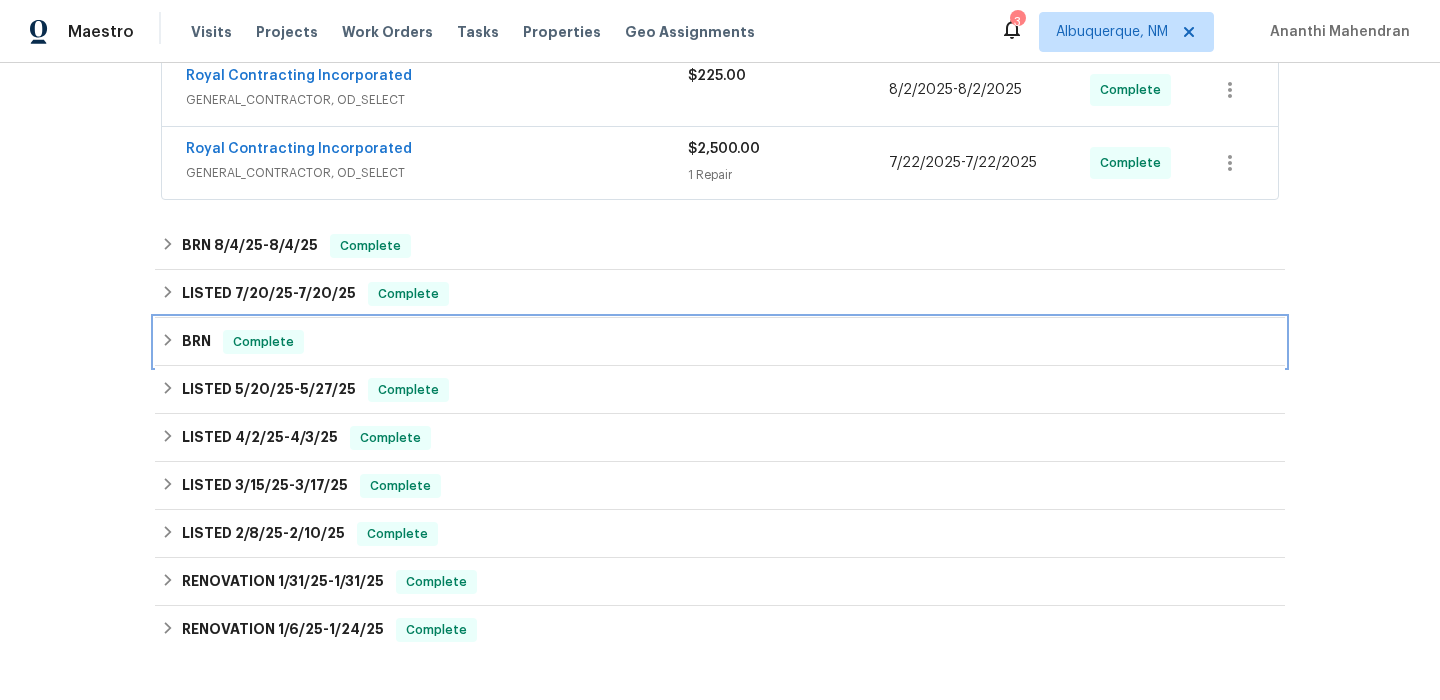 click on "BRN   Complete" at bounding box center [720, 342] 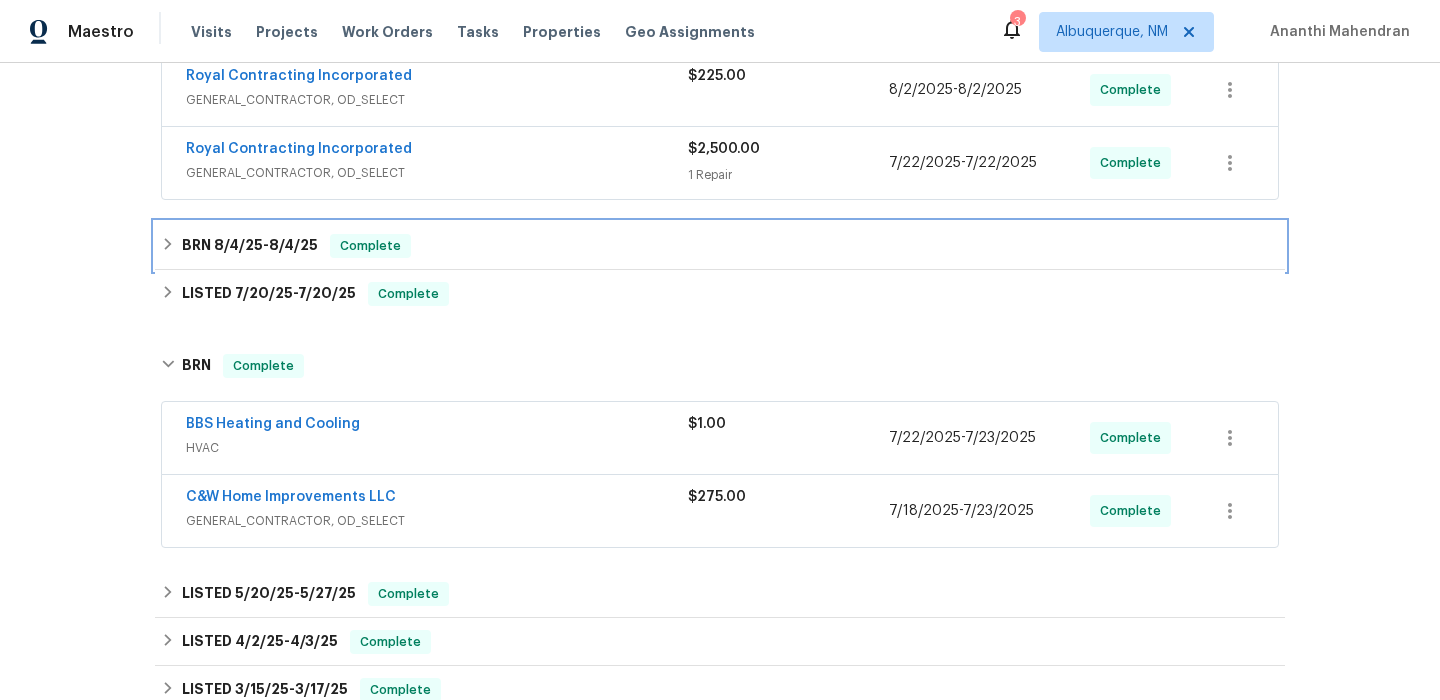 click on "8/4/25" at bounding box center [238, 245] 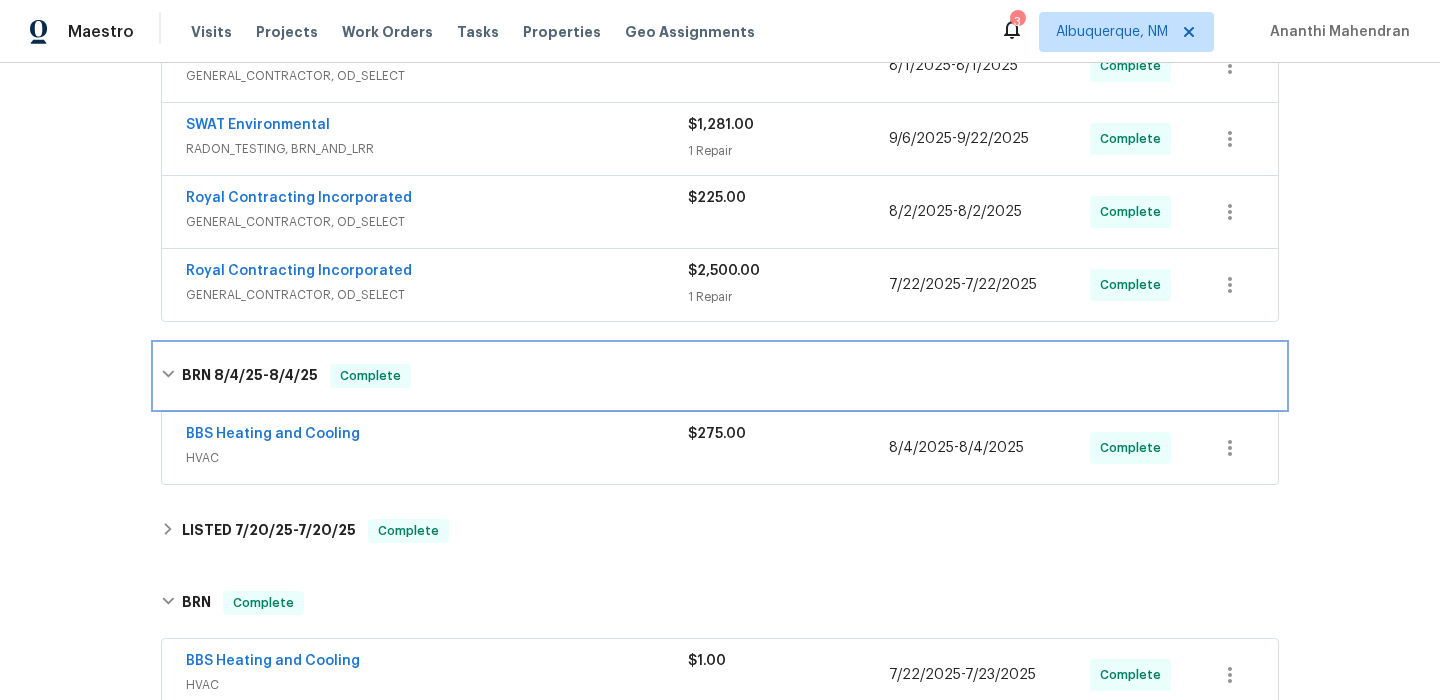 scroll, scrollTop: 552, scrollLeft: 0, axis: vertical 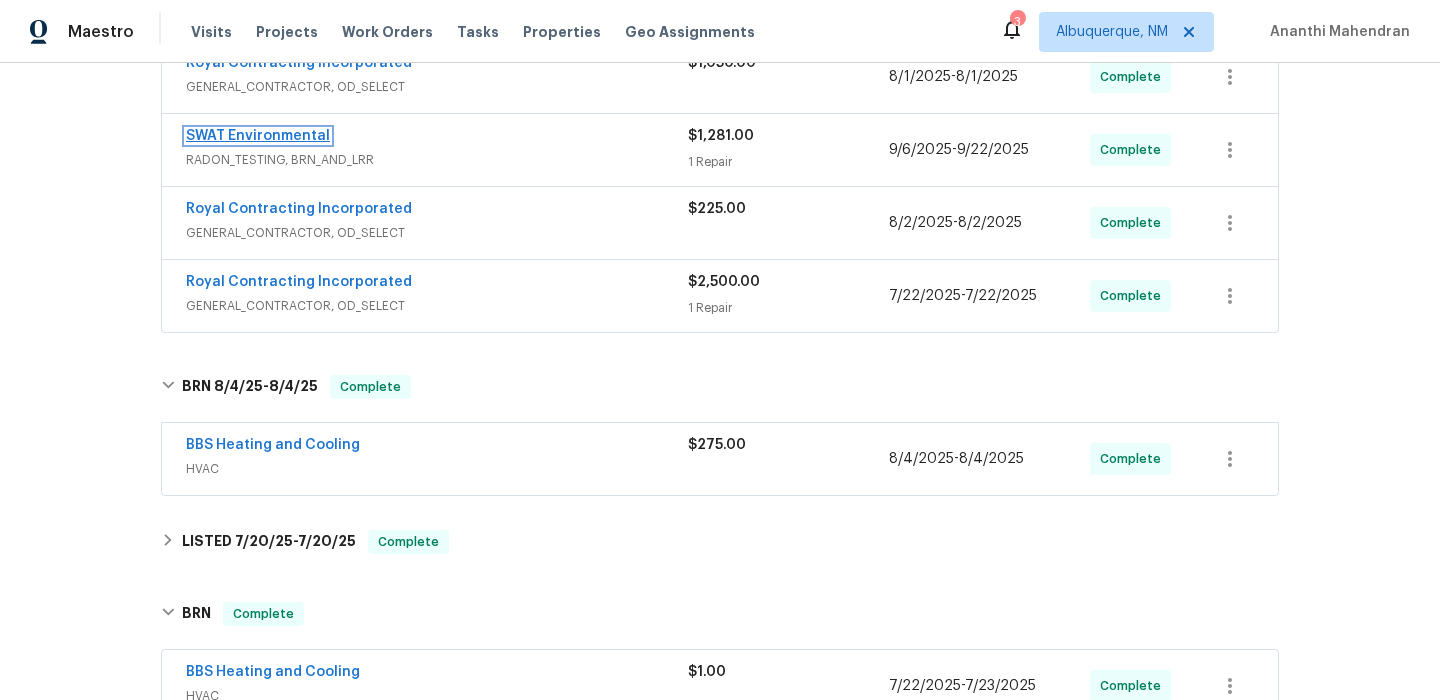 click on "SWAT Environmental" at bounding box center [258, 136] 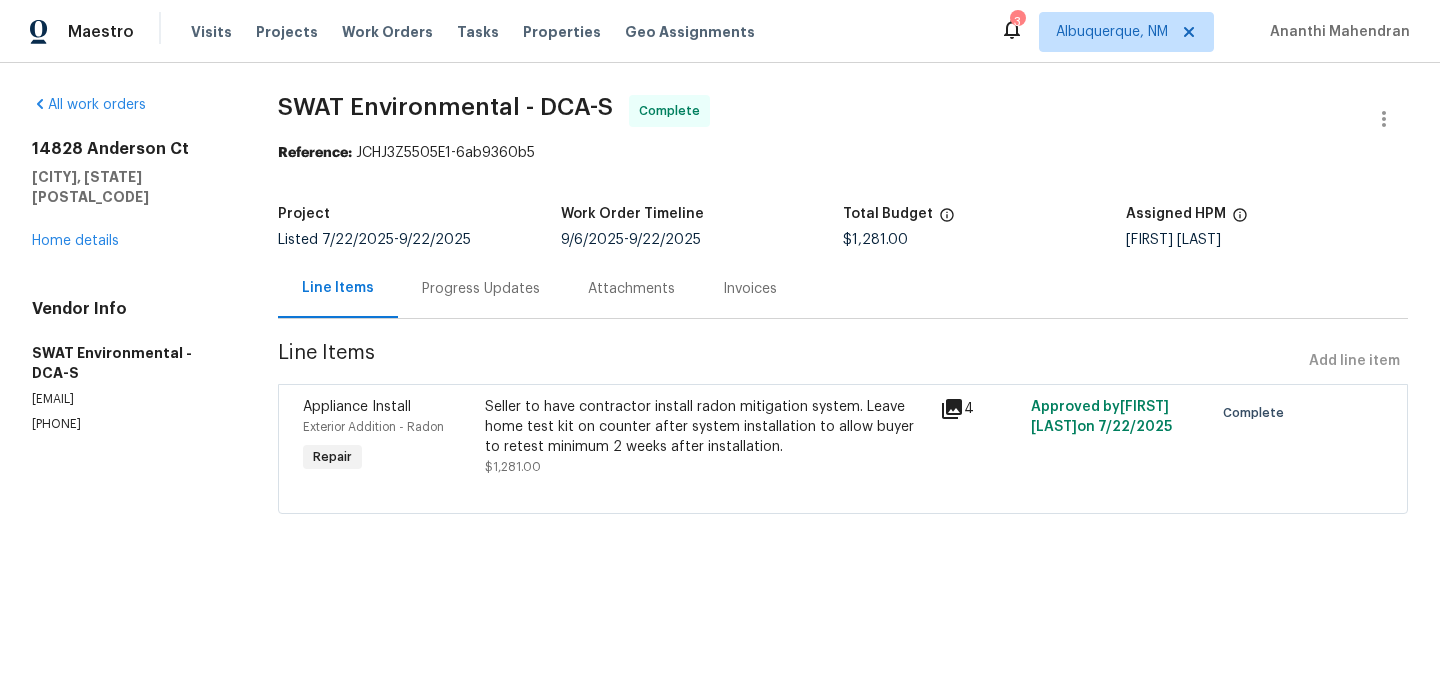click on "Seller to have contractor install radon mitigation system. Leave home test kit on counter after system installation to allow buyer to retest minimum 2 weeks after installation." at bounding box center (706, 427) 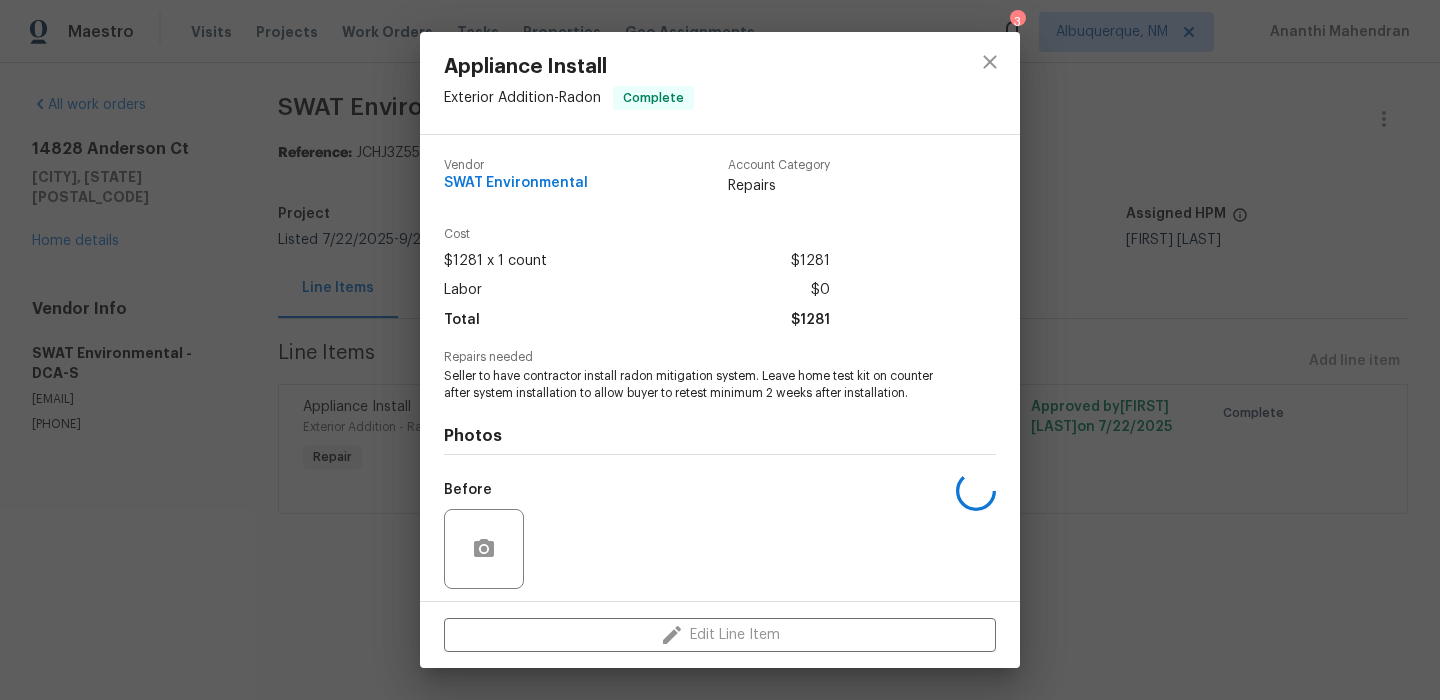 scroll, scrollTop: 138, scrollLeft: 0, axis: vertical 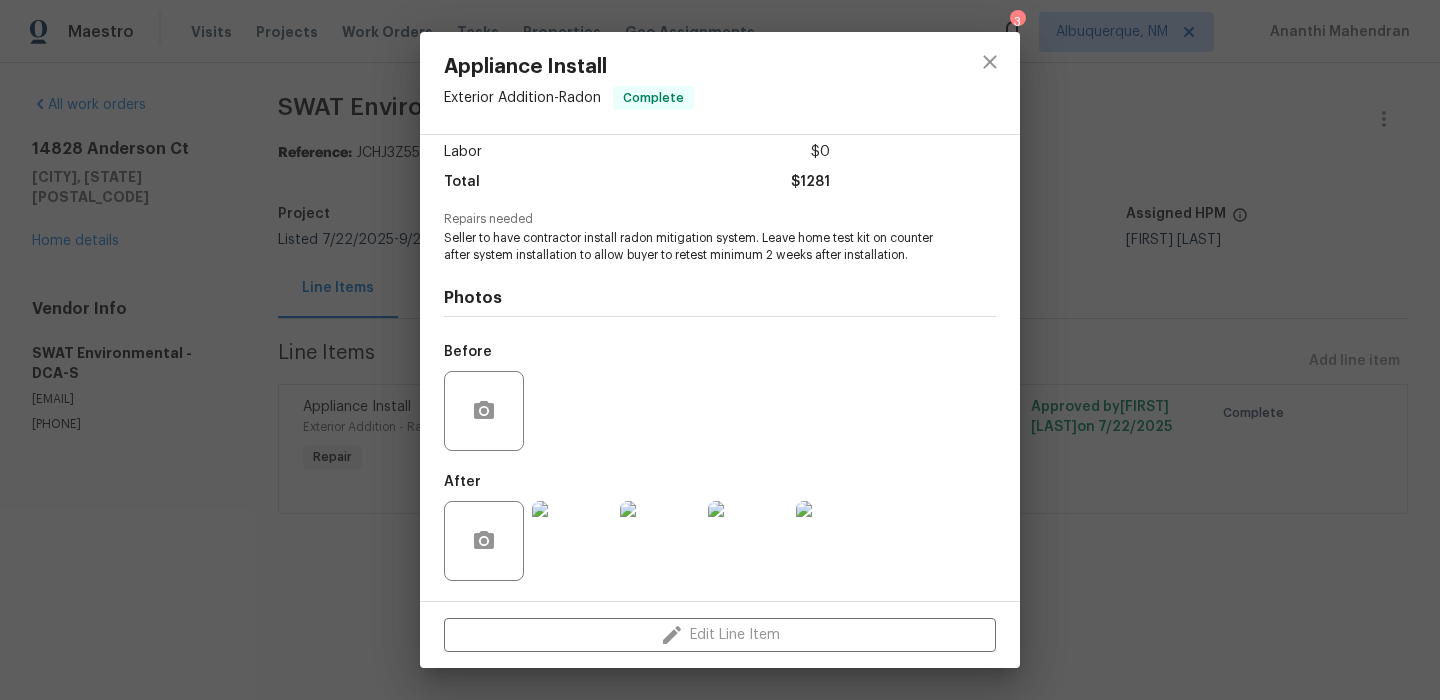 click at bounding box center [572, 541] 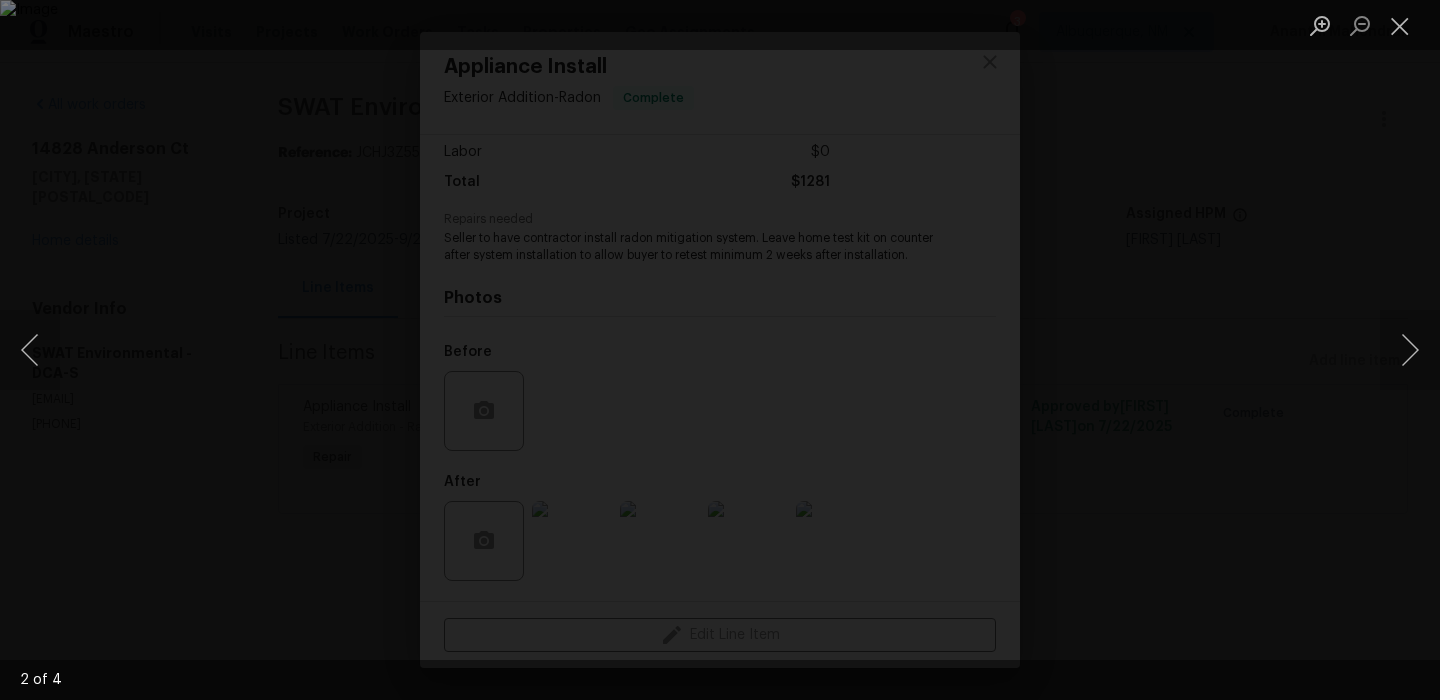 click at bounding box center (720, 350) 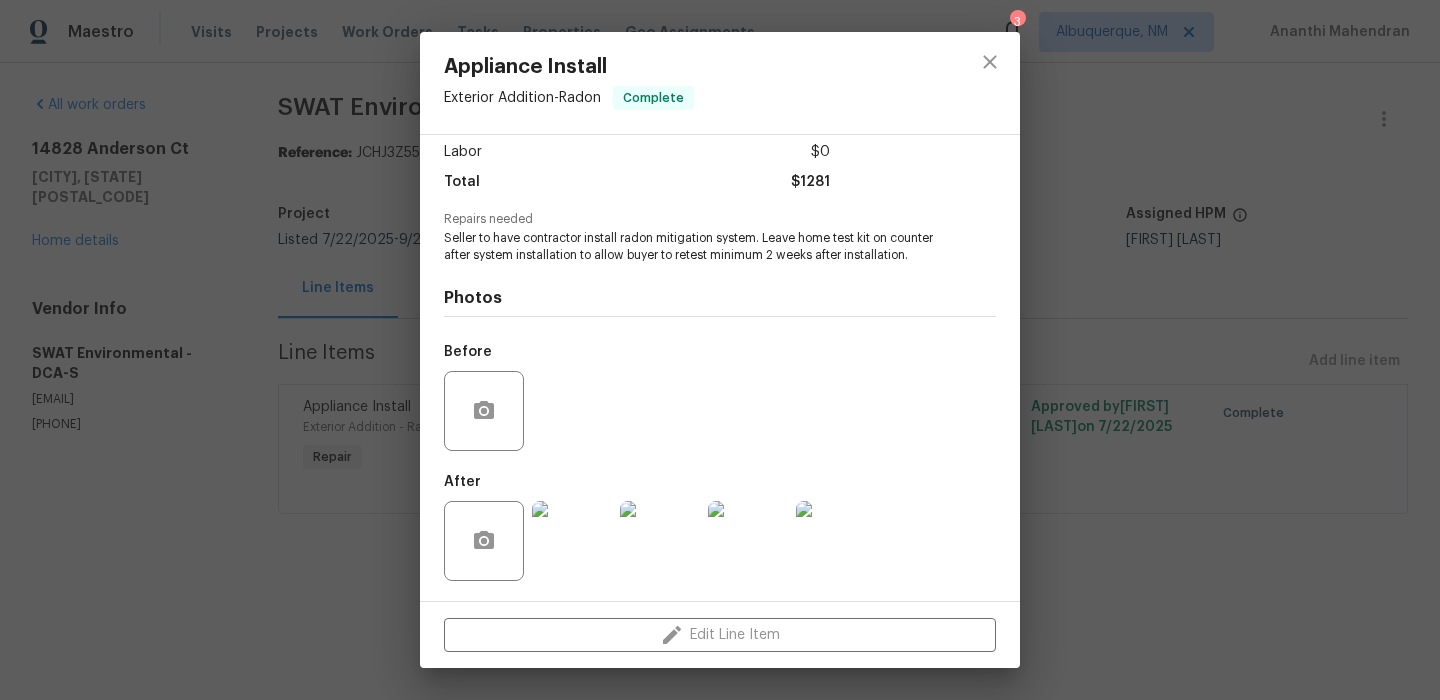 click on "Seller to have contractor install radon mitigation system. Leave home test kit on counter after system installation to allow buyer to retest minimum 2 weeks after installation." at bounding box center (692, 247) 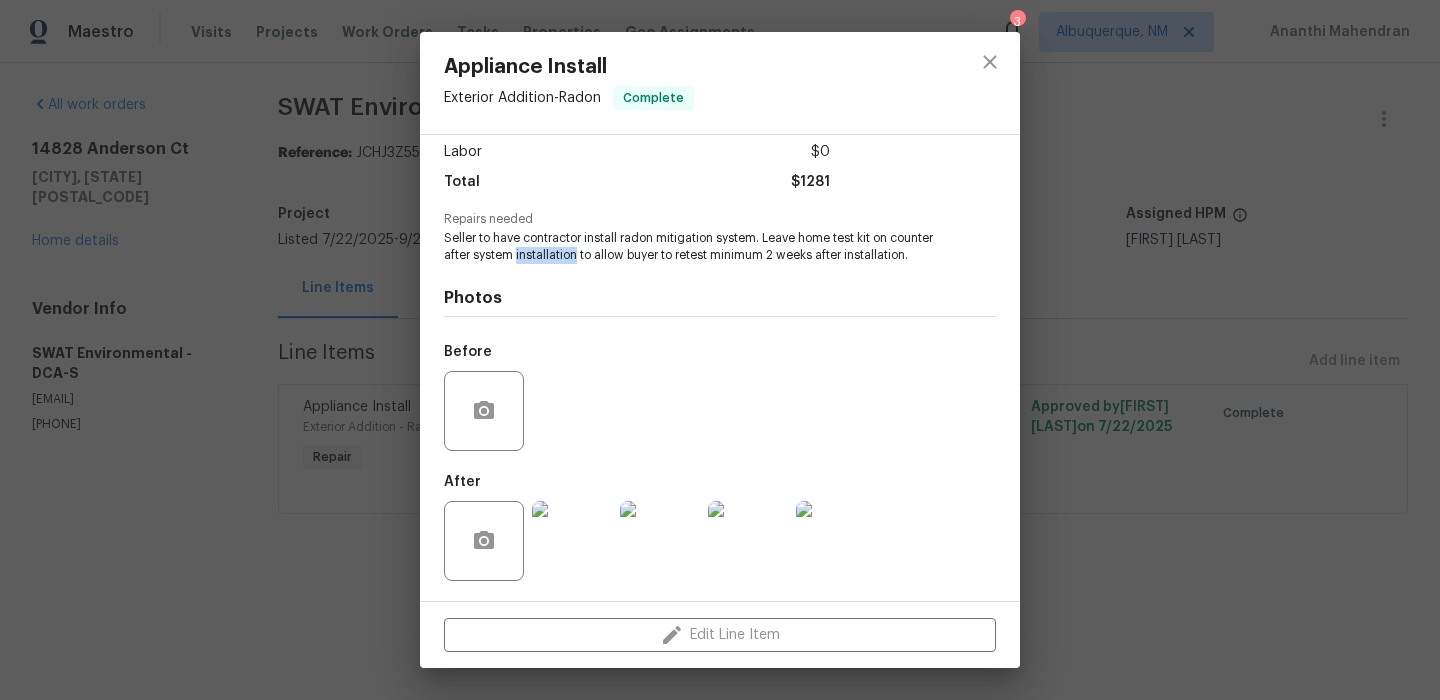click on "Seller to have contractor install radon mitigation system. Leave home test kit on counter after system installation to allow buyer to retest minimum 2 weeks after installation." at bounding box center [692, 247] 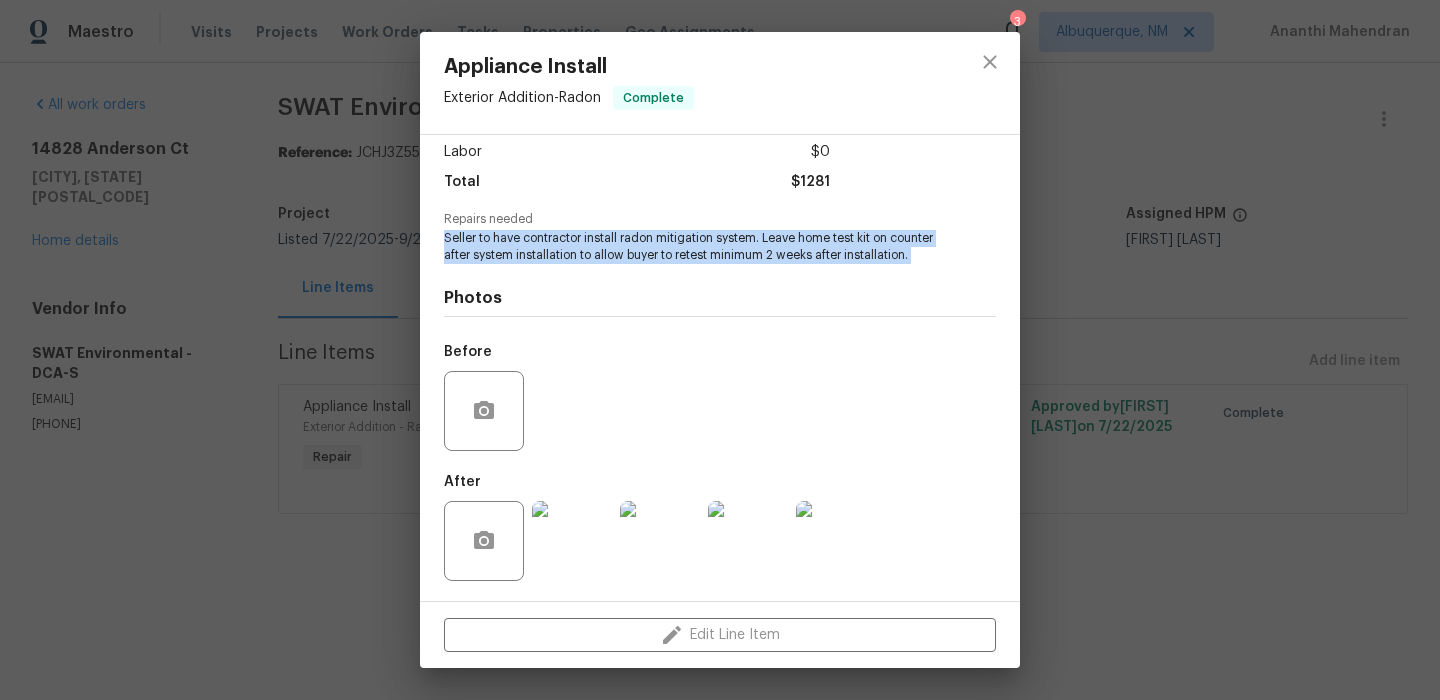 click on "Seller to have contractor install radon mitigation system. Leave home test kit on counter after system installation to allow buyer to retest minimum 2 weeks after installation." at bounding box center [692, 247] 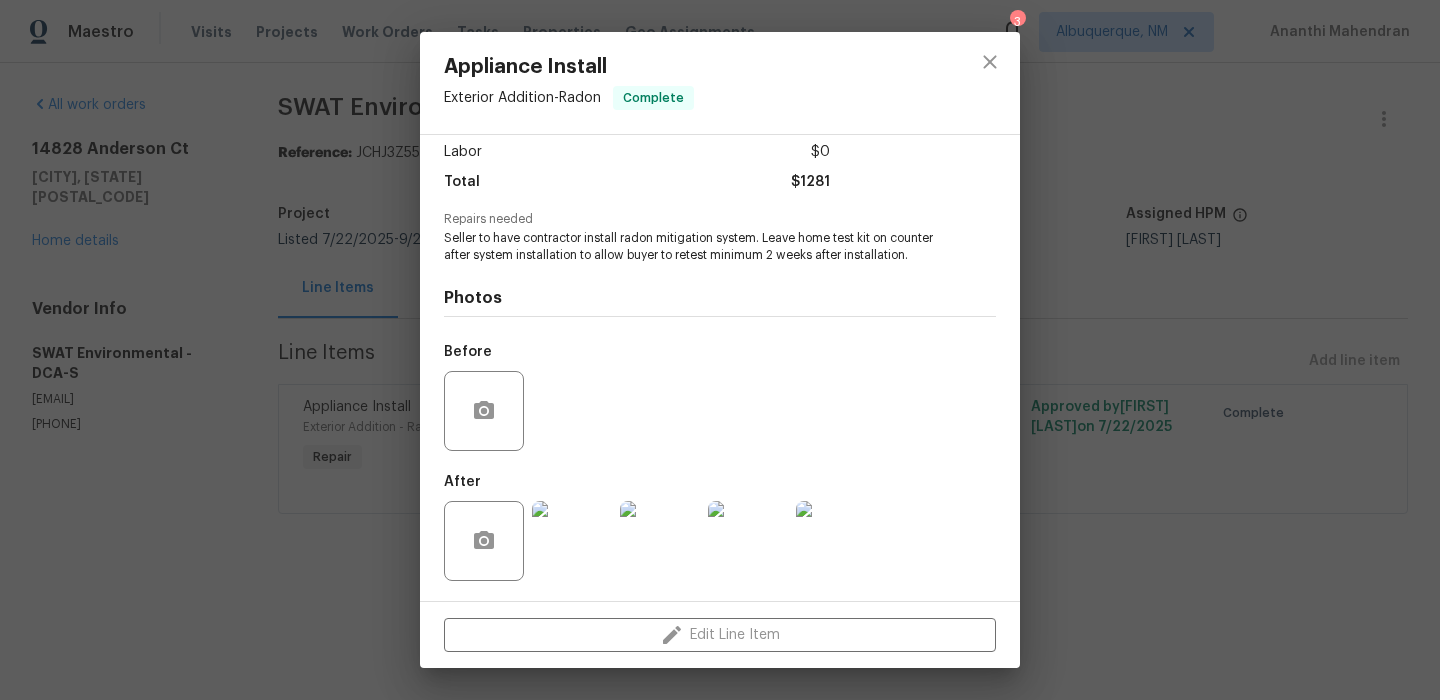 click on "Appliance Install Exterior Addition  -  Radon Complete Vendor SWAT Environmental Account Category Repairs Cost $1281 x 1 count $1281 Labor $0 Total $1281 Repairs needed Seller to have contractor install radon mitigation system. Leave home test kit on counter after system installation to allow buyer to retest minimum 2 weeks after installation. Photos Before After  Edit Line Item" at bounding box center (720, 350) 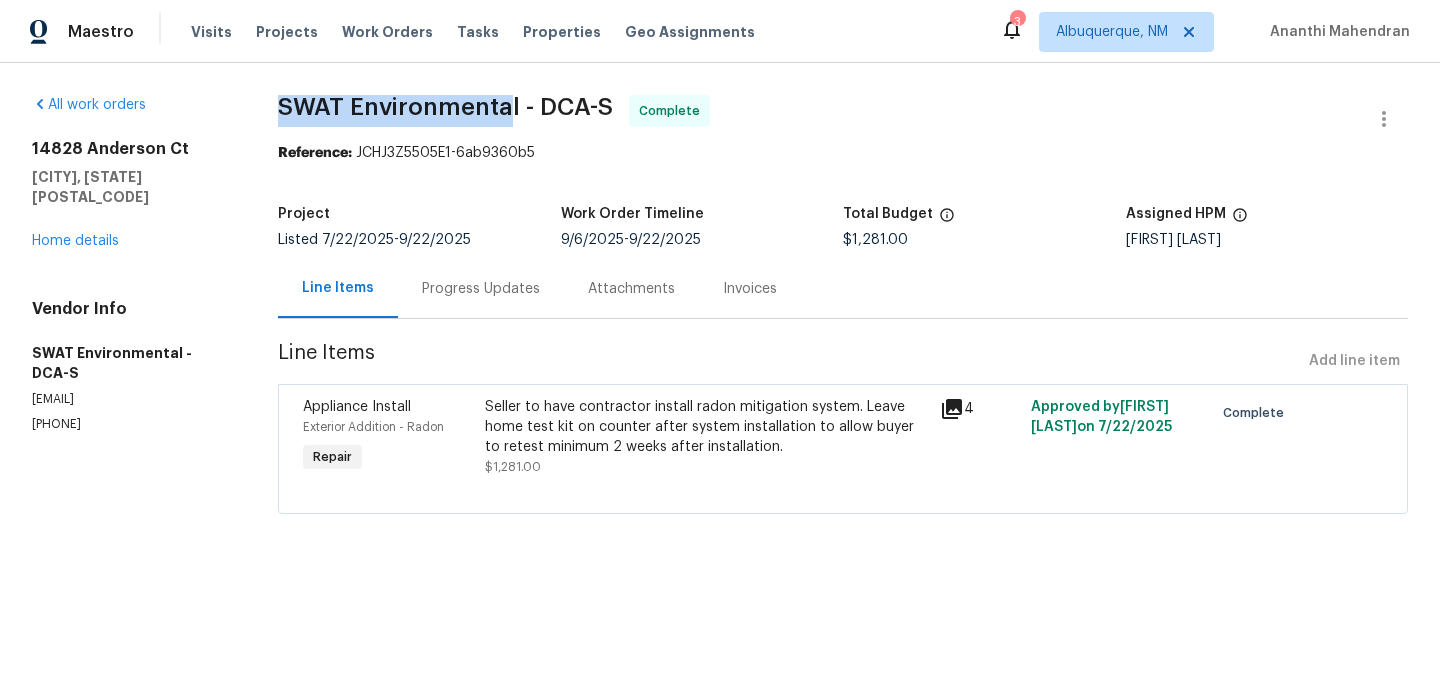 drag, startPoint x: 270, startPoint y: 119, endPoint x: 512, endPoint y: 116, distance: 242.0186 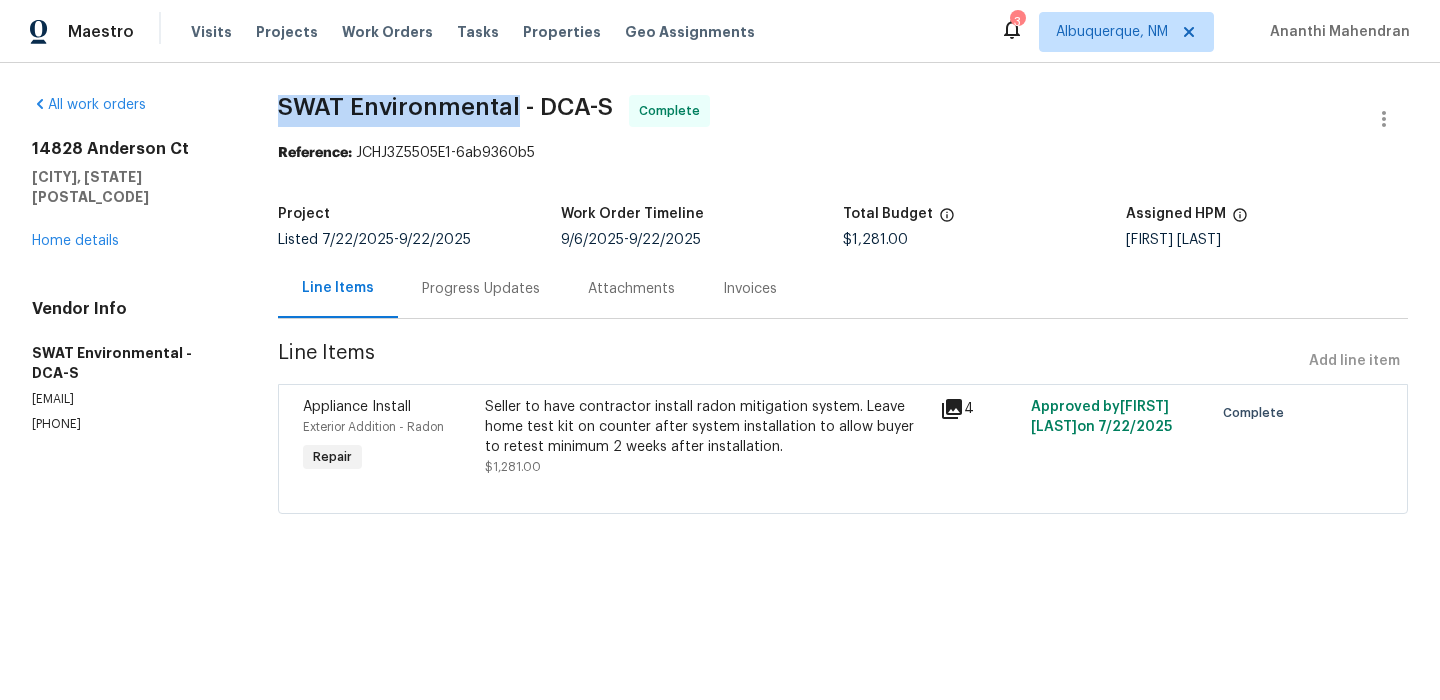 drag, startPoint x: 518, startPoint y: 105, endPoint x: 282, endPoint y: 96, distance: 236.17155 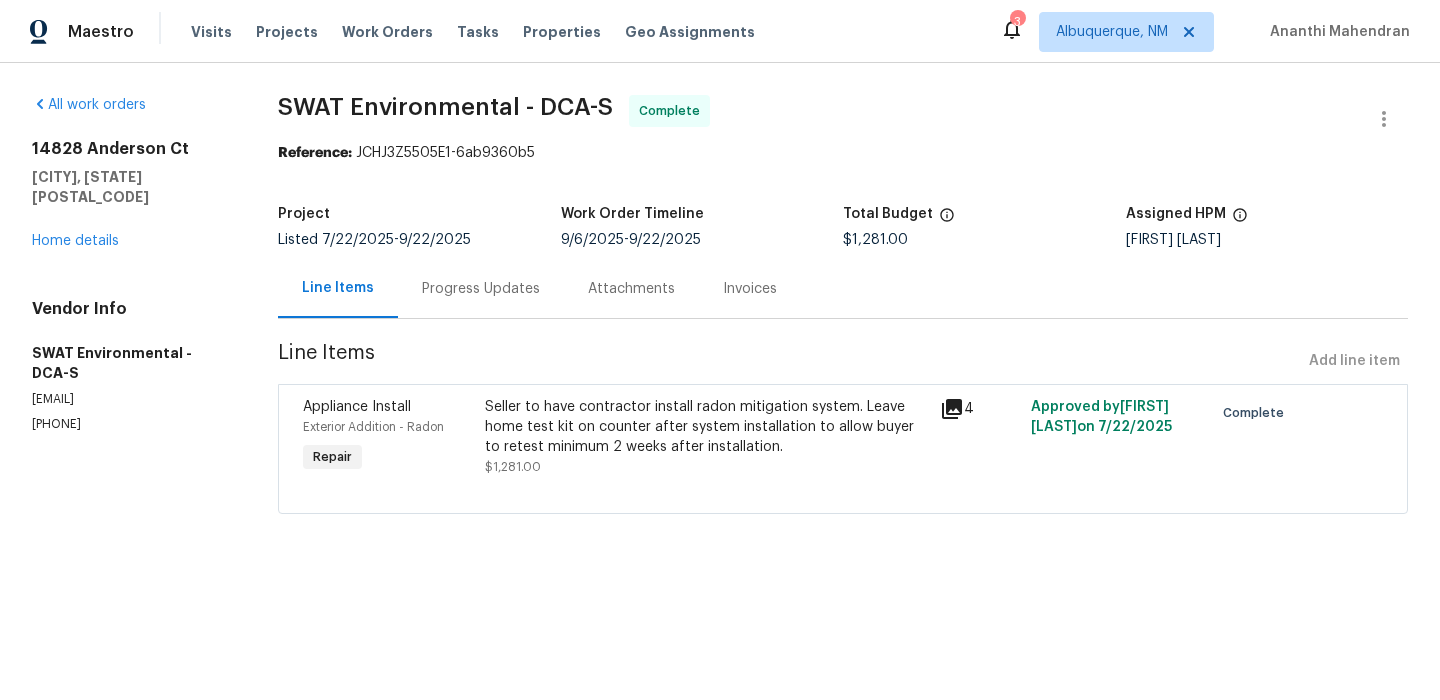 click on "Seller to have contractor install radon mitigation system. Leave home test kit on counter after system installation to allow buyer to retest minimum 2 weeks after installation." at bounding box center [706, 427] 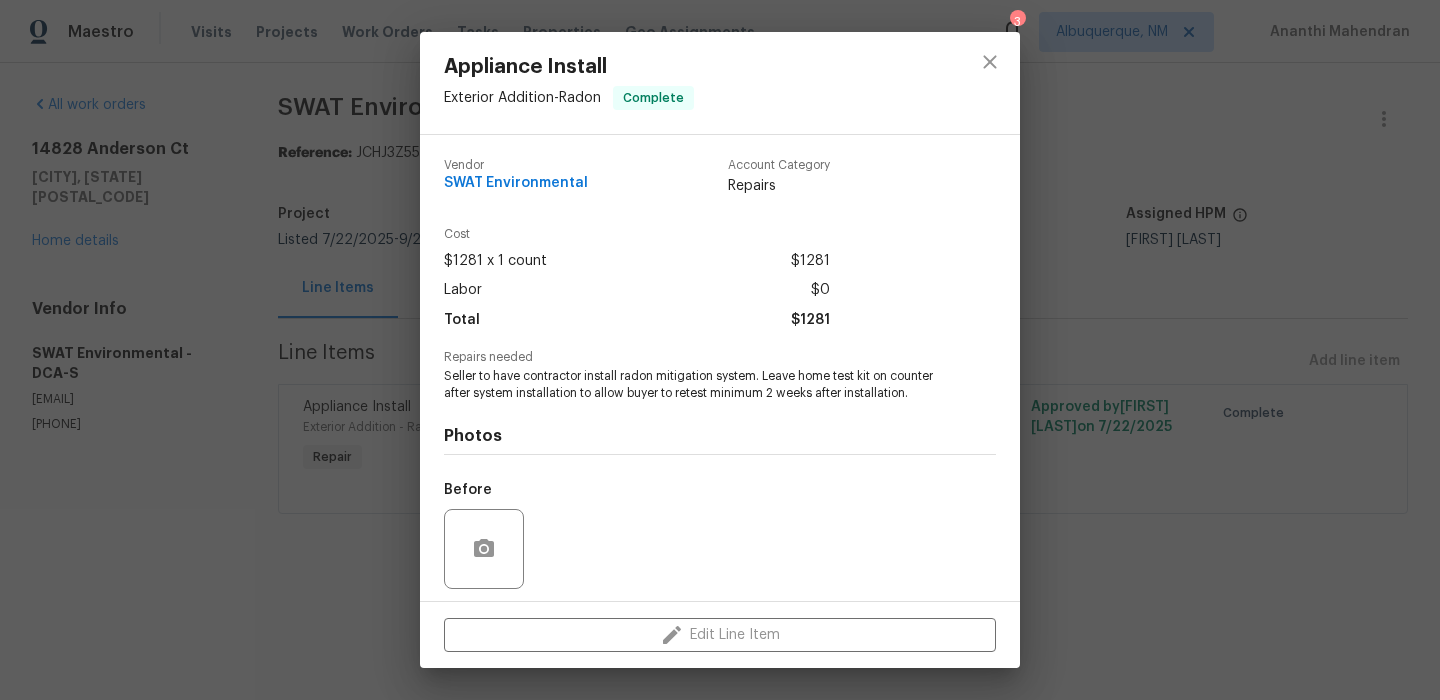 scroll, scrollTop: 138, scrollLeft: 0, axis: vertical 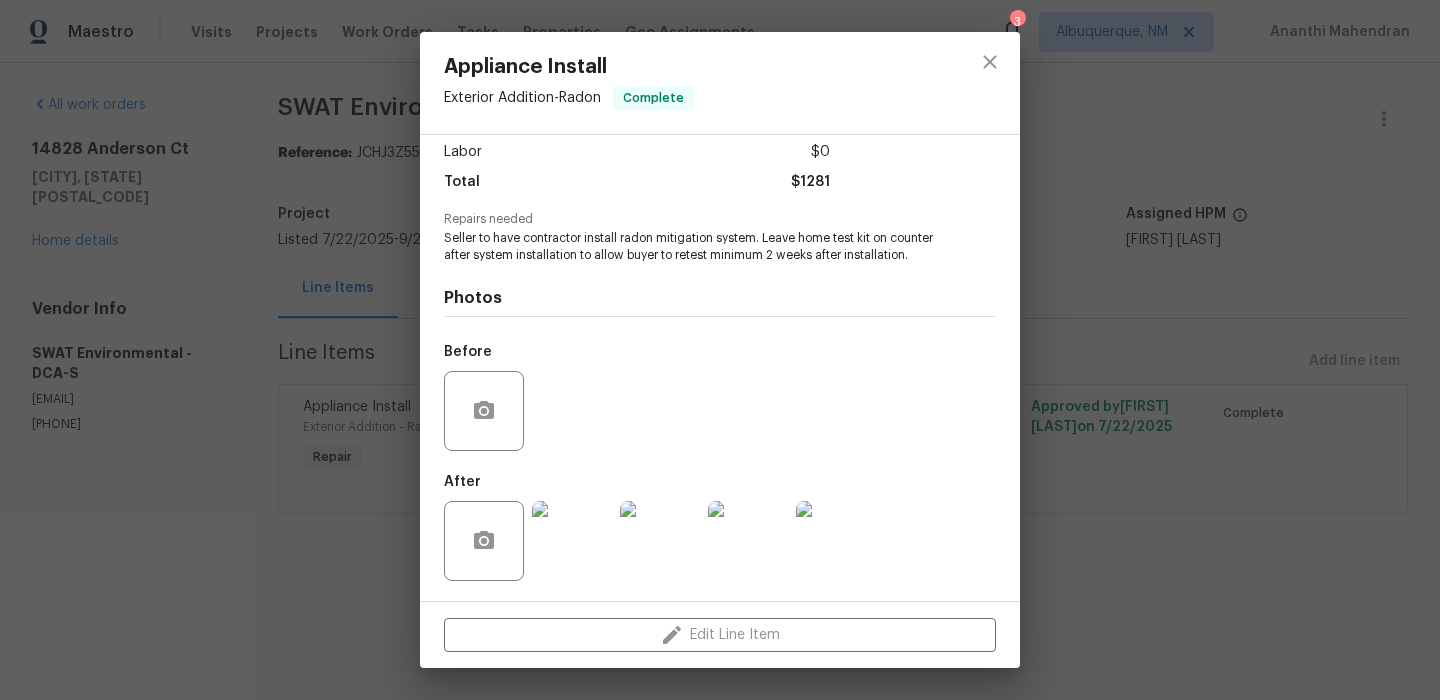 click at bounding box center [572, 541] 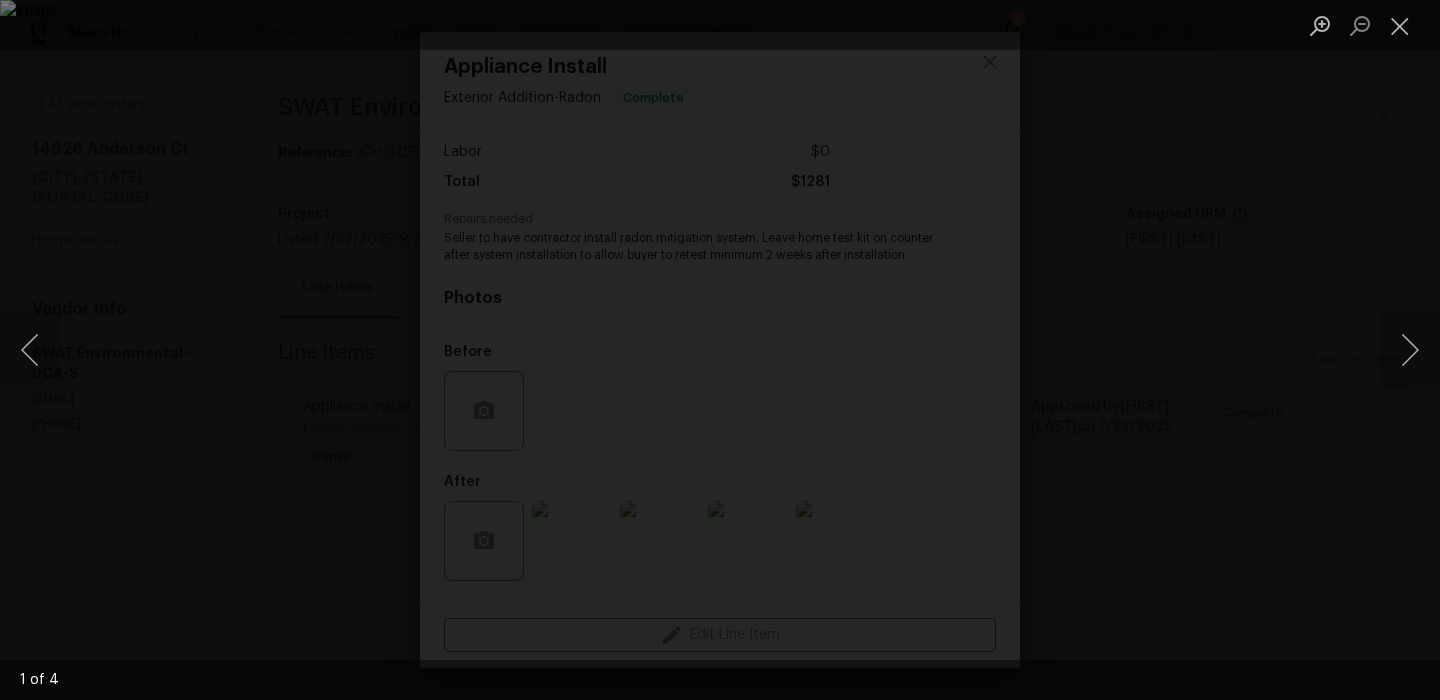 click at bounding box center [720, 350] 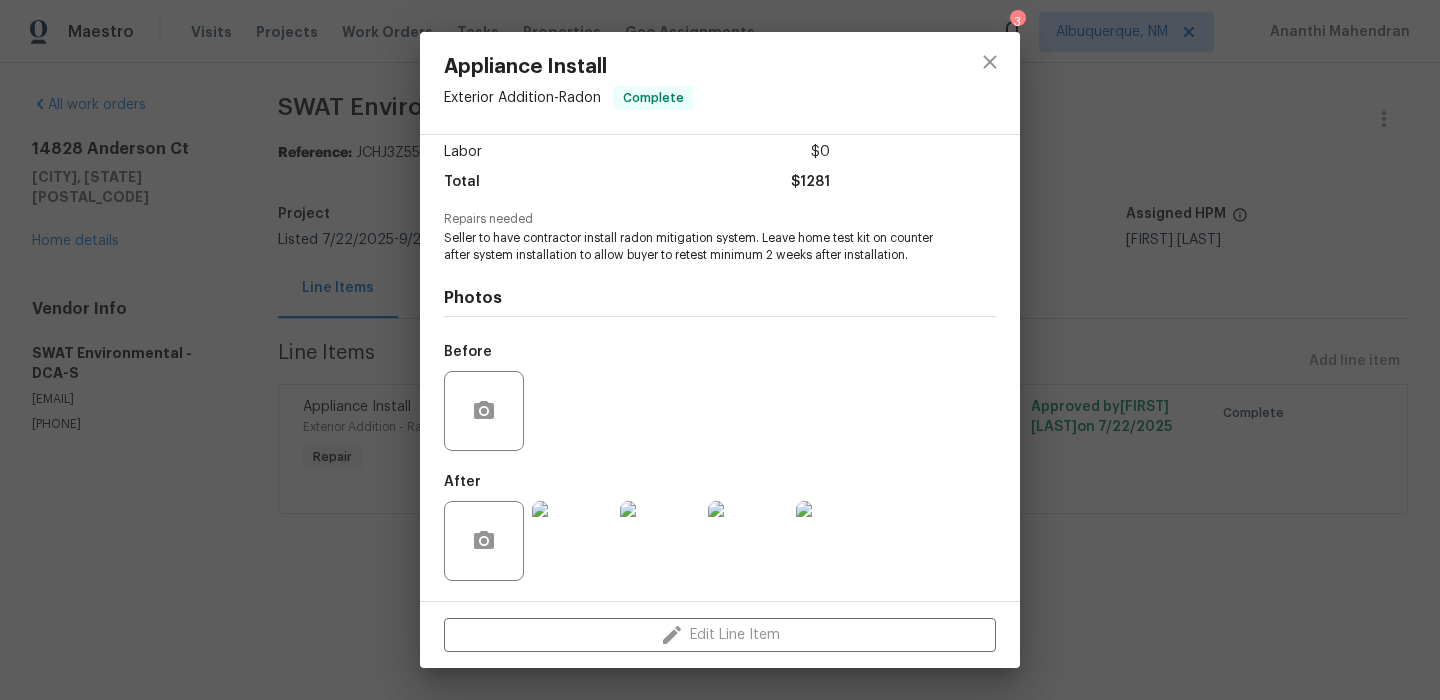 click on "Appliance Install Exterior Addition  -  Radon Complete Vendor SWAT Environmental Account Category Repairs Cost $1281 x 1 count $1281 Labor $0 Total $1281 Repairs needed Seller to have contractor install radon mitigation system. Leave home test kit on counter after system installation to allow buyer to retest minimum 2 weeks after installation. Photos Before After  Edit Line Item" at bounding box center [720, 350] 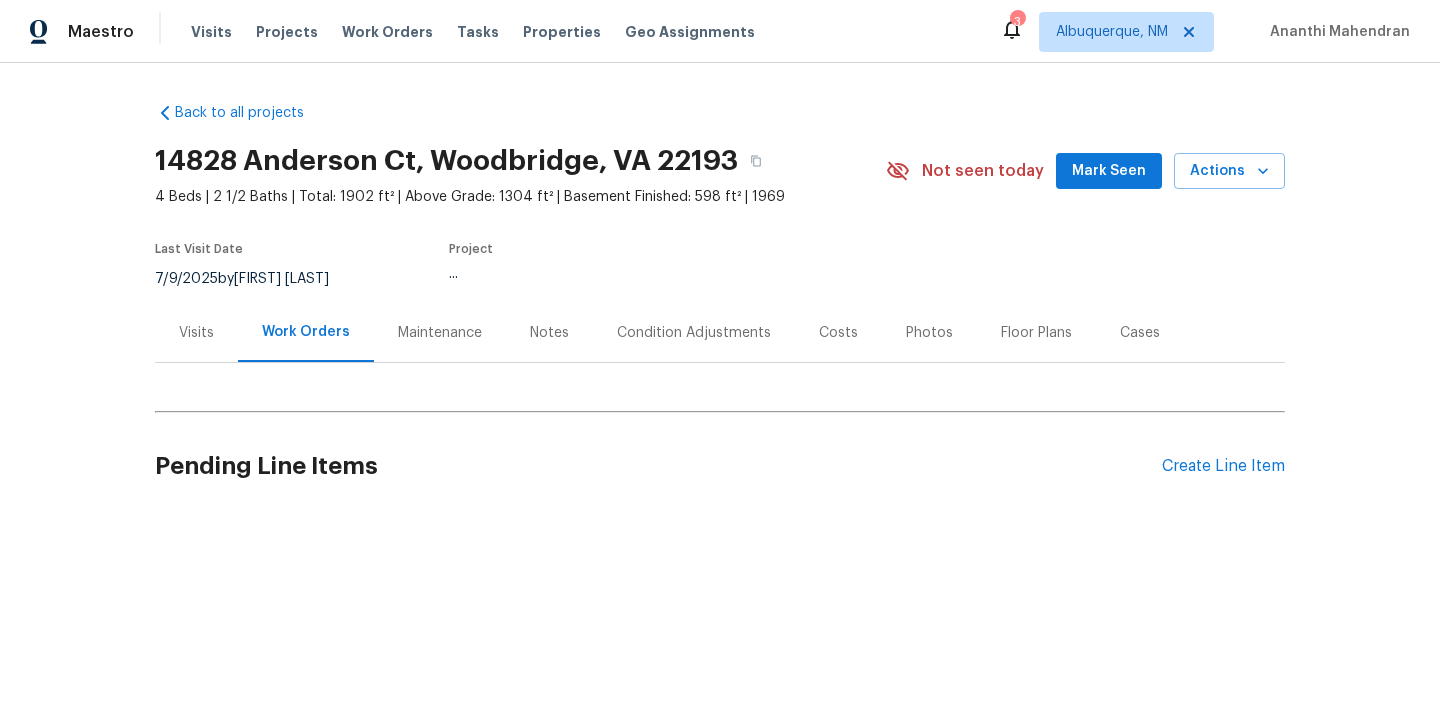 scroll, scrollTop: 0, scrollLeft: 0, axis: both 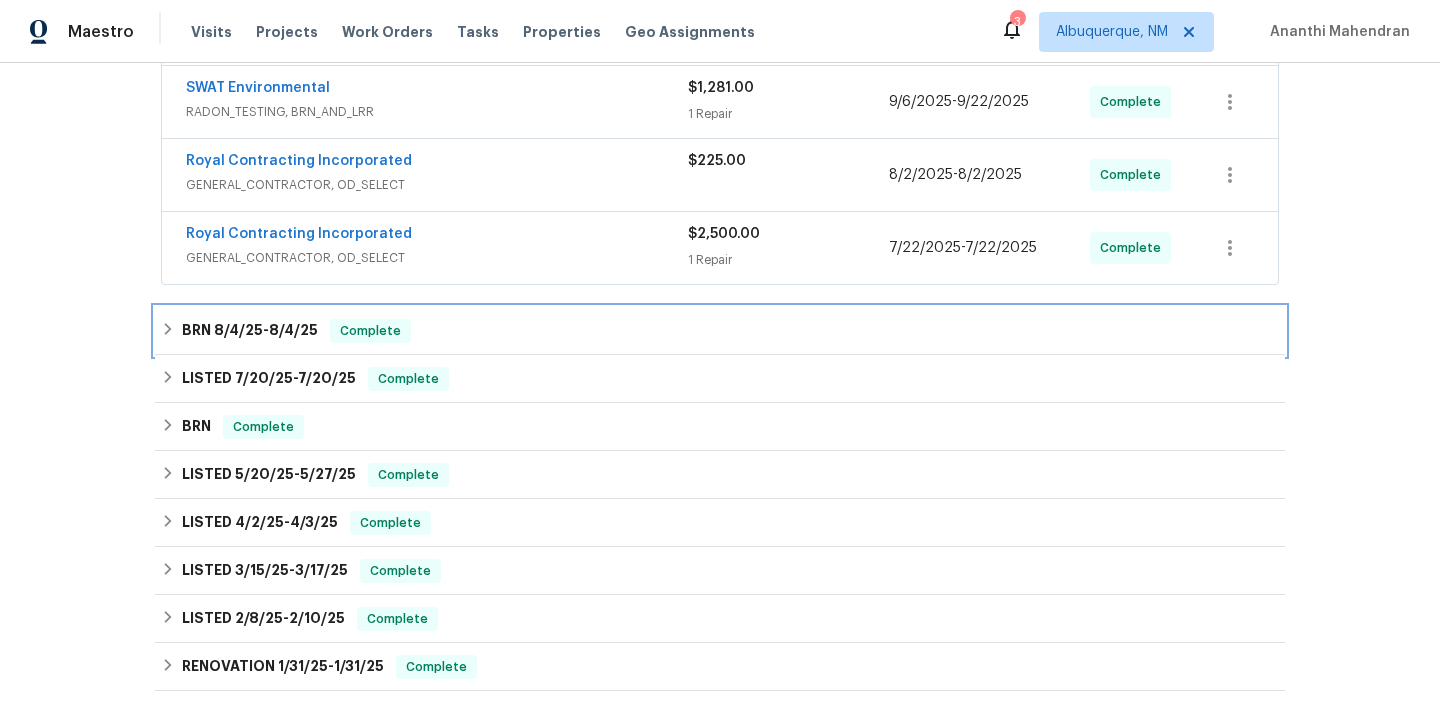 click on "Complete" at bounding box center [370, 331] 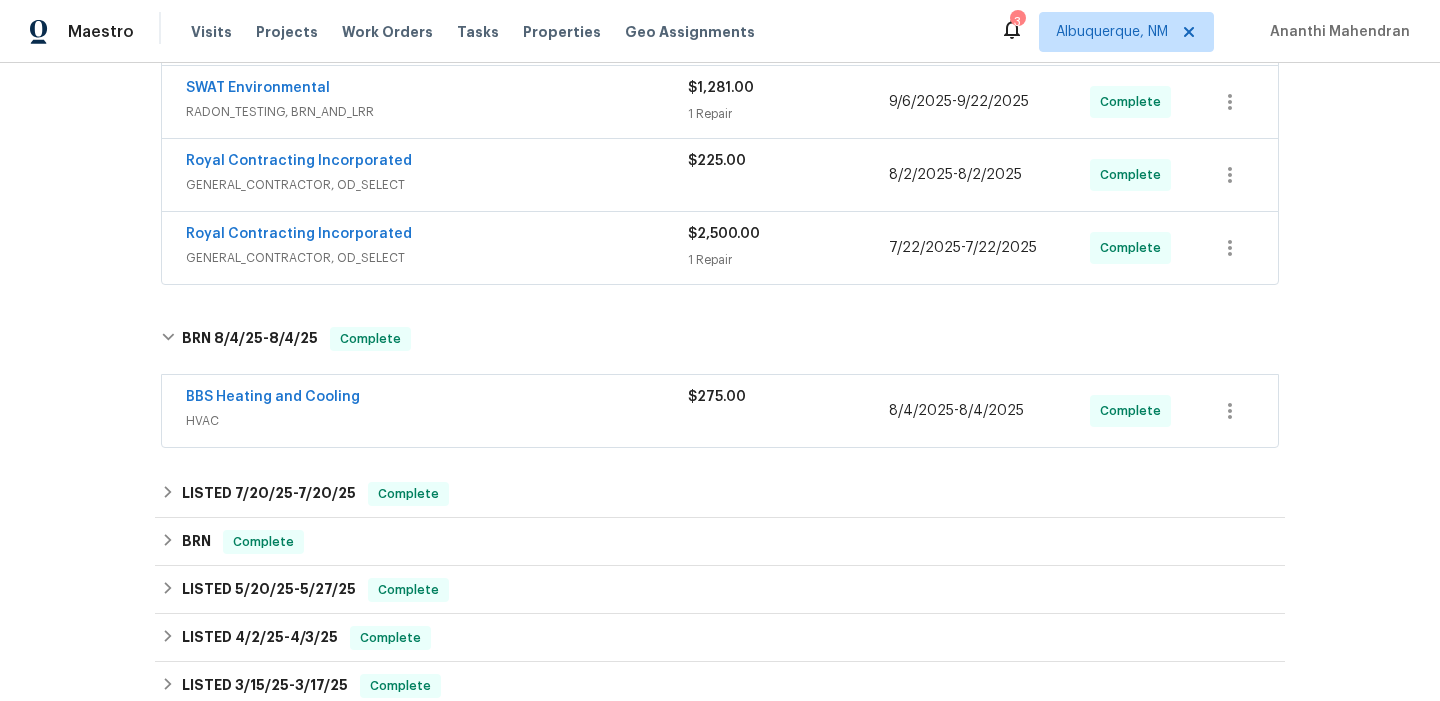 click on "HVAC" at bounding box center (437, 421) 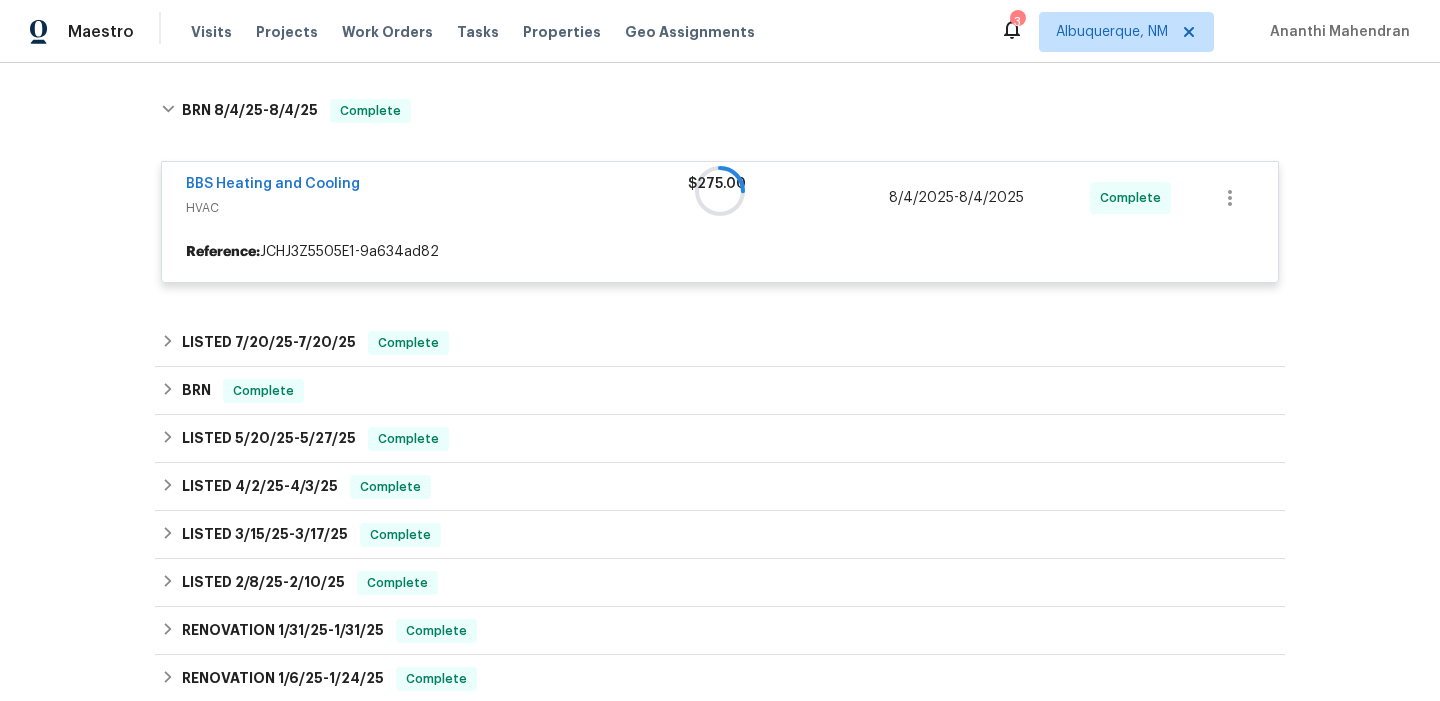 scroll, scrollTop: 829, scrollLeft: 0, axis: vertical 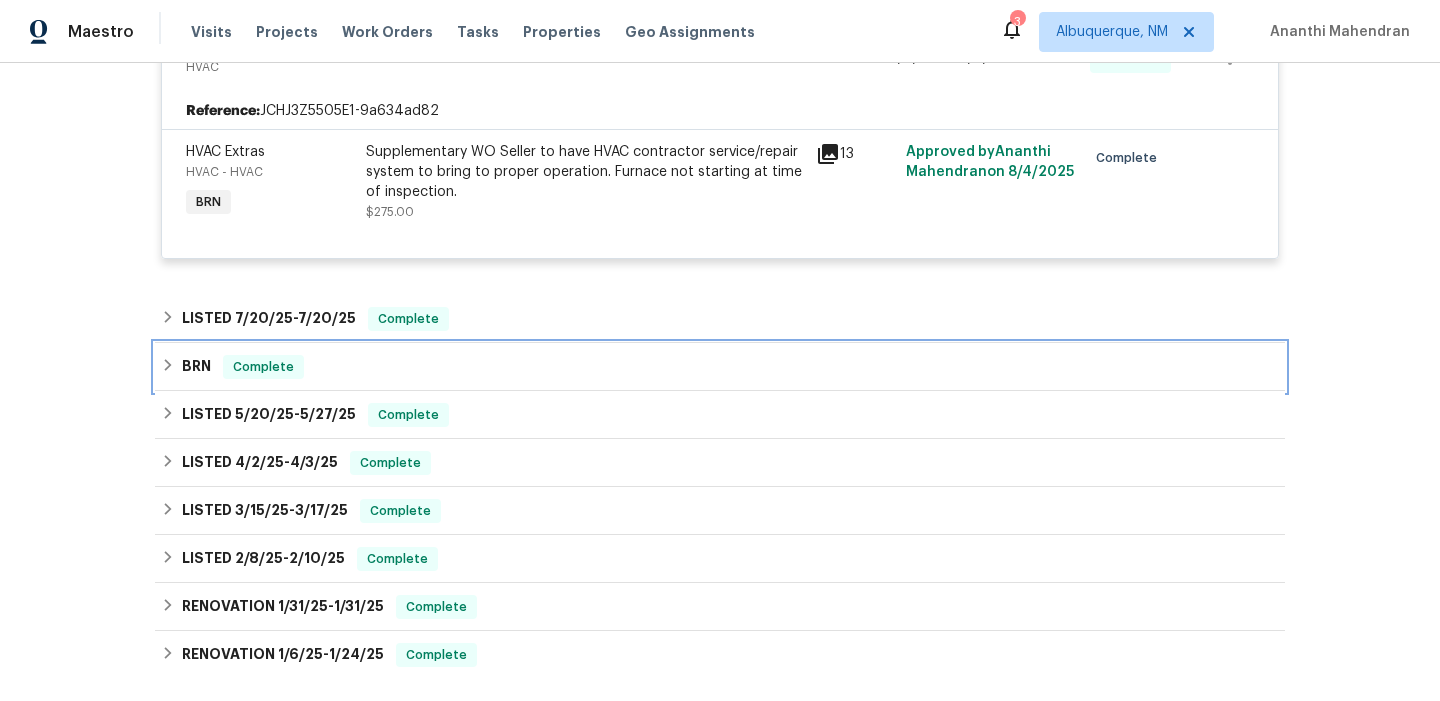 click on "Complete" at bounding box center [263, 367] 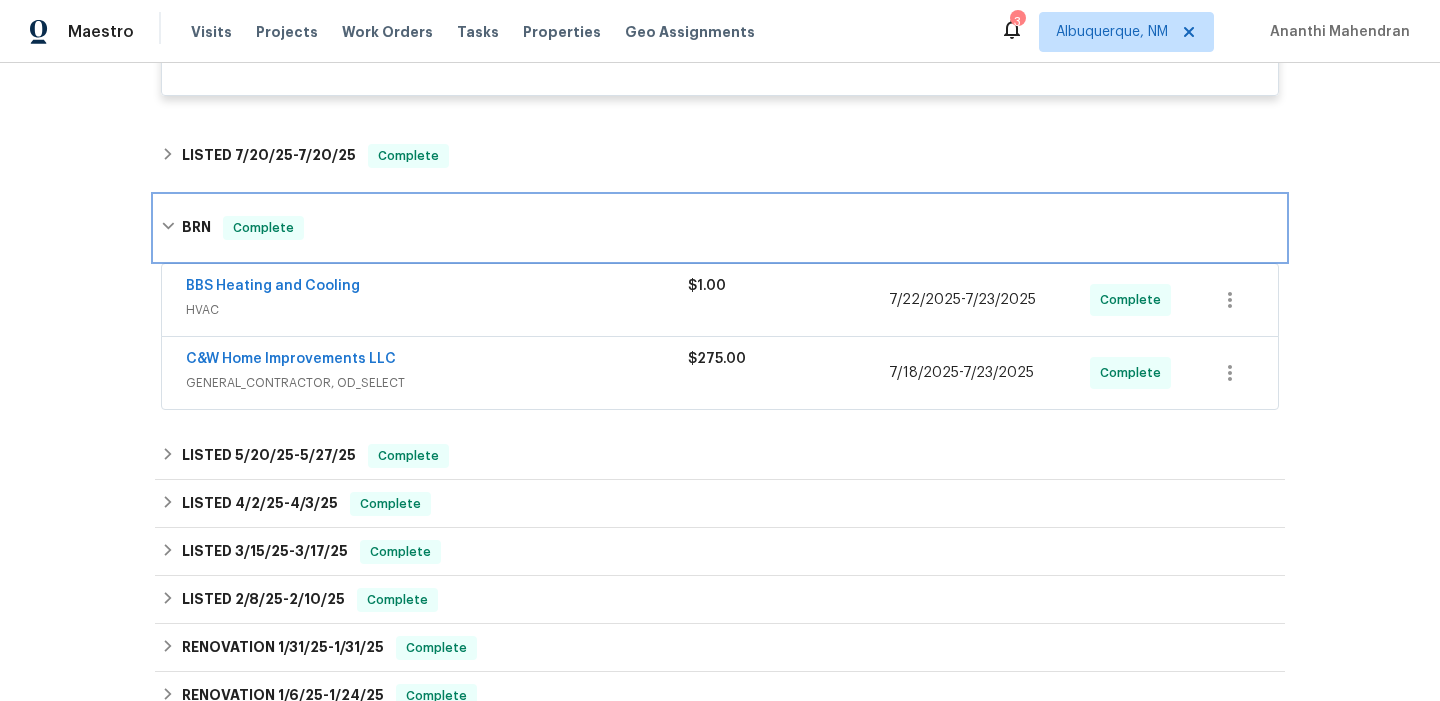 scroll, scrollTop: 1142, scrollLeft: 0, axis: vertical 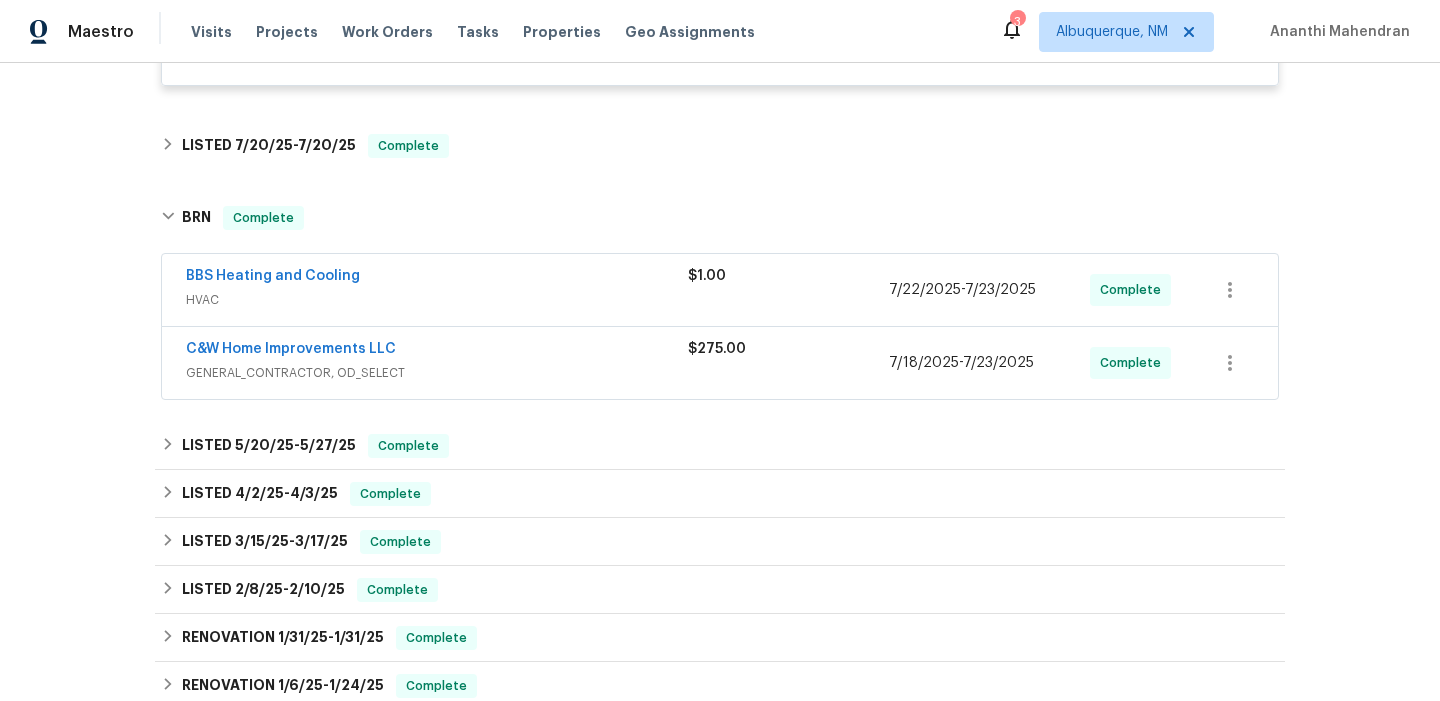 click on "BBS Heating and Cooling" at bounding box center (437, 278) 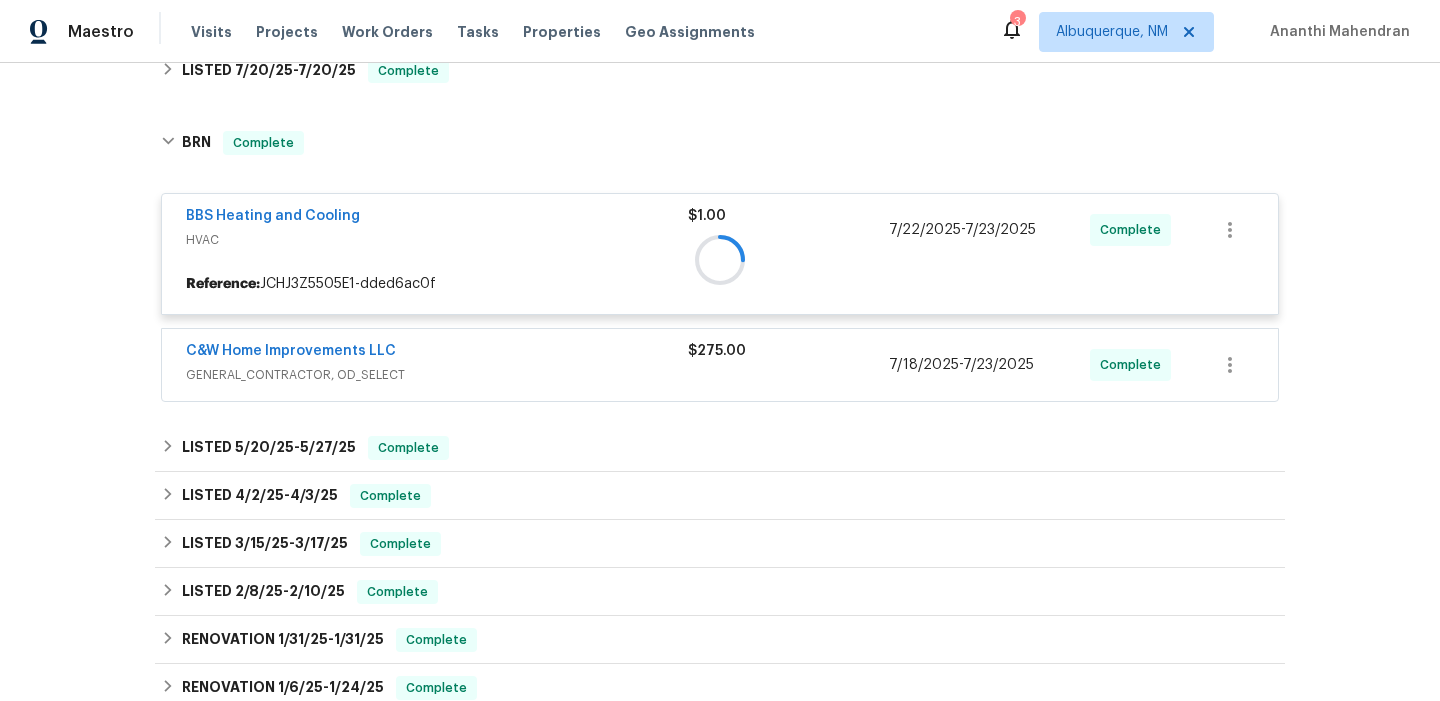 scroll, scrollTop: 1262, scrollLeft: 0, axis: vertical 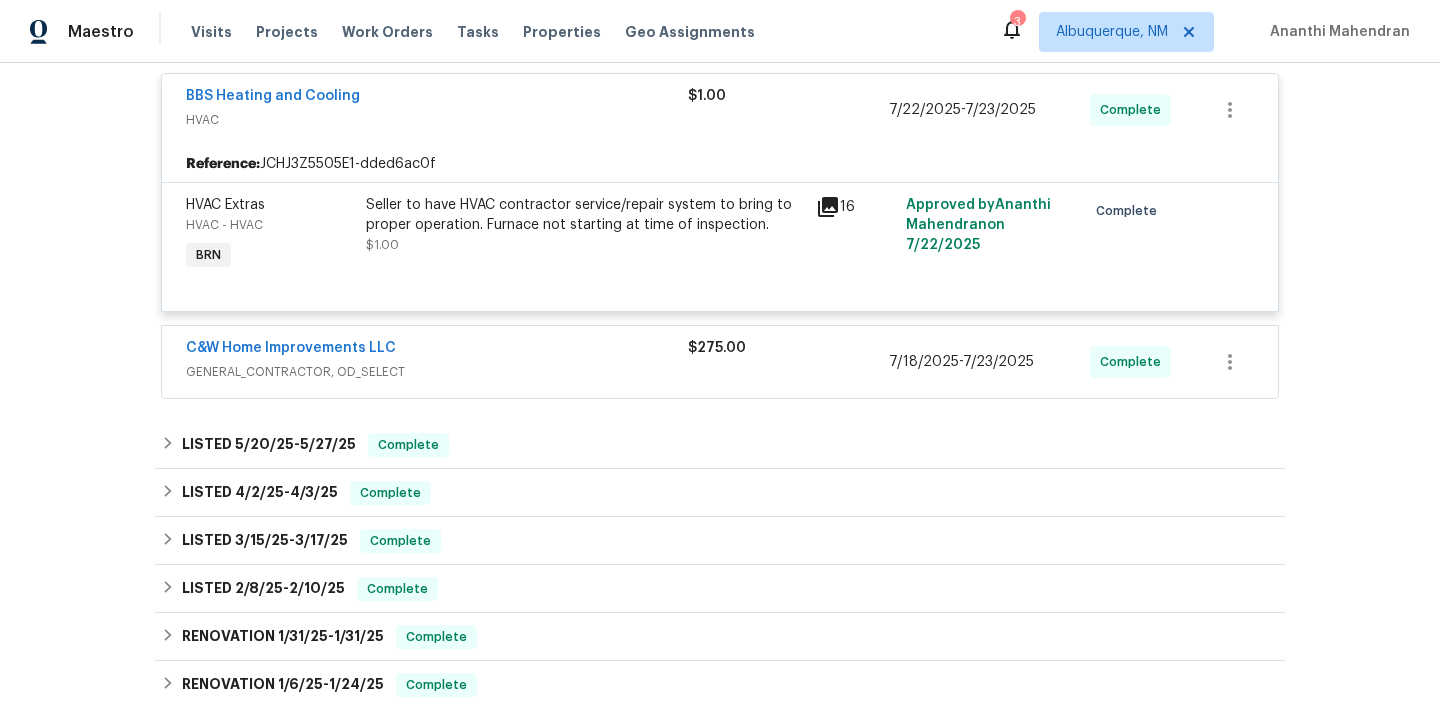 click on "C&W Home Improvements LLC" at bounding box center [437, 350] 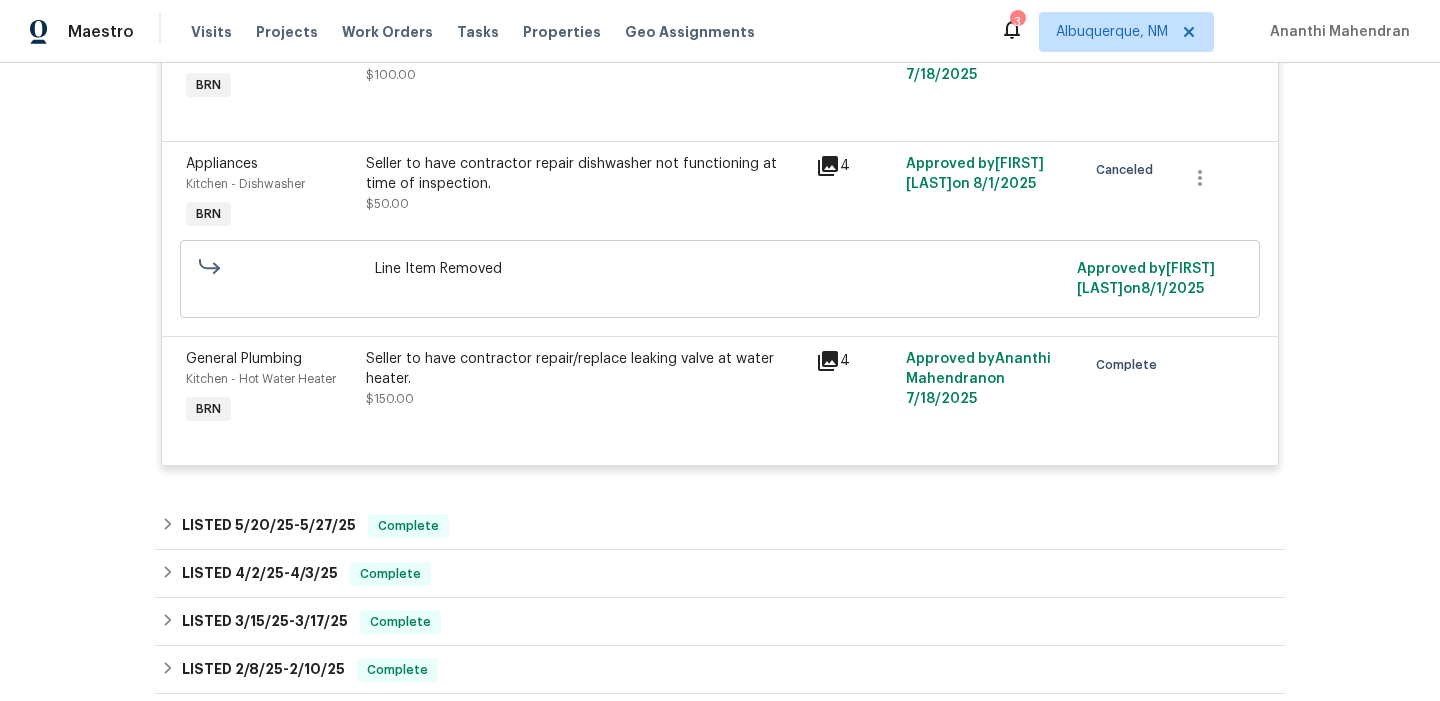 scroll, scrollTop: 2710, scrollLeft: 0, axis: vertical 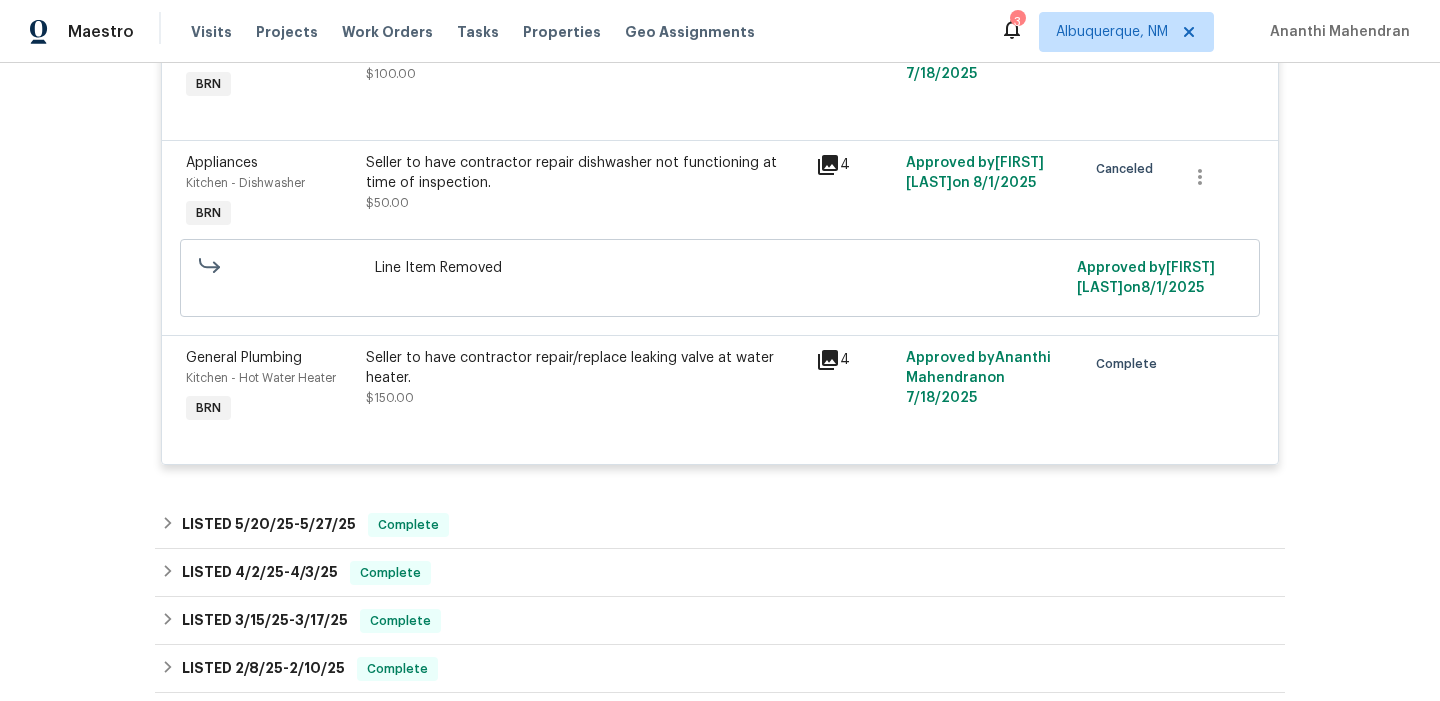 click on "General Plumbing Kitchen - Hot Water Heater BRN Seller to have contractor repair/replace leaking valve at water heater. $150.00   4 Approved by  [FIRST] [LAST]  on   7/18/2025 Complete" at bounding box center (720, 399) 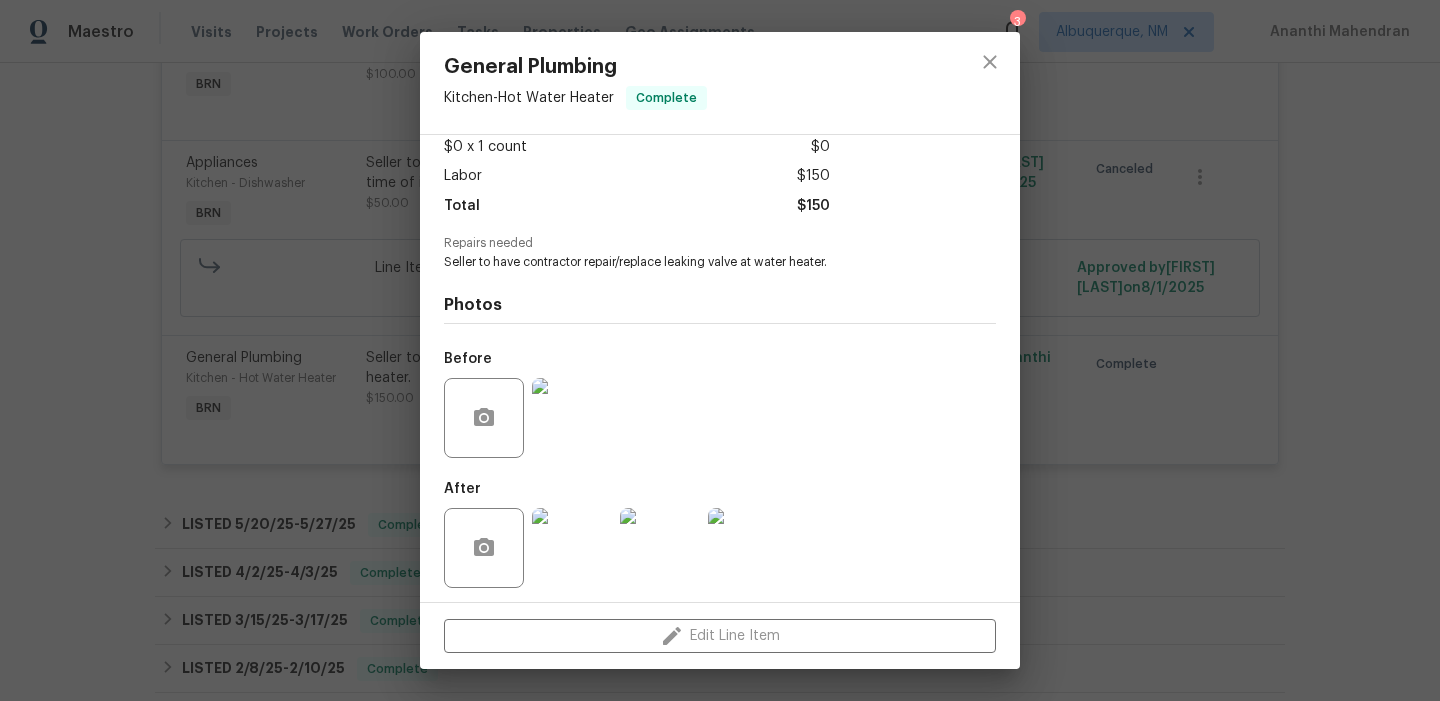scroll, scrollTop: 120, scrollLeft: 0, axis: vertical 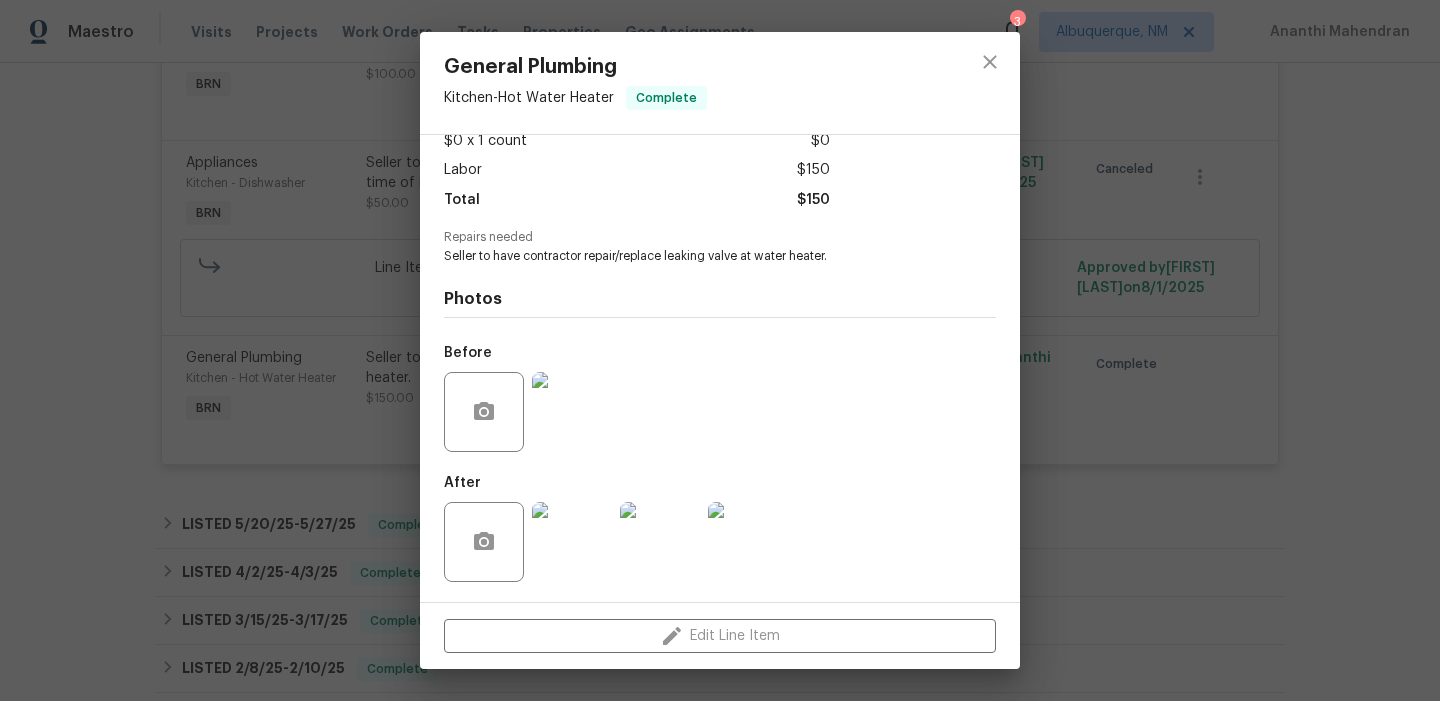 click on "General Plumbing Kitchen  -  Hot Water Heater Complete Vendor C&W Home Improvements LLC Account Category BINSR Cost $0 x 1 count $0 Labor $150 Total $150 Repairs needed Seller to have contractor repair/replace leaking valve at water heater. Photos Before After  Edit Line Item" at bounding box center [720, 350] 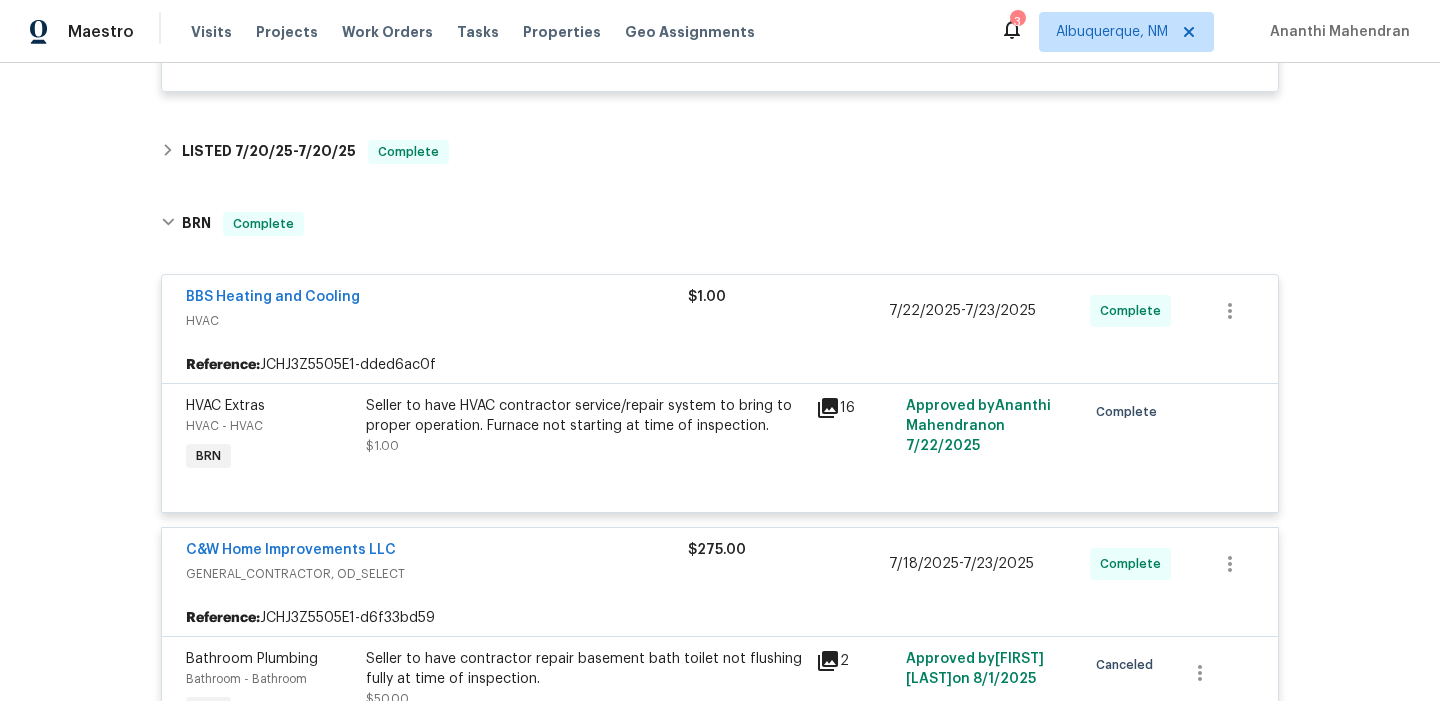 scroll, scrollTop: 1150, scrollLeft: 0, axis: vertical 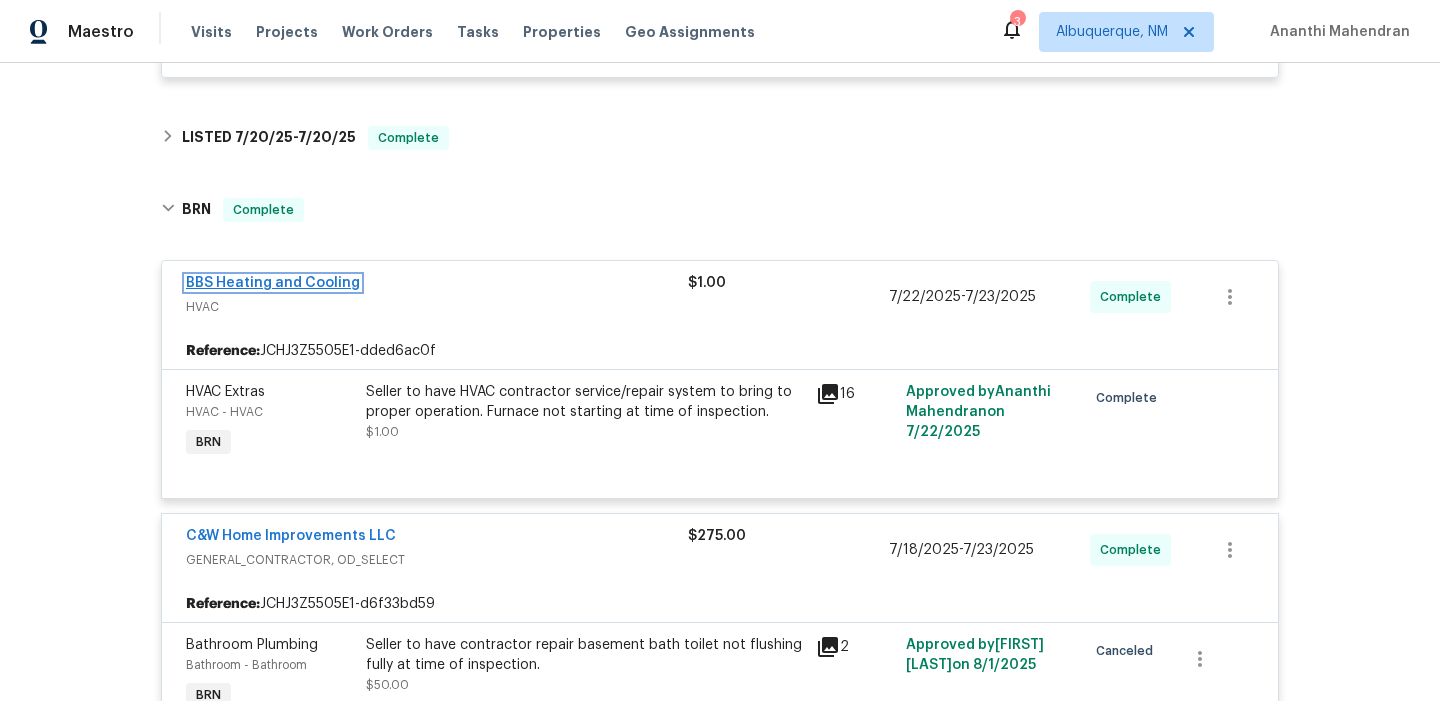 click on "BBS Heating and Cooling" at bounding box center [273, 283] 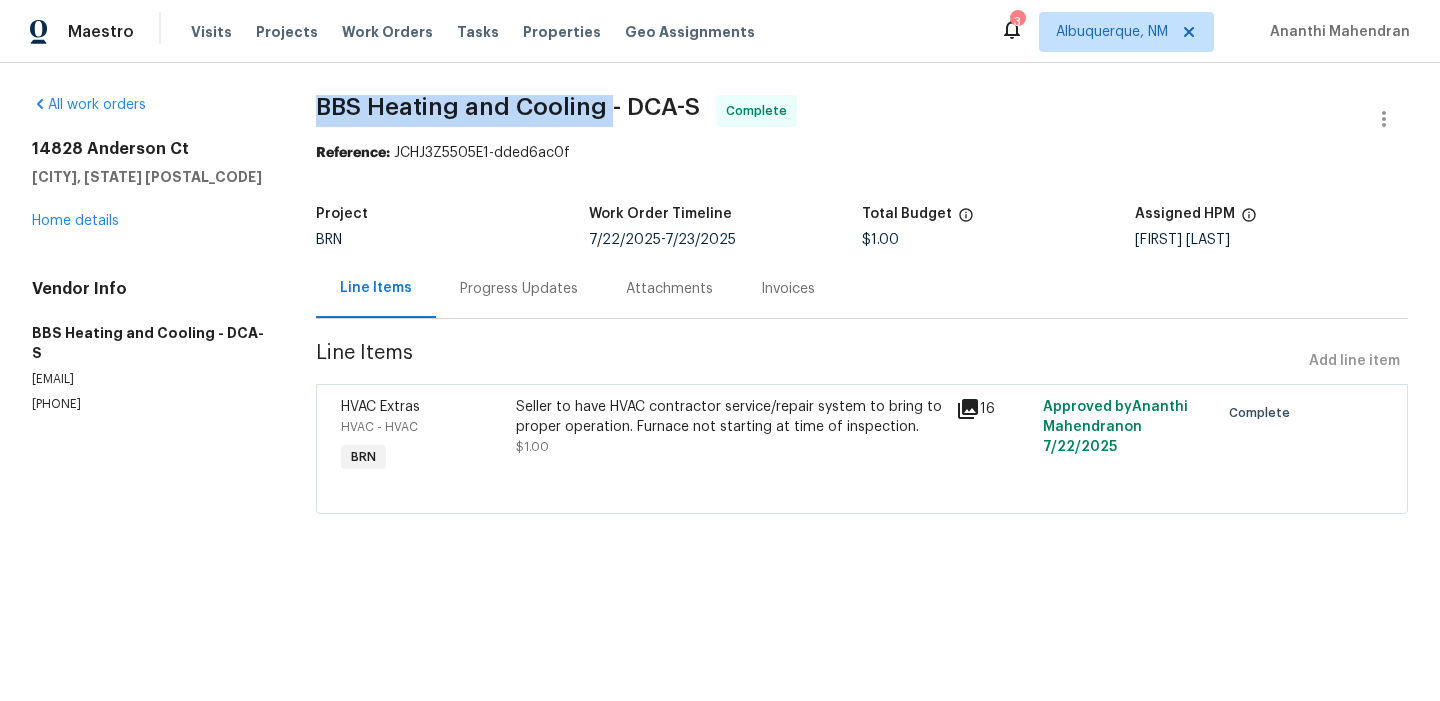 drag, startPoint x: 321, startPoint y: 110, endPoint x: 609, endPoint y: 110, distance: 288 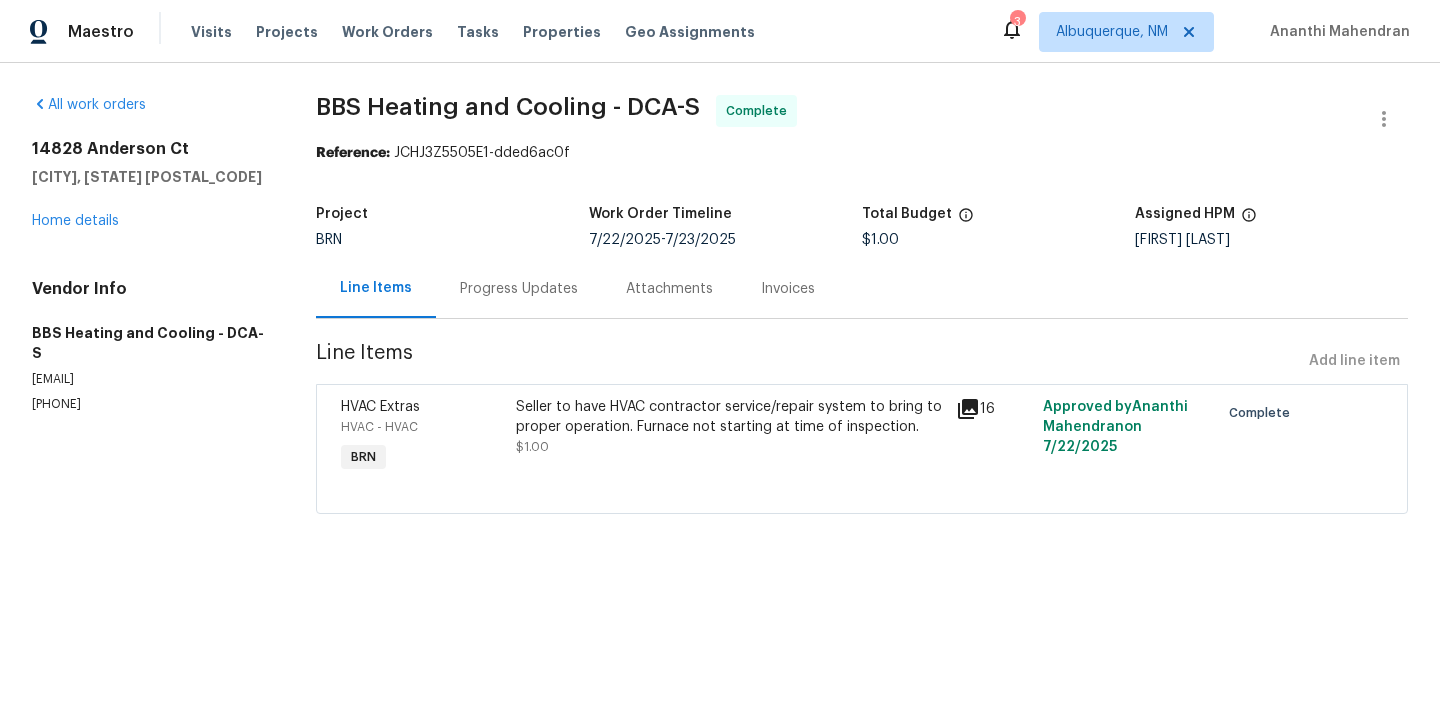 click on "Progress Updates" at bounding box center (519, 289) 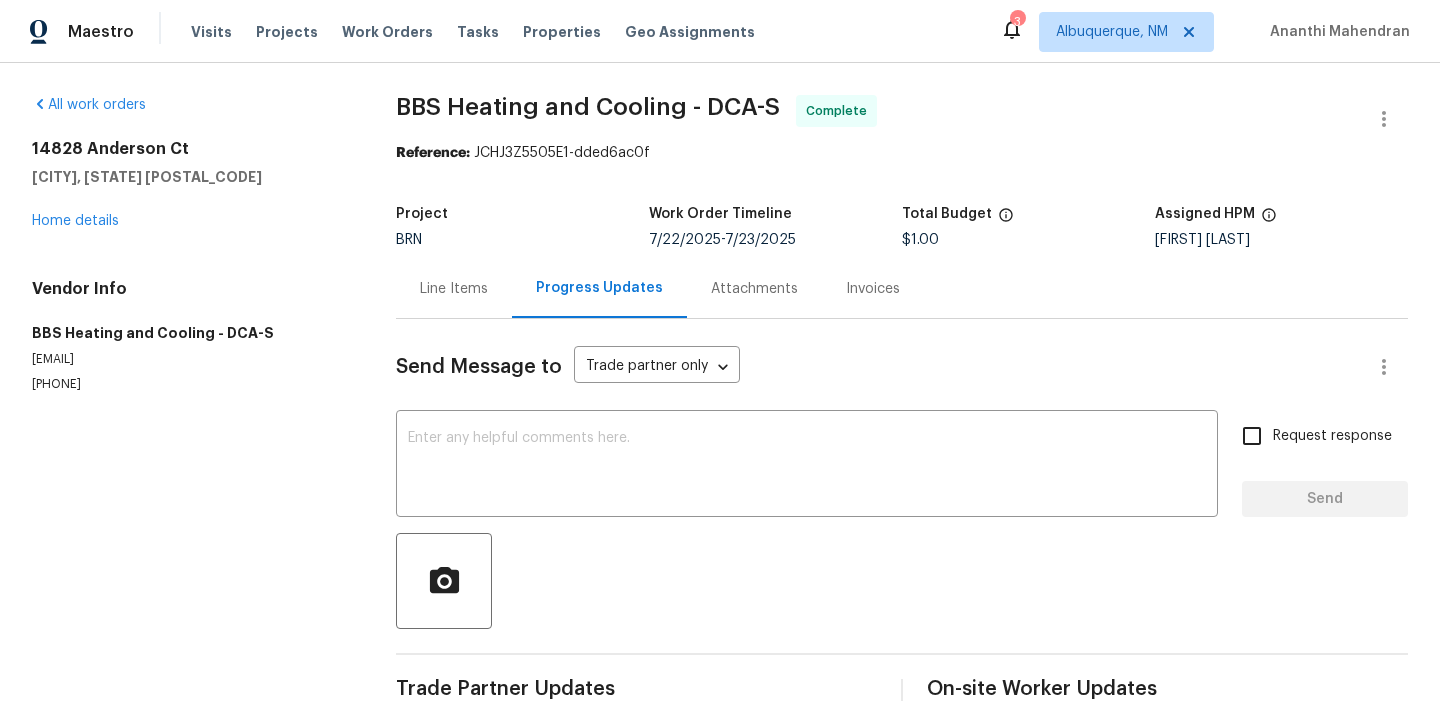 click on "Line Items" at bounding box center [454, 288] 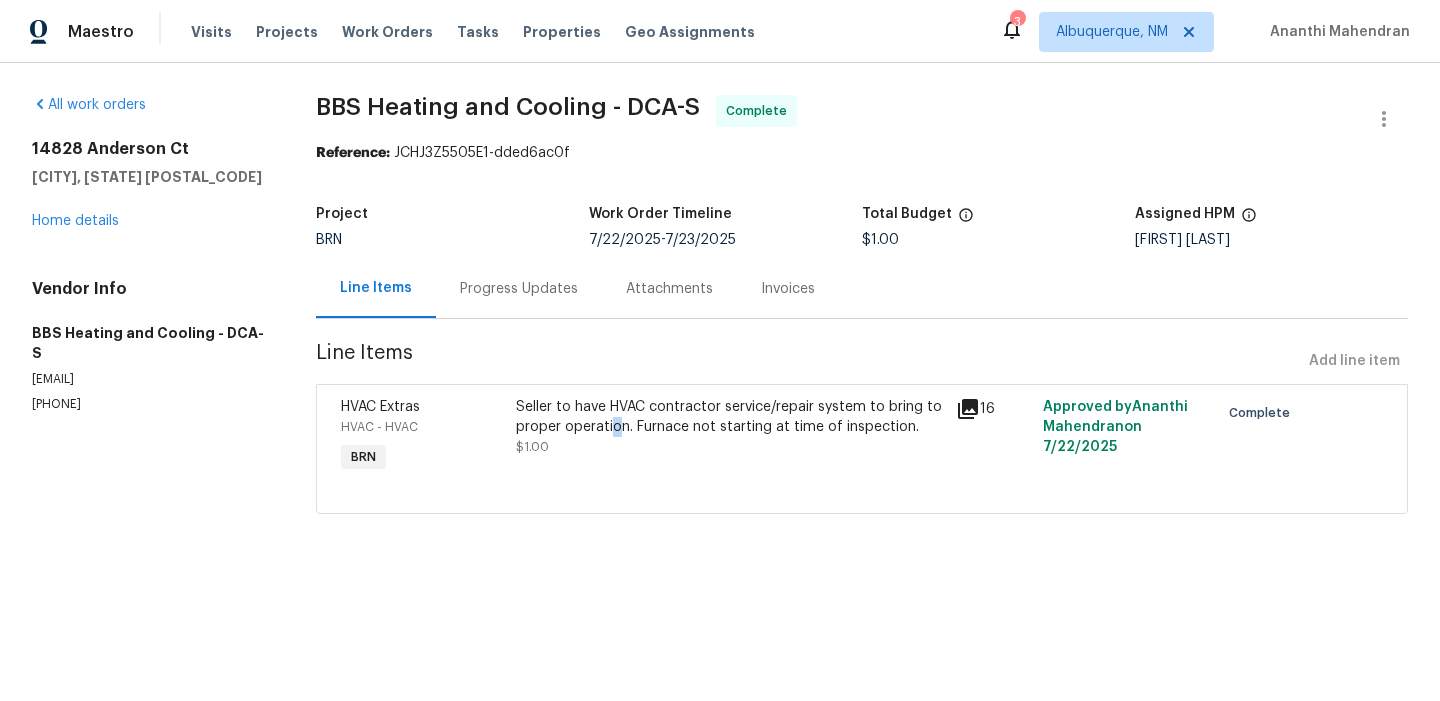 click on "Seller to have HVAC contractor service/repair system to bring to proper operation. Furnace not starting at time of inspection." at bounding box center (729, 417) 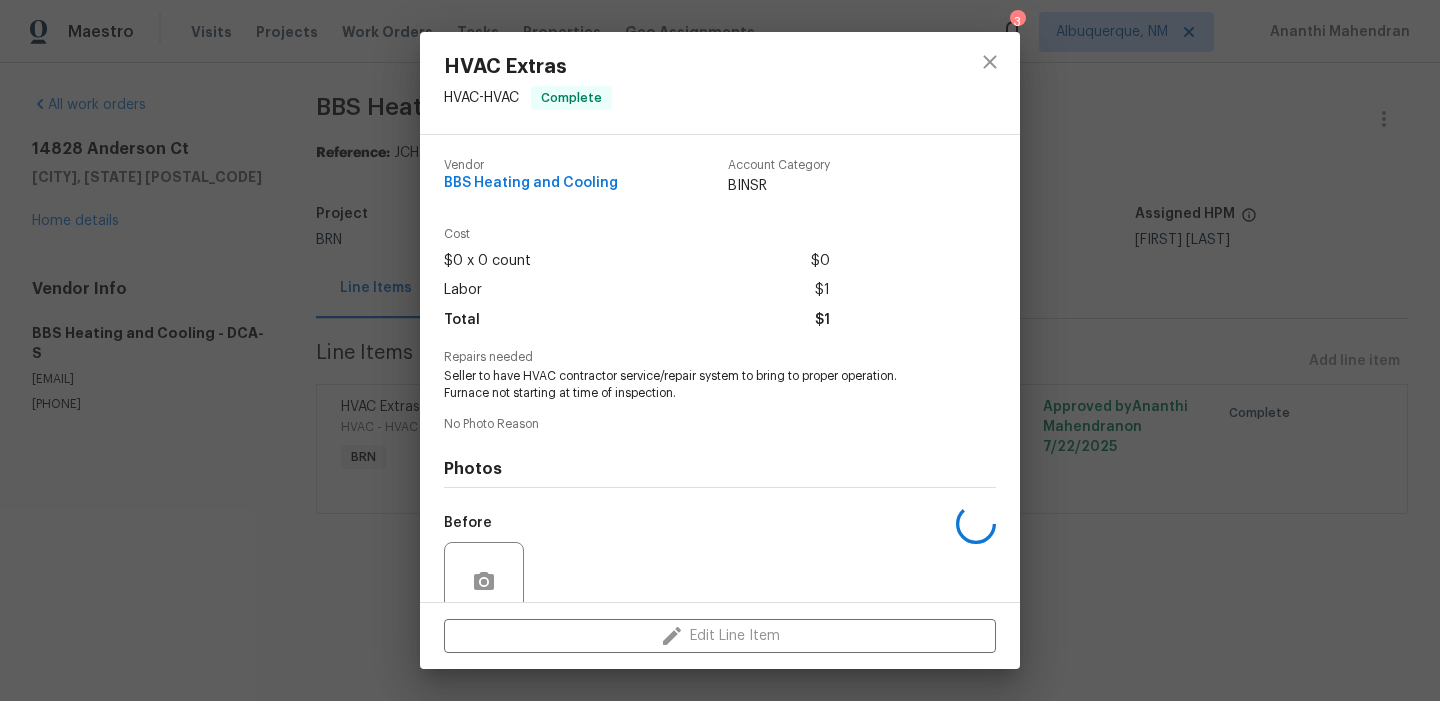 scroll, scrollTop: 169, scrollLeft: 0, axis: vertical 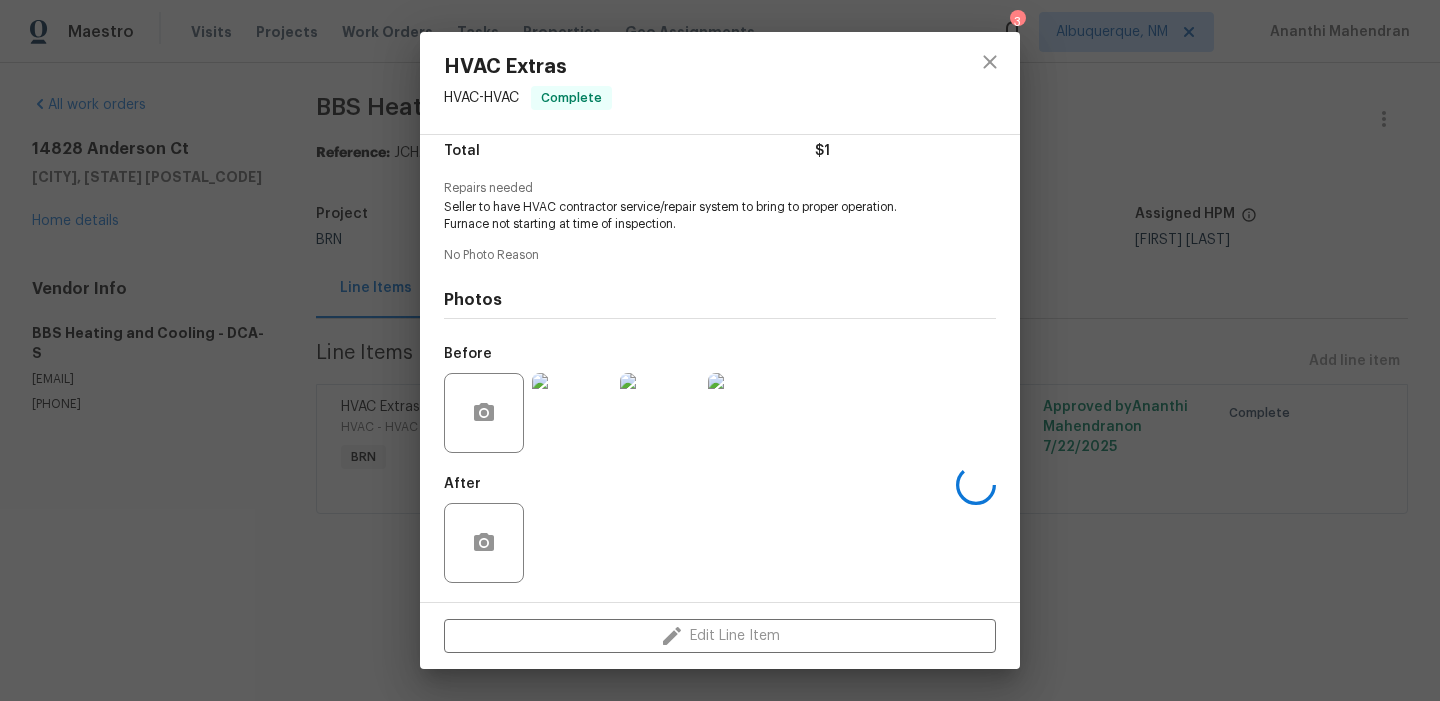 click at bounding box center (572, 413) 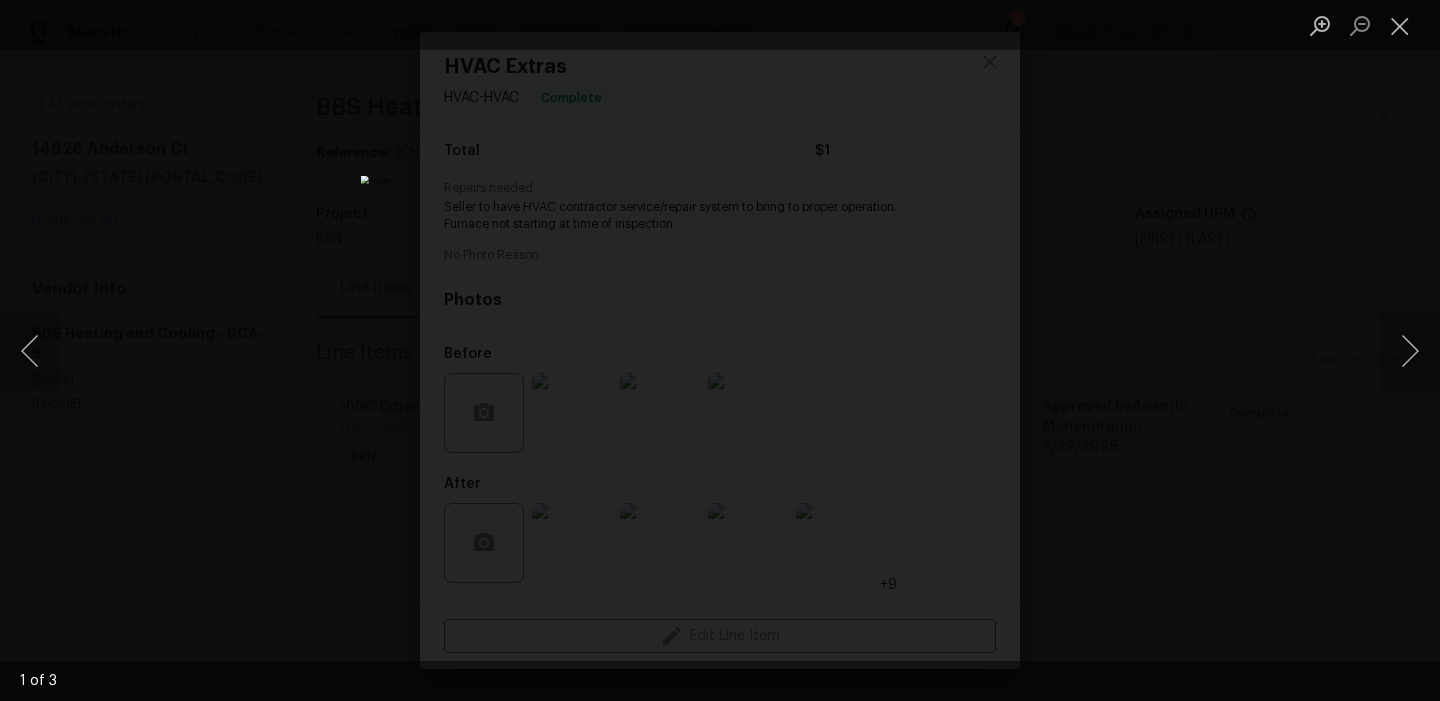 click at bounding box center [720, 350] 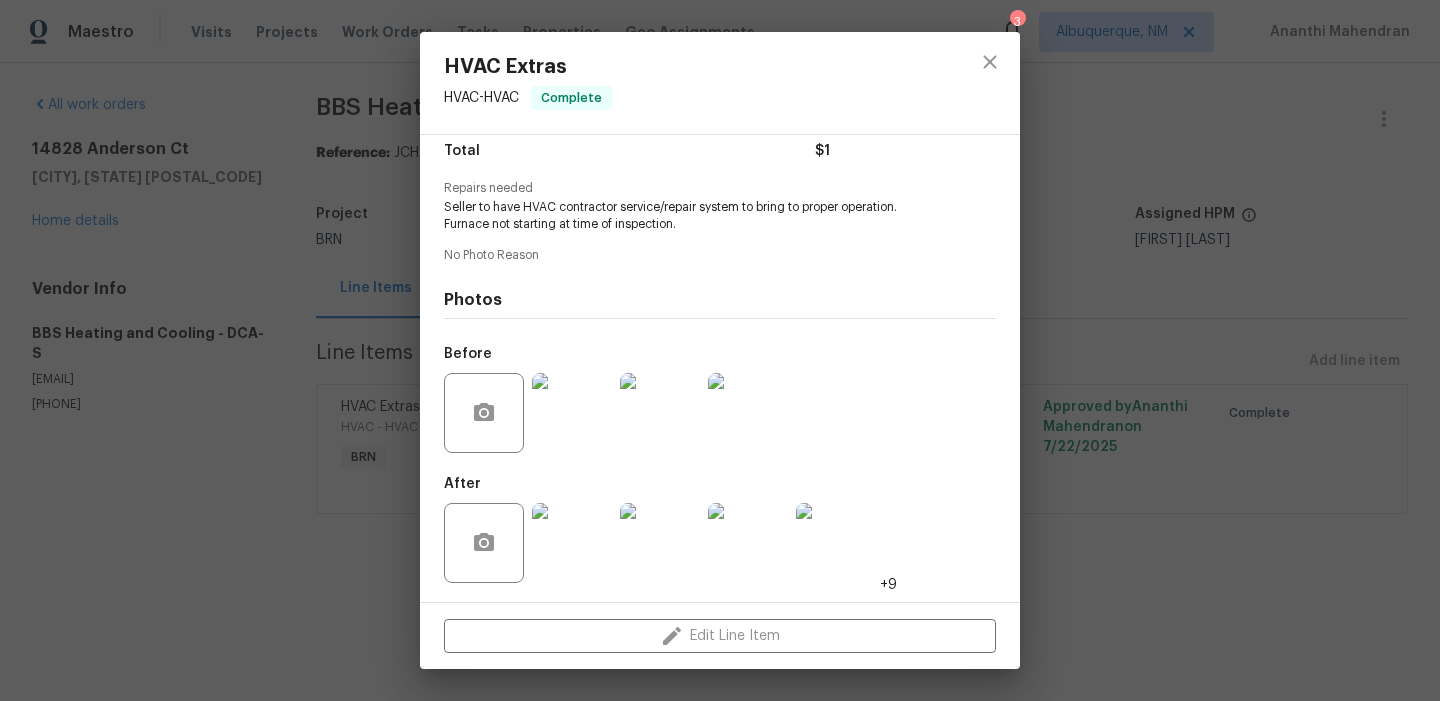 click on "HVAC Extras HVAC  -  HVAC Complete Vendor BBS Heating and Cooling Account Category BINSR Cost $0 x 0 count $0 Labor $1 Total $1 Repairs needed Seller to have HVAC contractor service/repair system to bring to proper operation. Furnace not starting at time of inspection. No Photo Reason   Photos Before After  +9  Edit Line Item" at bounding box center [720, 350] 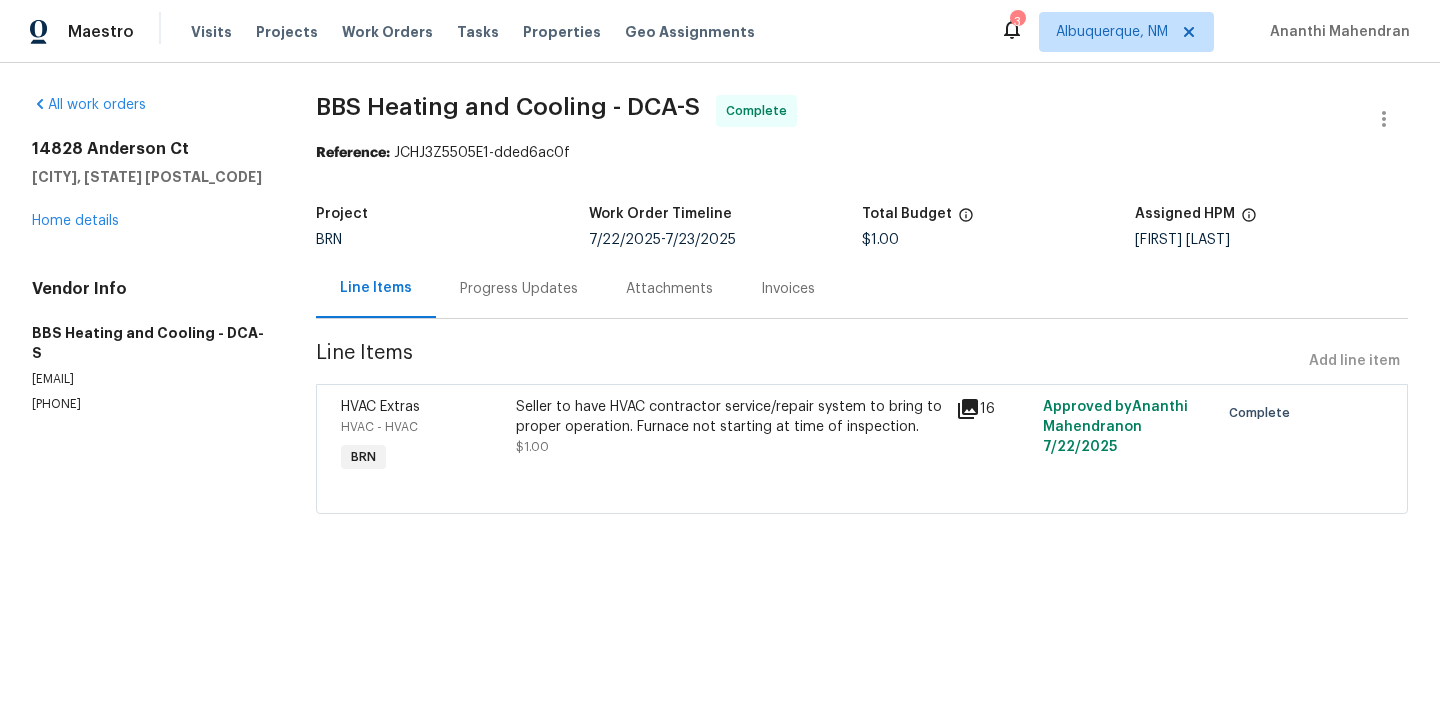 click on "HVAC - HVAC" at bounding box center (423, 427) 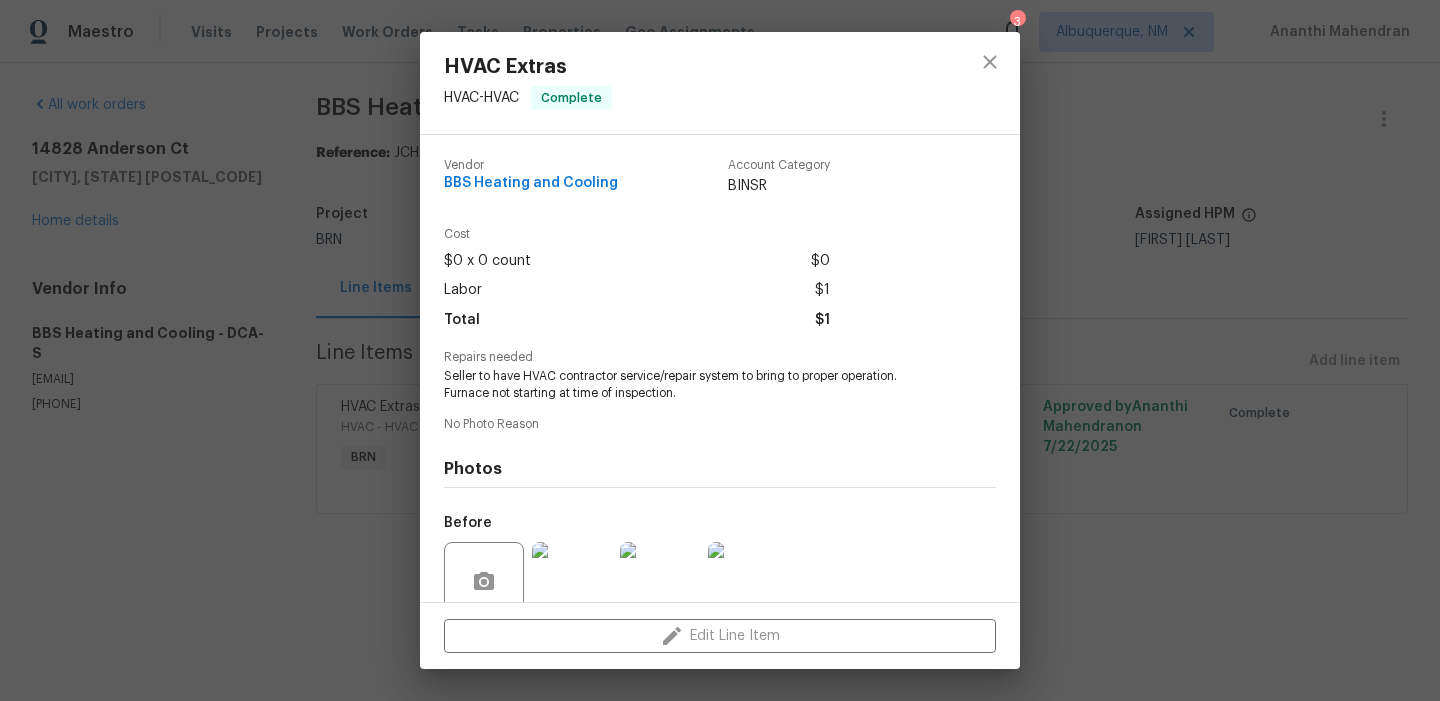 scroll, scrollTop: 169, scrollLeft: 0, axis: vertical 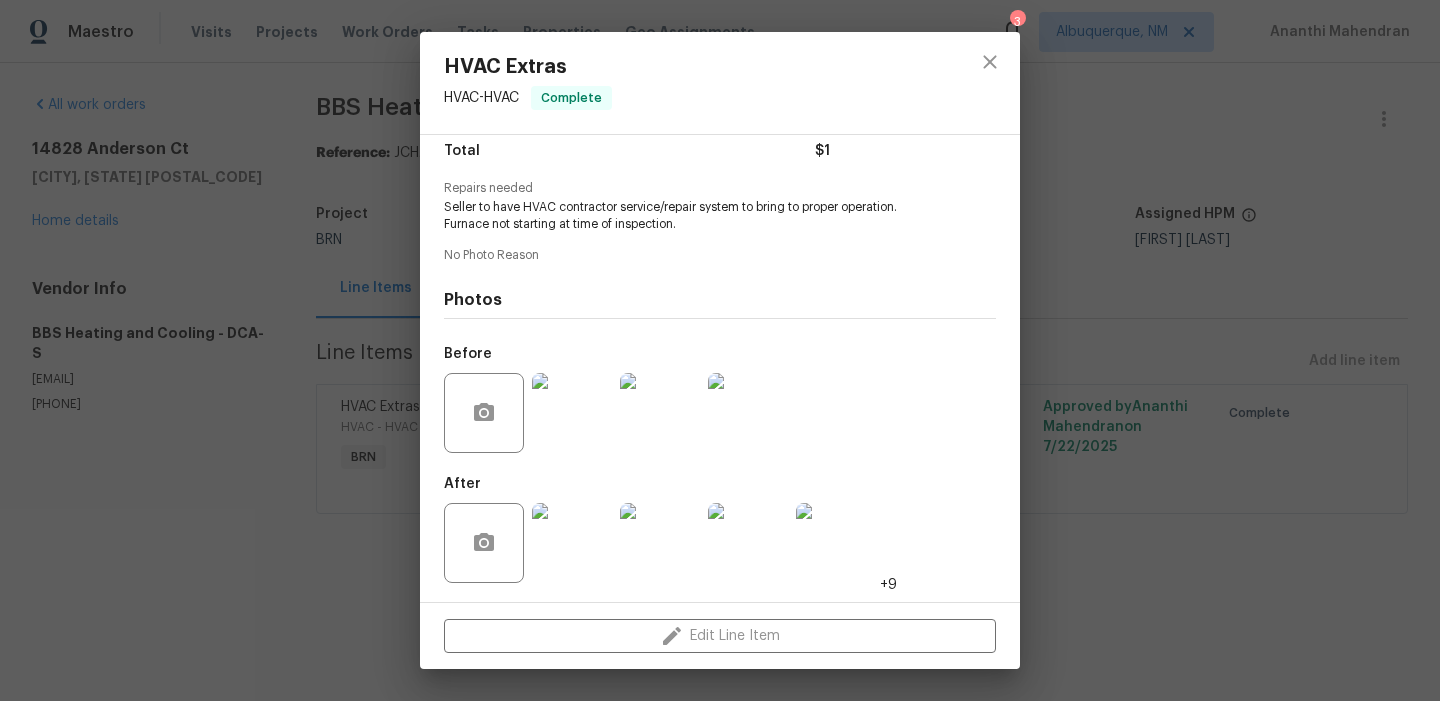 click at bounding box center (572, 543) 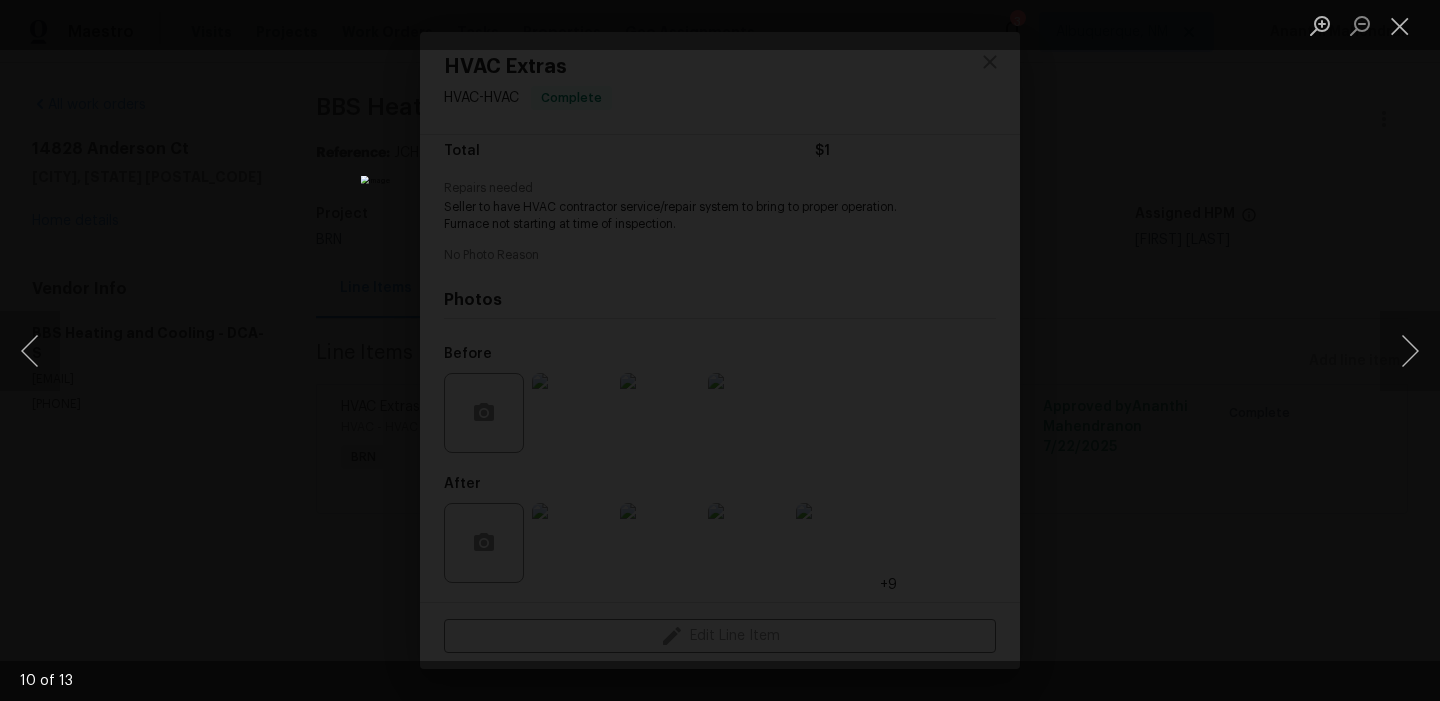 click at bounding box center [720, 351] 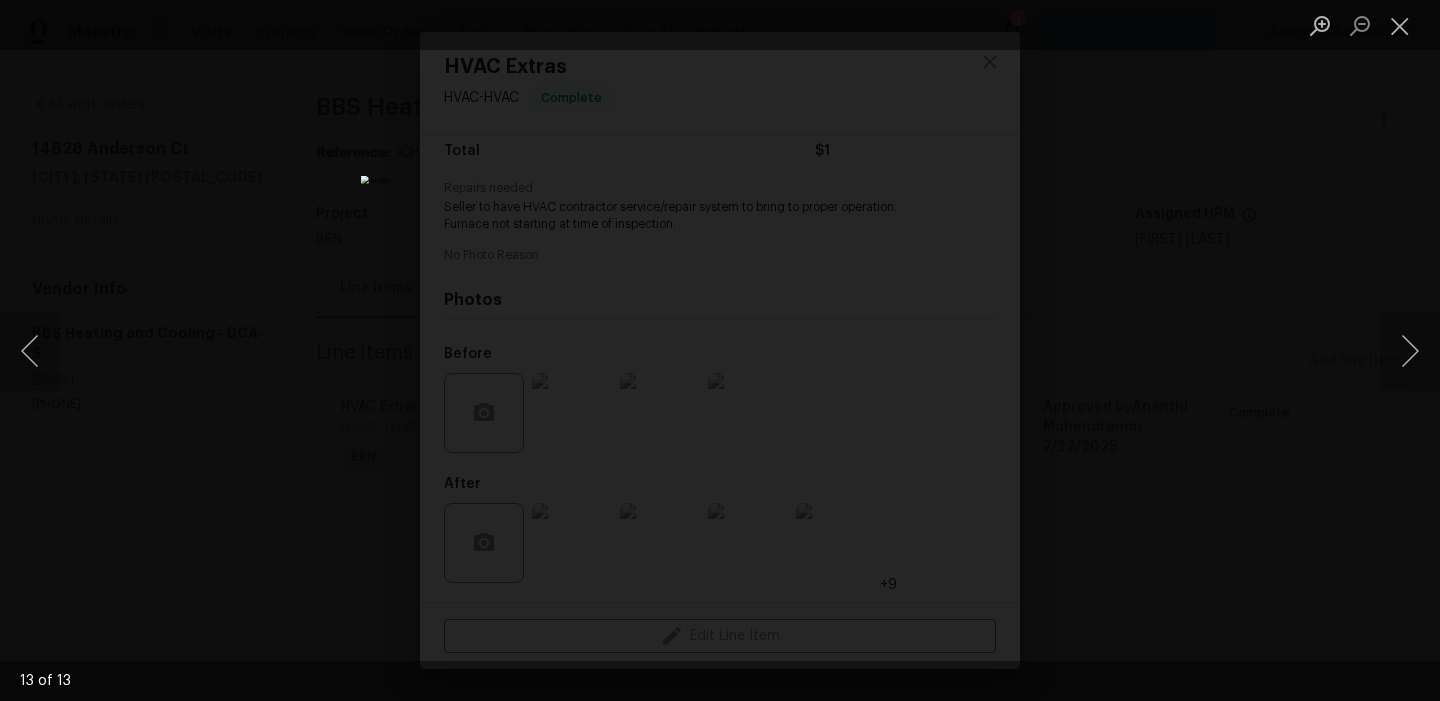 click at bounding box center [720, 350] 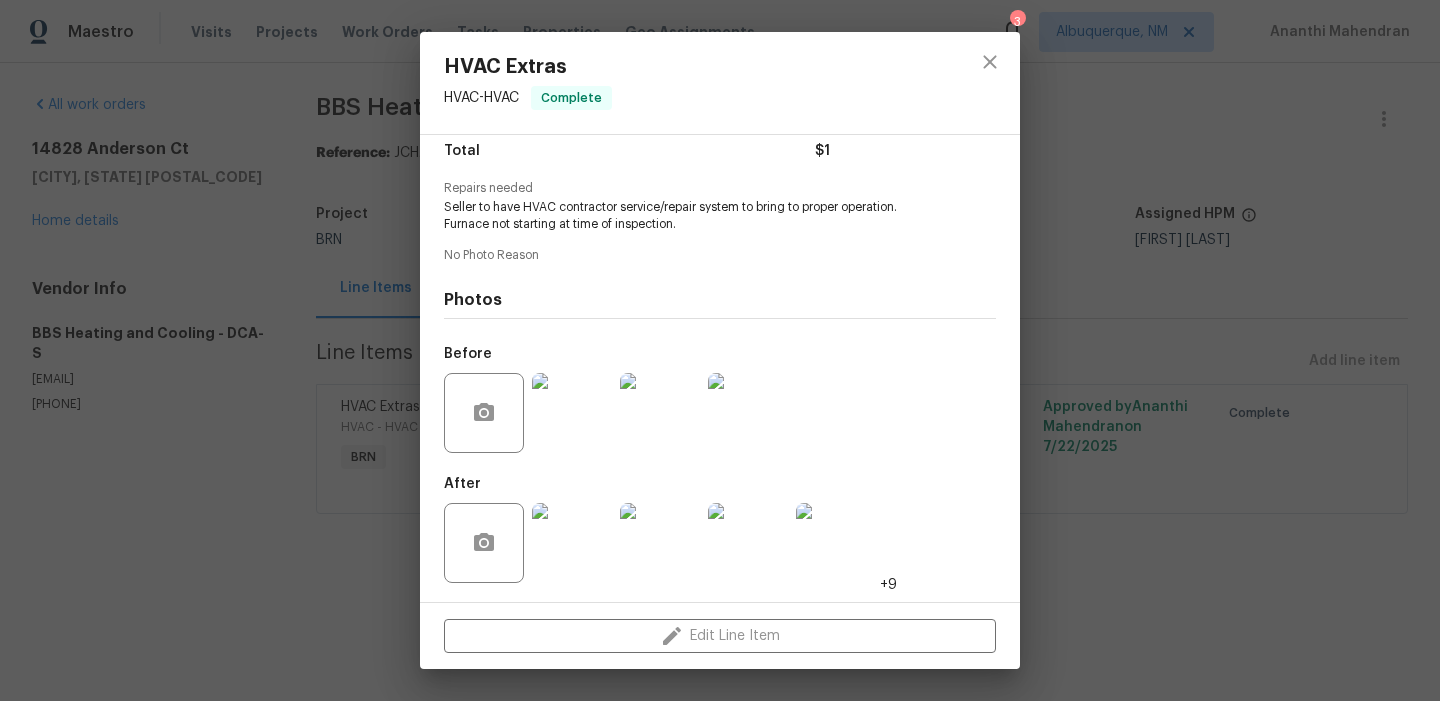 click on "HVAC Extras HVAC  -  HVAC Complete Vendor BBS Heating and Cooling Account Category BINSR Cost $0 x 0 count $0 Labor $1 Total $1 Repairs needed Seller to have HVAC contractor service/repair system to bring to proper operation. Furnace not starting at time of inspection. No Photo Reason   Photos Before After  +9  Edit Line Item" at bounding box center (720, 350) 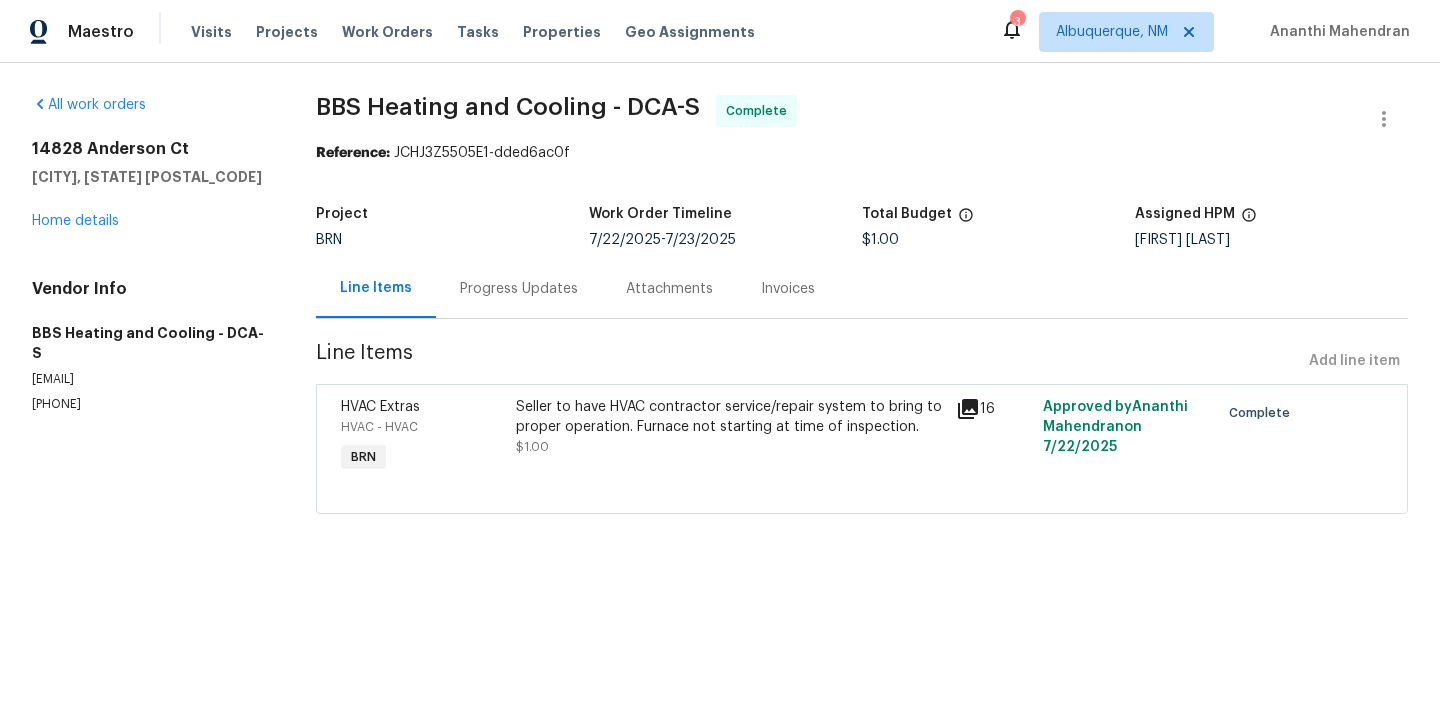 click on "BBS Heating and Cooling - DCA-S Complete Reference:   JCHJ3Z5505E1-dded6ac0f Project BRN   Work Order Timeline 7/22/2025  -  7/23/2025 Total Budget $1.00 Assigned HPM Christopher Pace Line Items Progress Updates Attachments Invoices Line Items Add line item HVAC Extras HVAC - HVAC BRN Seller to have HVAC contractor service/repair system to bring to proper operation. Furnace not starting at time of inspection. $1.00   16 Approved by  Ananthi Mahendran  on   7/22/2025 Complete" at bounding box center [862, 316] 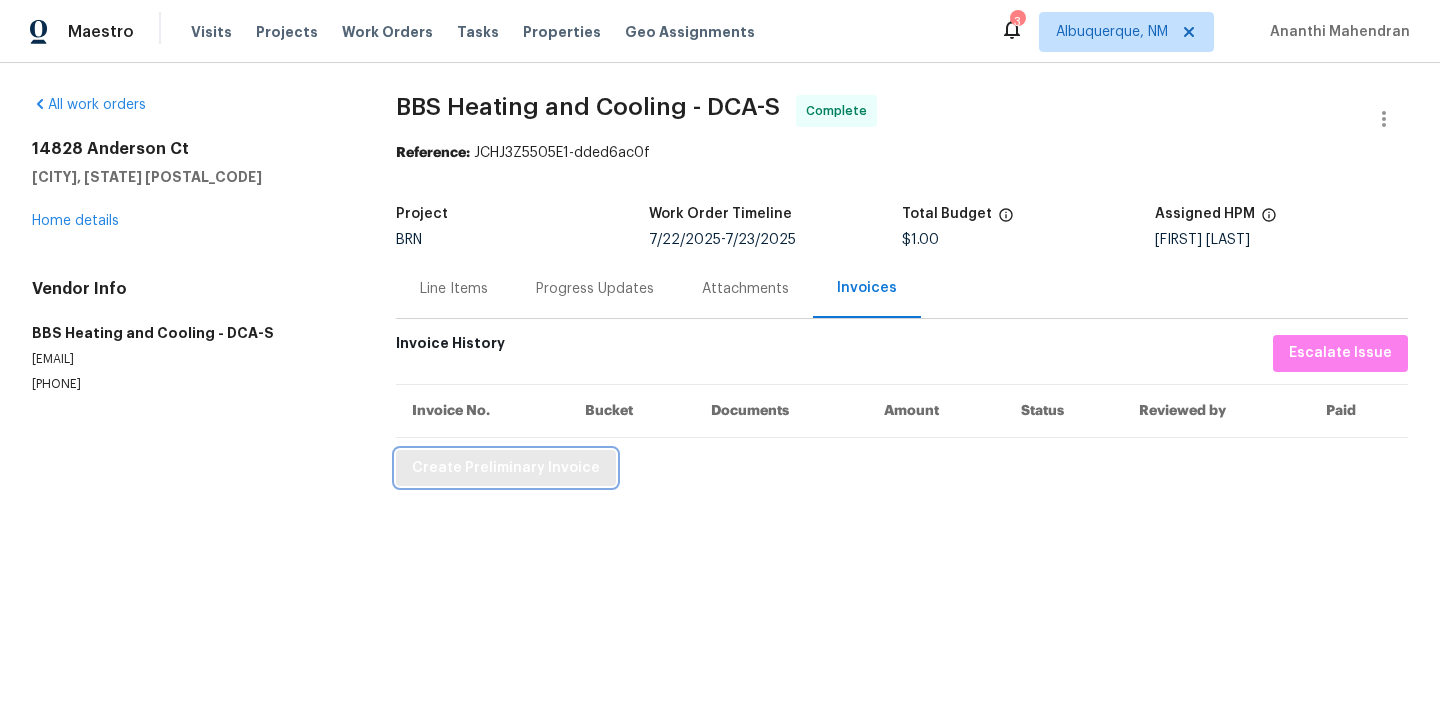 click on "Create Preliminary Invoice" at bounding box center [506, 468] 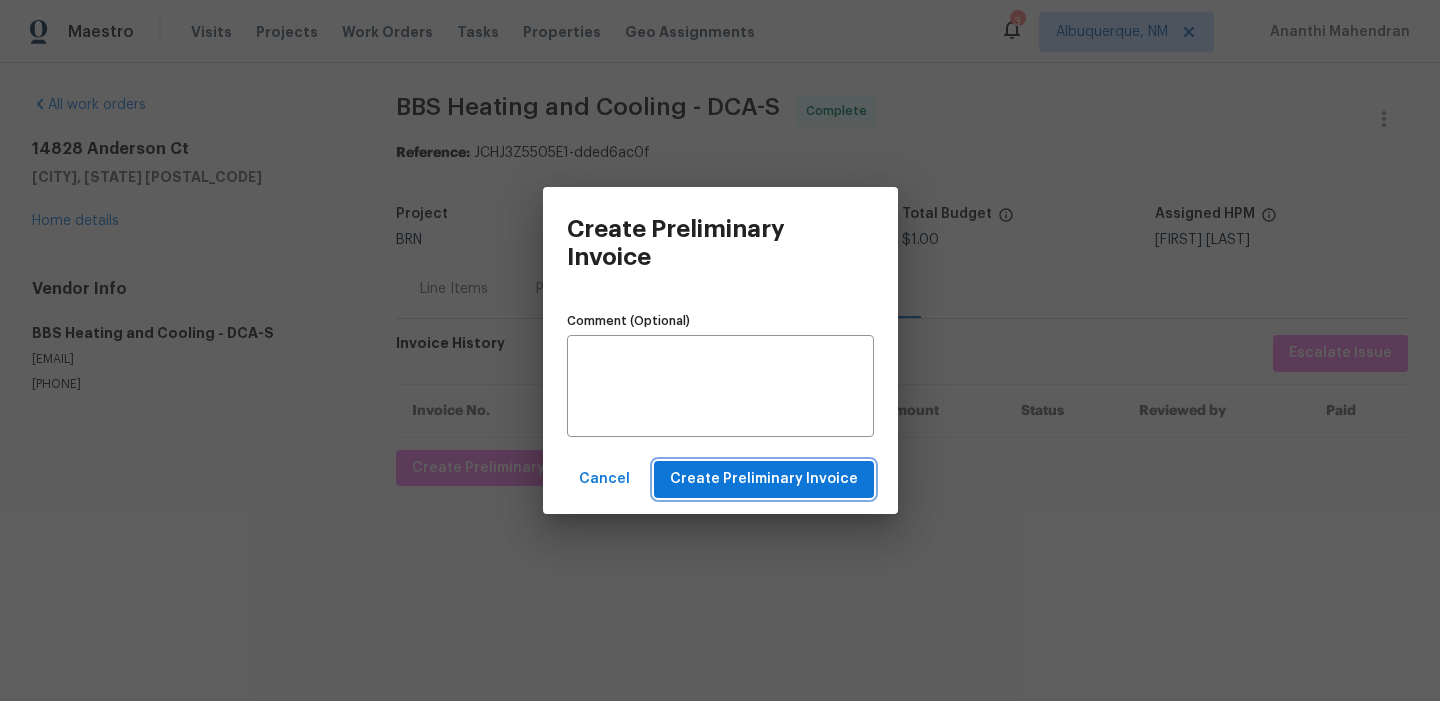 click on "Create Preliminary Invoice" at bounding box center [764, 479] 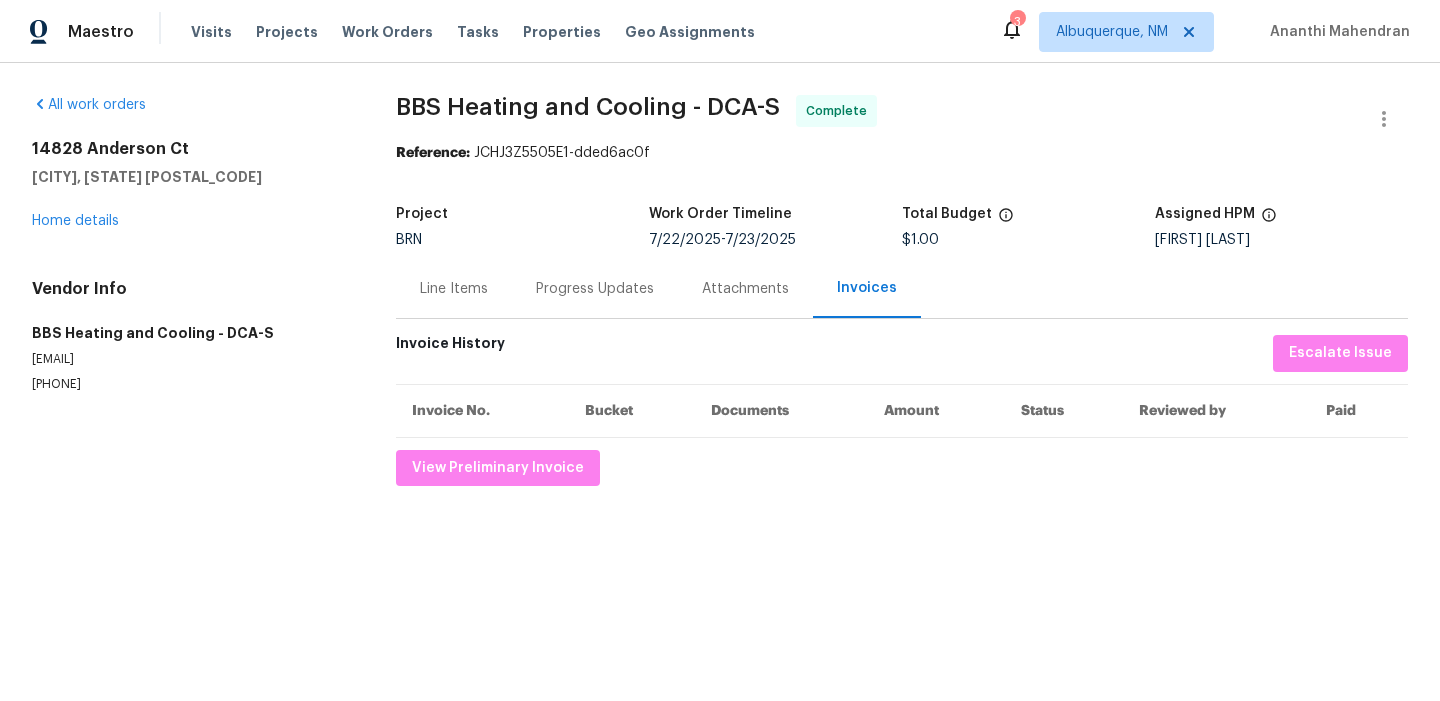click on "14828 Anderson Ct Woodbridge, VA 22193 Home details" at bounding box center [190, 185] 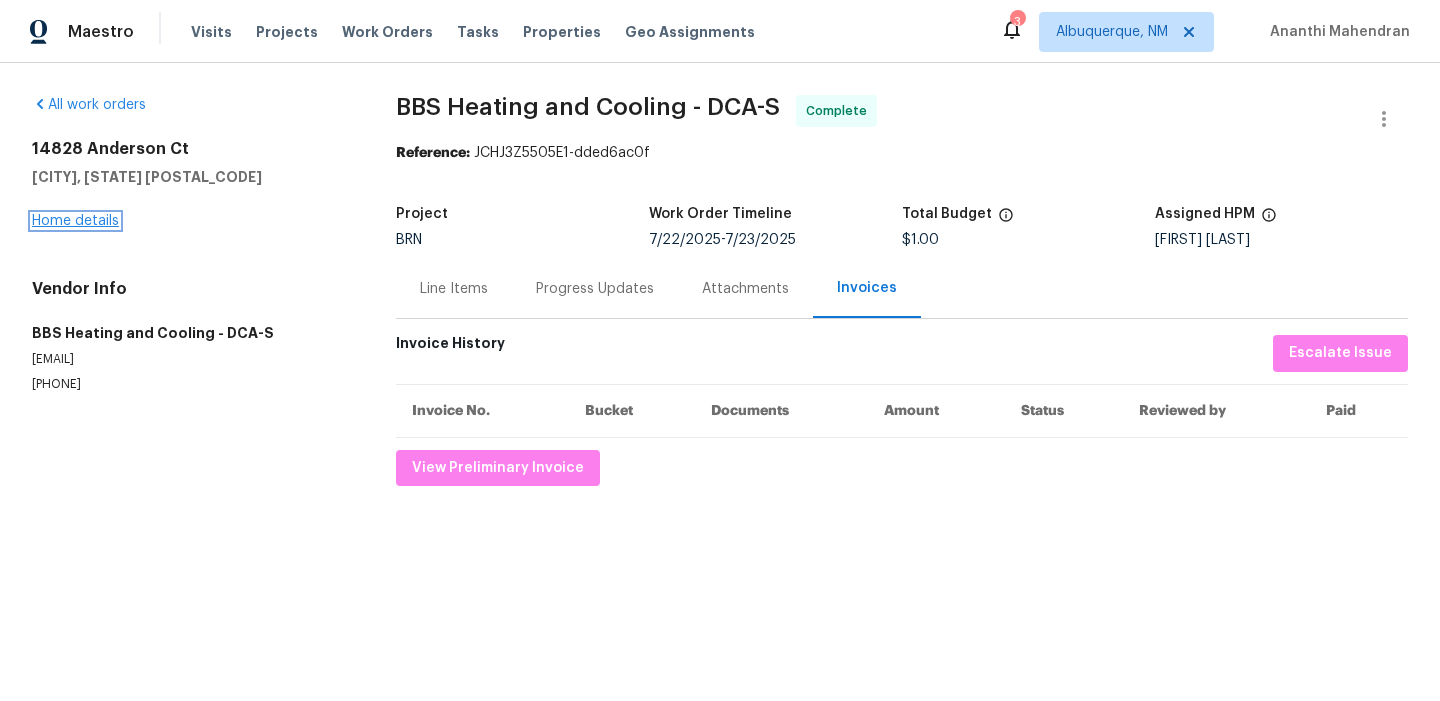 click on "Home details" at bounding box center (75, 221) 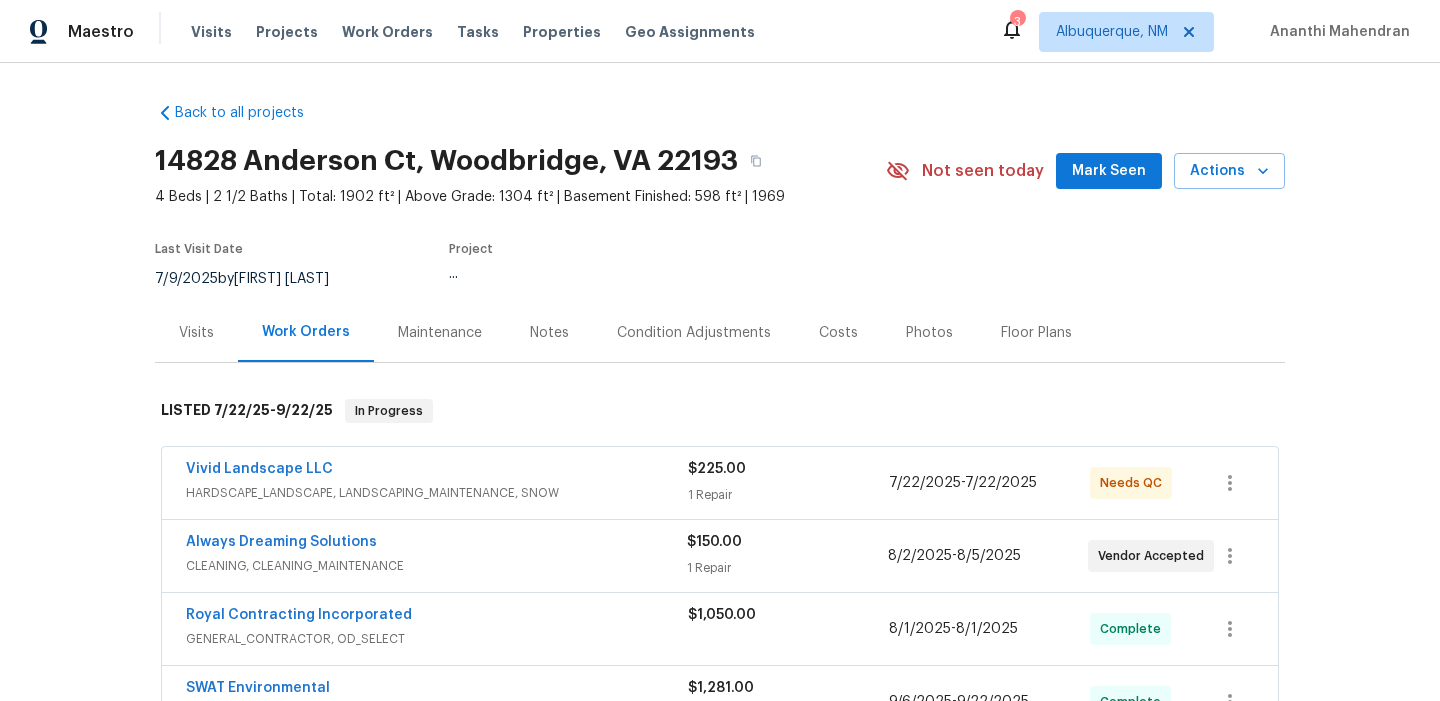 scroll, scrollTop: 251, scrollLeft: 0, axis: vertical 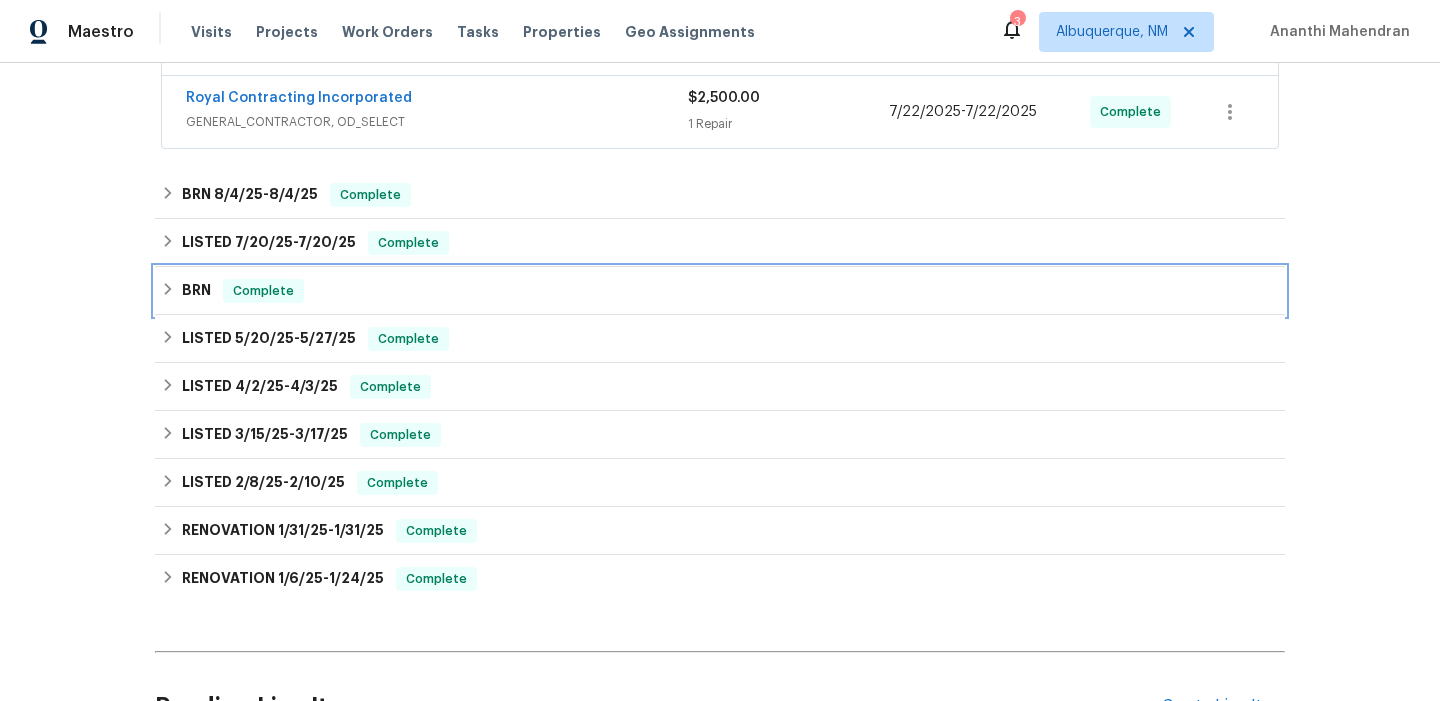 click on "Complete" at bounding box center [263, 291] 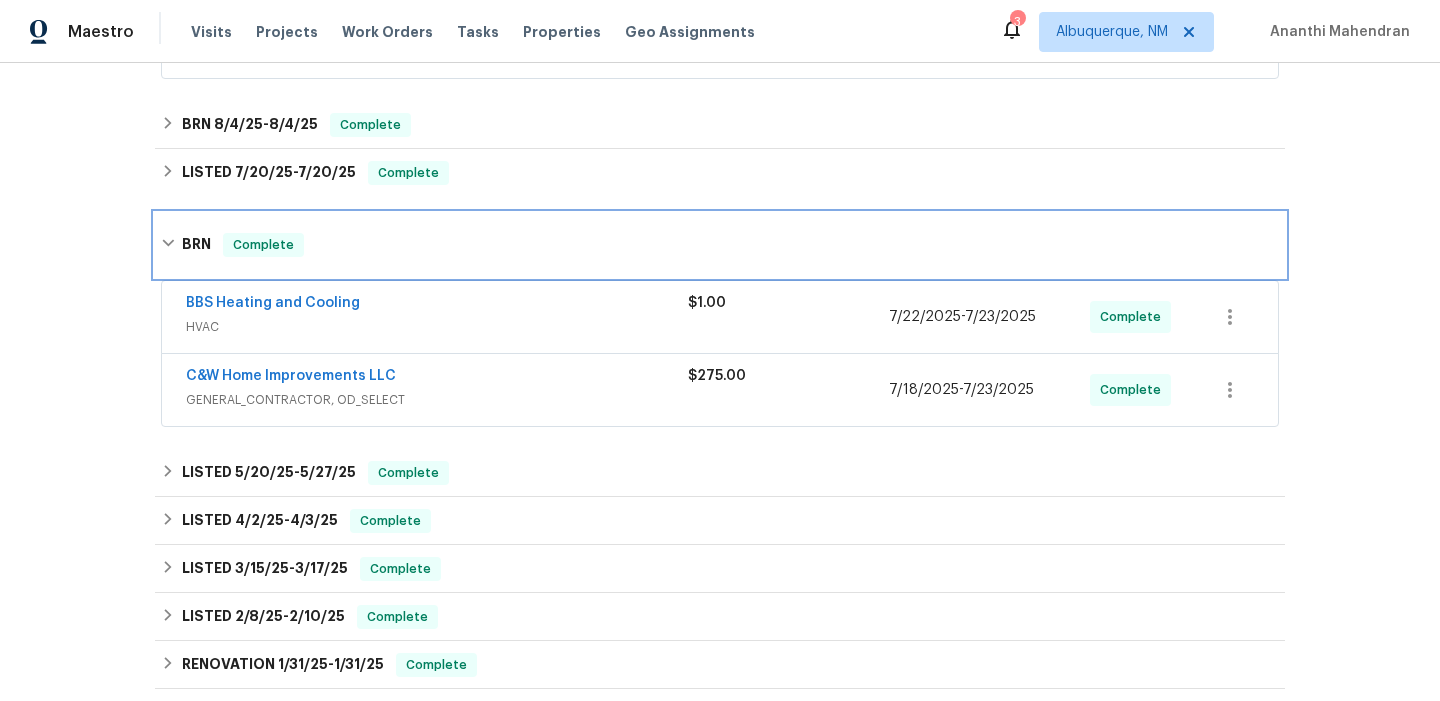 scroll, scrollTop: 858, scrollLeft: 0, axis: vertical 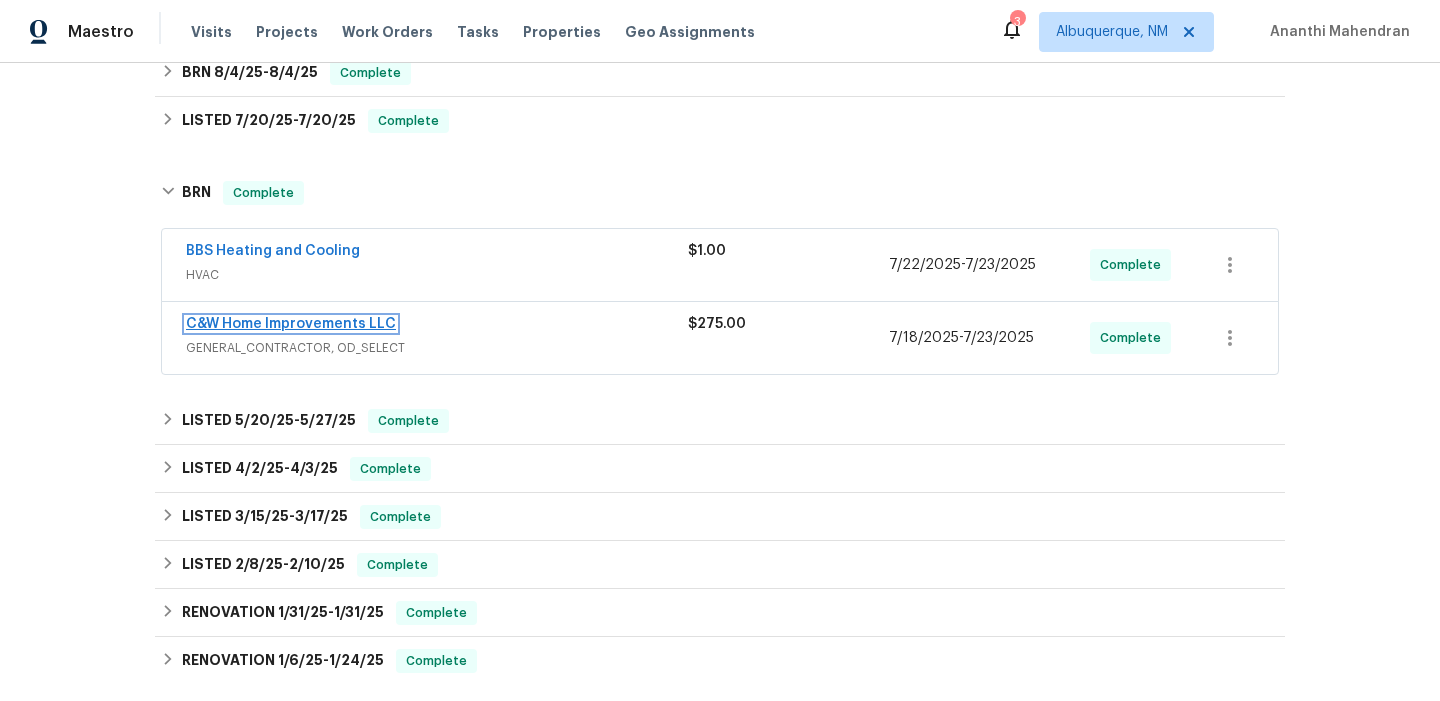 click on "C&W Home Improvements LLC" at bounding box center (291, 324) 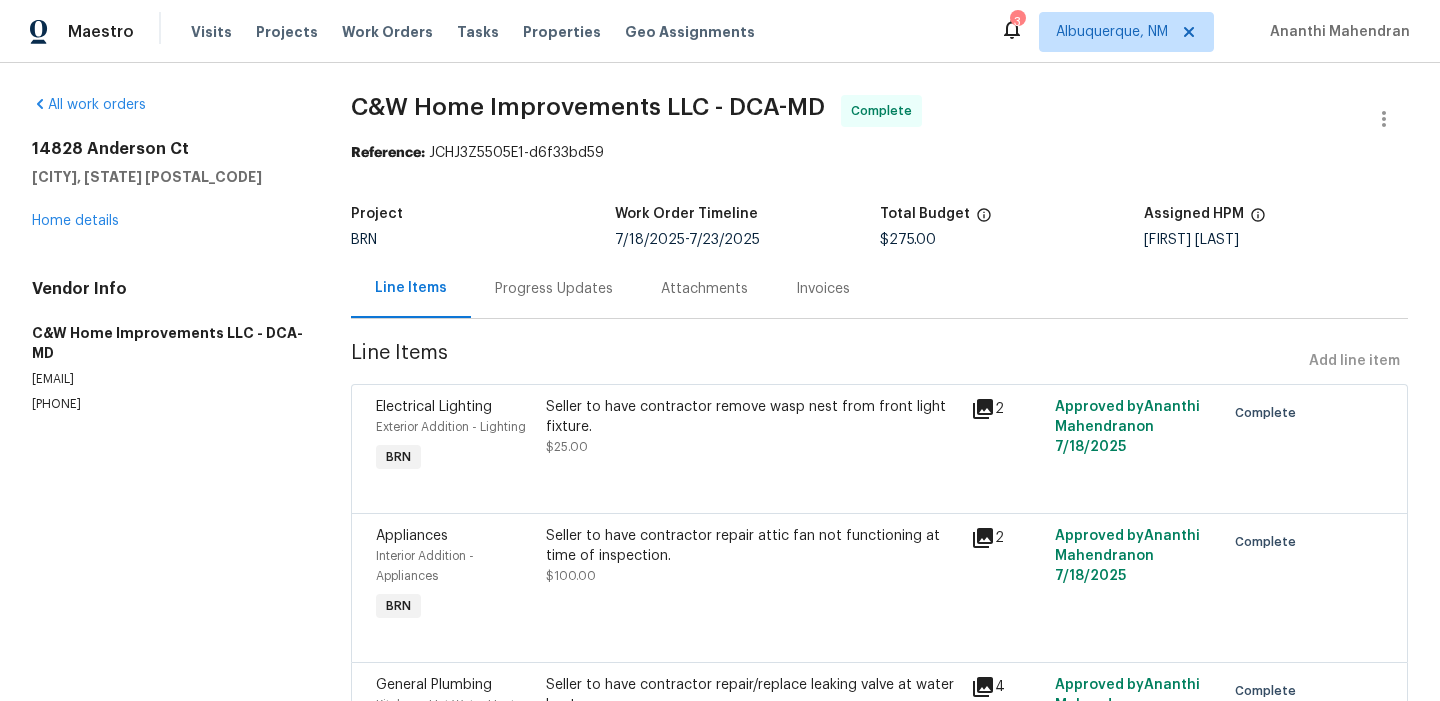 click on "Seller to have contractor remove wasp nest from front light fixture." at bounding box center (752, 417) 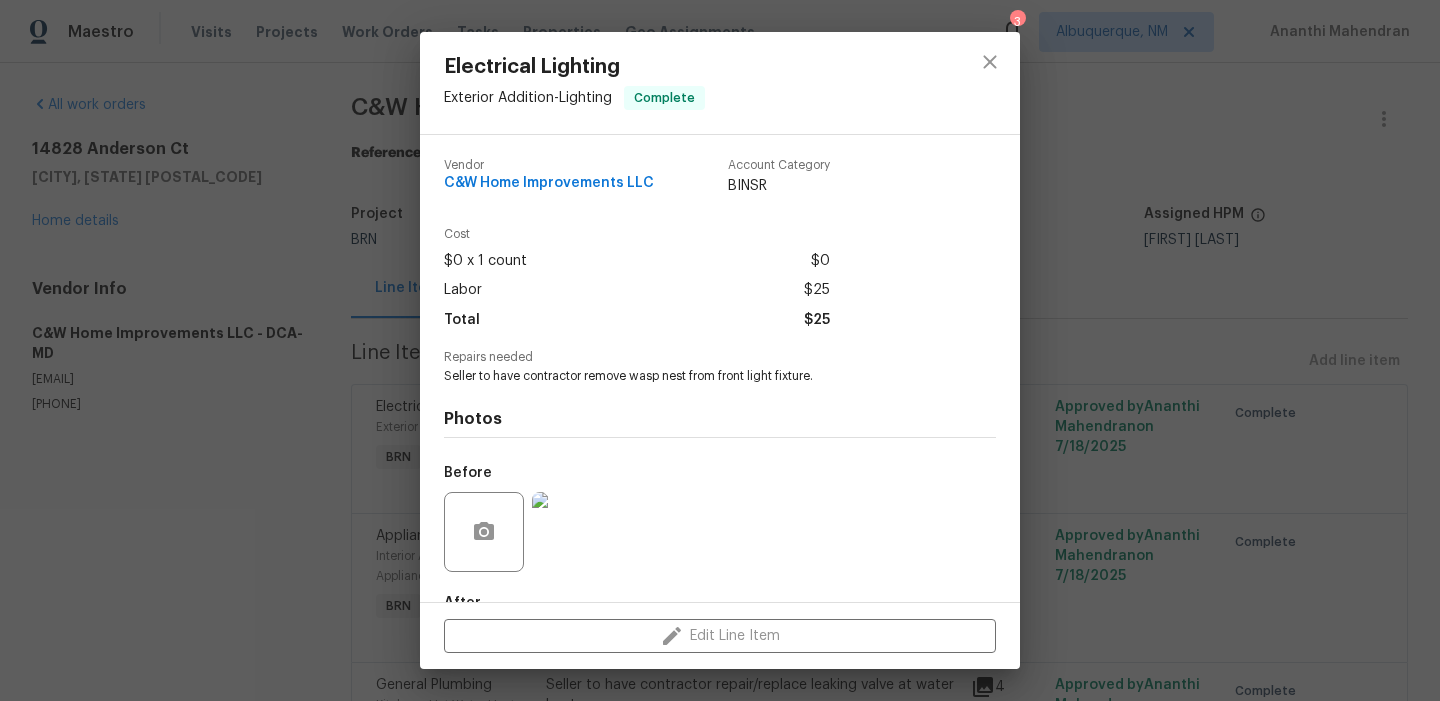 click on "Electrical Lighting Exterior Addition  -  Lighting Complete Vendor C&W Home Improvements LLC Account Category BINSR Cost $0 x 1 count $0 Labor $25 Total $25 Repairs needed Seller to have contractor remove wasp nest from front light fixture. Photos Before After  Edit Line Item" at bounding box center (720, 350) 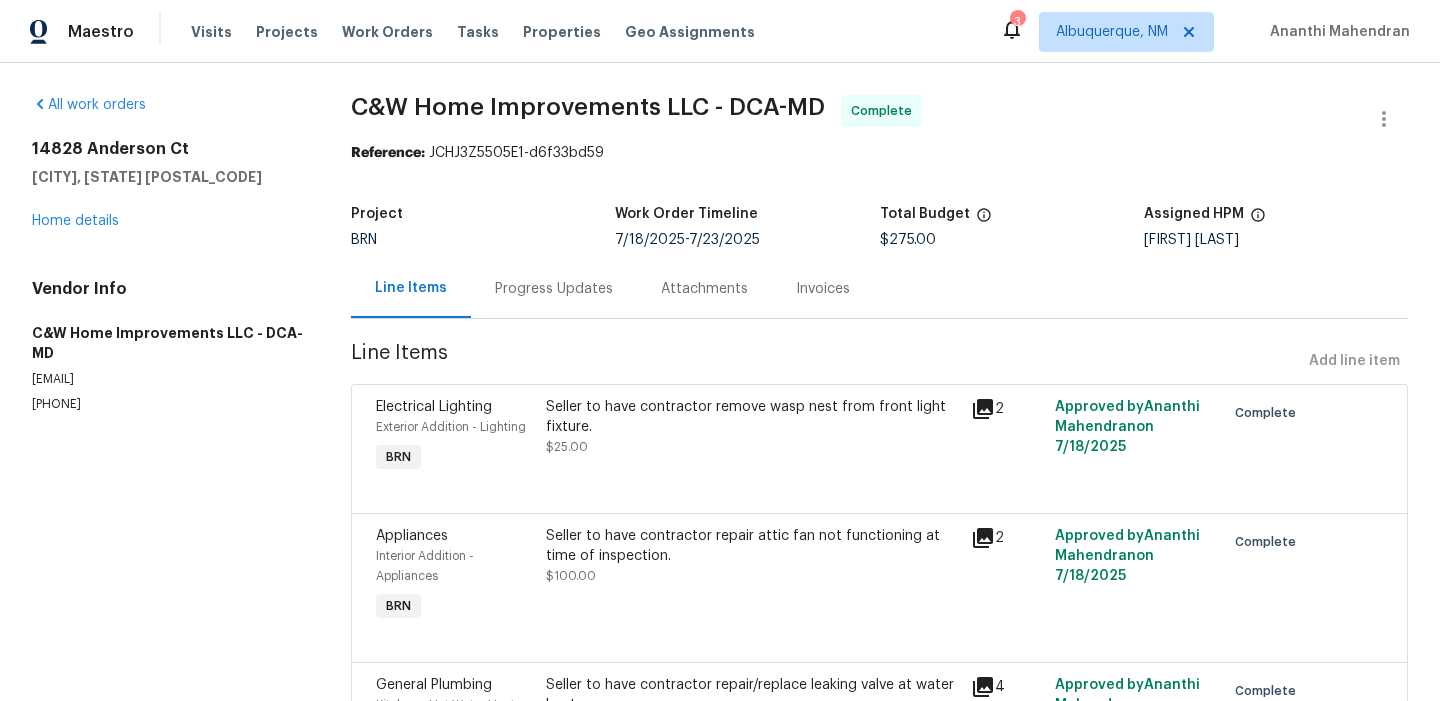 scroll, scrollTop: 149, scrollLeft: 0, axis: vertical 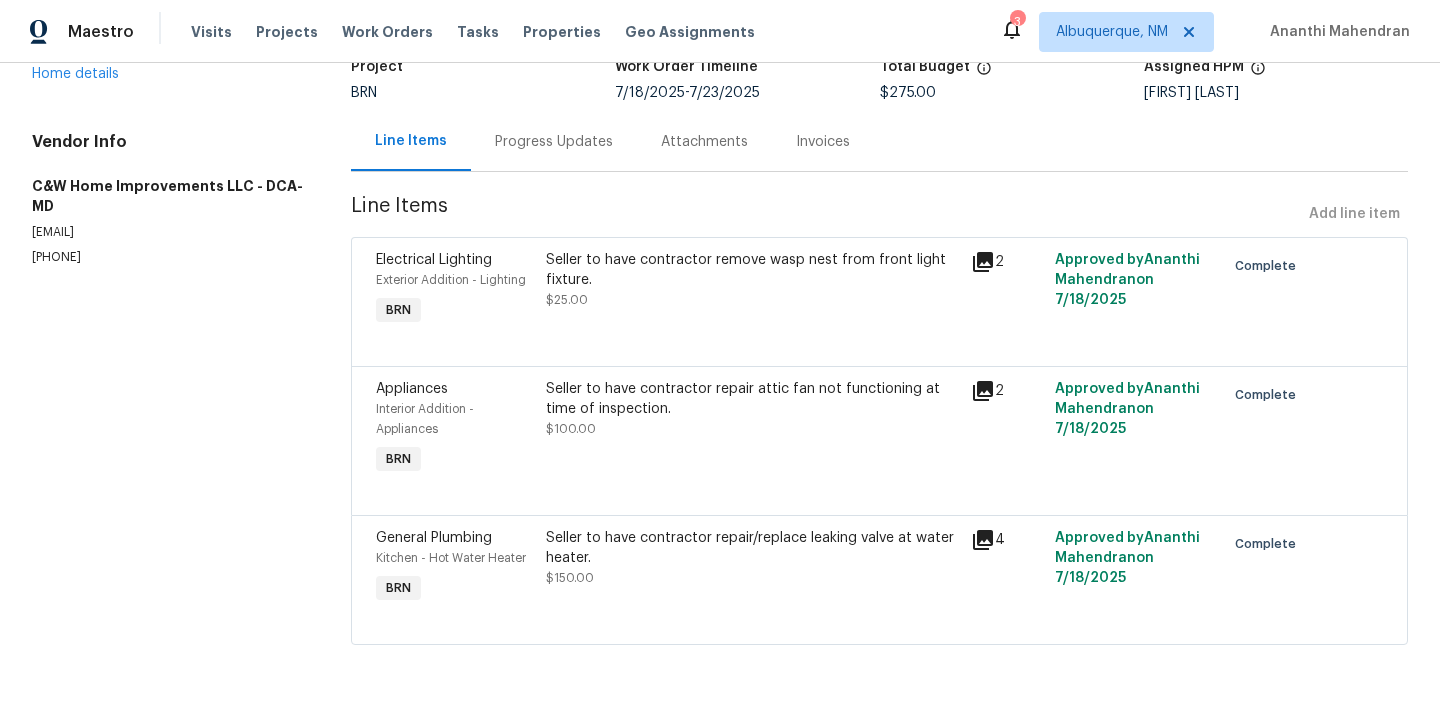 click at bounding box center (879, 342) 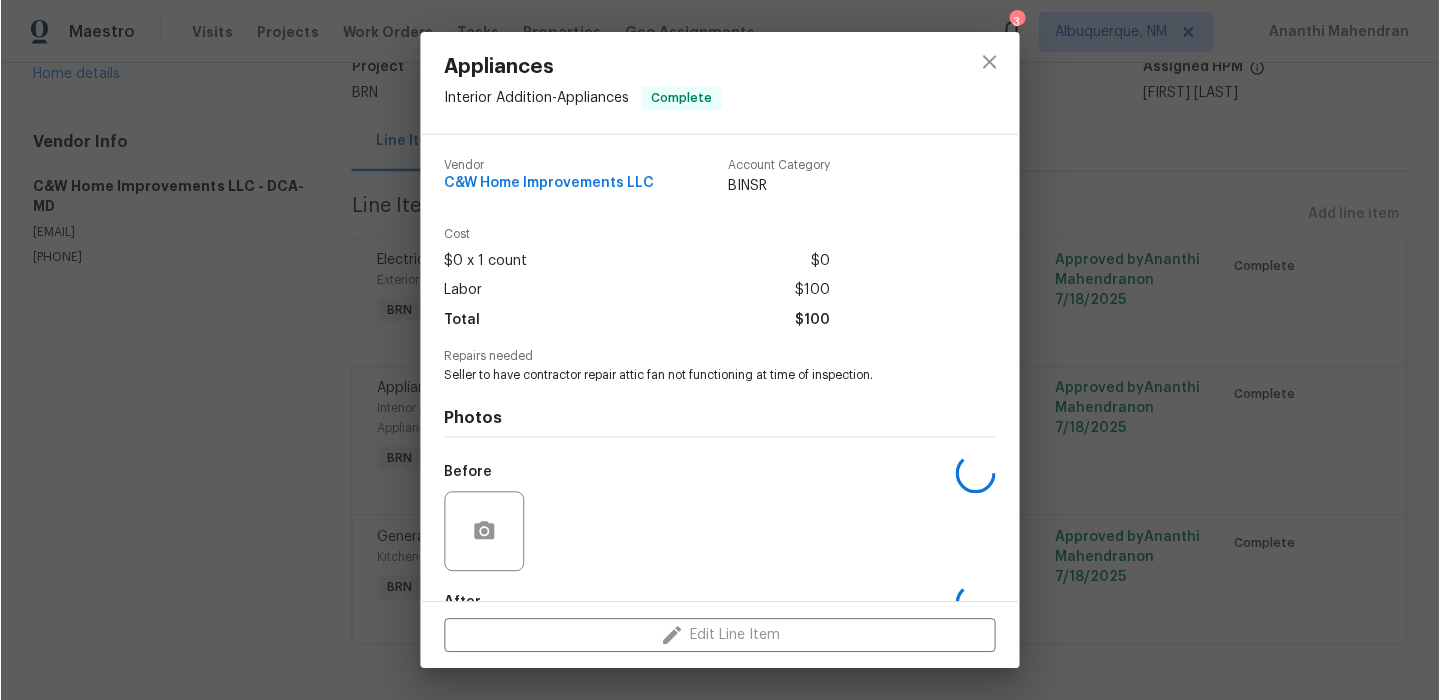 scroll, scrollTop: 120, scrollLeft: 0, axis: vertical 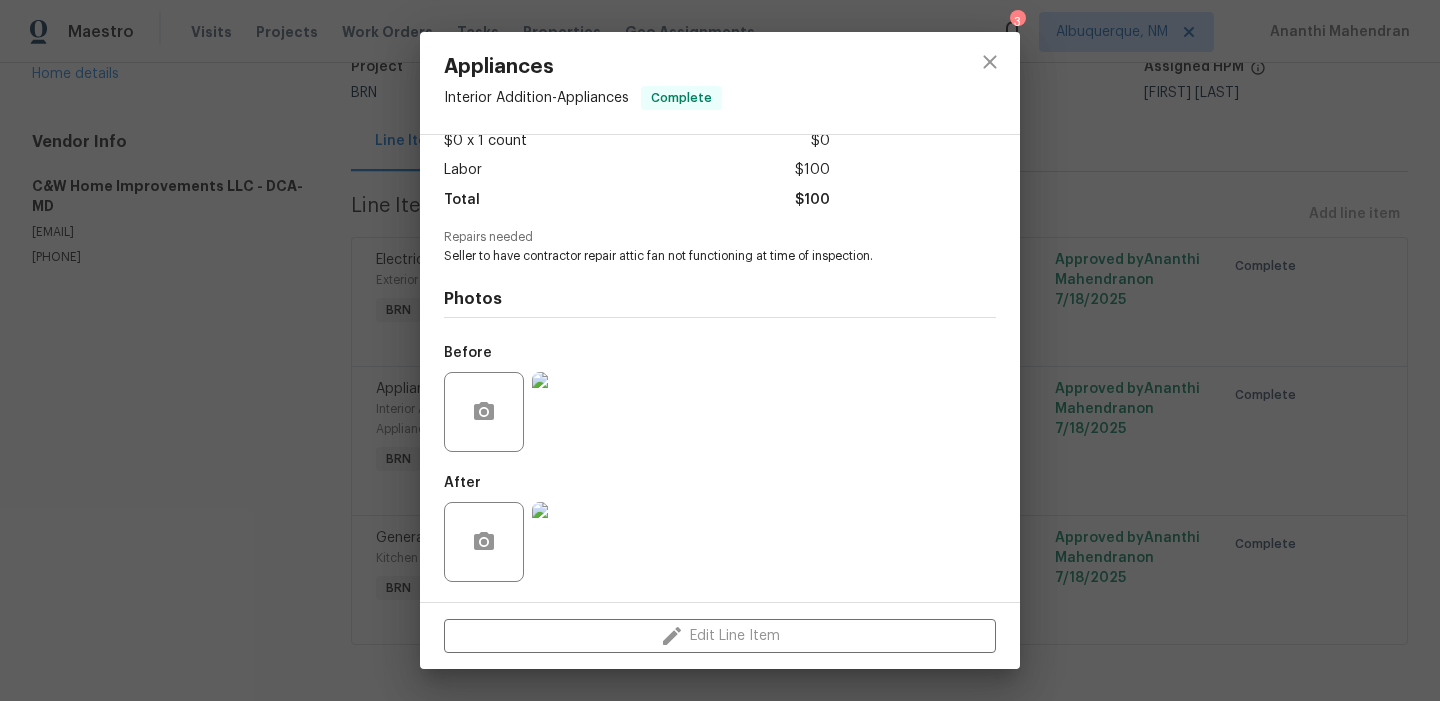 click at bounding box center (572, 412) 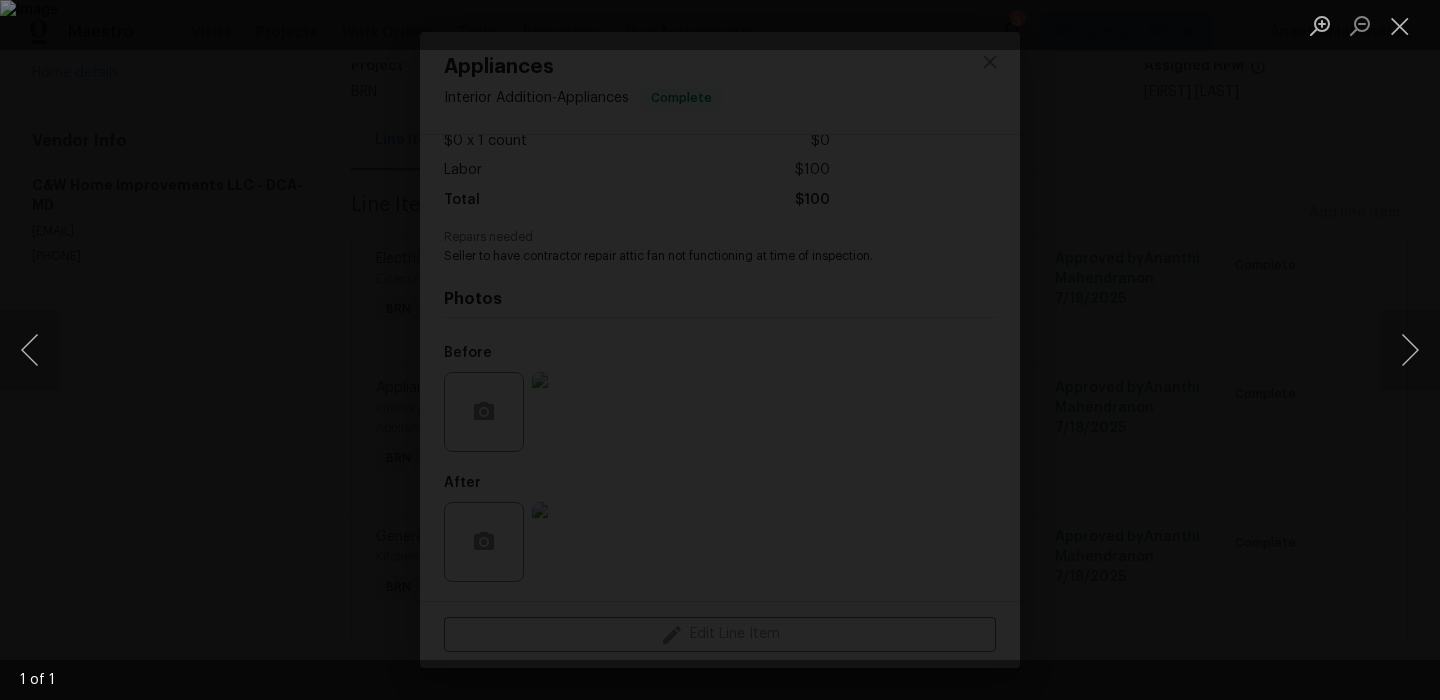 click at bounding box center (720, 350) 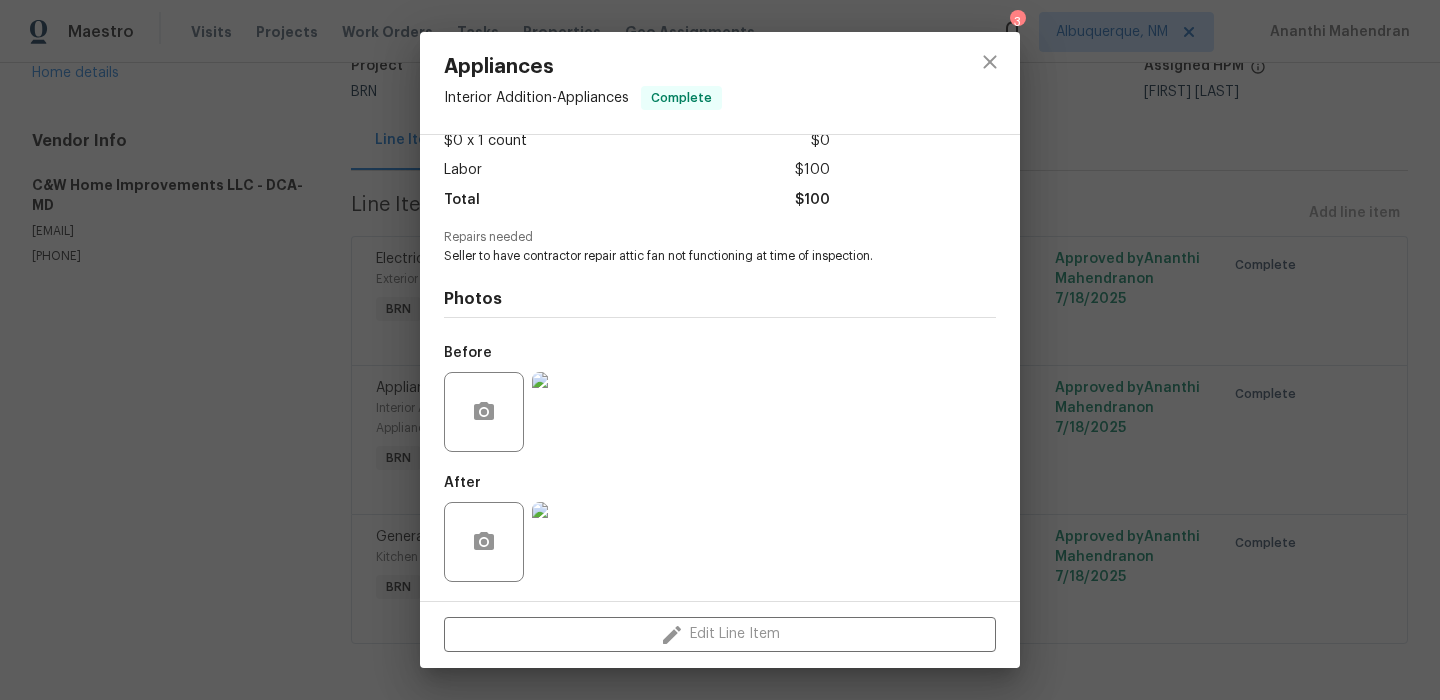 click at bounding box center [572, 542] 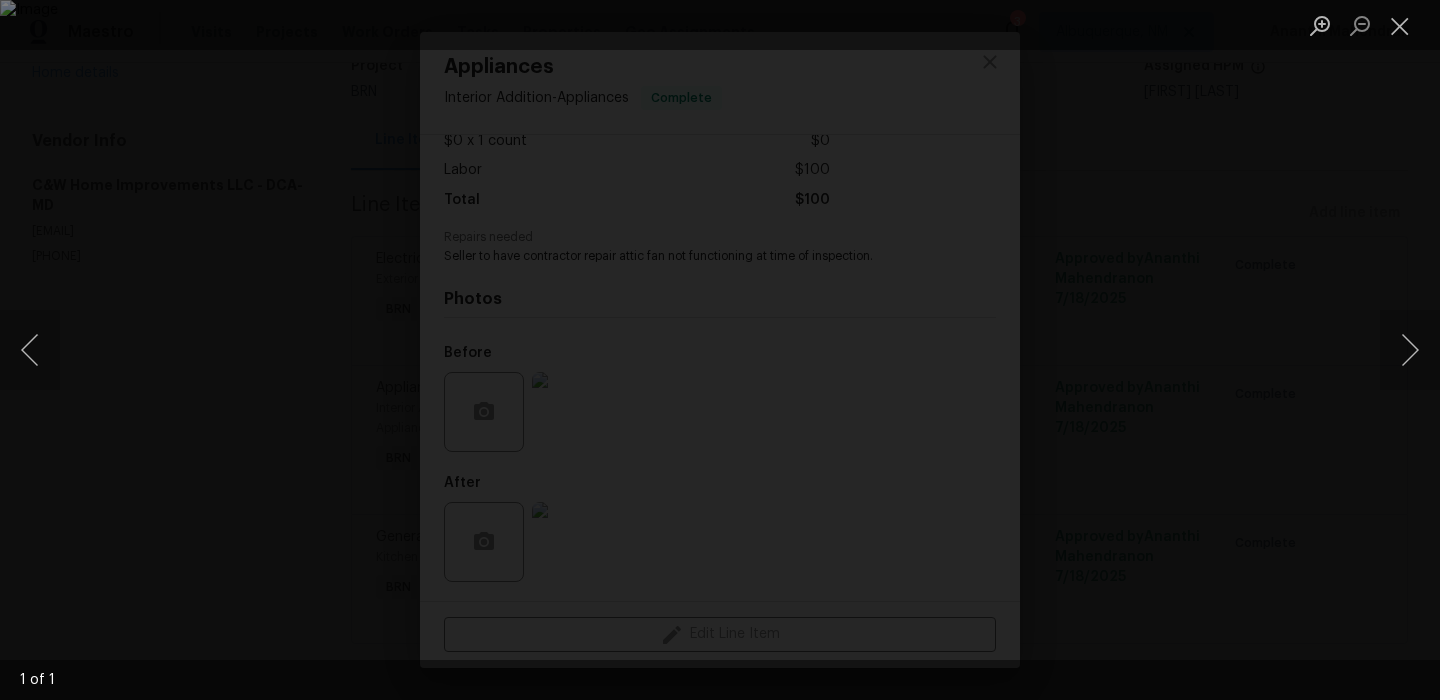 click at bounding box center (720, 350) 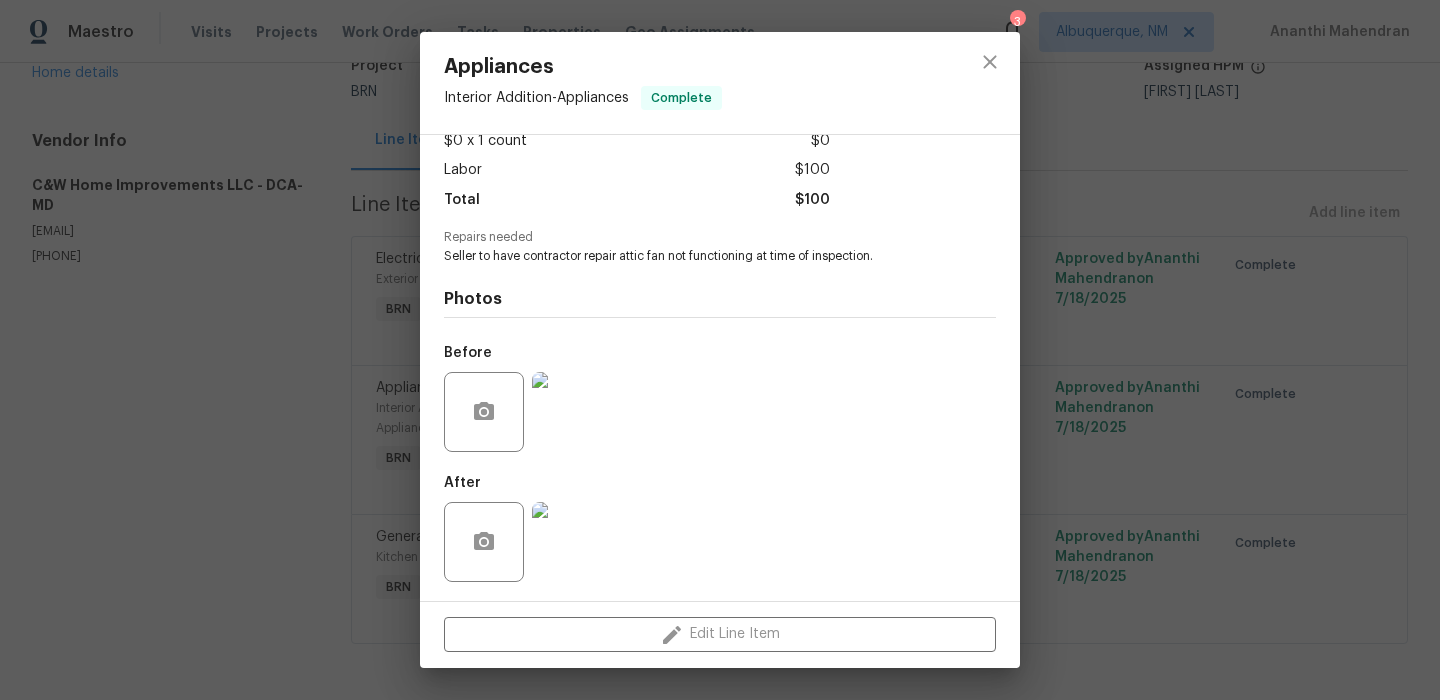 click on "Appliances Interior Addition  -  Appliances Complete Vendor C&W Home Improvements LLC Account Category BINSR Cost $0 x 1 count $0 Labor $100 Total $100 Repairs needed Seller to have contractor repair attic fan not functioning at time of inspection. Photos Before After  Edit Line Item" at bounding box center (720, 350) 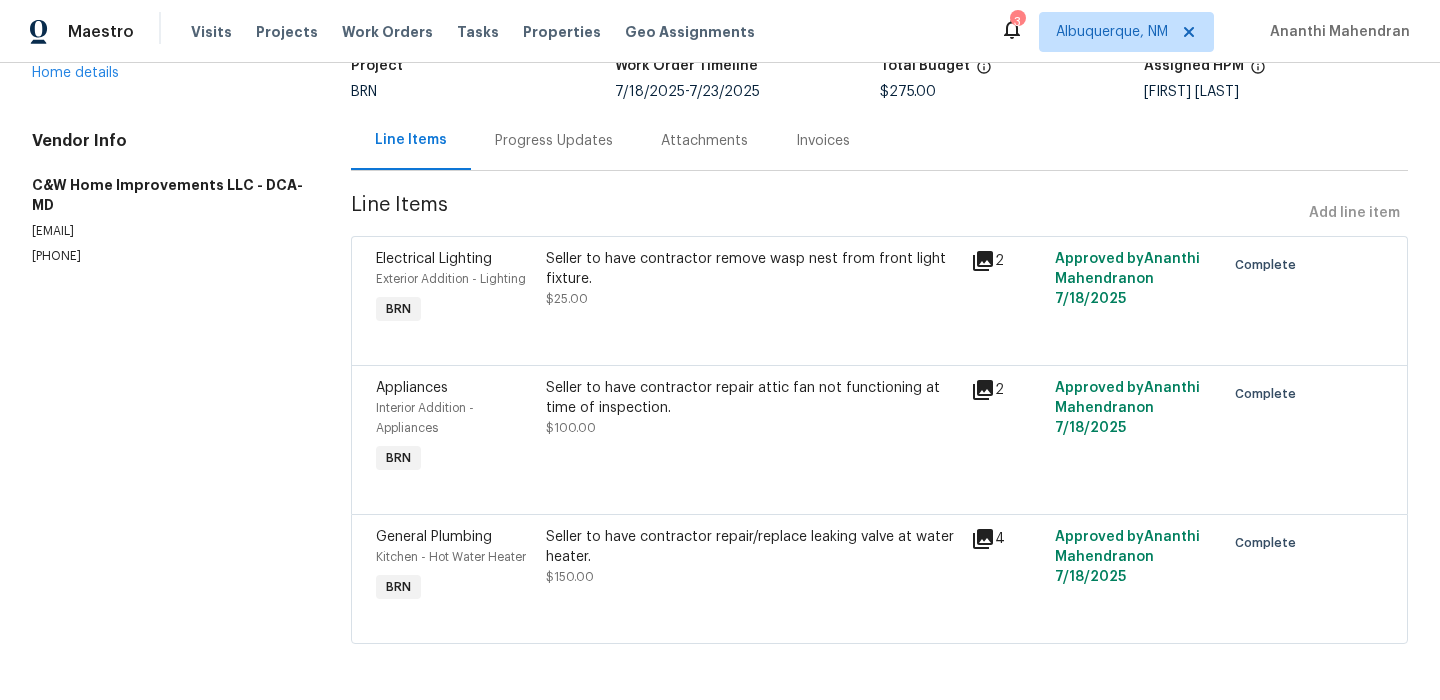click on "Project BRN   Work Order Timeline 7/18/2025  -  7/23/2025 Total Budget $275.00 Assigned HPM Christopher Pace" at bounding box center (879, 79) 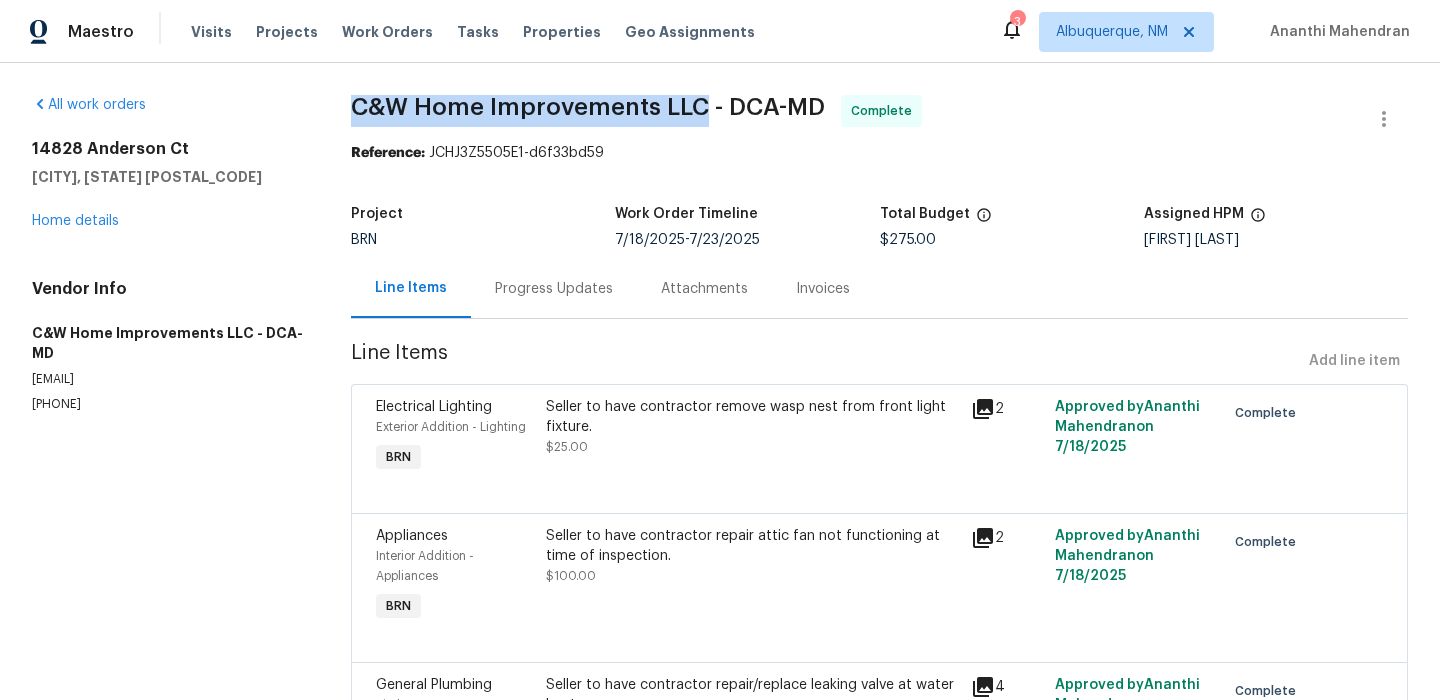 drag, startPoint x: 353, startPoint y: 102, endPoint x: 709, endPoint y: 102, distance: 356 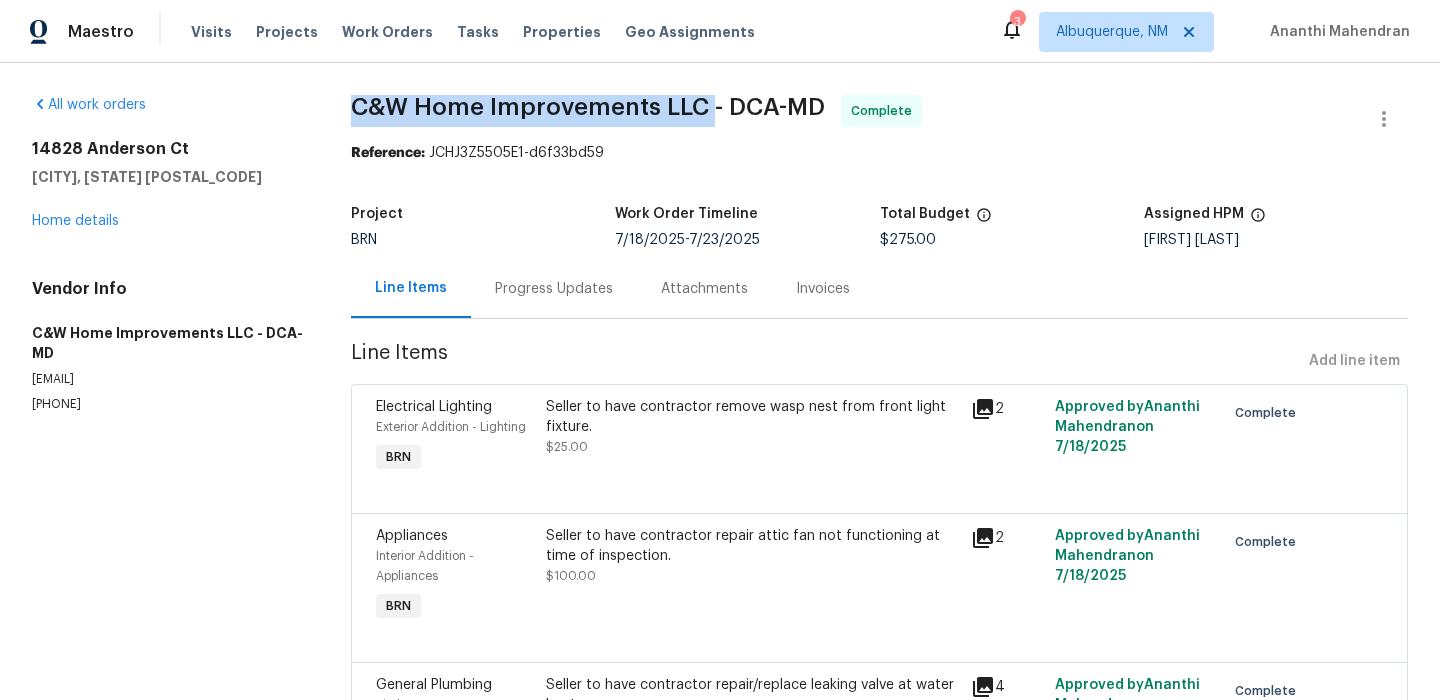 copy on "C&W Home Improvements LLC" 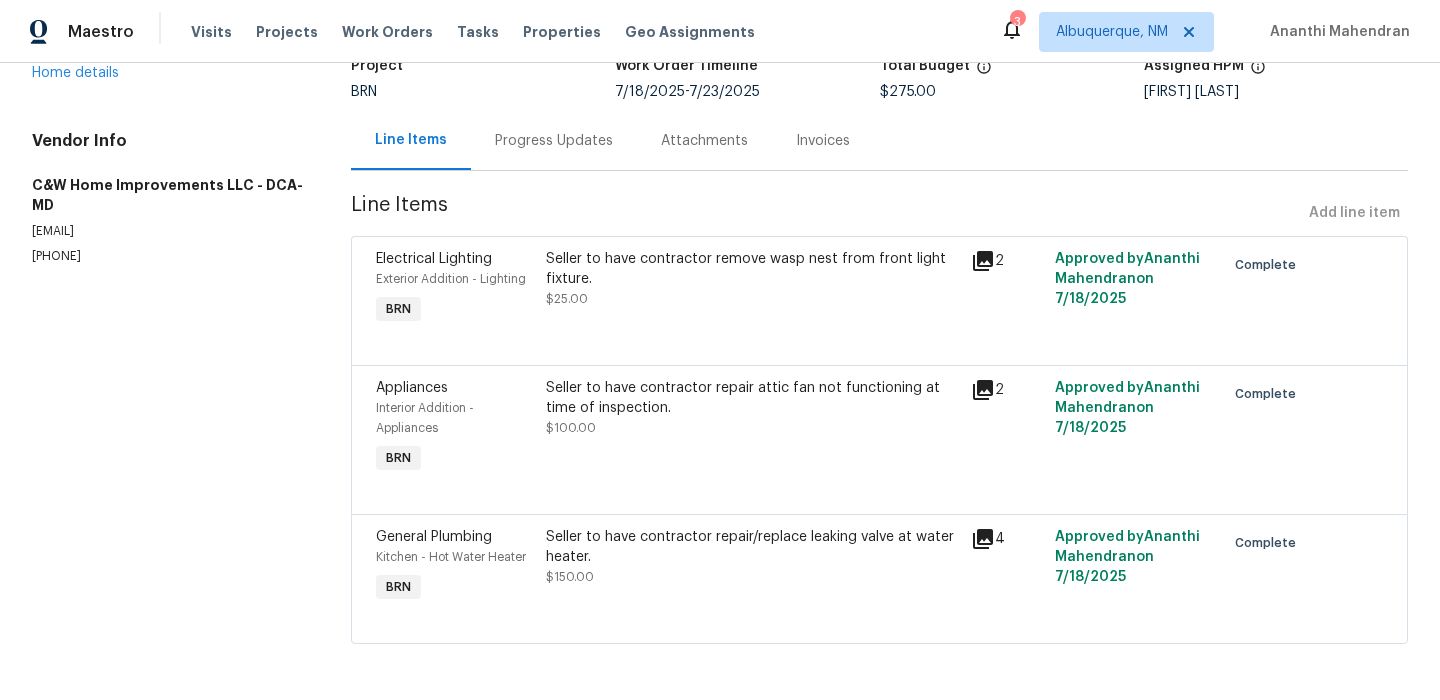click on "Seller to have contractor repair/replace leaking valve at water heater." at bounding box center (752, 547) 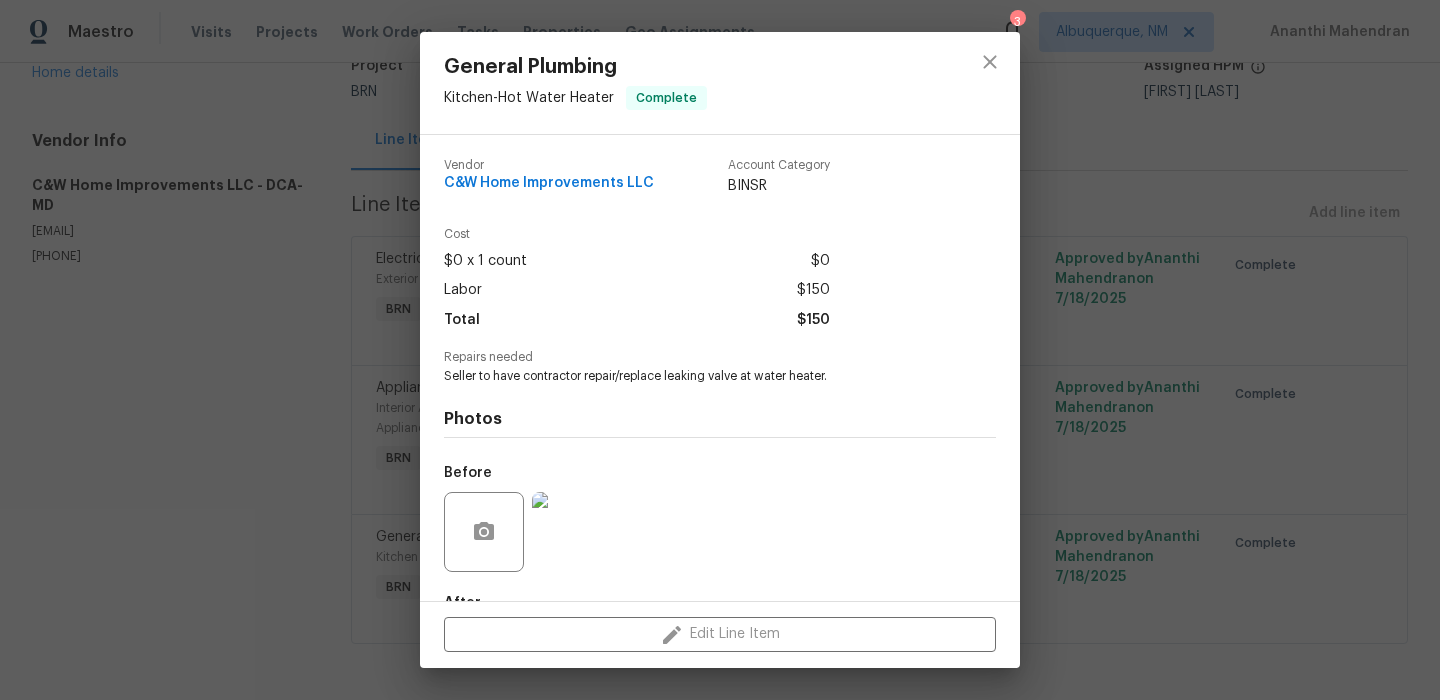 click on "Seller to have contractor repair/replace leaking valve at water heater." at bounding box center (692, 376) 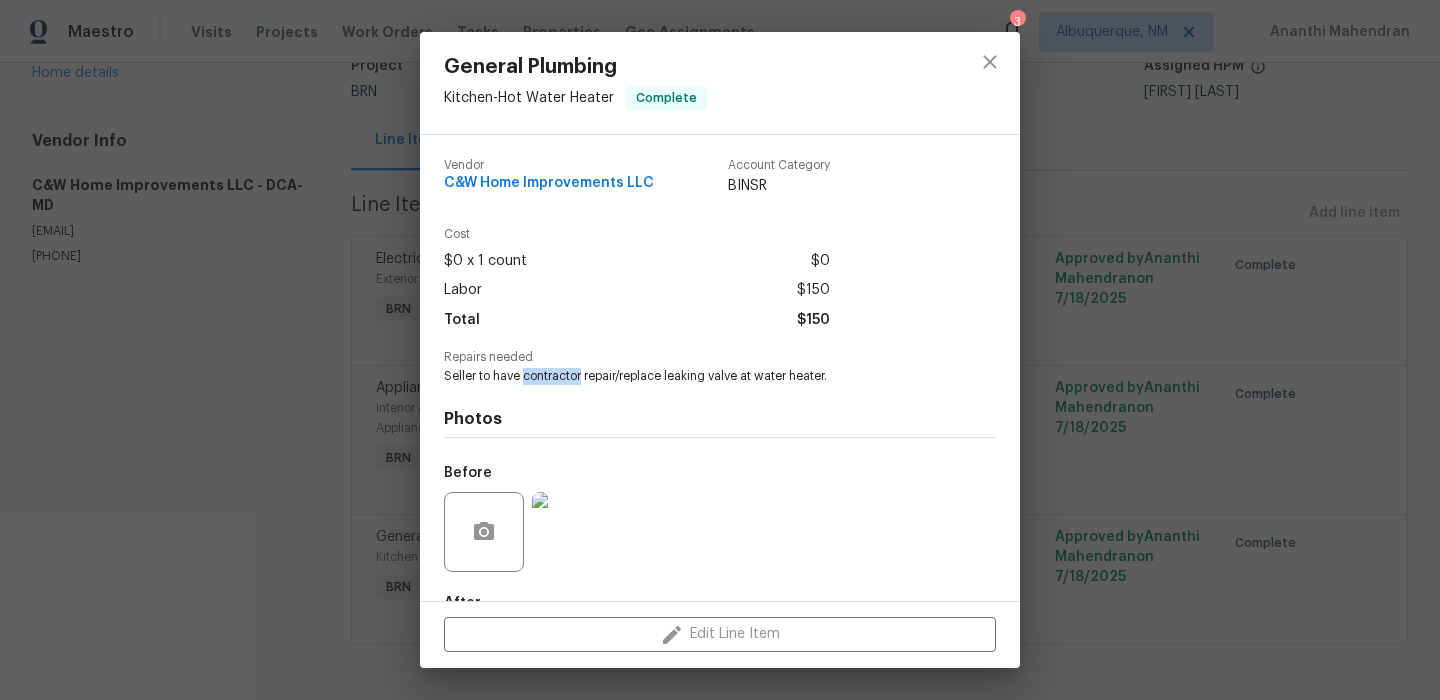 click on "Seller to have contractor repair/replace leaking valve at water heater." at bounding box center [692, 376] 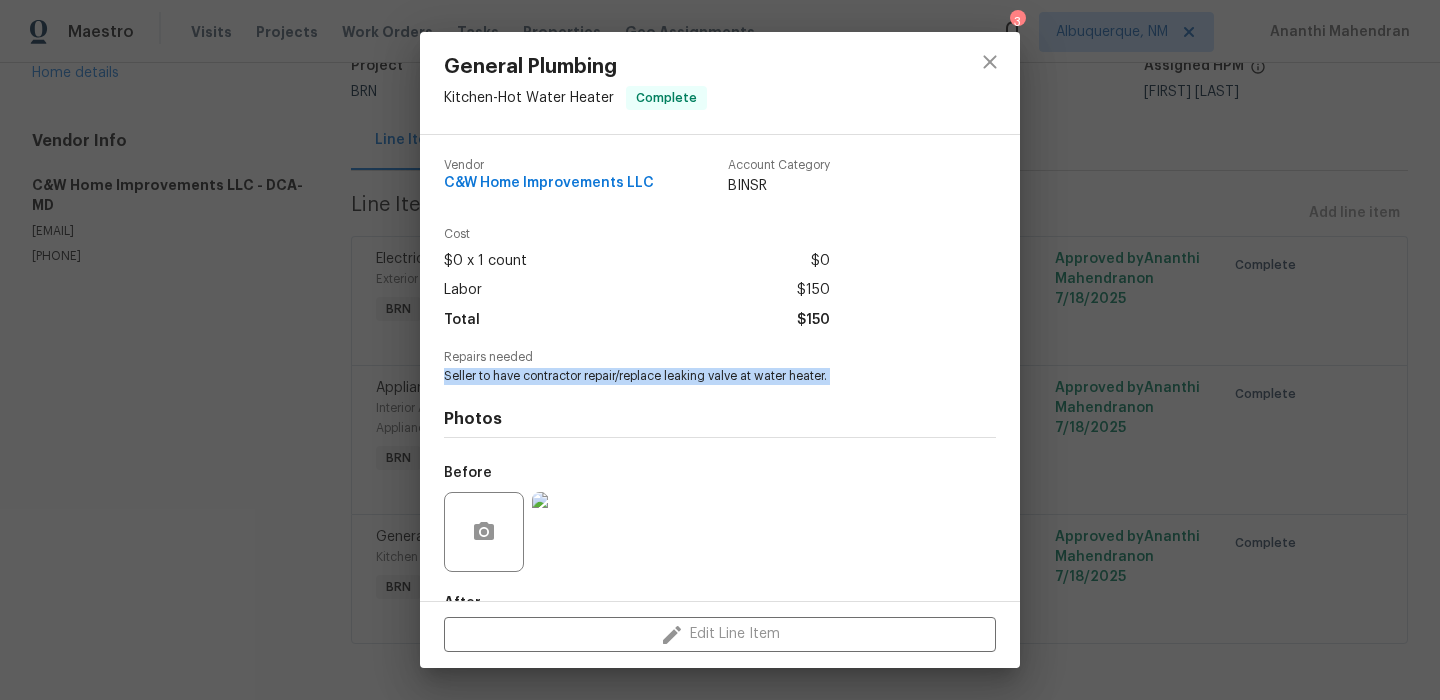click on "Seller to have contractor repair/replace leaking valve at water heater." at bounding box center (692, 376) 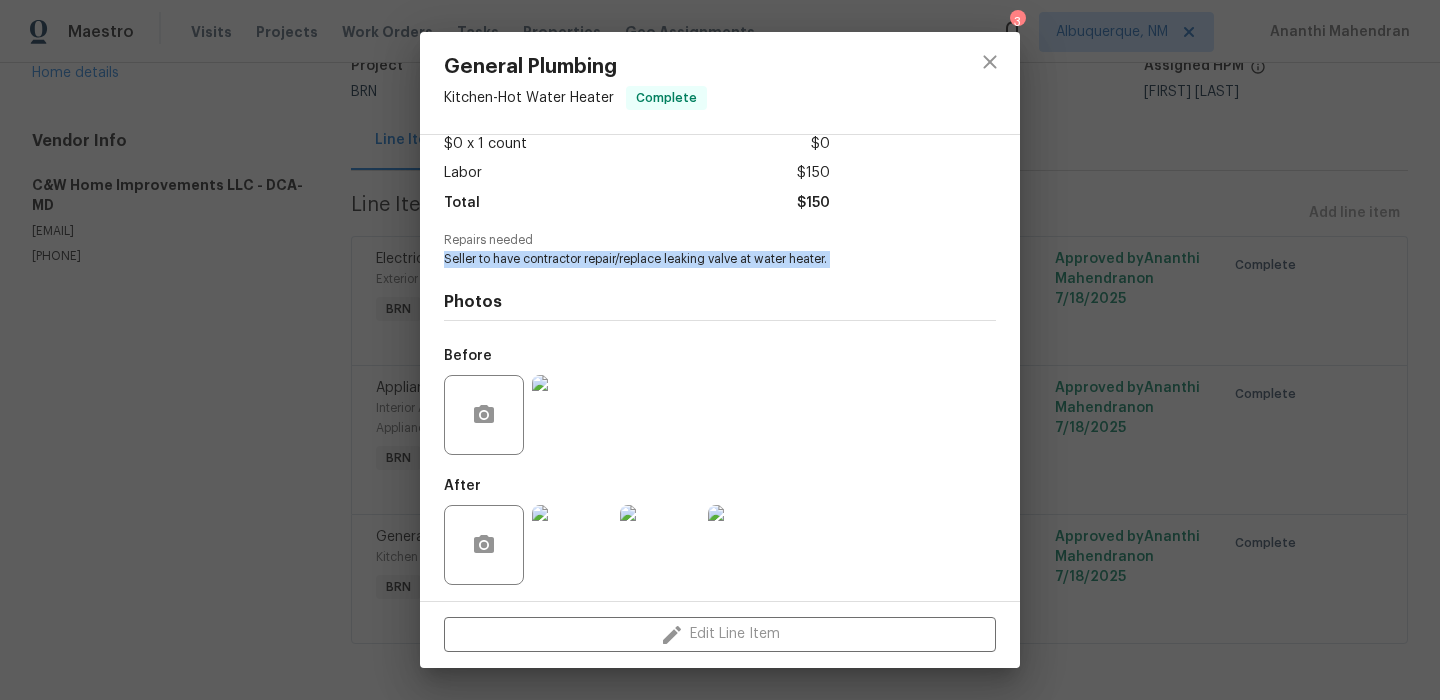 scroll, scrollTop: 121, scrollLeft: 0, axis: vertical 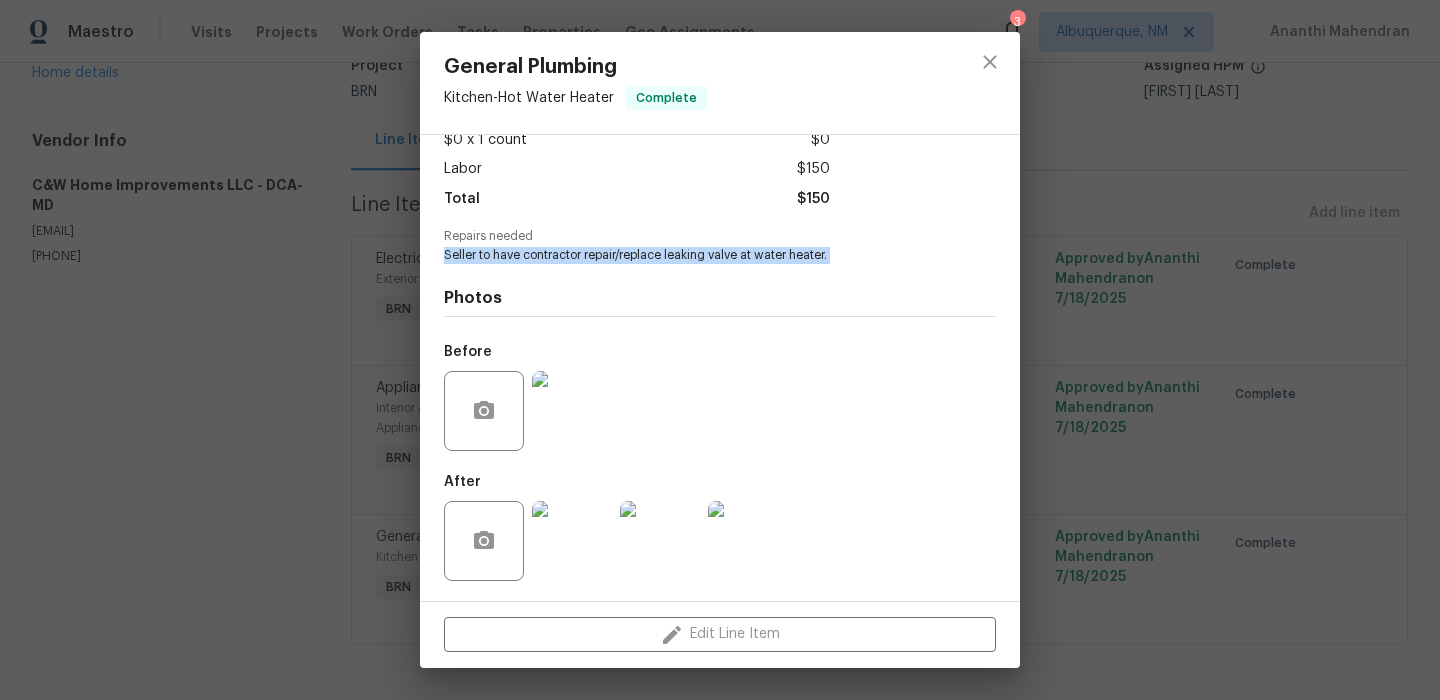 click at bounding box center [572, 411] 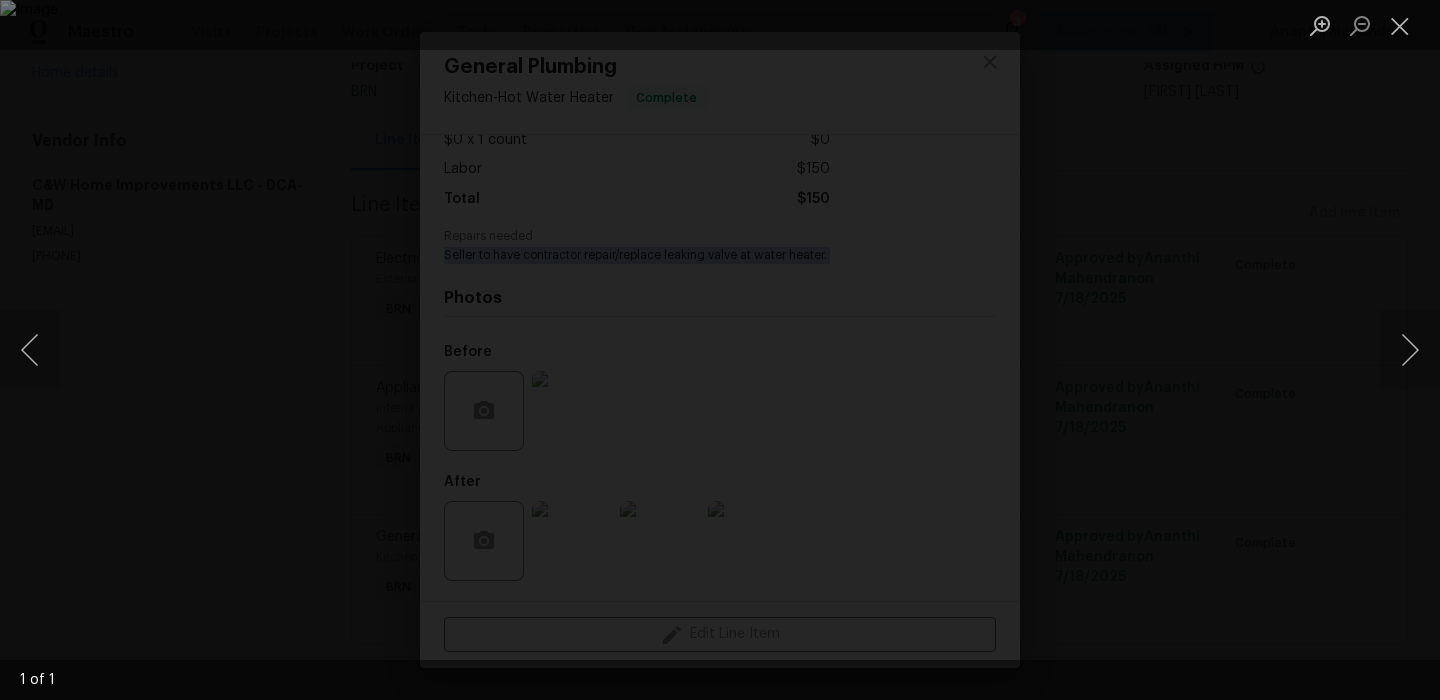 click at bounding box center [720, 350] 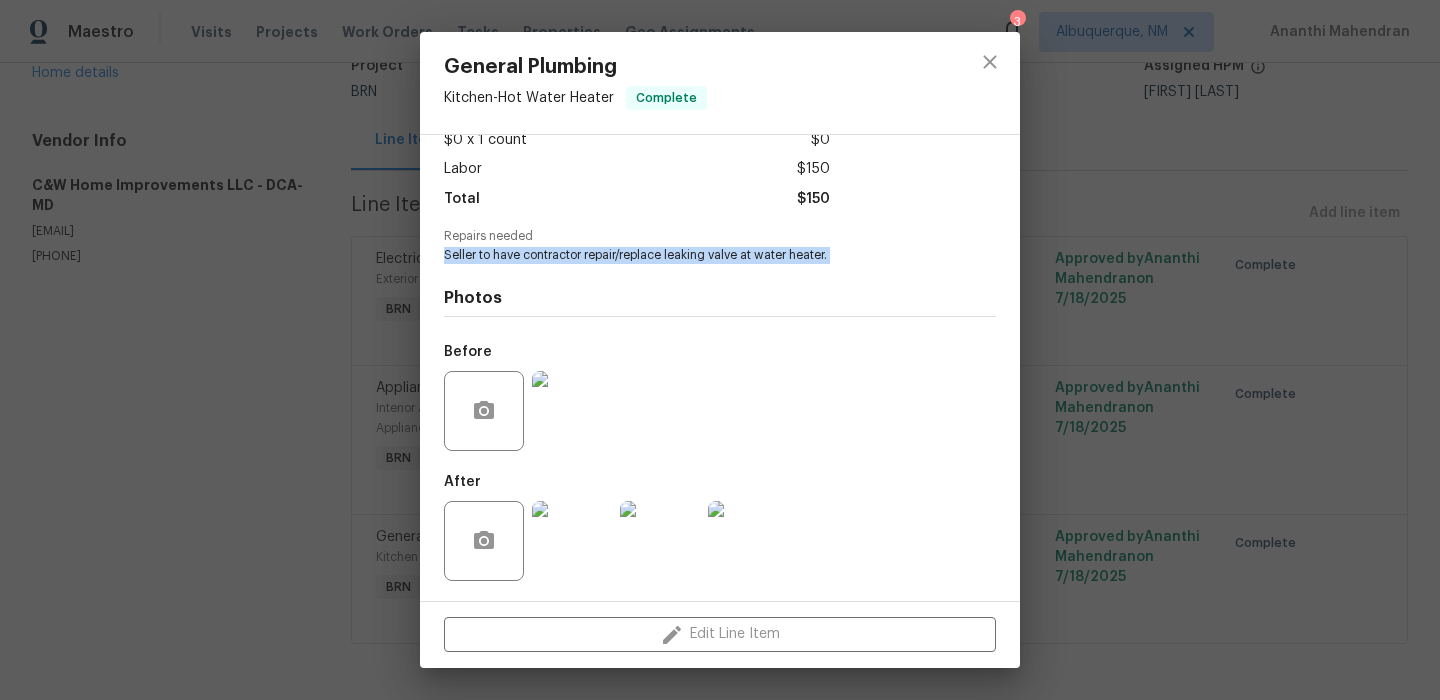 click at bounding box center [572, 541] 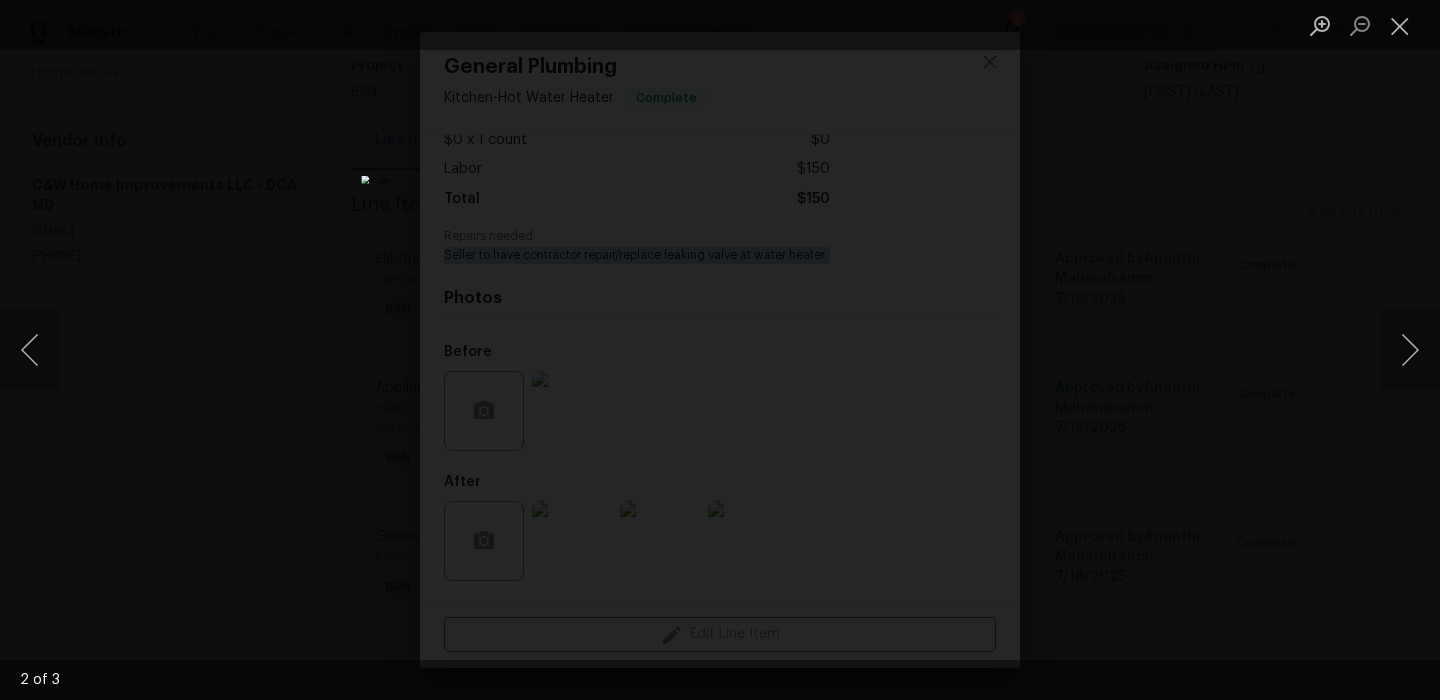 click at bounding box center (720, 350) 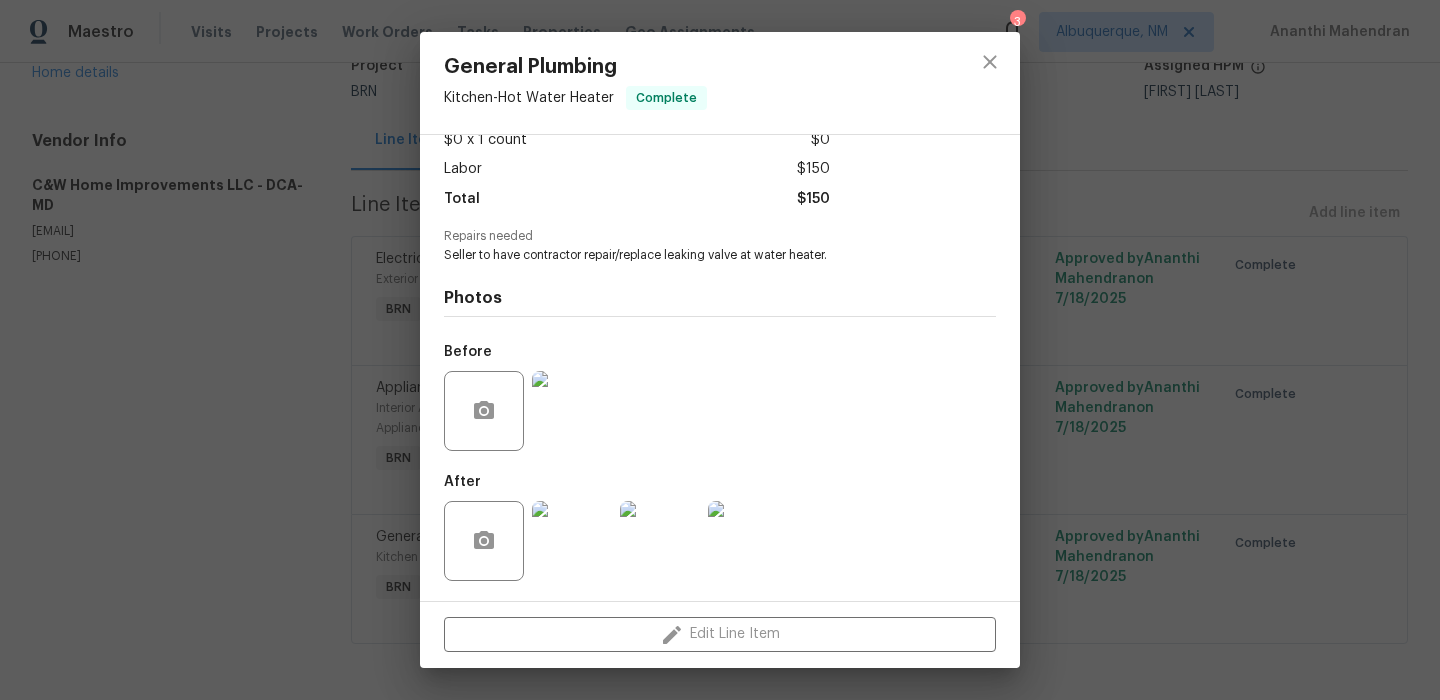 click on "General Plumbing Kitchen  -  Hot Water Heater Complete Vendor C&W Home Improvements LLC Account Category BINSR Cost $0 x 1 count $0 Labor $150 Total $150 Repairs needed Seller to have contractor repair/replace leaking valve at water heater. Photos Before After  Edit Line Item" at bounding box center (720, 350) 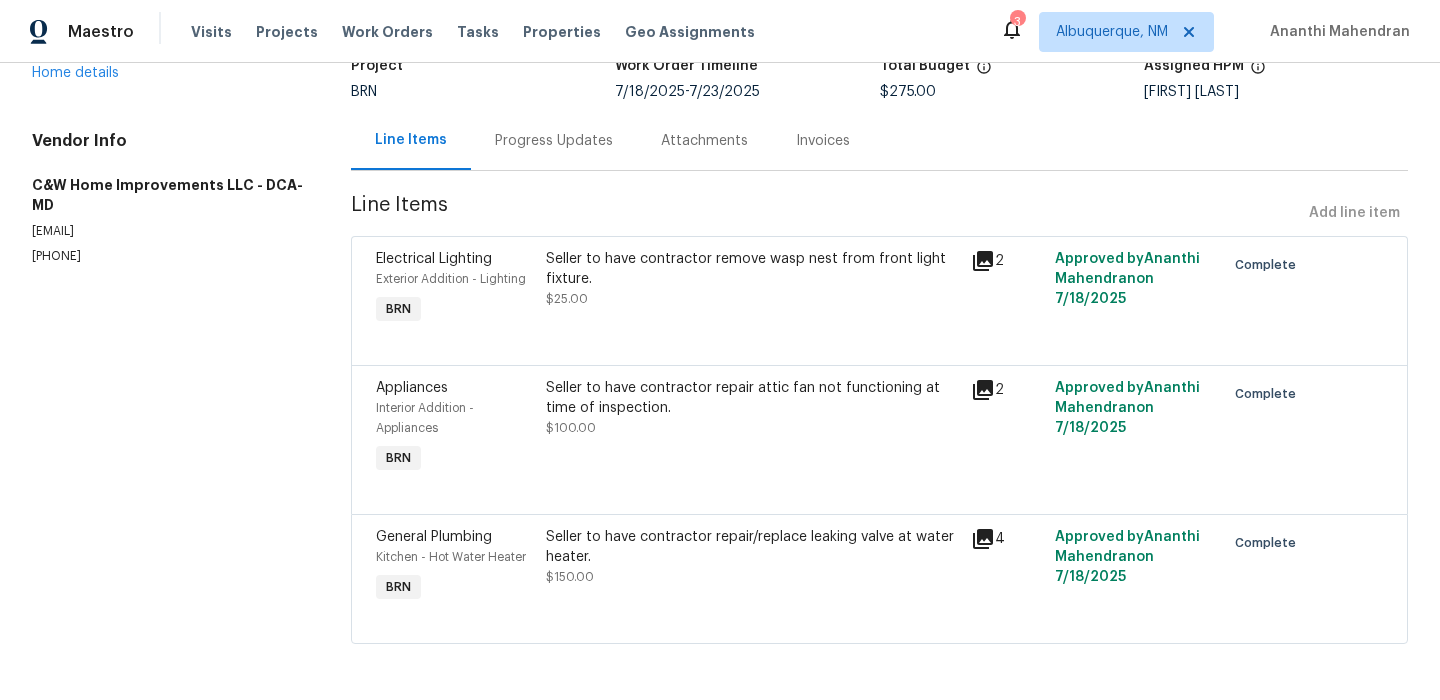 scroll, scrollTop: 0, scrollLeft: 0, axis: both 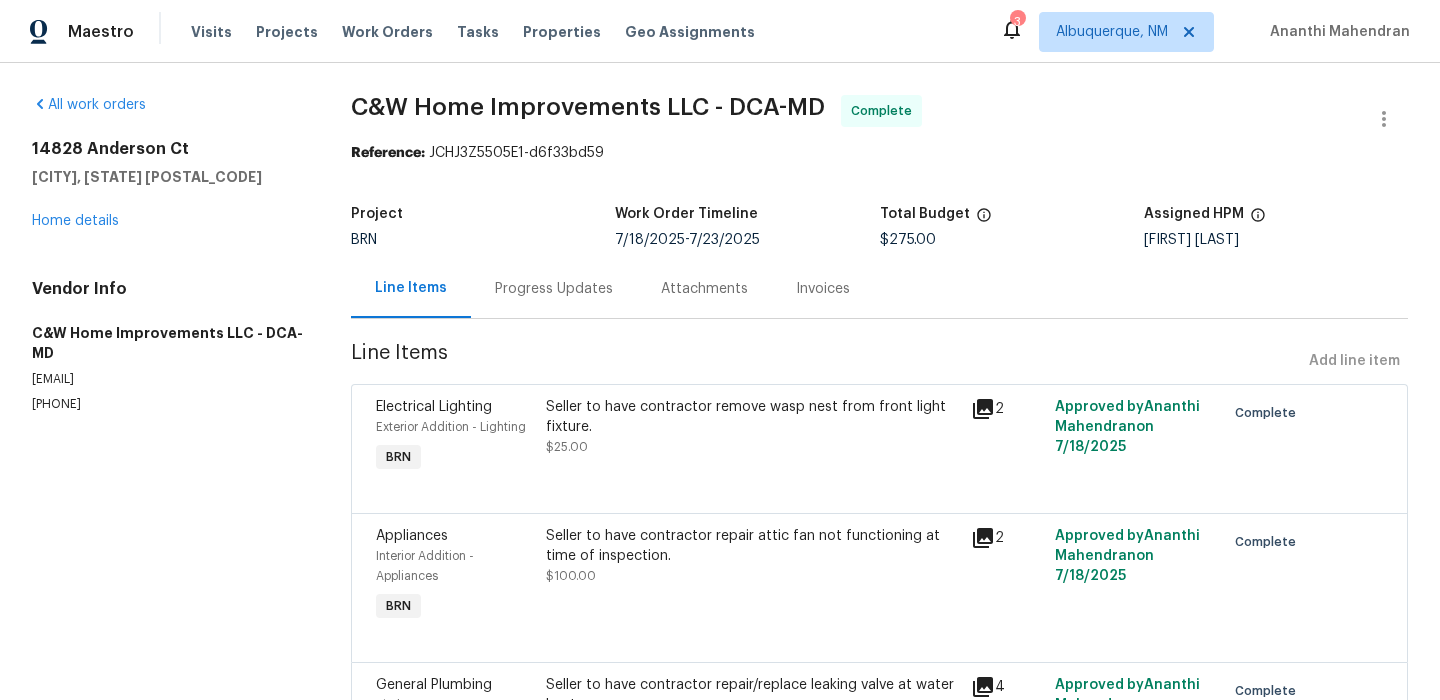 click on "Invoices" at bounding box center [823, 288] 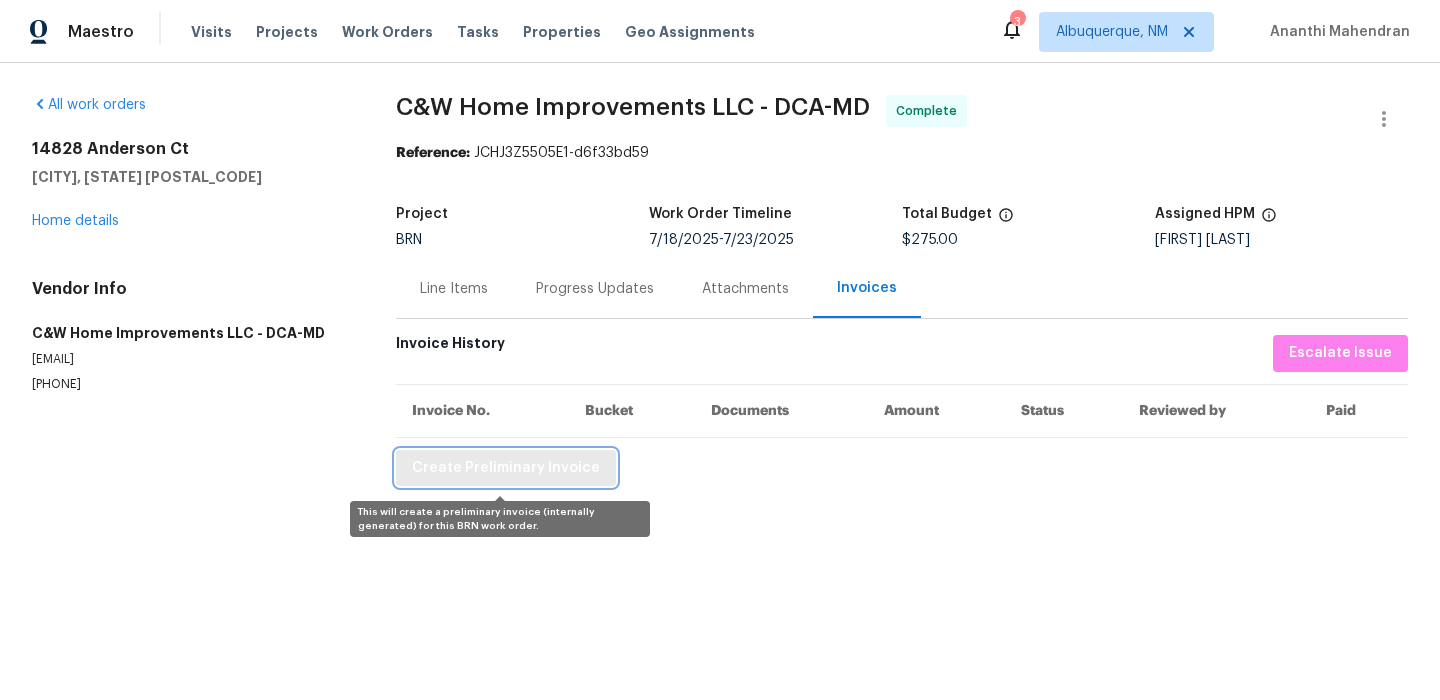 click on "Create Preliminary Invoice" at bounding box center [506, 468] 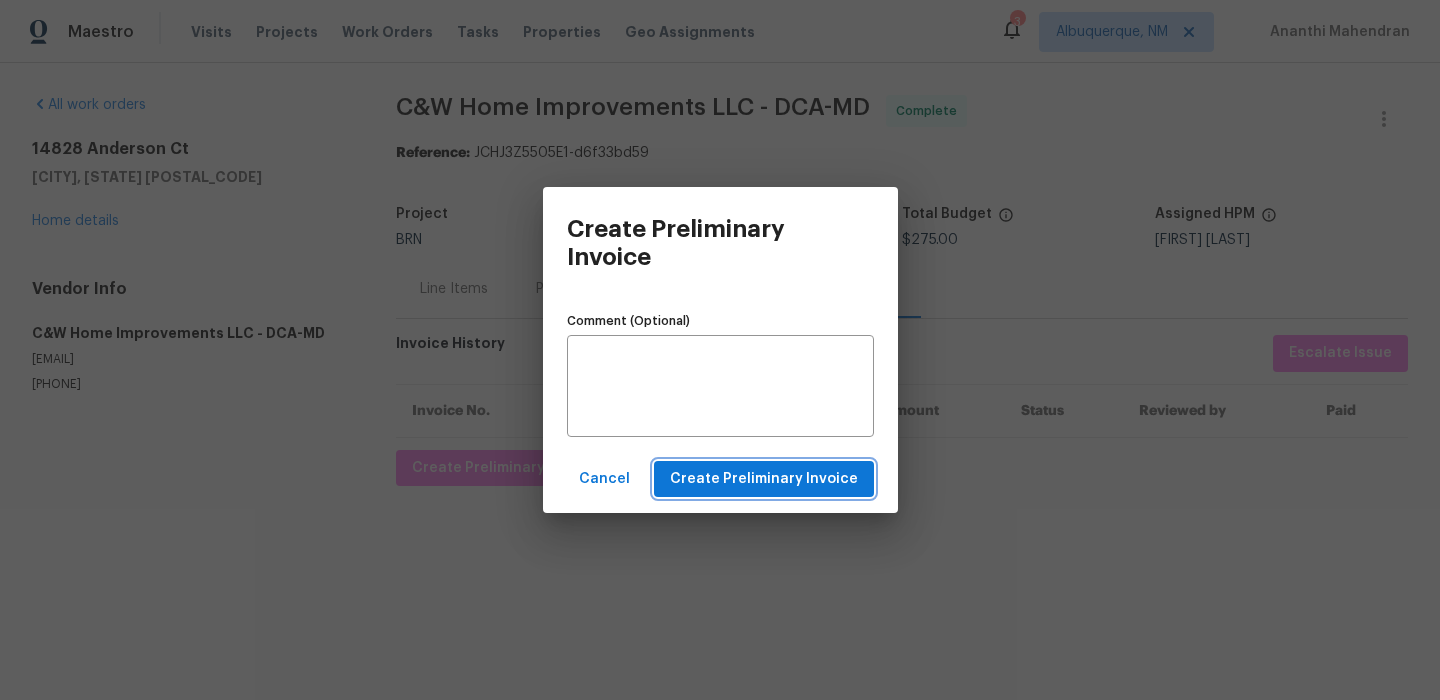 click on "Create Preliminary Invoice" at bounding box center [764, 479] 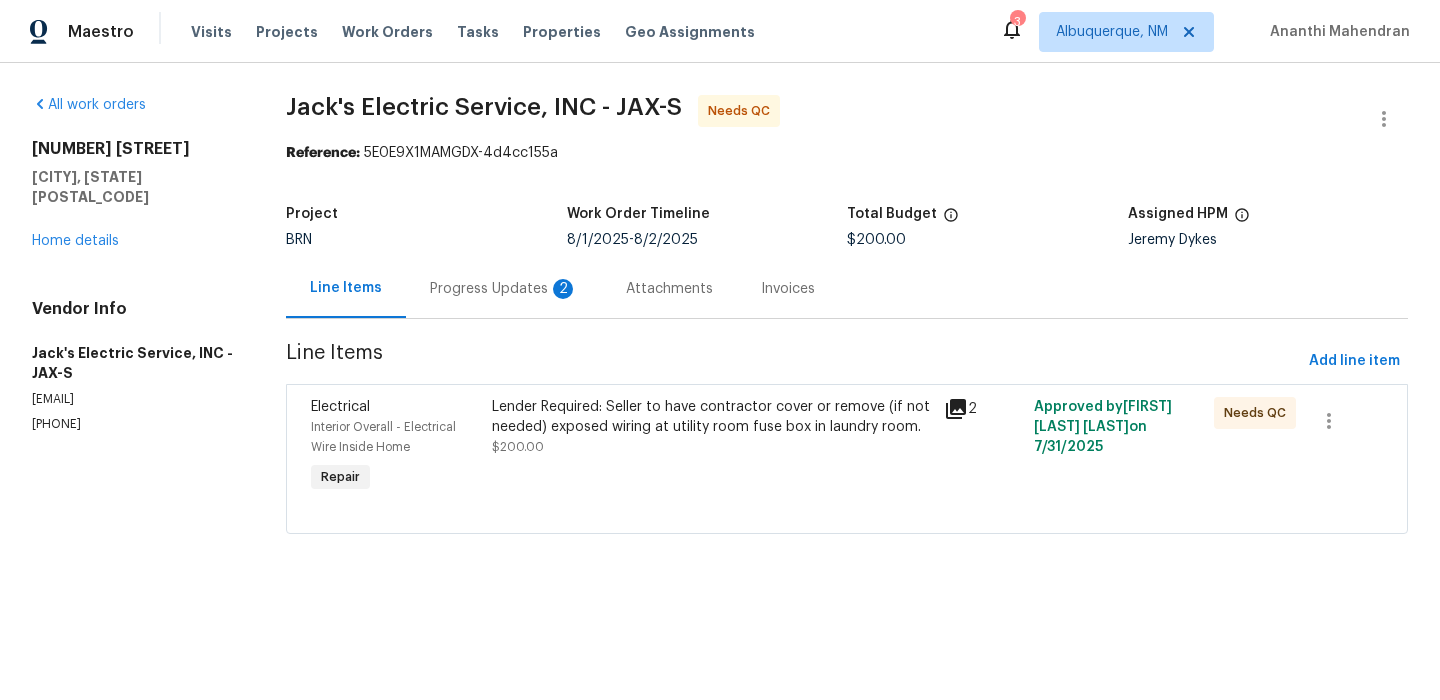scroll, scrollTop: 0, scrollLeft: 0, axis: both 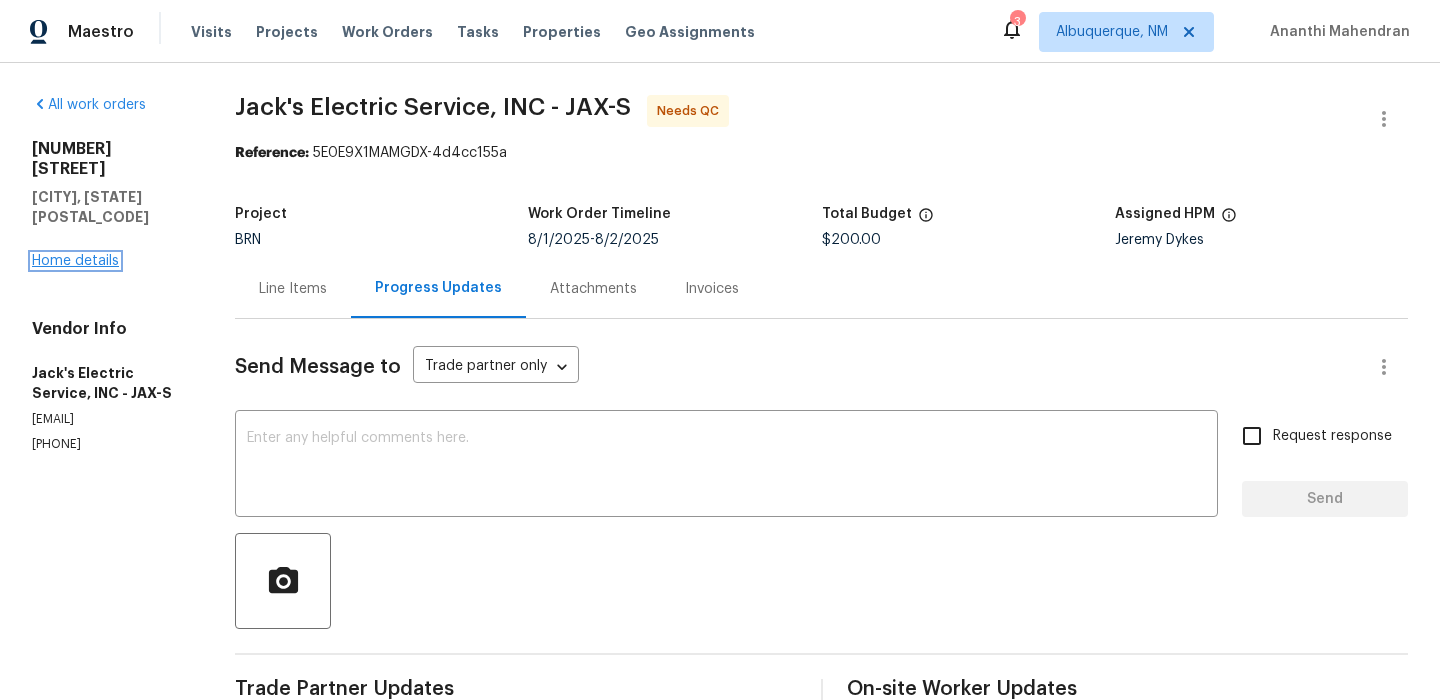 click on "Home details" at bounding box center [75, 261] 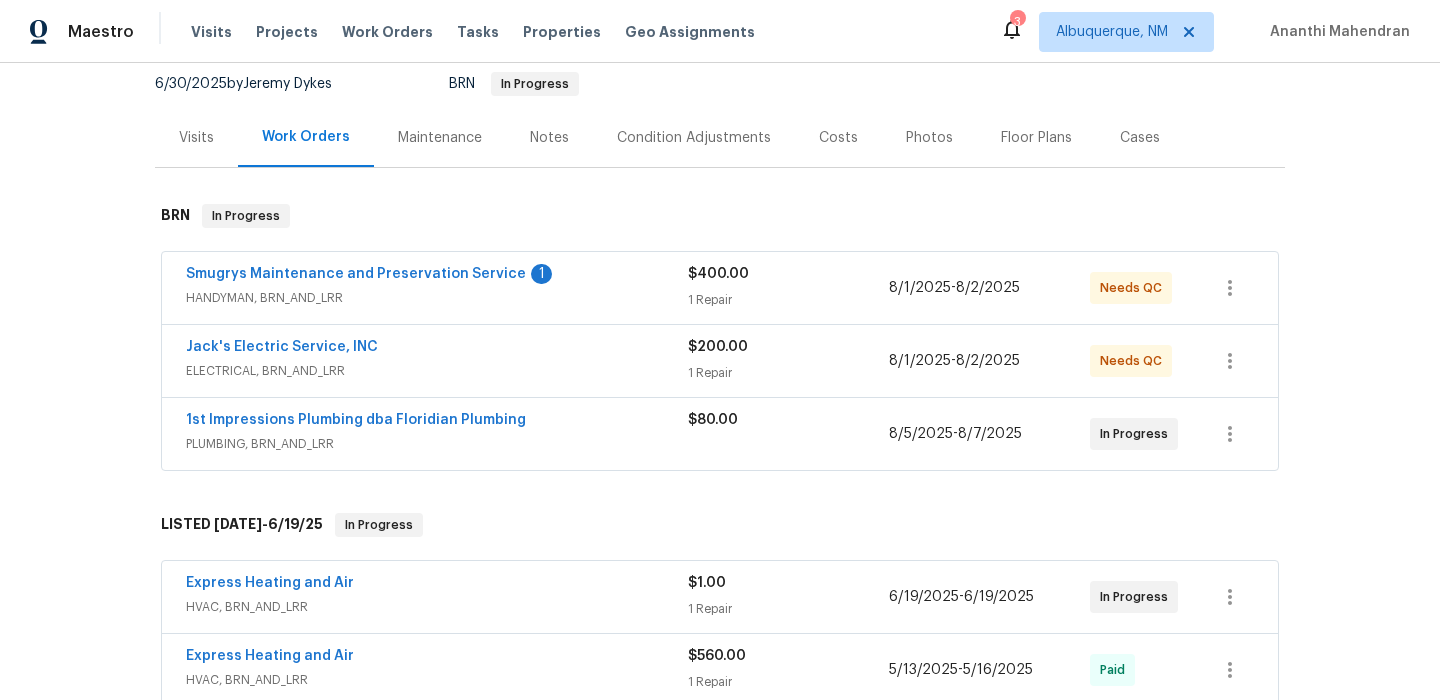 scroll, scrollTop: 224, scrollLeft: 0, axis: vertical 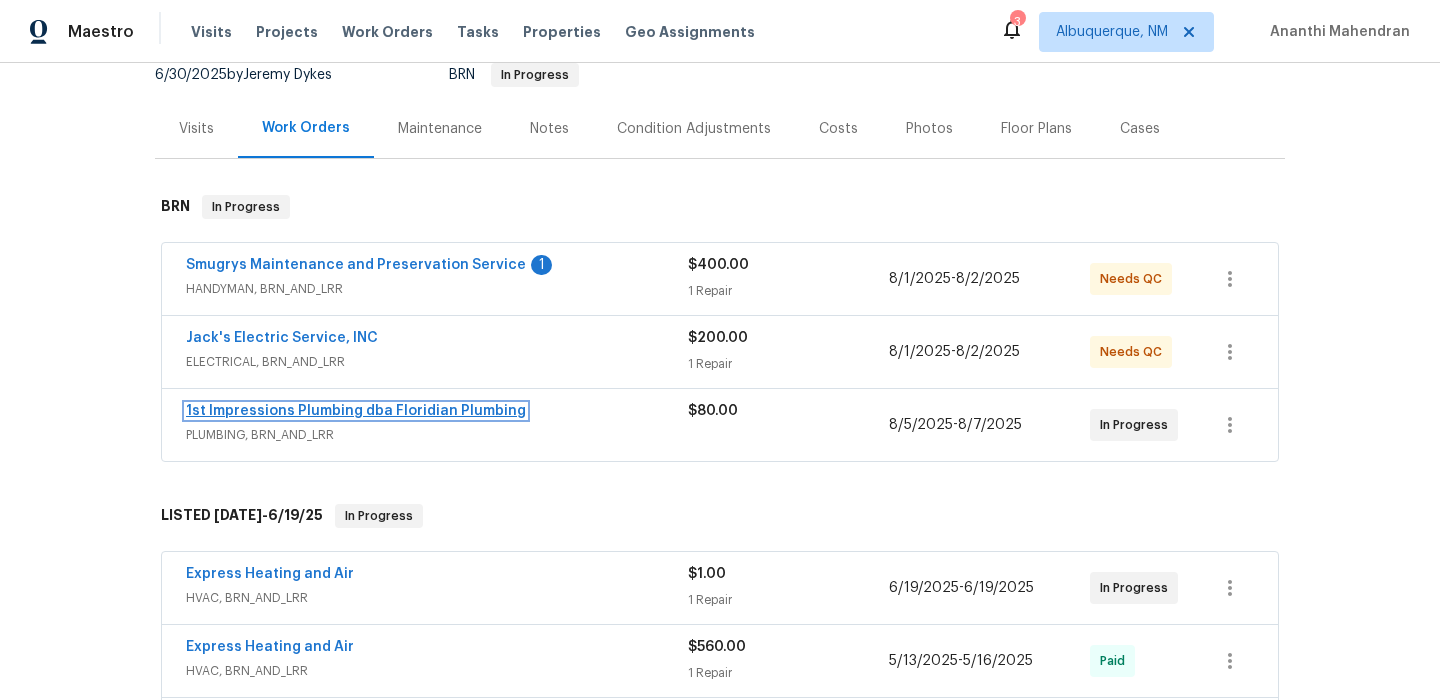 click on "1st Impressions Plumbing dba Floridian Plumbing" at bounding box center (356, 411) 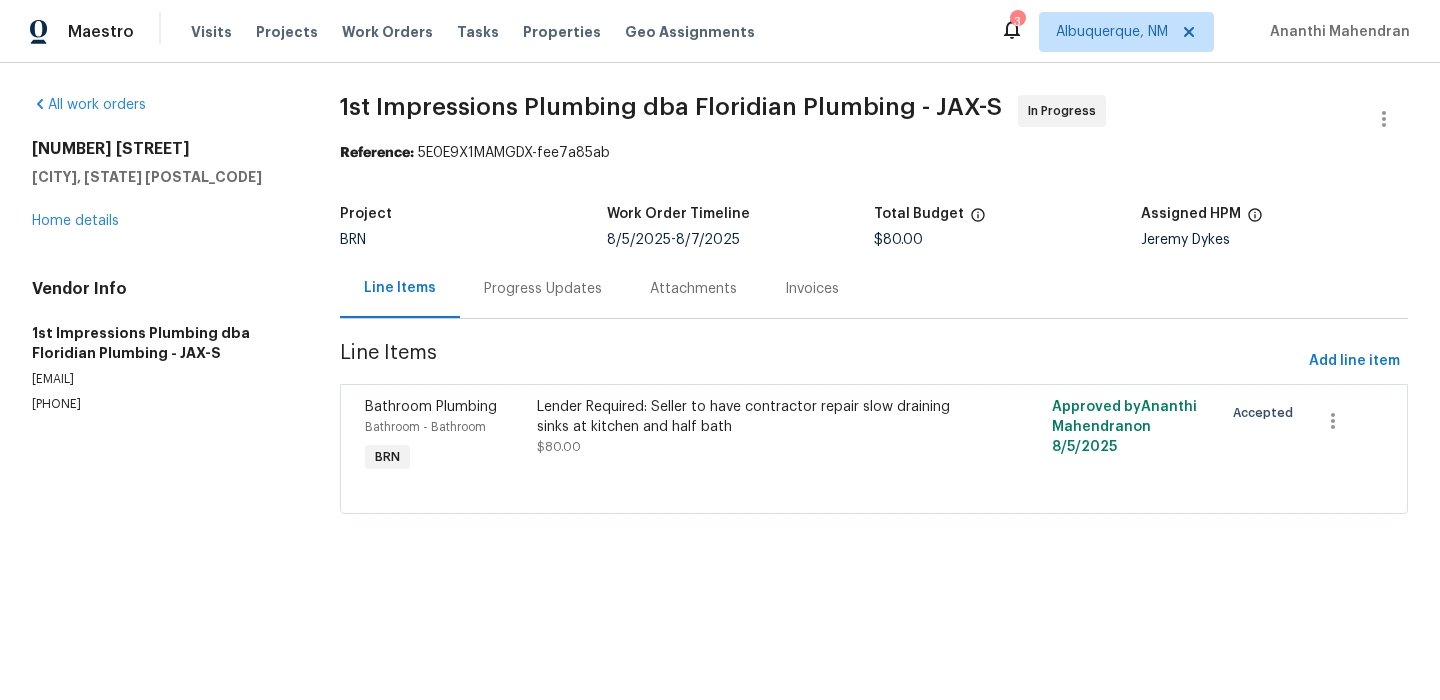 click on "Progress Updates" at bounding box center (543, 288) 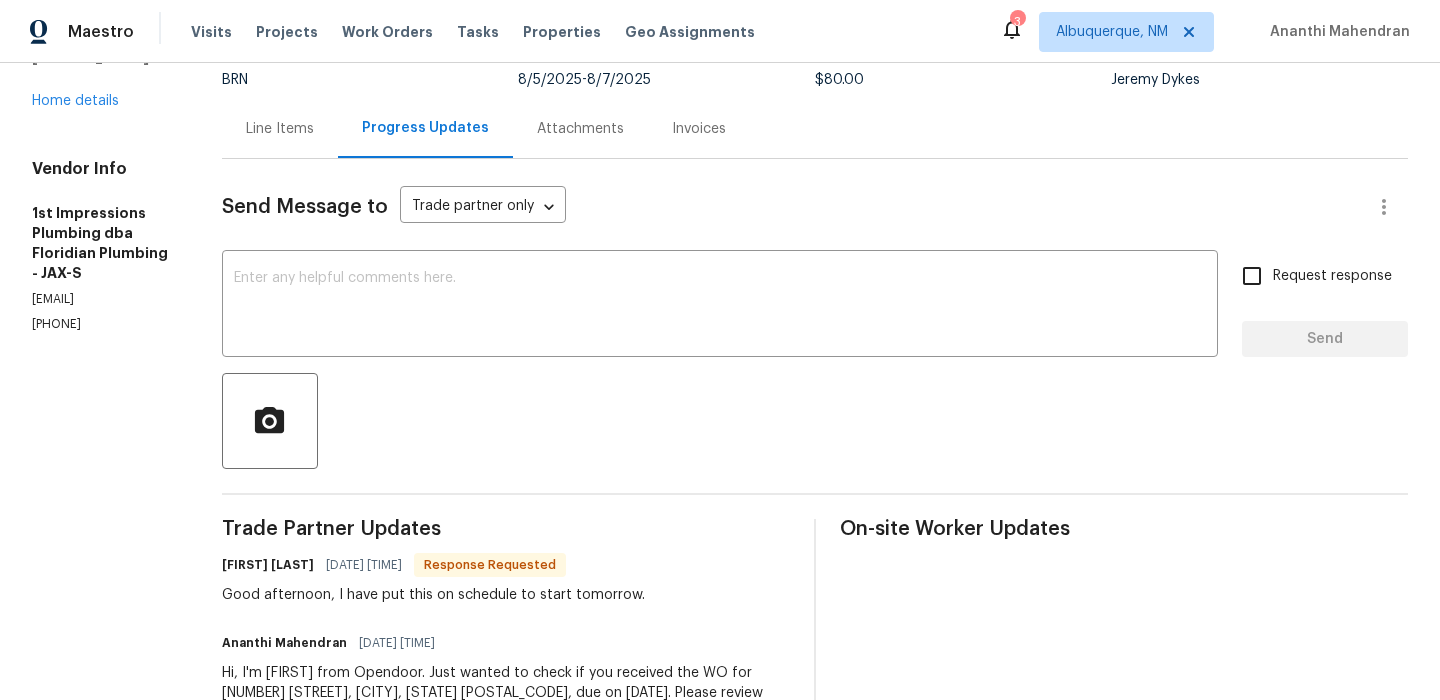 scroll, scrollTop: 245, scrollLeft: 0, axis: vertical 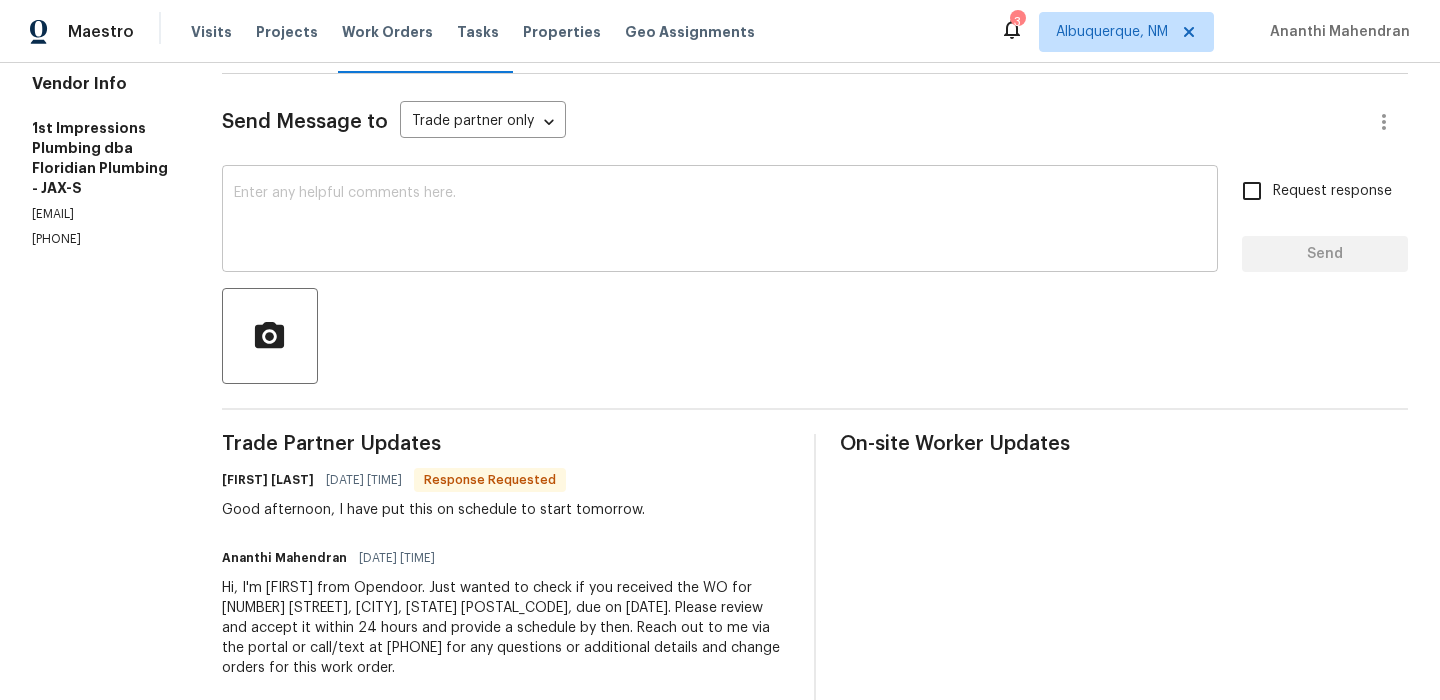 click at bounding box center (720, 221) 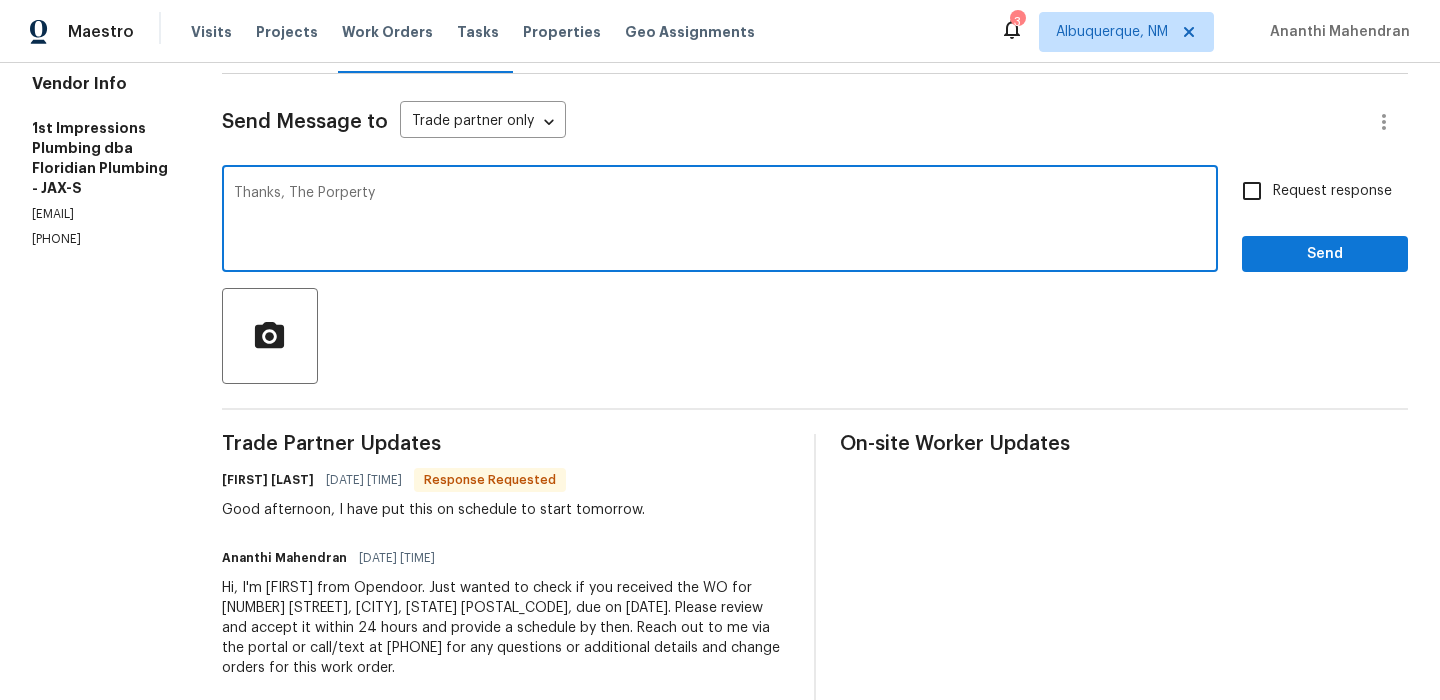 click on "Thanks, The Porperty" at bounding box center [720, 221] 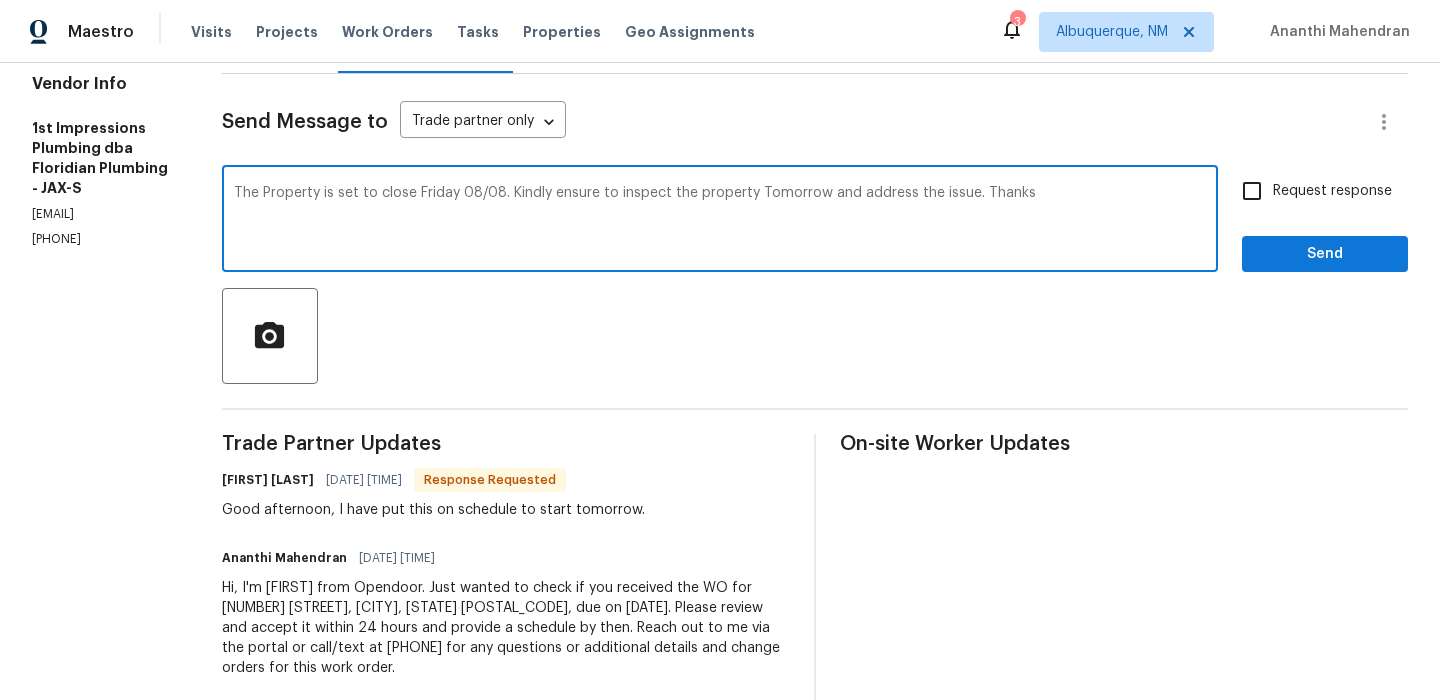 type on "The Property is set to close Friday 08/08. Kindly ensure to inspect the property Tomorrow and address the issue. Thanks" 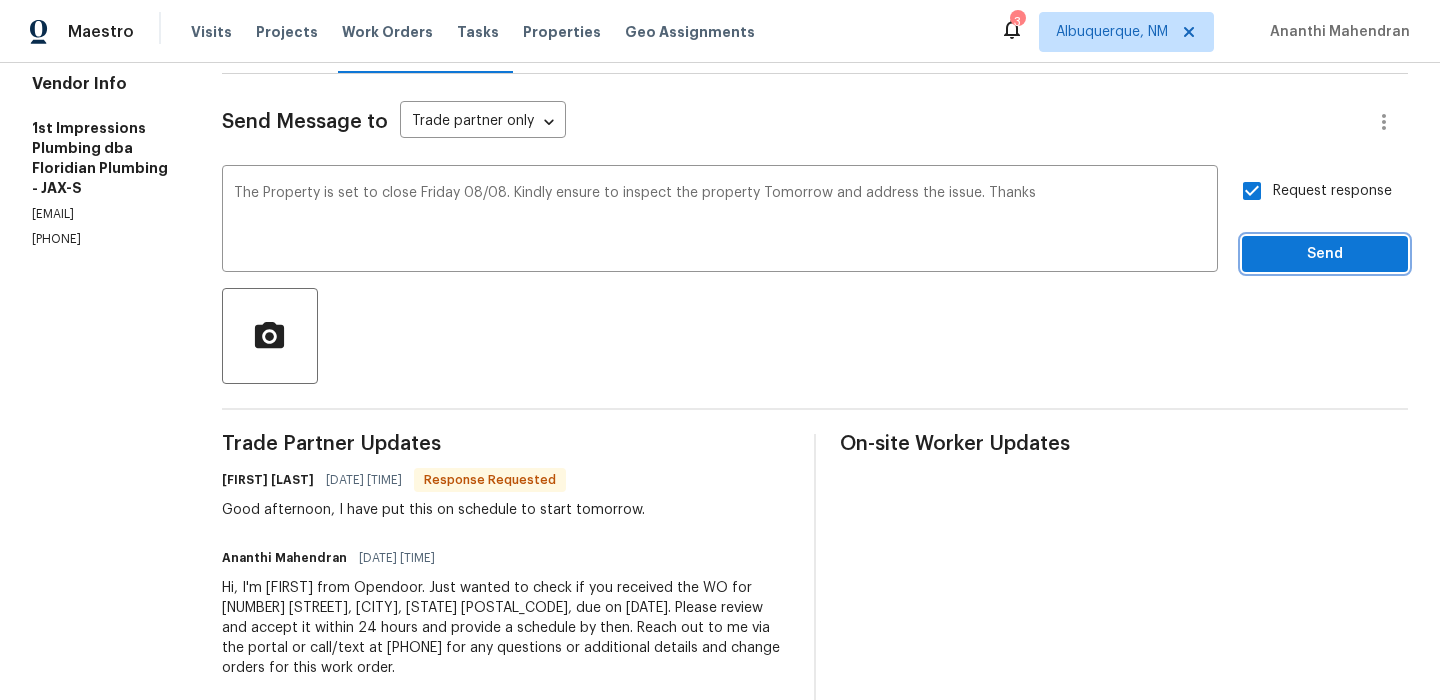 click on "Send" at bounding box center [1325, 254] 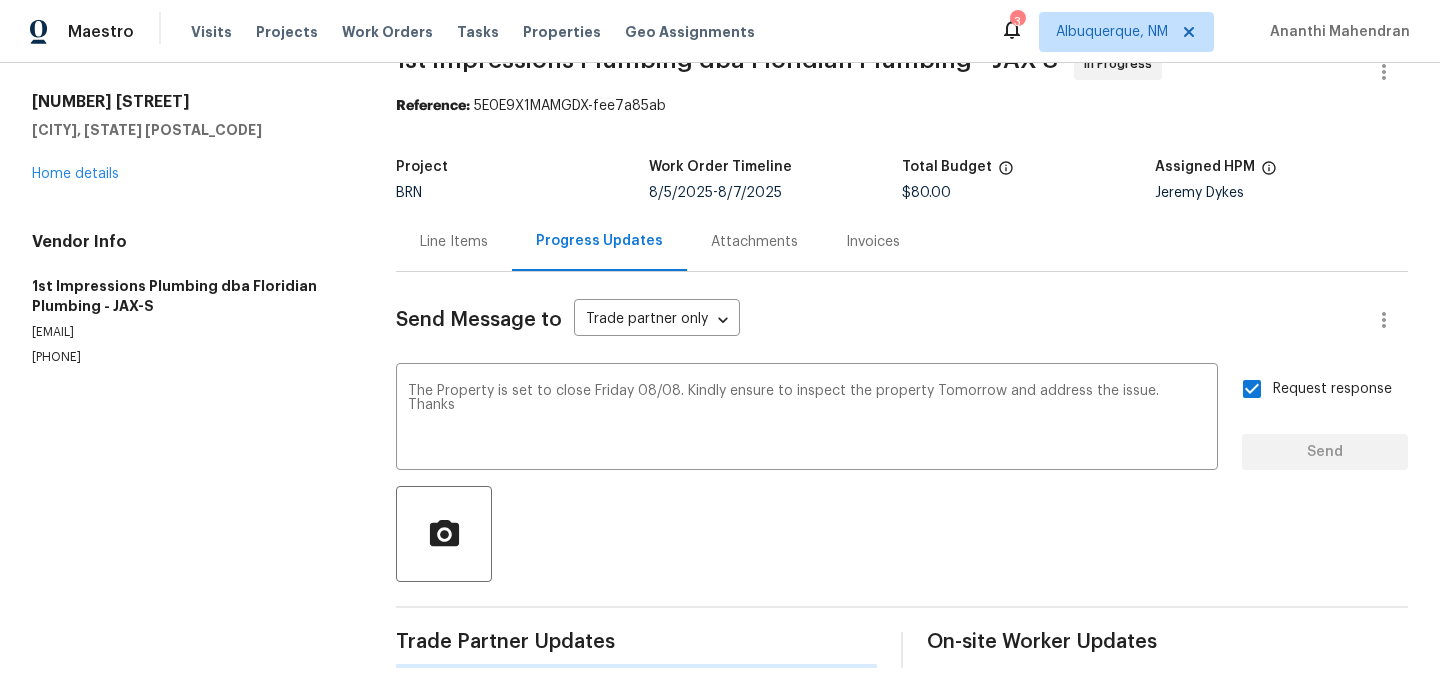 scroll, scrollTop: 47, scrollLeft: 0, axis: vertical 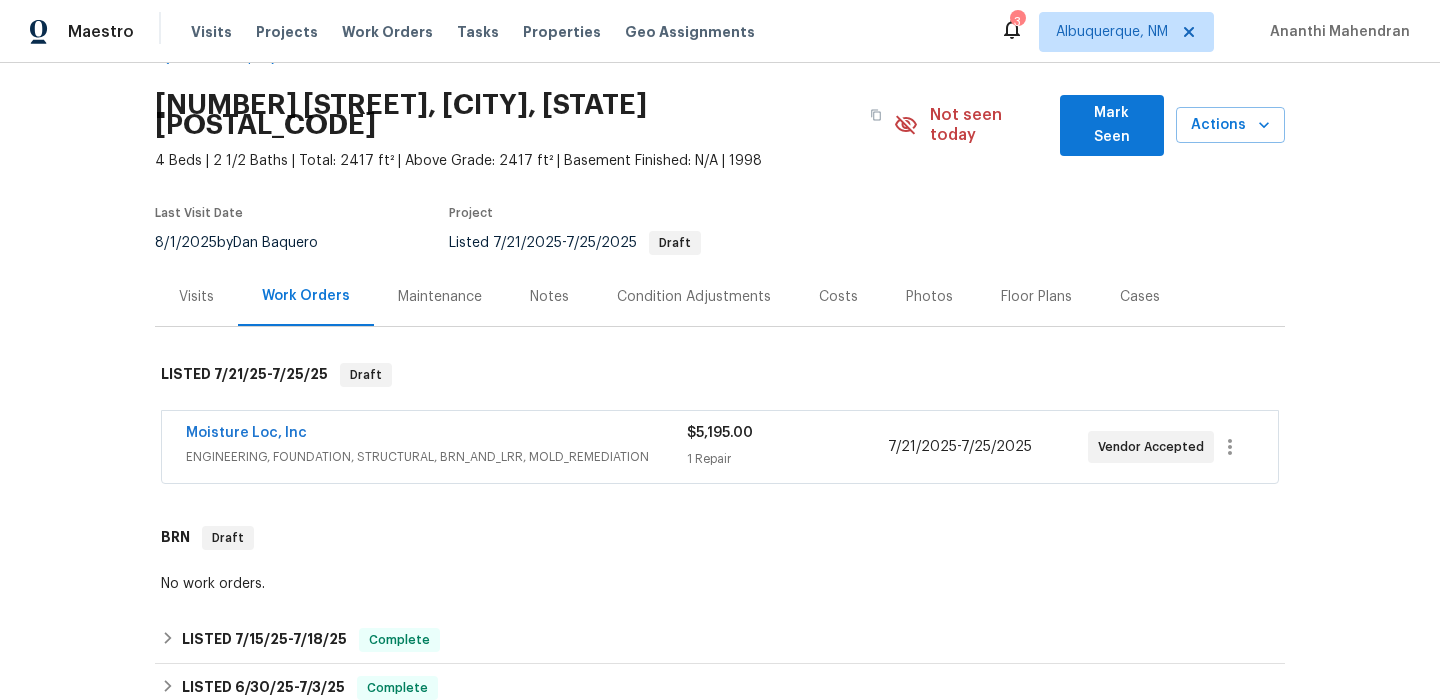 click on "Moisture Loc, Inc" at bounding box center [436, 435] 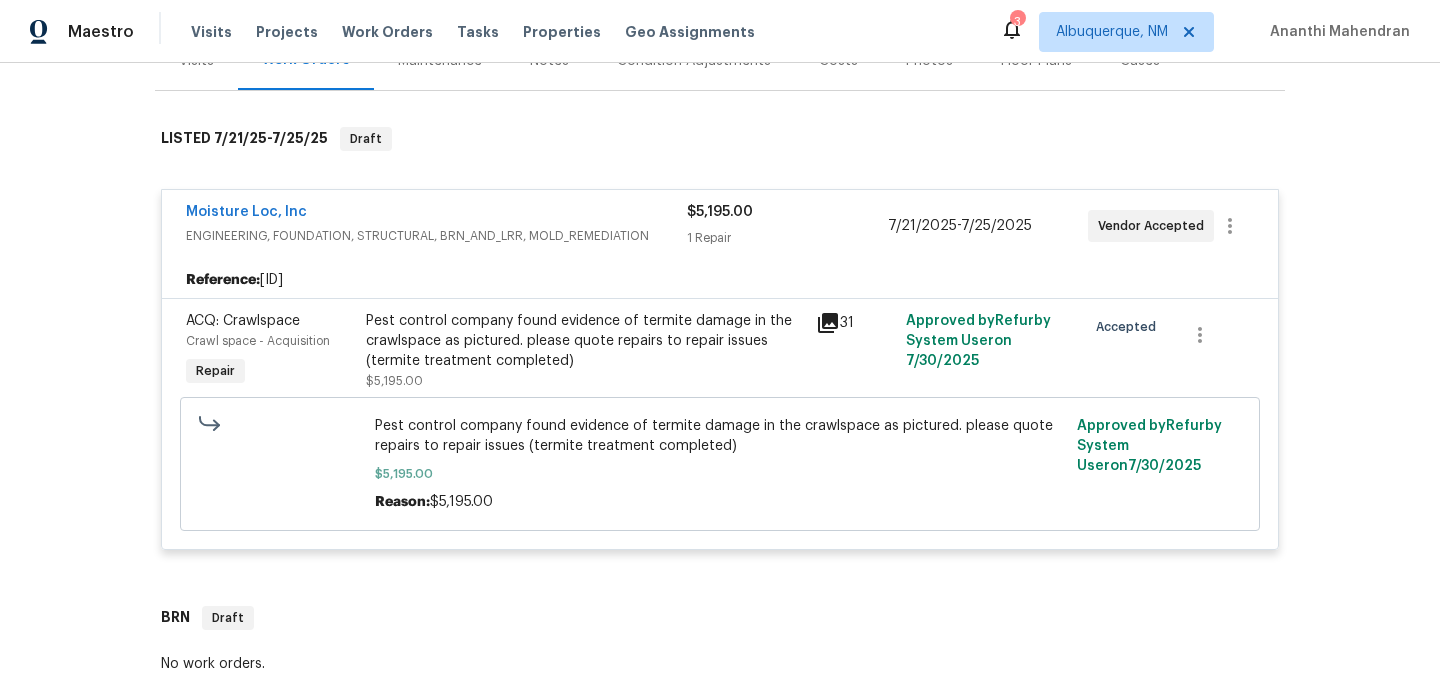 scroll, scrollTop: 1161, scrollLeft: 0, axis: vertical 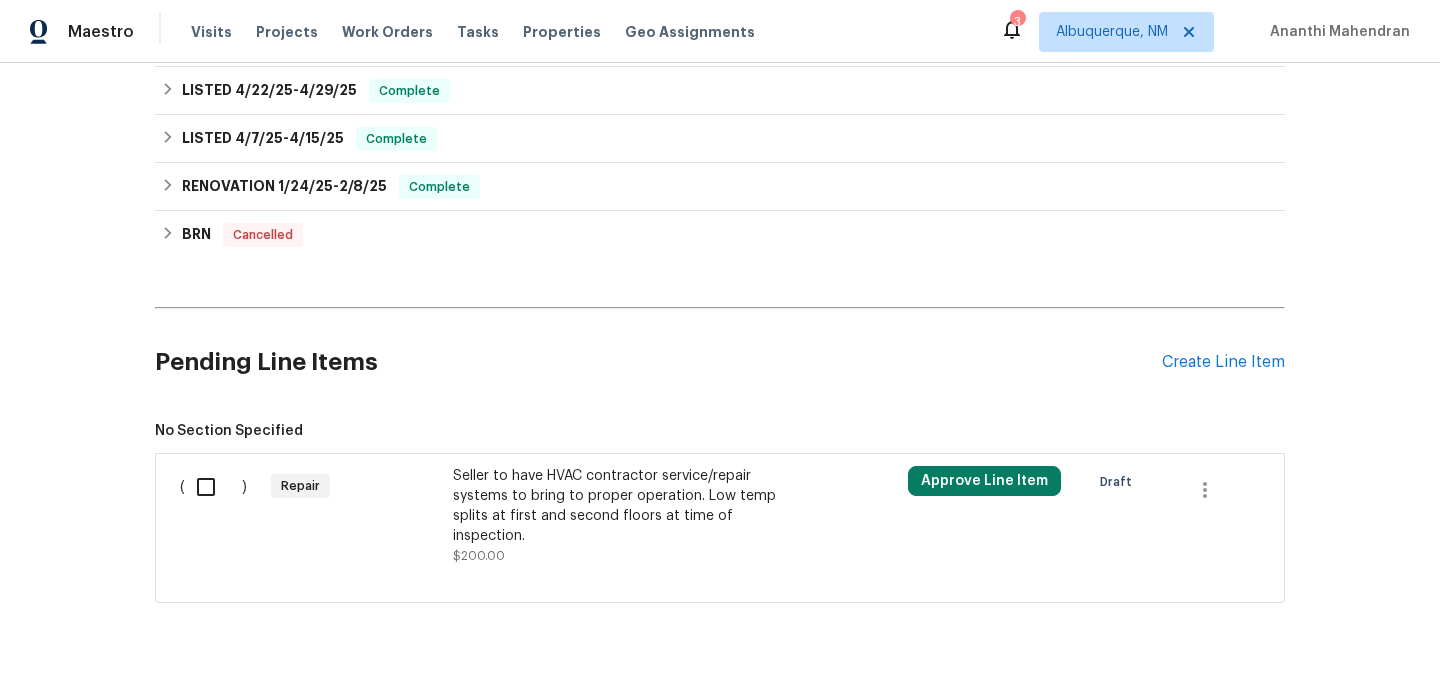 click on "Seller to have HVAC contractor service/repair systems to bring to proper operation. Low temp splits at first and second floors at time of inspection." at bounding box center (629, 506) 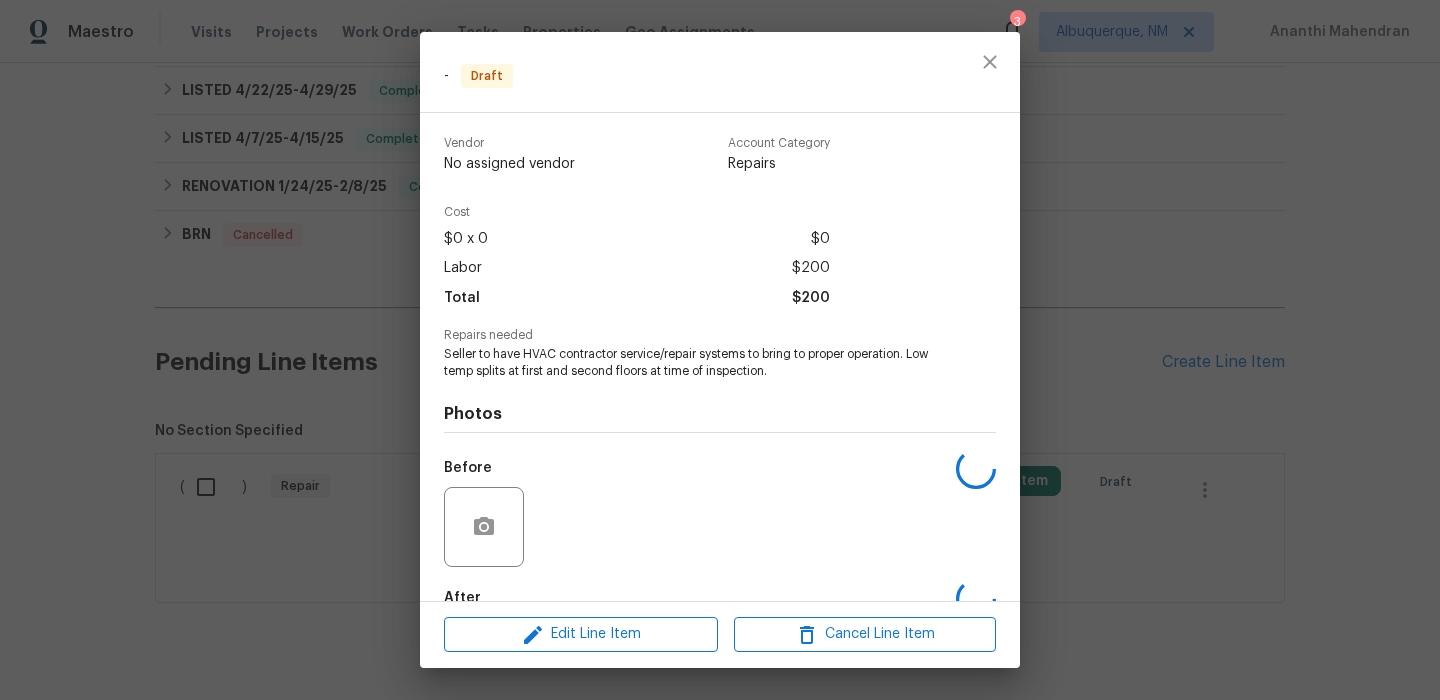 scroll, scrollTop: 116, scrollLeft: 0, axis: vertical 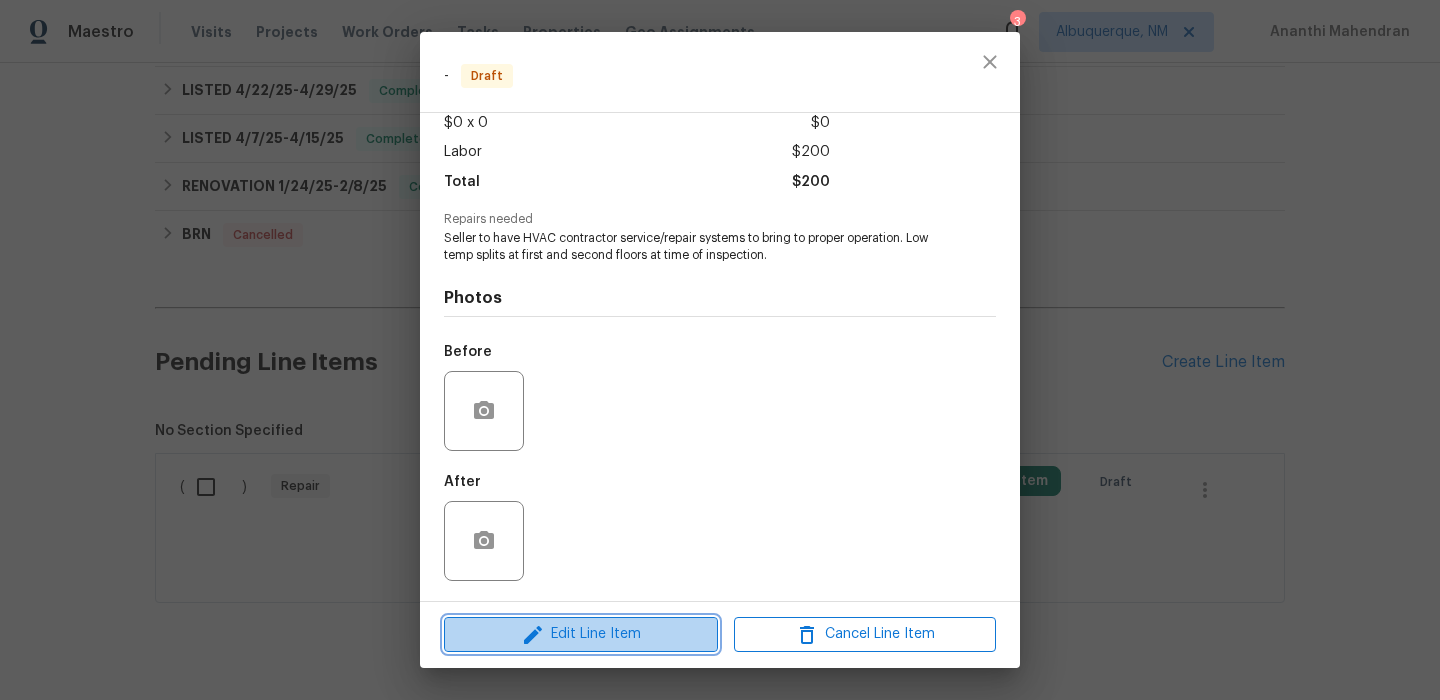 click on "Edit Line Item" at bounding box center [581, 634] 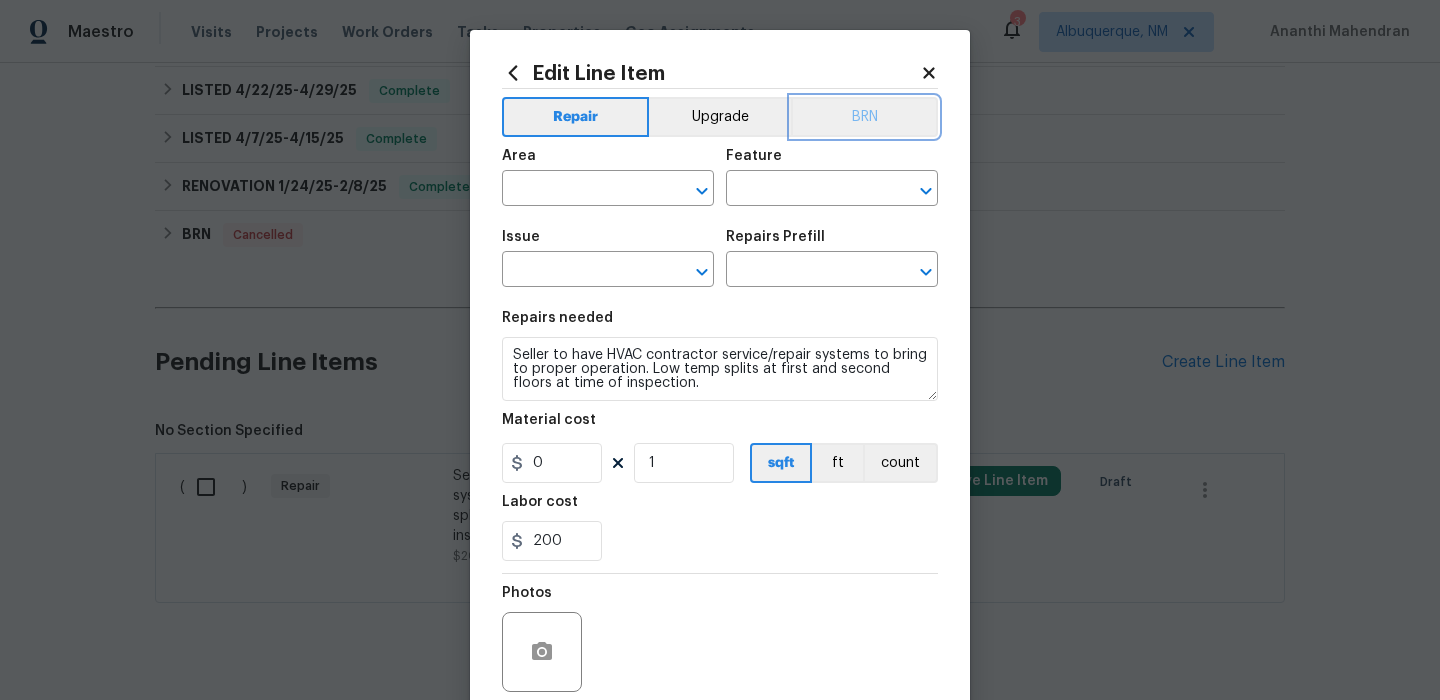click on "BRN" at bounding box center [864, 117] 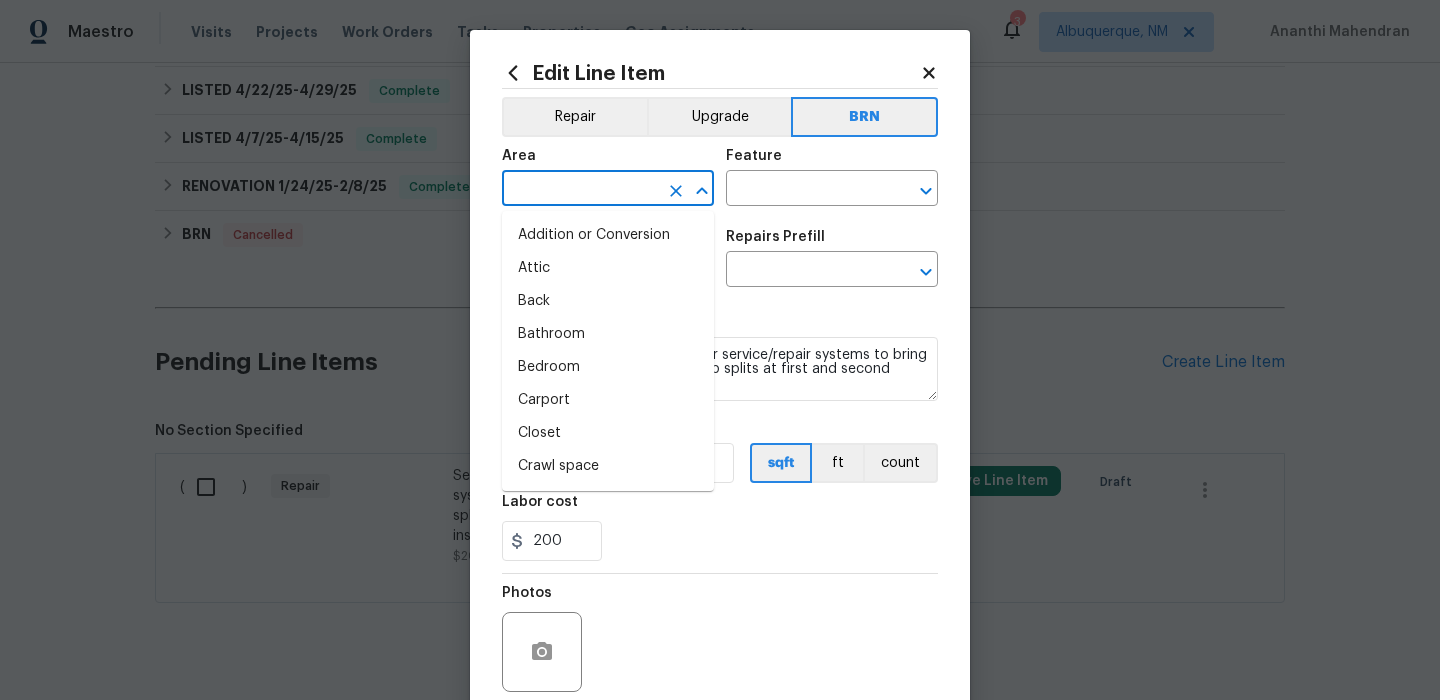 click at bounding box center [580, 190] 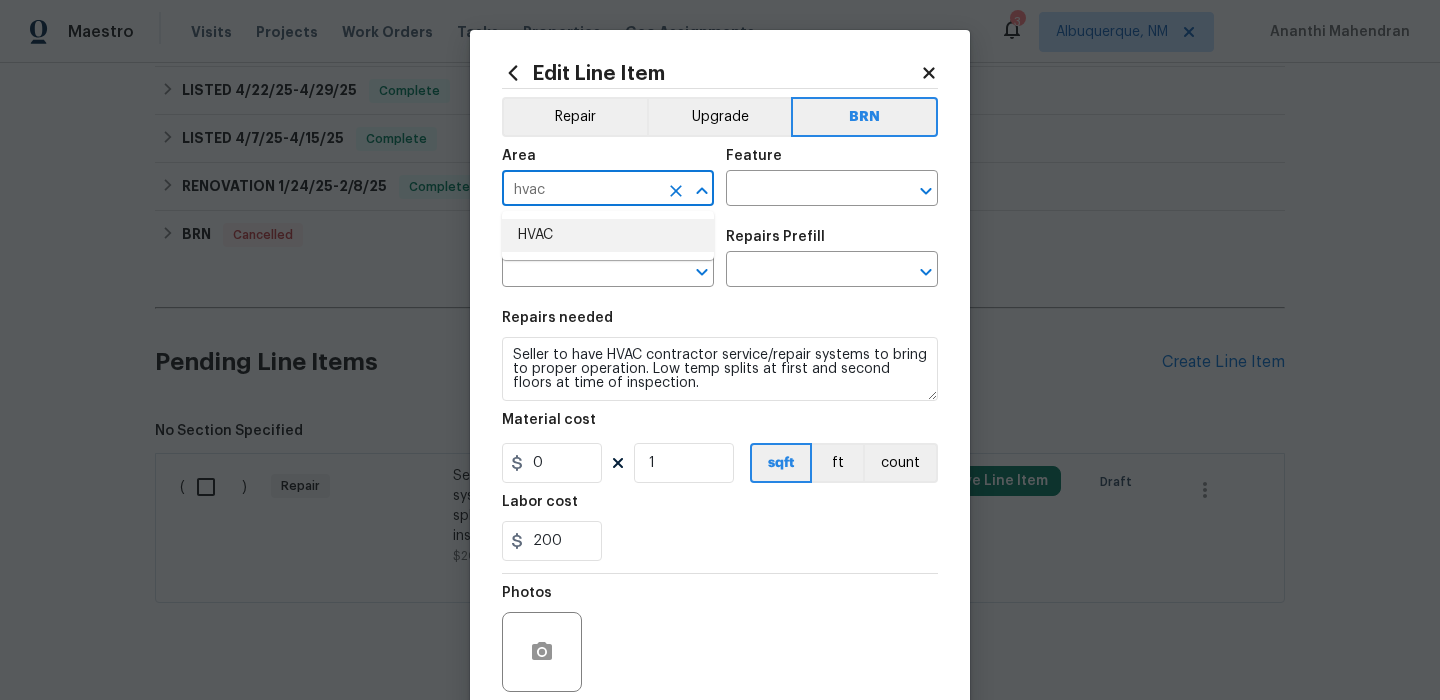 click on "HVAC" at bounding box center (608, 235) 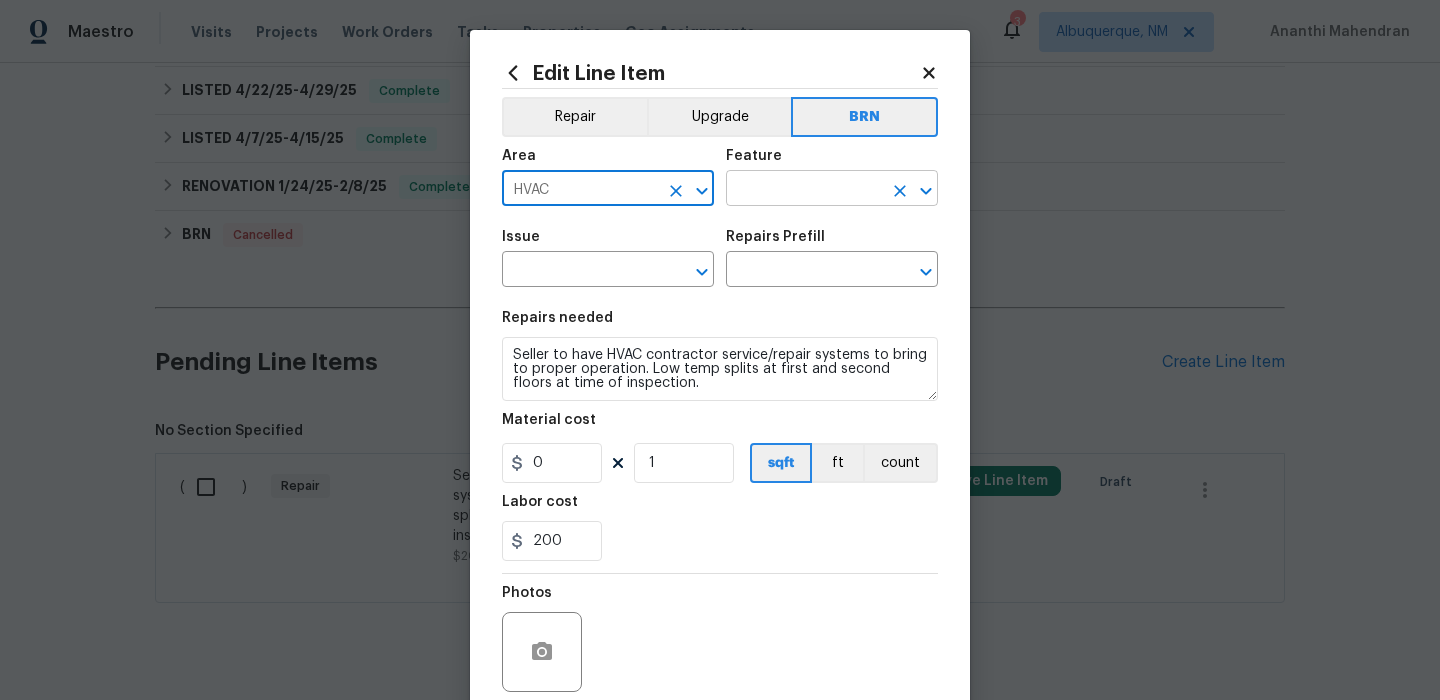 type on "HVAC" 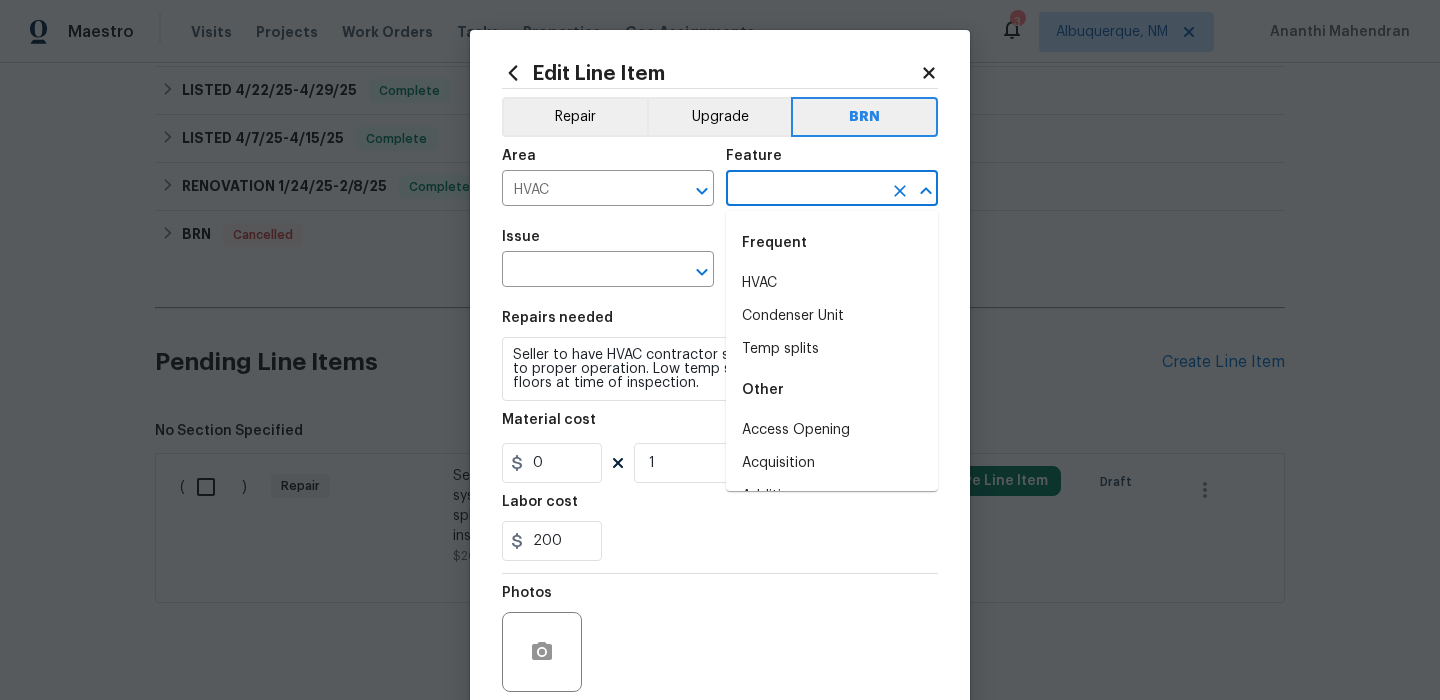 click at bounding box center (804, 190) 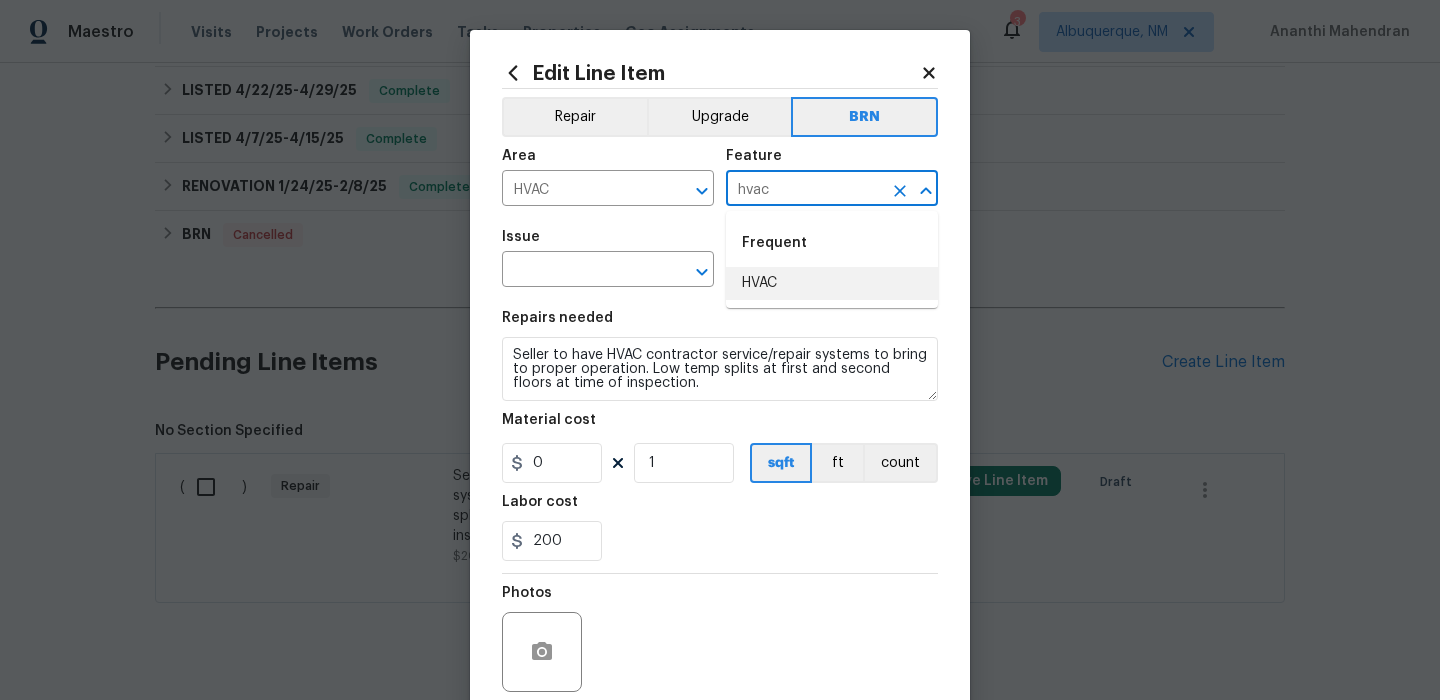 click on "HVAC" at bounding box center [832, 283] 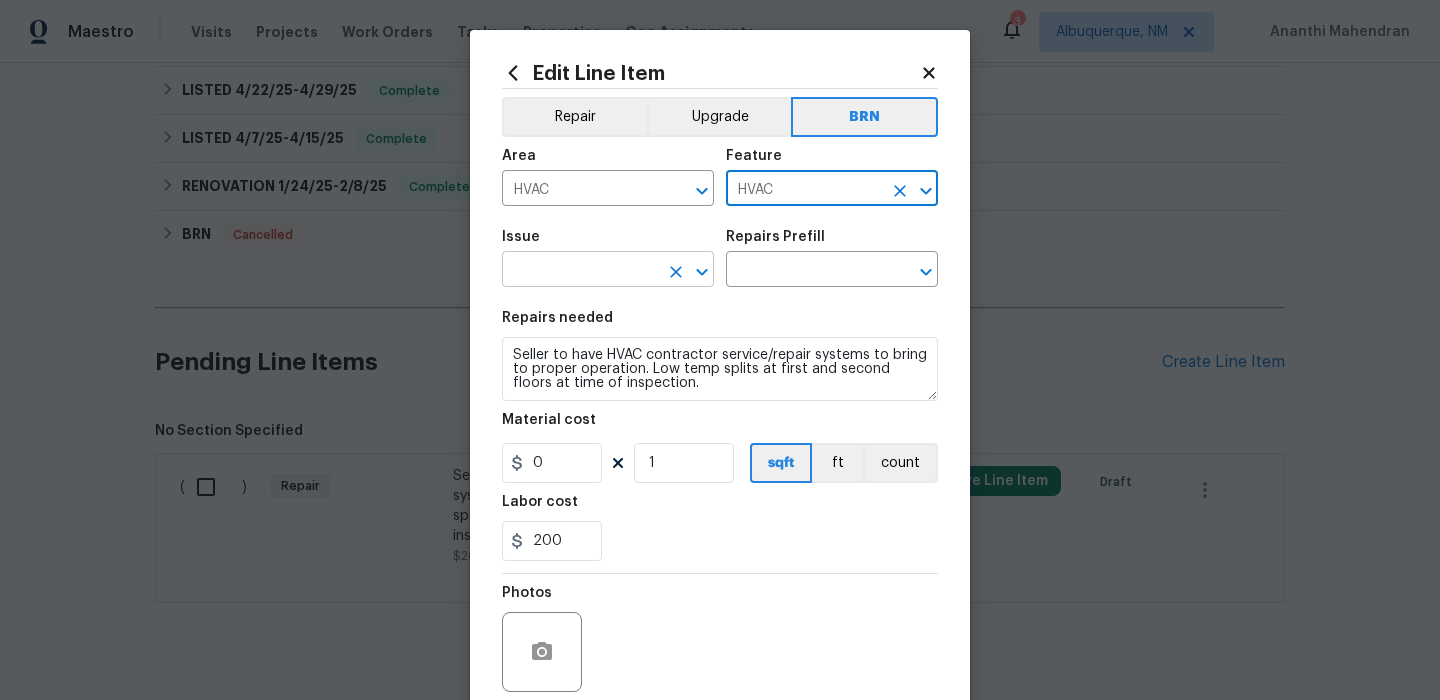 type on "HVAC" 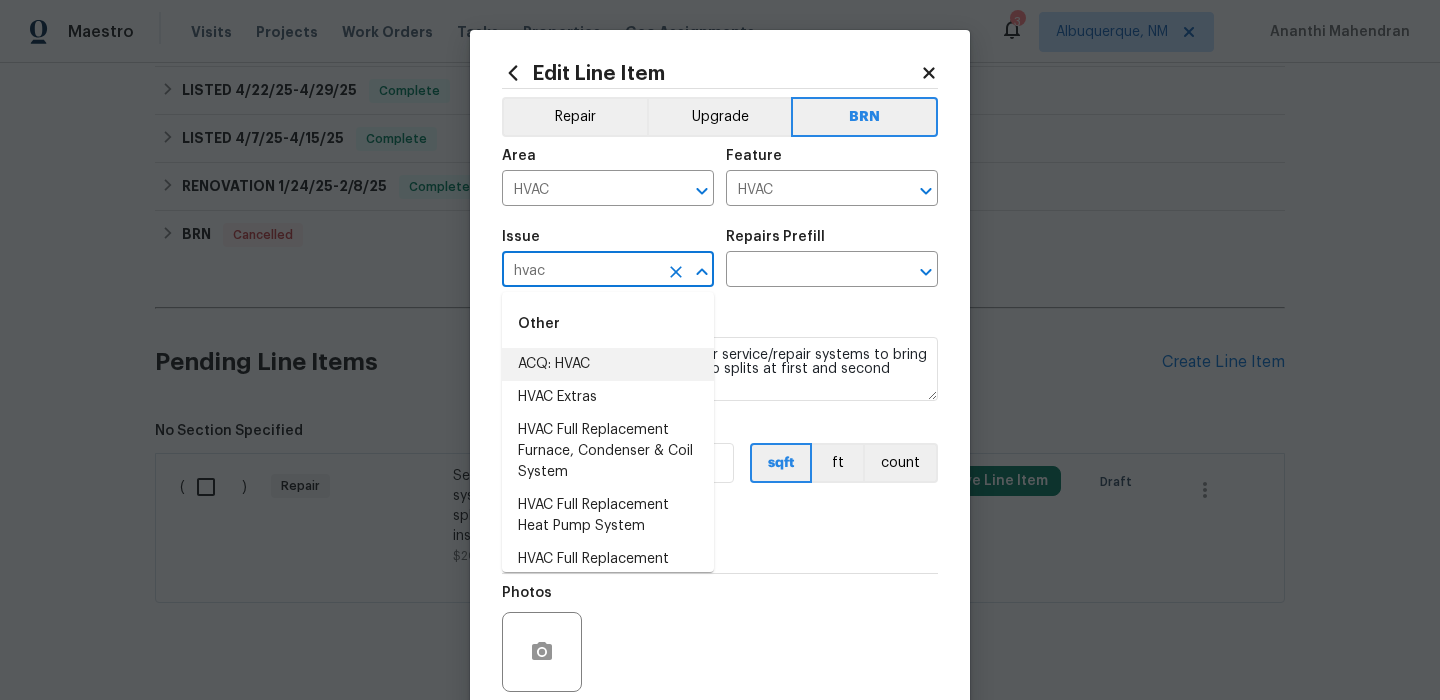 click on "HVAC Extras" at bounding box center (608, 397) 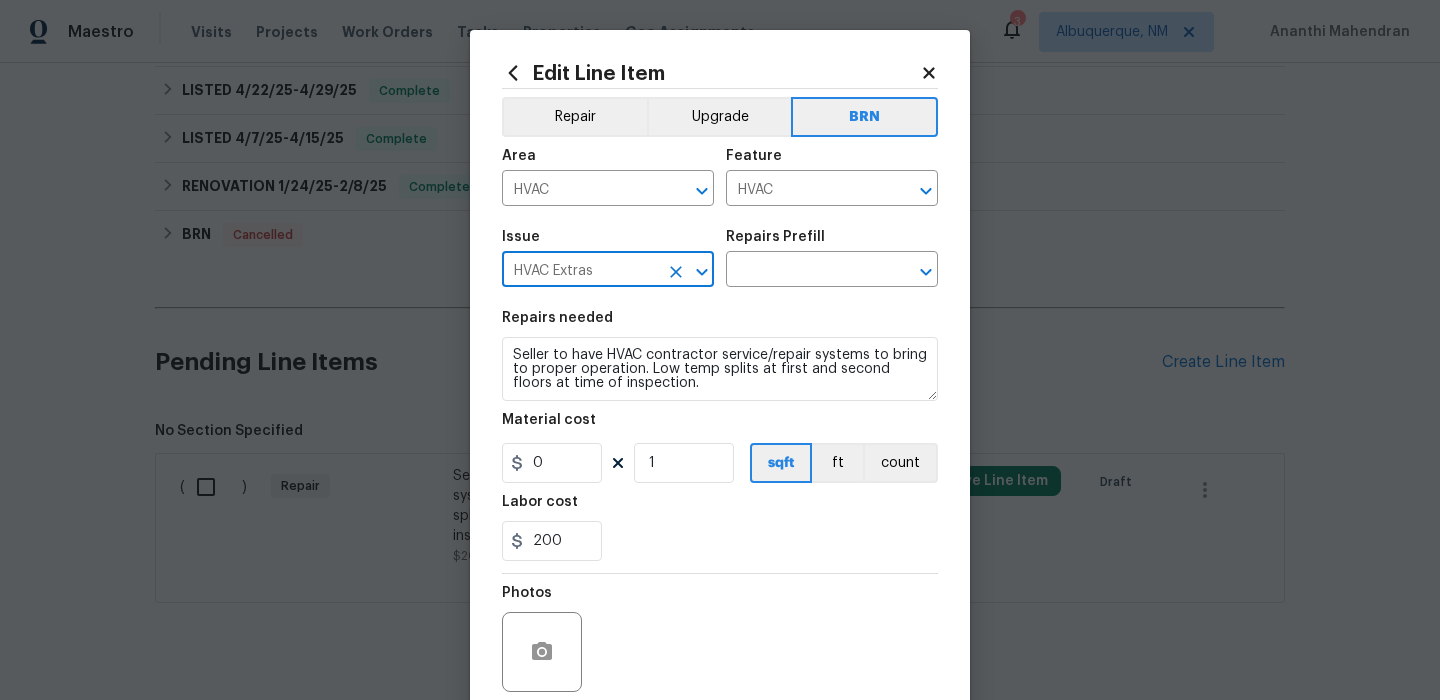 type on "HVAC Extras" 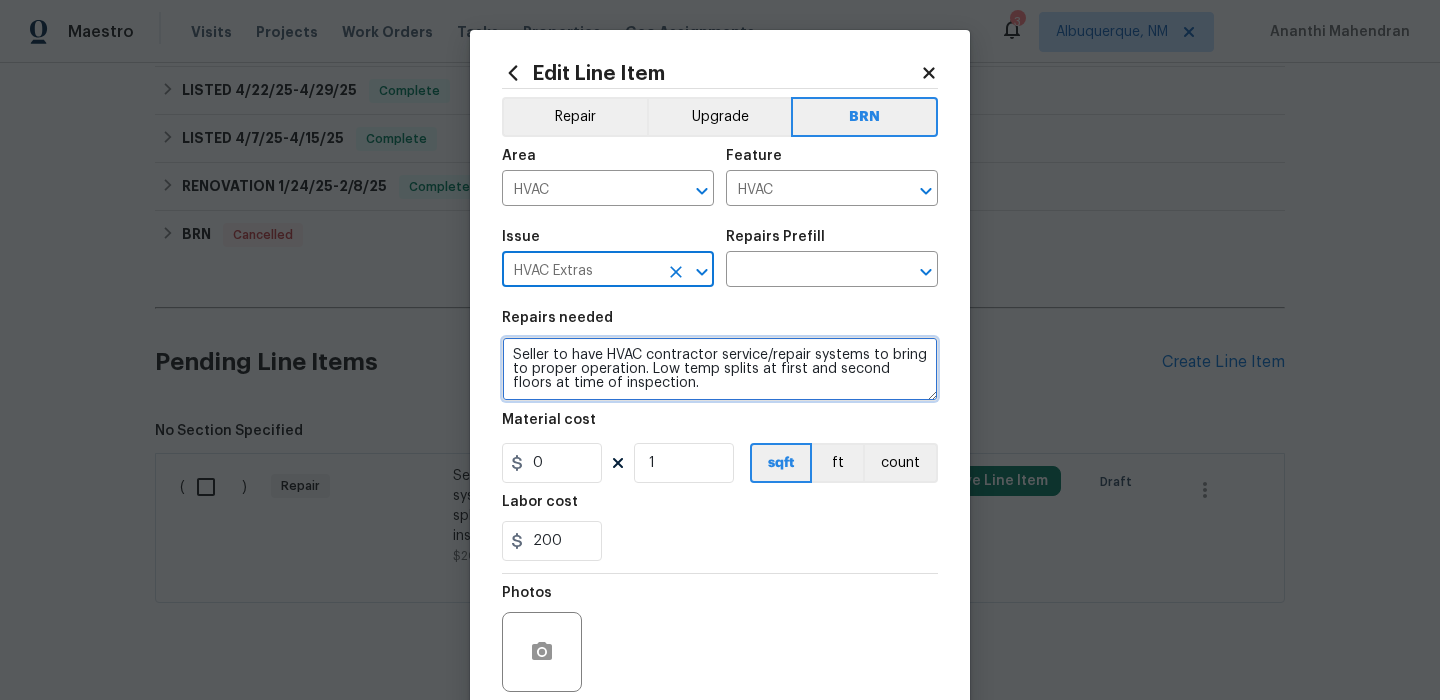 click on "Seller to have HVAC contractor service/repair systems to bring to proper operation. Low temp splits at first and second floors at time of inspection." at bounding box center [720, 369] 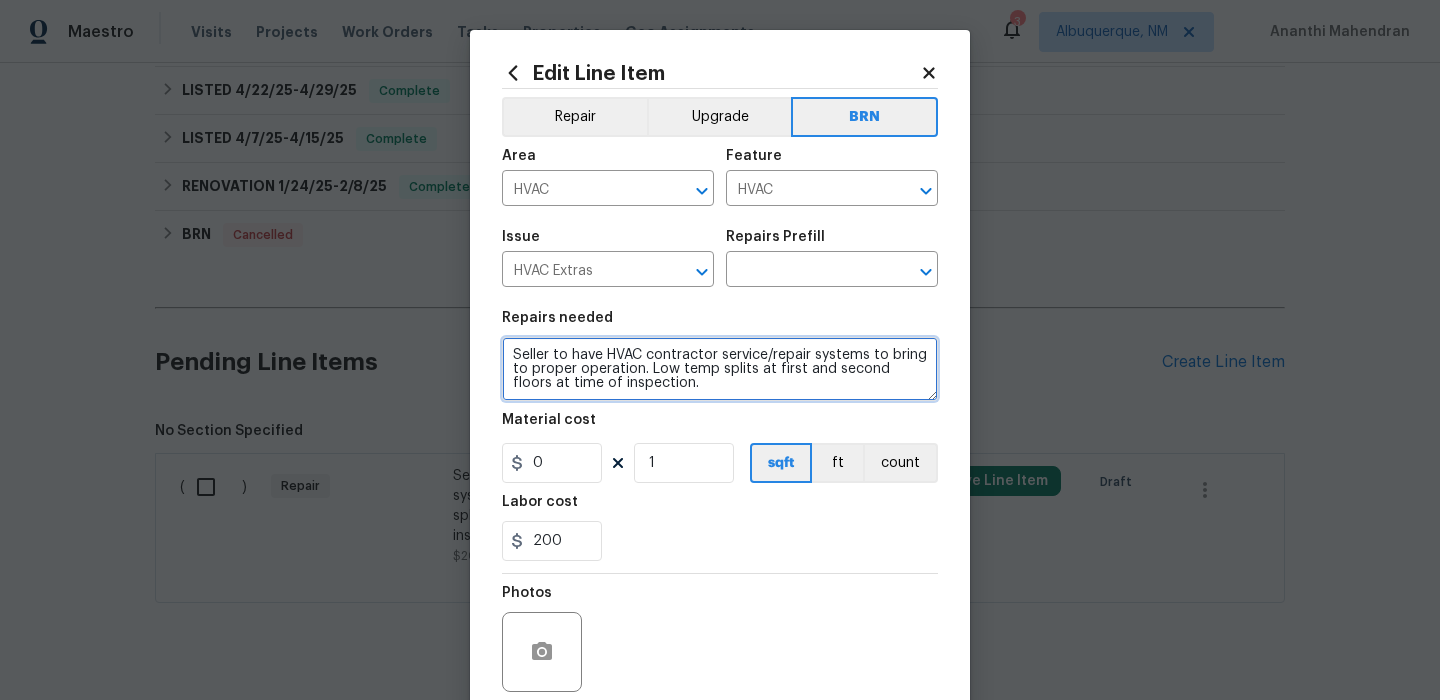 click on "Seller to have HVAC contractor service/repair systems to bring to proper operation. Low temp splits at first and second floors at time of inspection." at bounding box center [720, 369] 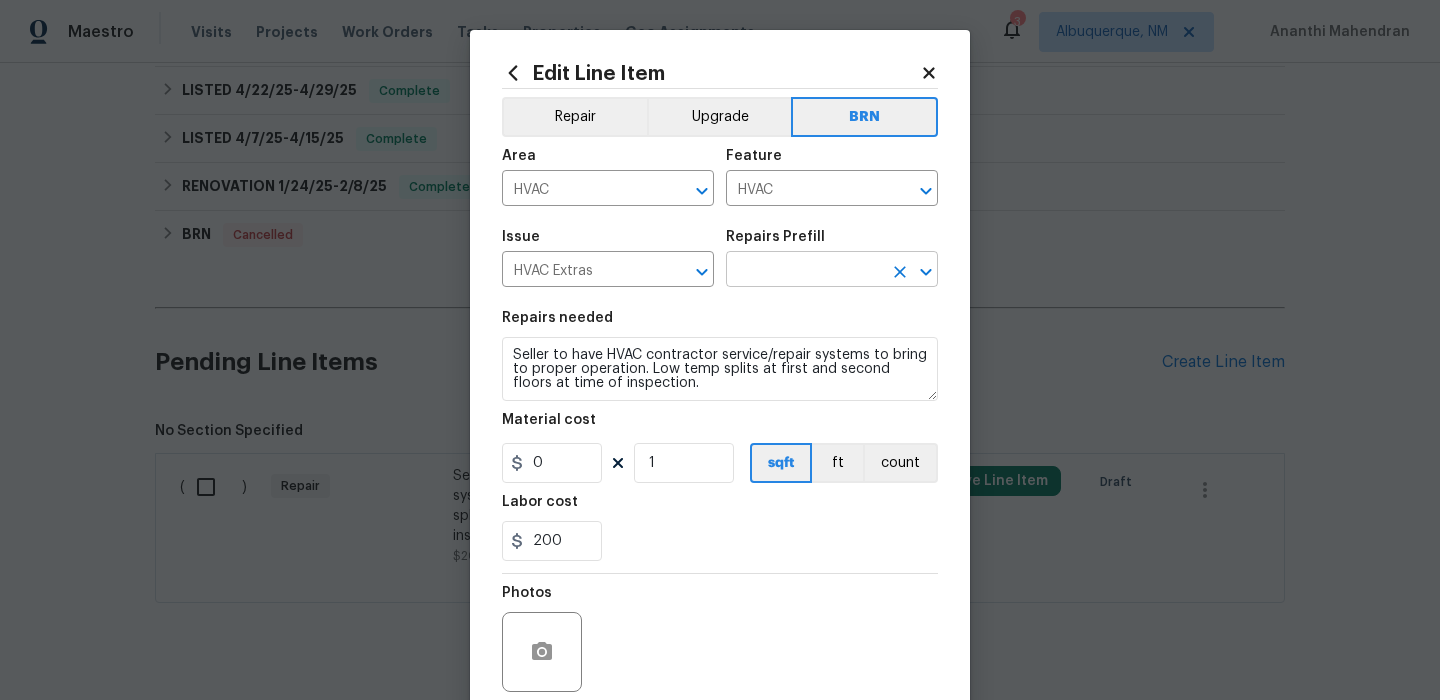 click at bounding box center (804, 271) 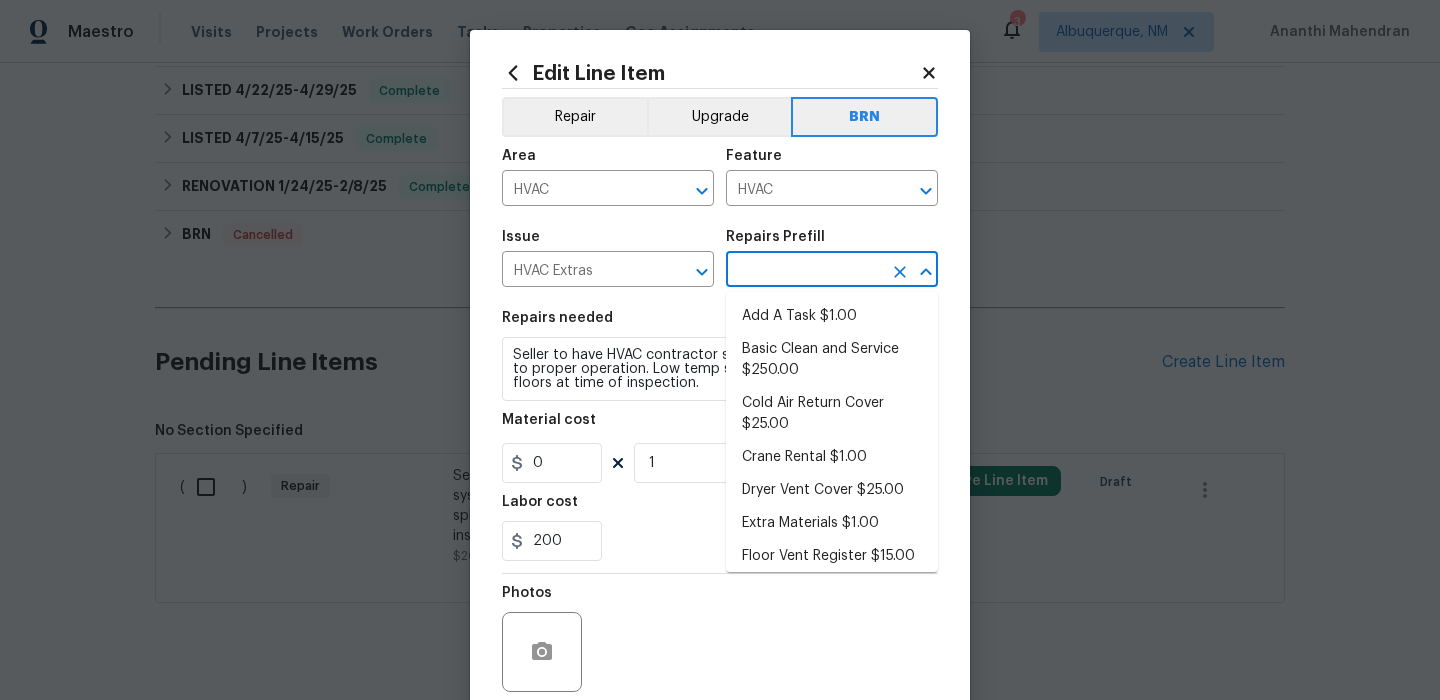 click on "Add A Task $1.00" at bounding box center [832, 316] 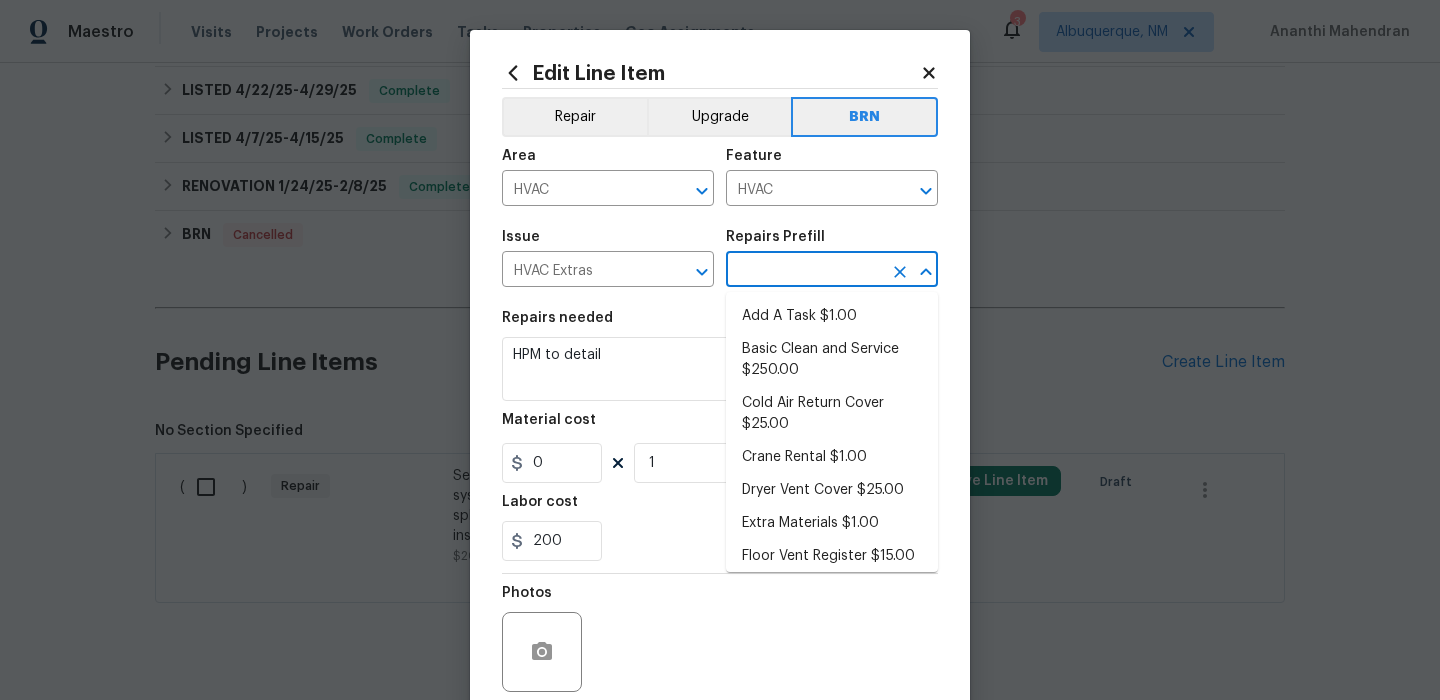 type on "Add A Task $1.00" 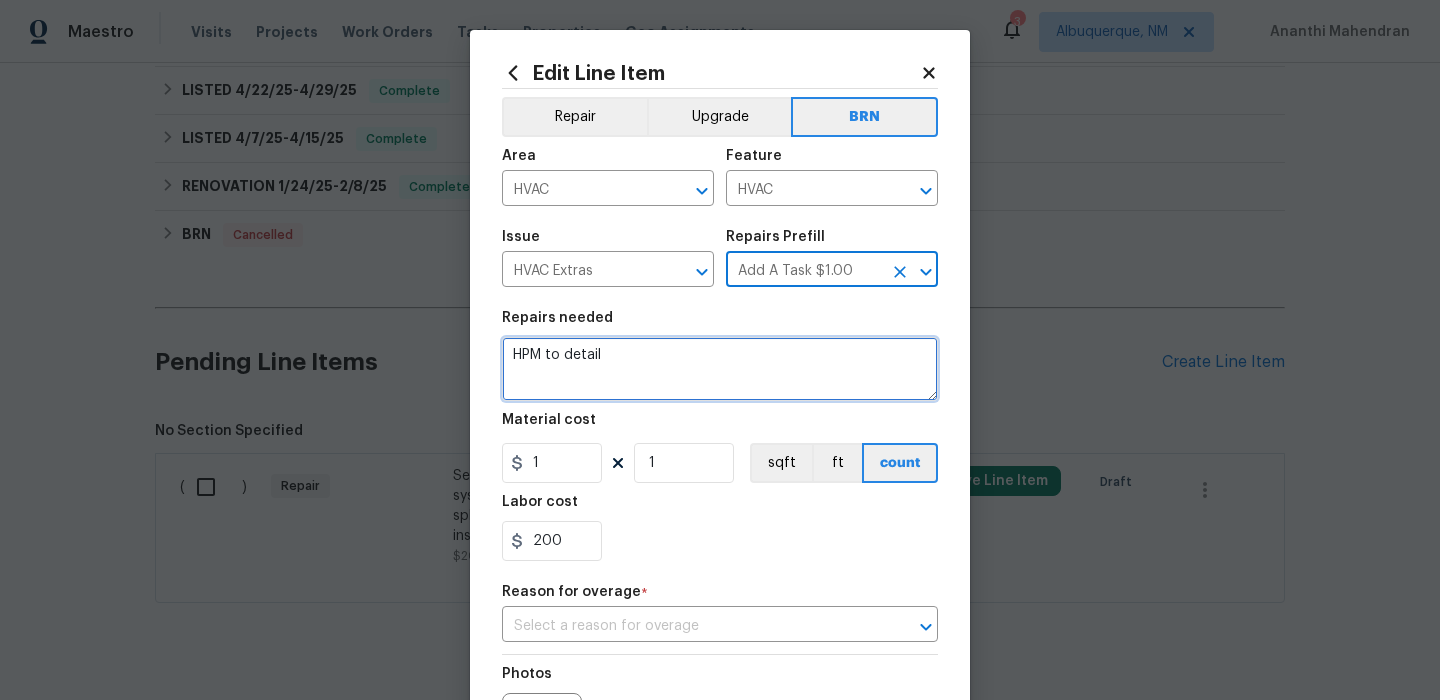 click on "HPM to detail" at bounding box center [720, 369] 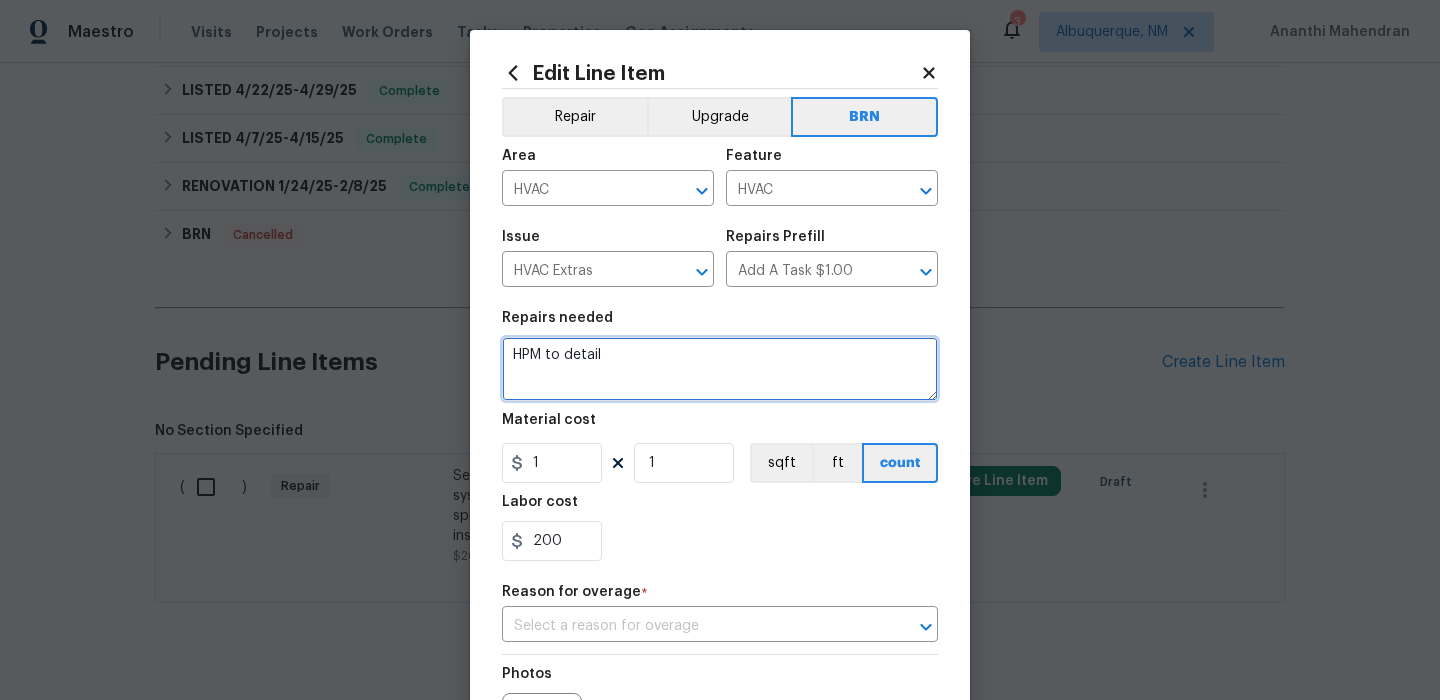 click on "HPM to detail" at bounding box center (720, 369) 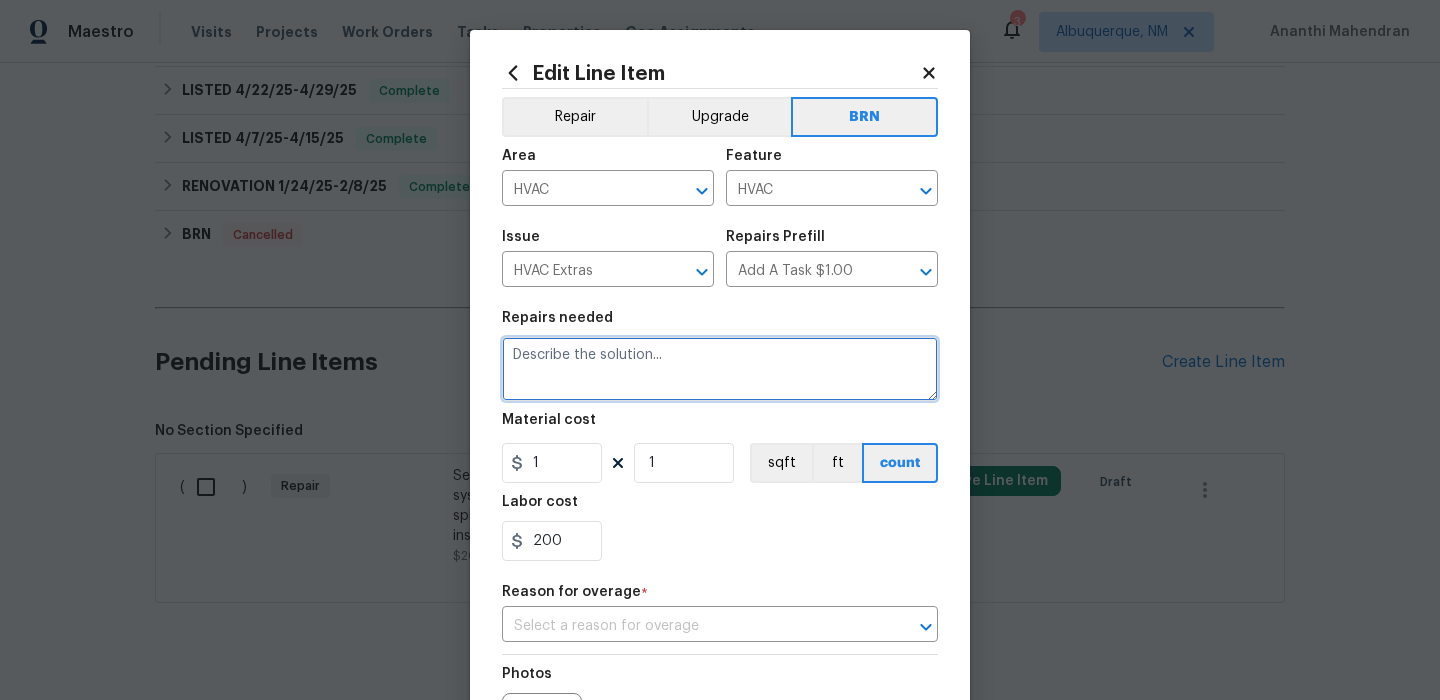 paste on "Seller to have HVAC contractor service/repair systems to bring to proper operation. Low temp splits at first and second floors at time of inspection." 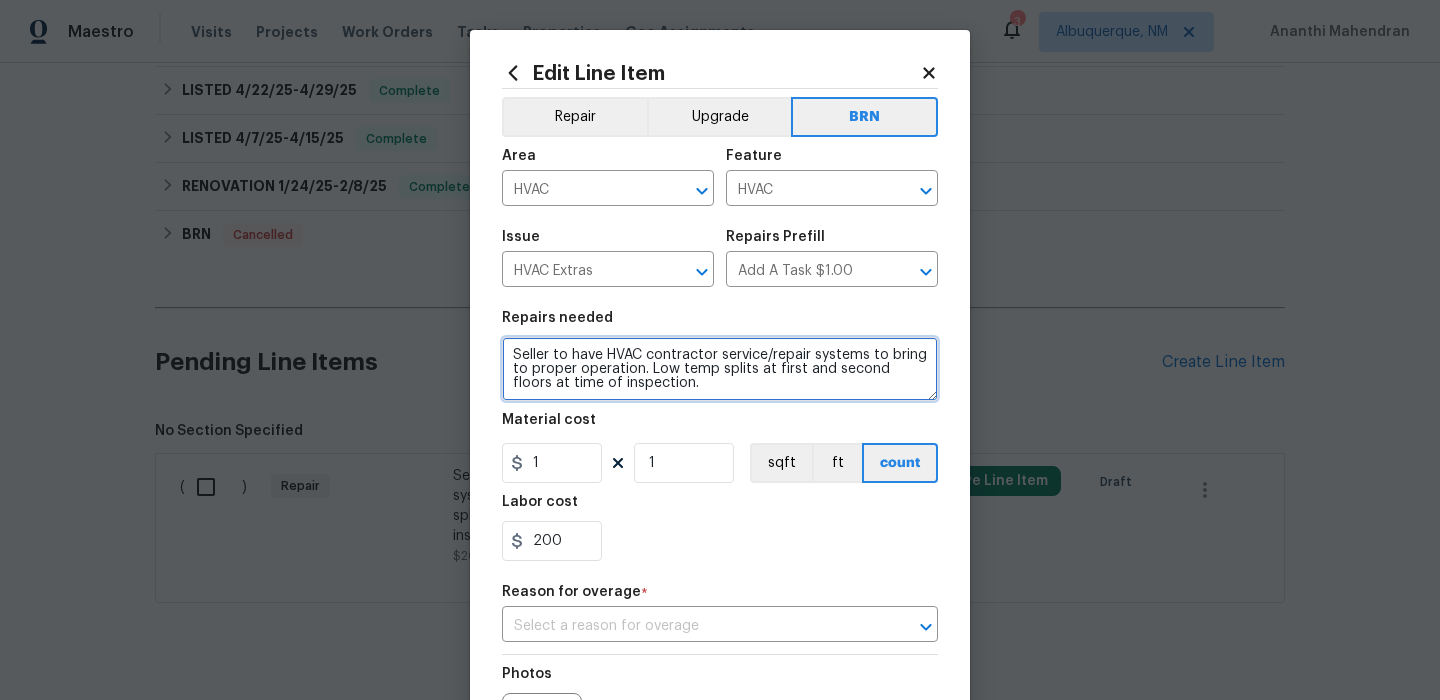type on "Seller to have HVAC contractor service/repair systems to bring to proper operation. Low temp splits at first and second floors at time of inspection." 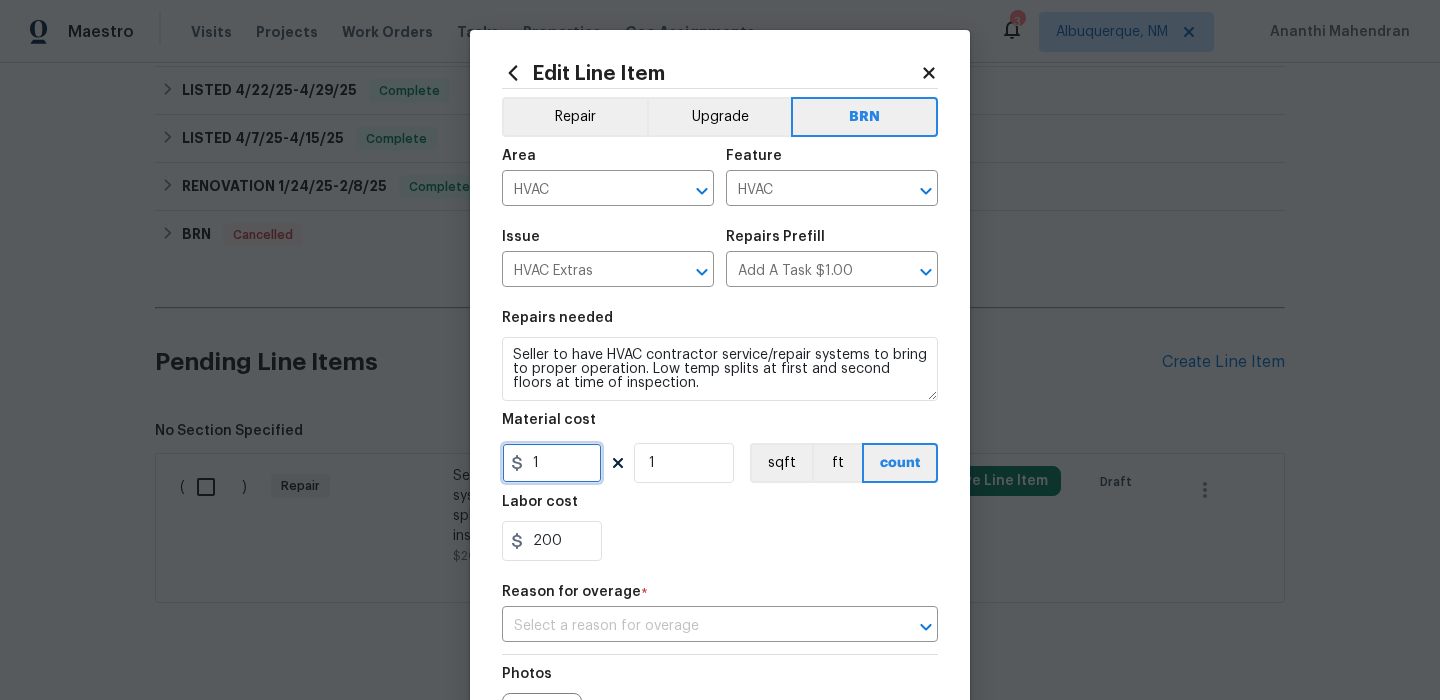 click on "1" at bounding box center (552, 463) 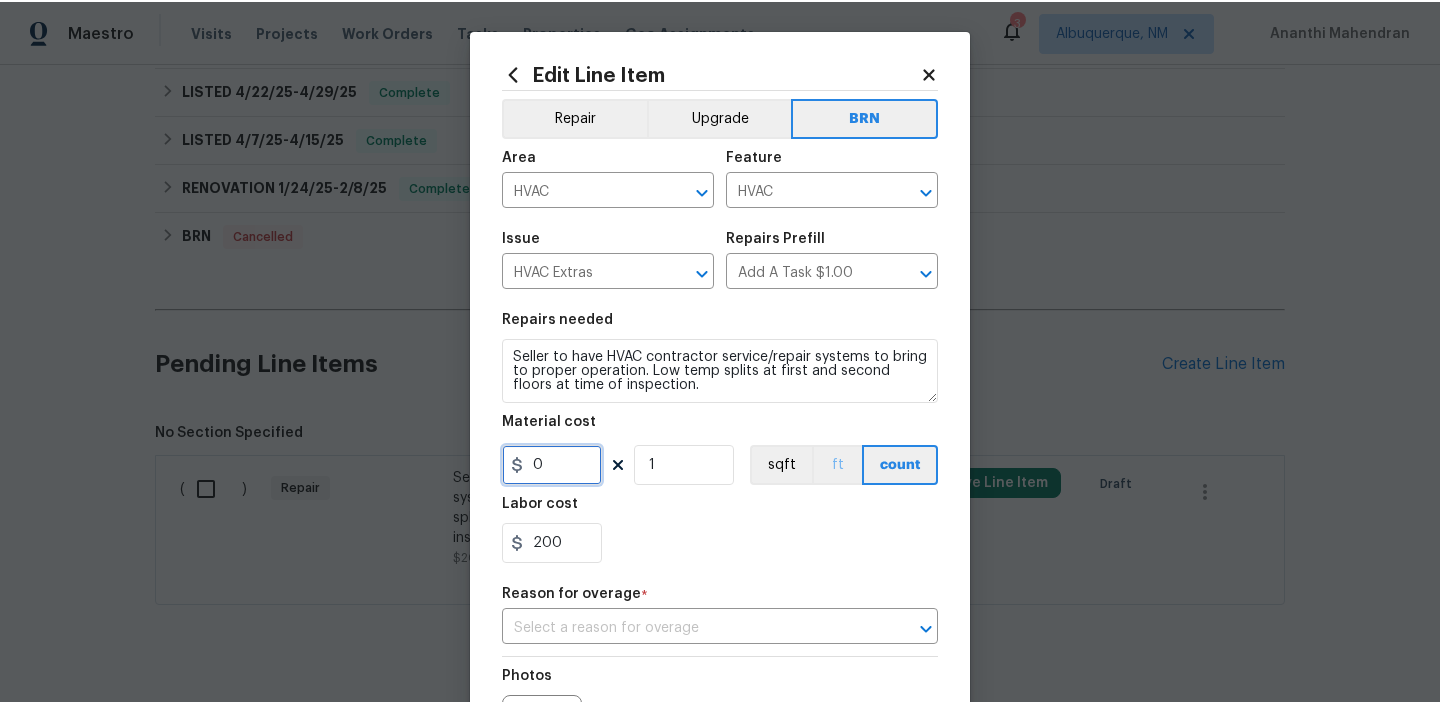 scroll, scrollTop: 243, scrollLeft: 0, axis: vertical 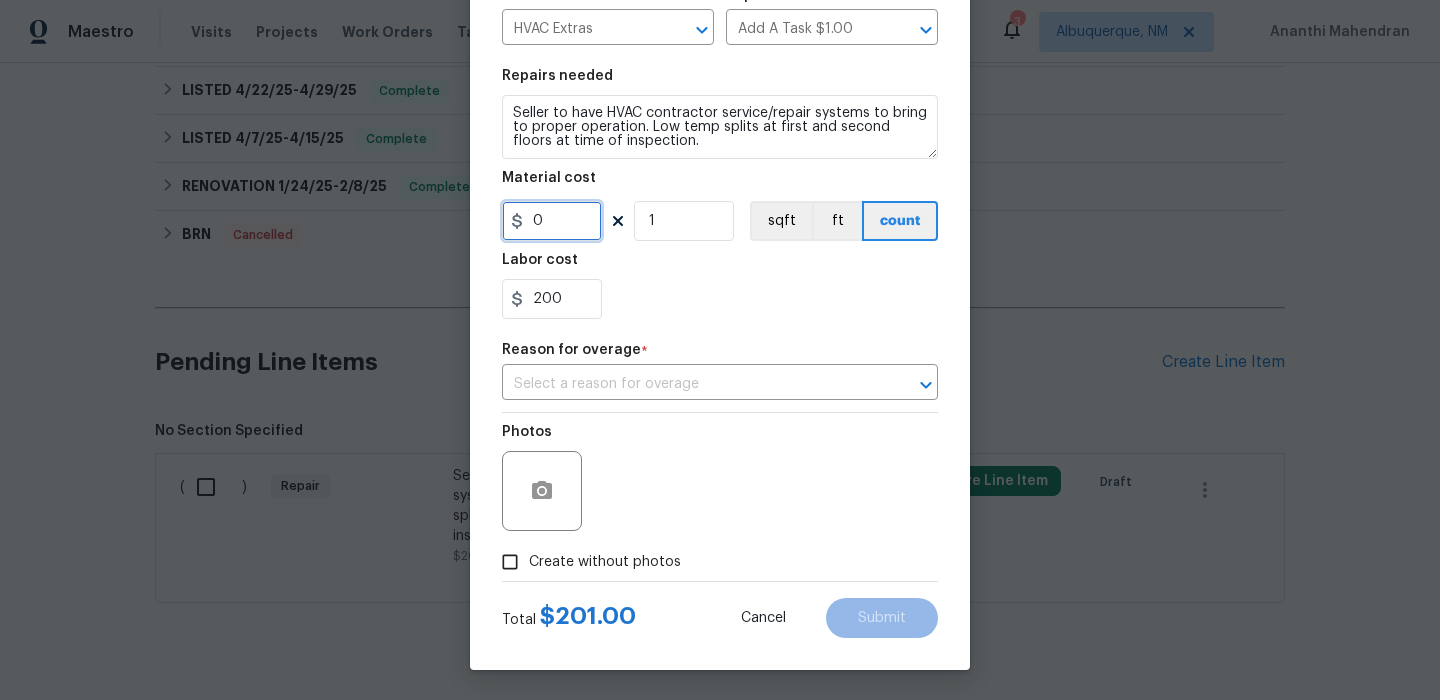 type on "0" 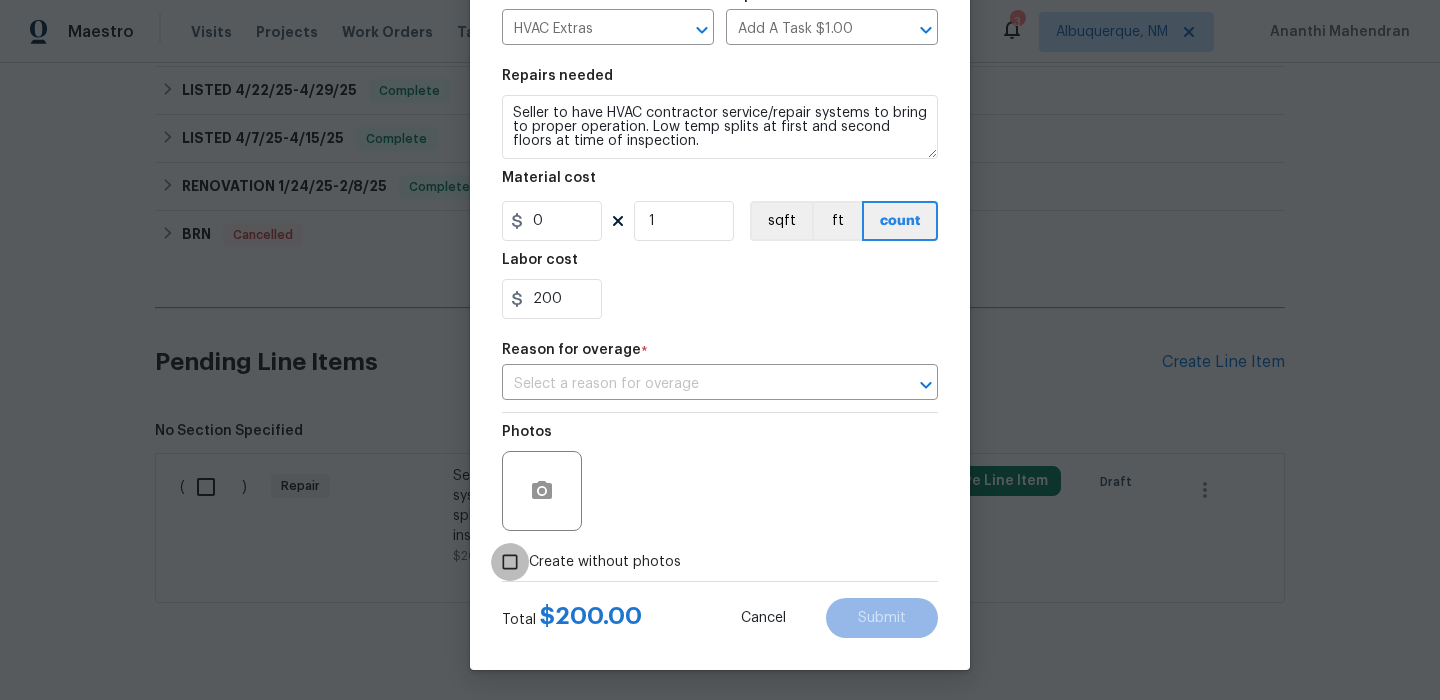 click on "Create without photos" at bounding box center [510, 562] 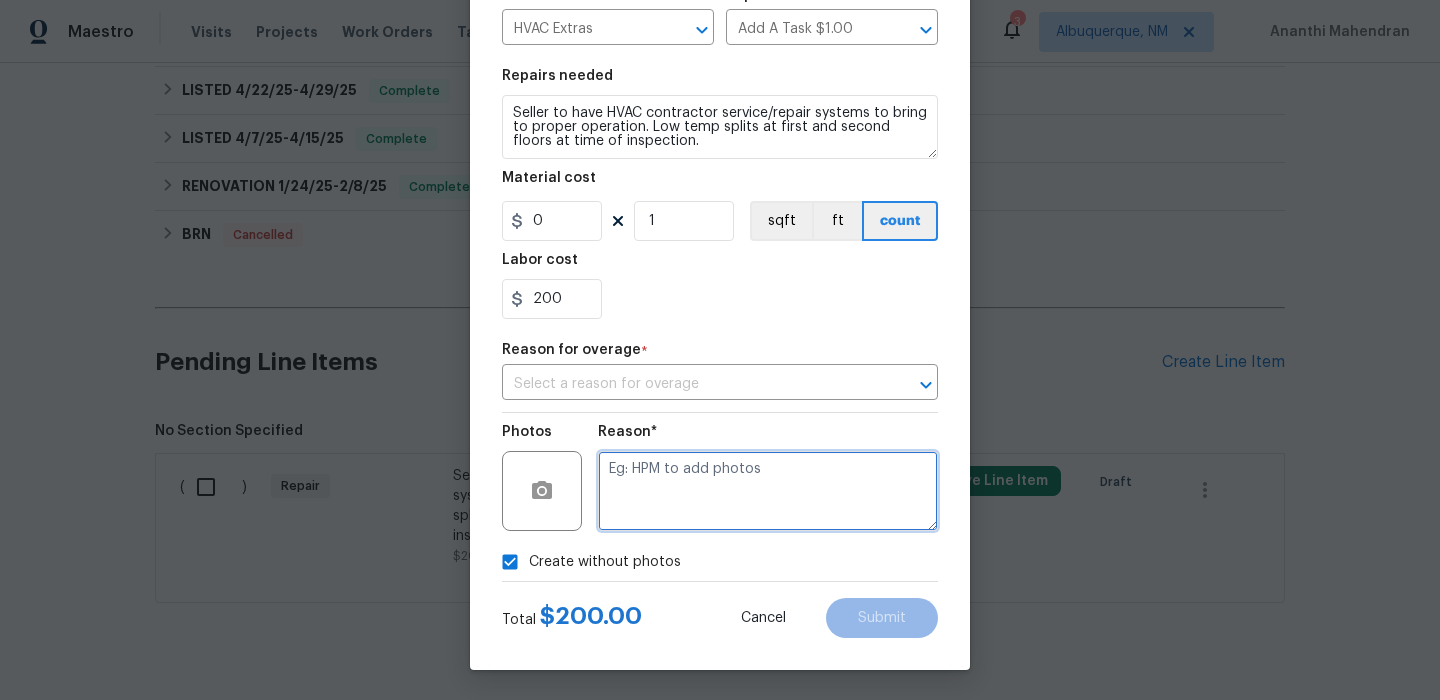 click at bounding box center (768, 491) 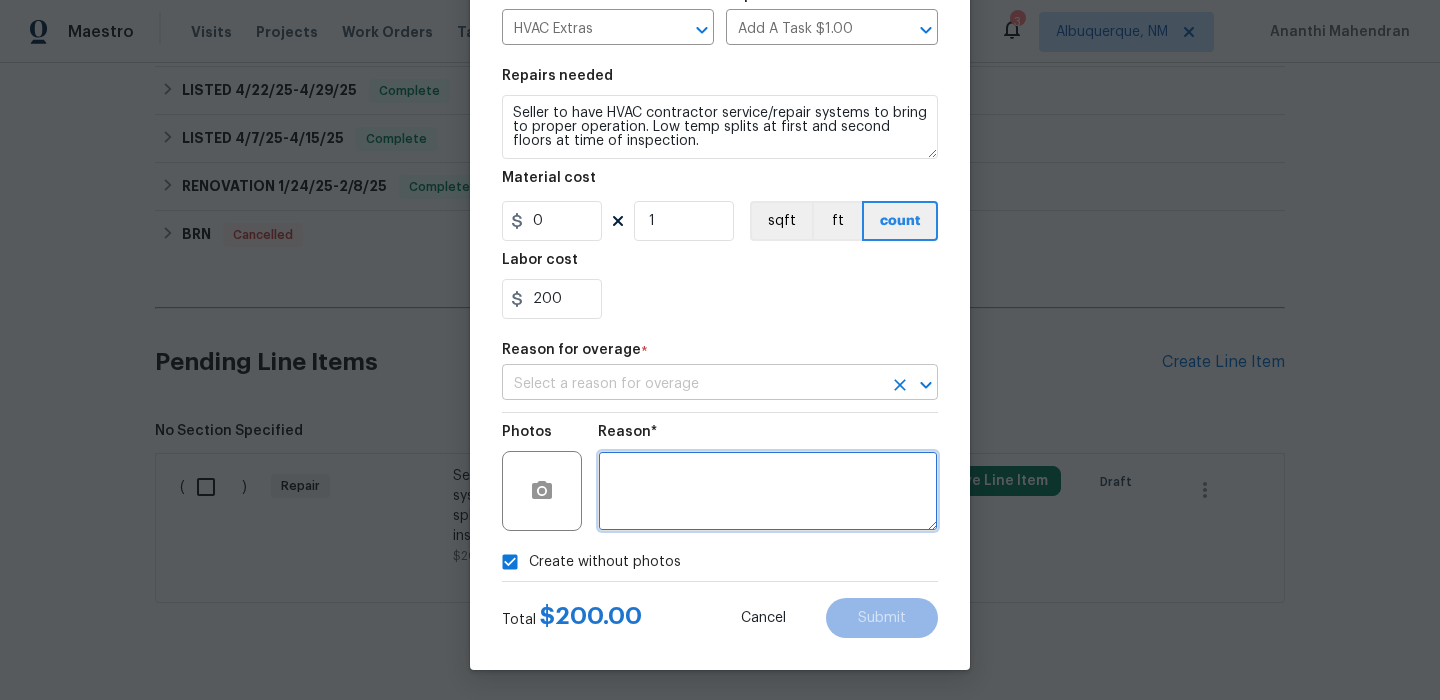 type 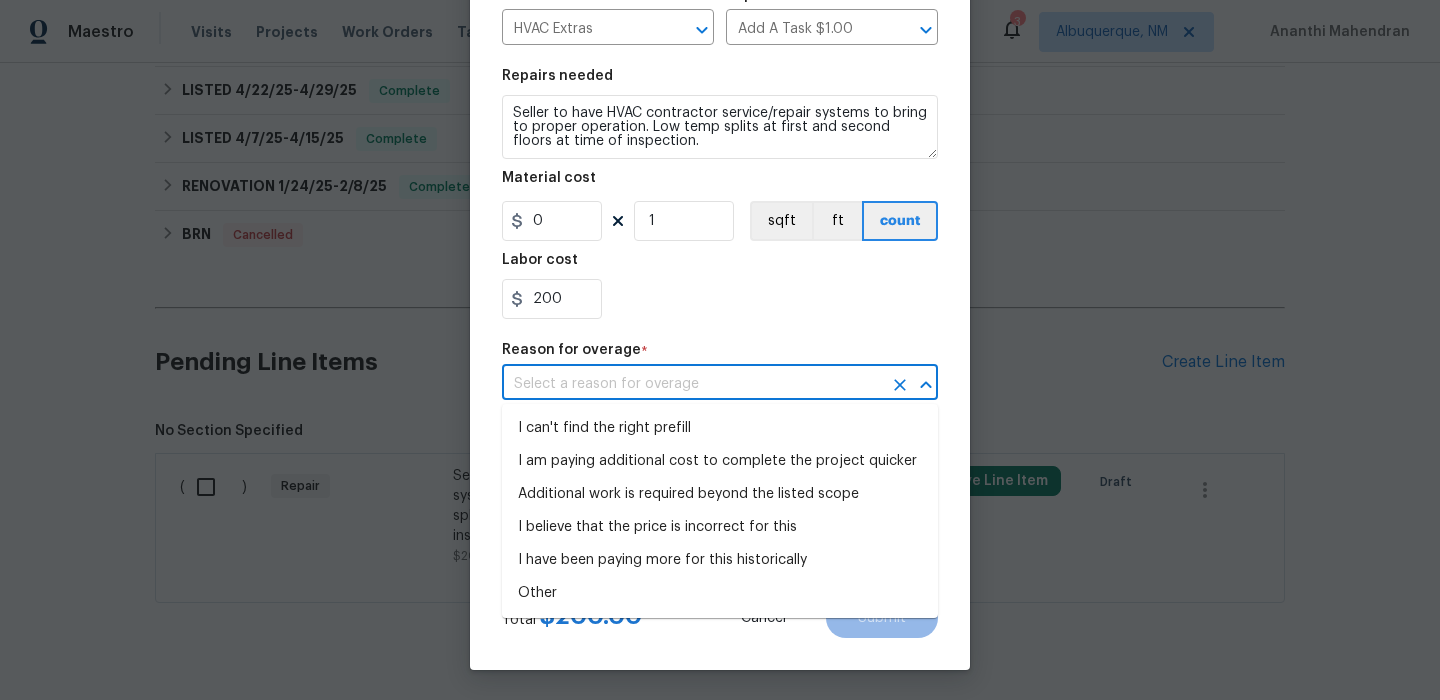 click at bounding box center (692, 384) 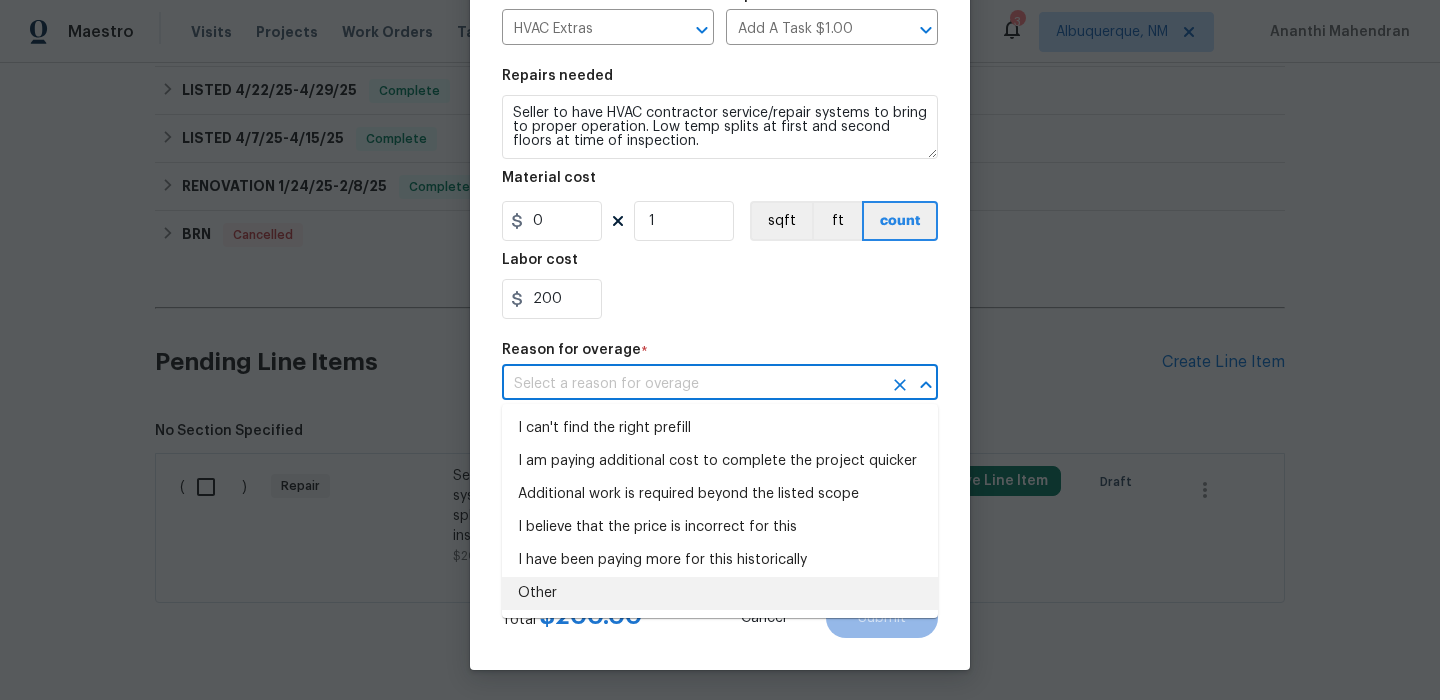 click on "Other" at bounding box center [720, 593] 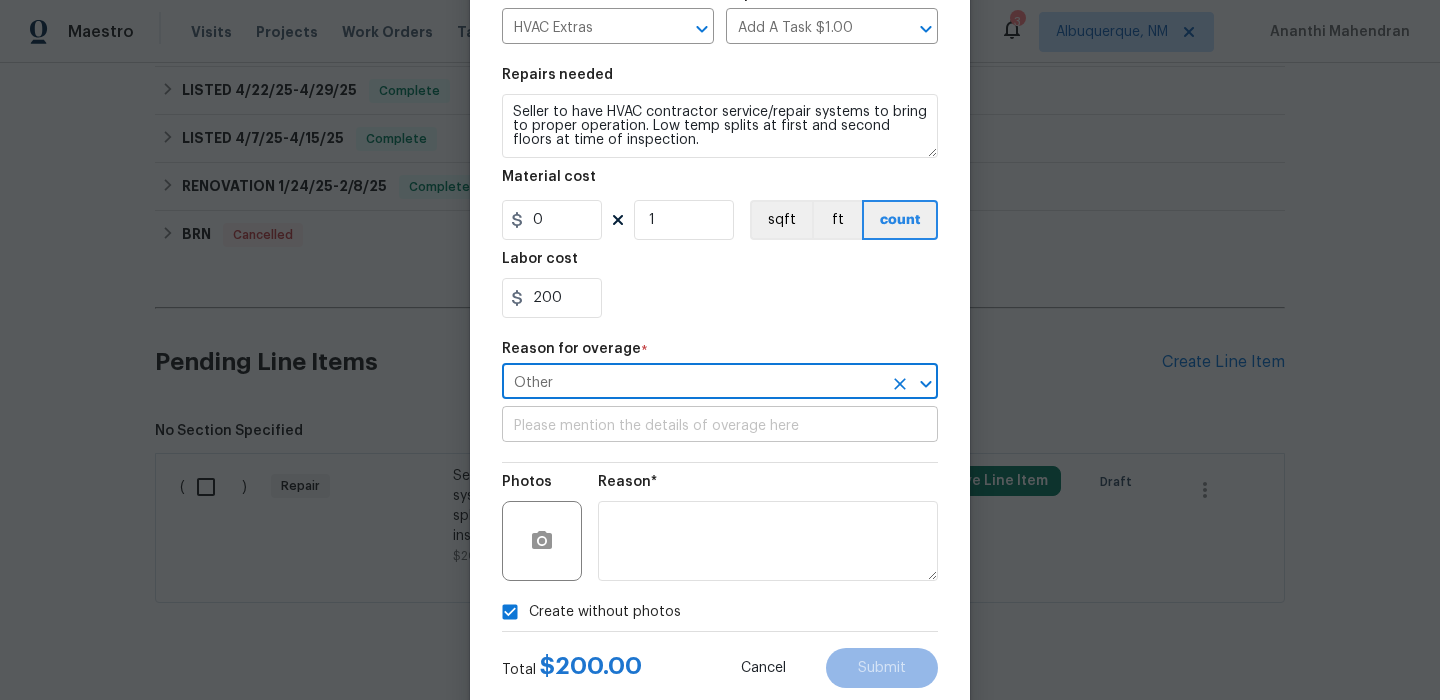 click at bounding box center (720, 426) 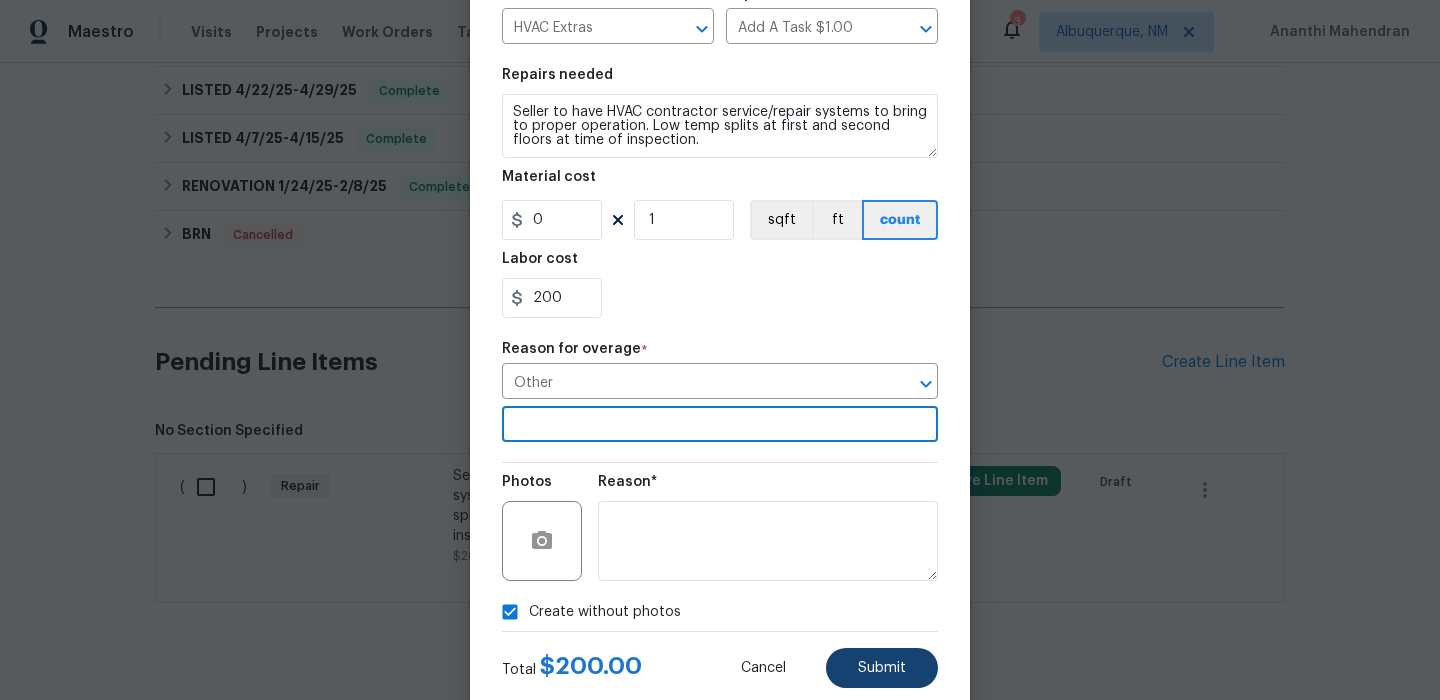 type 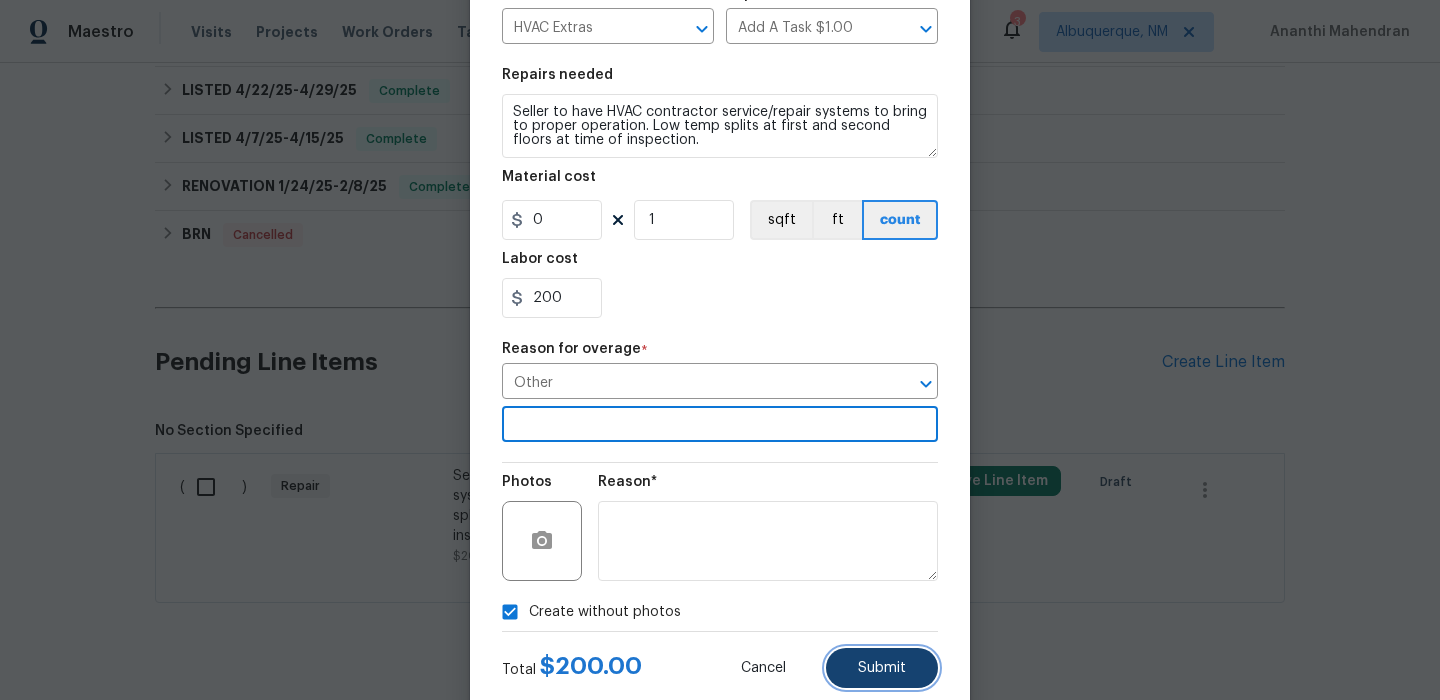 click on "Submit" at bounding box center (882, 668) 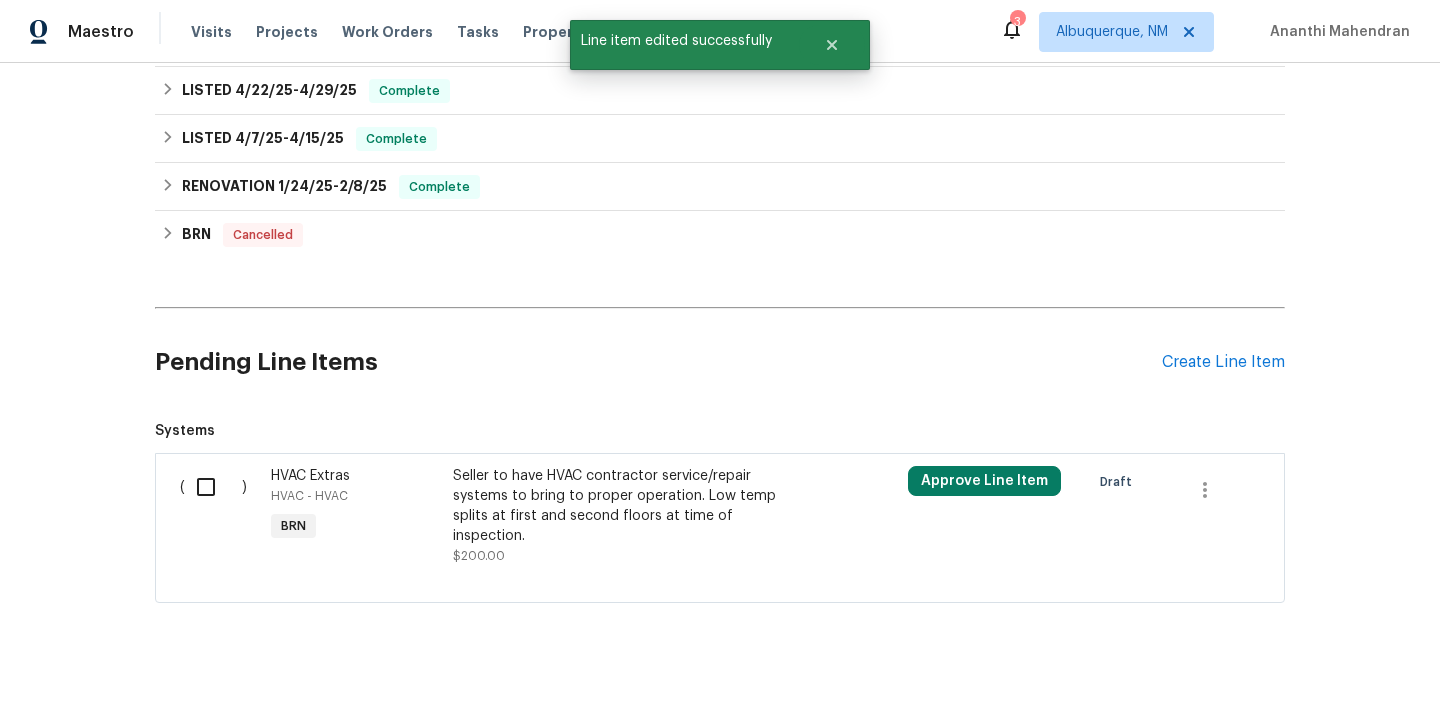 scroll, scrollTop: 1158, scrollLeft: 0, axis: vertical 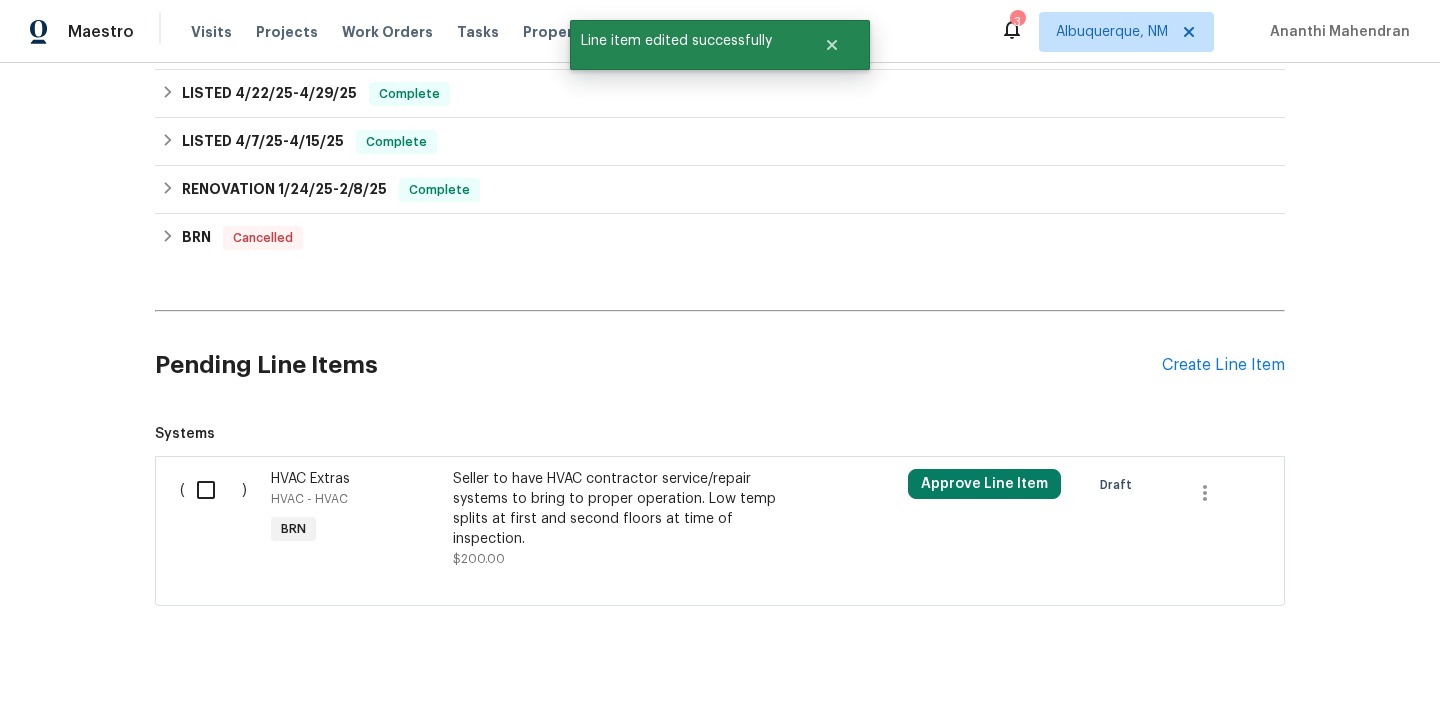 click at bounding box center [213, 490] 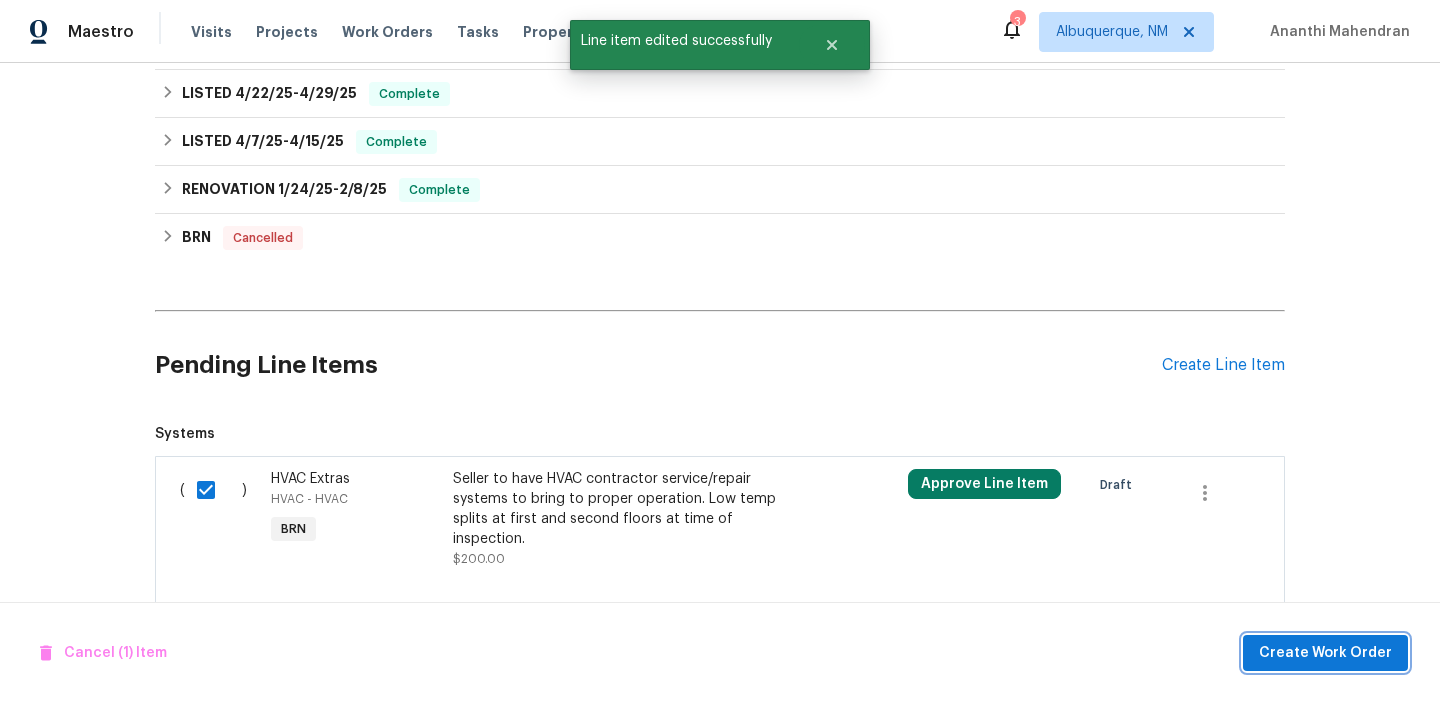 click on "Create Work Order" at bounding box center (1325, 653) 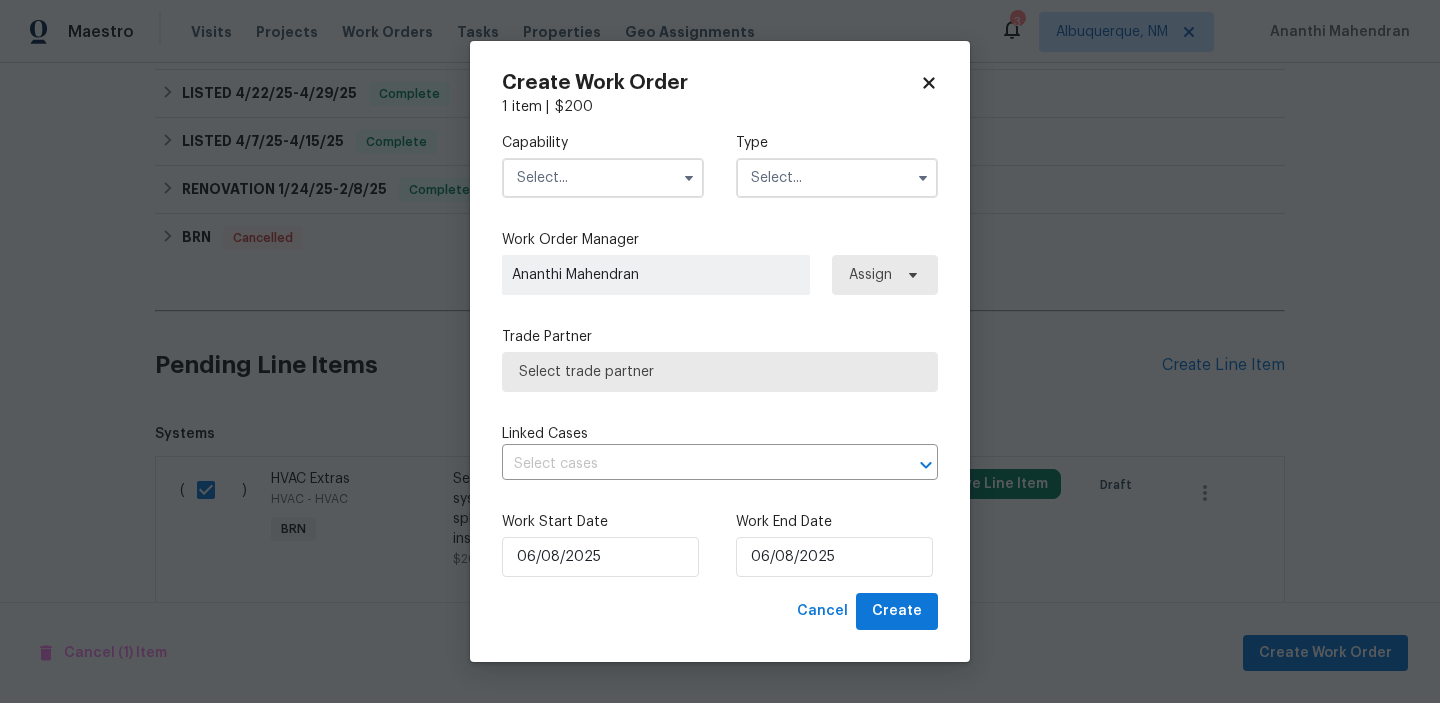 click at bounding box center (603, 178) 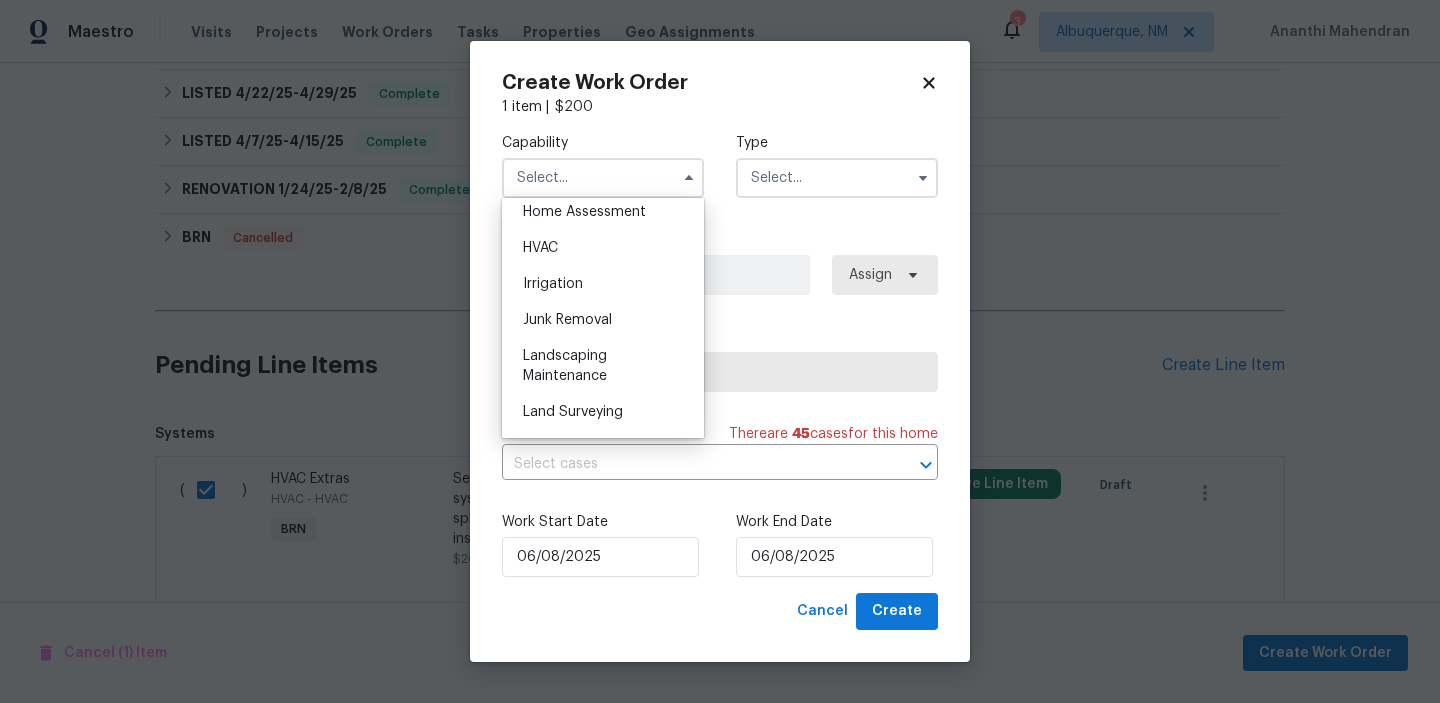 scroll, scrollTop: 1186, scrollLeft: 0, axis: vertical 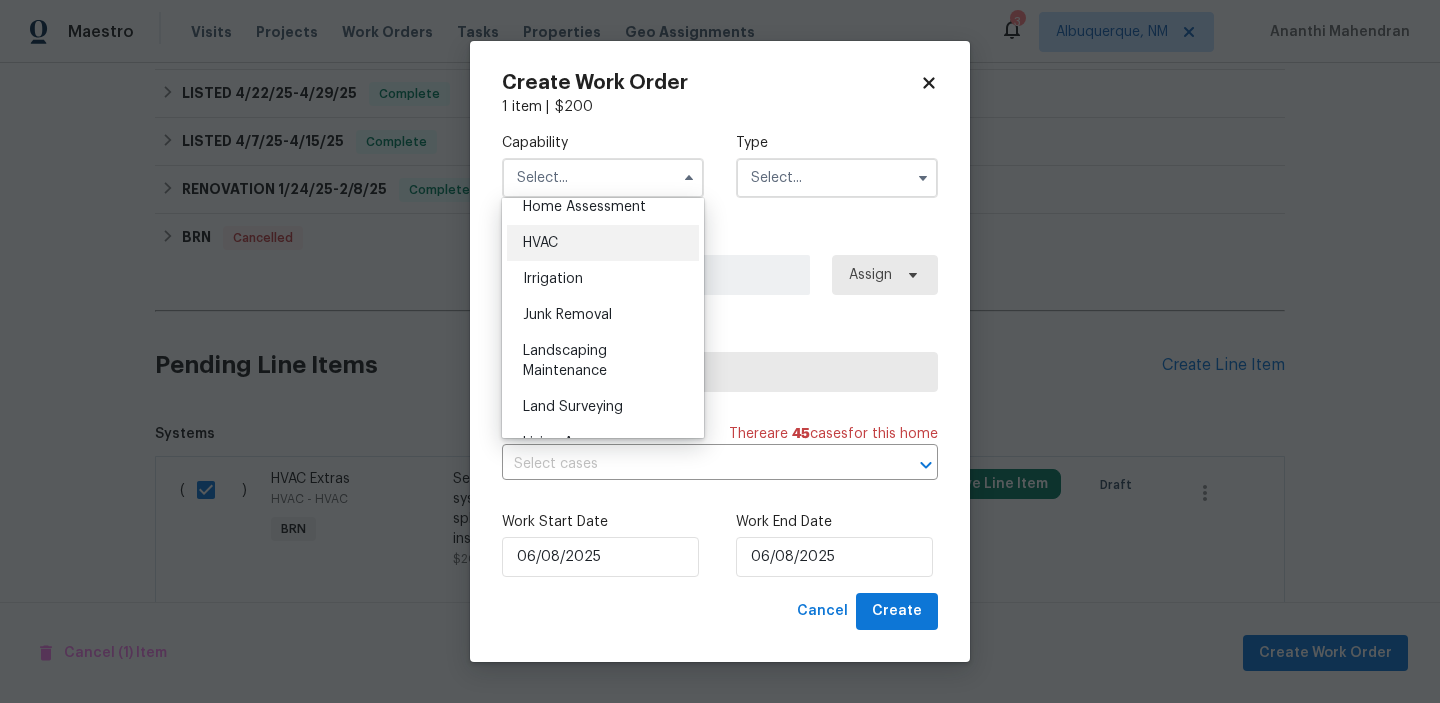 click on "HVAC" at bounding box center [603, 243] 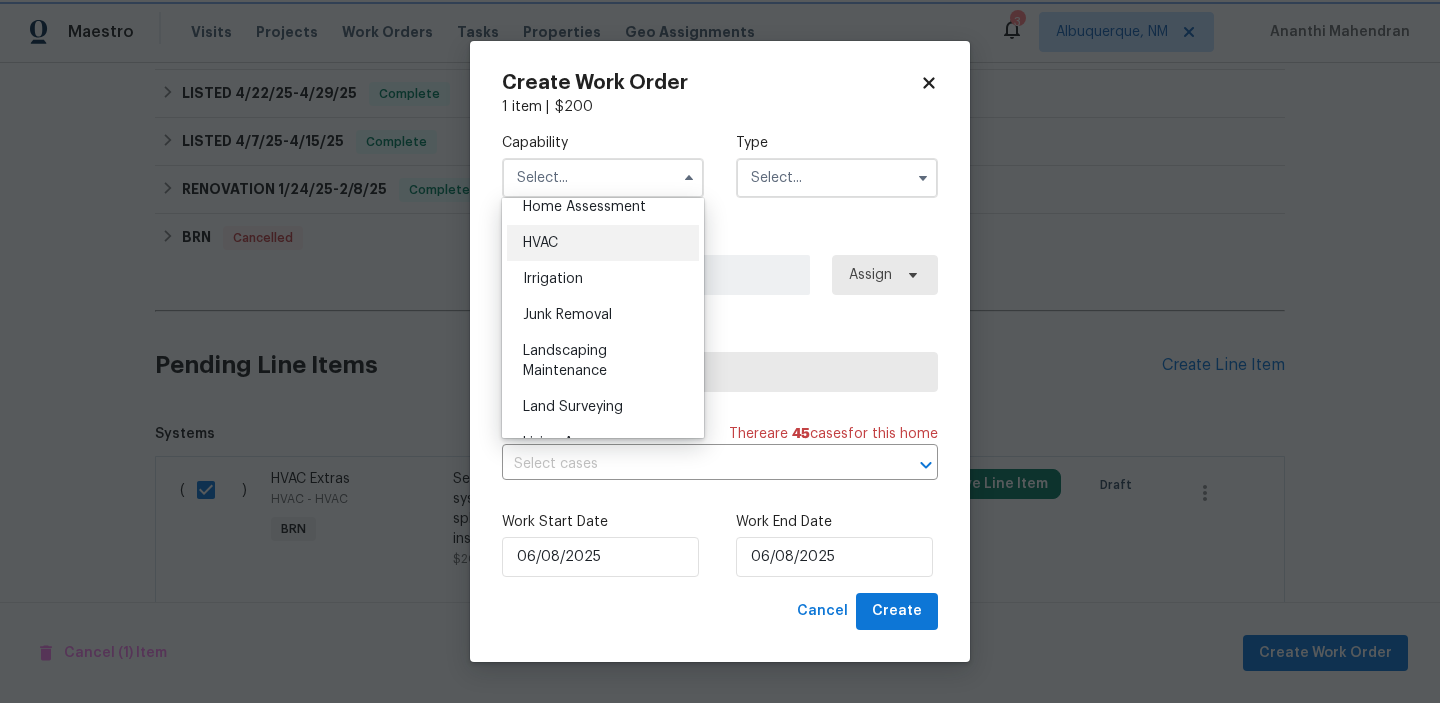 type on "HVAC" 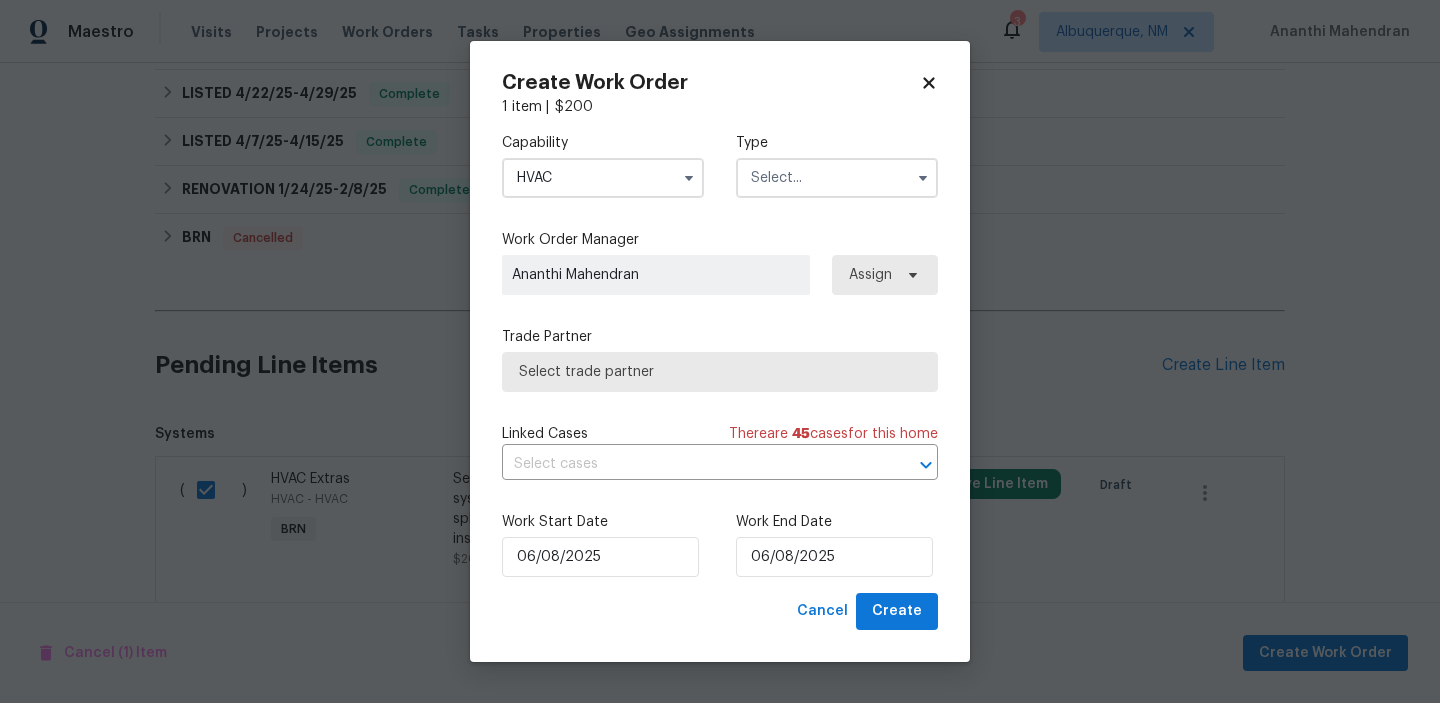 click at bounding box center [837, 178] 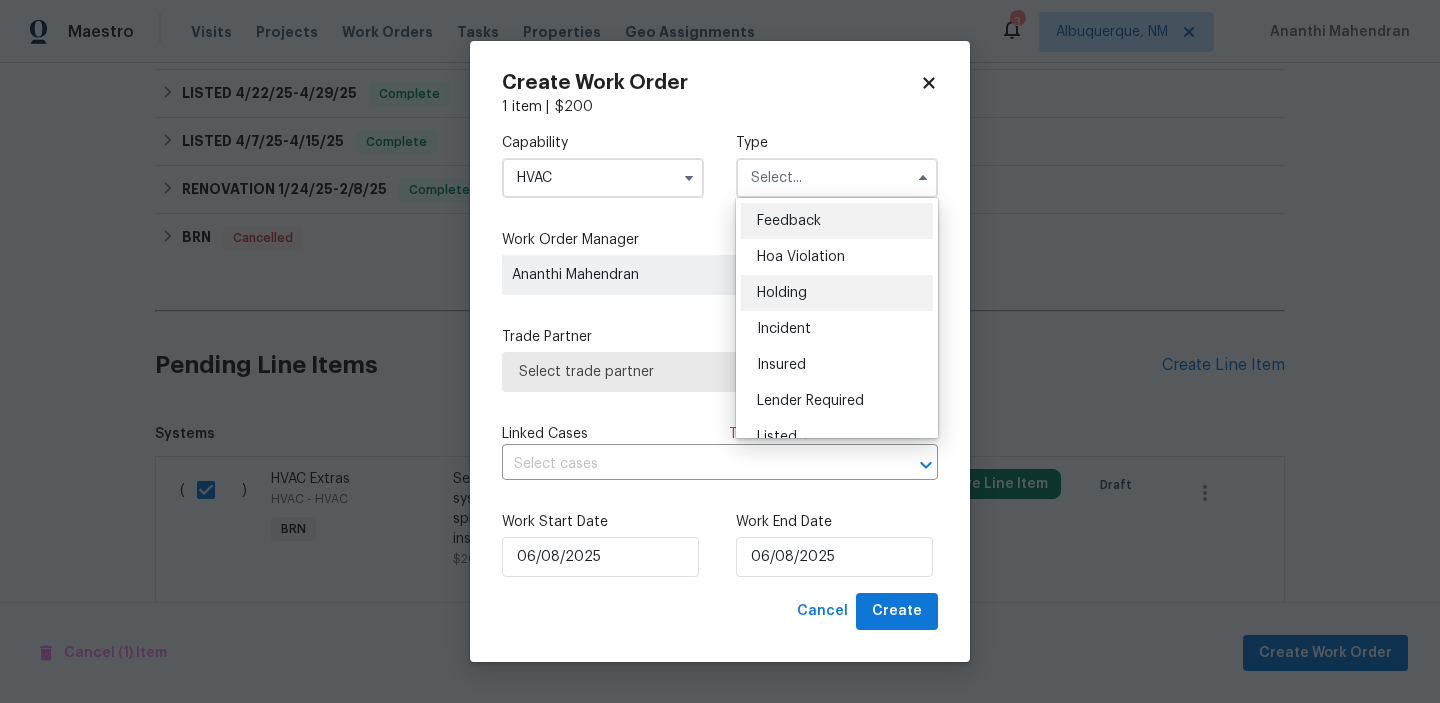 scroll, scrollTop: 454, scrollLeft: 0, axis: vertical 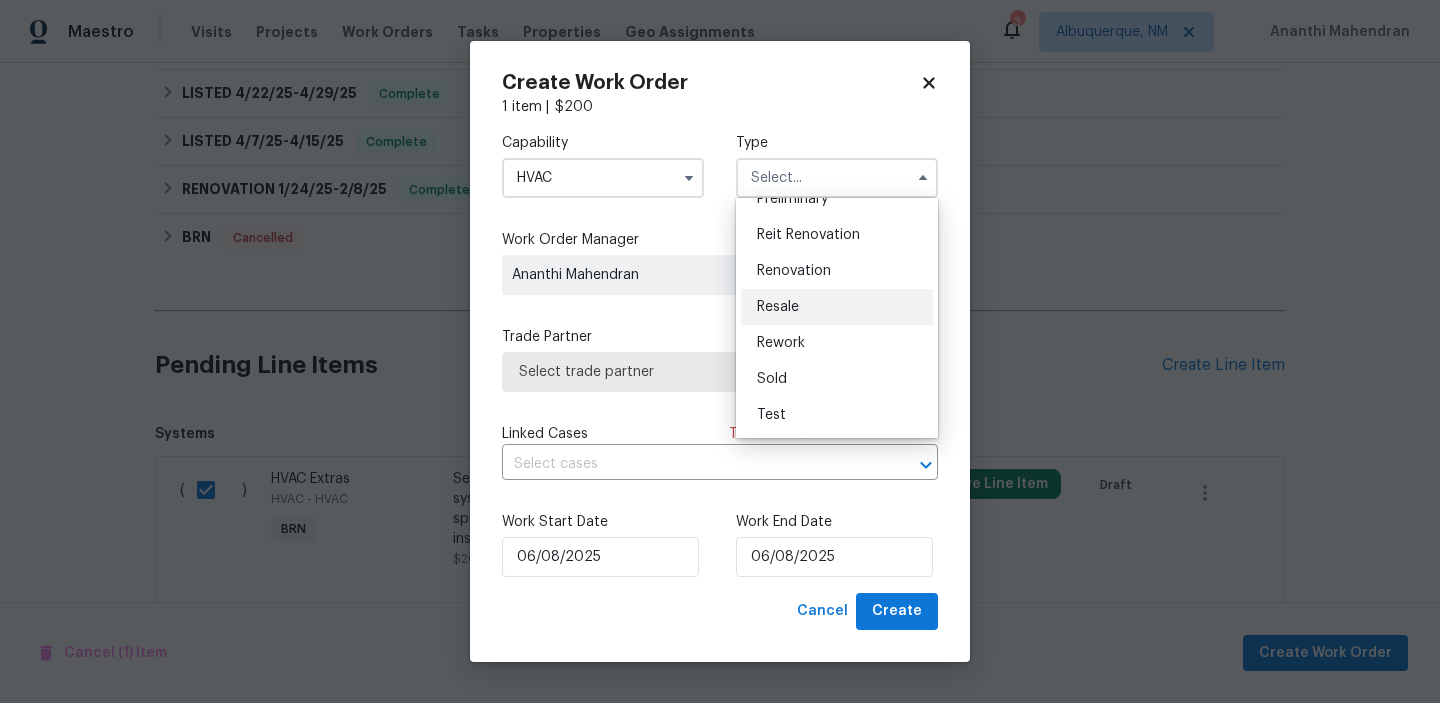click on "Resale" at bounding box center (778, 307) 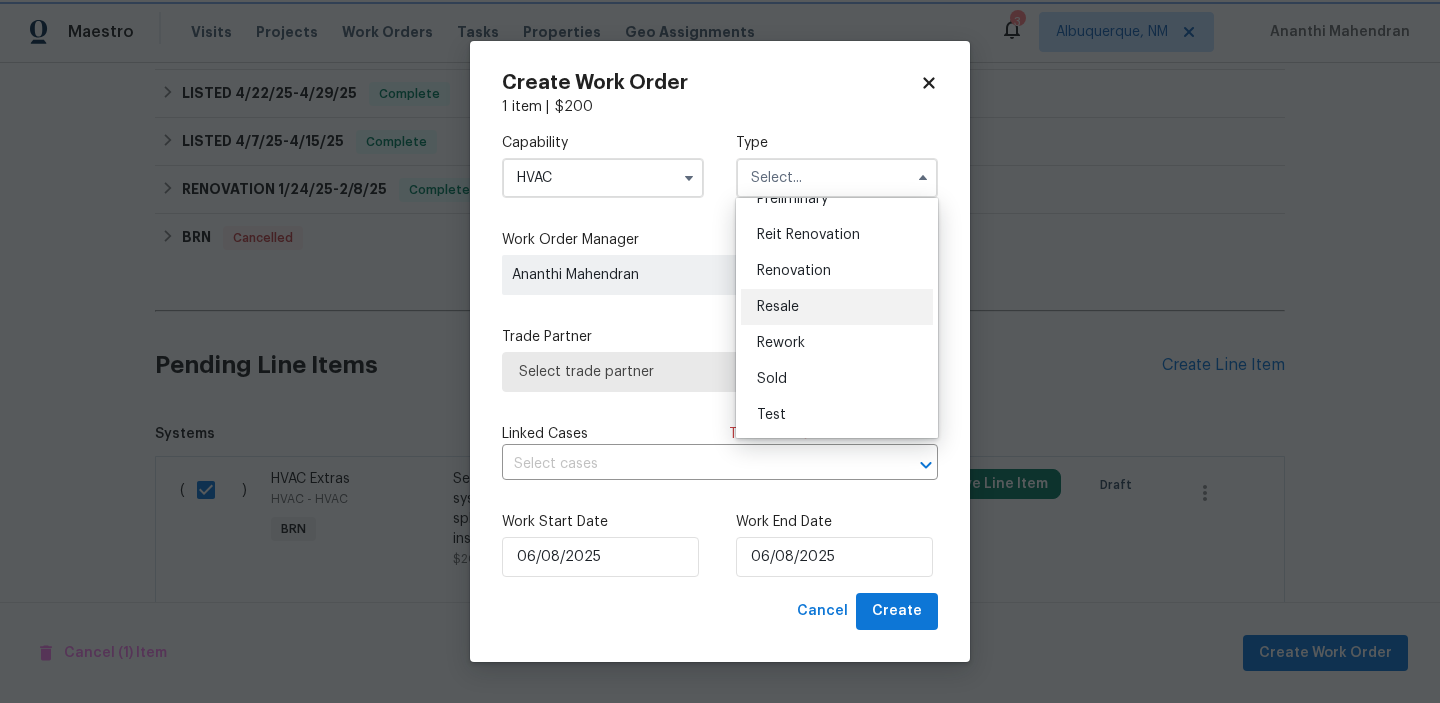 type on "Resale" 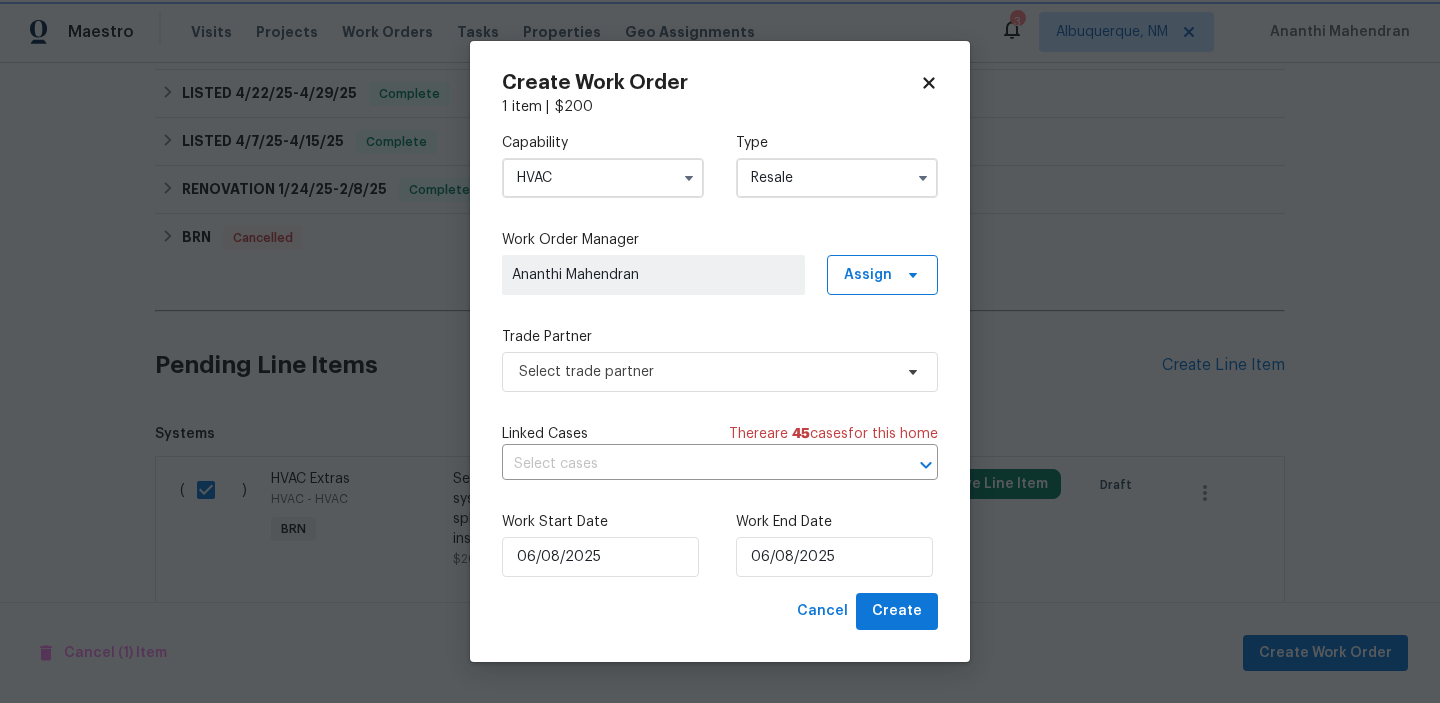 scroll, scrollTop: 0, scrollLeft: 0, axis: both 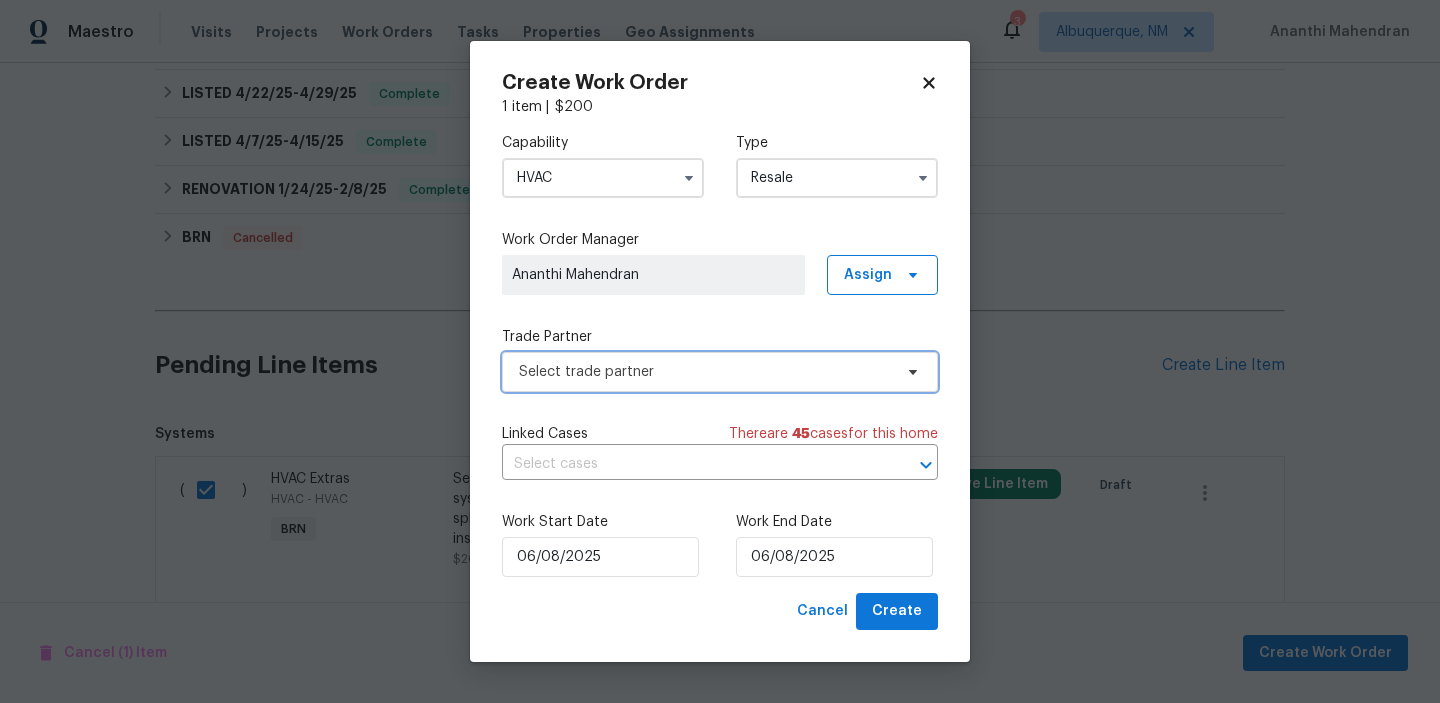 click on "Select trade partner" at bounding box center [720, 372] 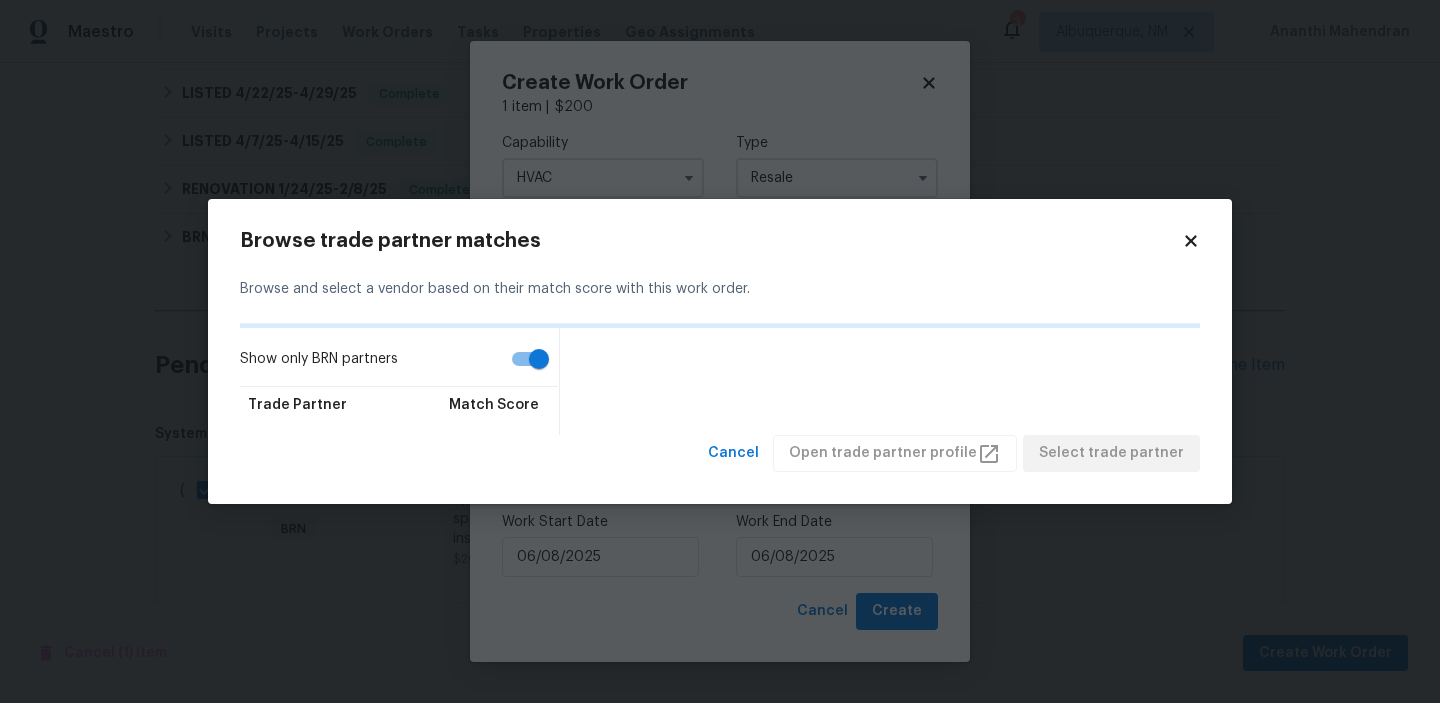 click on "Show only BRN partners" at bounding box center [539, 359] 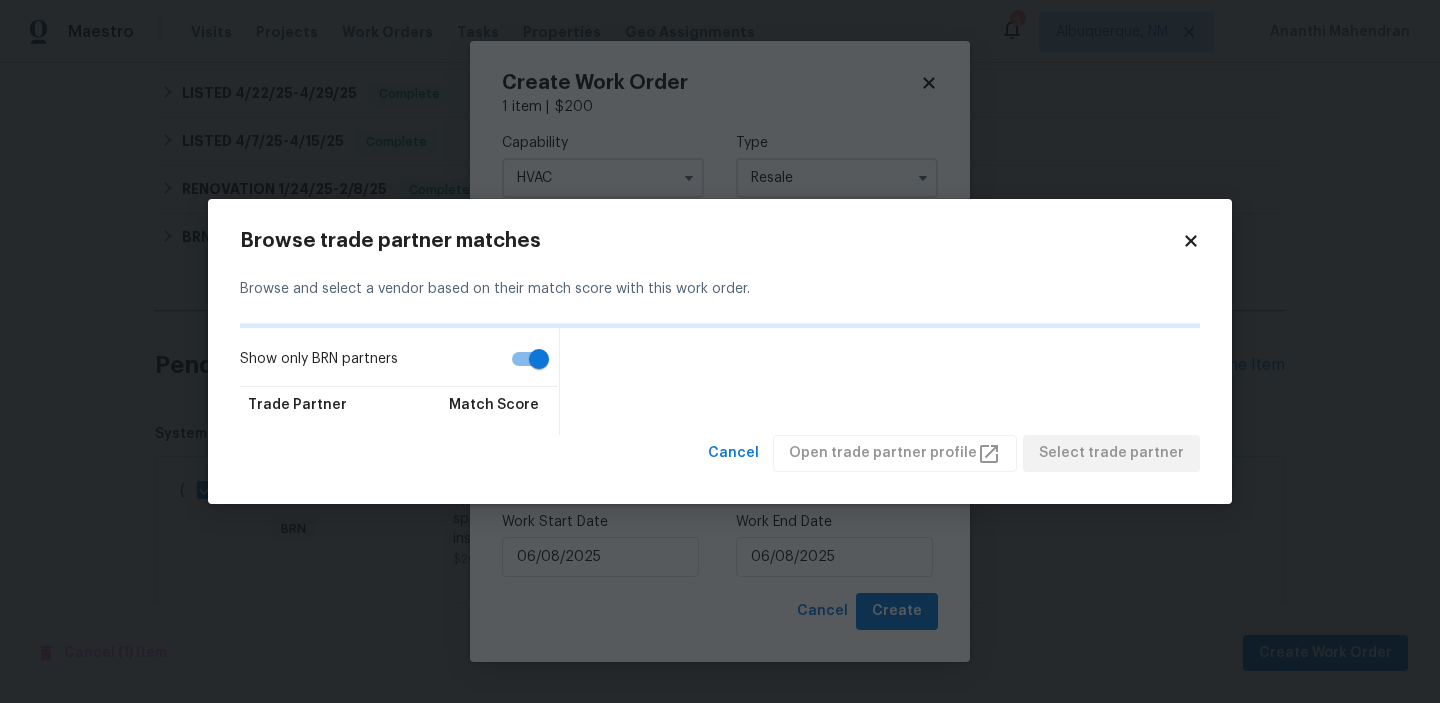 checkbox on "false" 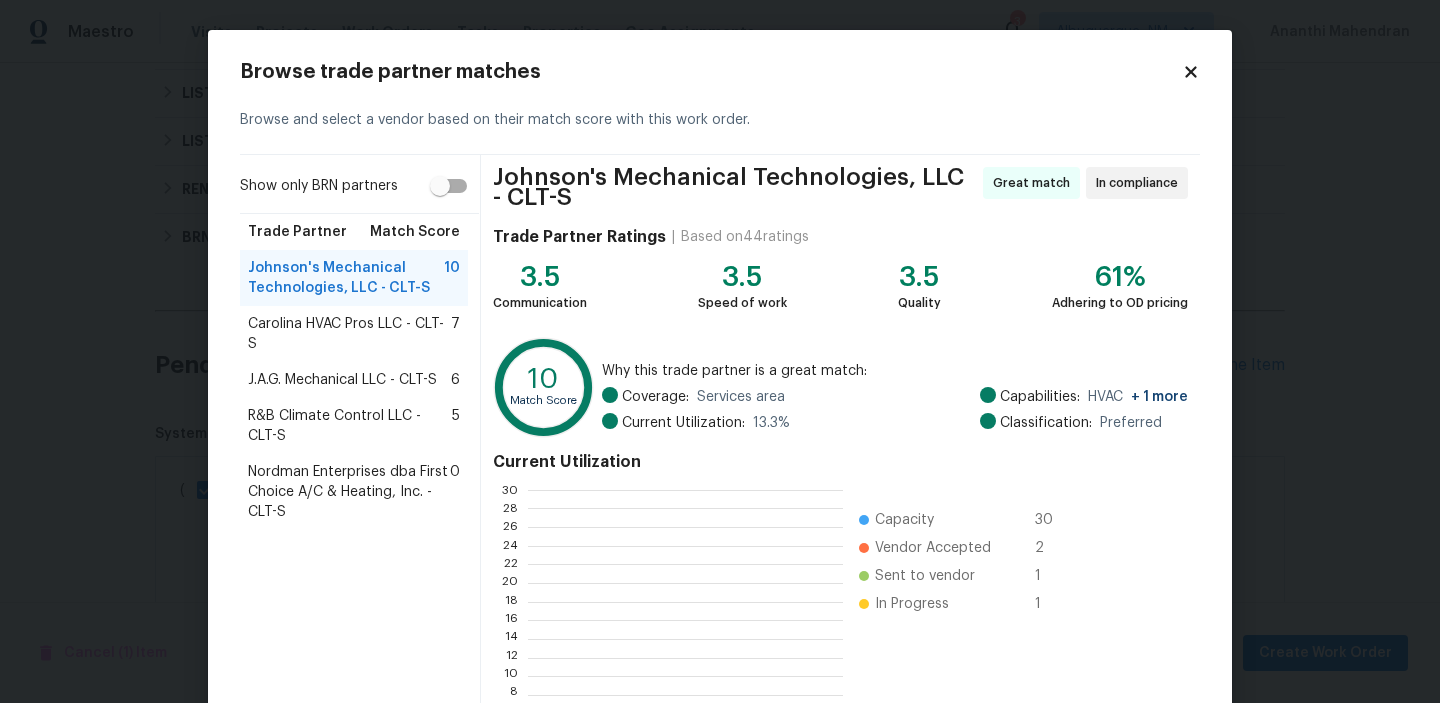 scroll, scrollTop: 280, scrollLeft: 314, axis: both 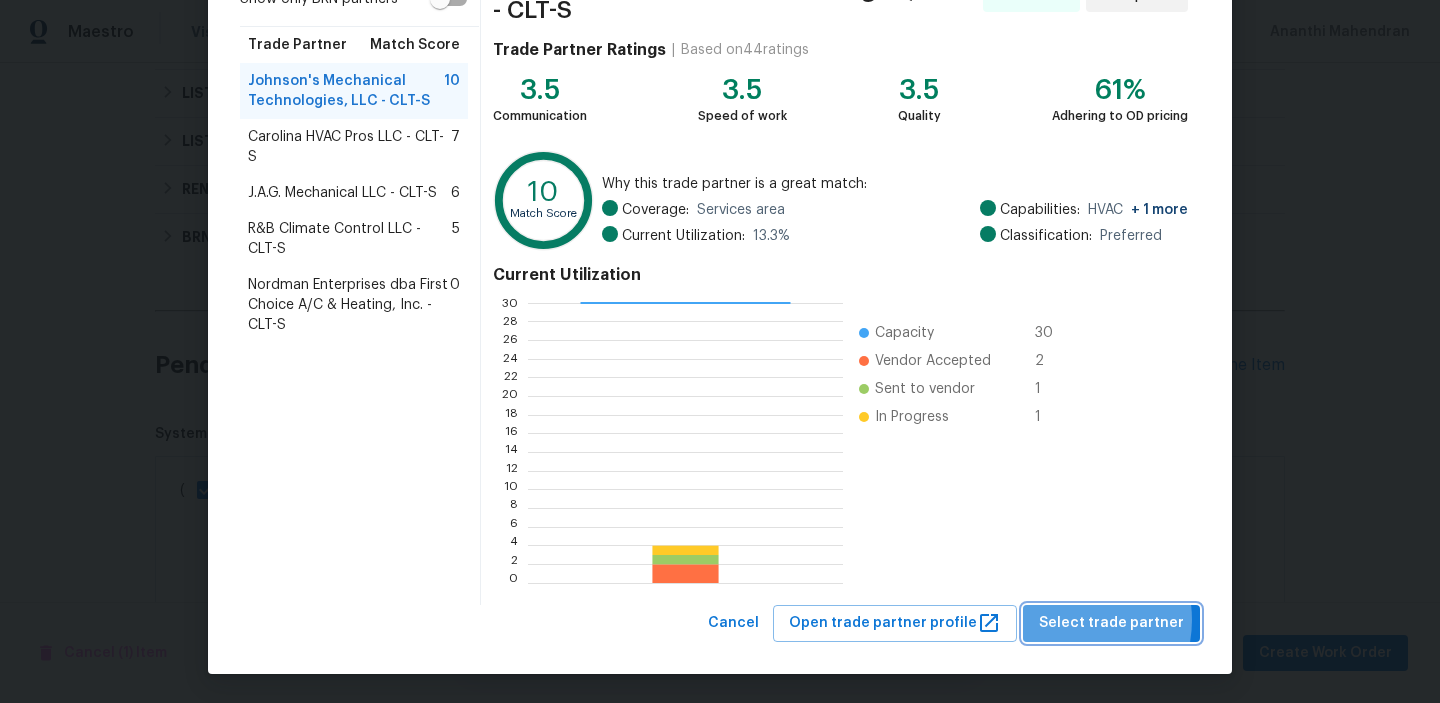 click on "Select trade partner" at bounding box center (1111, 623) 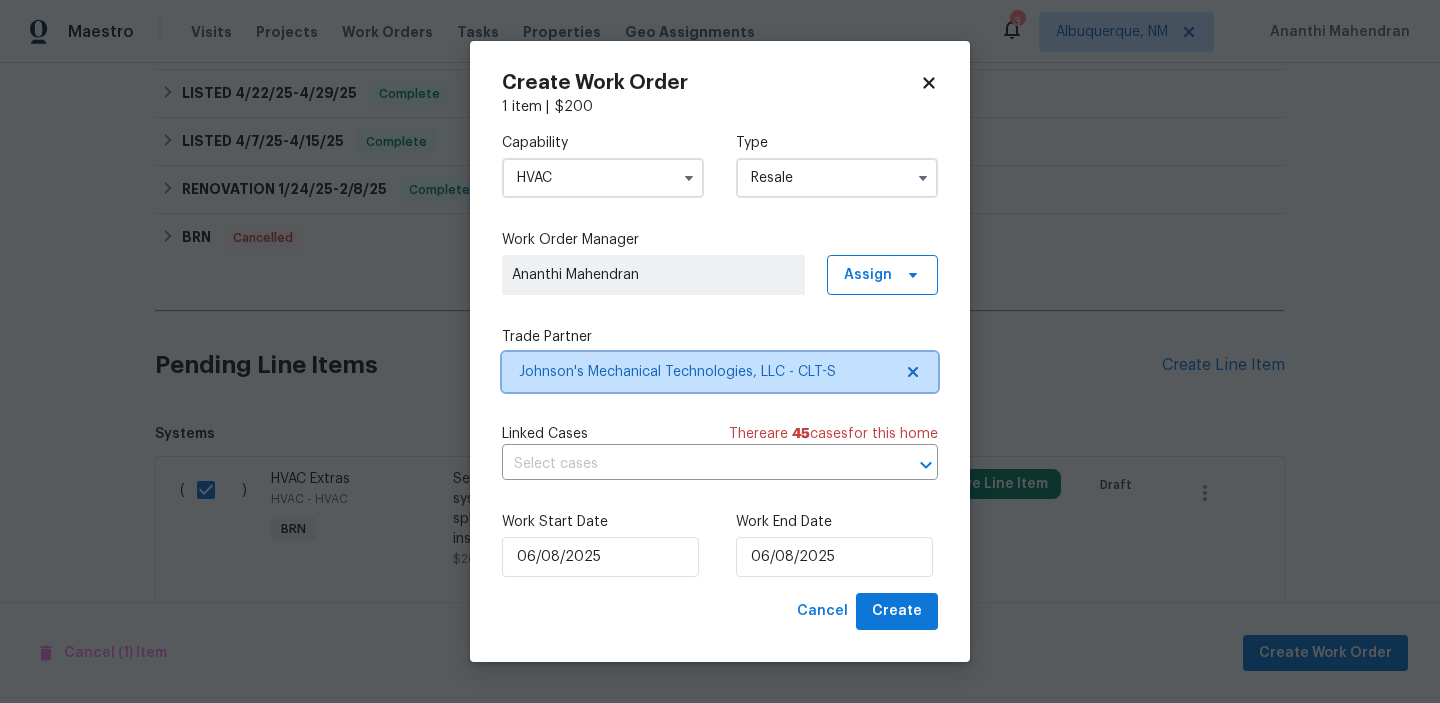 scroll, scrollTop: 0, scrollLeft: 0, axis: both 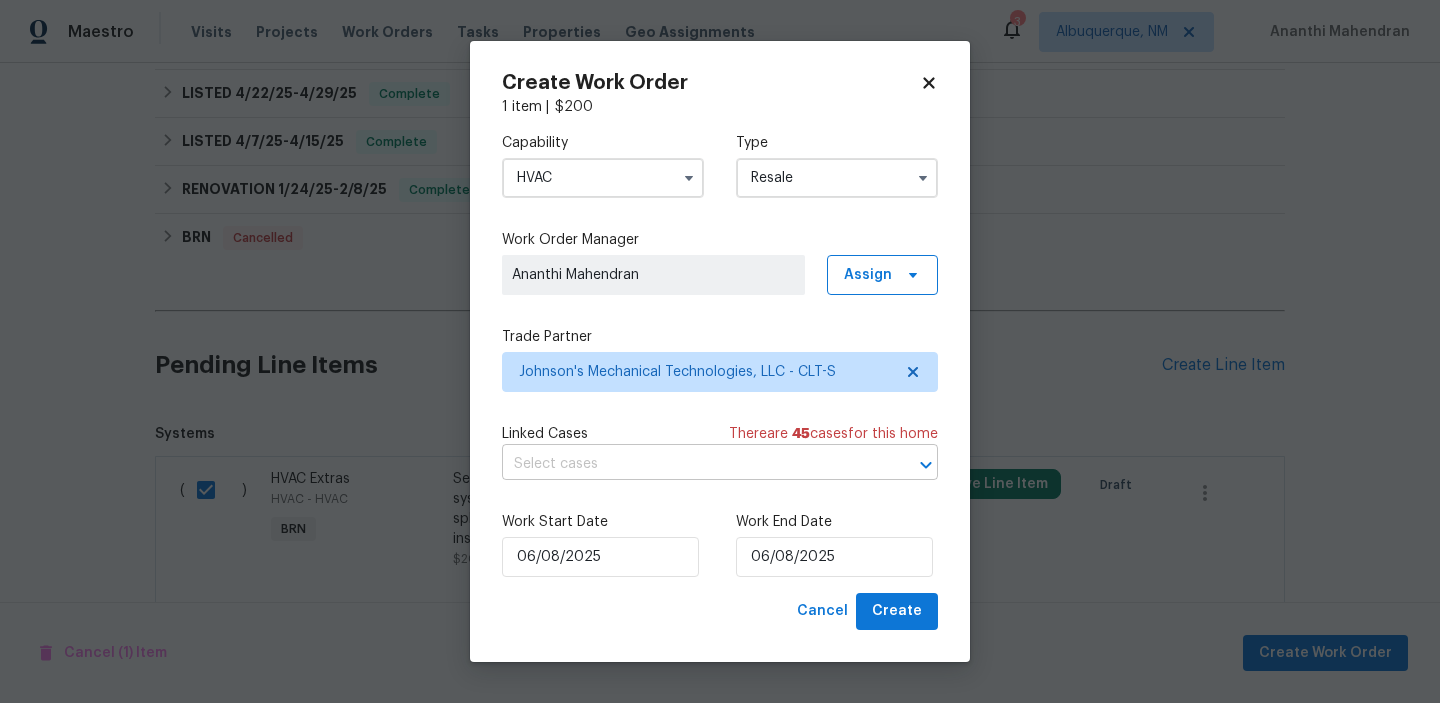 click on "Maestro Visits Projects Work Orders Tasks Properties Geo Assignments 3 Albuquerque, NM Ananthi Mahendran Back to all projects 12025 Willingdon Rd, Huntersville, NC 28078 4 Beds | 2 1/2 Baths | Total: 2417 ft² | Above Grade: 2417 ft² | Basement Finished: N/A | 1998 Not seen today Mark Seen Actions Last Visit Date 8/1/2025  by  Dan Baquero   Project Listed   7/21/2025  -  7/25/2025 Draft Visits Work Orders Maintenance Notes Condition Adjustments Costs Photos Floor Plans Cases LISTED   7/21/25  -  7/25/25 Draft Moisture Loc, Inc ENGINEERING, FOUNDATION, STRUCTURAL, BRN_AND_LRR, MOLD_REMEDIATION $5,195.00 1 Repair 7/21/2025  -  7/25/2025 Vendor Accepted Reference:  7N74AZA9RET6V-61c4c3a81 ACQ: Crawlspace Crawl space - Acquisition Repair Pest control company found evidence of termite damage in the crawlspace as pictured. please quote repairs to repair issues (termite treatment completed) $5,195.00   31 Approved by  Refurby System User  on   7/30/2025 Accepted $5,195.00 Reason:  $5,195.00 Approved by   on  BRN" at bounding box center (720, 351) 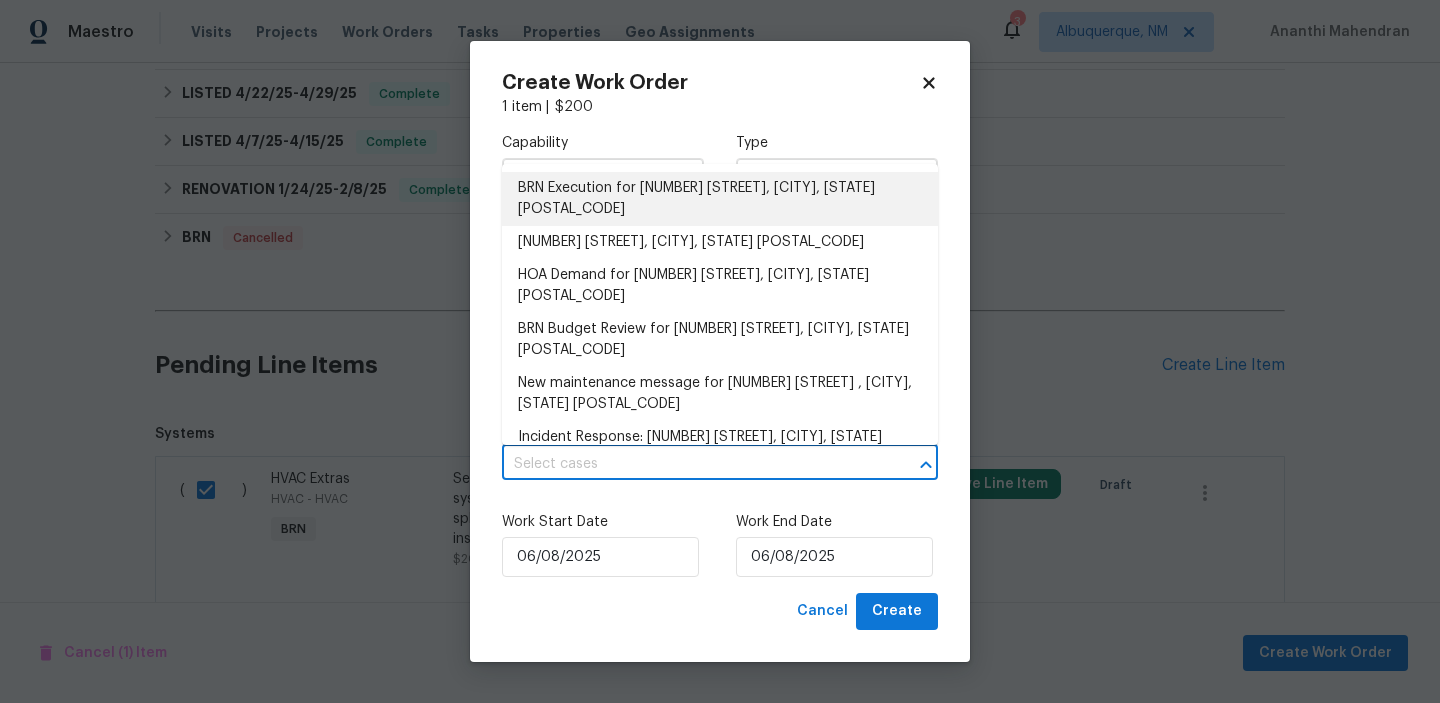 click on "BRN Execution for 12025 Willingdon Rd, Huntersville, NC 28078" at bounding box center [720, 199] 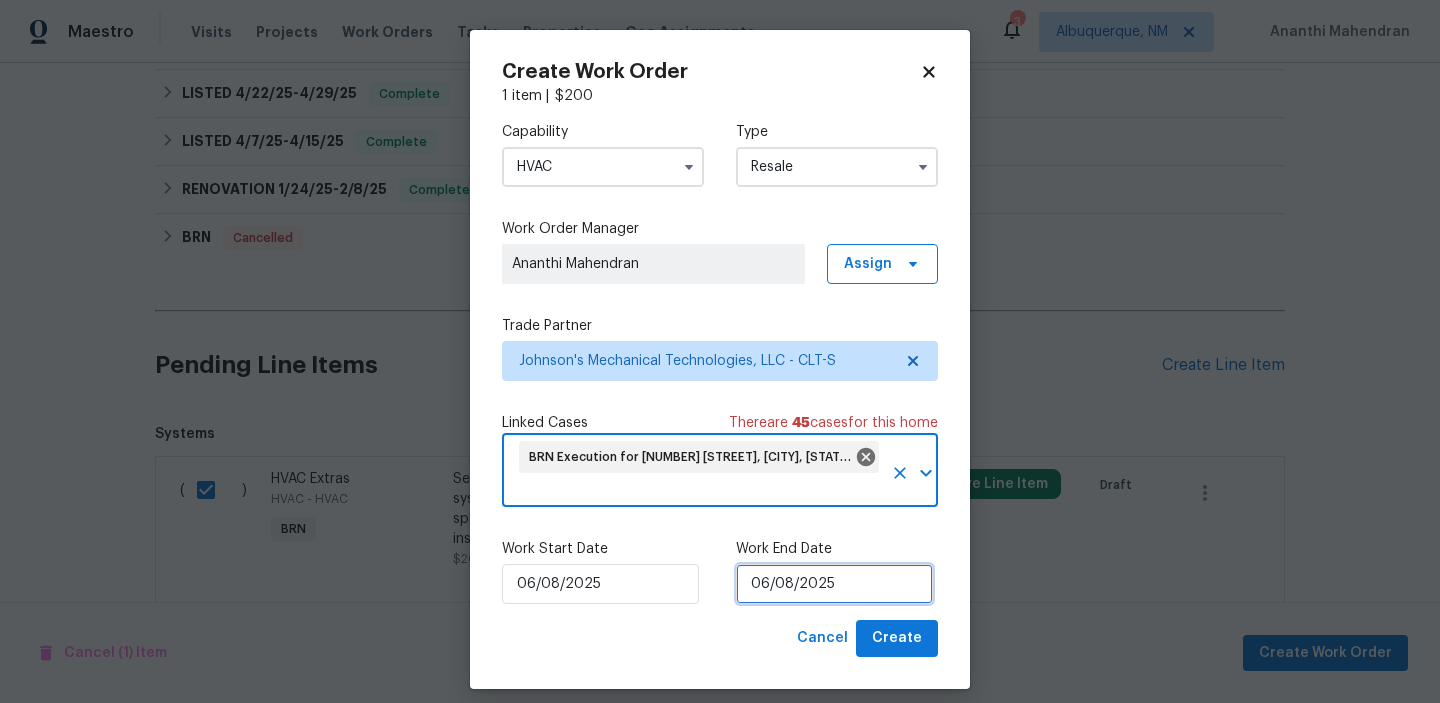 click on "06/08/2025" at bounding box center [834, 584] 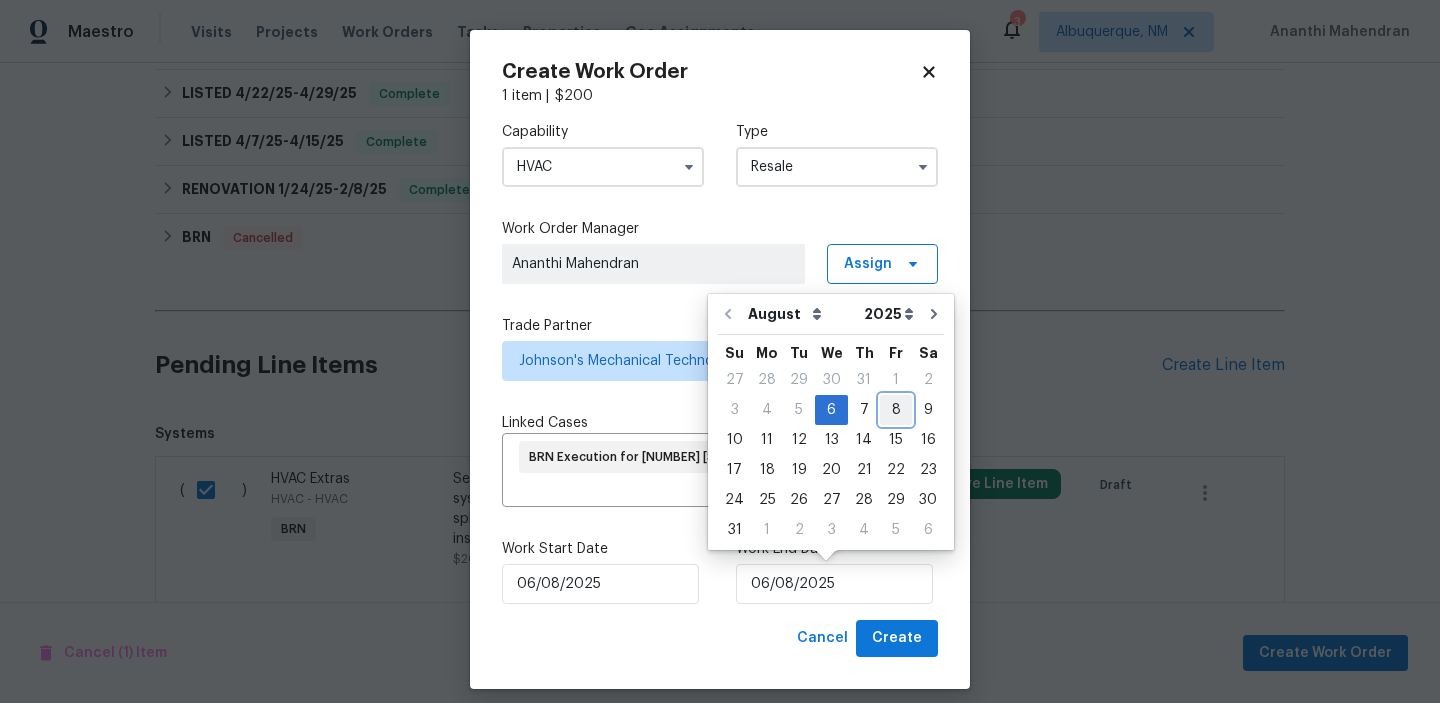 click on "8" at bounding box center (896, 410) 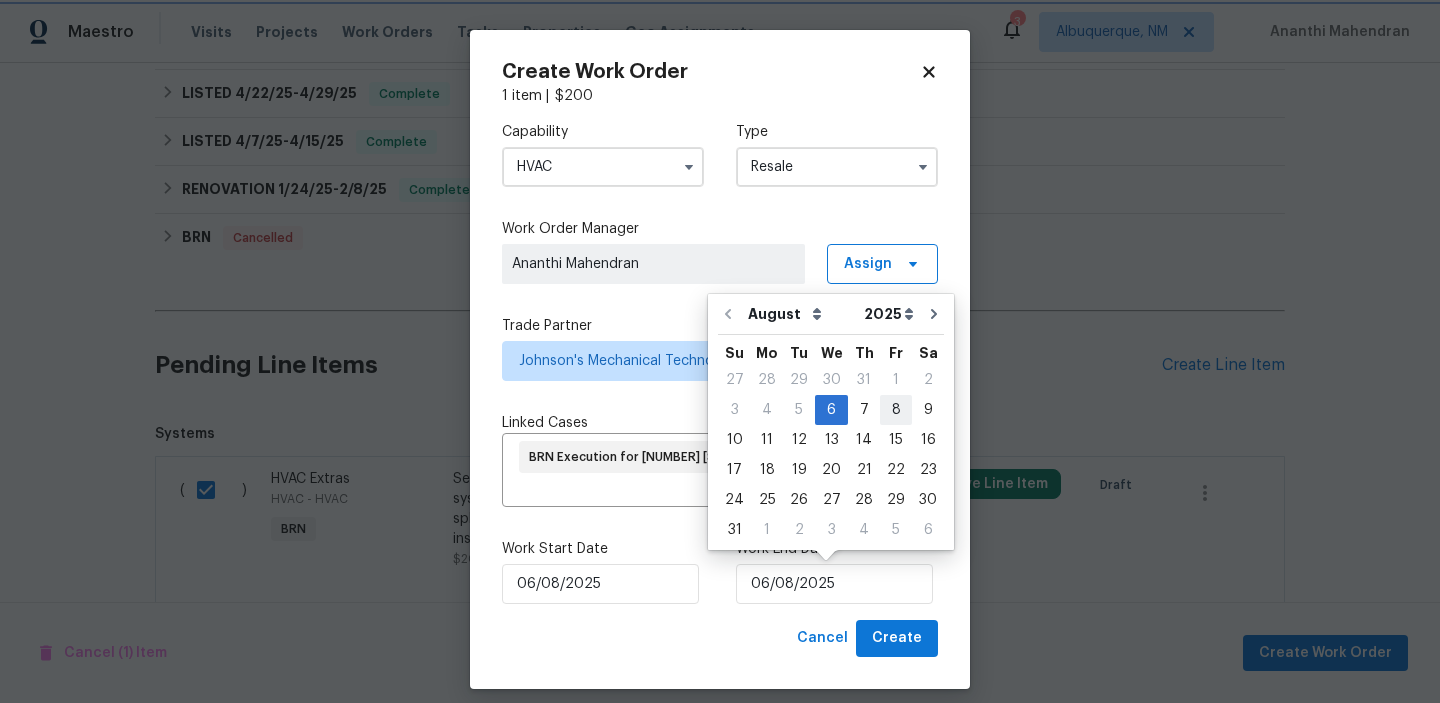 type on "08/08/2025" 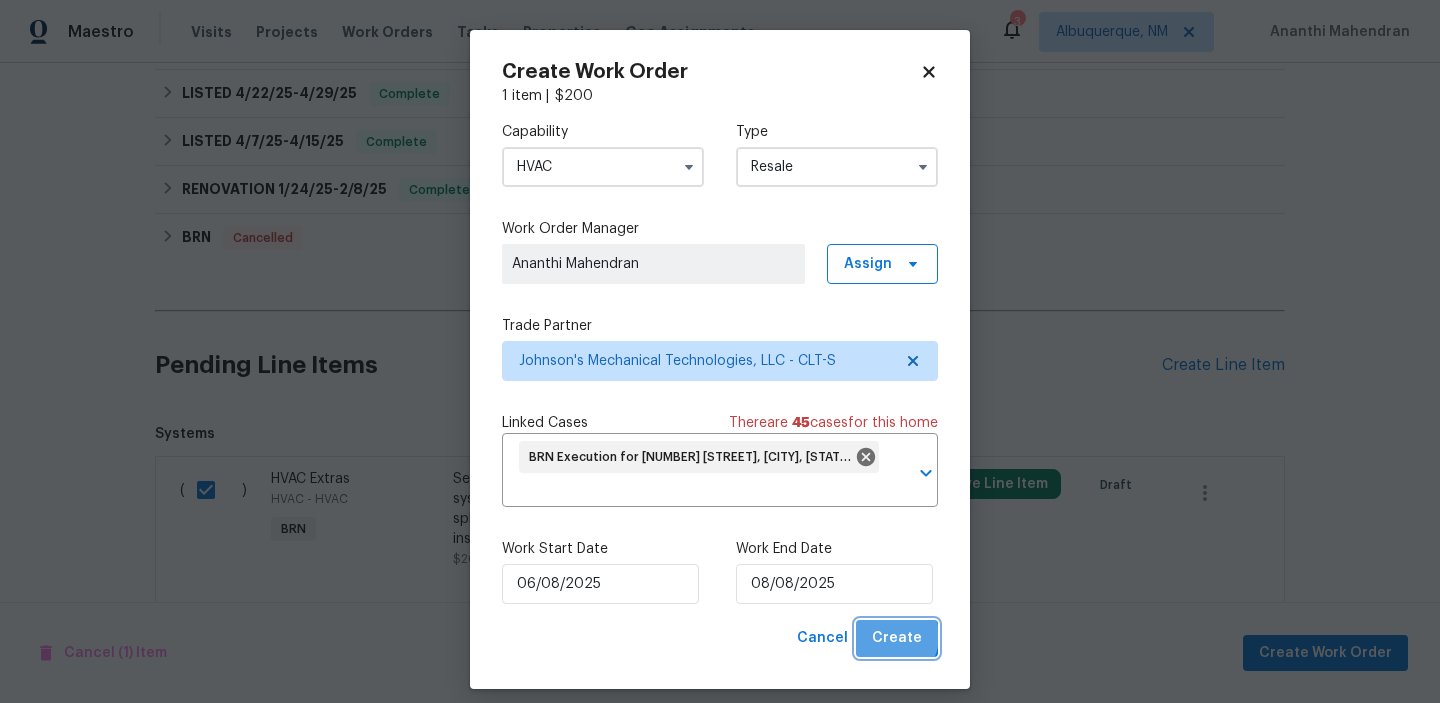 click on "Create" at bounding box center (897, 638) 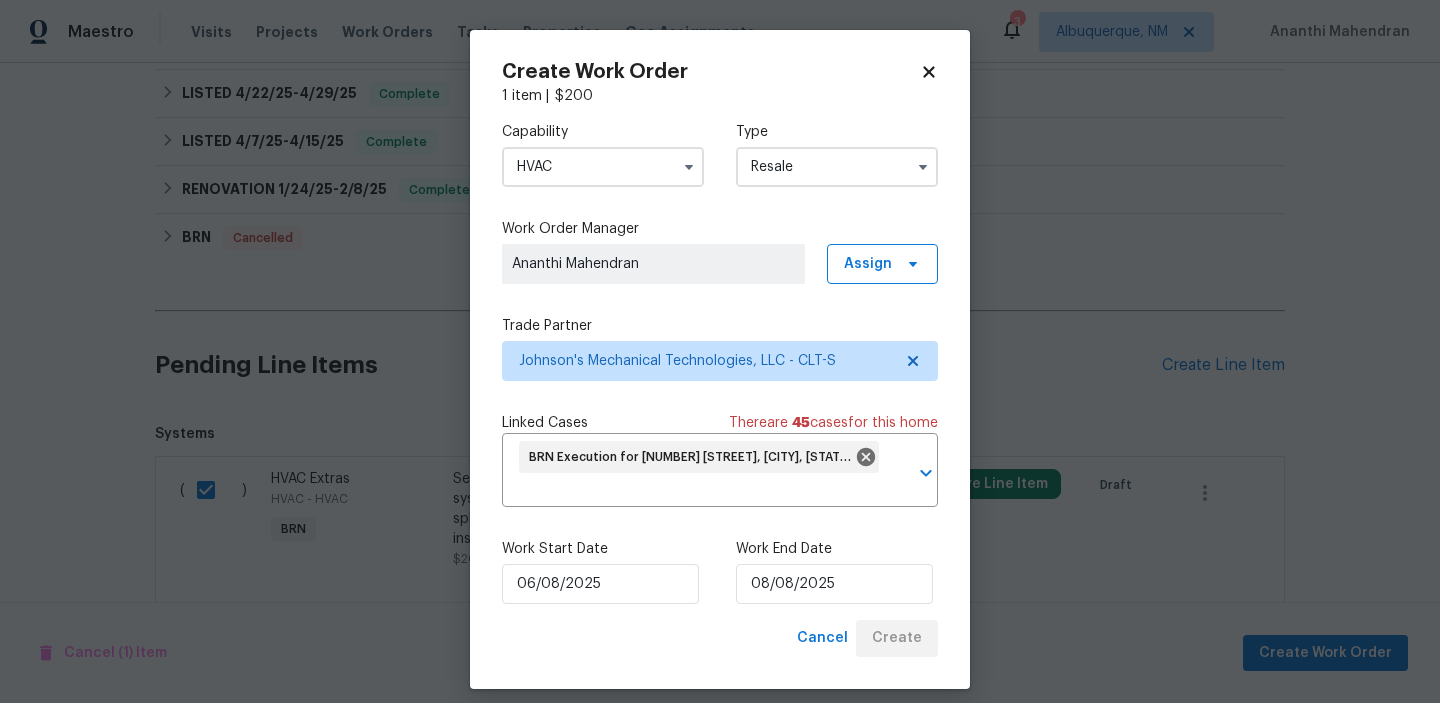 checkbox on "false" 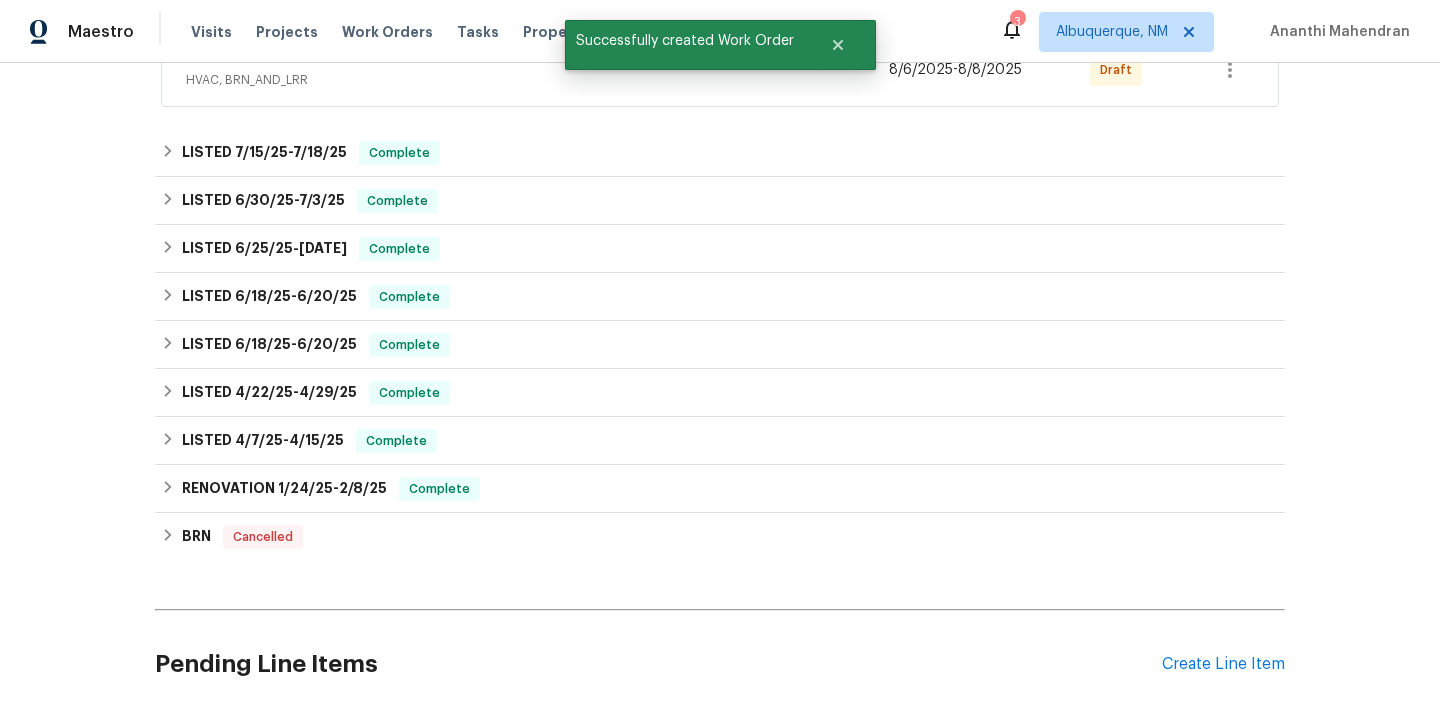 scroll, scrollTop: 817, scrollLeft: 0, axis: vertical 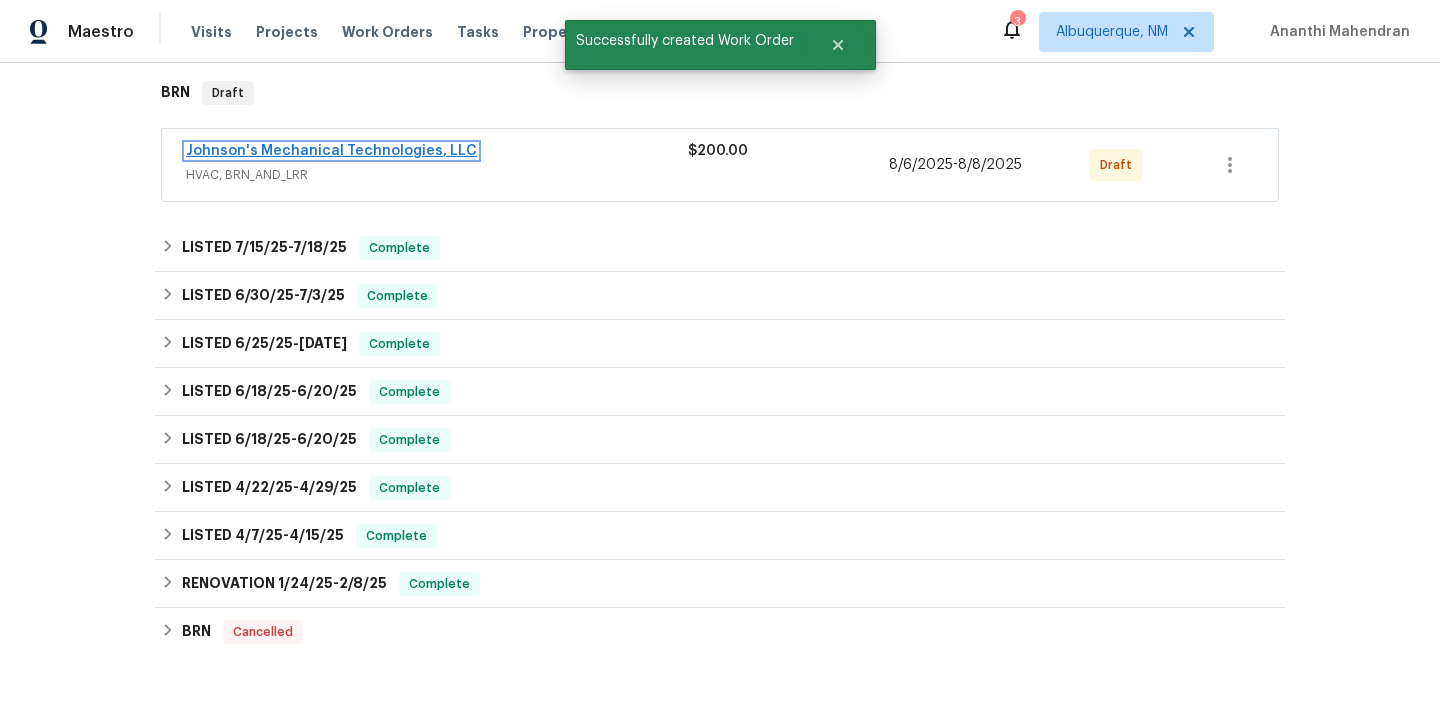 click on "Johnson's Mechanical Technologies, LLC" at bounding box center [331, 151] 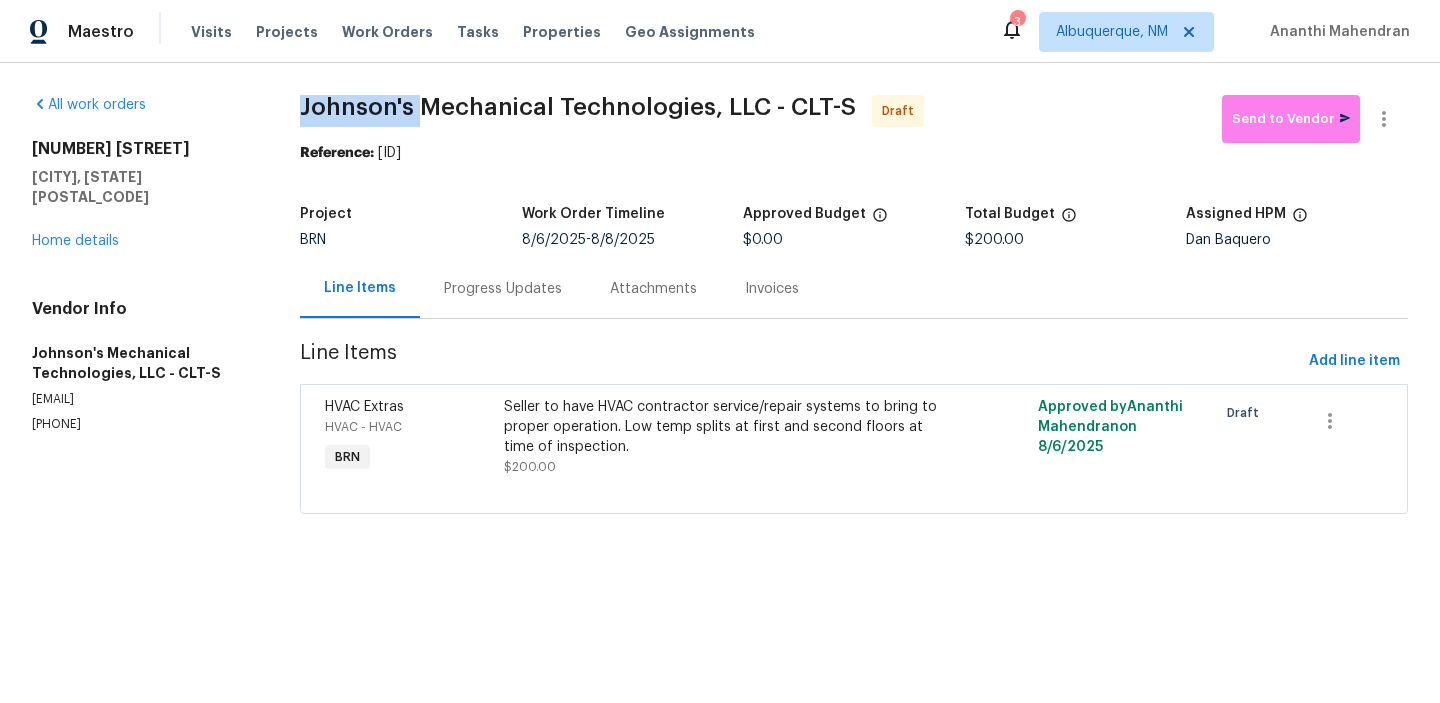 drag, startPoint x: 303, startPoint y: 112, endPoint x: 426, endPoint y: 110, distance: 123.01626 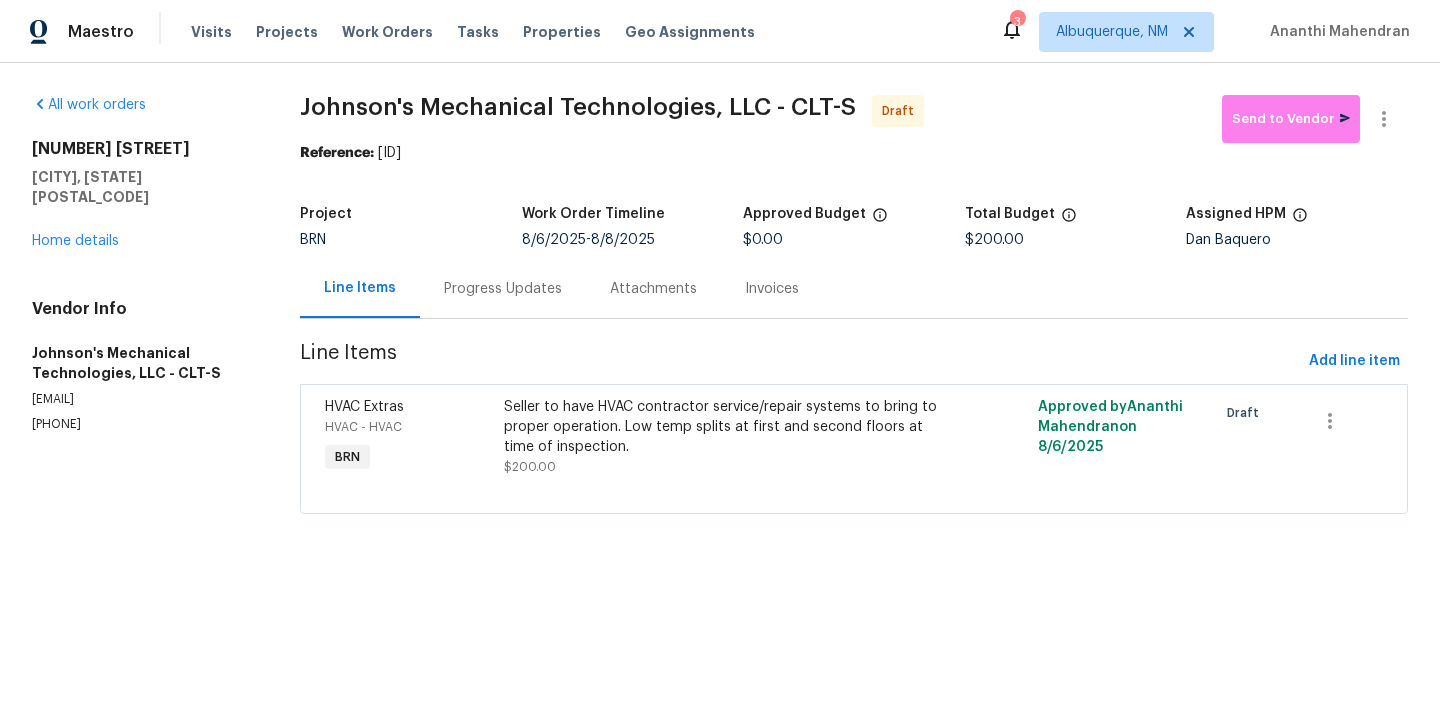 click on "All work orders 12025 Willingdon Rd Huntersville, NC 28078 Home details Vendor Info Johnson's Mechanical Technologies, LLC - CLT-S johnsonsmech.service@gmail.com (704) 298-6336 Johnson's Mechanical Technologies, LLC - CLT-S Draft Send to Vendor   Reference:   7N74AZA9RET6V-c8944a779 Project BRN   Work Order Timeline 8/6/2025  -  8/8/2025 Approved Budget $0.00 Total Budget $200.00 Assigned HPM Dan Baquero Line Items Progress Updates Attachments Invoices Line Items Add line item HVAC Extras HVAC - HVAC BRN Seller to have HVAC contractor service/repair systems to bring to proper operation. Low temp splits at first and second floors at time of inspection. $200.00 Approved by  Ananthi Mahendran  on   8/6/2025 Draft" at bounding box center (720, 316) 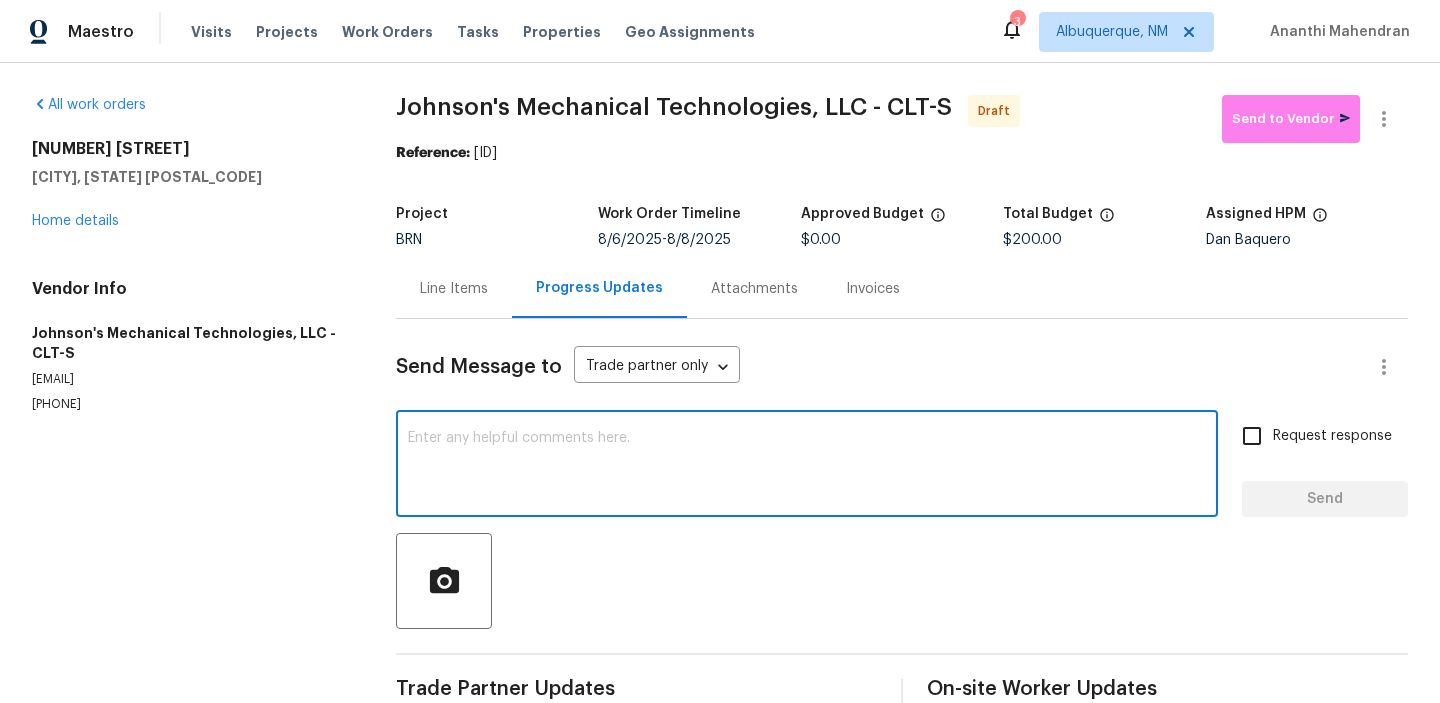 click at bounding box center (807, 466) 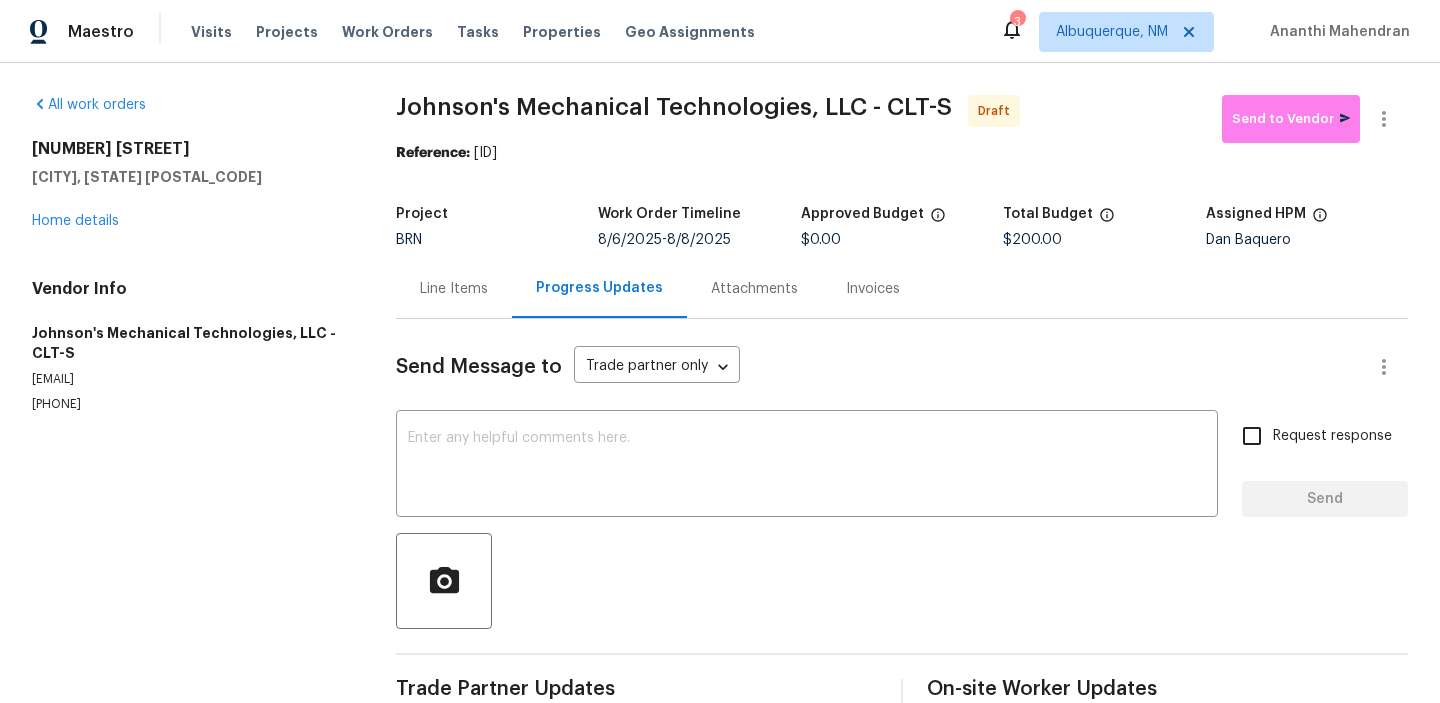 paste on "Hi, I'm Ananthi from Opendoor. Just wanted to check if you received the WO for (Property address), due on (Target date). Please review and accept it within 24 hours and provide a schedule by then. Reach out to me via the portal or call/text at 650-800-9524 for any questions or additional details and change orders for this work order." 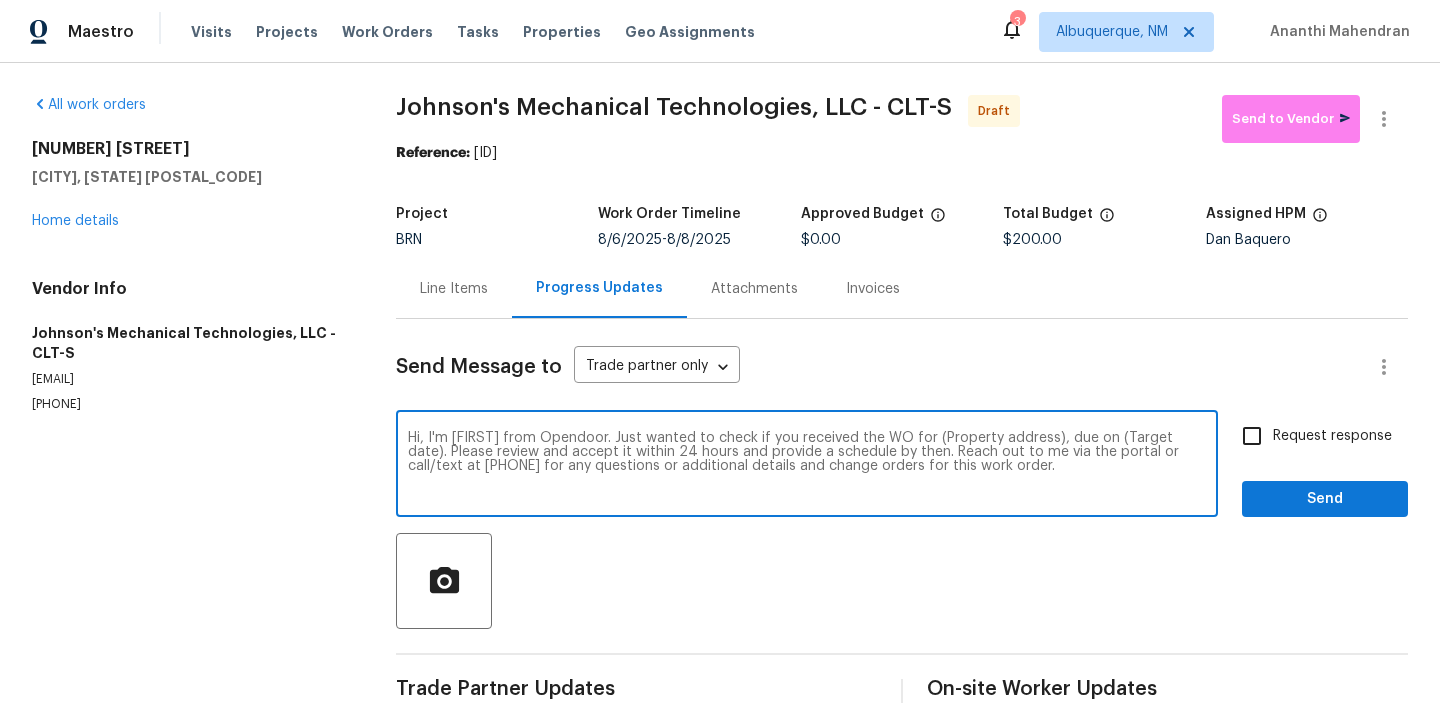 drag, startPoint x: 1055, startPoint y: 440, endPoint x: 940, endPoint y: 435, distance: 115.10864 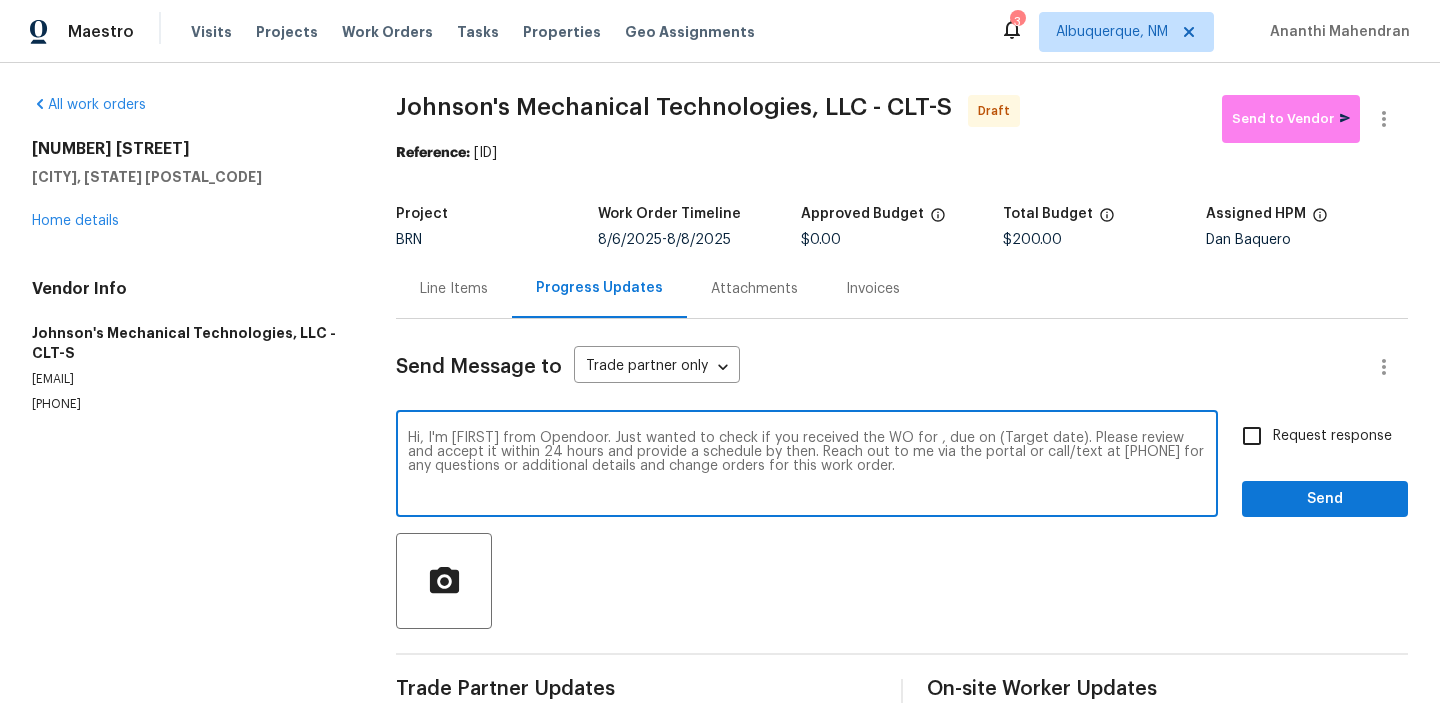 paste on "12025 Willingdon Rd, Huntersville, NC 28078" 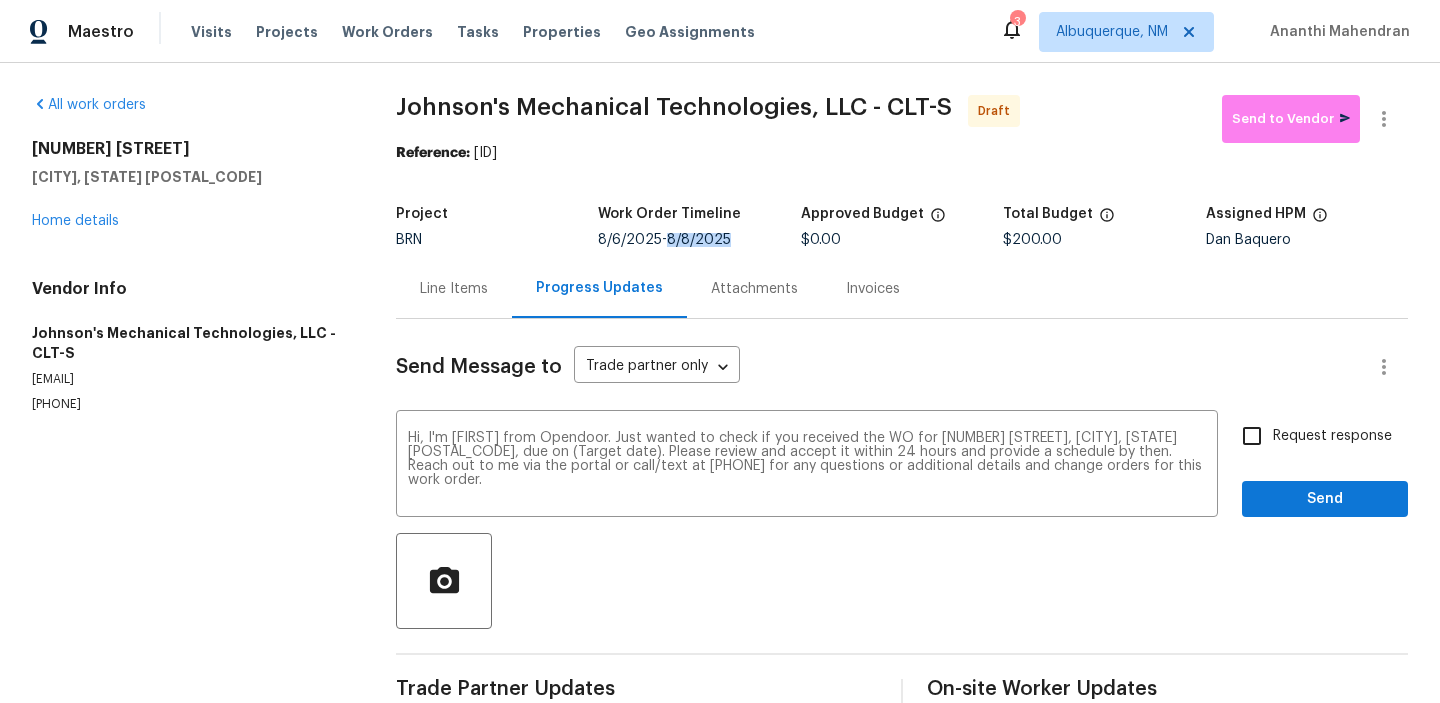 drag, startPoint x: 673, startPoint y: 239, endPoint x: 737, endPoint y: 239, distance: 64 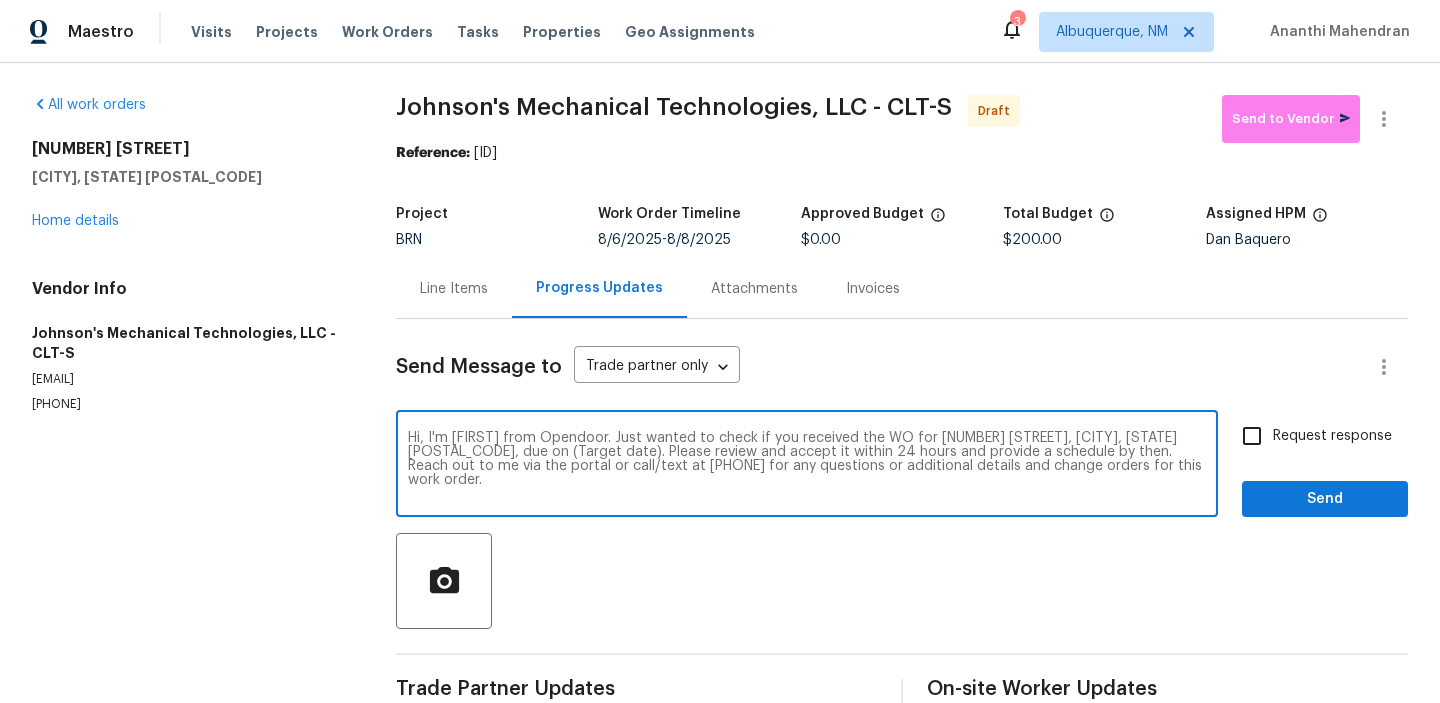 drag, startPoint x: 586, startPoint y: 452, endPoint x: 517, endPoint y: 451, distance: 69.00725 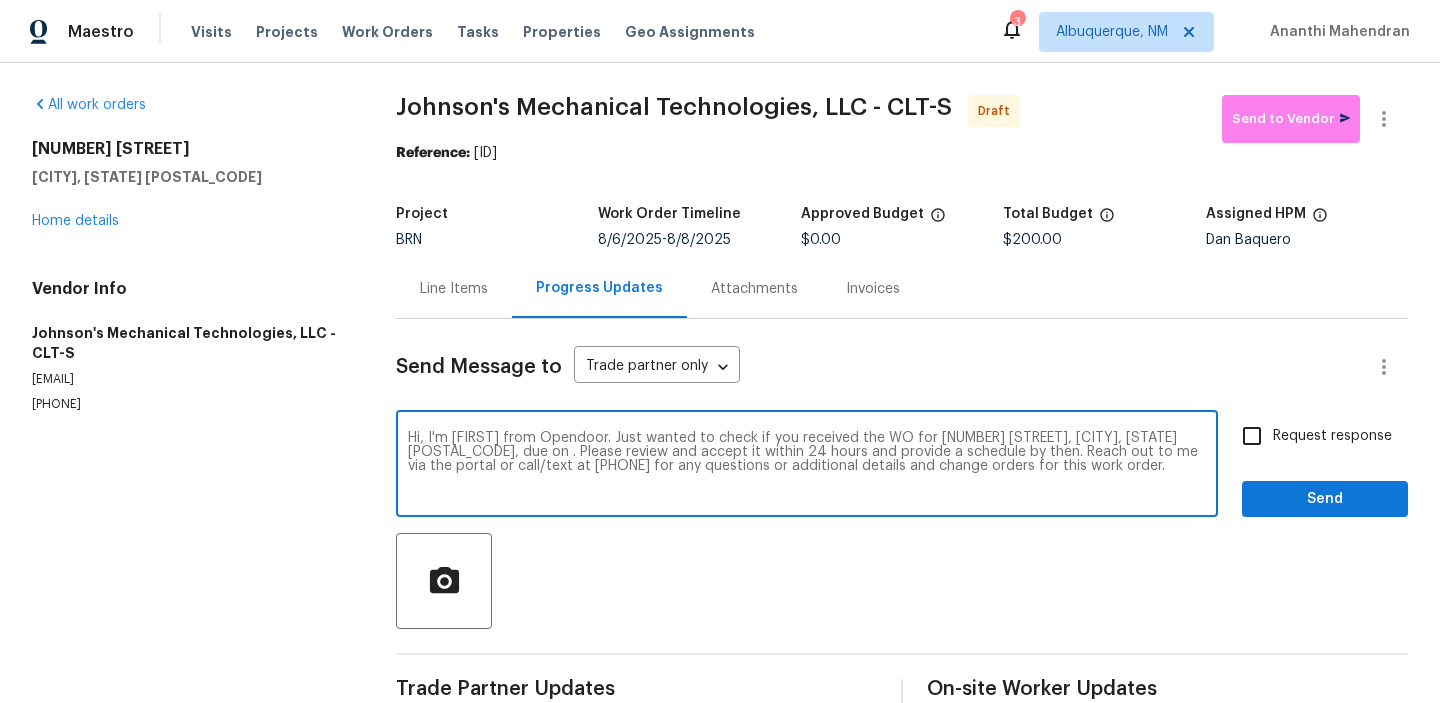 paste on "8/8/2025" 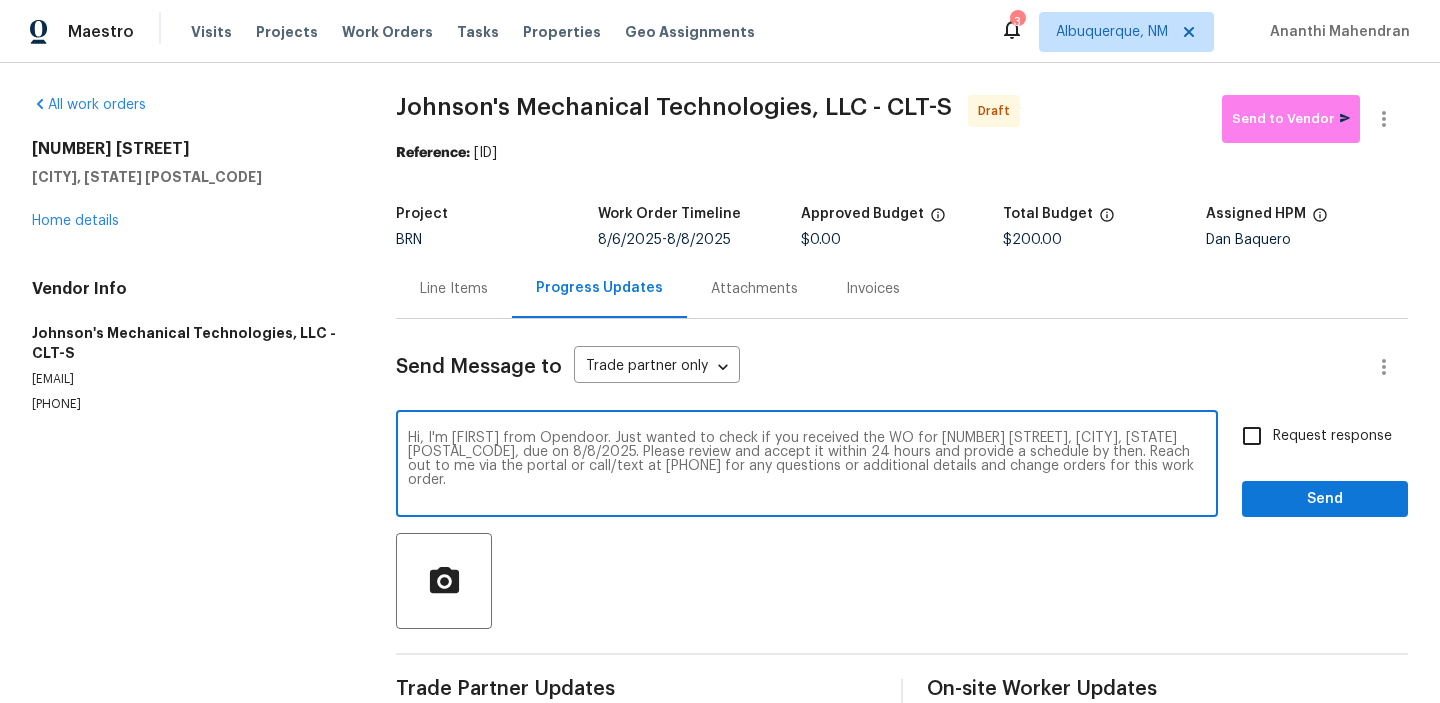 type on "Hi, I'm Ananthi from Opendoor. Just wanted to check if you received the WO for 12025 Willingdon Rd, Huntersville, NC 28078, due on 8/8/2025. Please review and accept it within 24 hours and provide a schedule by then. Reach out to me via the portal or call/text at 650-800-9524 for any questions or additional details and change orders for this work order." 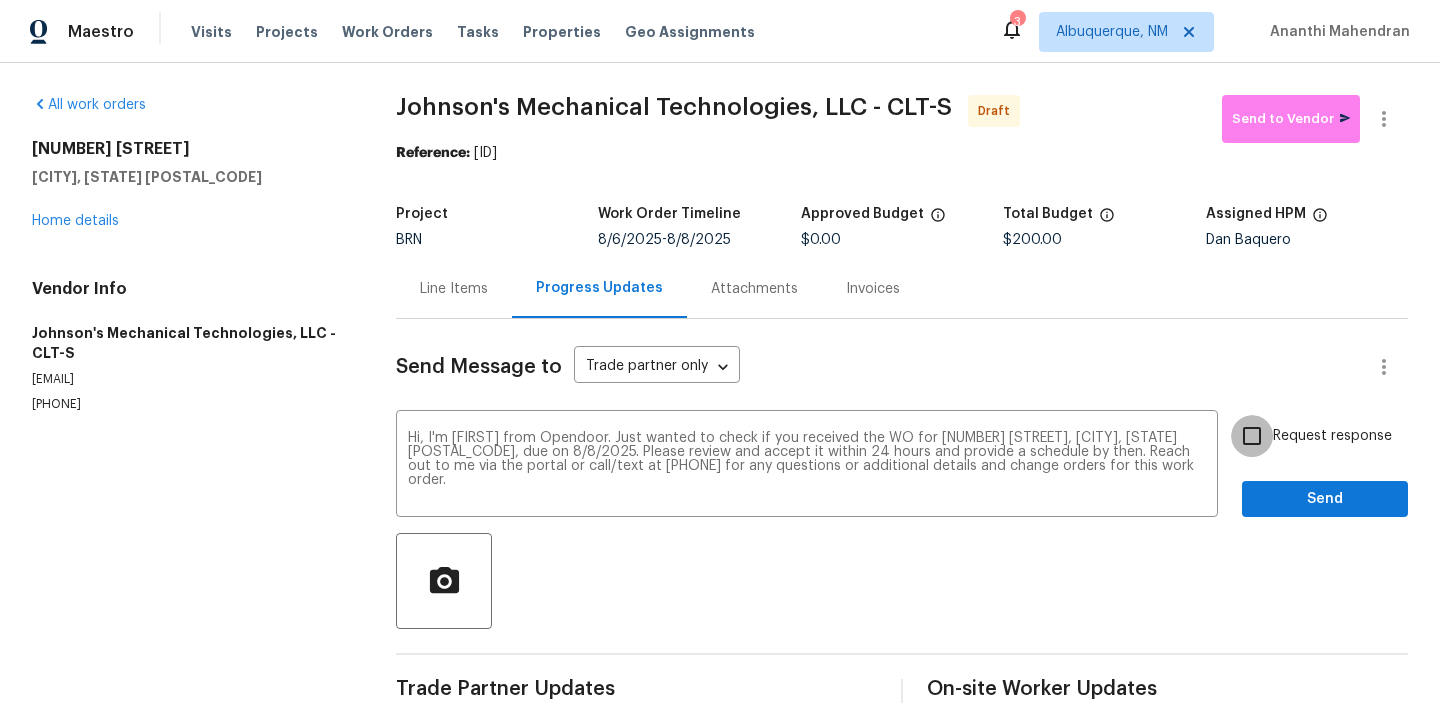 click on "Request response" at bounding box center (1252, 436) 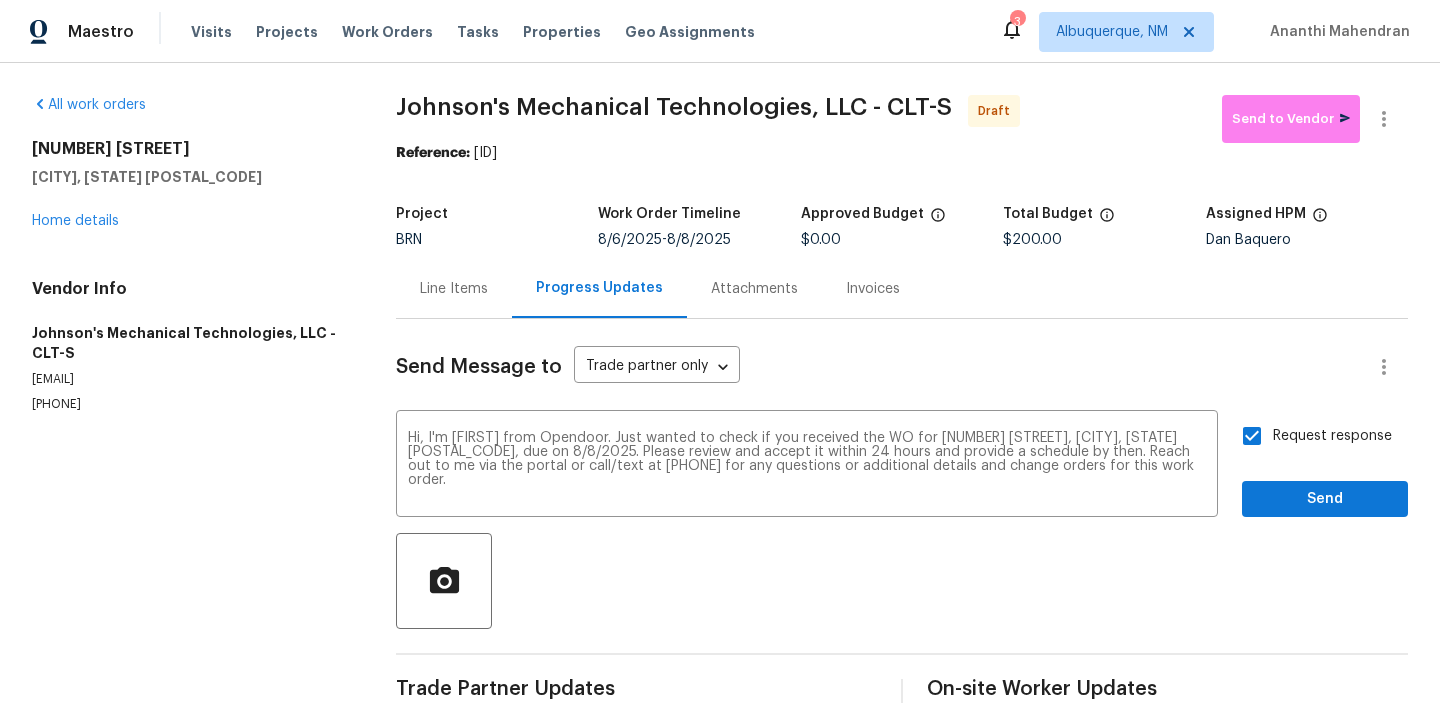 click on "Send Message to Trade partner only Trade partner only ​ Hi, I'm Ananthi from Opendoor. Just wanted to check if you received the WO for 12025 Willingdon Rd, Huntersville, NC 28078, due on 8/8/2025. Please review and accept it within 24 hours and provide a schedule by then. Reach out to me via the portal or call/text at 650-800-9524 for any questions or additional details and change orders for this work order.
x ​ Request response Send Trade Partner Updates On-site Worker Updates" at bounding box center (902, 515) 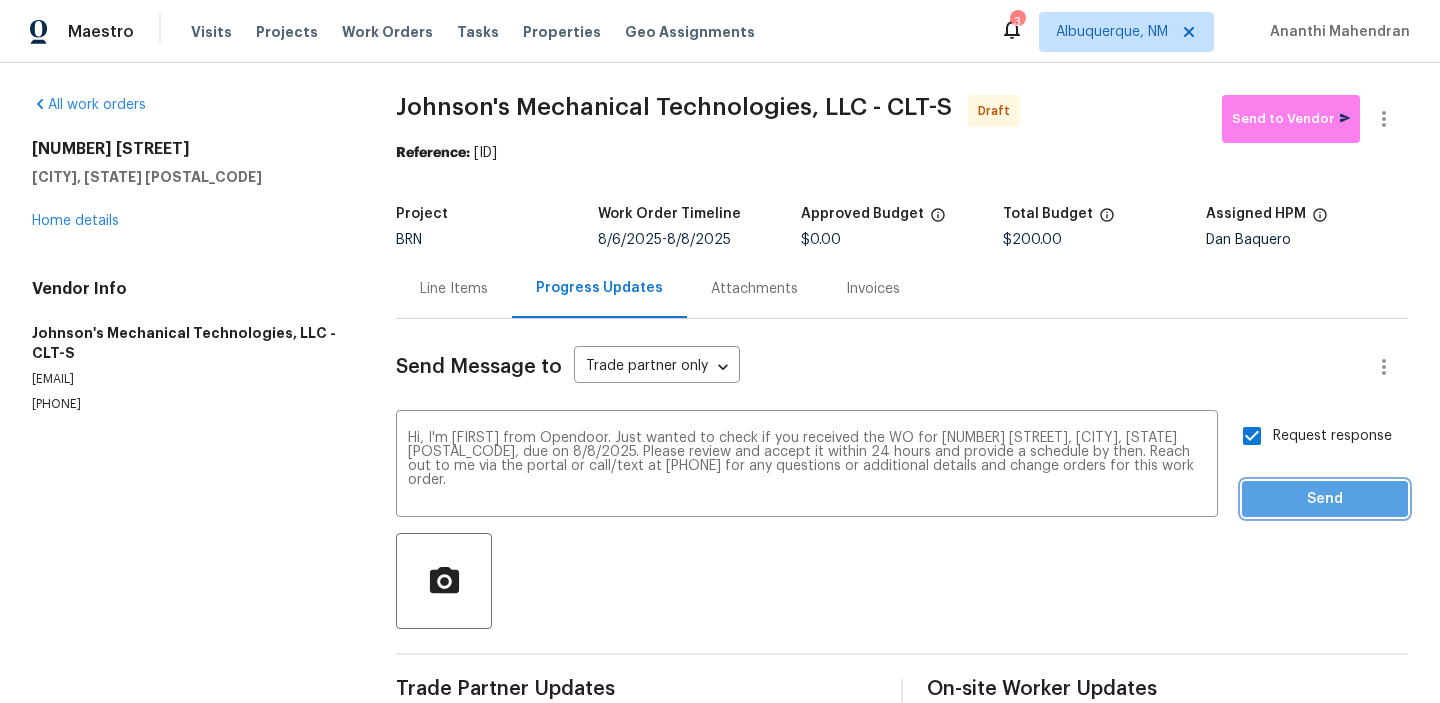 click on "Send" at bounding box center (1325, 499) 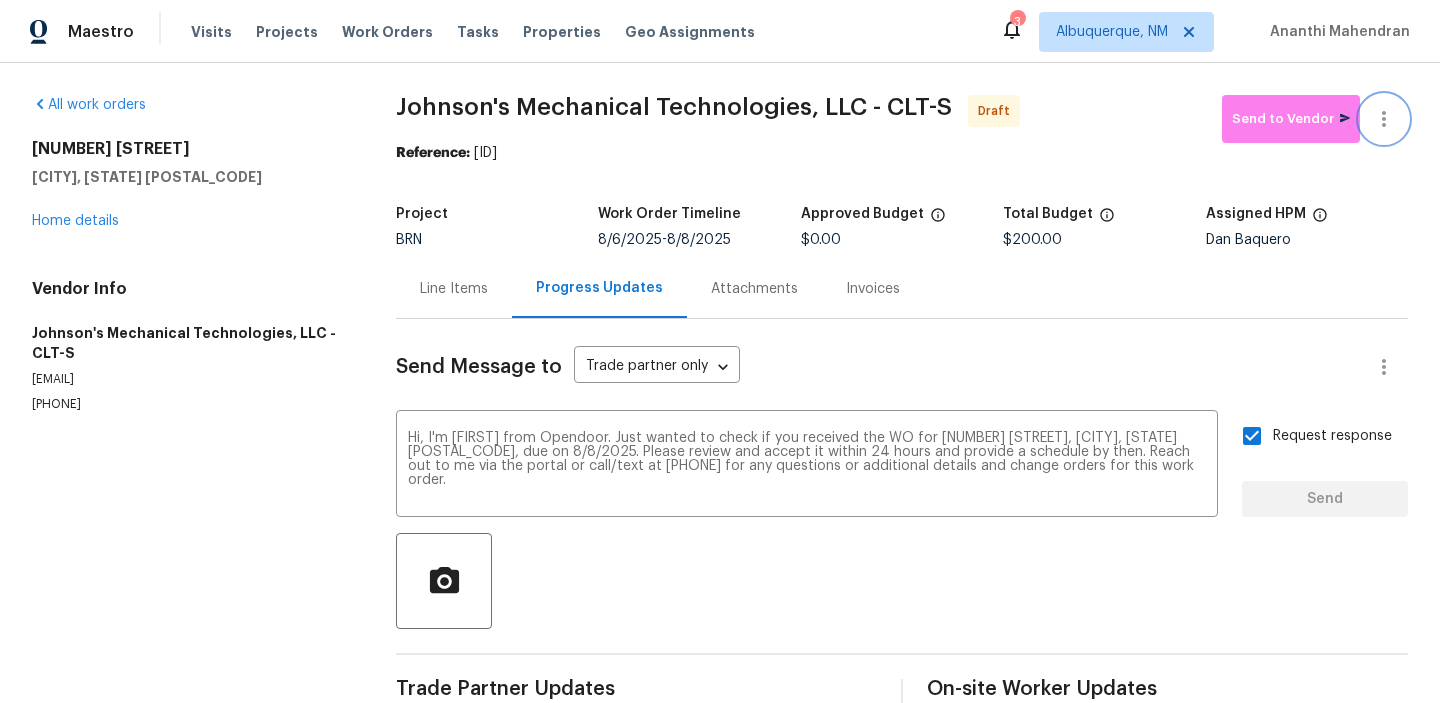 click 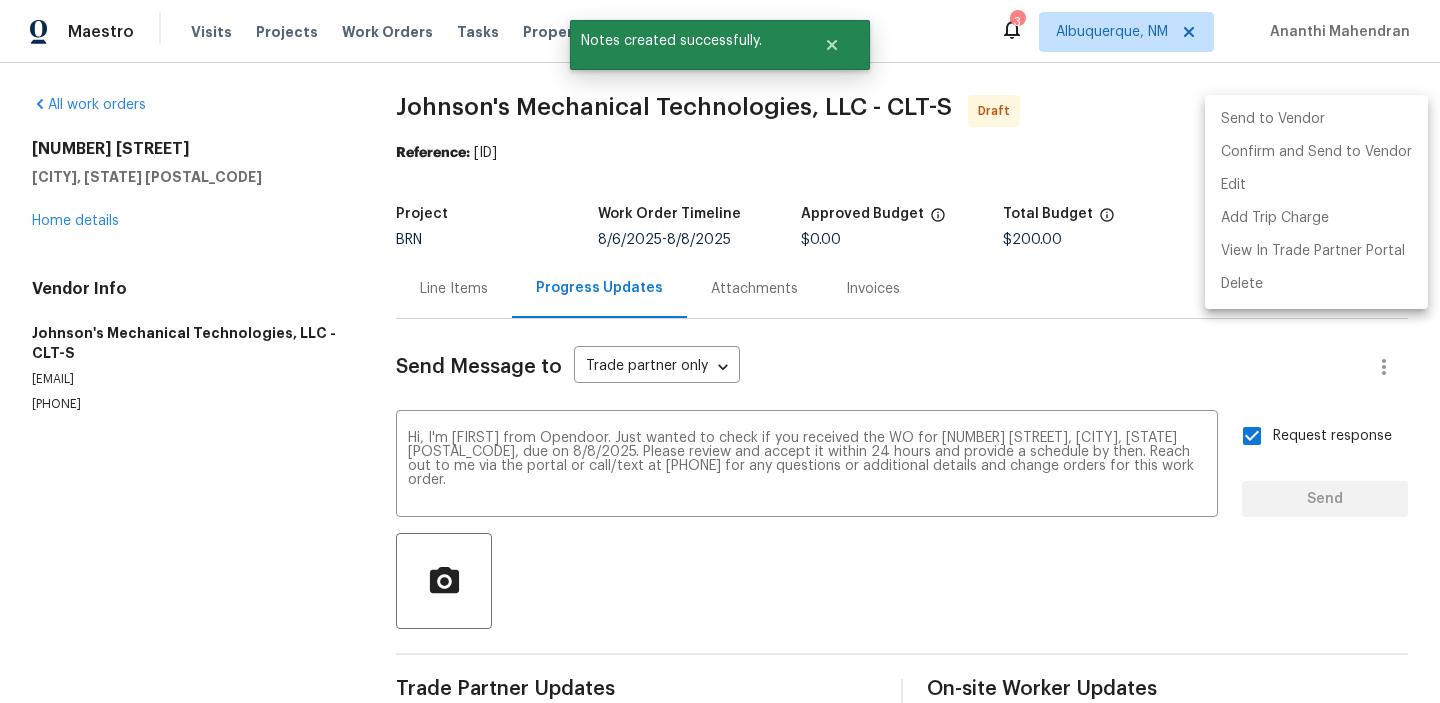 type 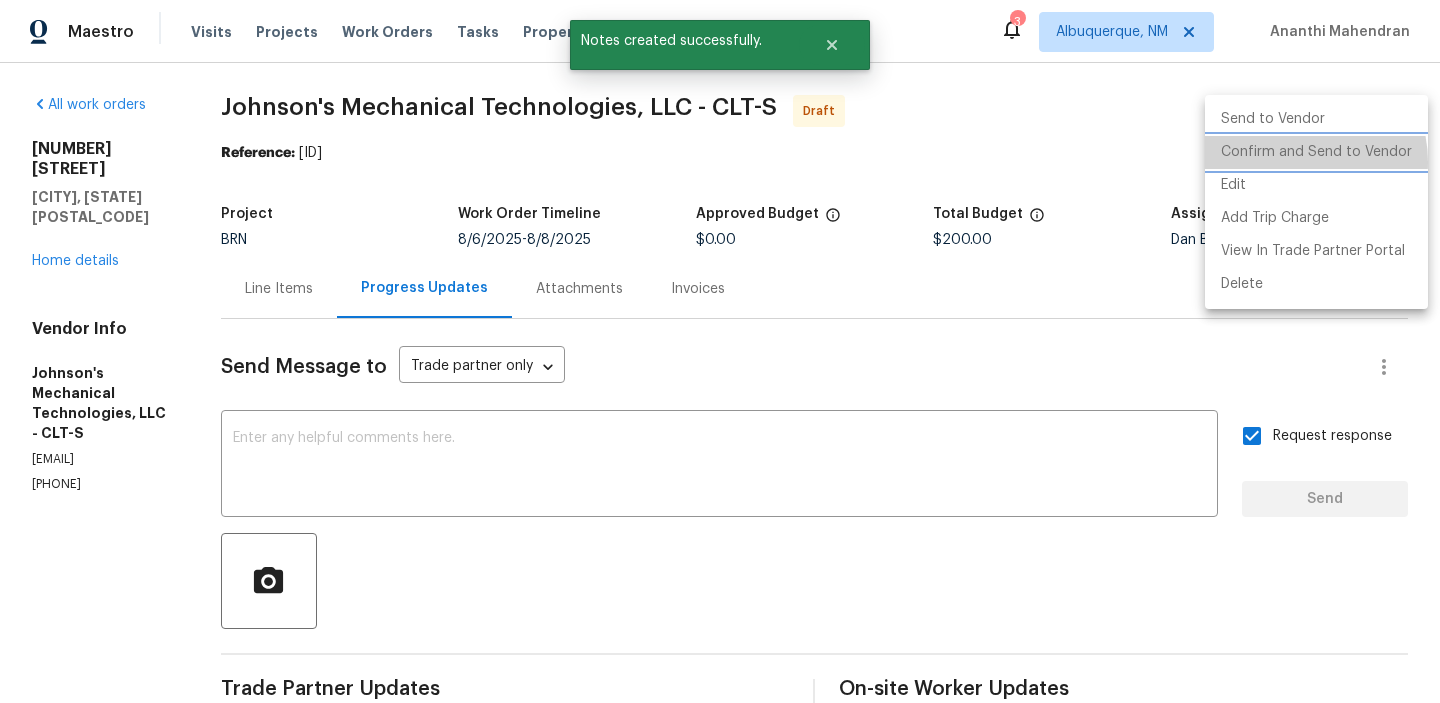 click on "Confirm and Send to Vendor" at bounding box center (1316, 152) 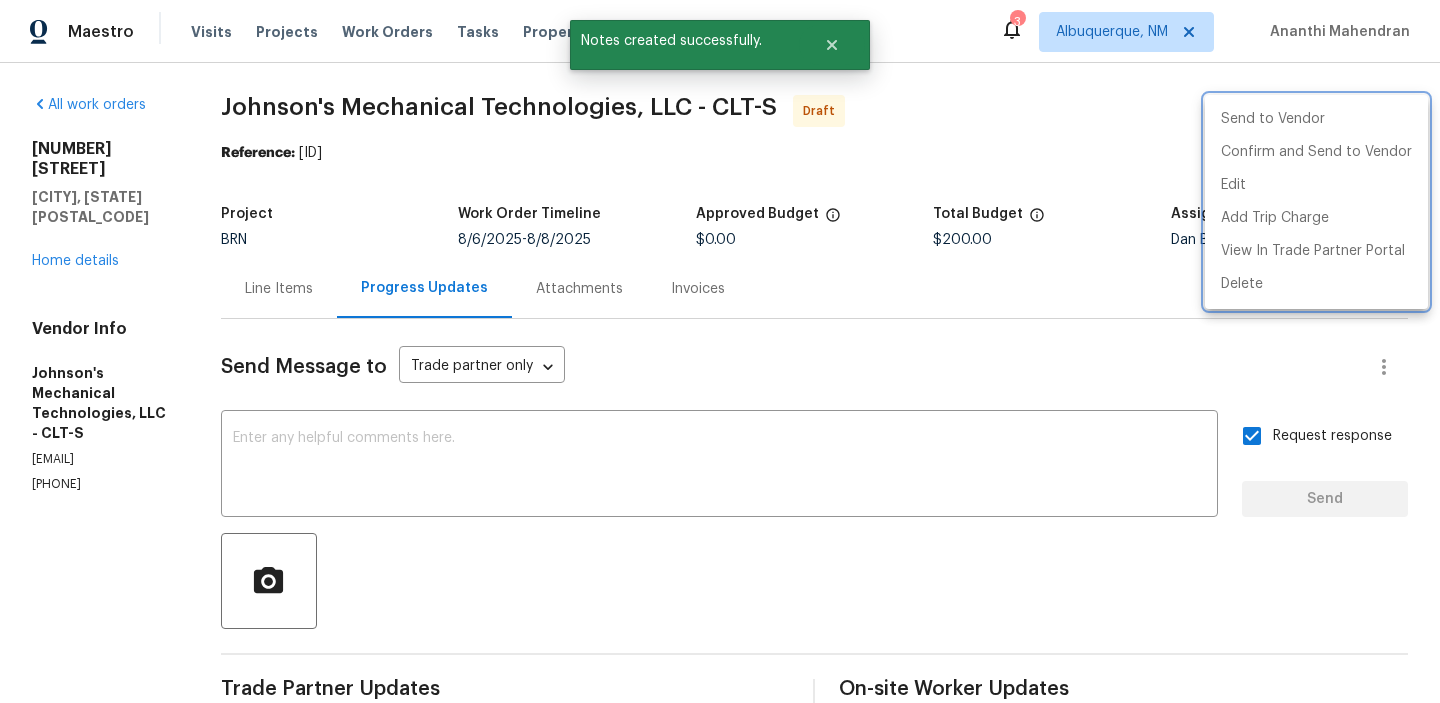 click at bounding box center (720, 351) 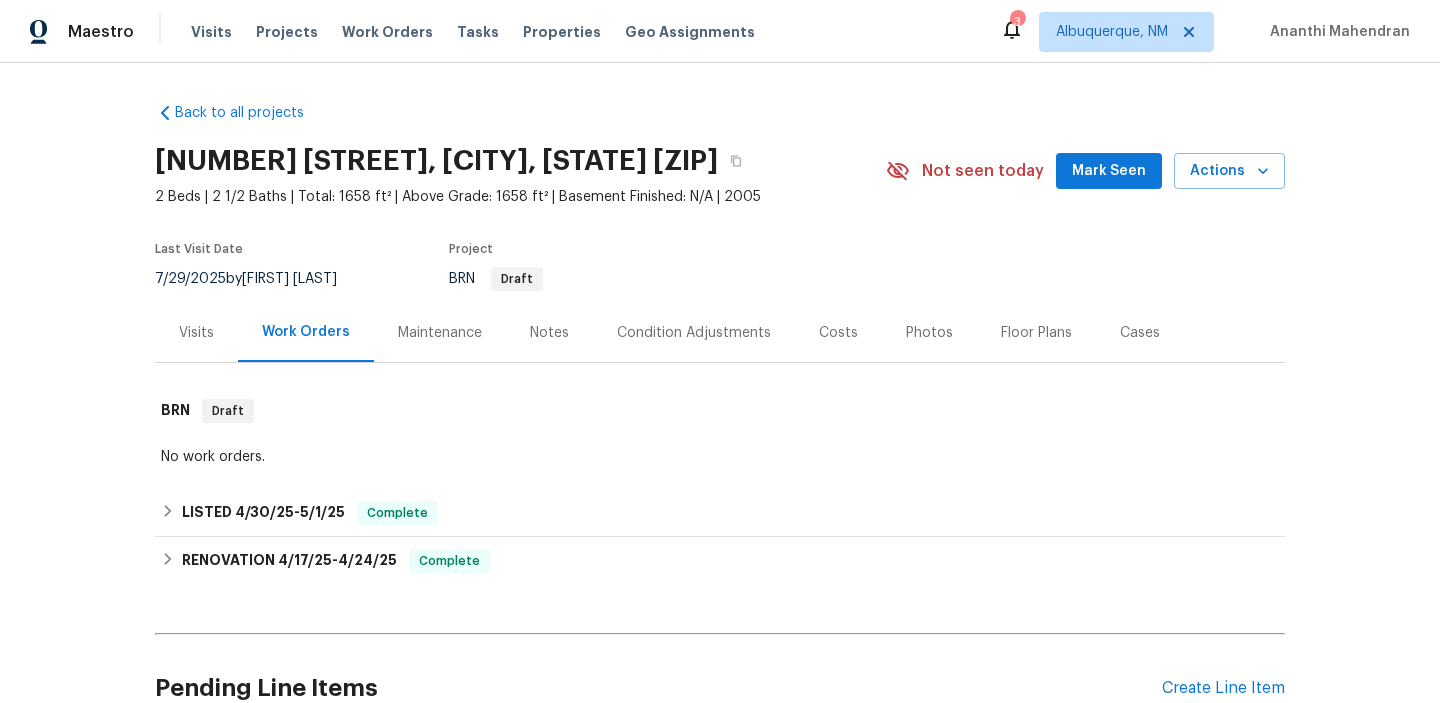 scroll, scrollTop: 0, scrollLeft: 0, axis: both 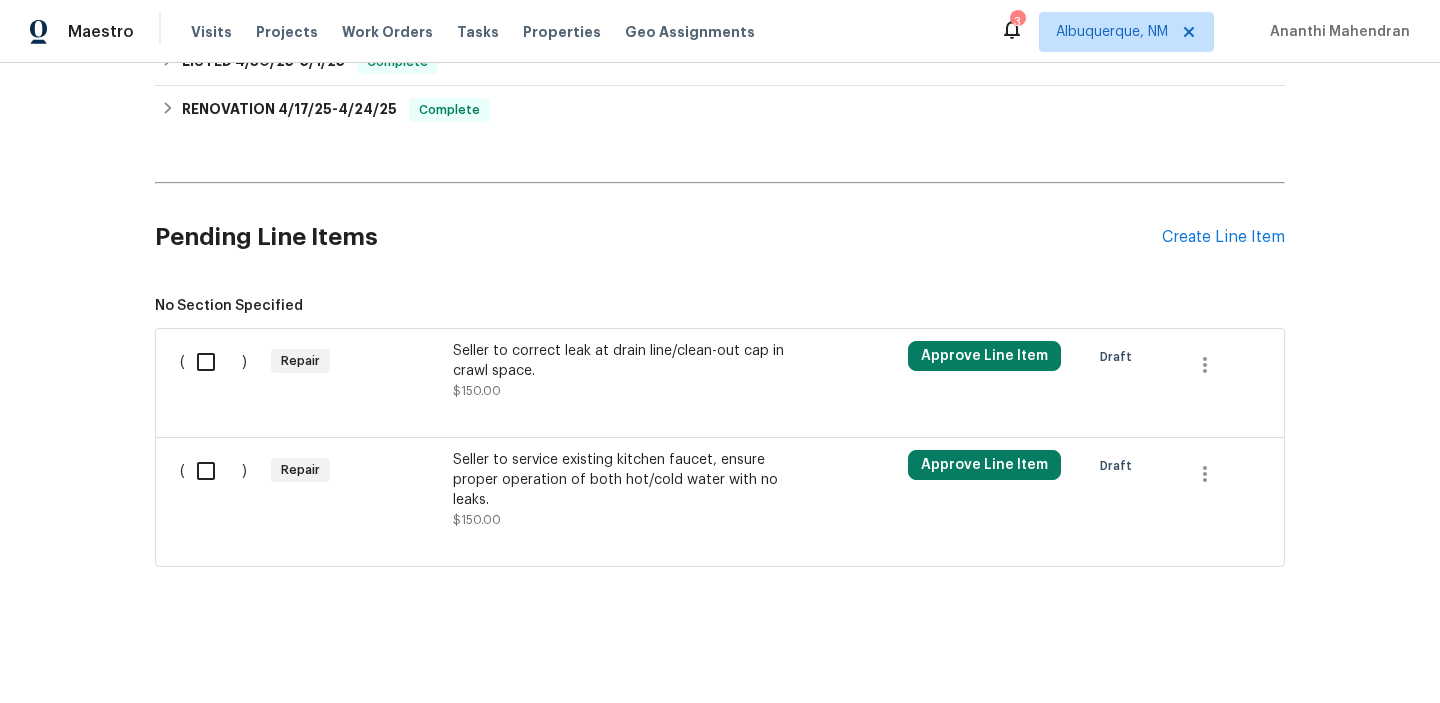 click on "Seller to correct leak at drain line/clean-out cap in crawl space." at bounding box center (629, 361) 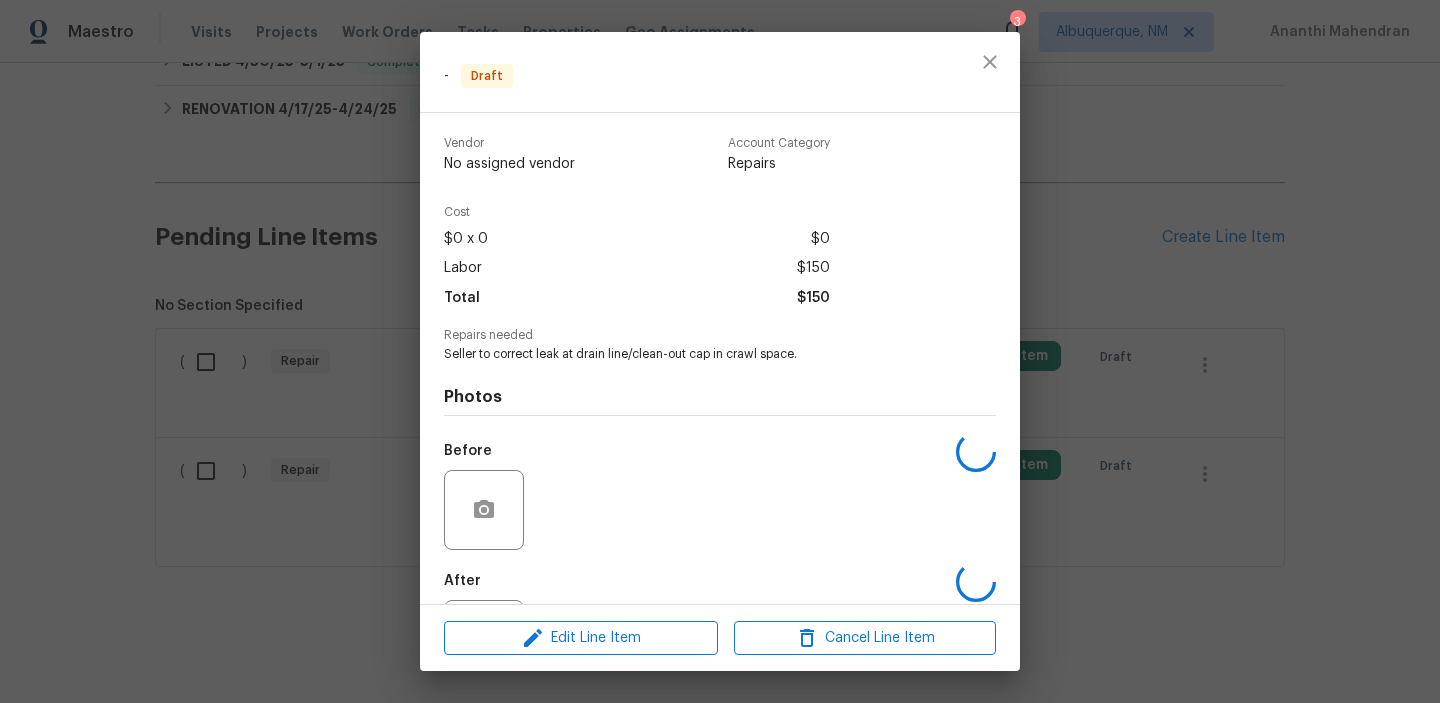 scroll, scrollTop: 96, scrollLeft: 0, axis: vertical 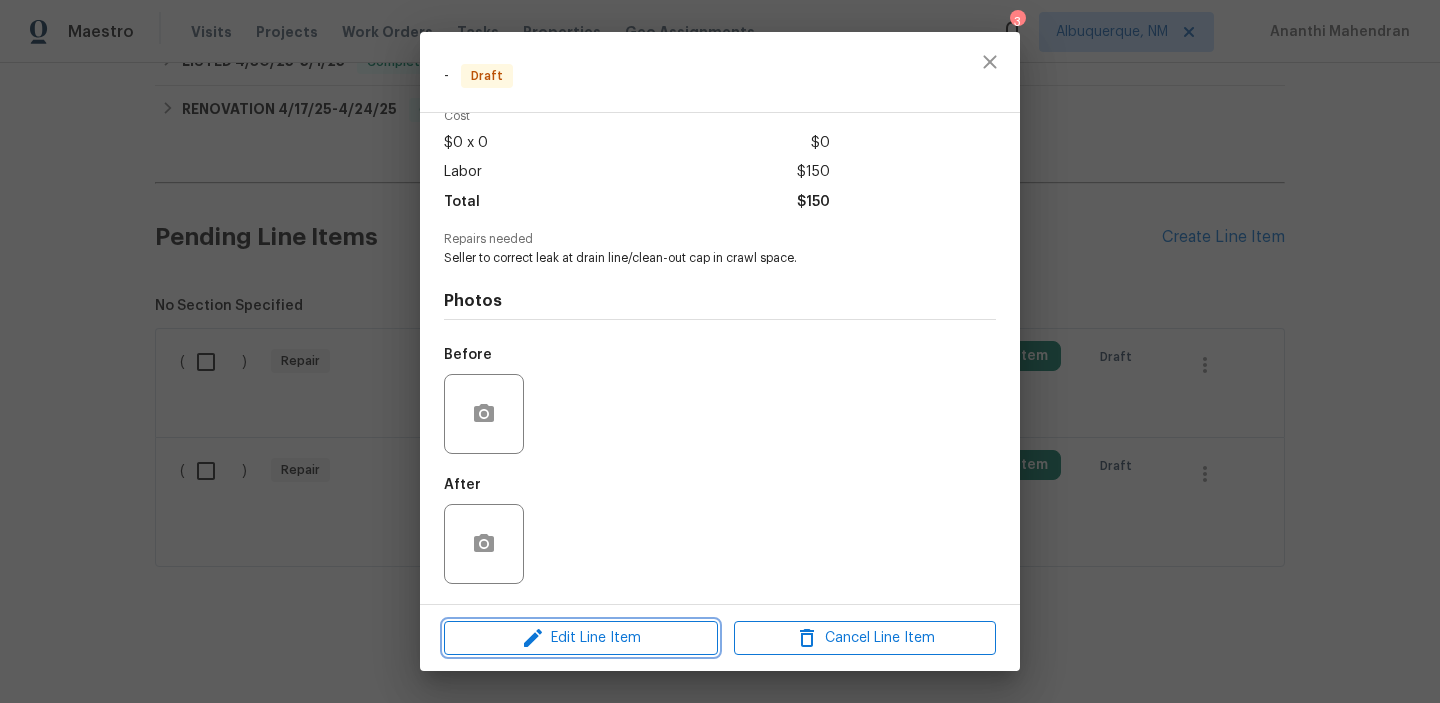 click on "Edit Line Item" at bounding box center (581, 638) 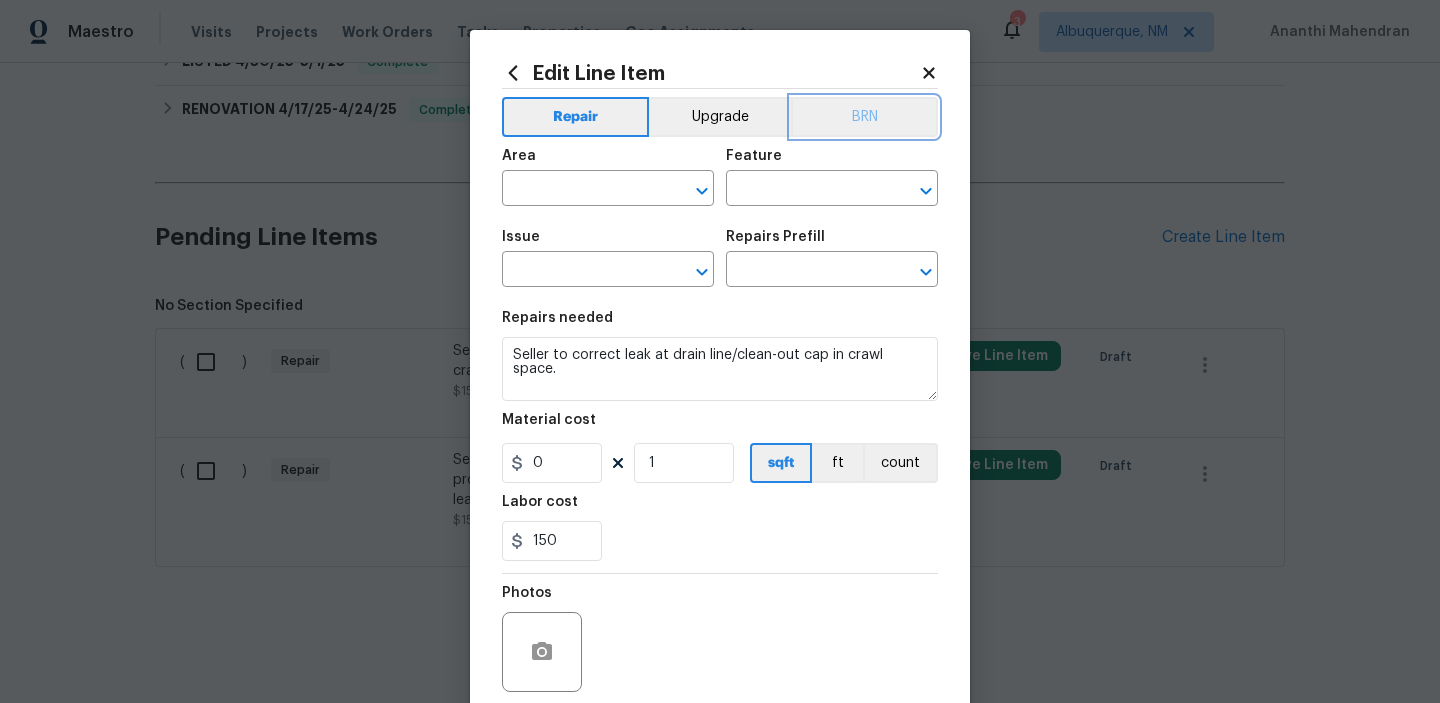 click on "BRN" at bounding box center (864, 117) 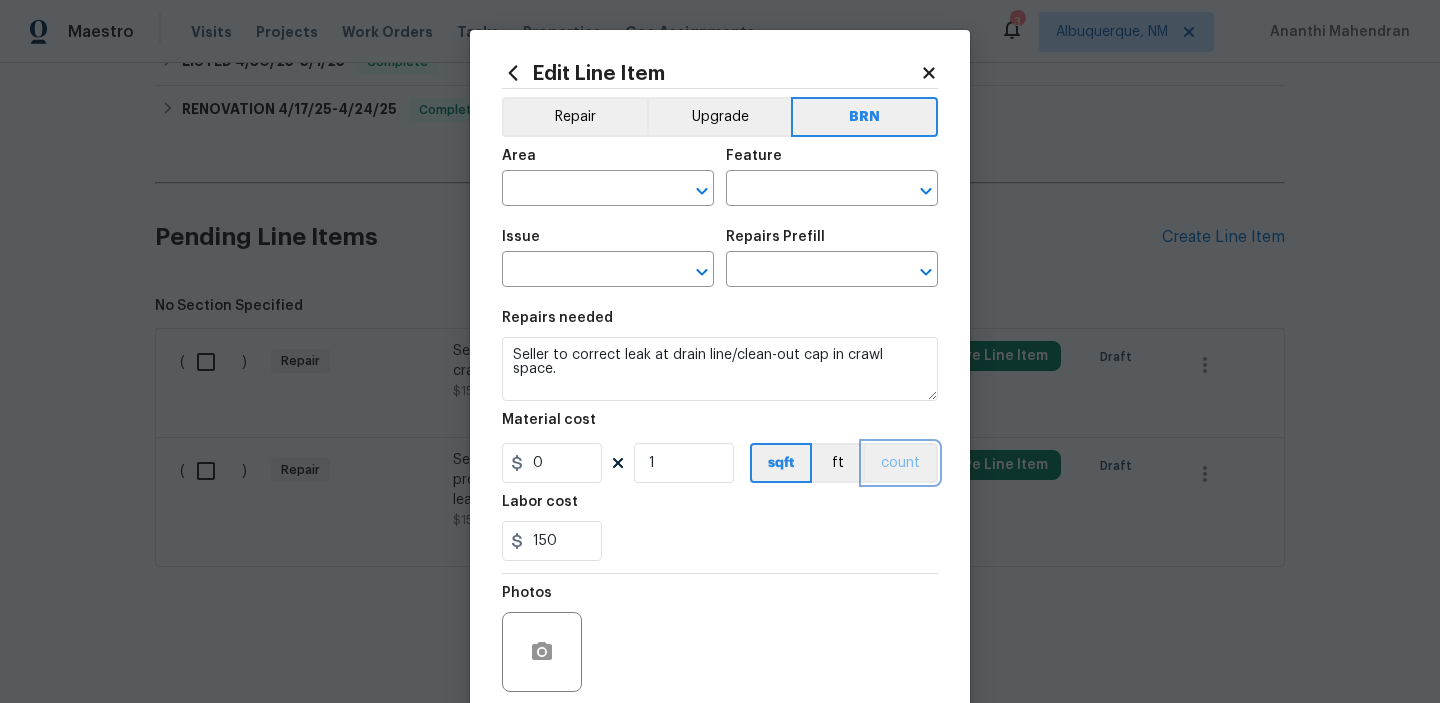 click on "count" at bounding box center (900, 463) 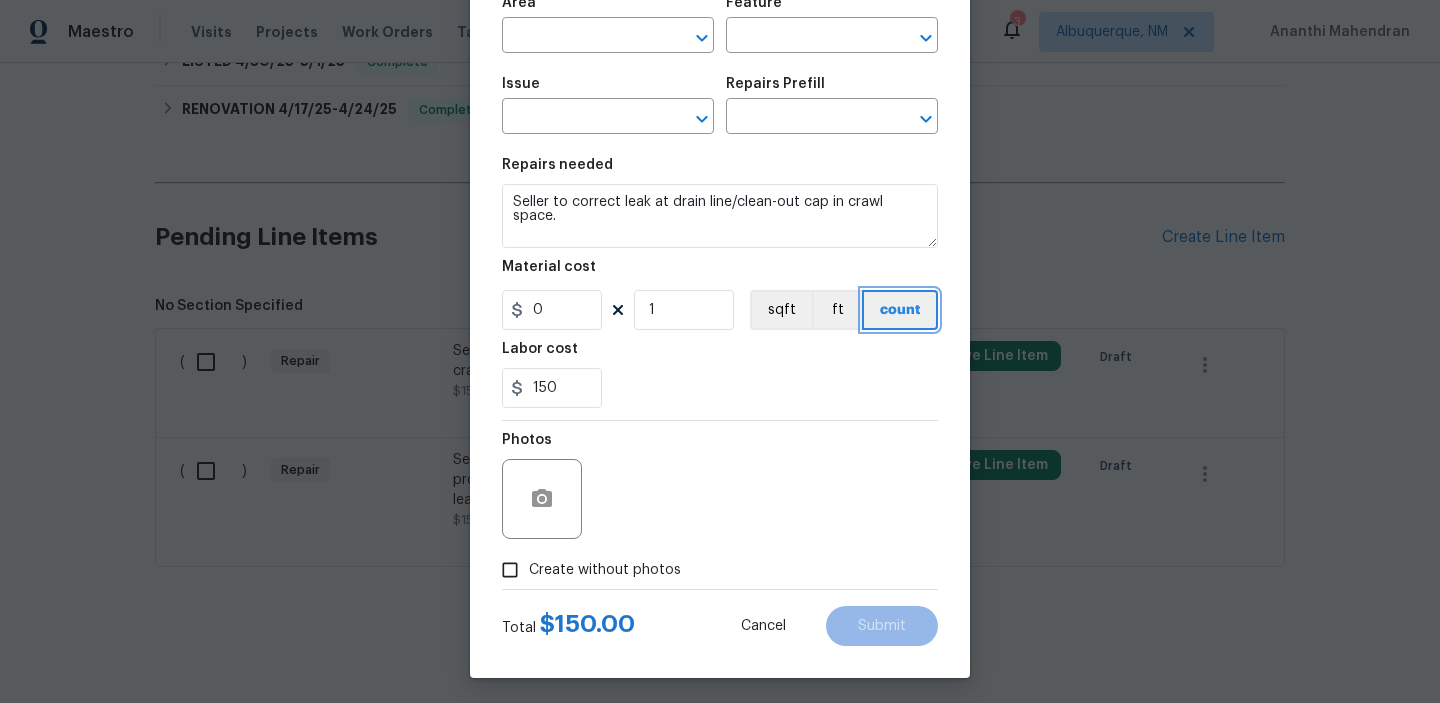 scroll, scrollTop: 159, scrollLeft: 0, axis: vertical 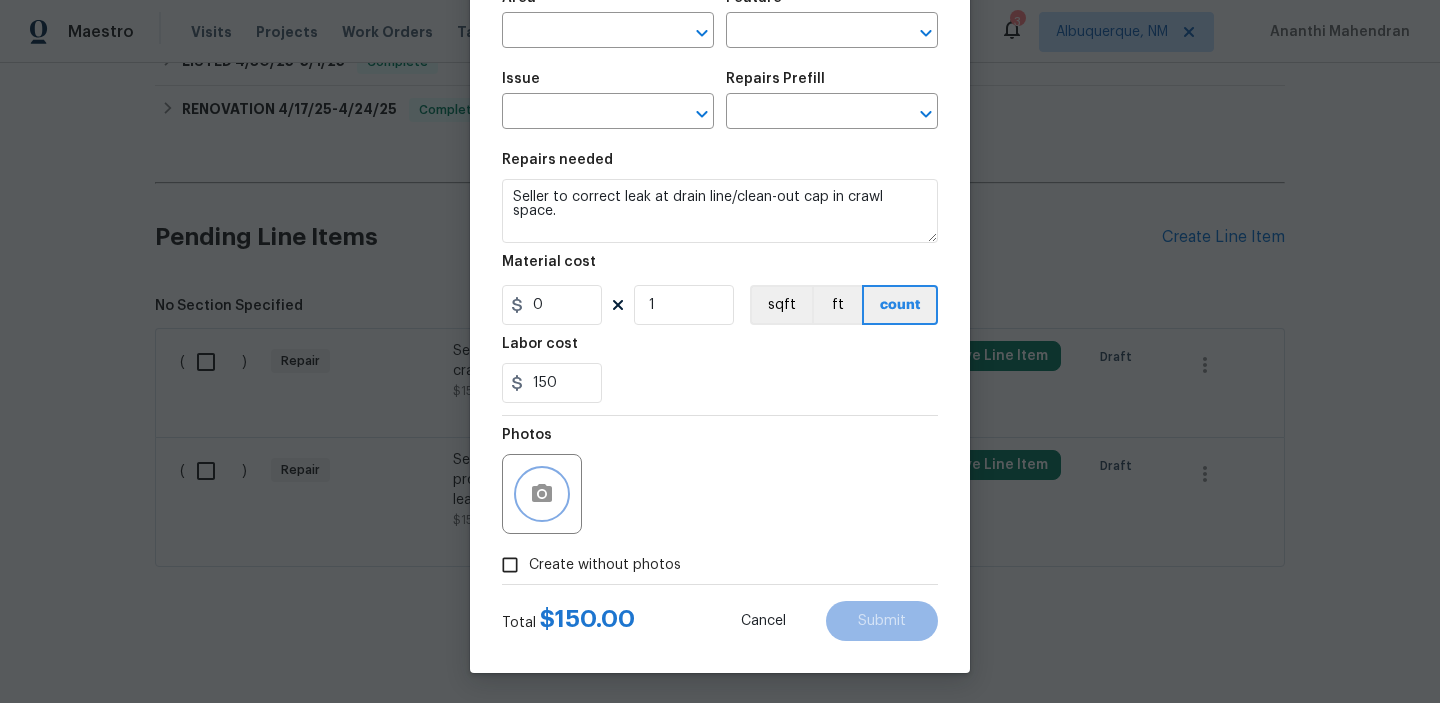 click 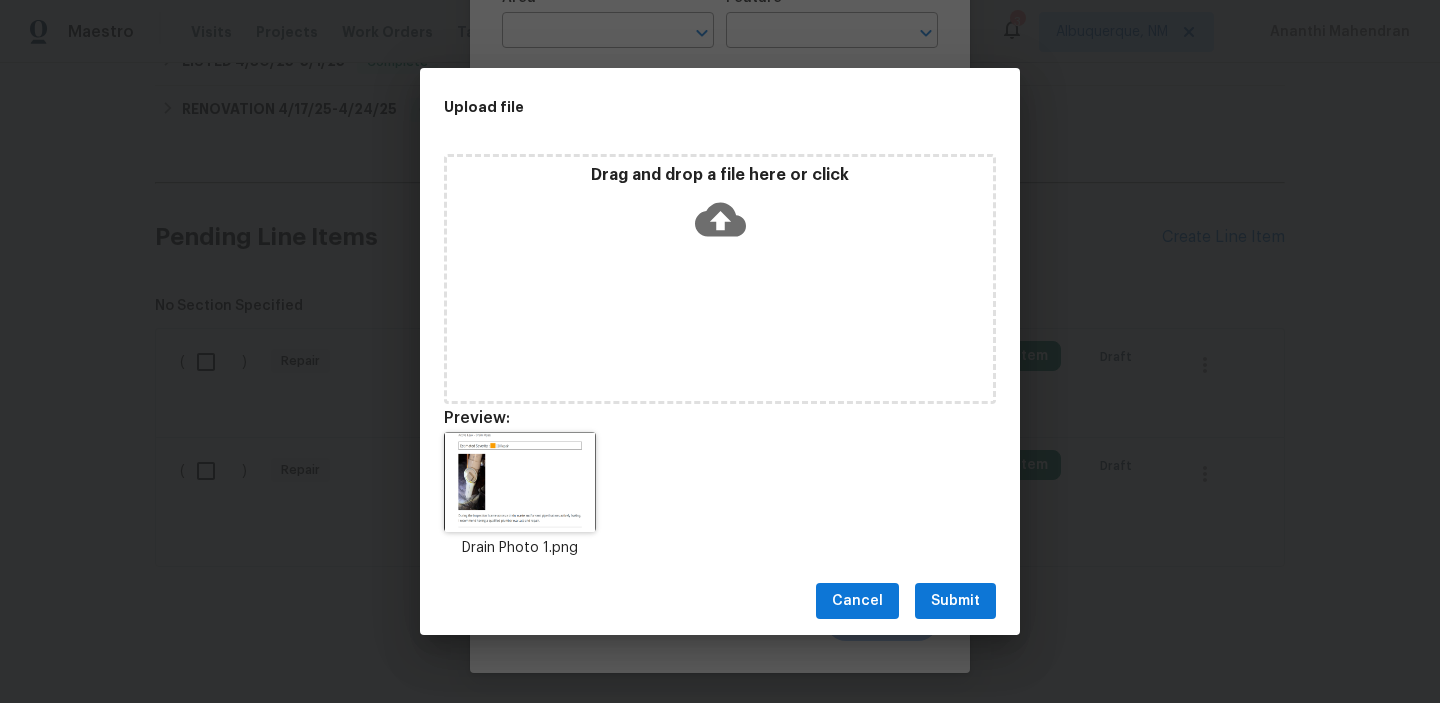 click on "Submit" at bounding box center [955, 601] 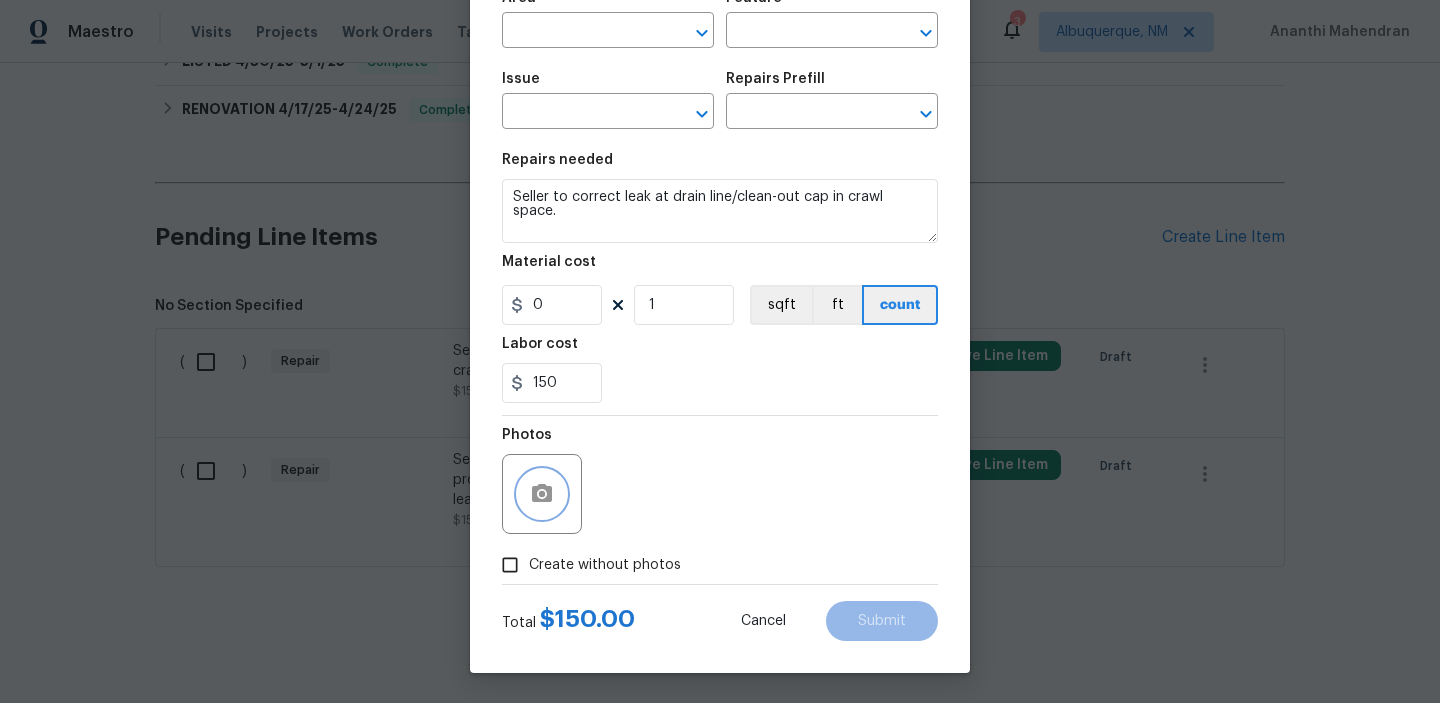 scroll, scrollTop: 69, scrollLeft: 0, axis: vertical 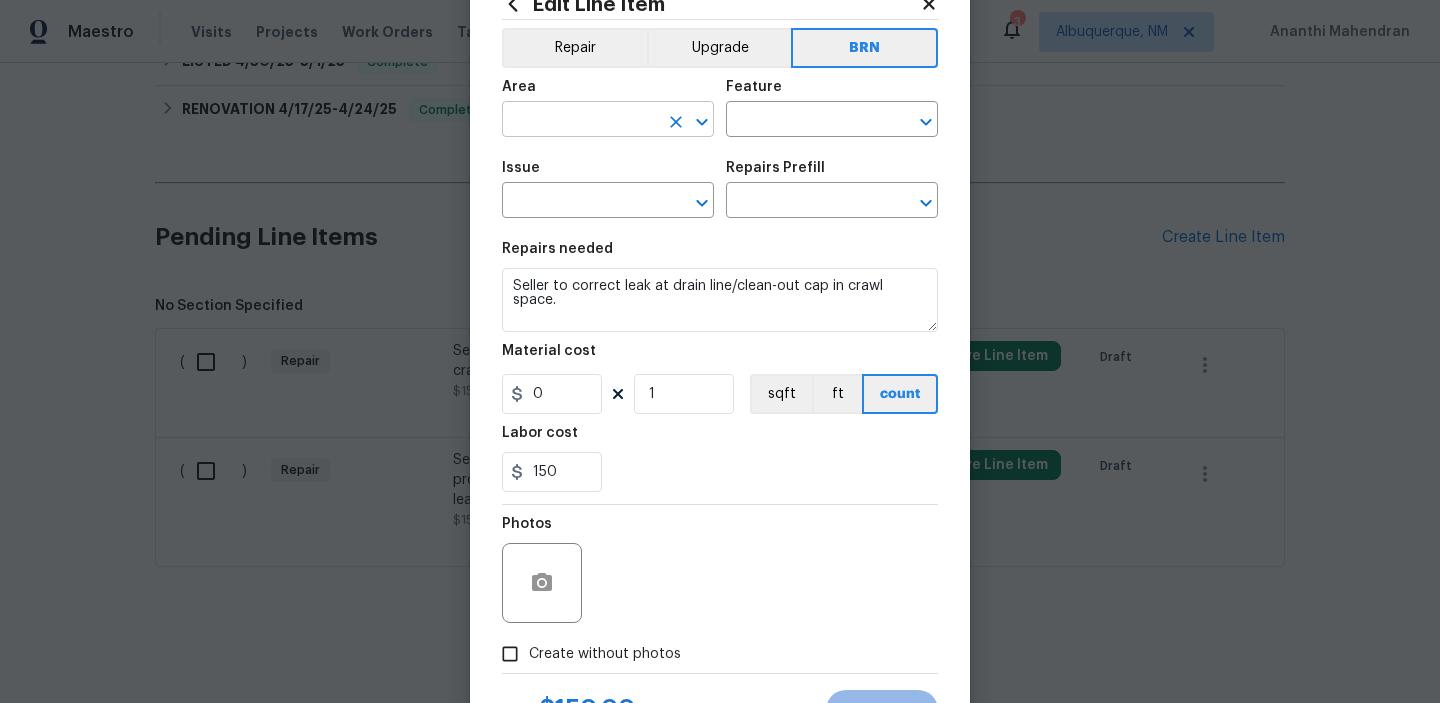 click at bounding box center (580, 121) 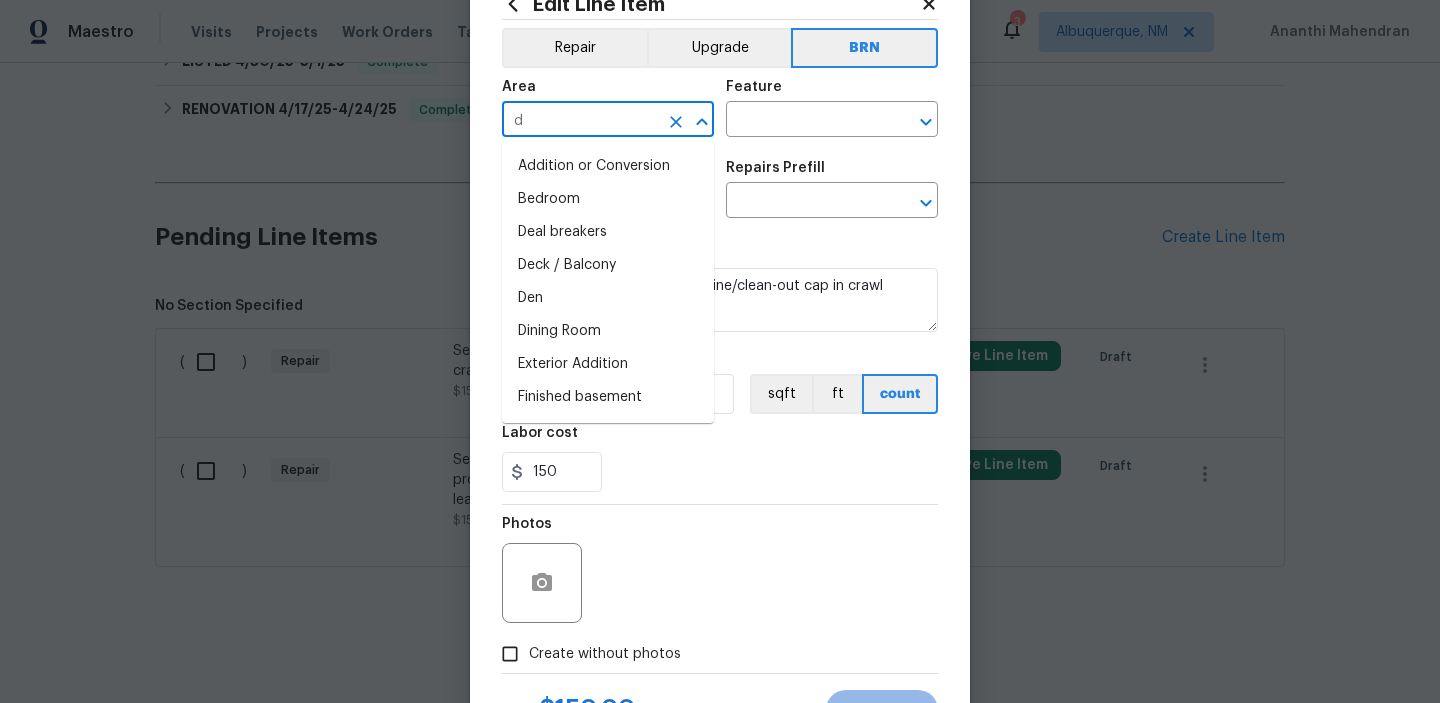 type on "dr" 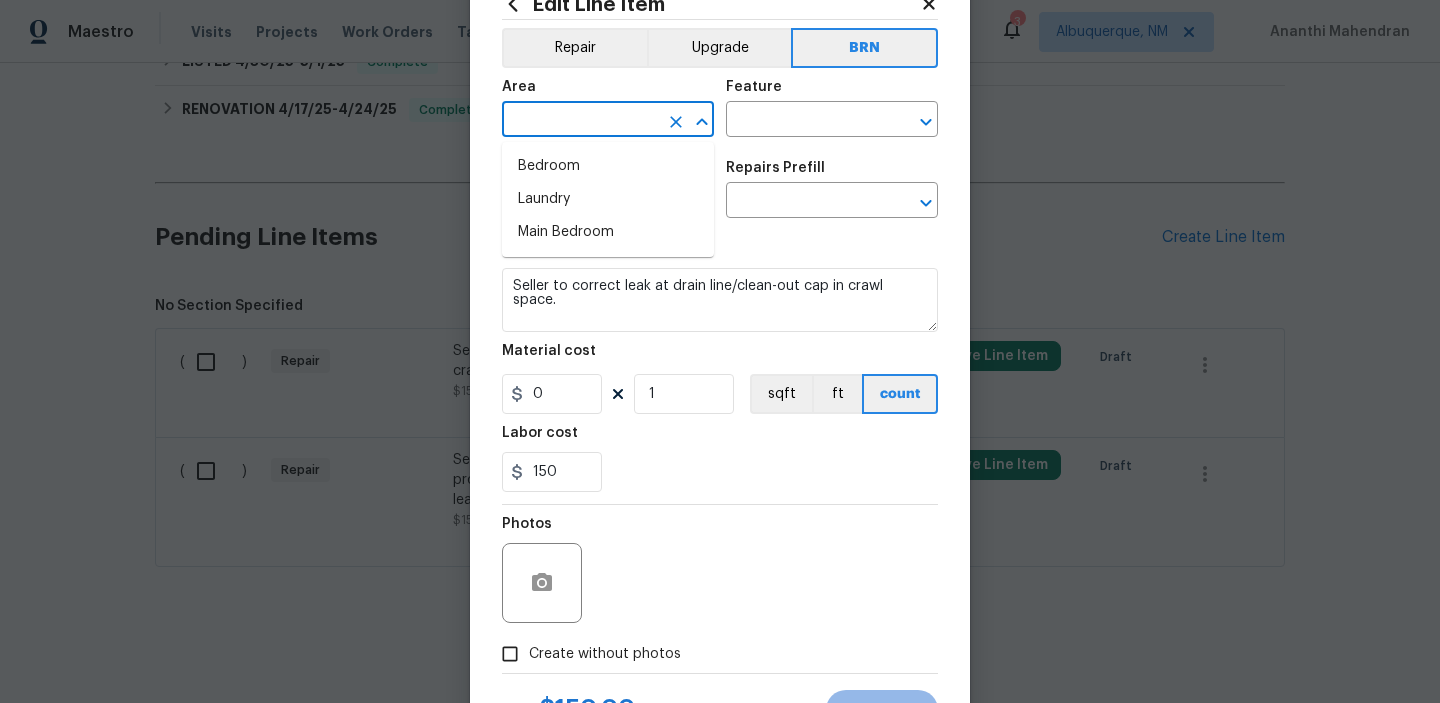 type on "a" 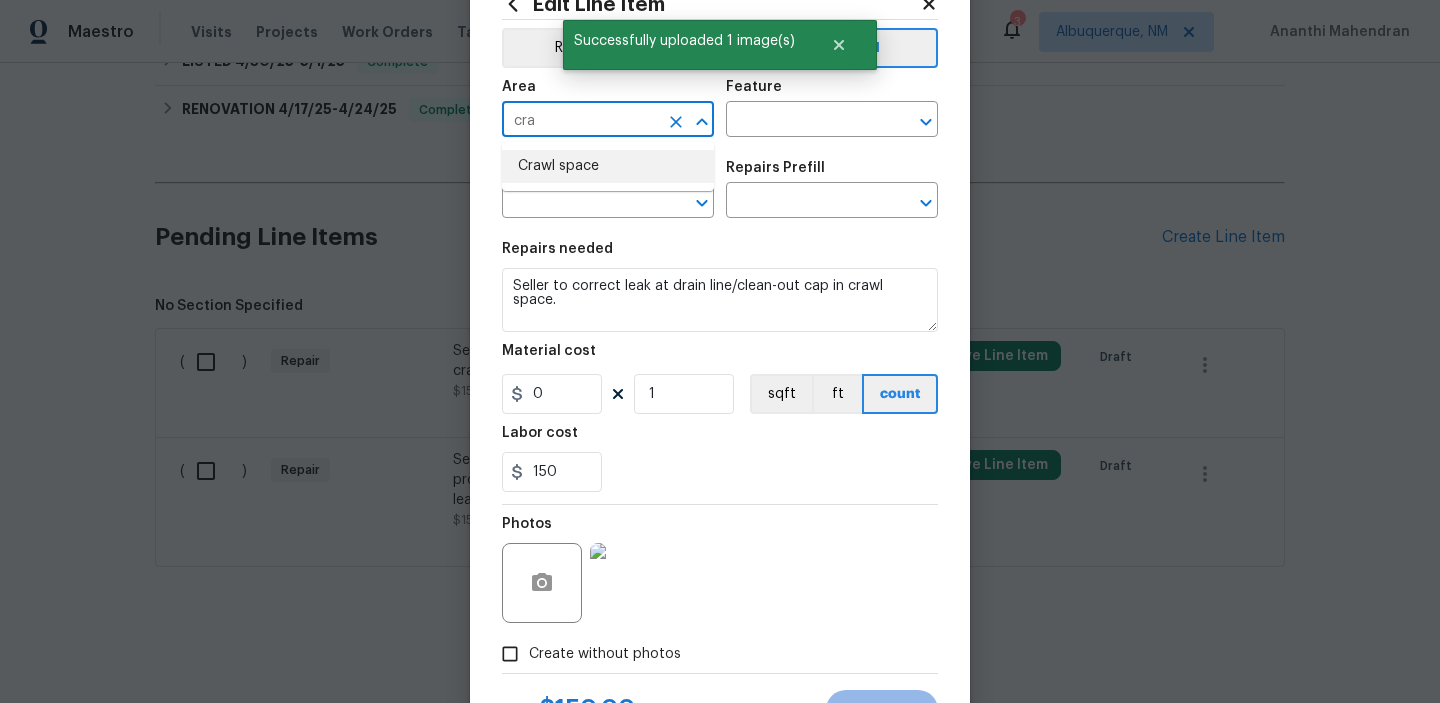 click on "Crawl space" at bounding box center (608, 166) 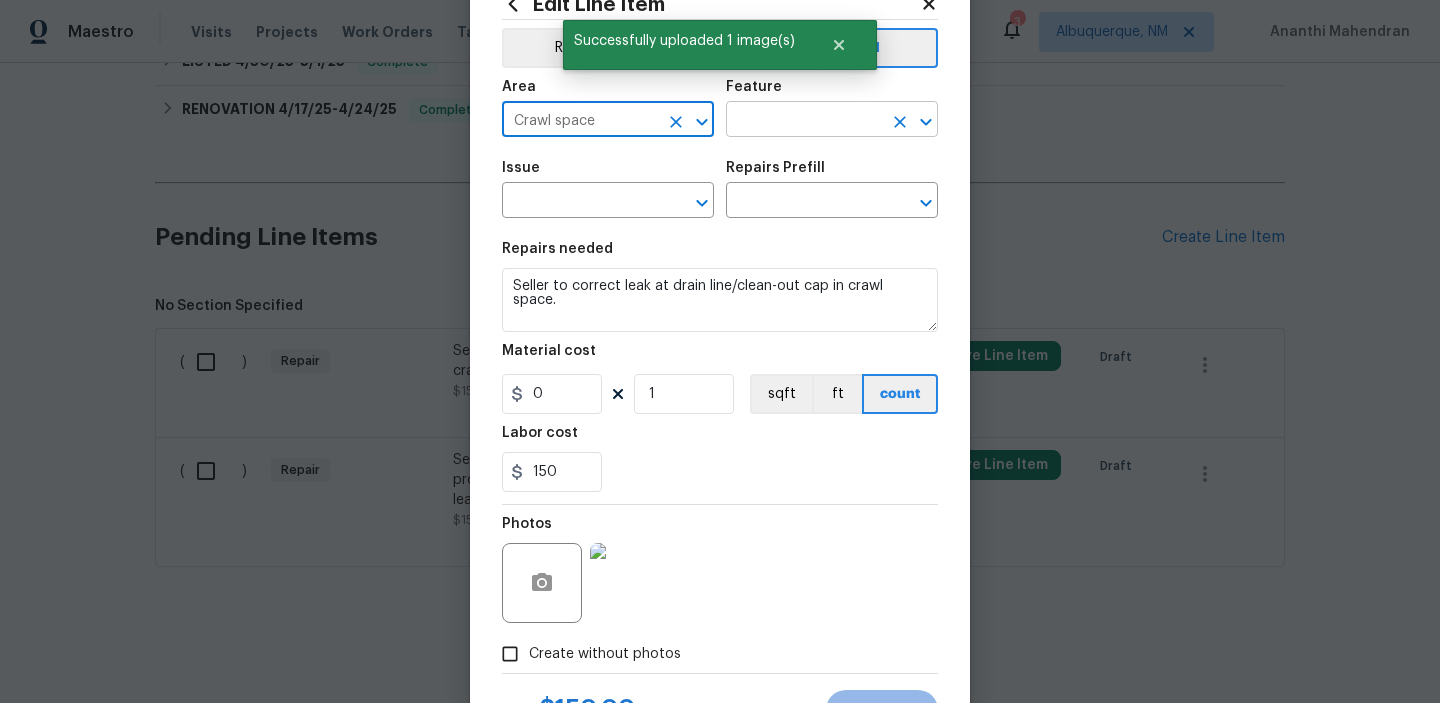 type on "Crawl space" 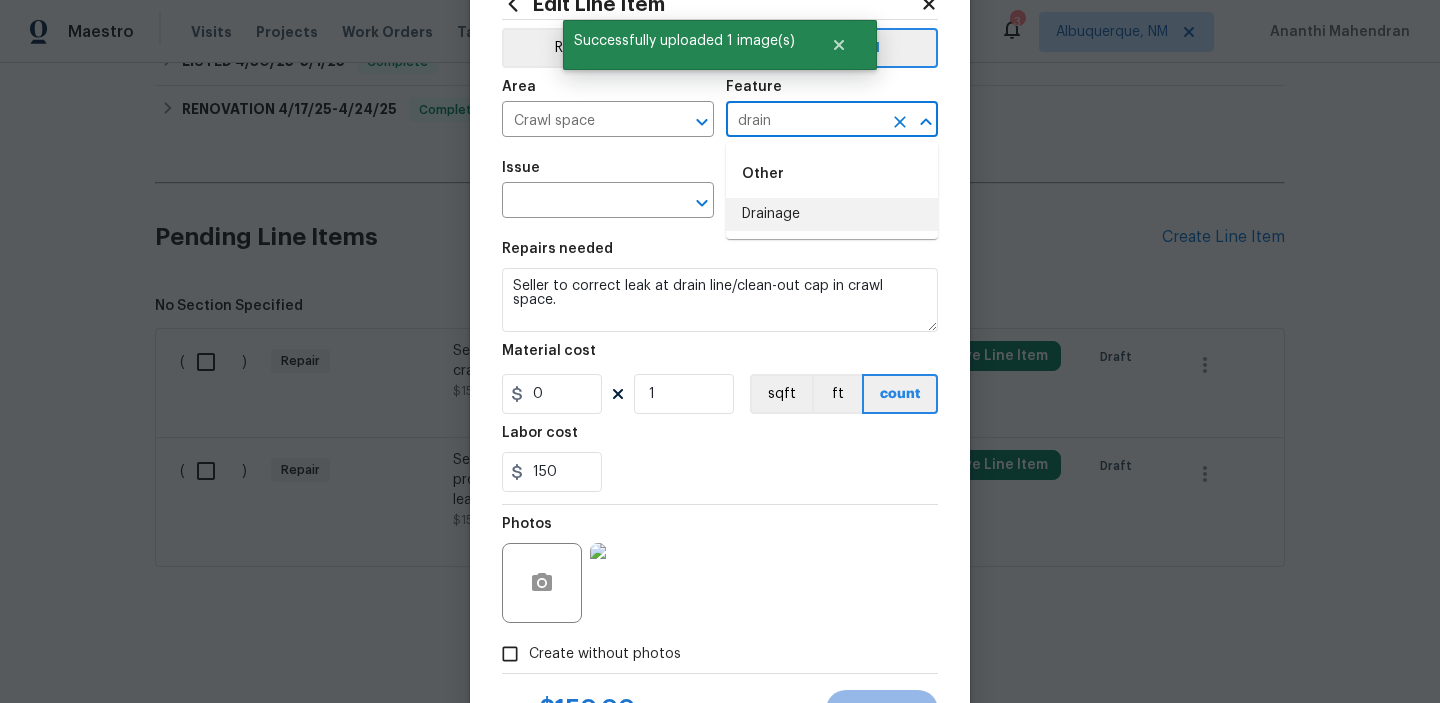 click on "drain" at bounding box center [804, 121] 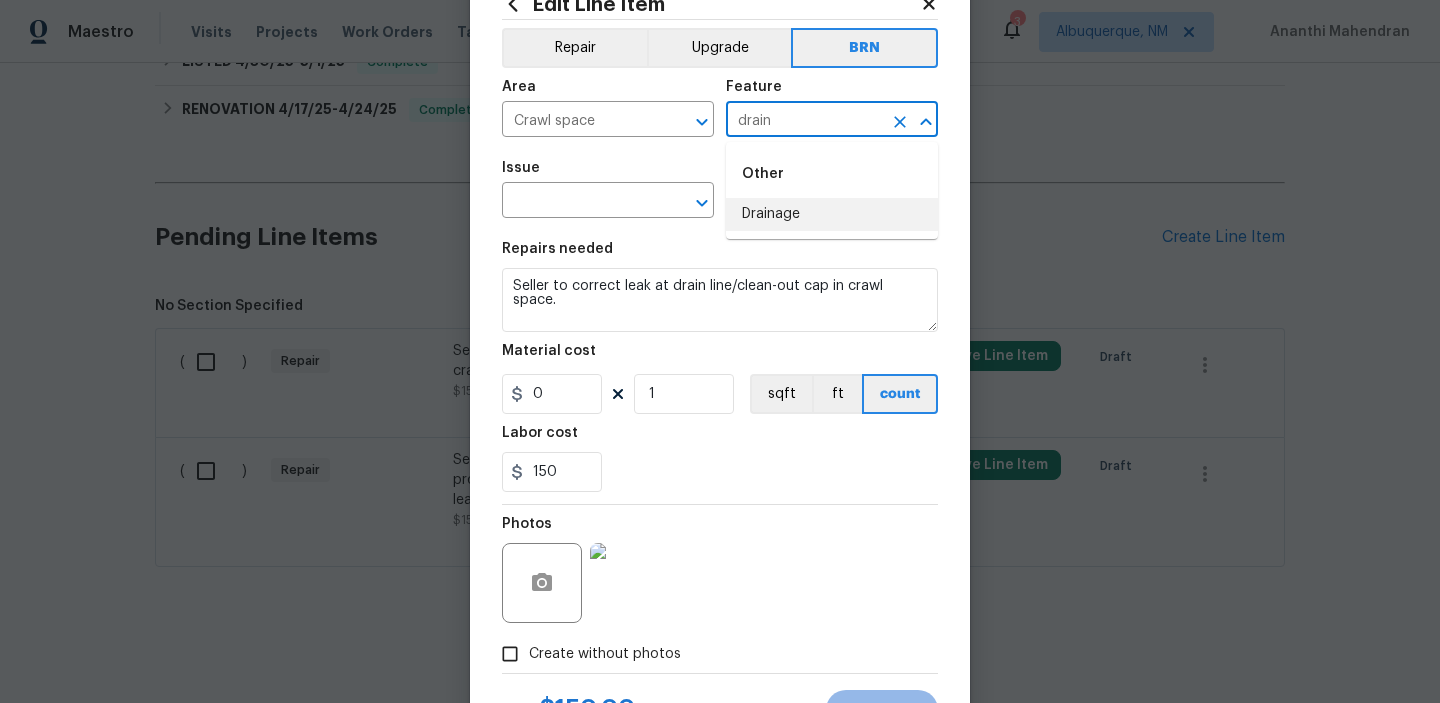 click on "drain" at bounding box center (804, 121) 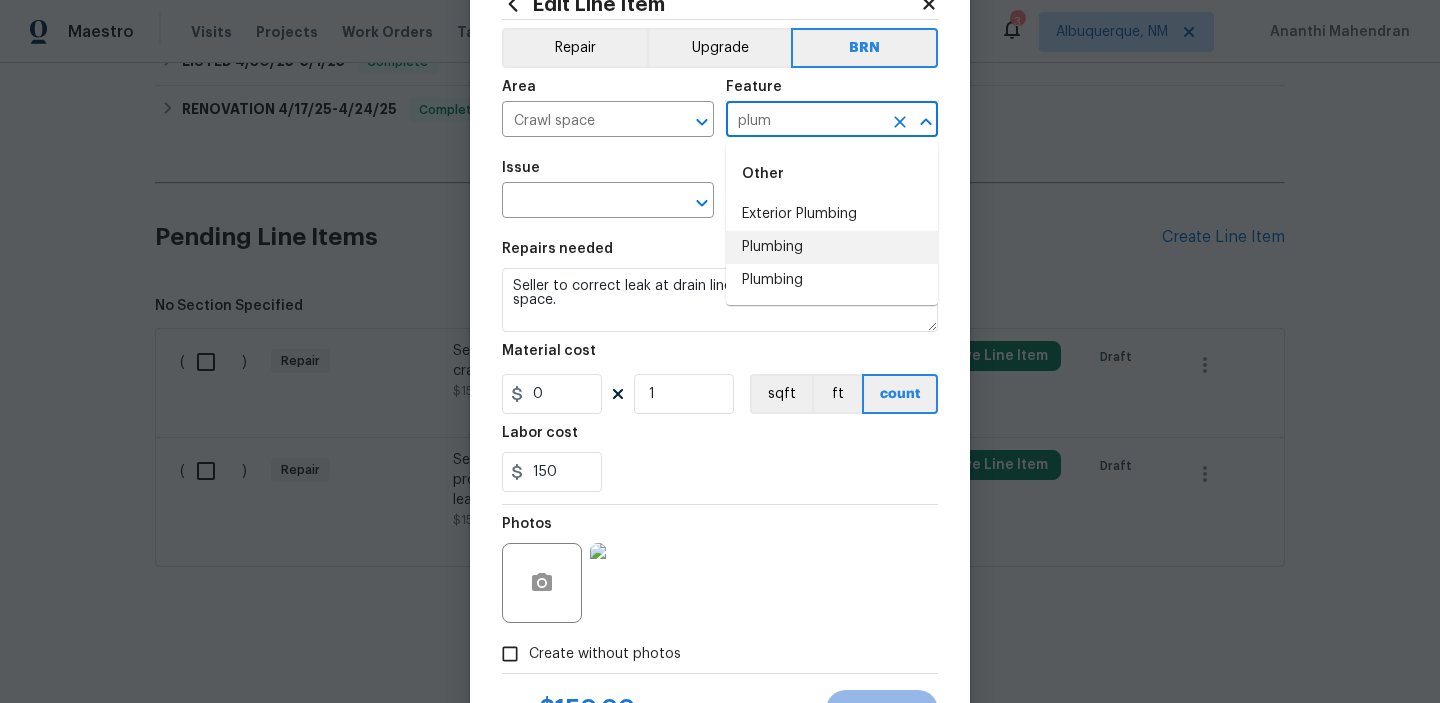 click on "Plumbing" at bounding box center (832, 247) 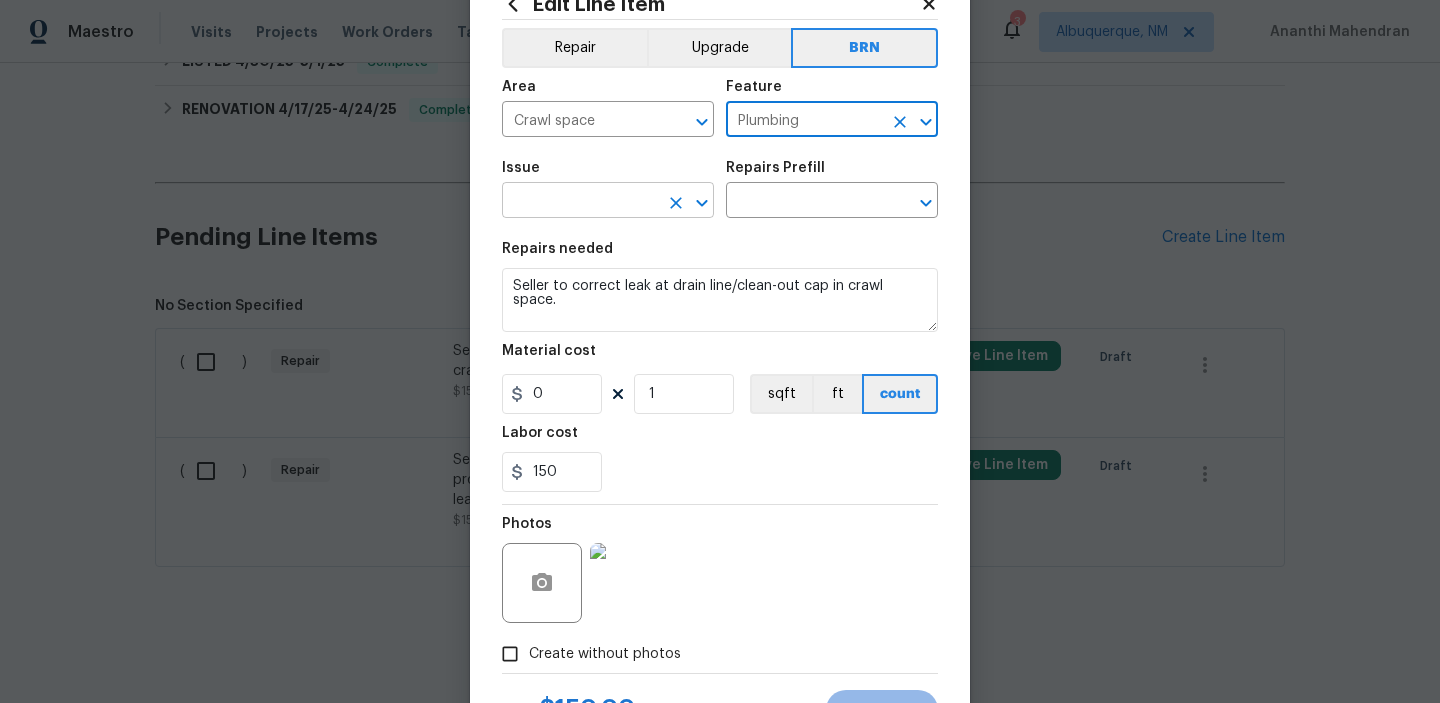 type on "Plumbing" 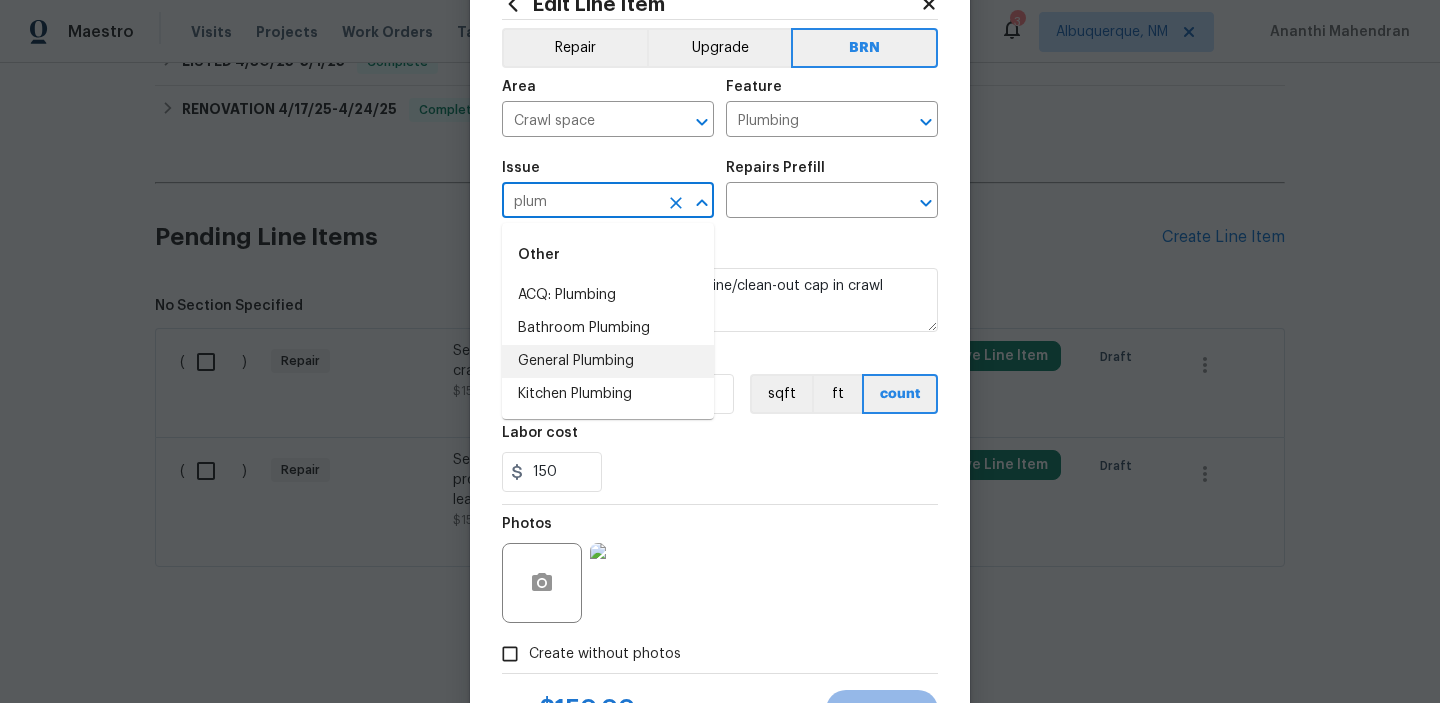 click on "General Plumbing" at bounding box center [608, 361] 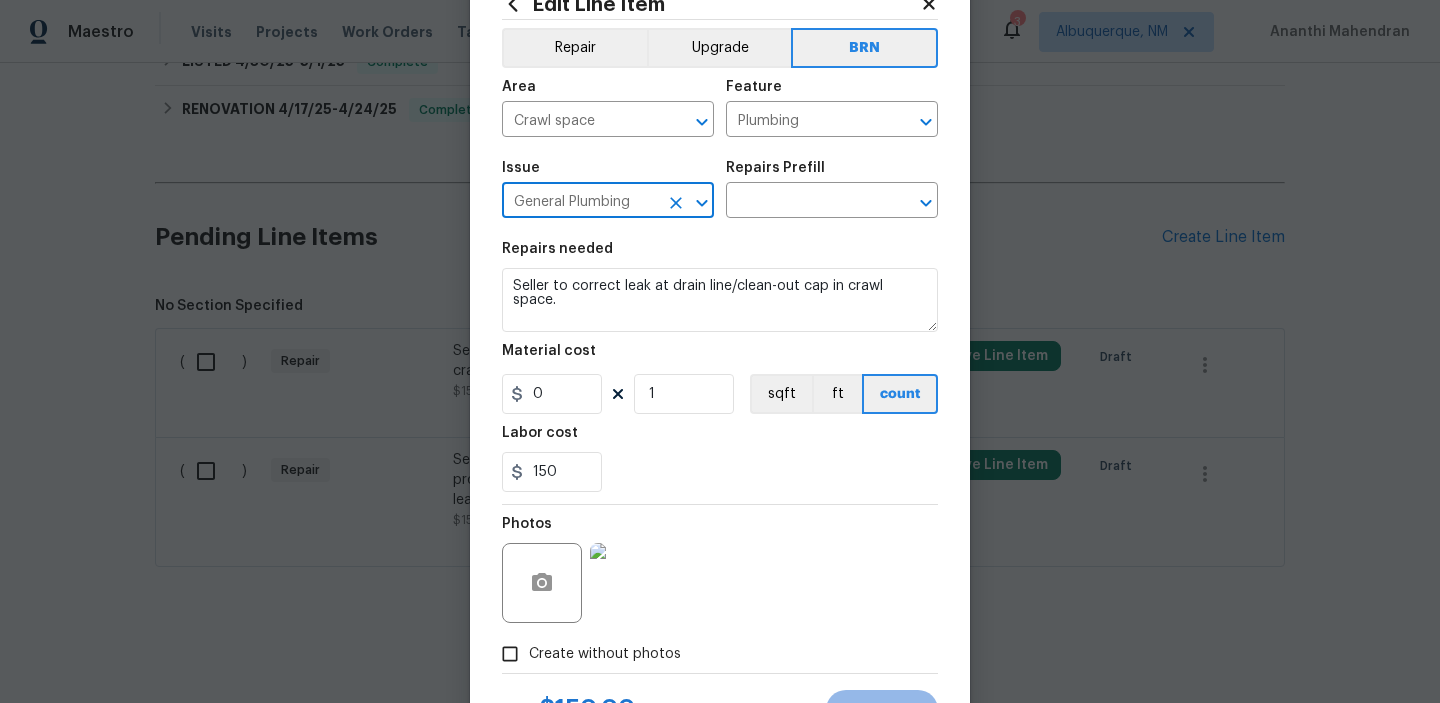 type on "General Plumbing" 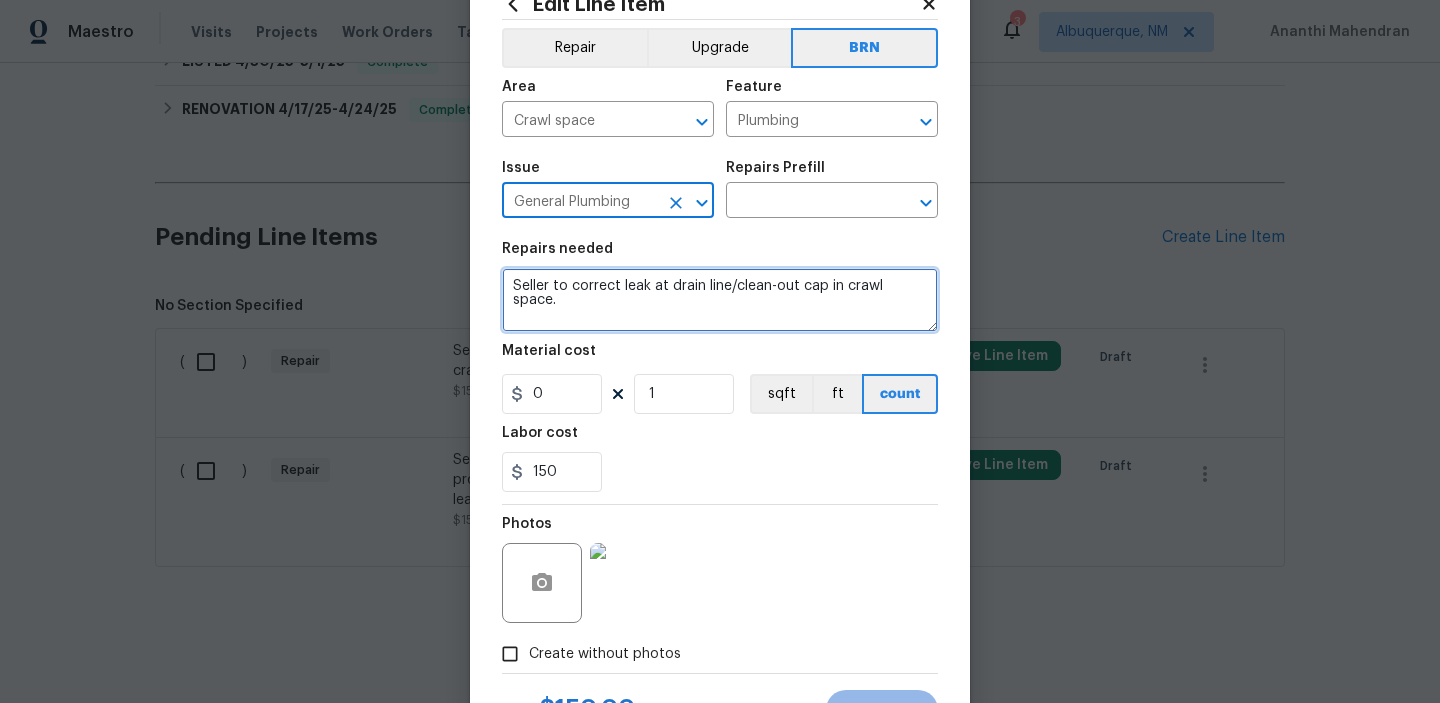 click on "Seller to correct leak at drain line/clean-out cap in crawl space." at bounding box center (720, 300) 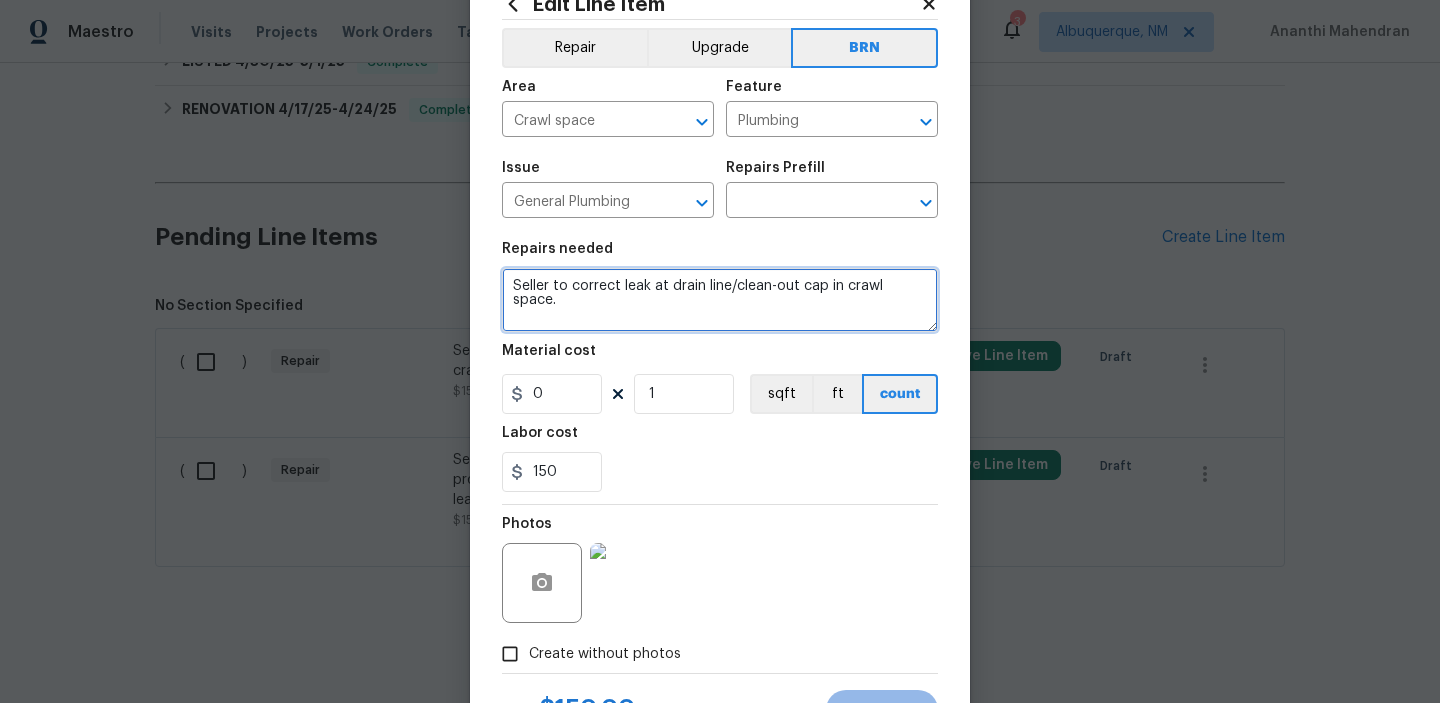 click on "Seller to correct leak at drain line/clean-out cap in crawl space." at bounding box center (720, 300) 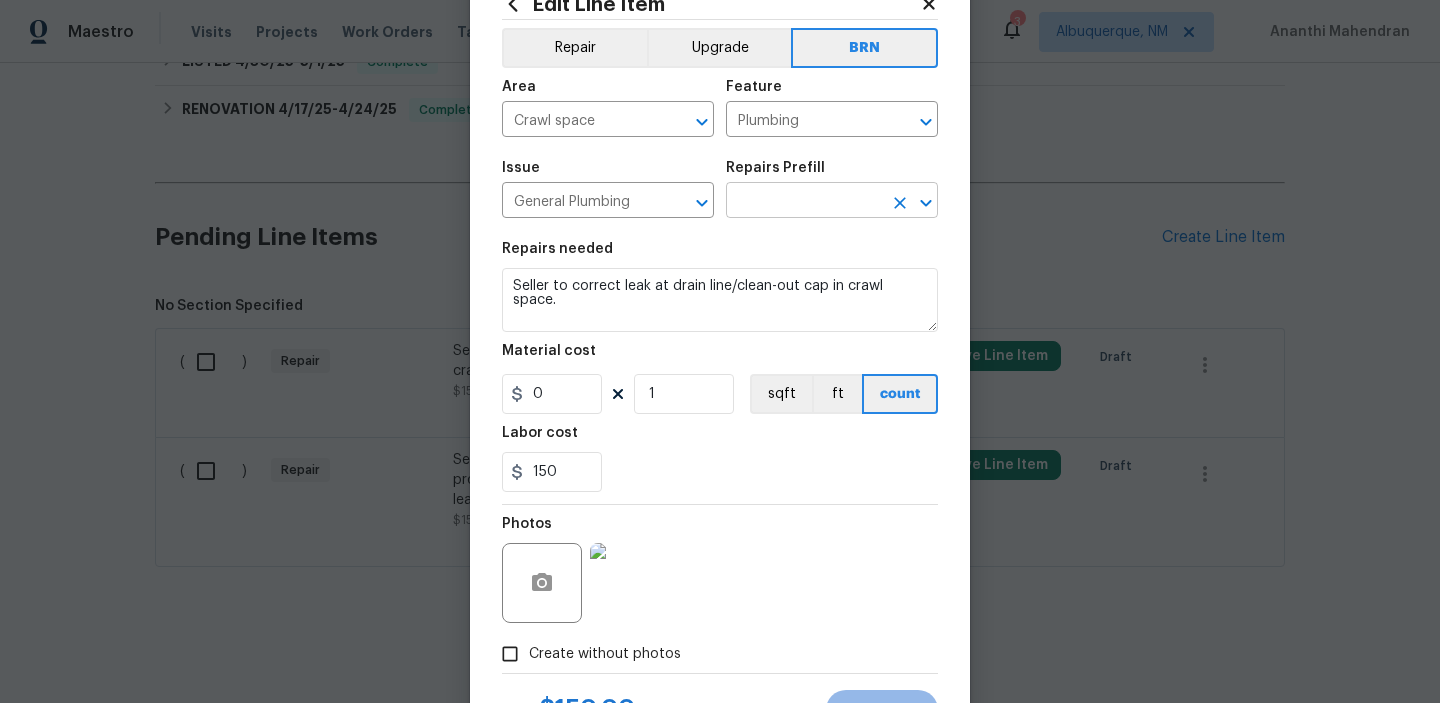 click at bounding box center [804, 202] 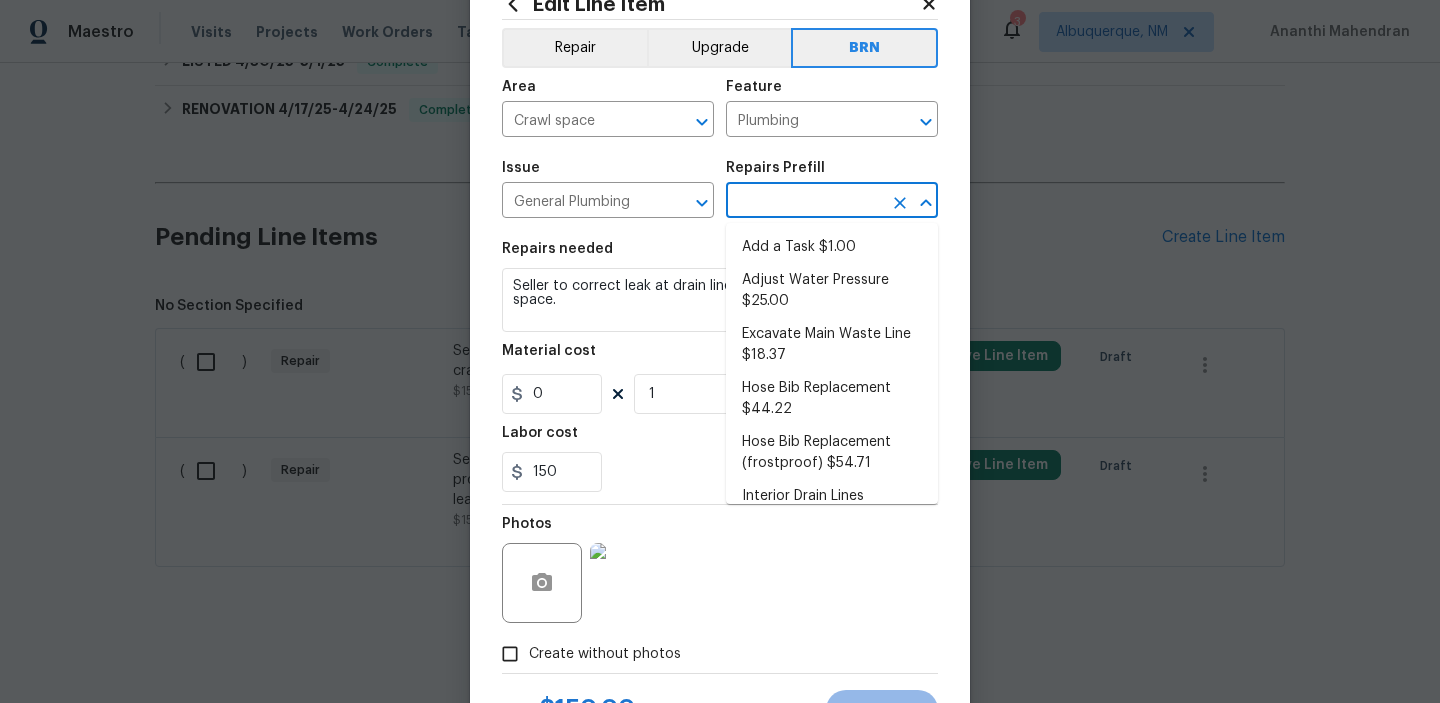 click on "Add a Task $1.00" at bounding box center (832, 247) 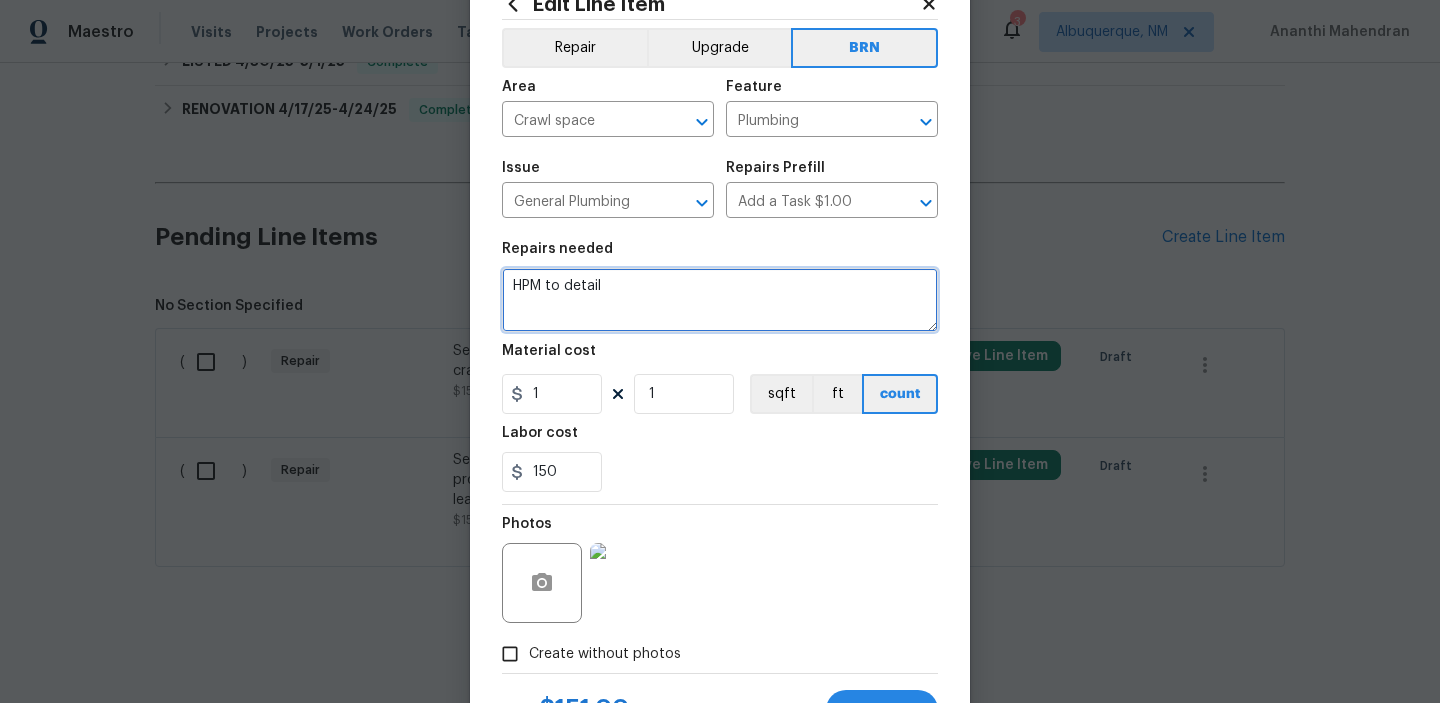 click on "HPM to detail" at bounding box center (720, 300) 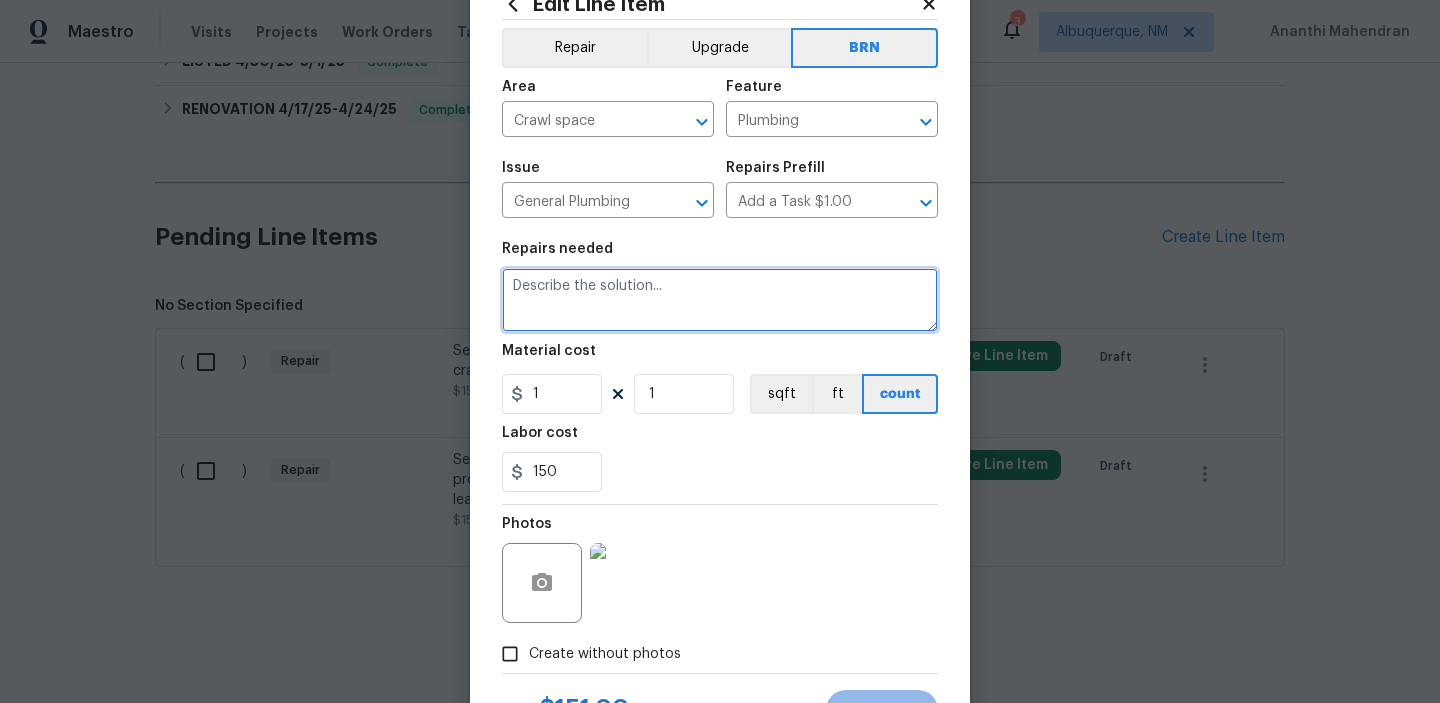 paste on "Seller to correct leak at drain line/clean-out cap in crawl space." 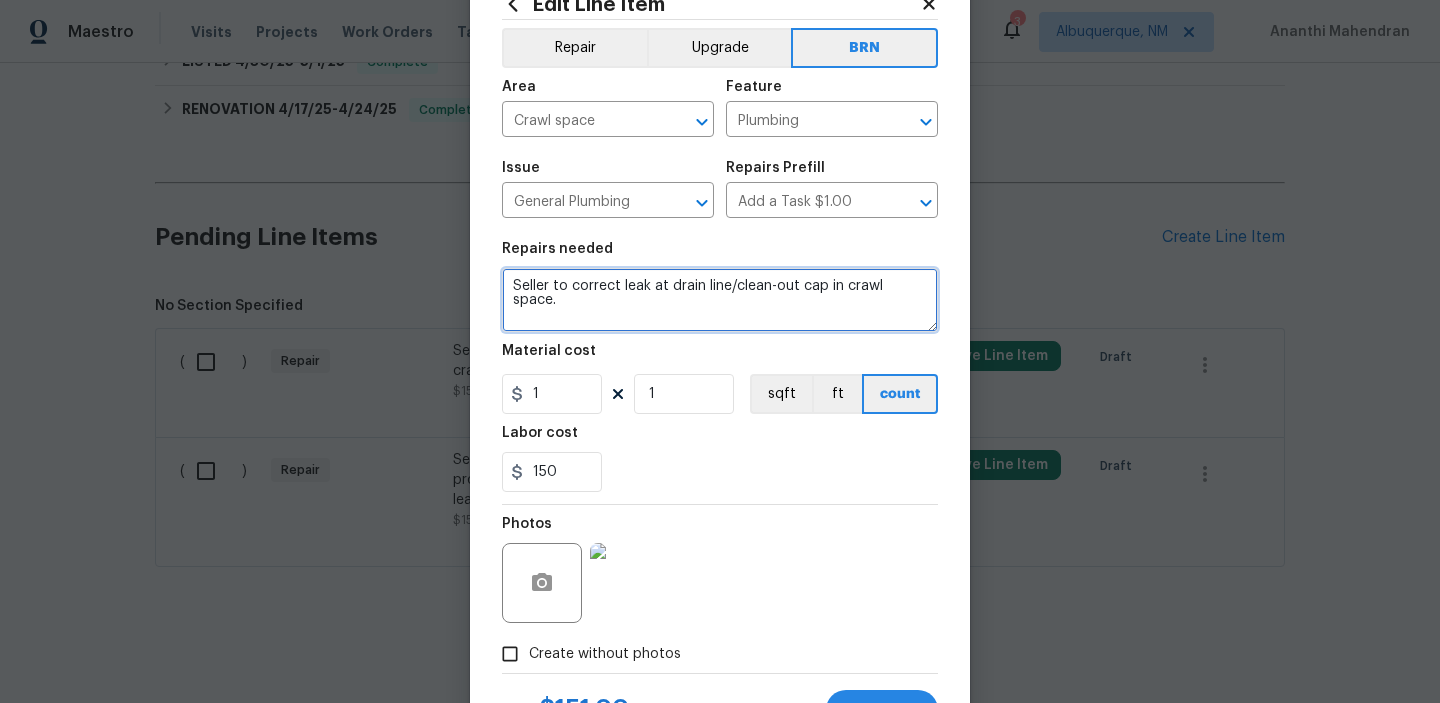 type on "Seller to correct leak at drain line/clean-out cap in crawl space." 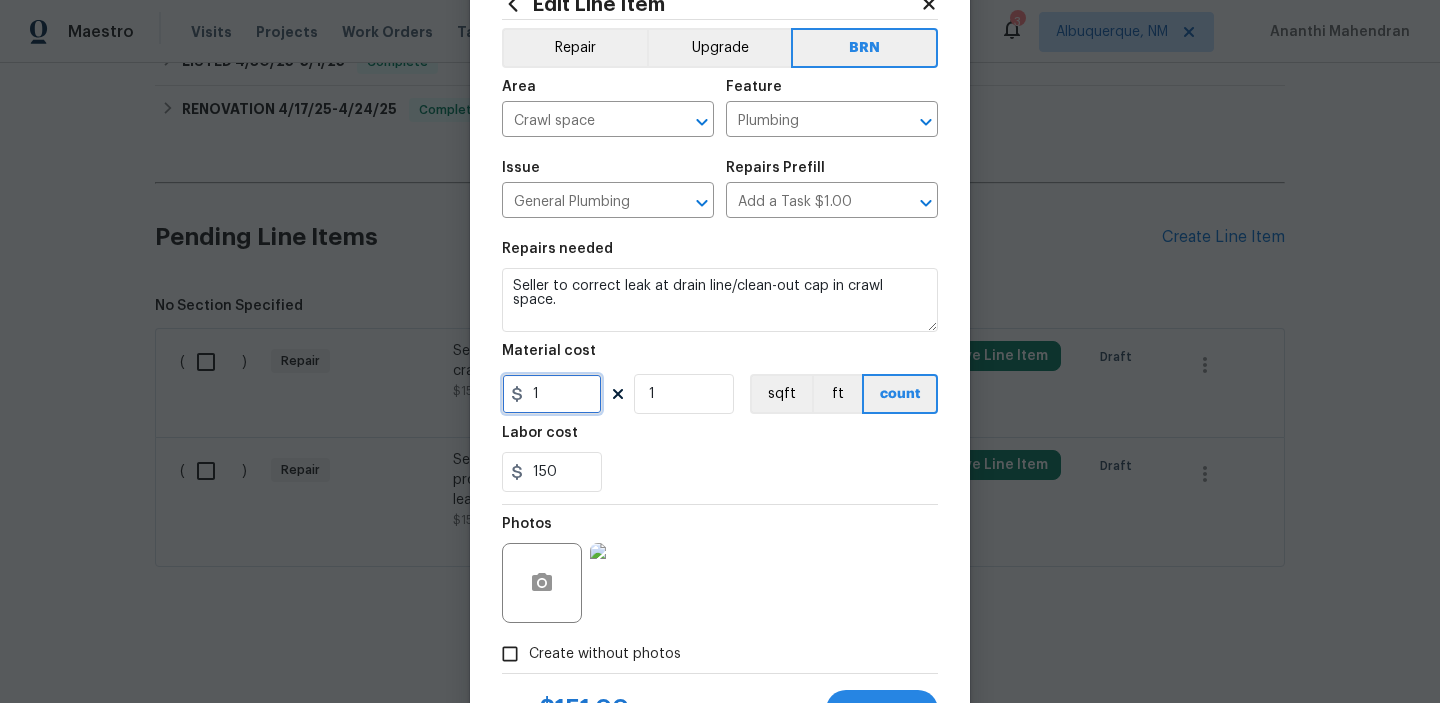 click on "1" at bounding box center (552, 394) 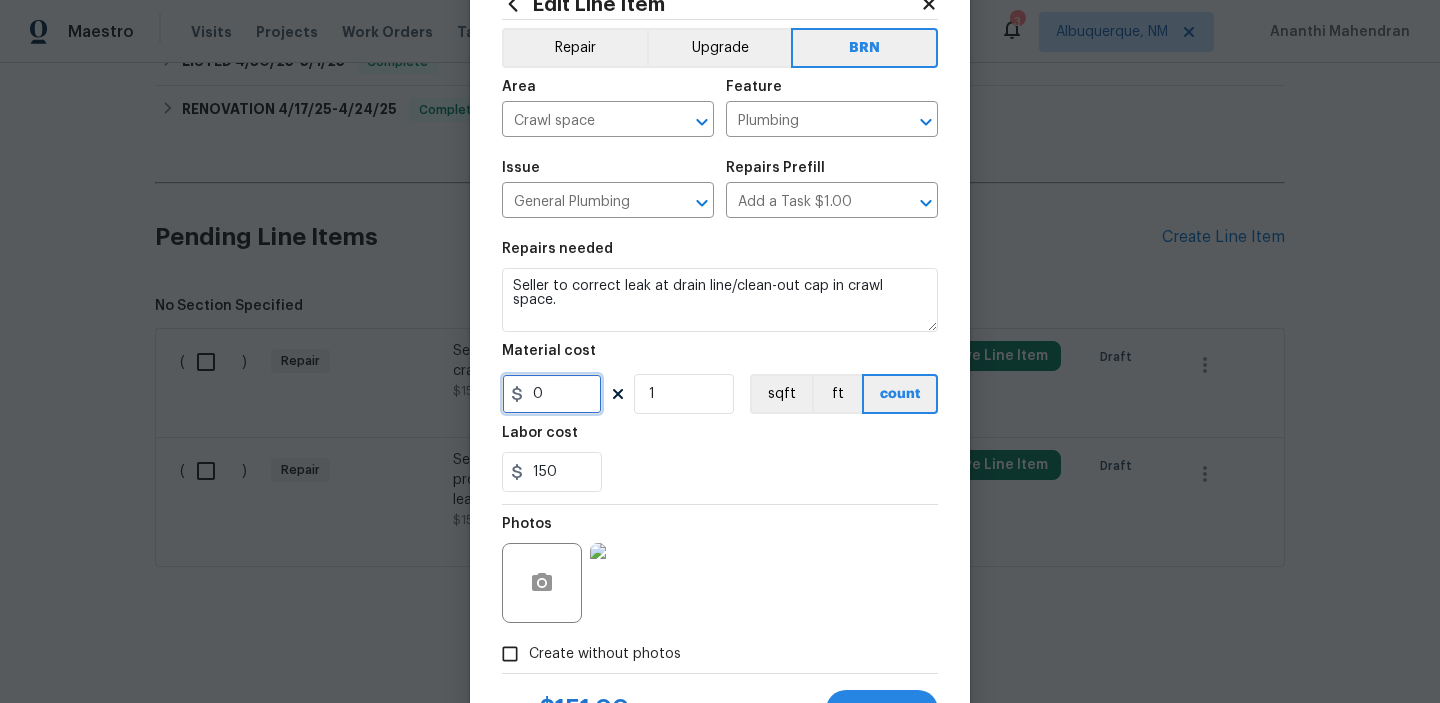 scroll, scrollTop: 159, scrollLeft: 0, axis: vertical 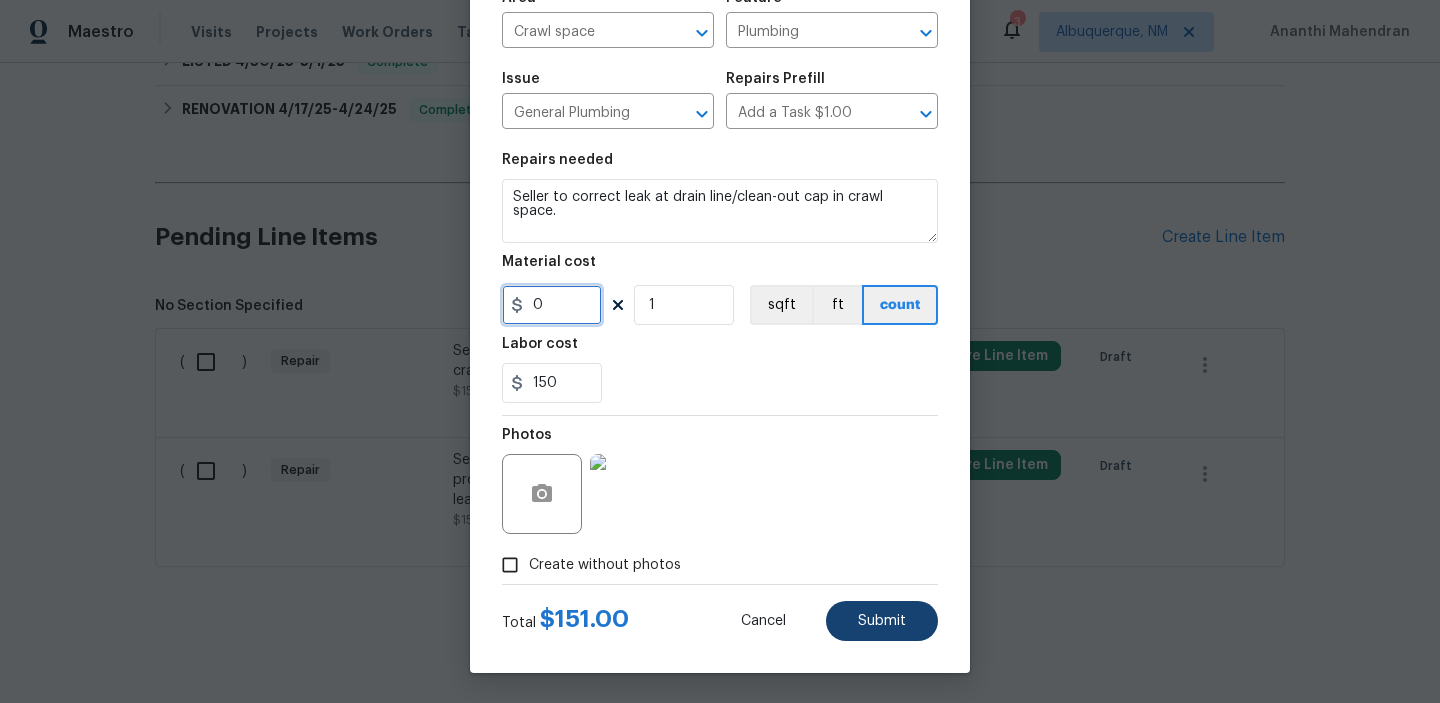 type on "0" 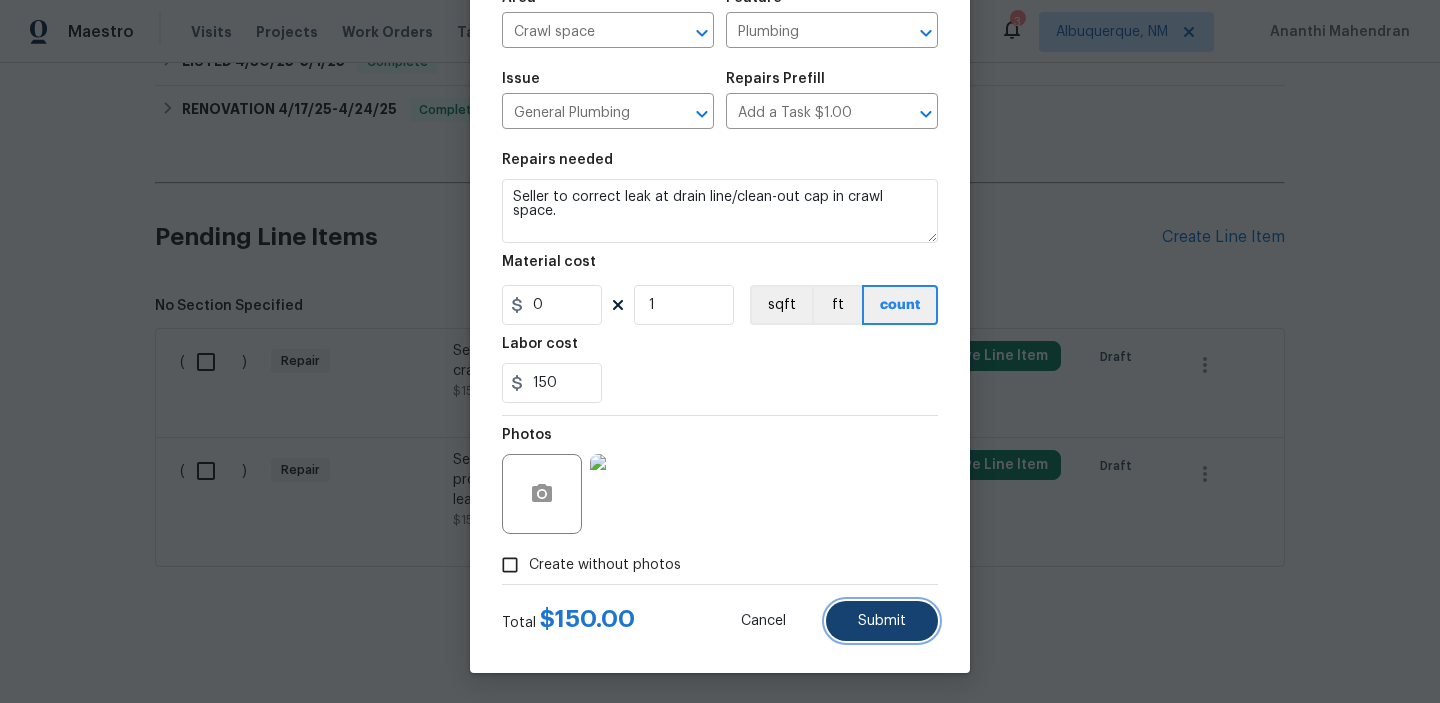 click on "Submit" at bounding box center (882, 621) 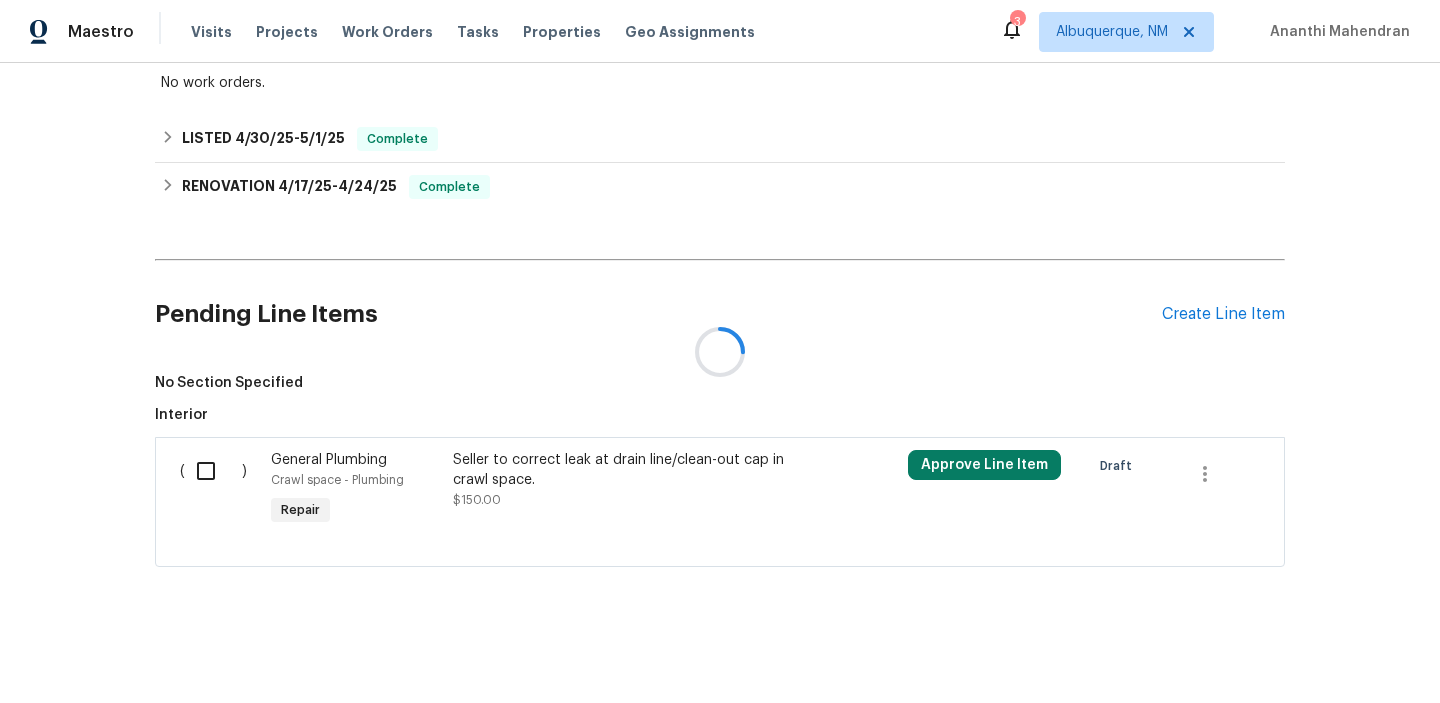 scroll, scrollTop: 452, scrollLeft: 0, axis: vertical 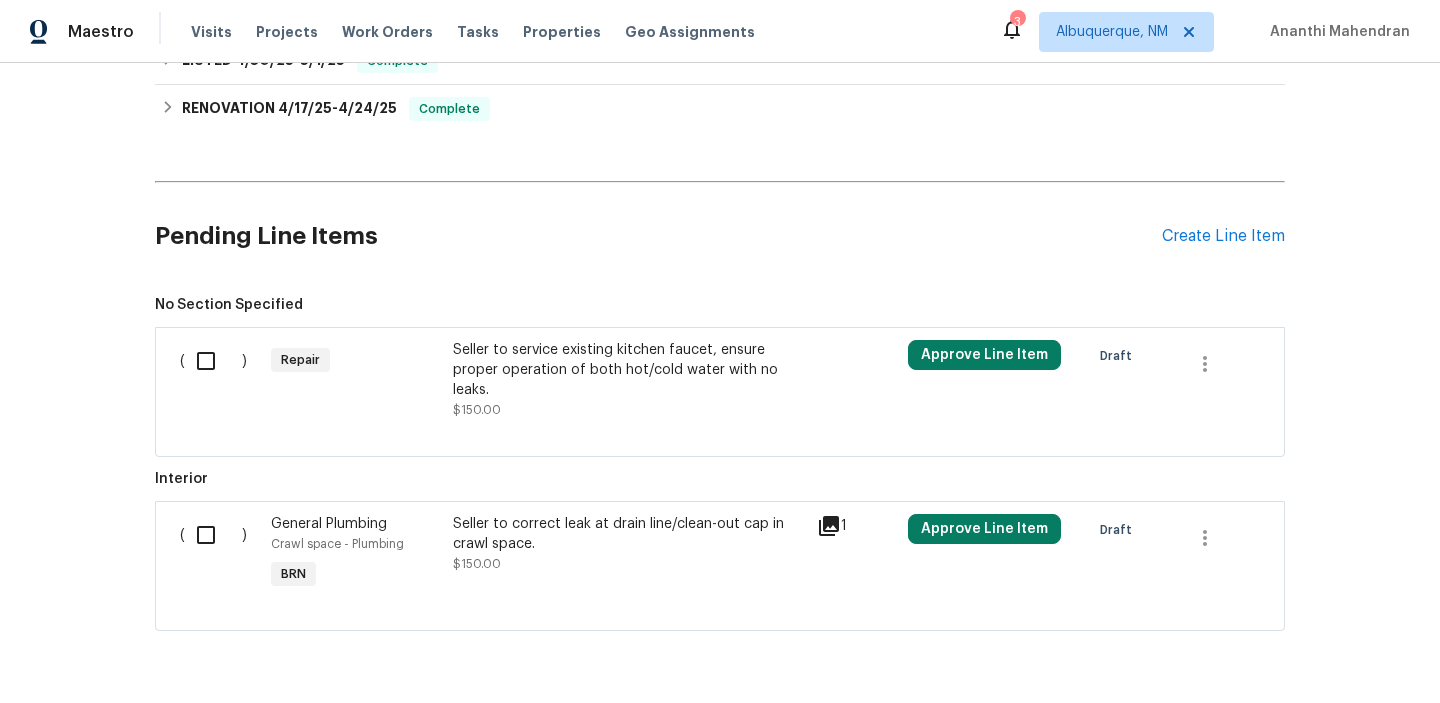 click on "Seller to service existing kitchen faucet, ensure proper operation of both hot/cold water with no leaks." at bounding box center [629, 370] 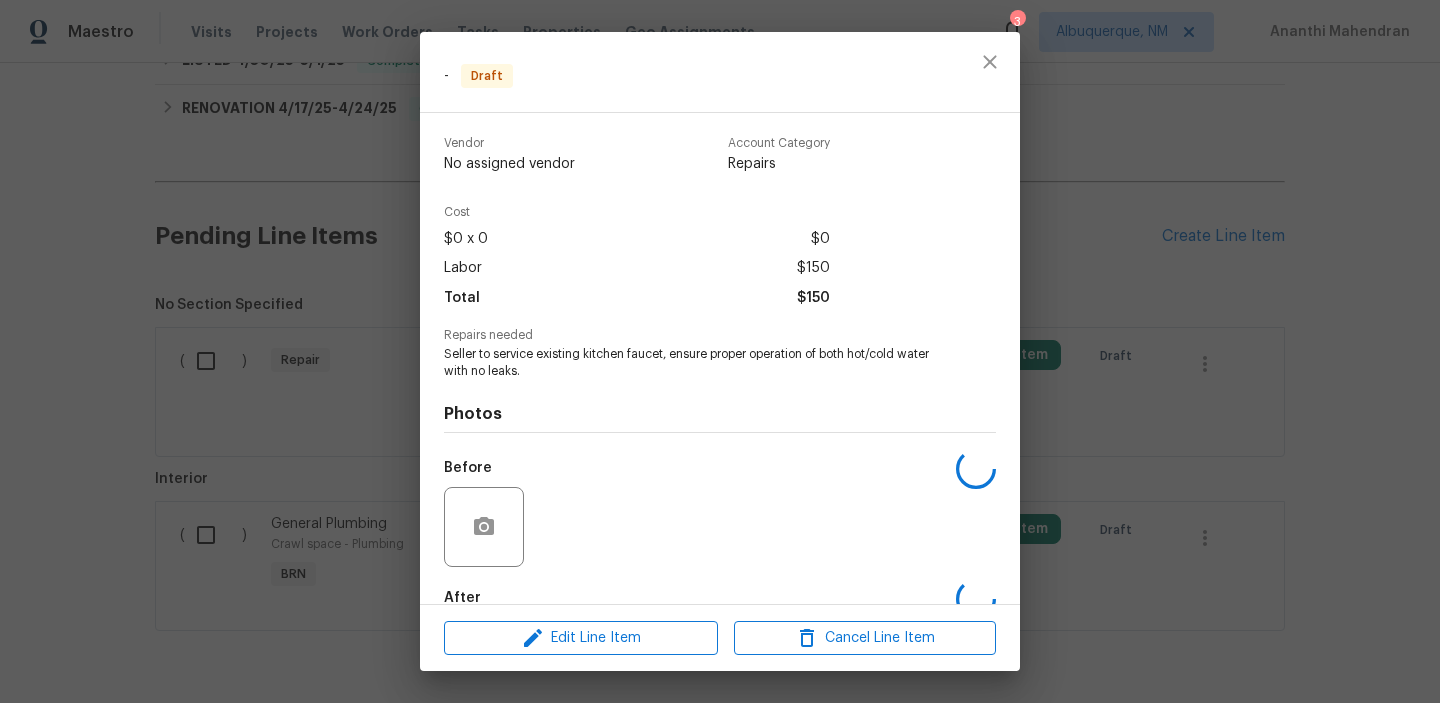 scroll, scrollTop: 113, scrollLeft: 0, axis: vertical 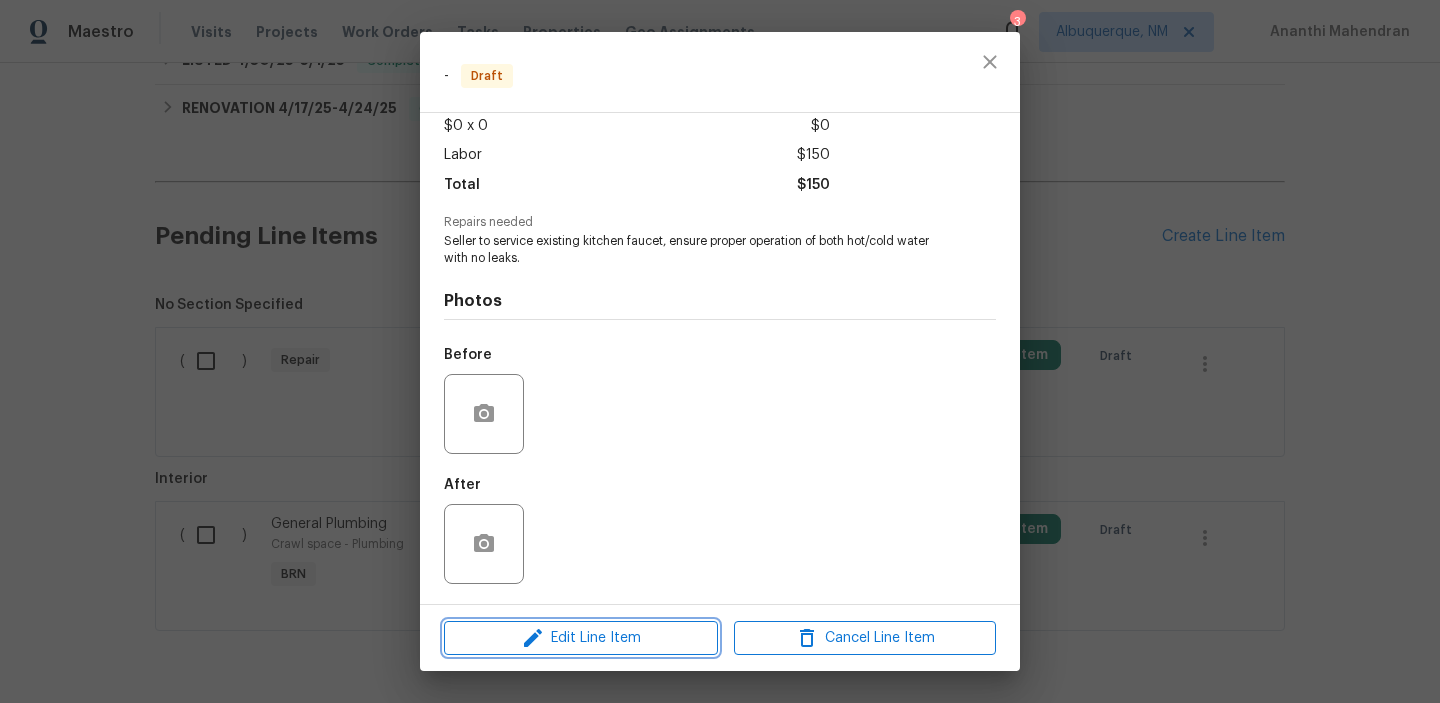 click on "Edit Line Item" at bounding box center [581, 638] 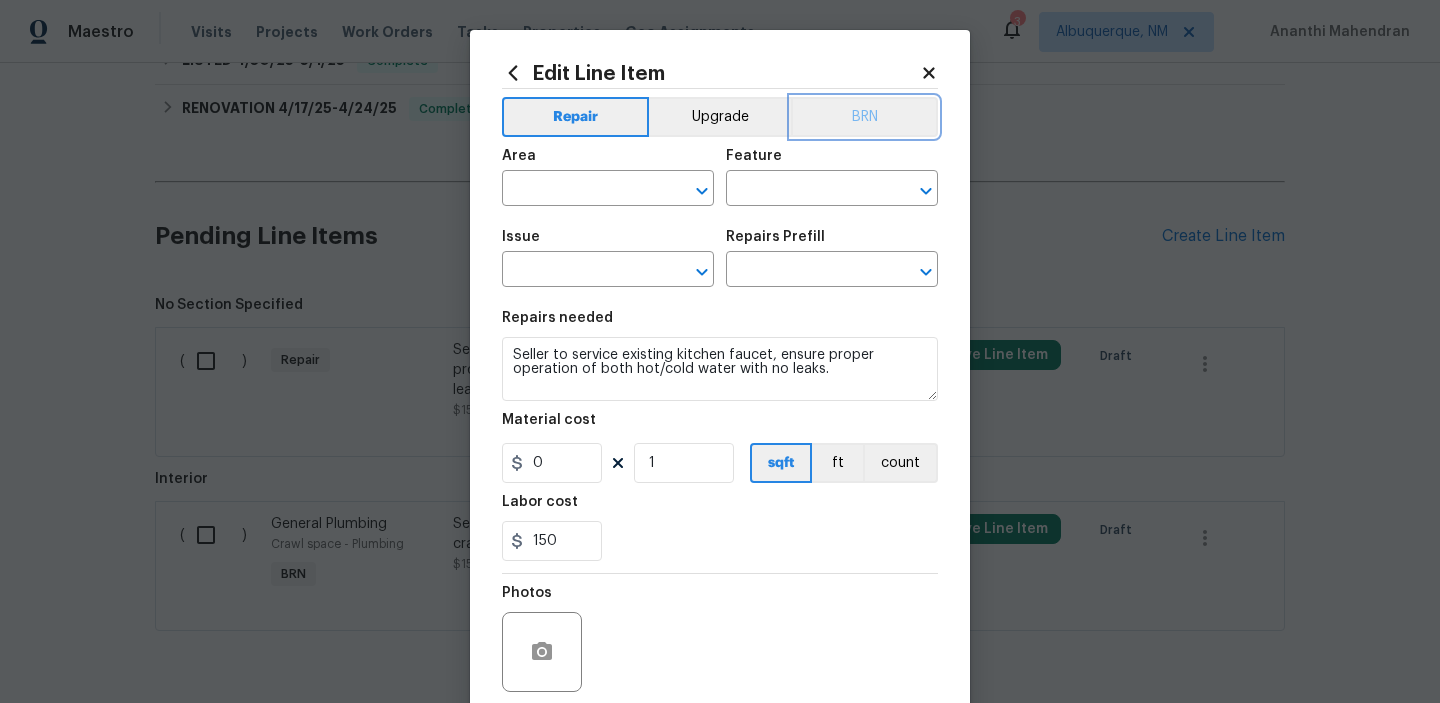 click on "BRN" at bounding box center (864, 117) 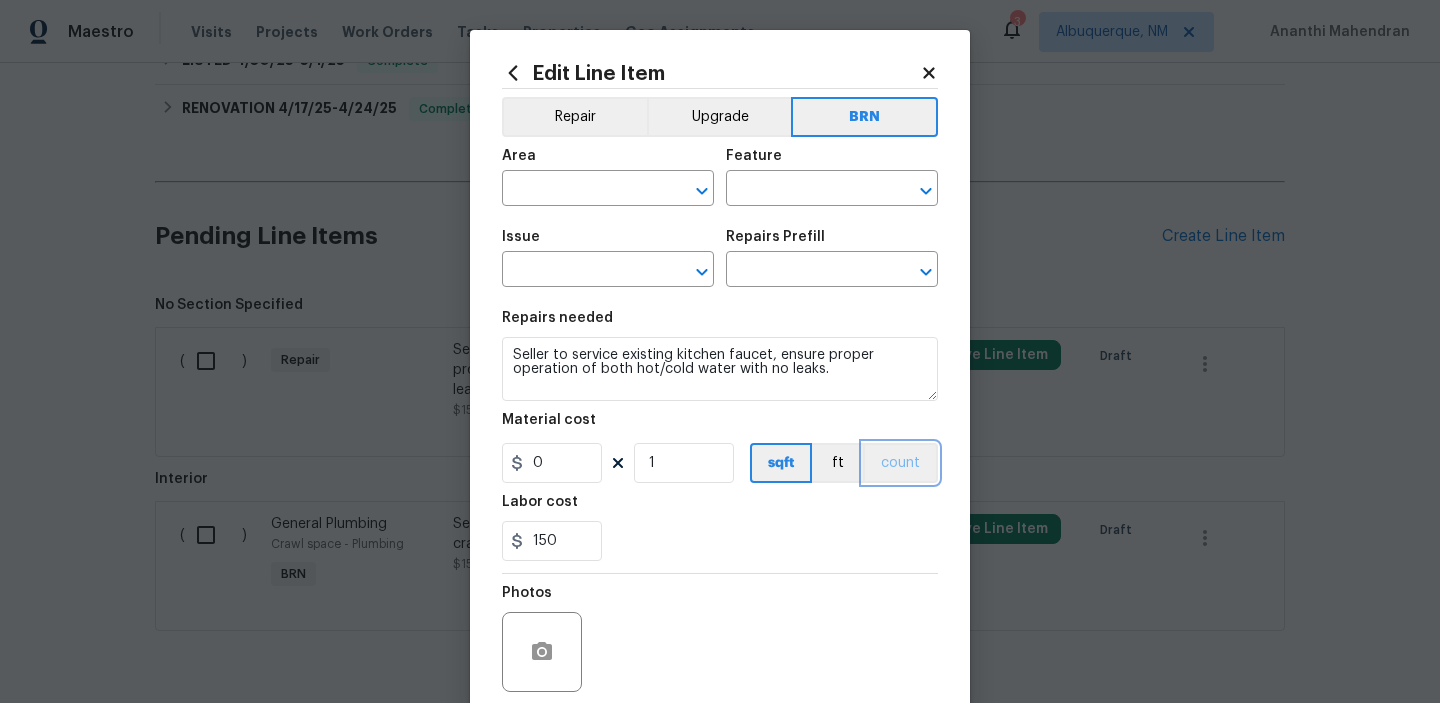 click on "count" at bounding box center (900, 463) 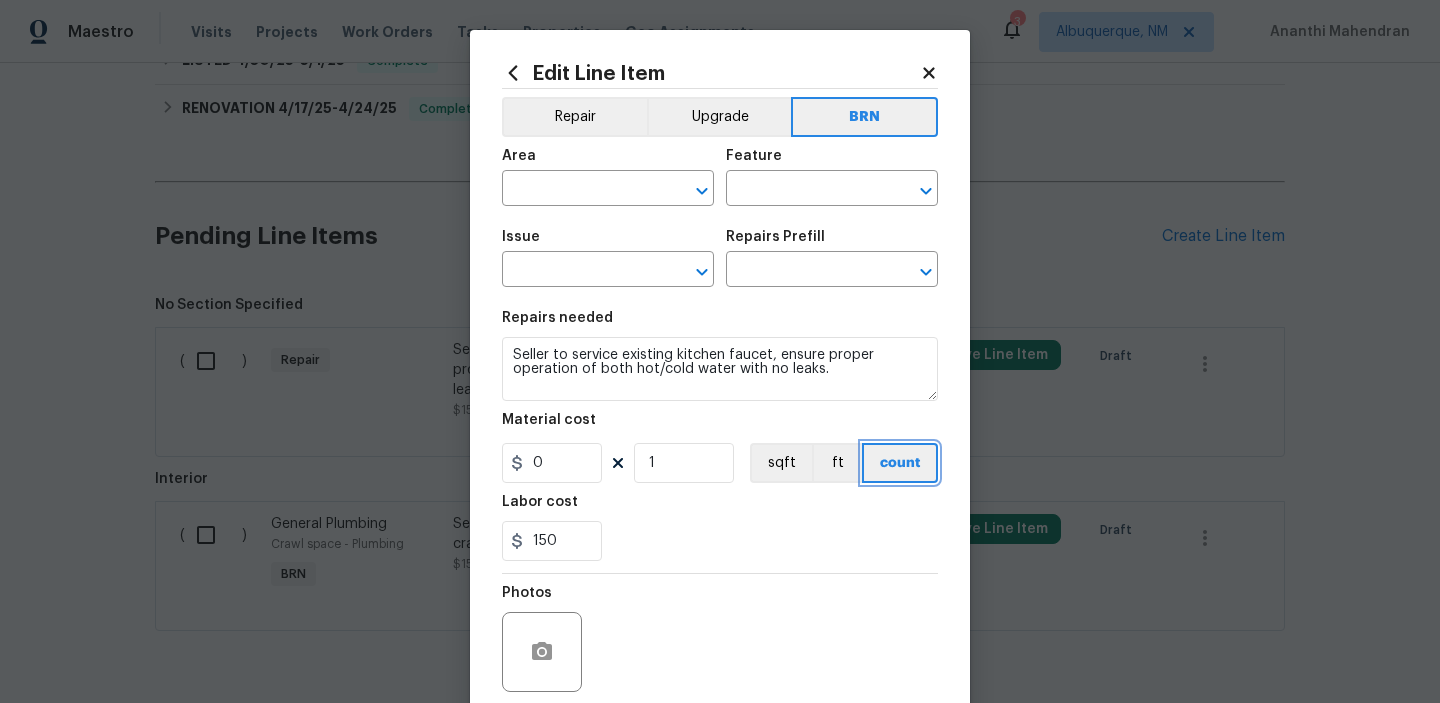 scroll, scrollTop: 159, scrollLeft: 0, axis: vertical 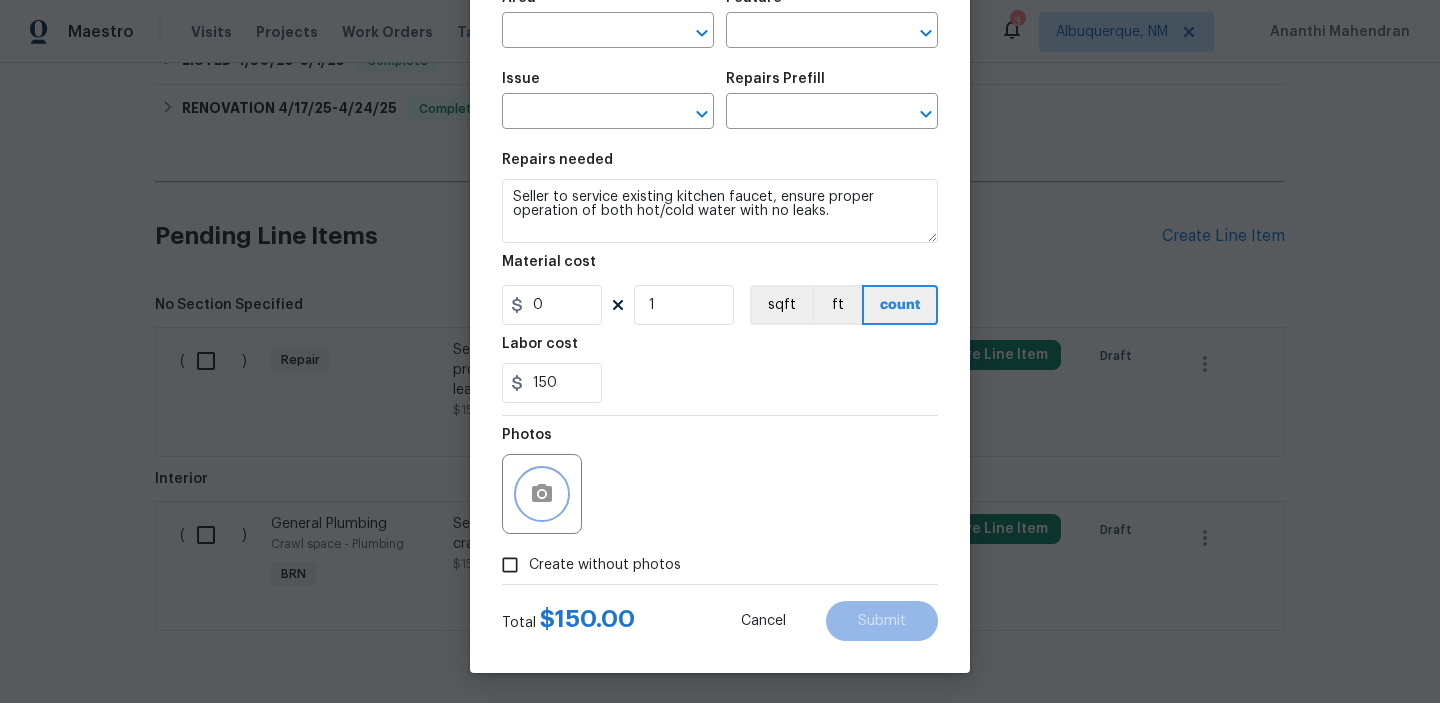 click 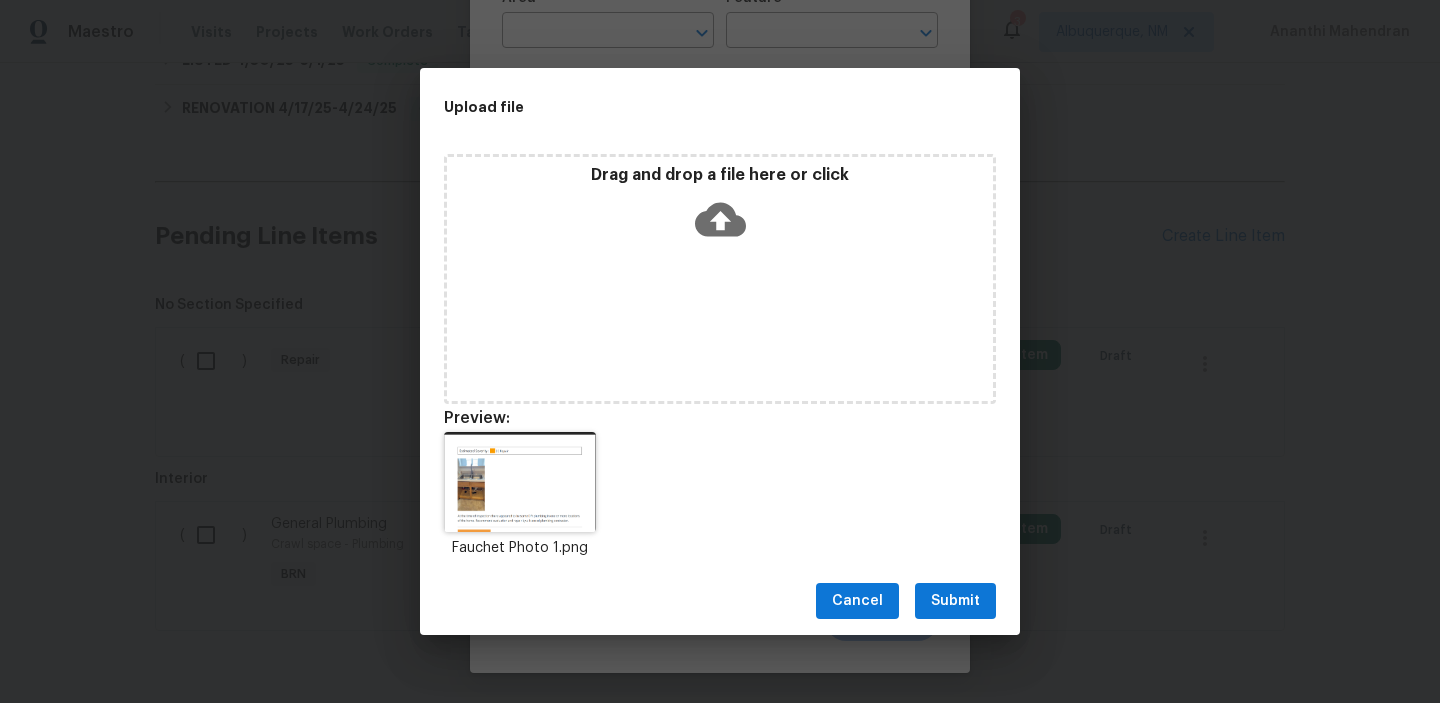 click on "Submit" at bounding box center (955, 601) 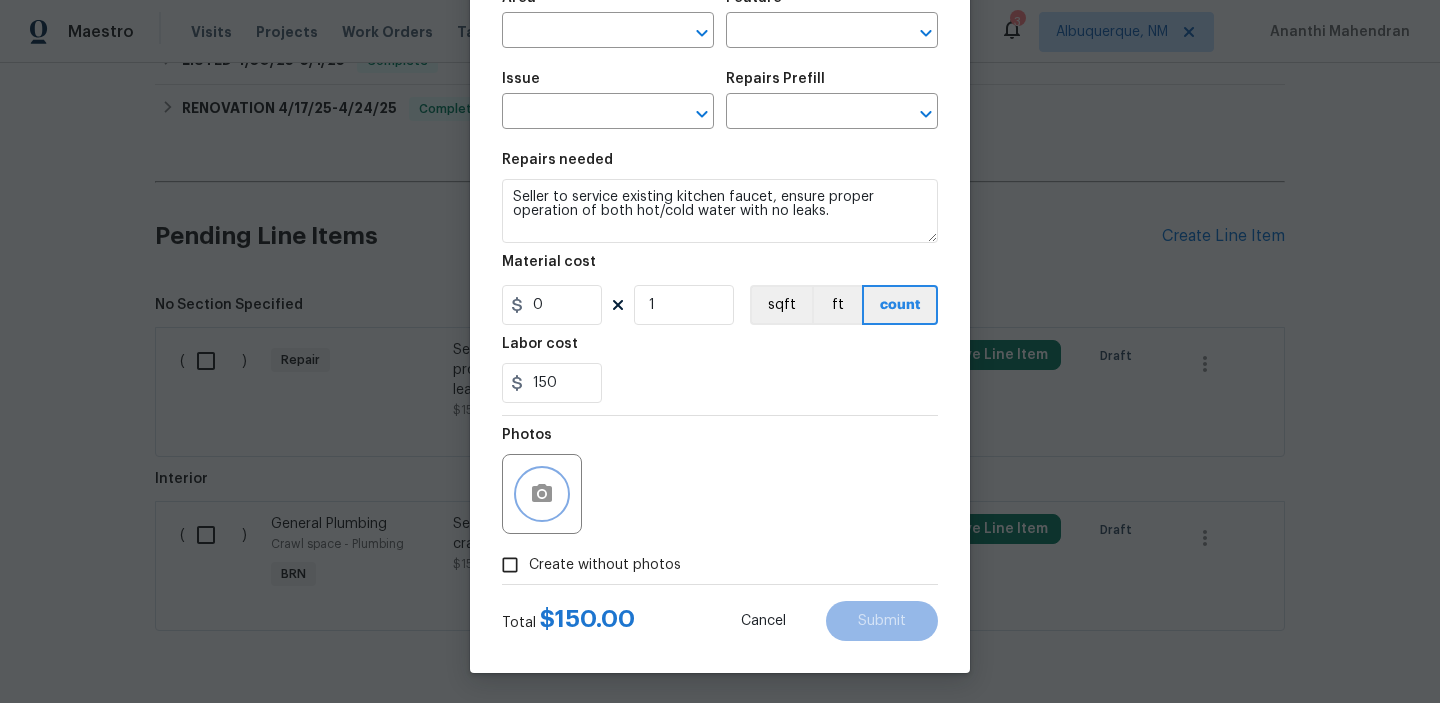 scroll, scrollTop: 0, scrollLeft: 0, axis: both 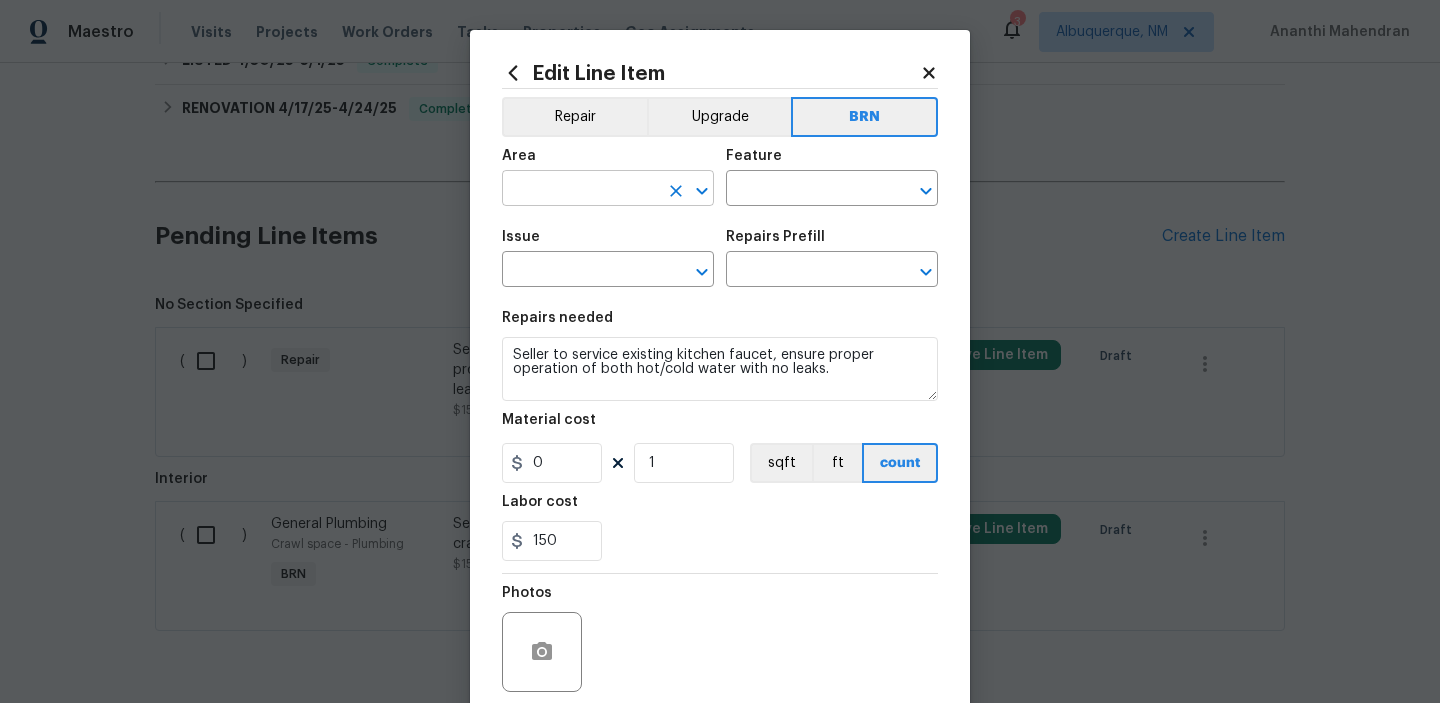 click at bounding box center (580, 190) 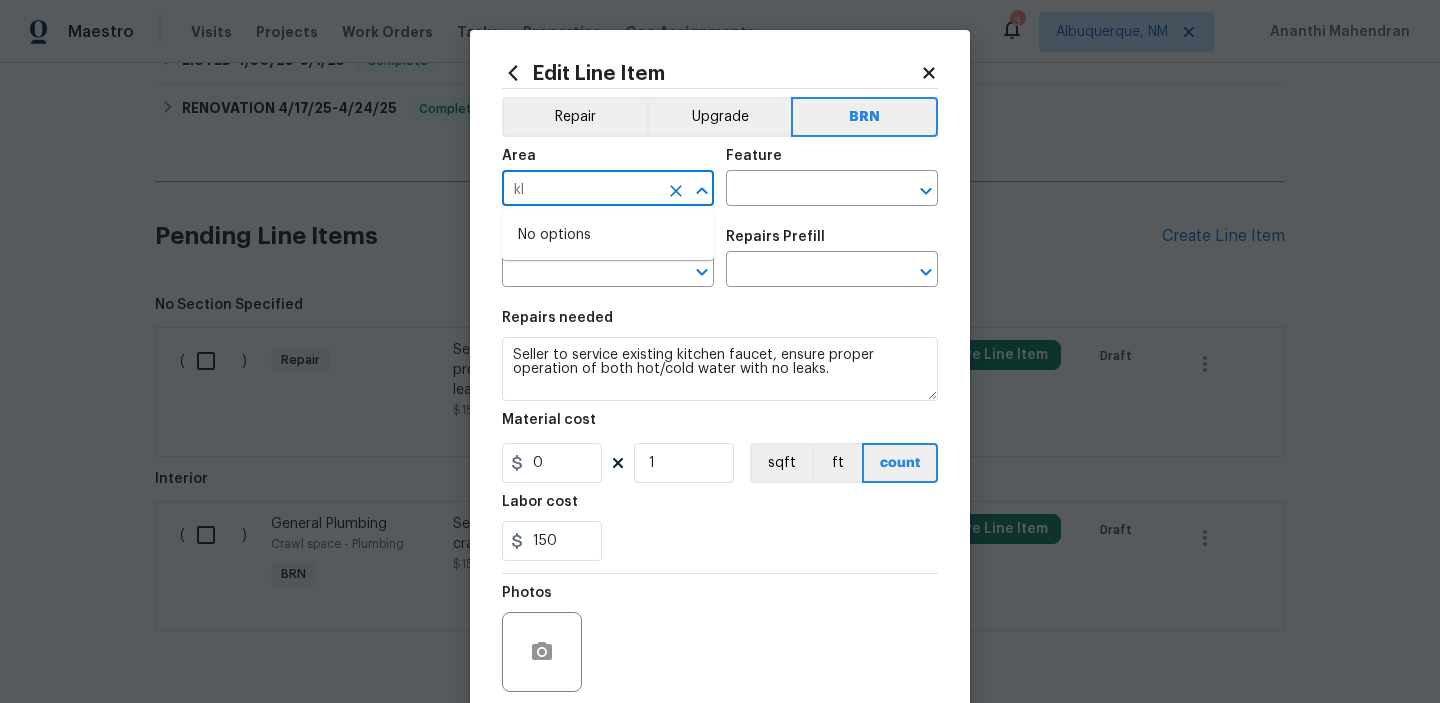 type on "klu" 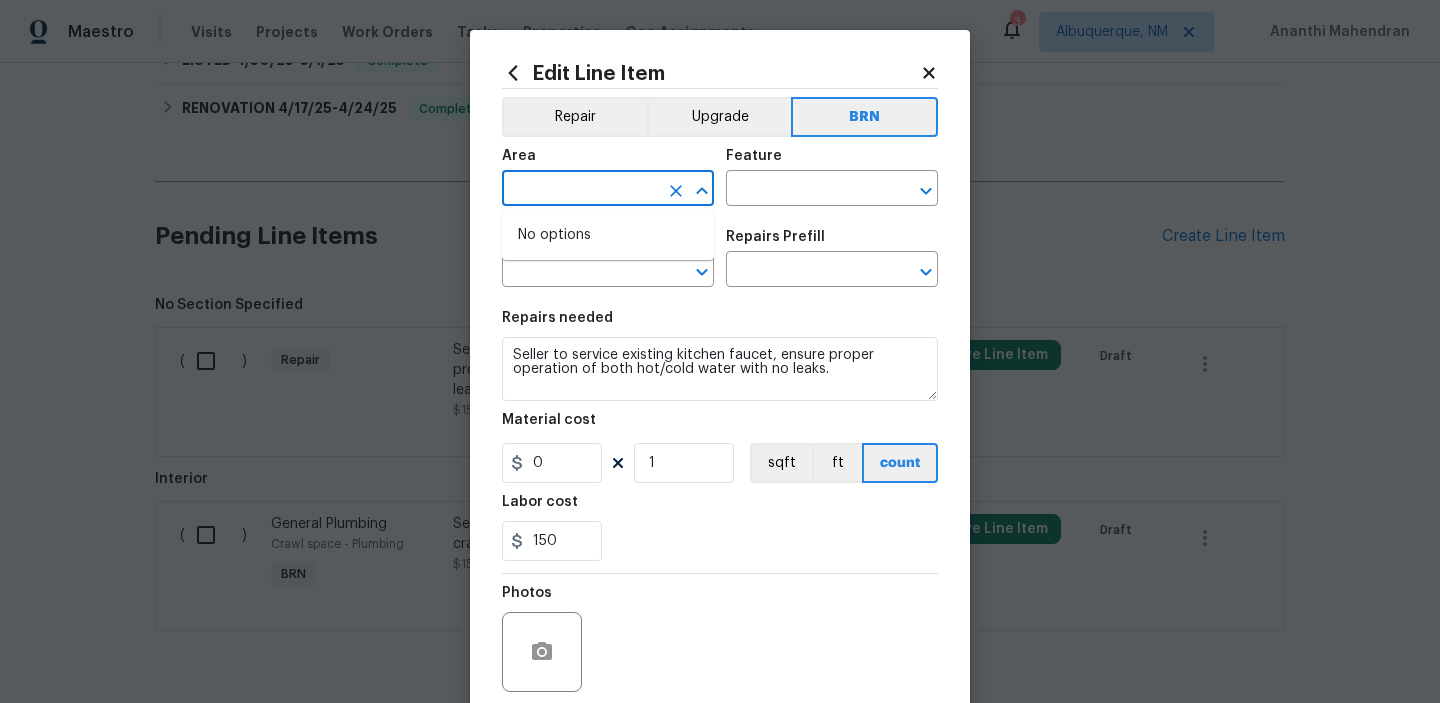 type on "t" 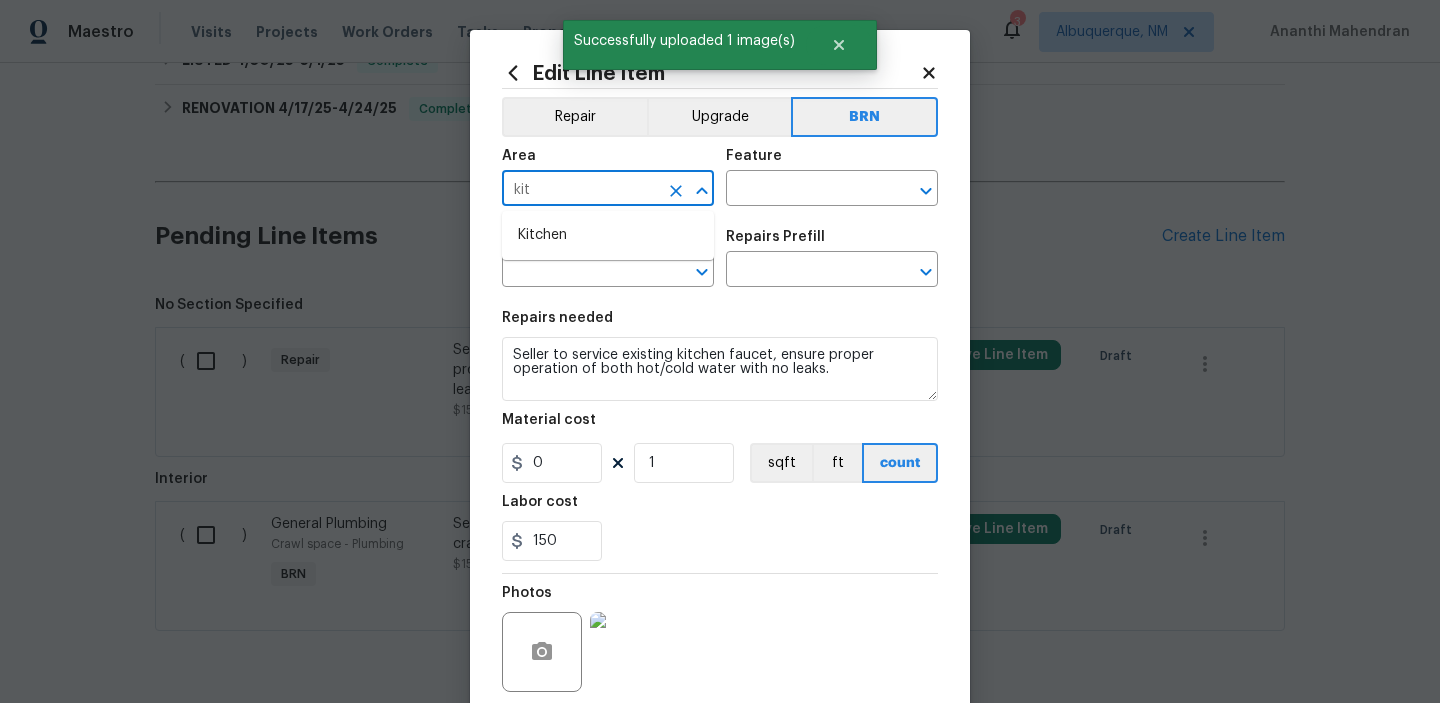 click on "Kitchen" at bounding box center (608, 235) 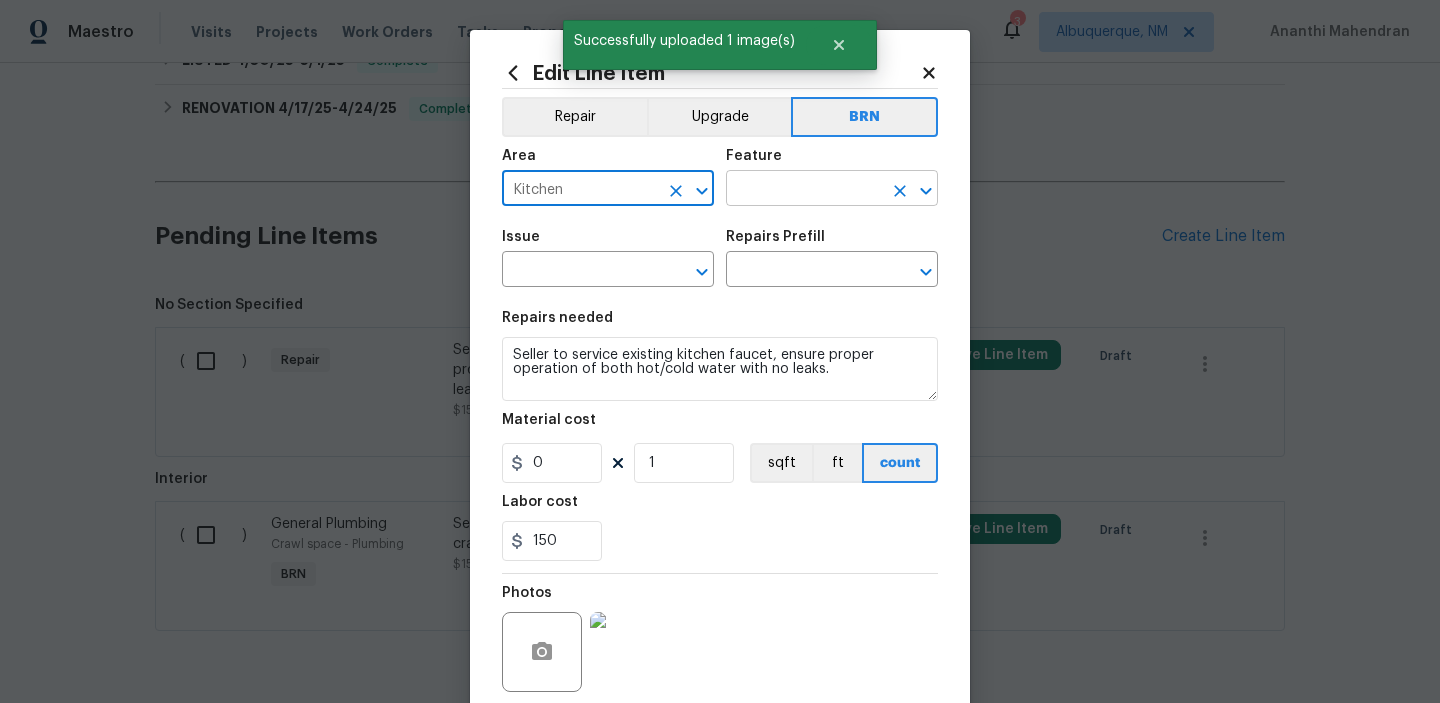type on "Kitchen" 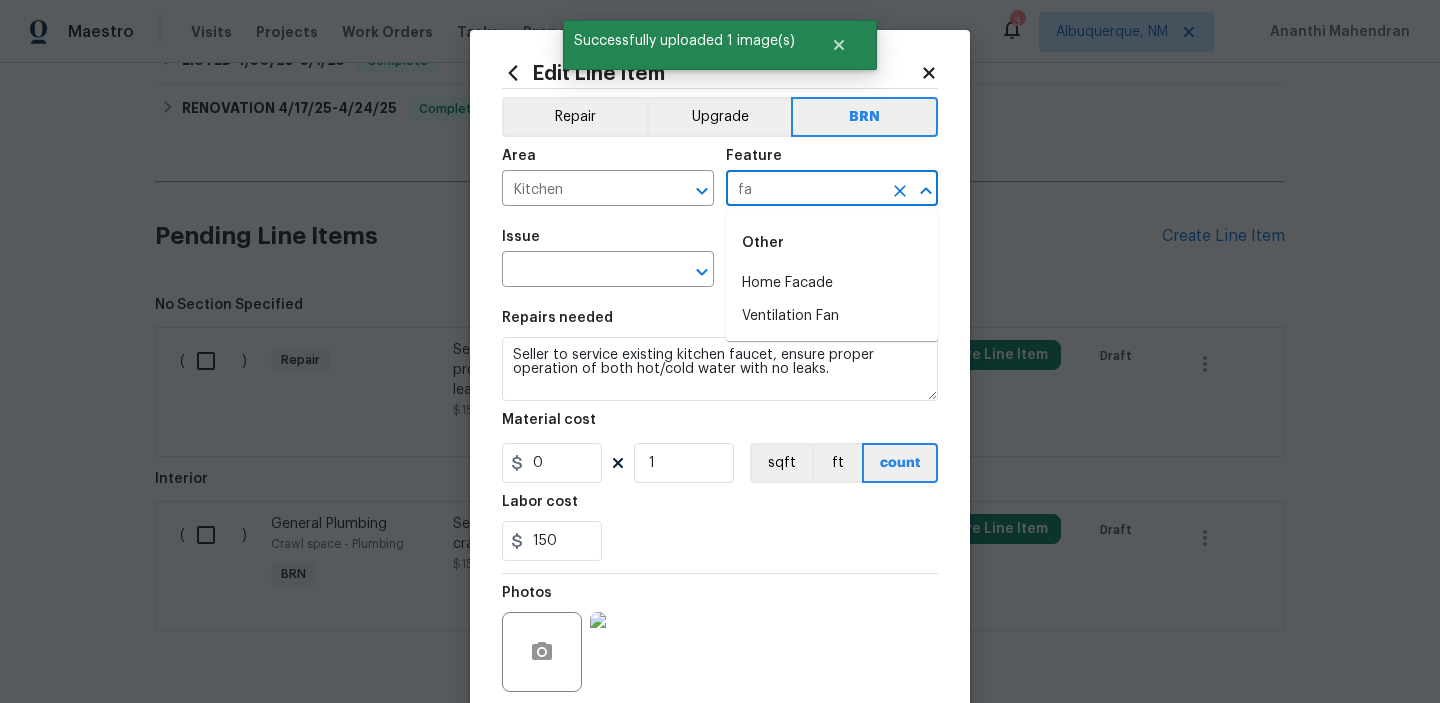 type on "f" 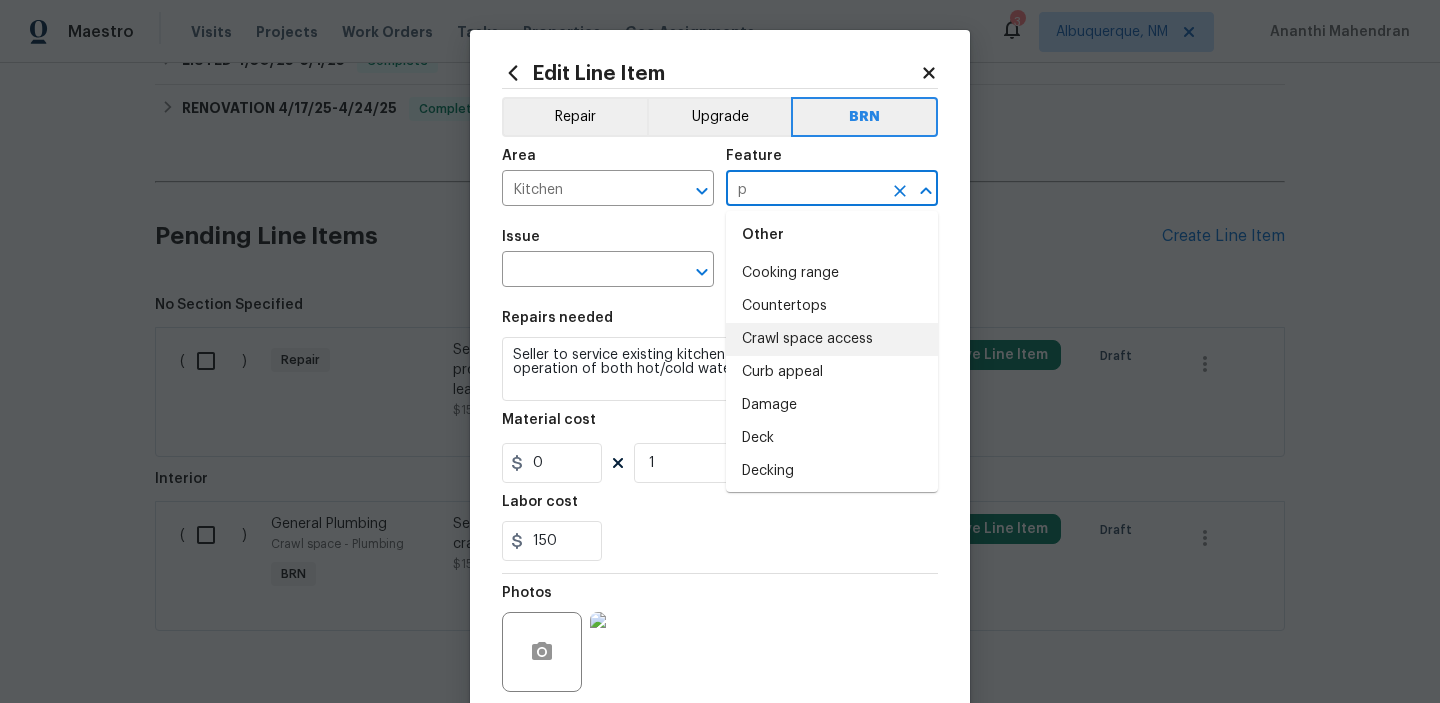 scroll, scrollTop: 0, scrollLeft: 0, axis: both 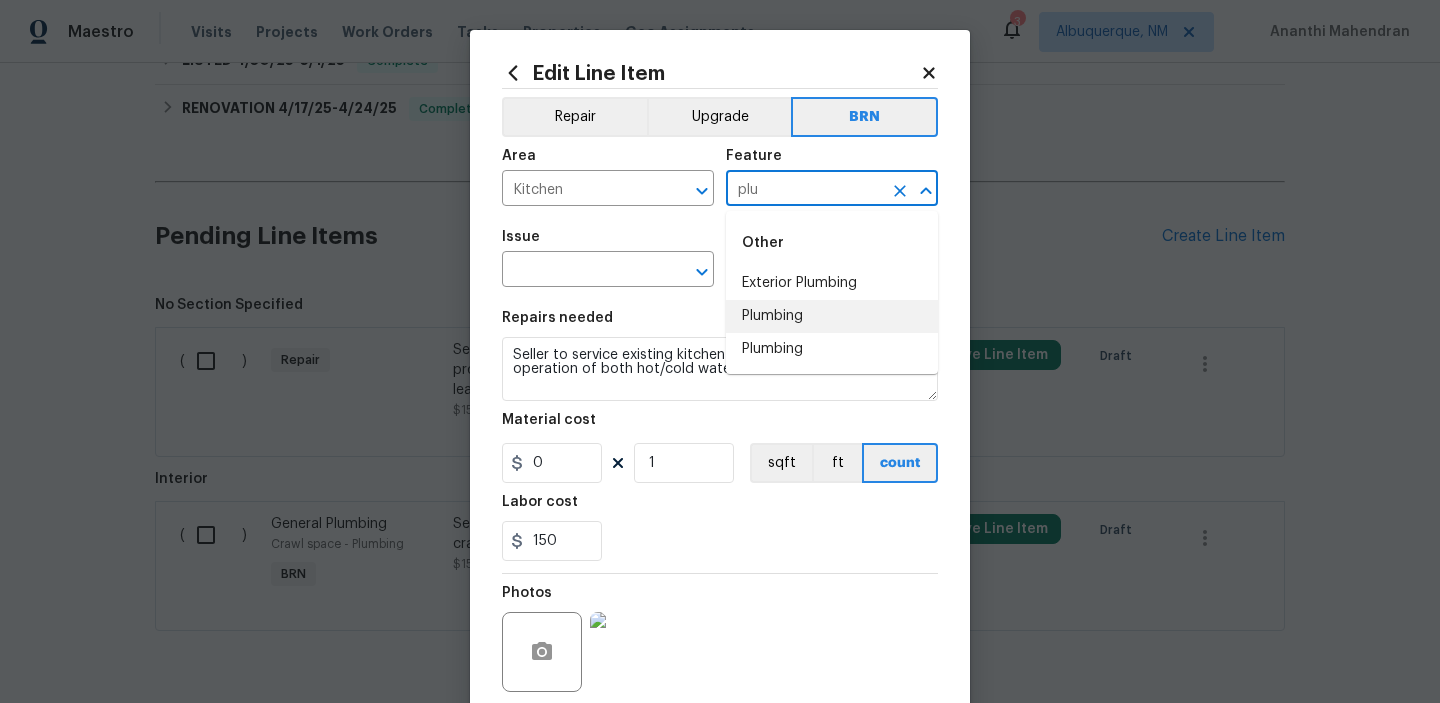 click on "Plumbing" at bounding box center [832, 316] 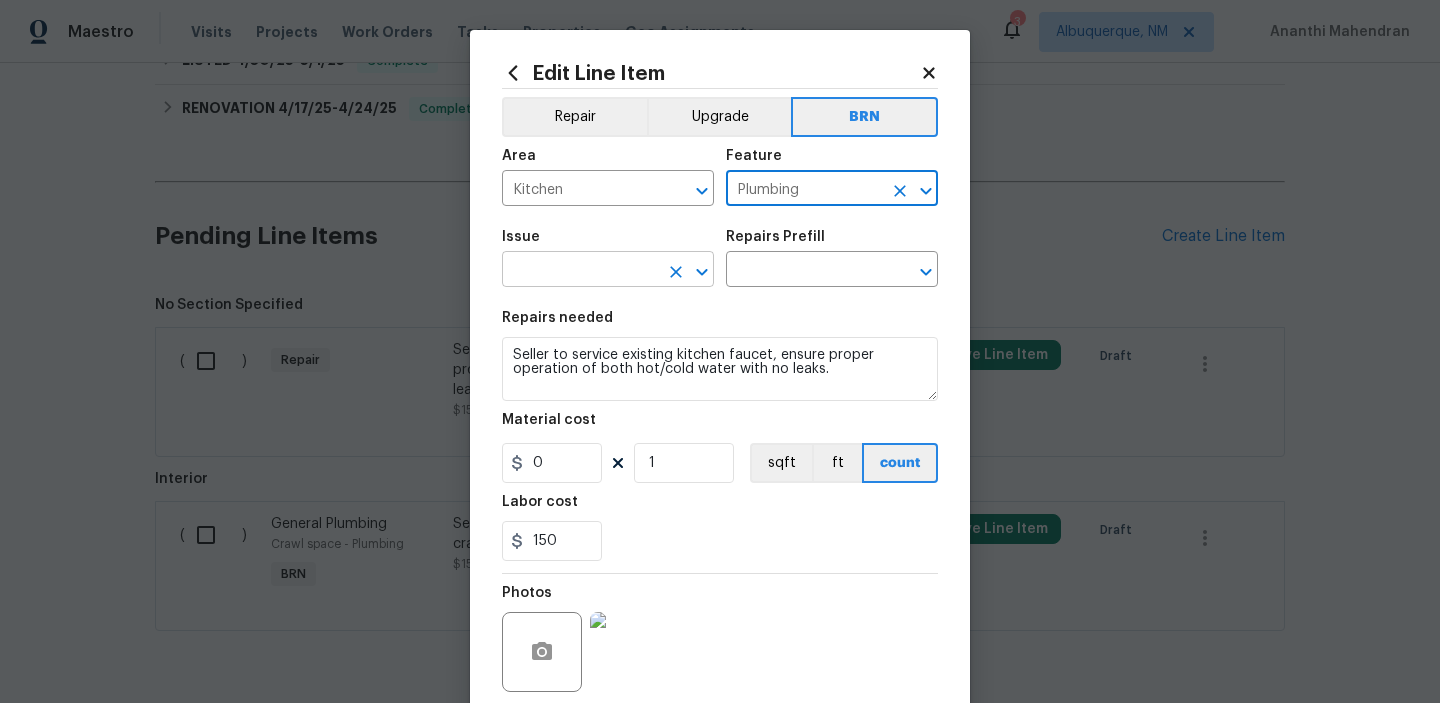 type on "Plumbing" 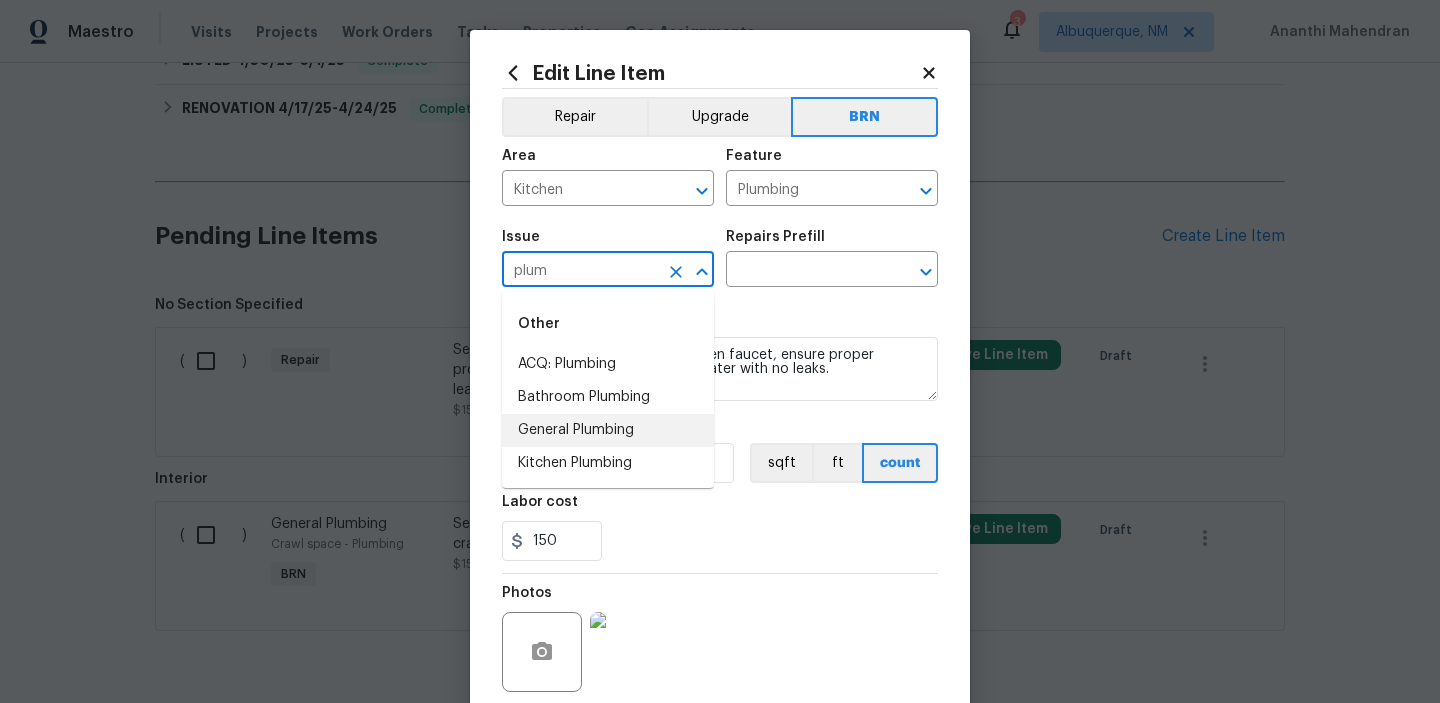 click on "General Plumbing" at bounding box center [608, 430] 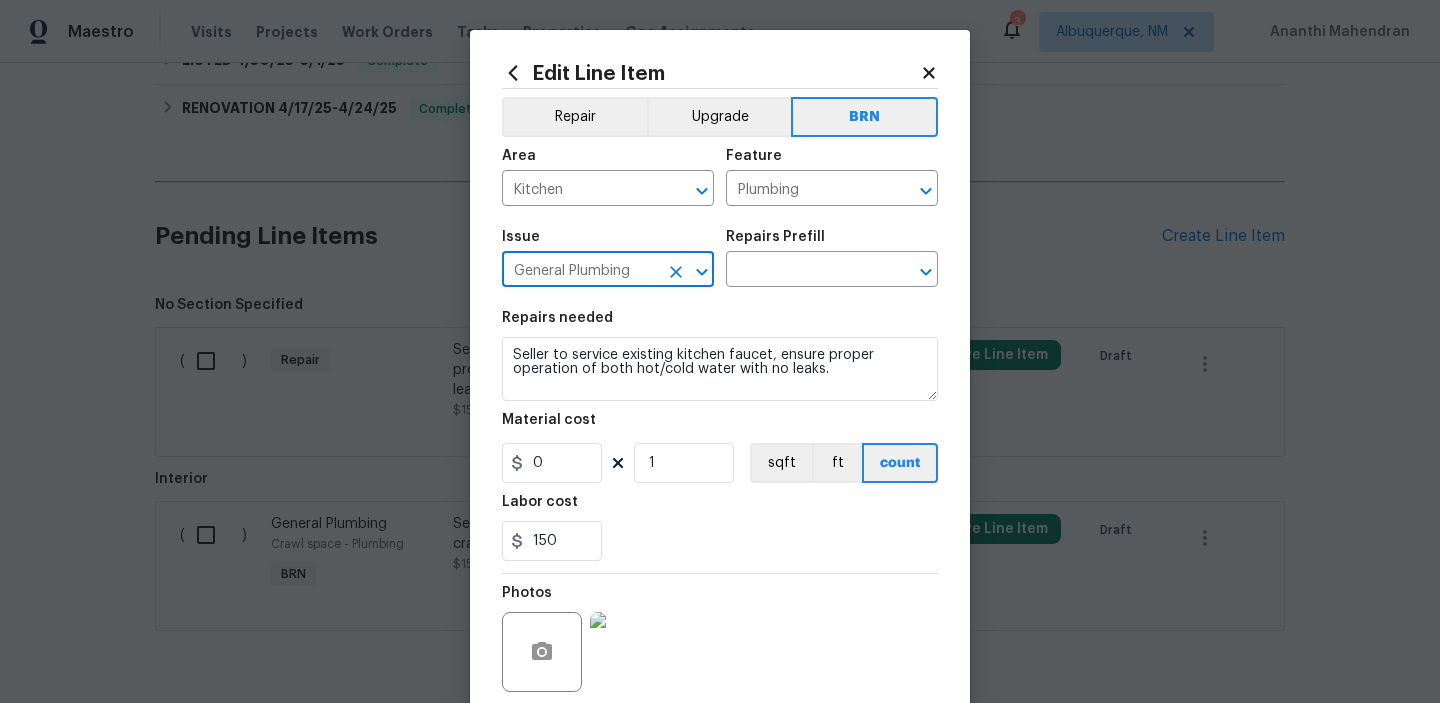 type on "General Plumbing" 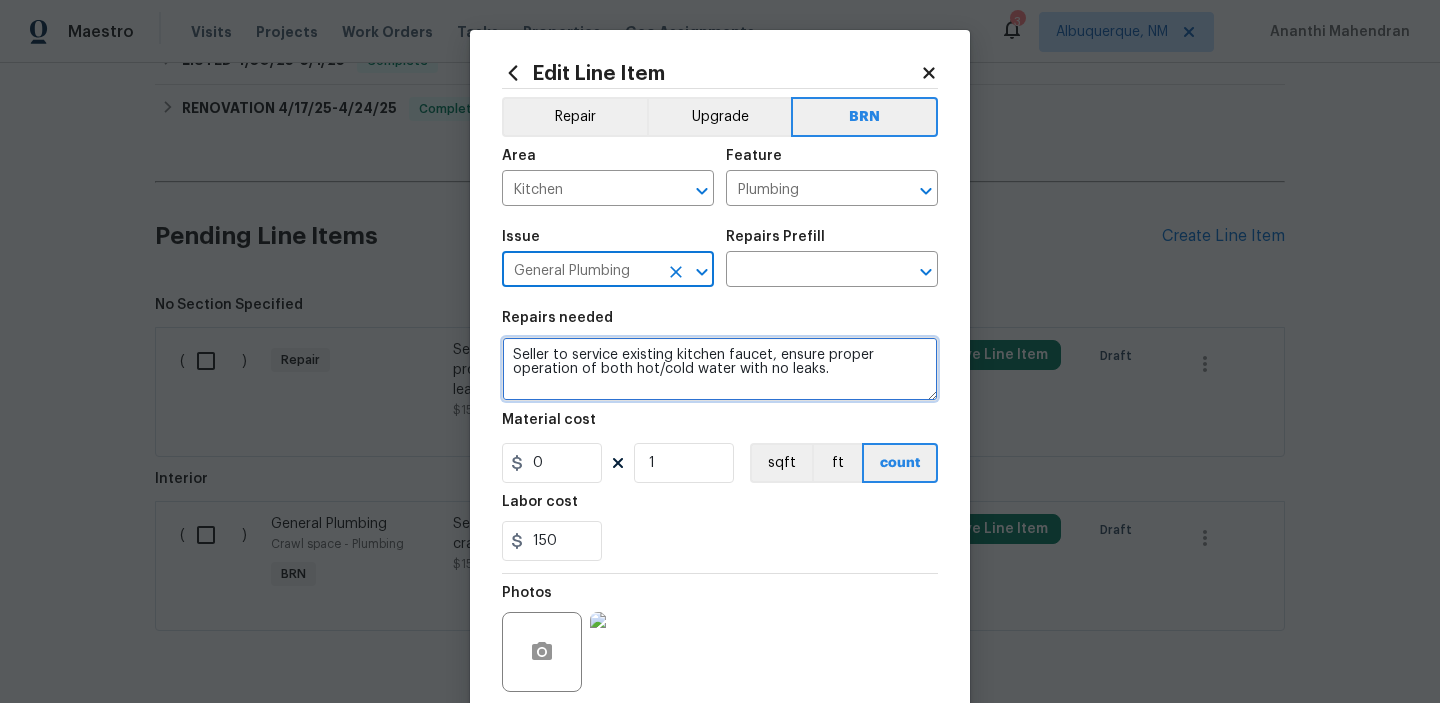click on "Seller to service existing kitchen faucet, ensure proper operation of both hot/cold water with no leaks." at bounding box center (720, 369) 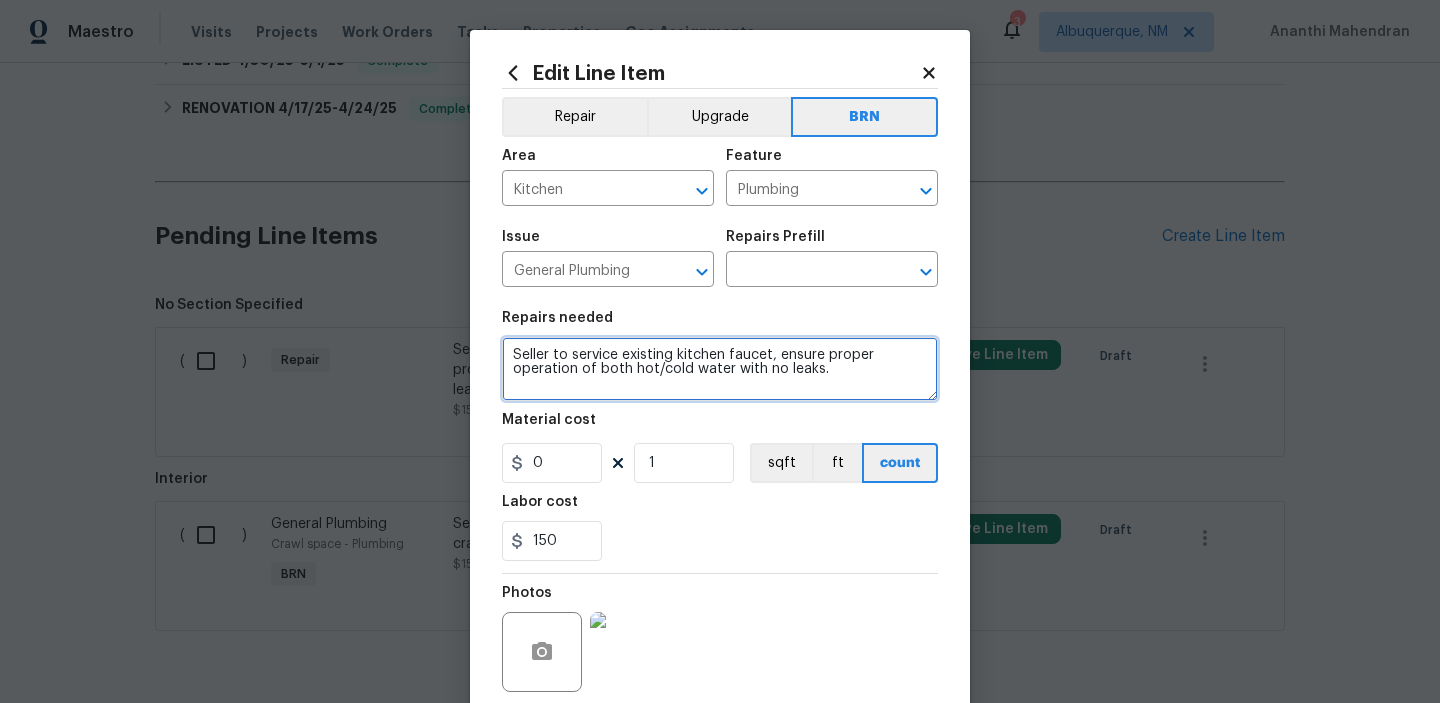 click on "Seller to service existing kitchen faucet, ensure proper operation of both hot/cold water with no leaks." at bounding box center (720, 369) 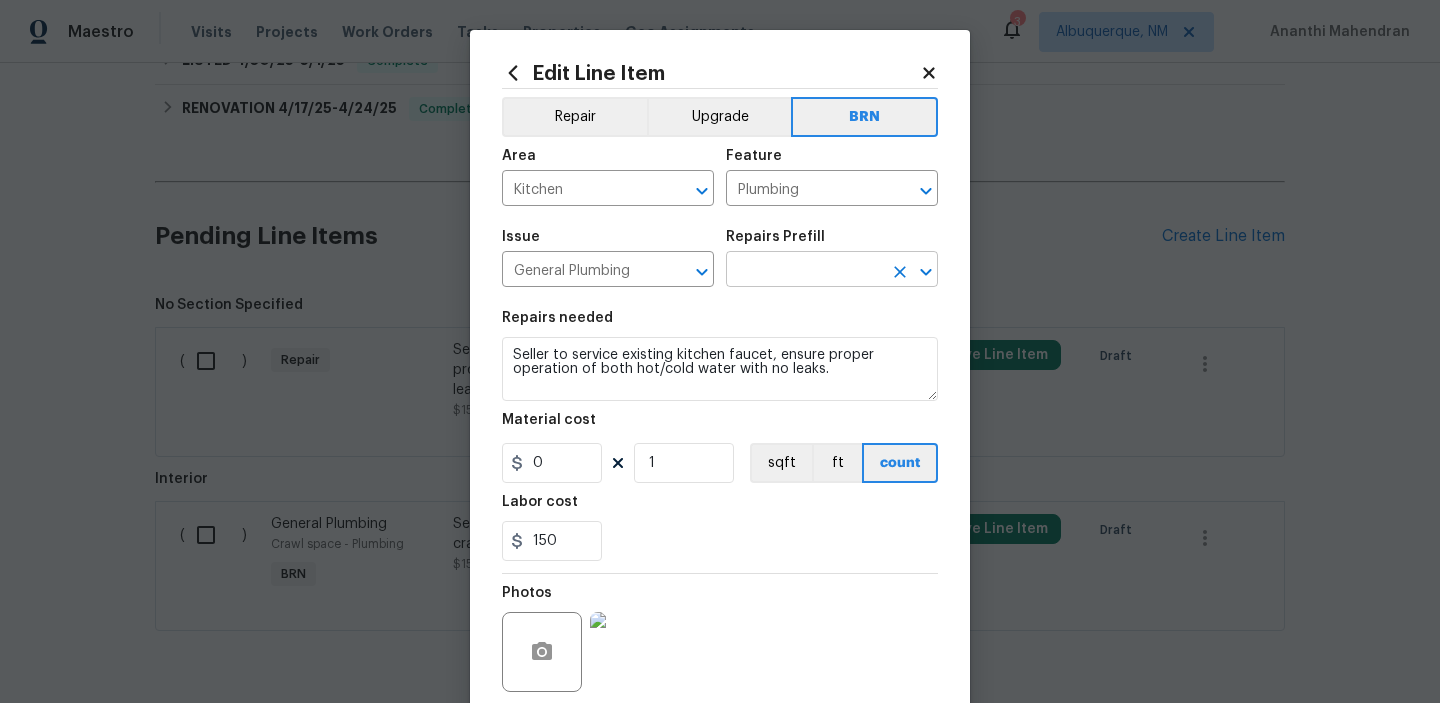 click at bounding box center (804, 271) 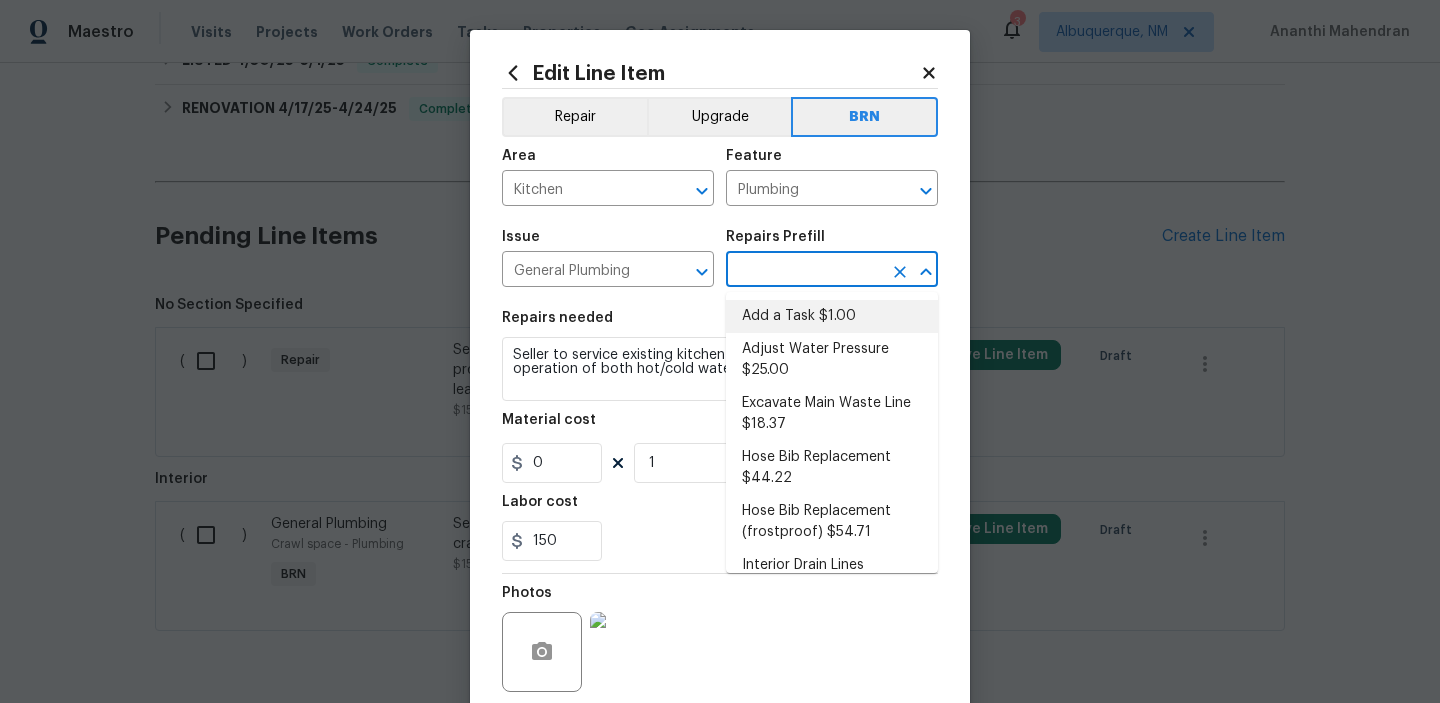 click on "Add a Task $1.00" at bounding box center [832, 316] 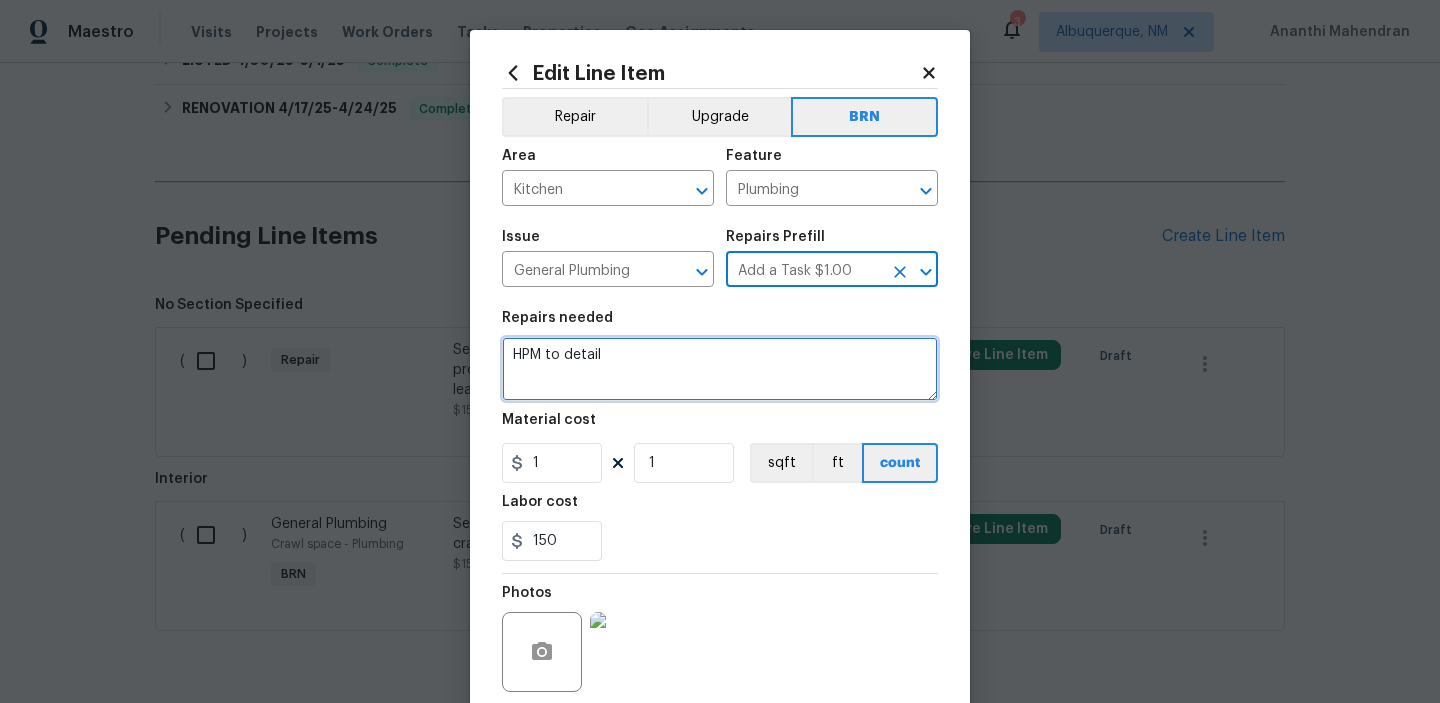 click on "HPM to detail" at bounding box center (720, 369) 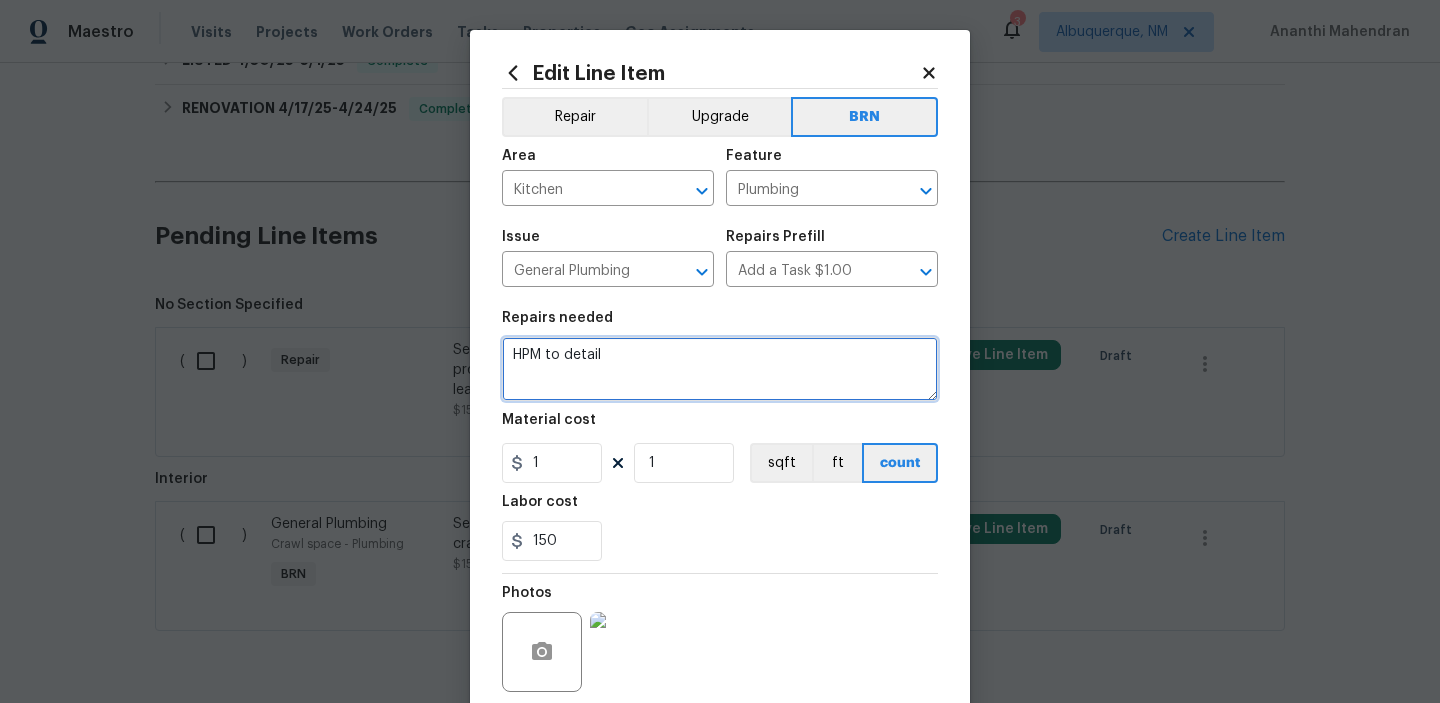click on "HPM to detail" at bounding box center (720, 369) 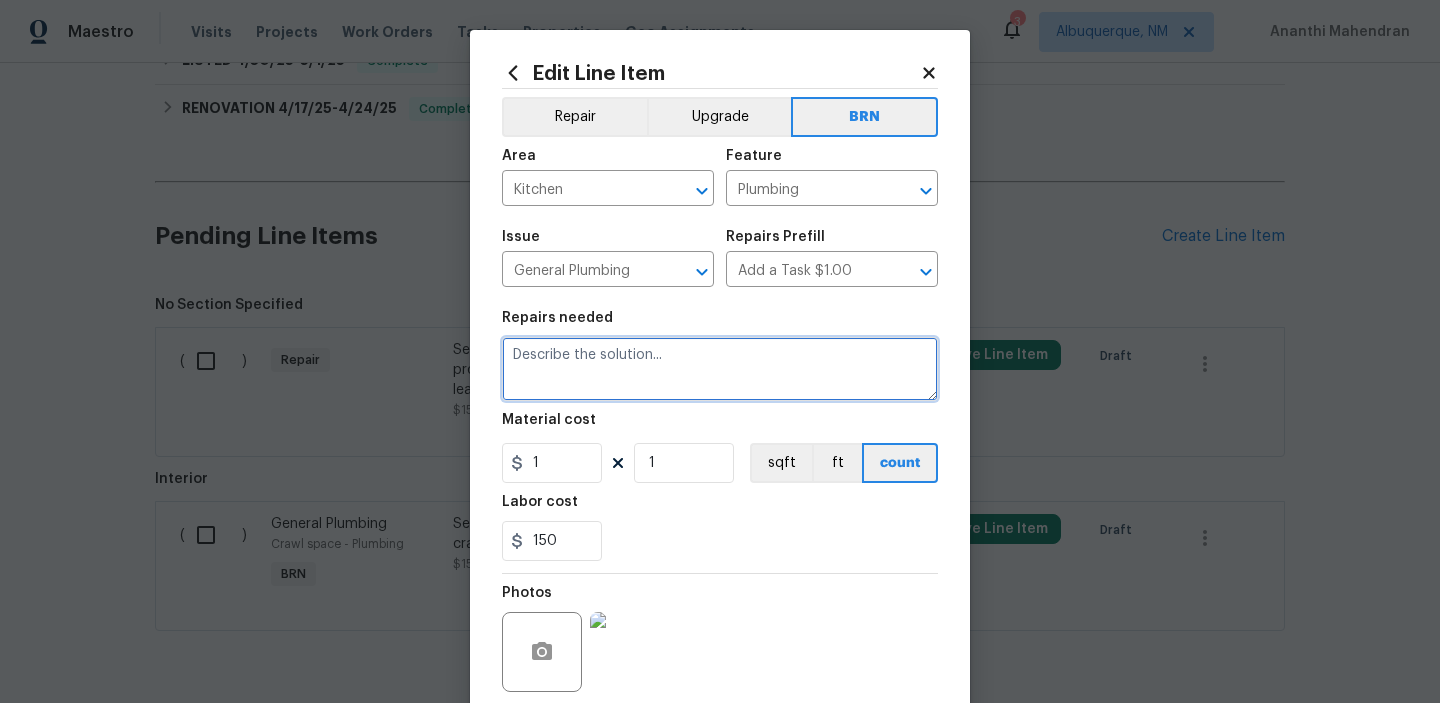 paste on "Seller to service existing kitchen faucet, ensure proper operation of both hot/cold water with no leaks." 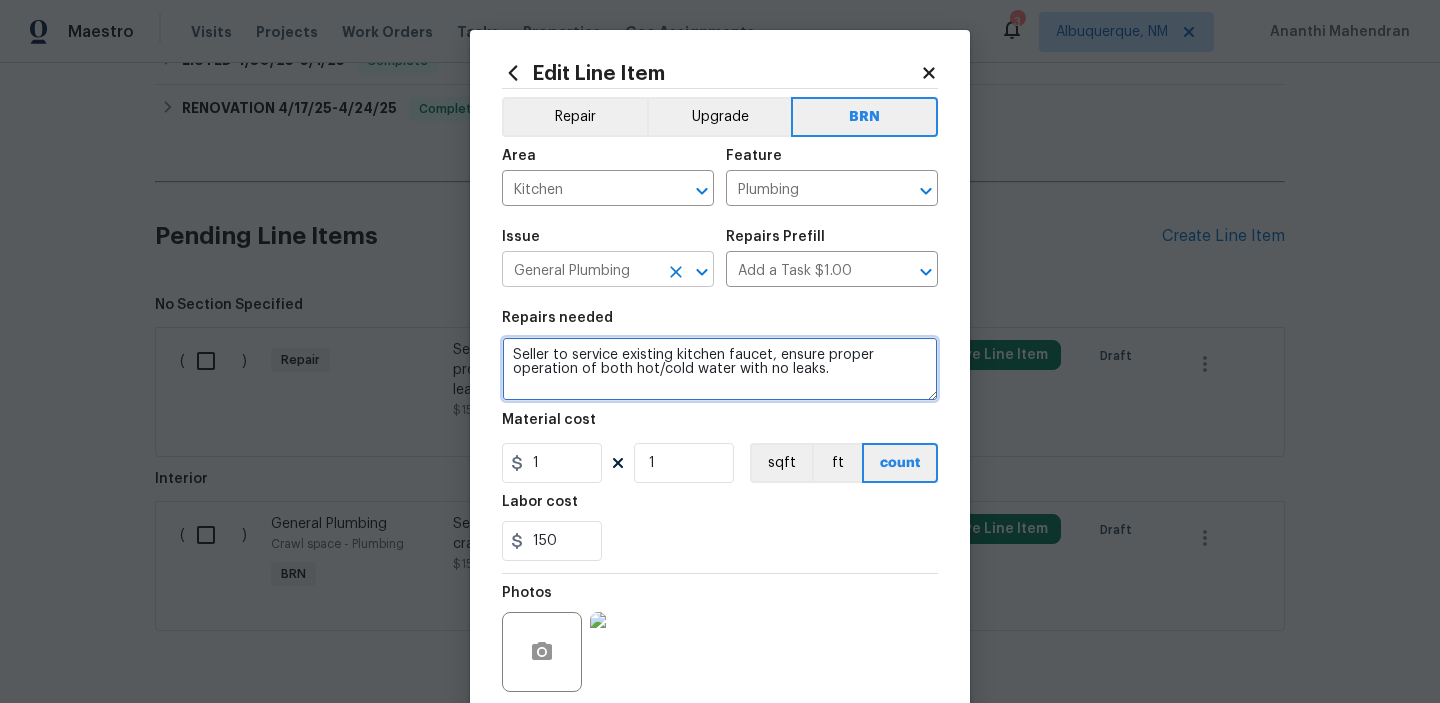type on "Seller to service existing kitchen faucet, ensure proper operation of both hot/cold water with no leaks." 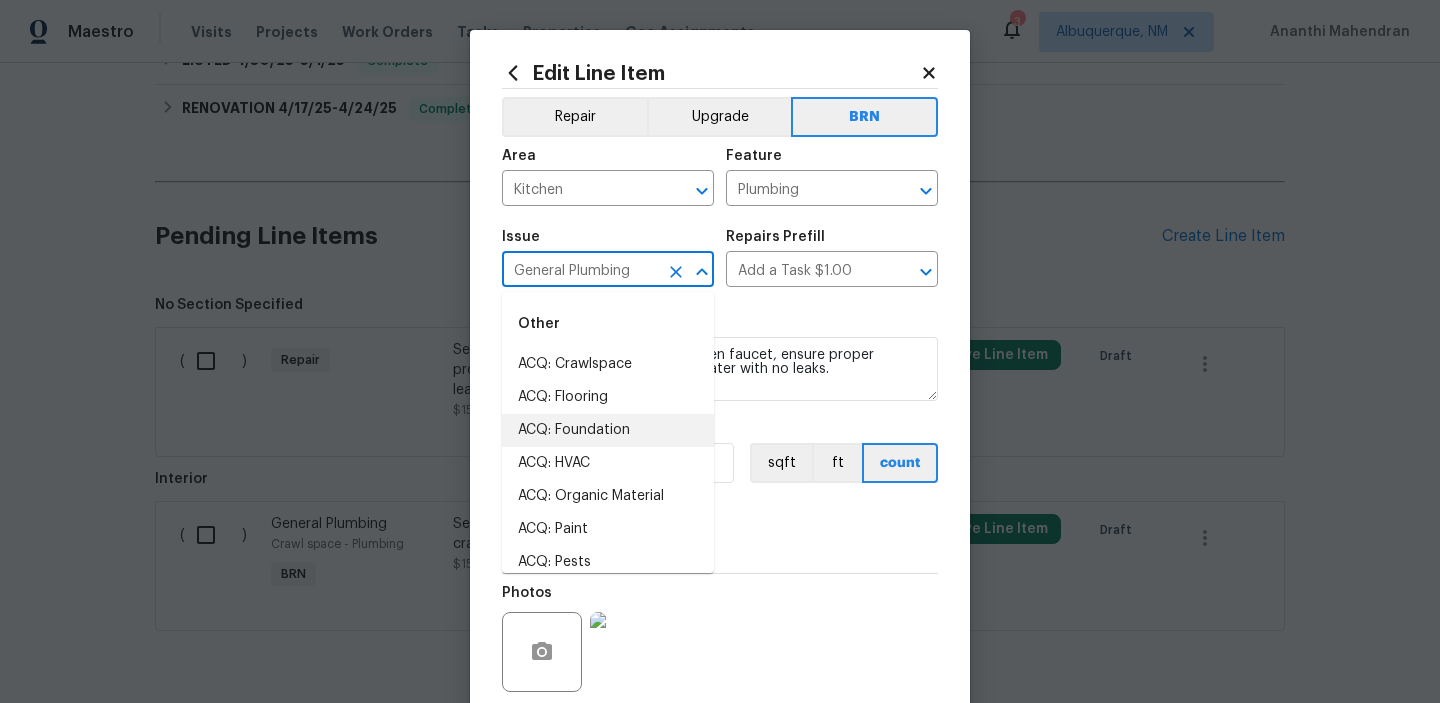 click on "General Plumbing" at bounding box center (580, 271) 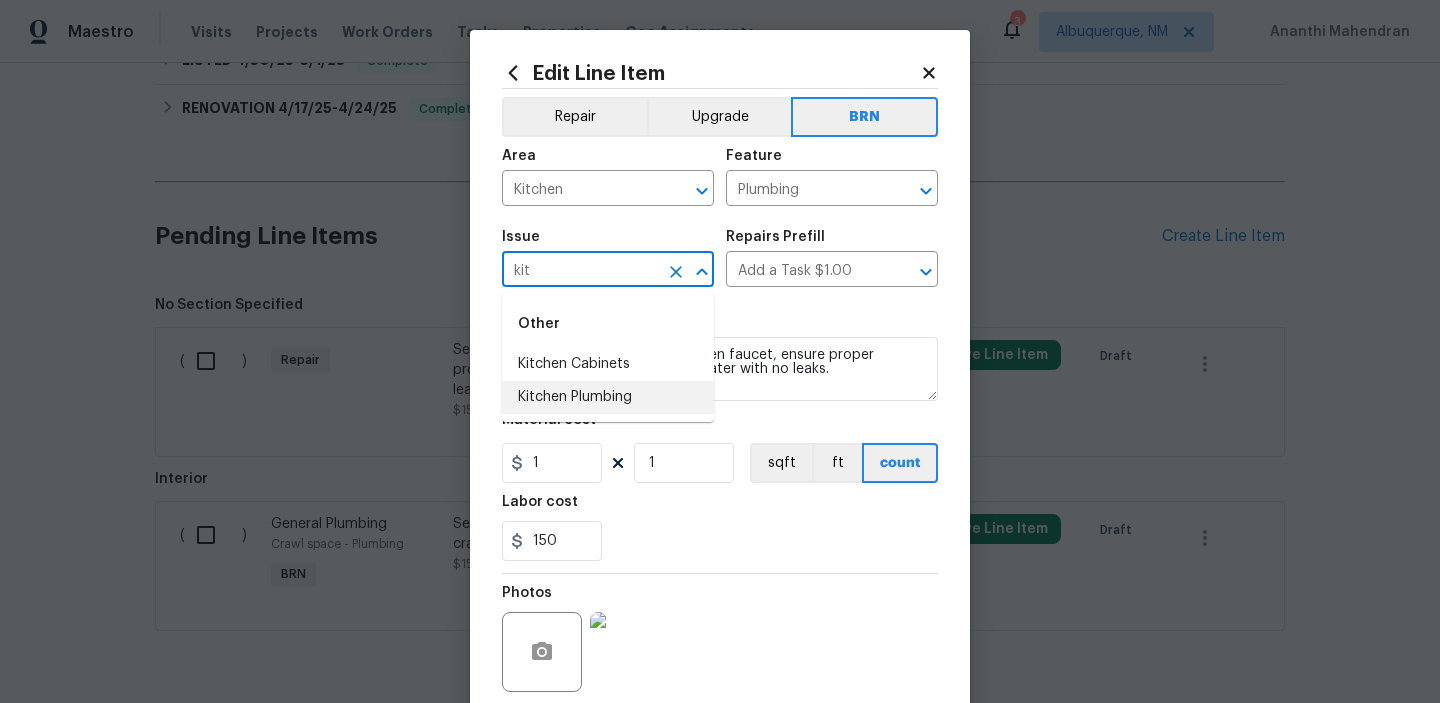 click on "Kitchen Plumbing" at bounding box center (608, 397) 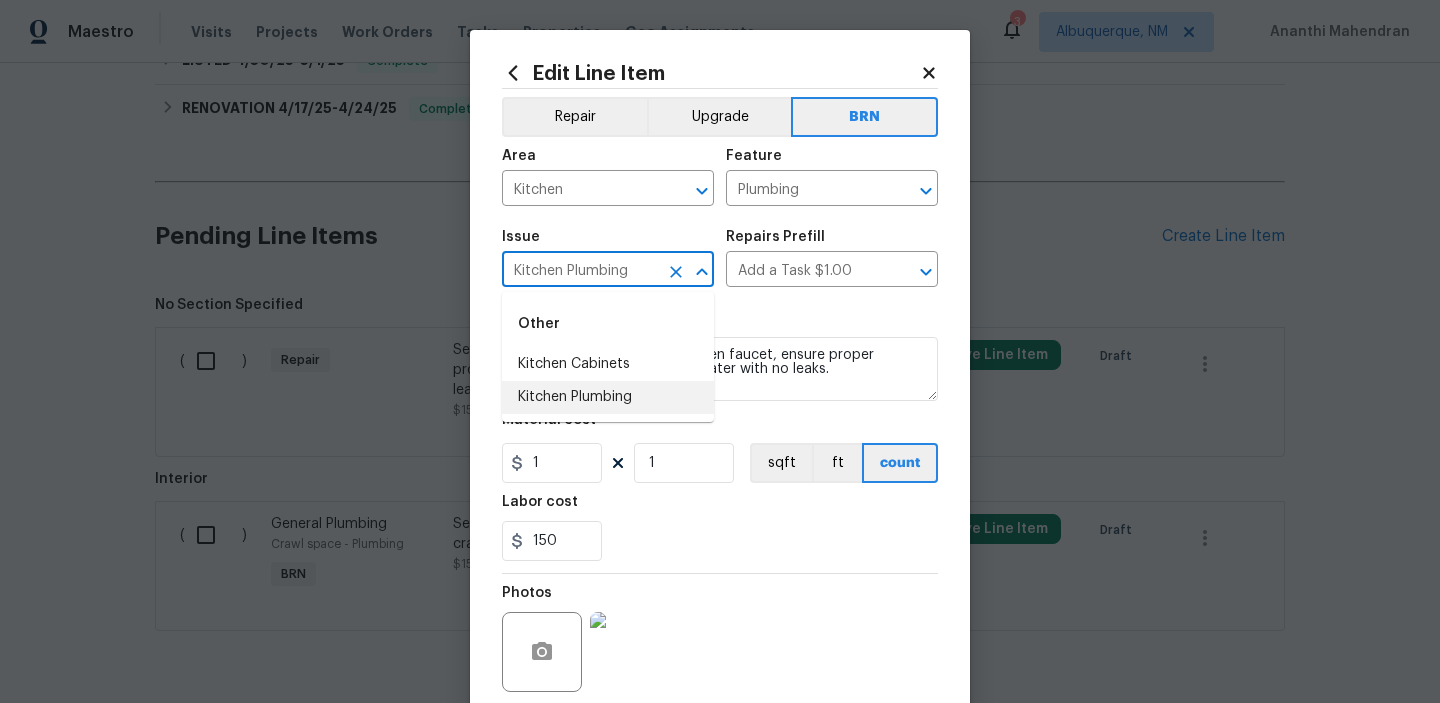 type 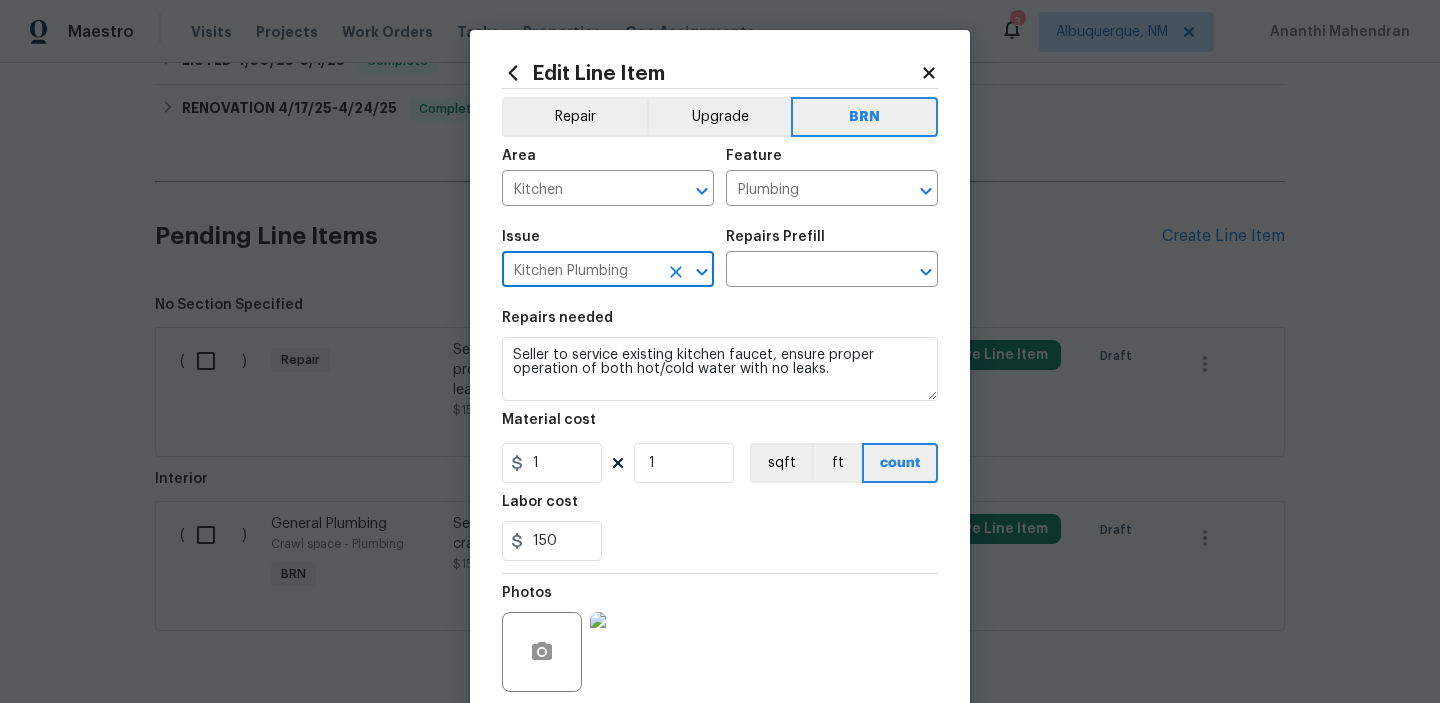 type on "Kitchen Plumbing" 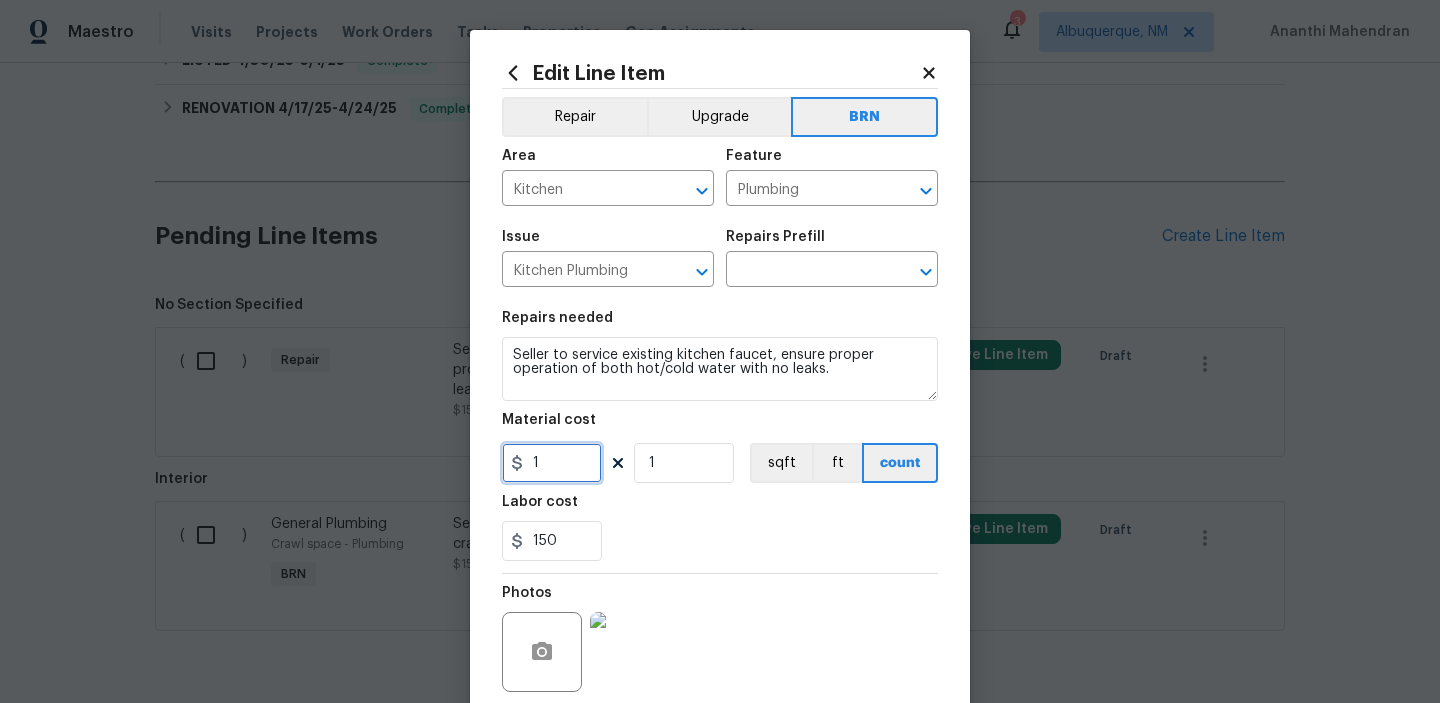 click on "1" at bounding box center (552, 463) 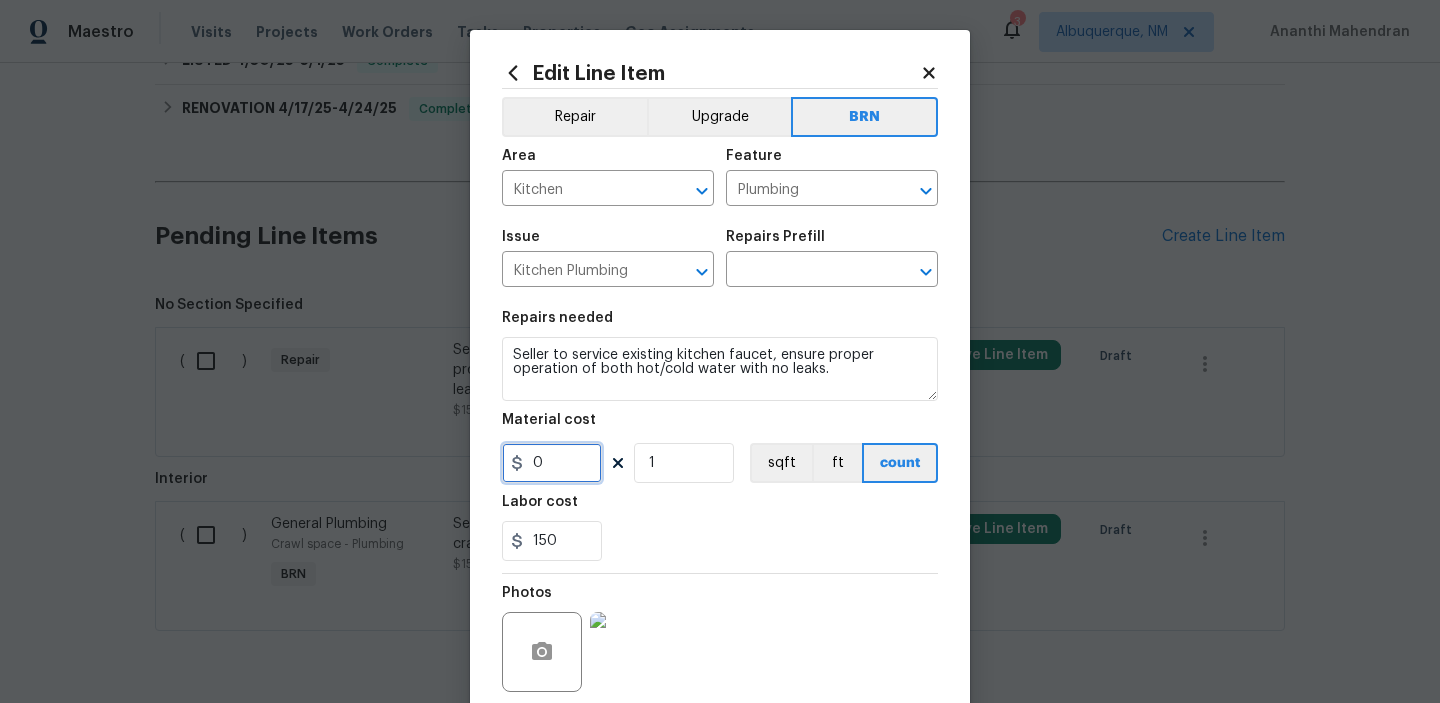 scroll, scrollTop: 159, scrollLeft: 0, axis: vertical 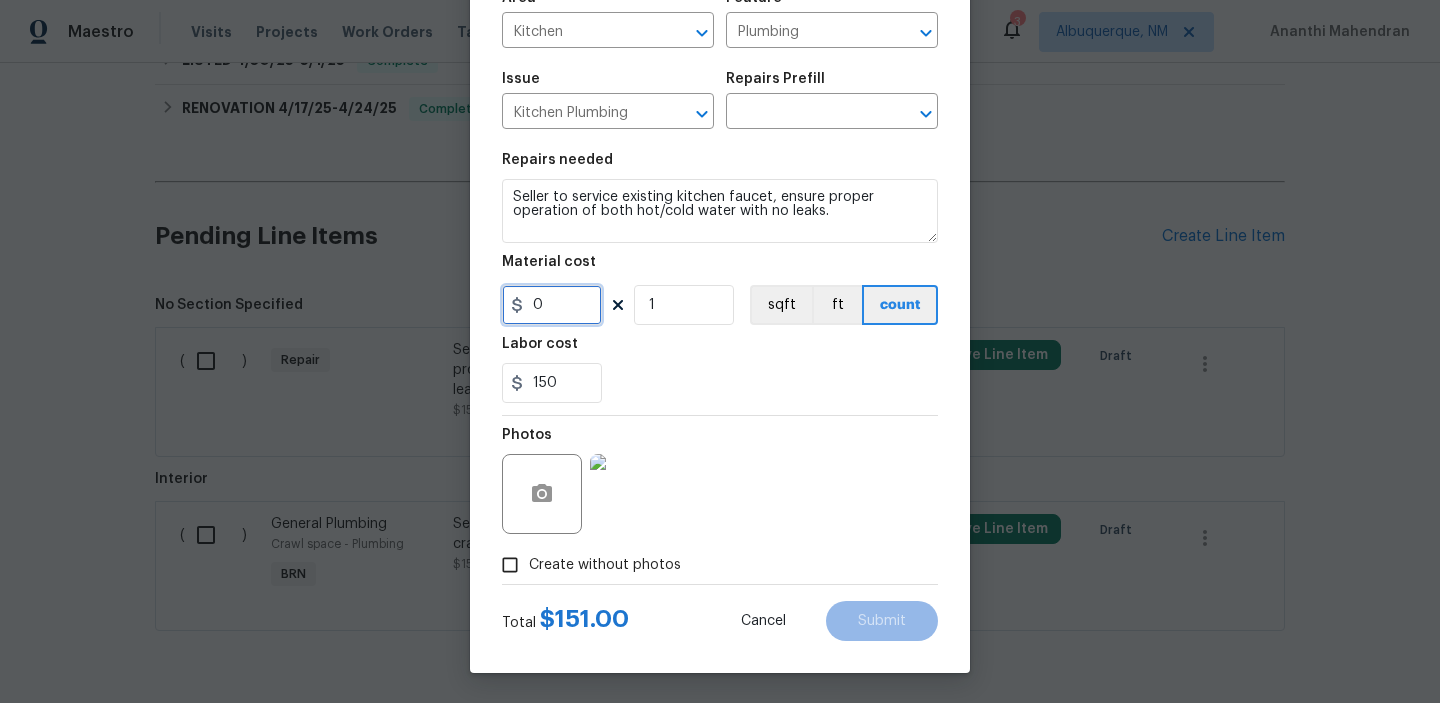 type on "0" 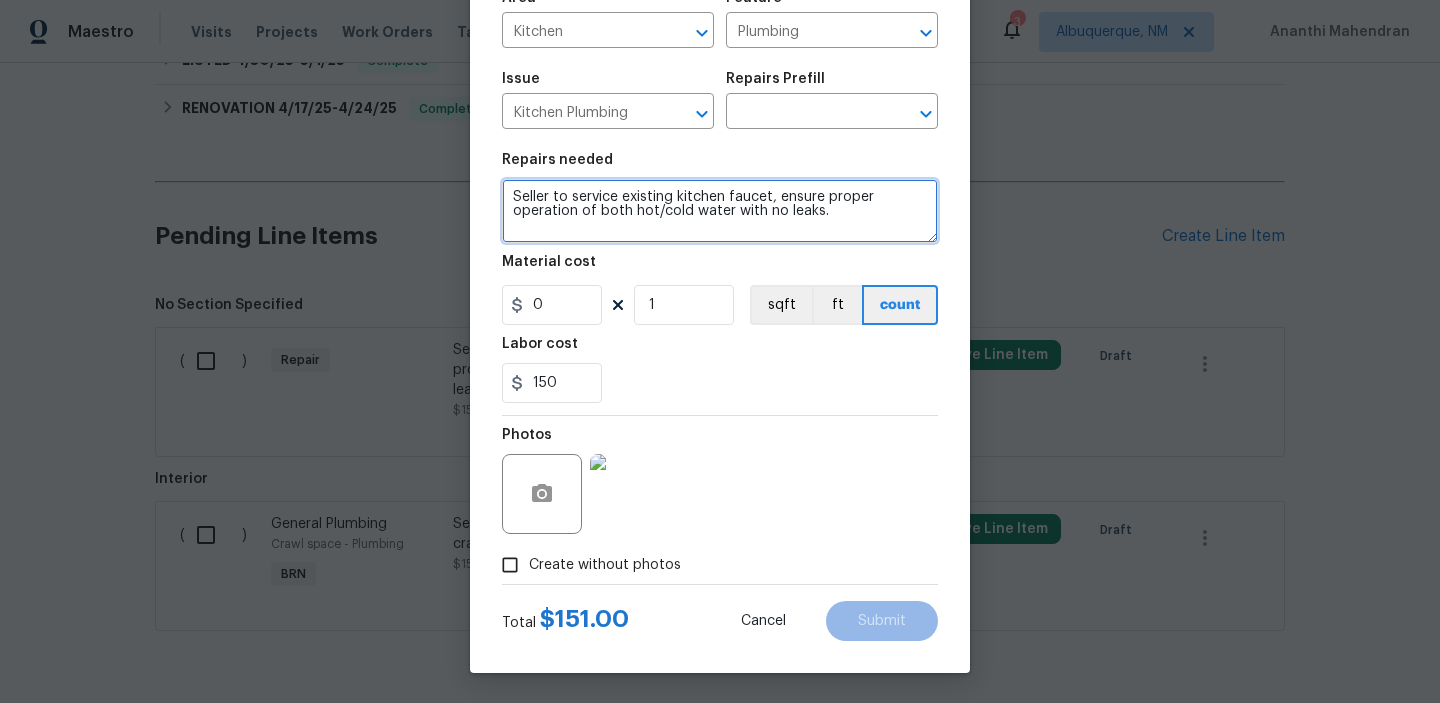 click on "Seller to service existing kitchen faucet, ensure proper operation of both hot/cold water with no leaks." at bounding box center (720, 211) 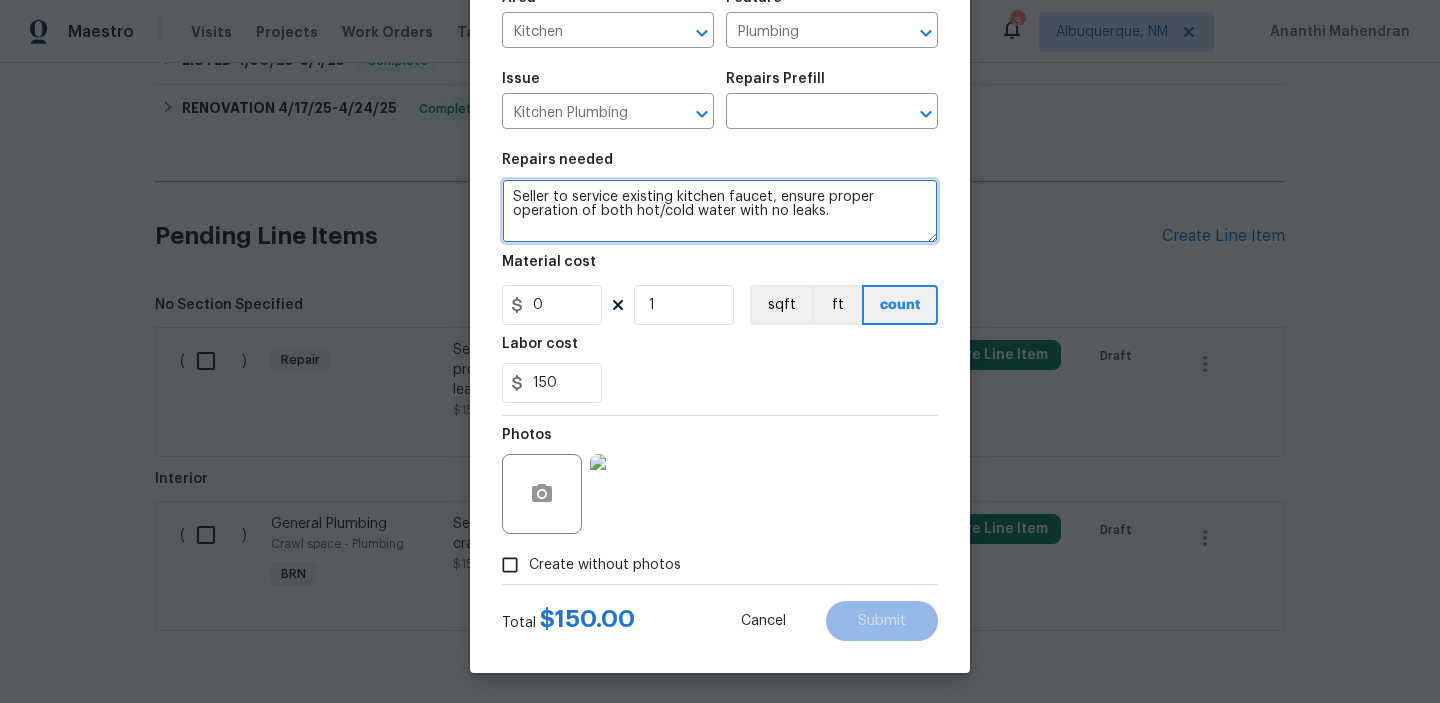 click on "Seller to service existing kitchen faucet, ensure proper operation of both hot/cold water with no leaks." at bounding box center (720, 211) 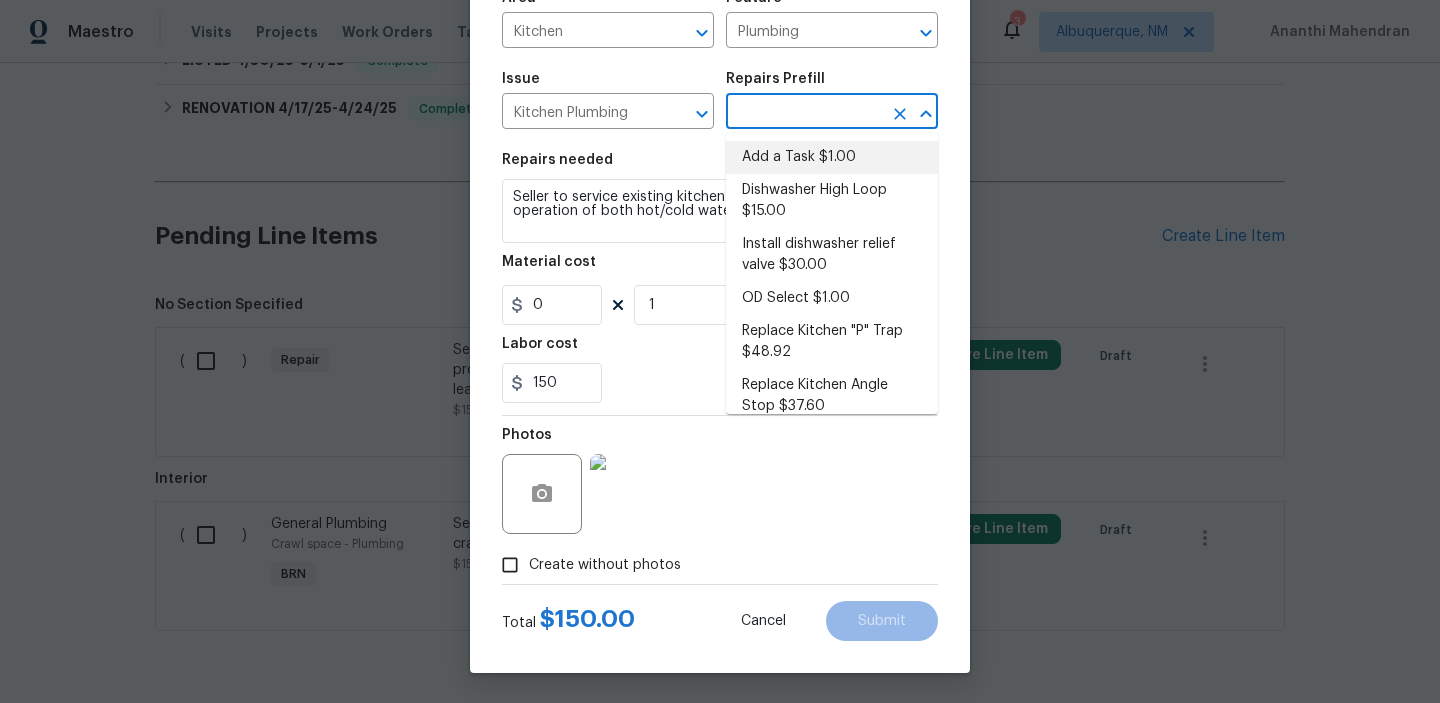 click at bounding box center [804, 113] 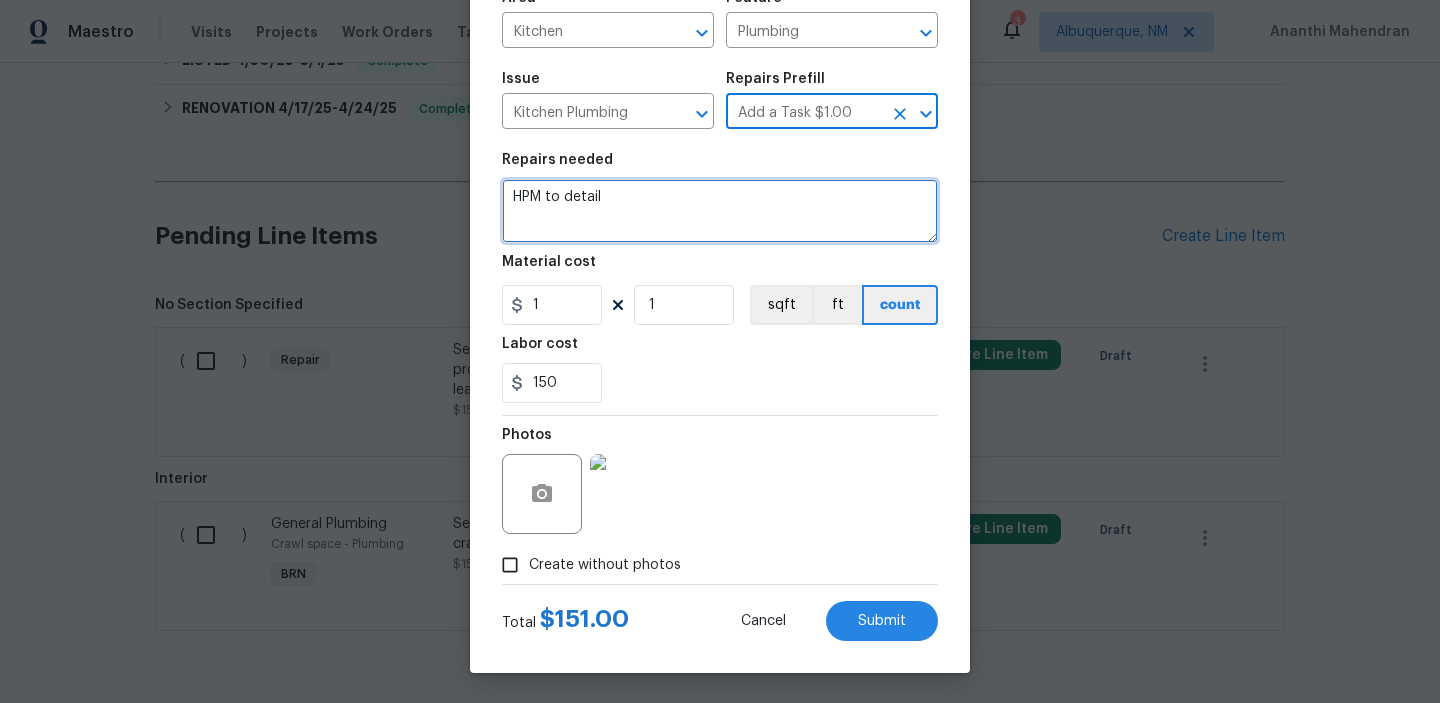 click on "HPM to detail" at bounding box center [720, 211] 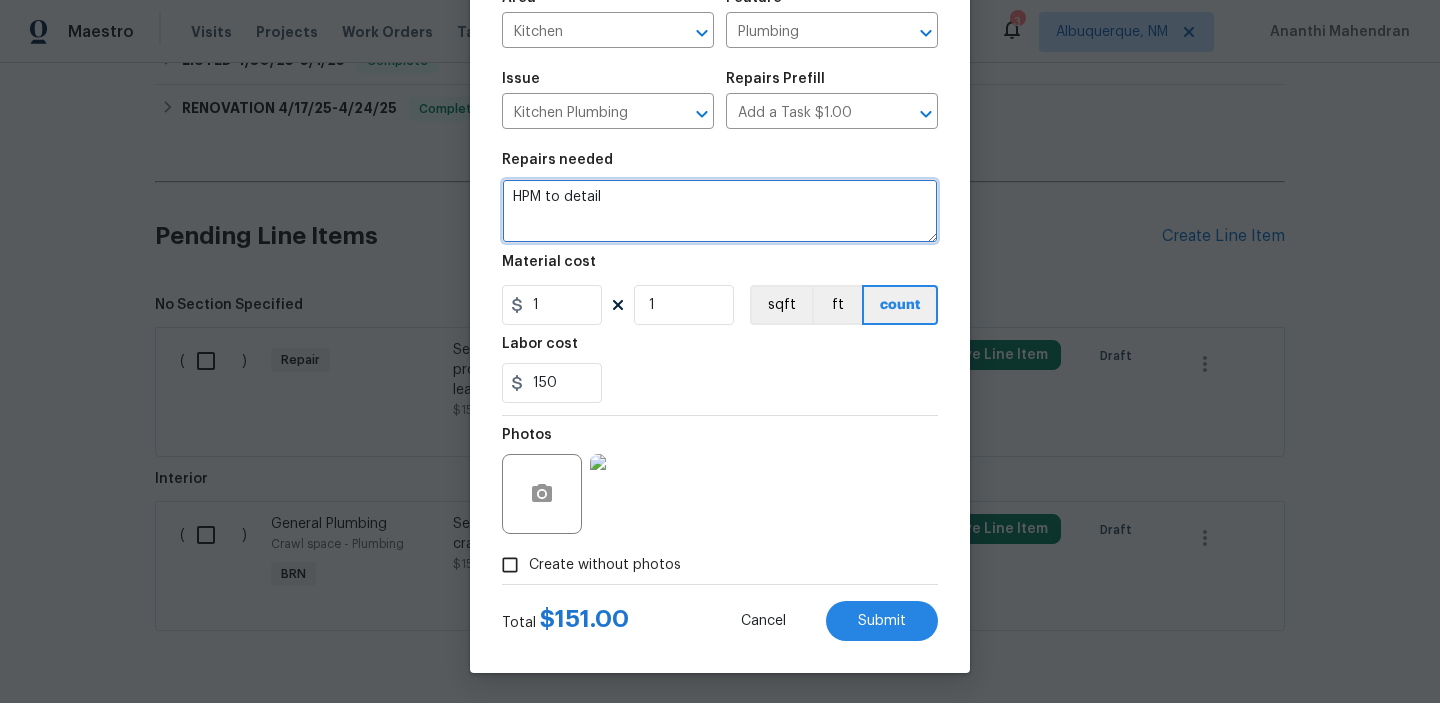 click on "HPM to detail" at bounding box center (720, 211) 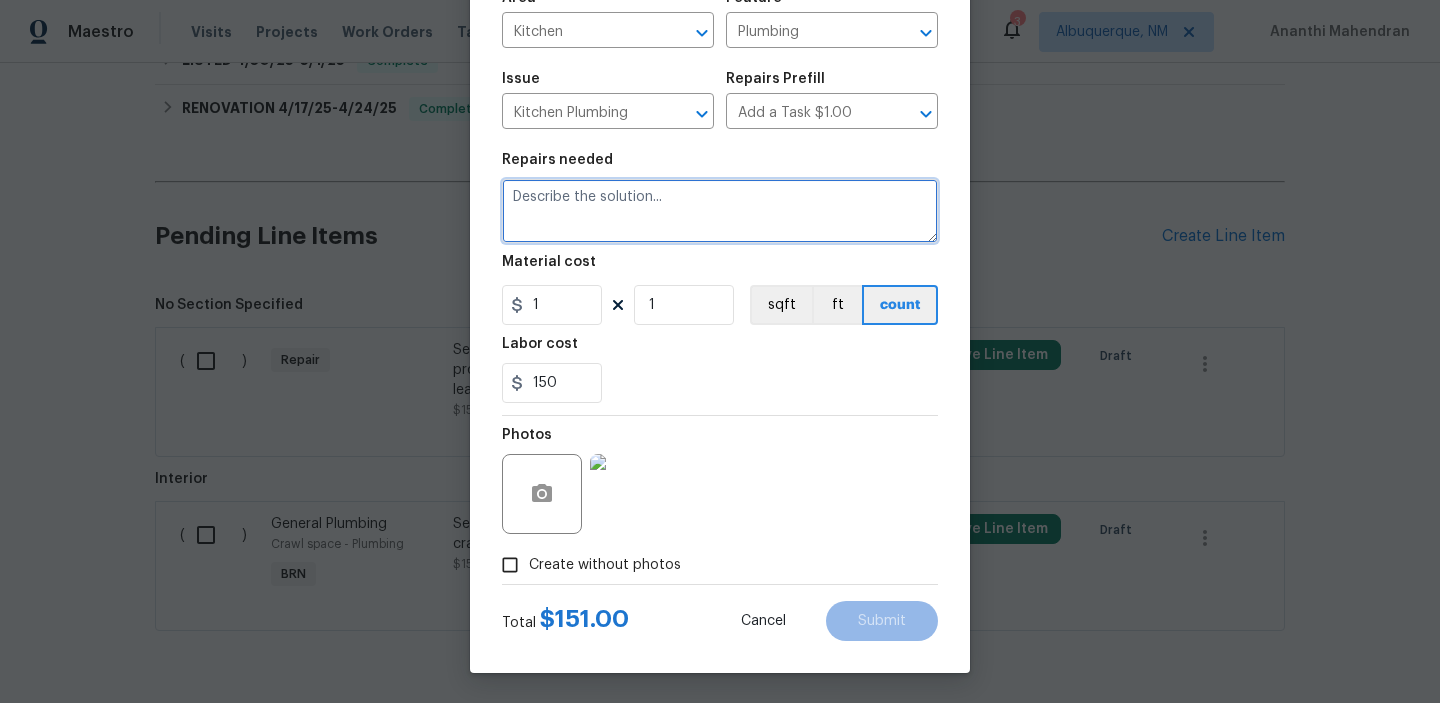 paste on "Seller to service existing kitchen faucet, ensure proper operation of both hot/cold water with no leaks." 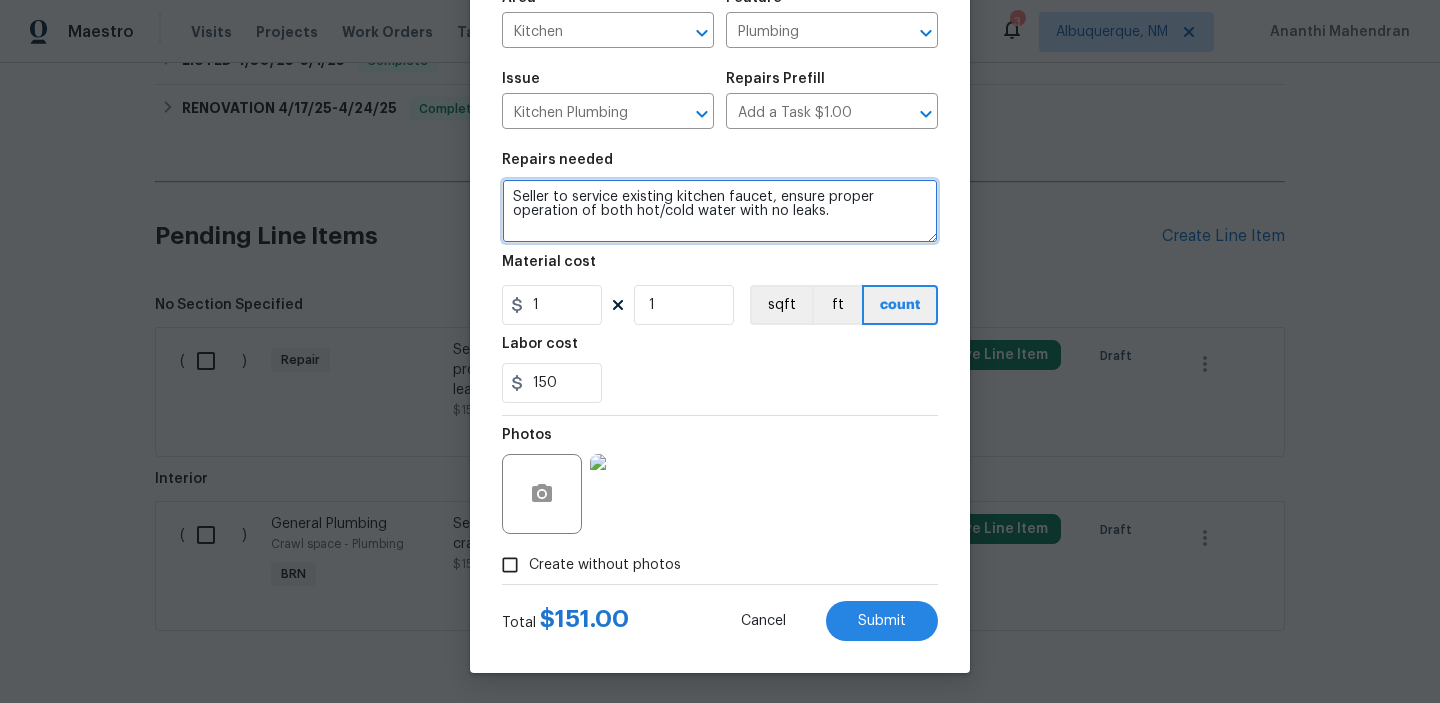 type on "Seller to service existing kitchen faucet, ensure proper operation of both hot/cold water with no leaks." 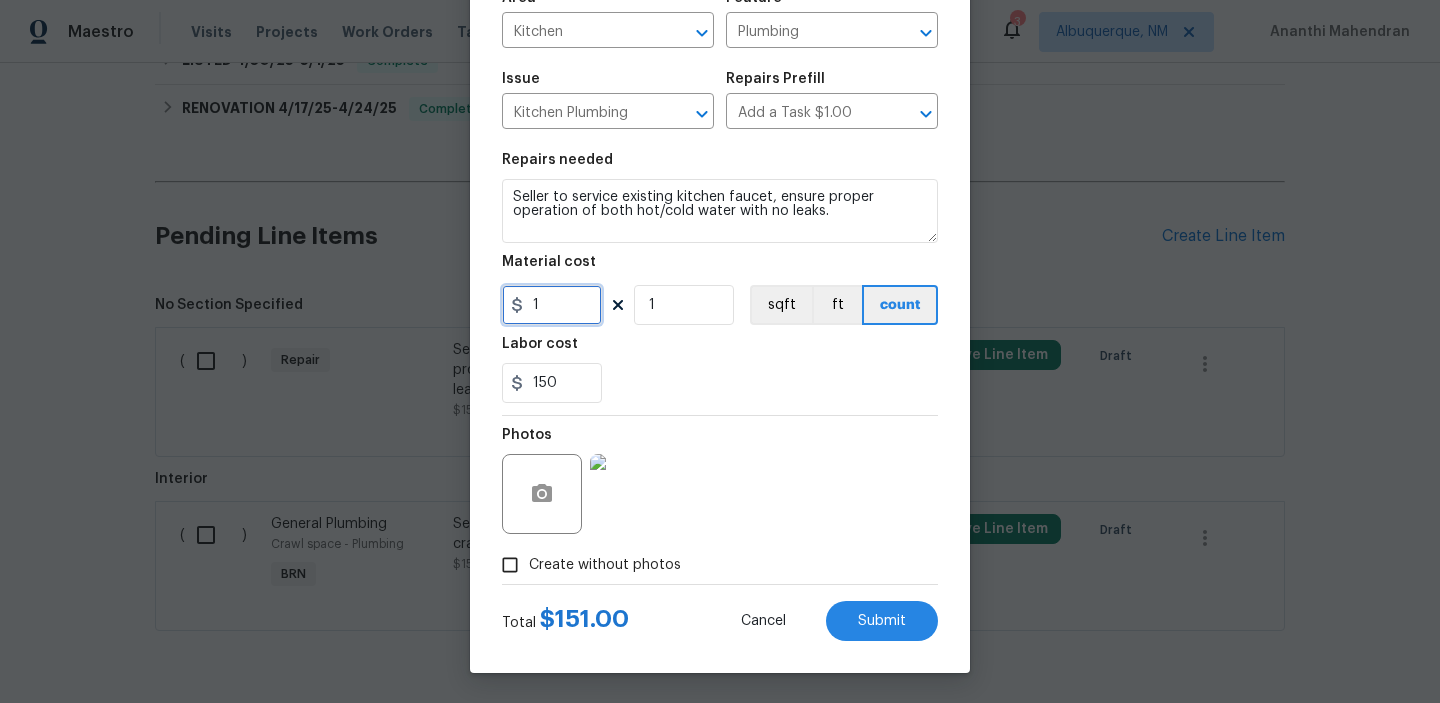 click on "1" at bounding box center [552, 305] 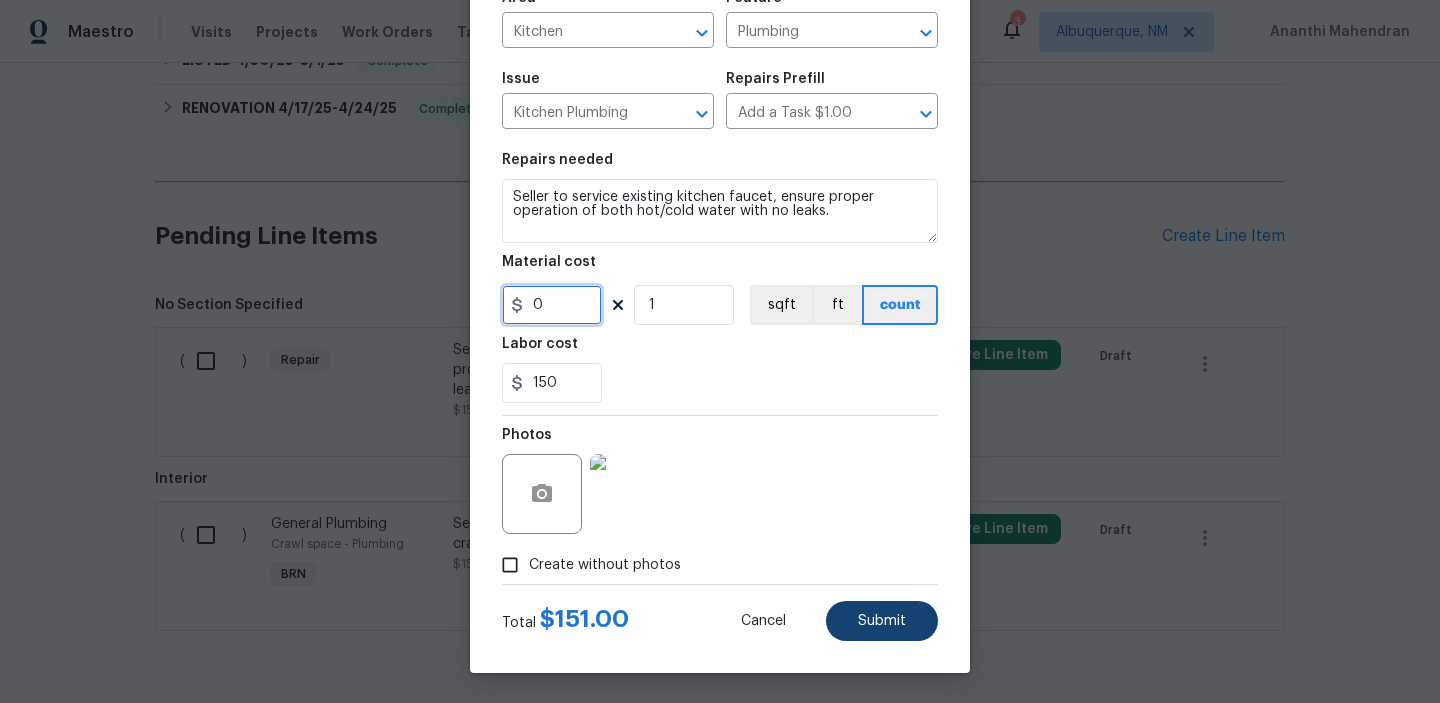 type on "0" 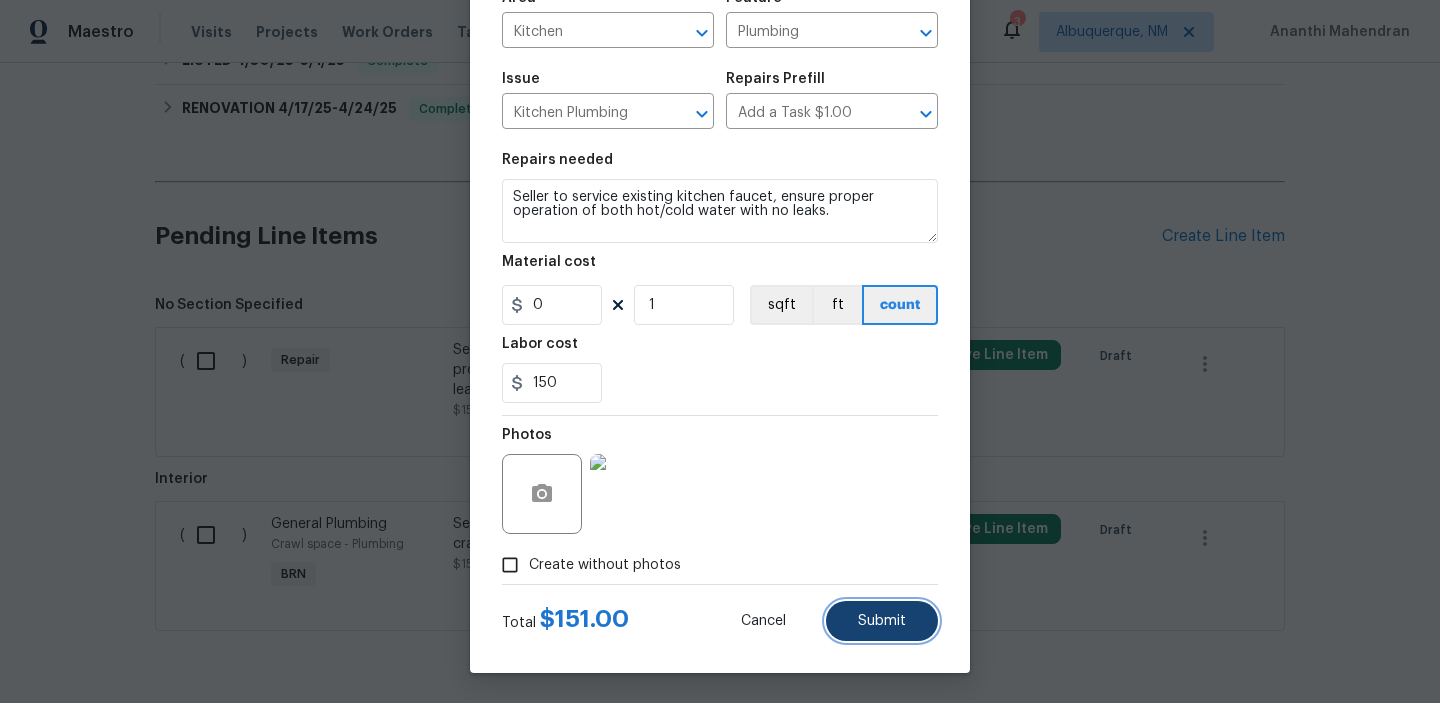 click on "Submit" at bounding box center [882, 621] 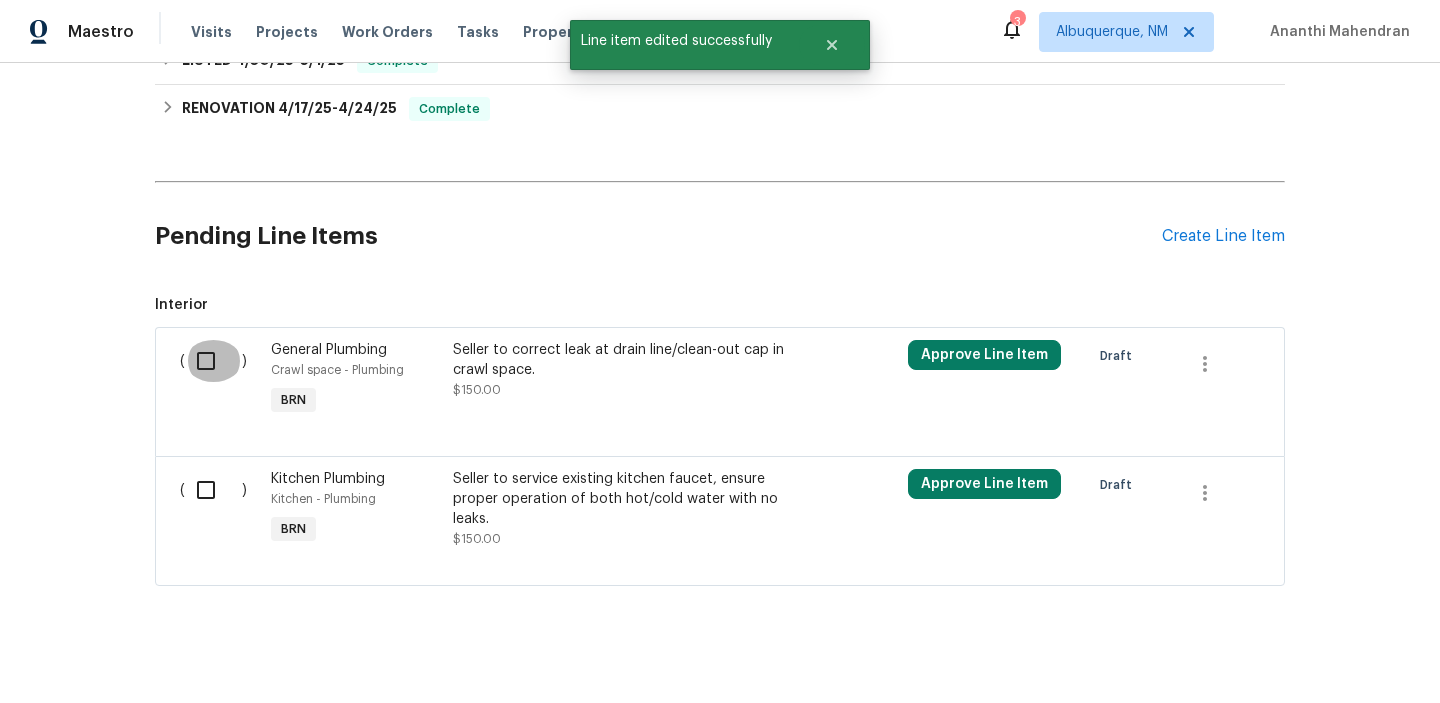click at bounding box center (213, 361) 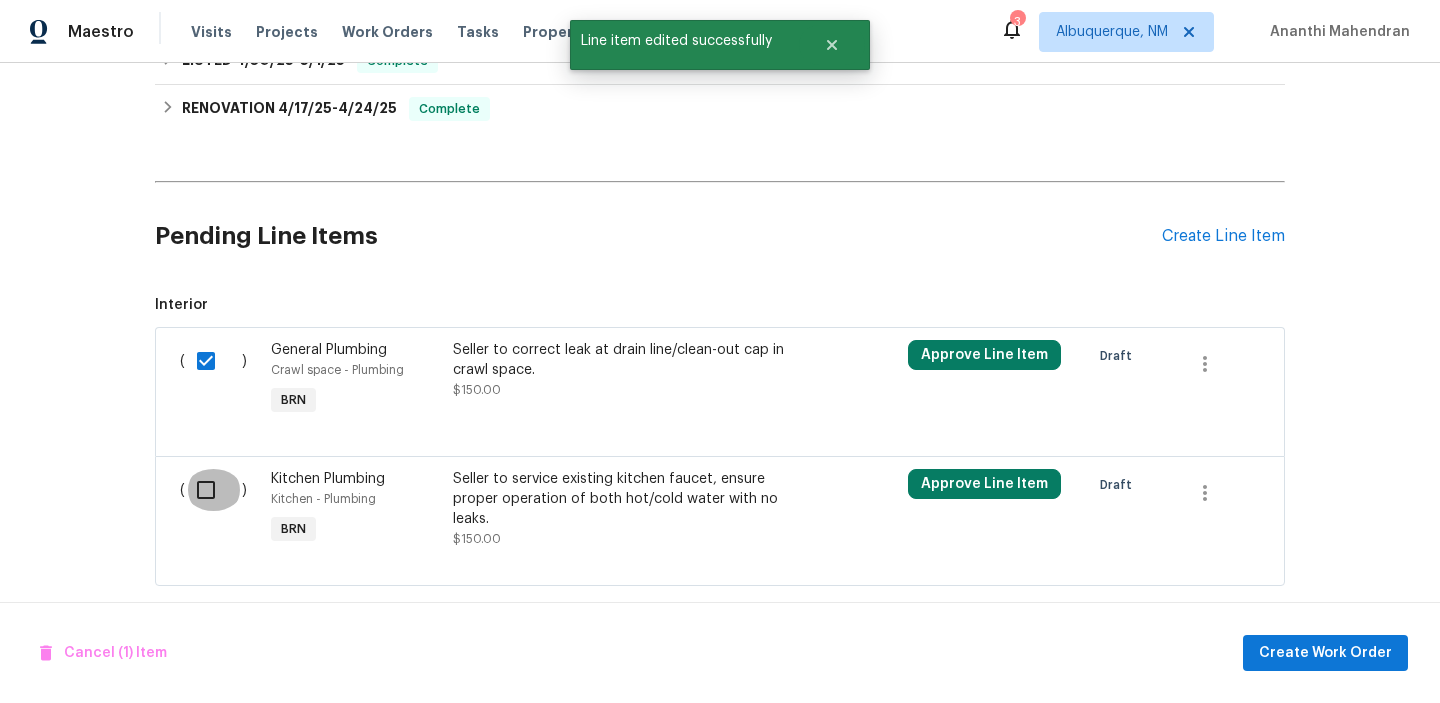 click at bounding box center [213, 490] 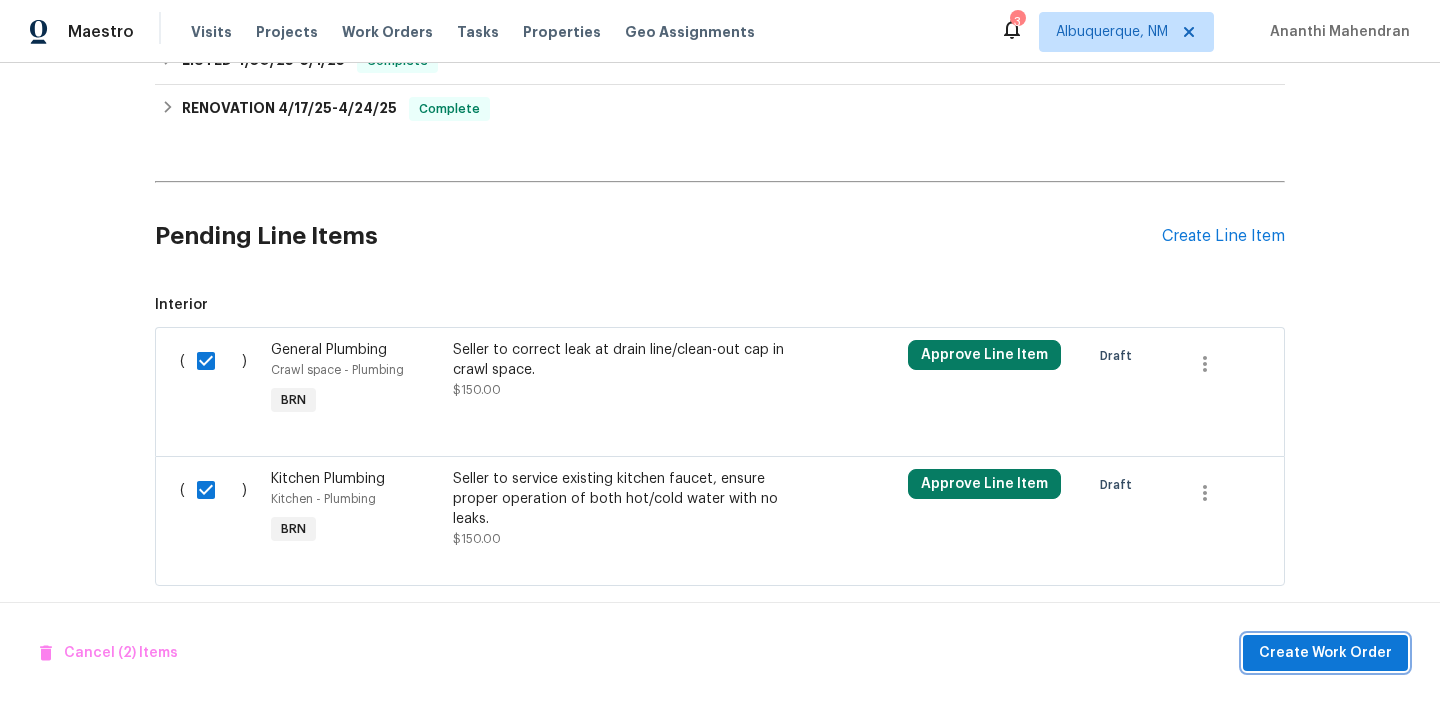 click on "Create Work Order" at bounding box center (1325, 653) 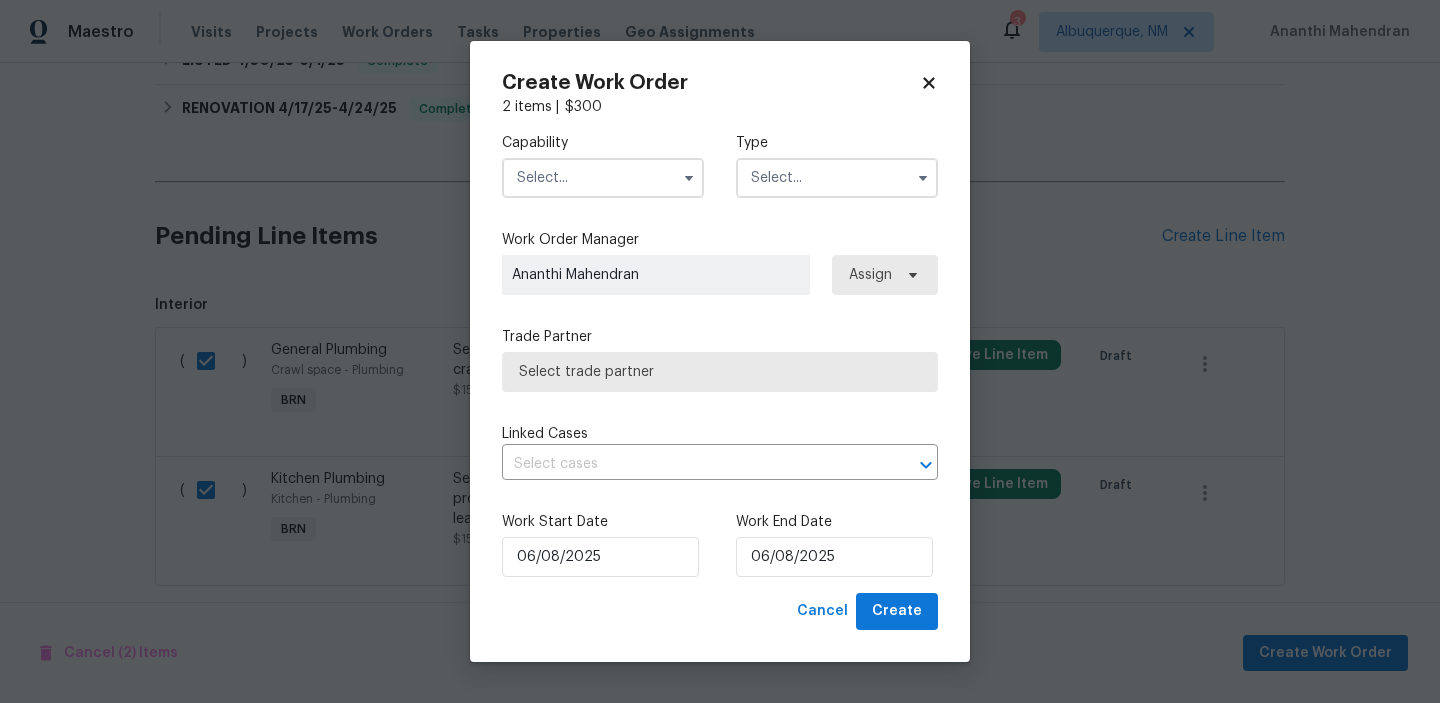 click at bounding box center (603, 178) 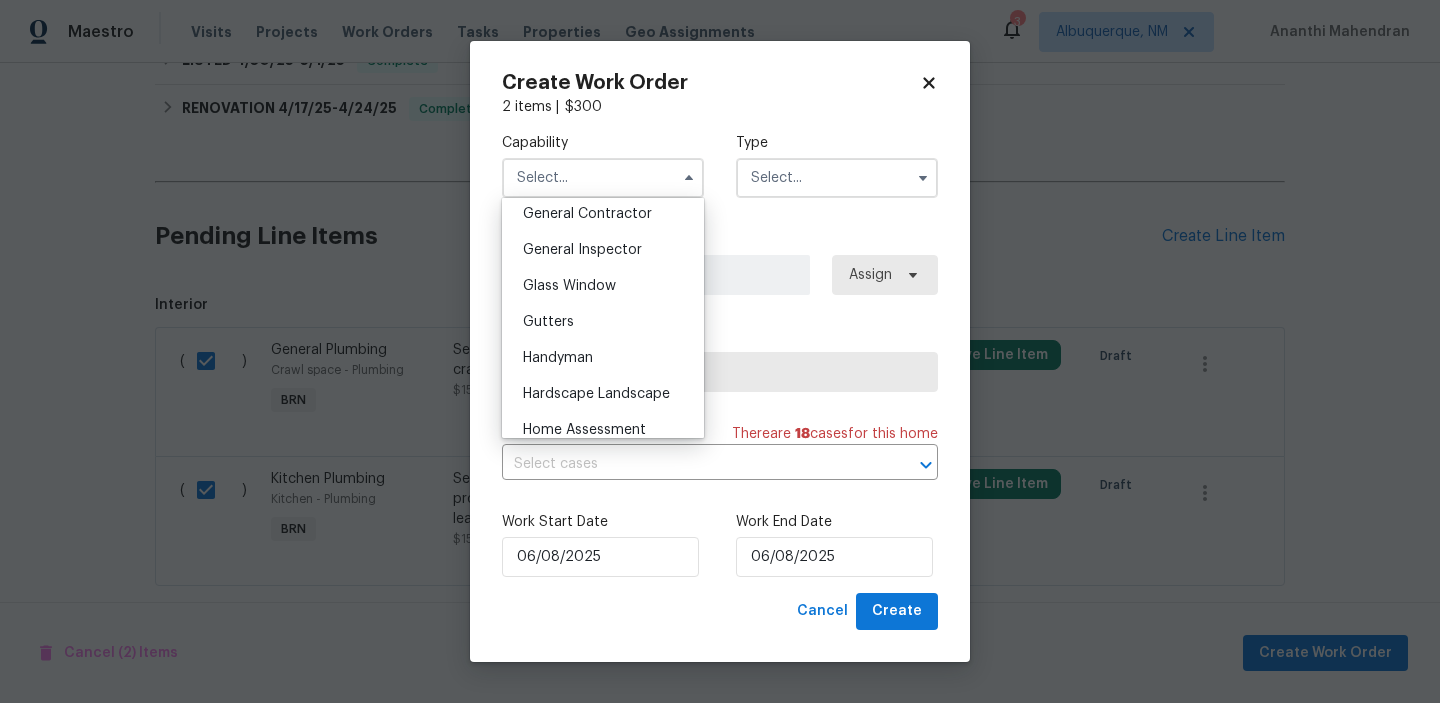 scroll, scrollTop: 854, scrollLeft: 0, axis: vertical 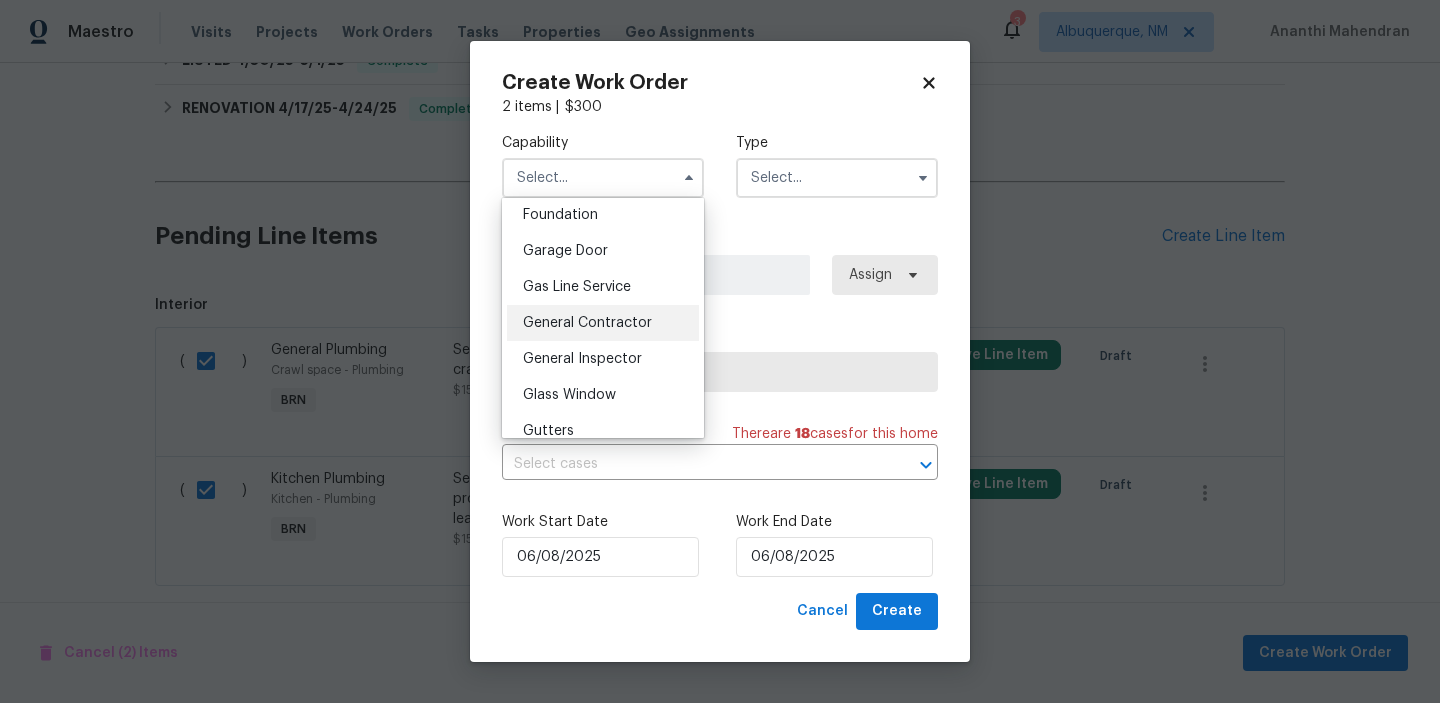 click on "General Contractor" at bounding box center (587, 323) 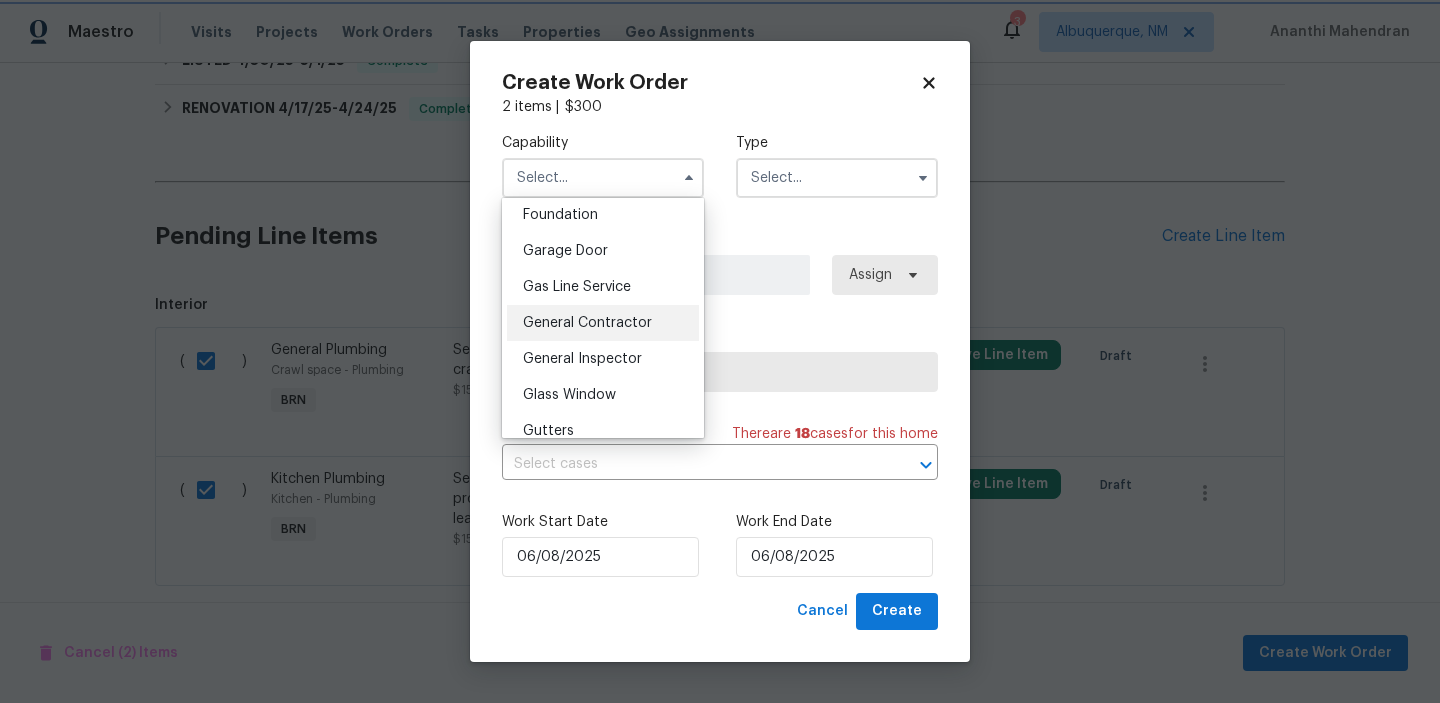 type on "General Contractor" 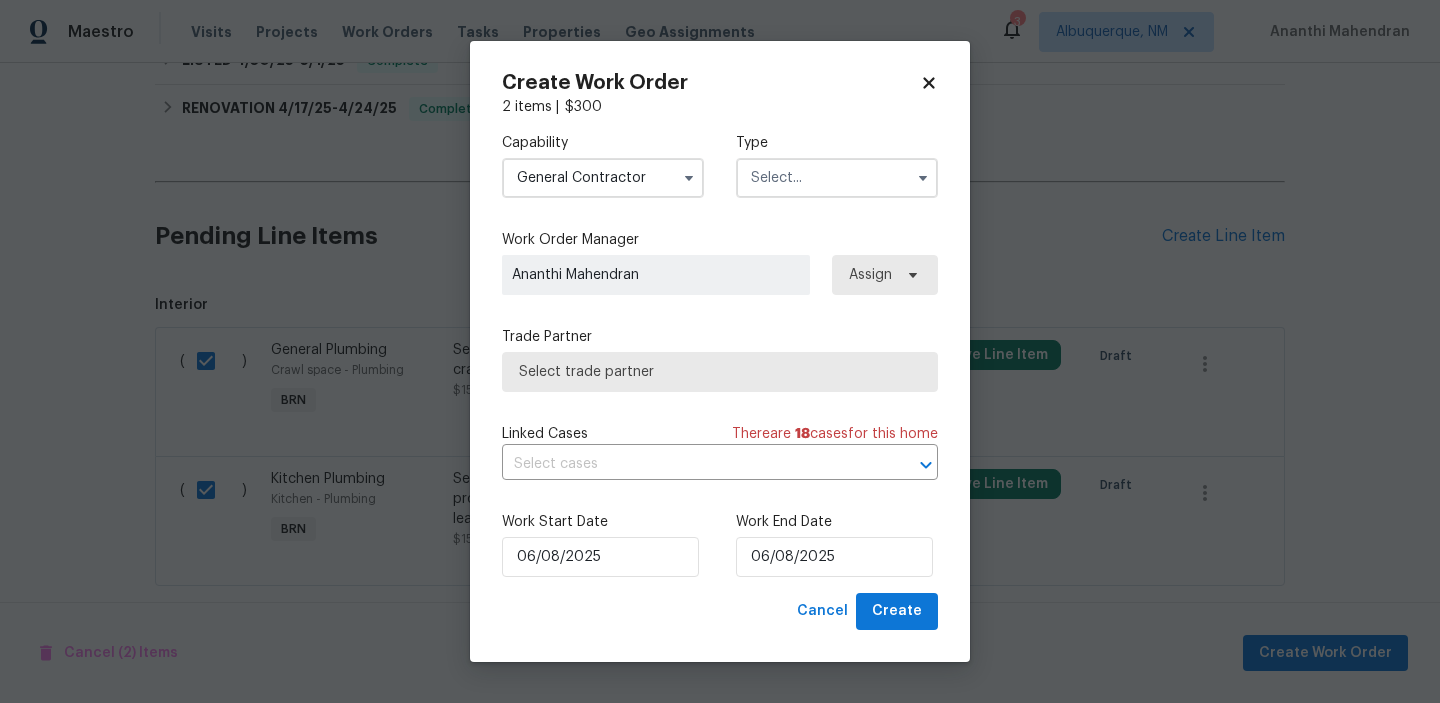 click at bounding box center [837, 178] 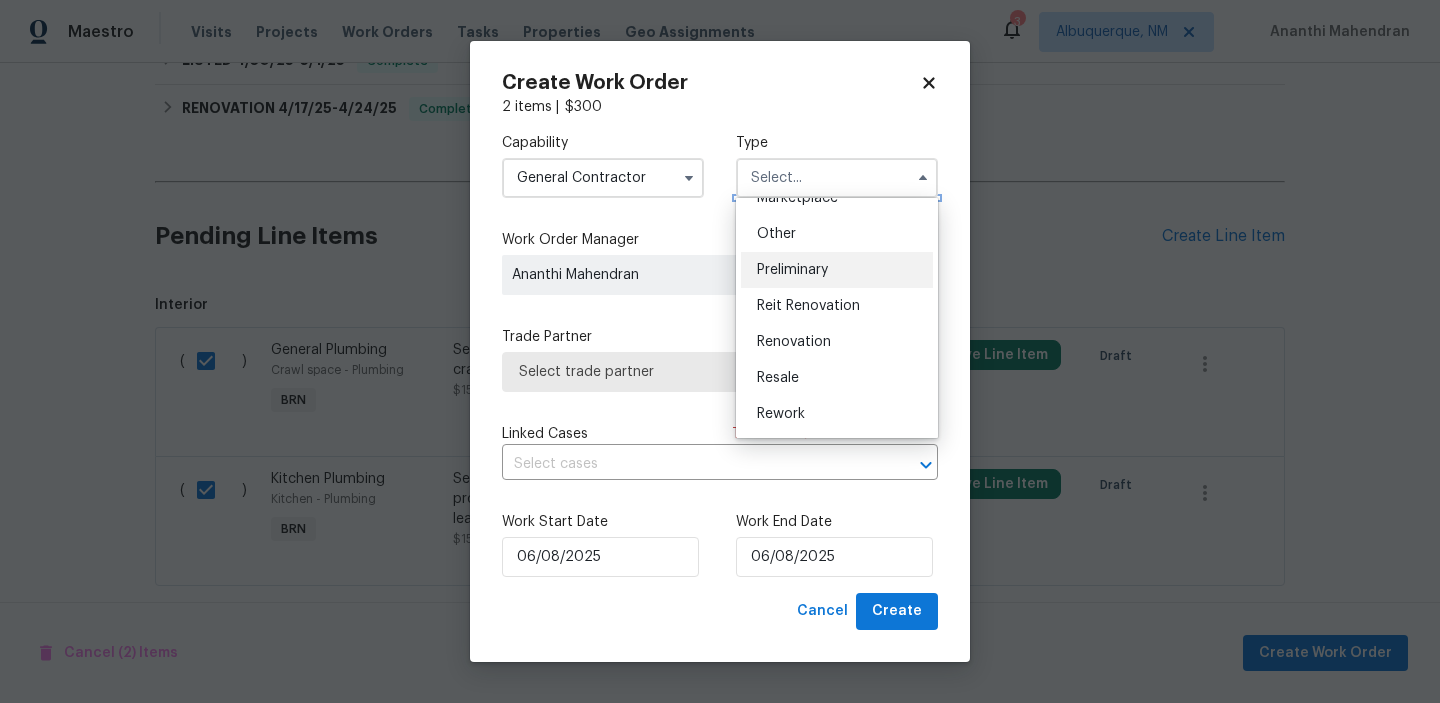 scroll, scrollTop: 454, scrollLeft: 0, axis: vertical 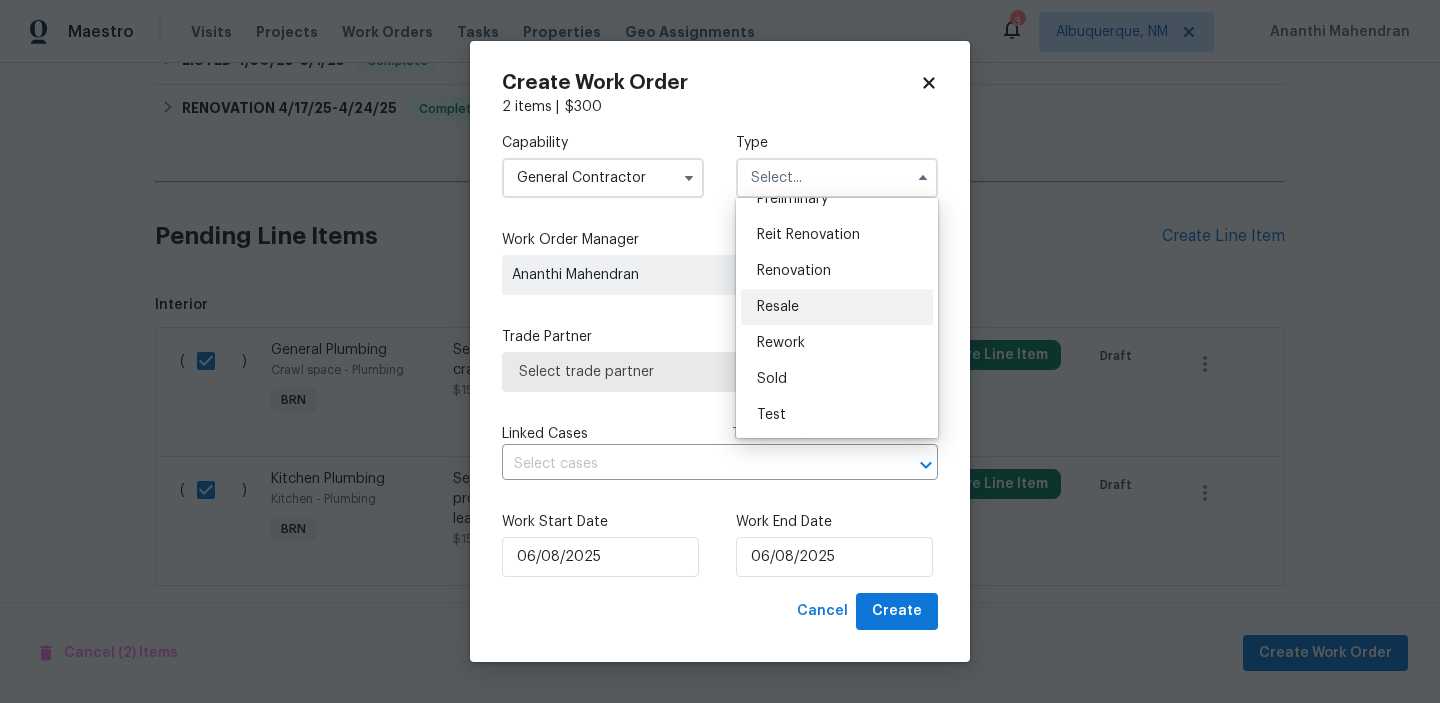 click on "Resale" at bounding box center [778, 307] 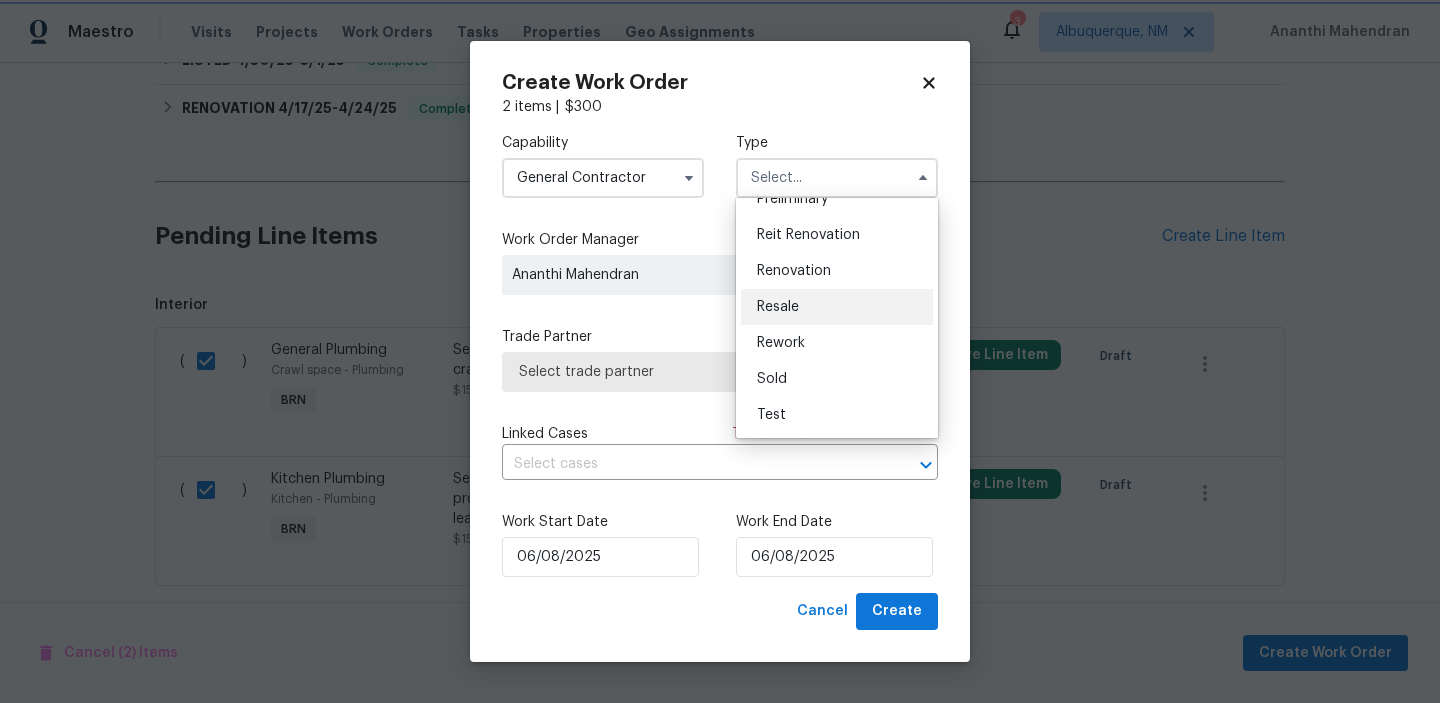 type on "Resale" 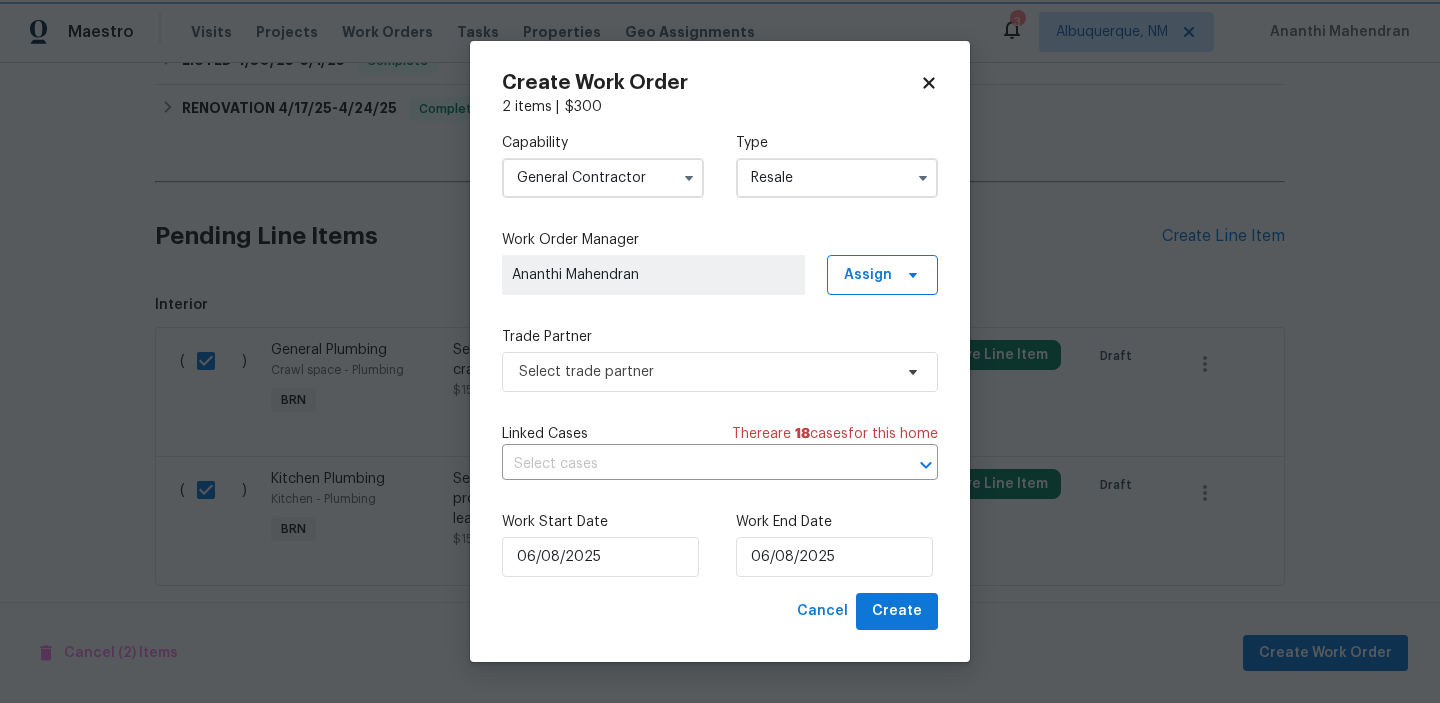 scroll, scrollTop: 0, scrollLeft: 0, axis: both 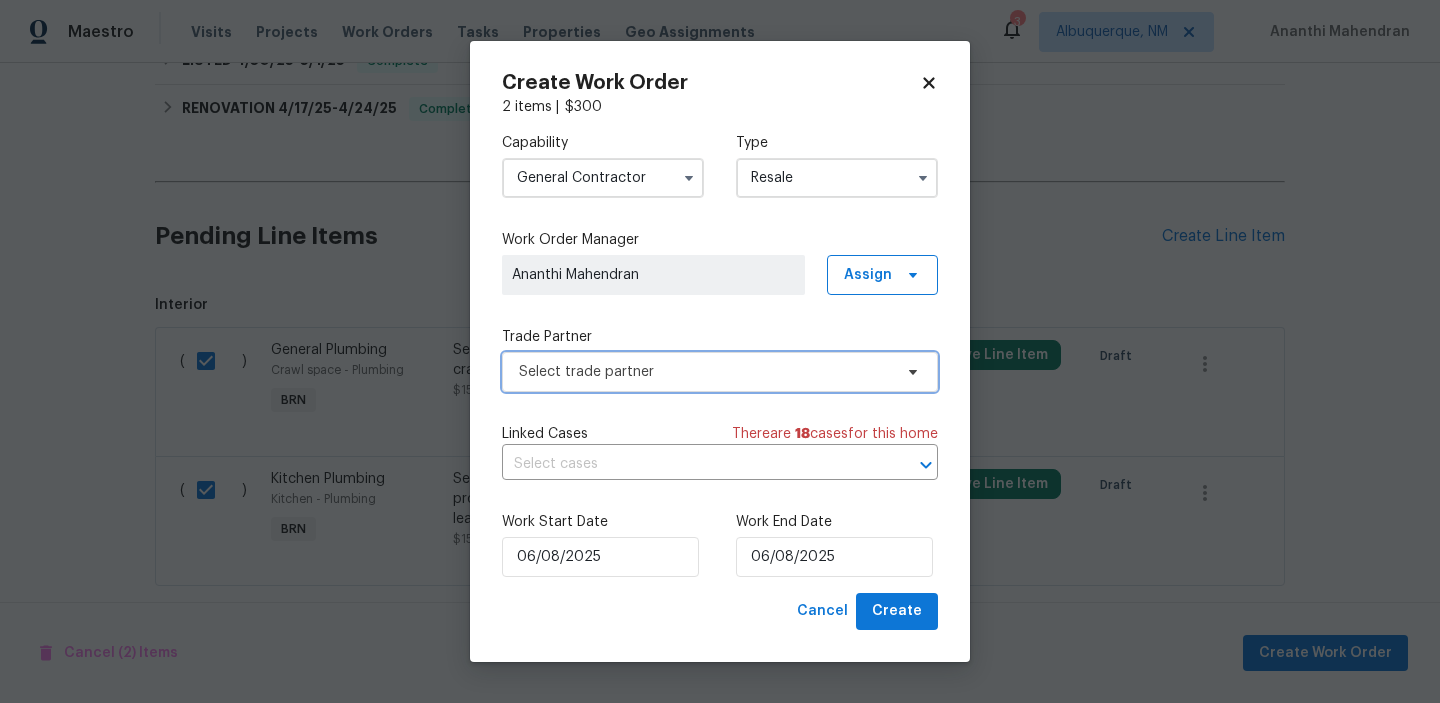 click on "Select trade partner" at bounding box center [705, 372] 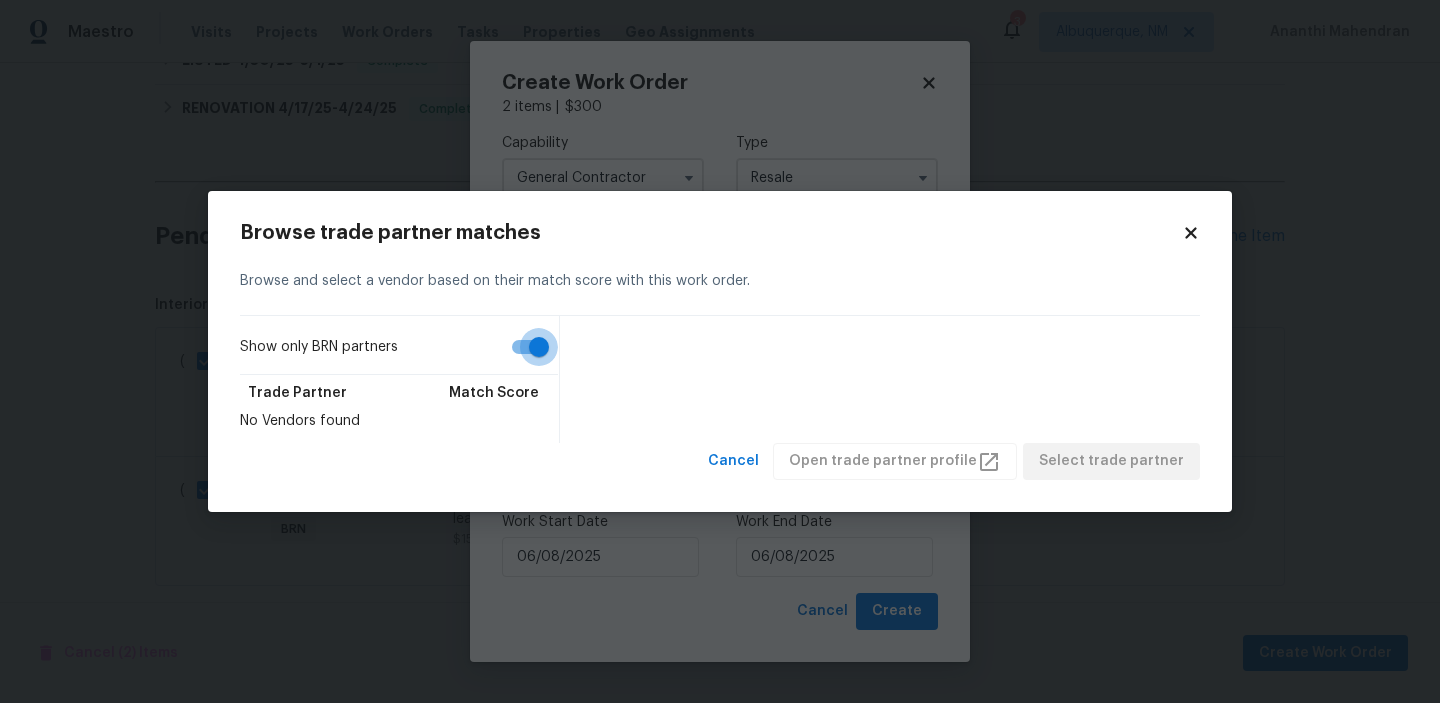click on "Show only BRN partners" at bounding box center (539, 347) 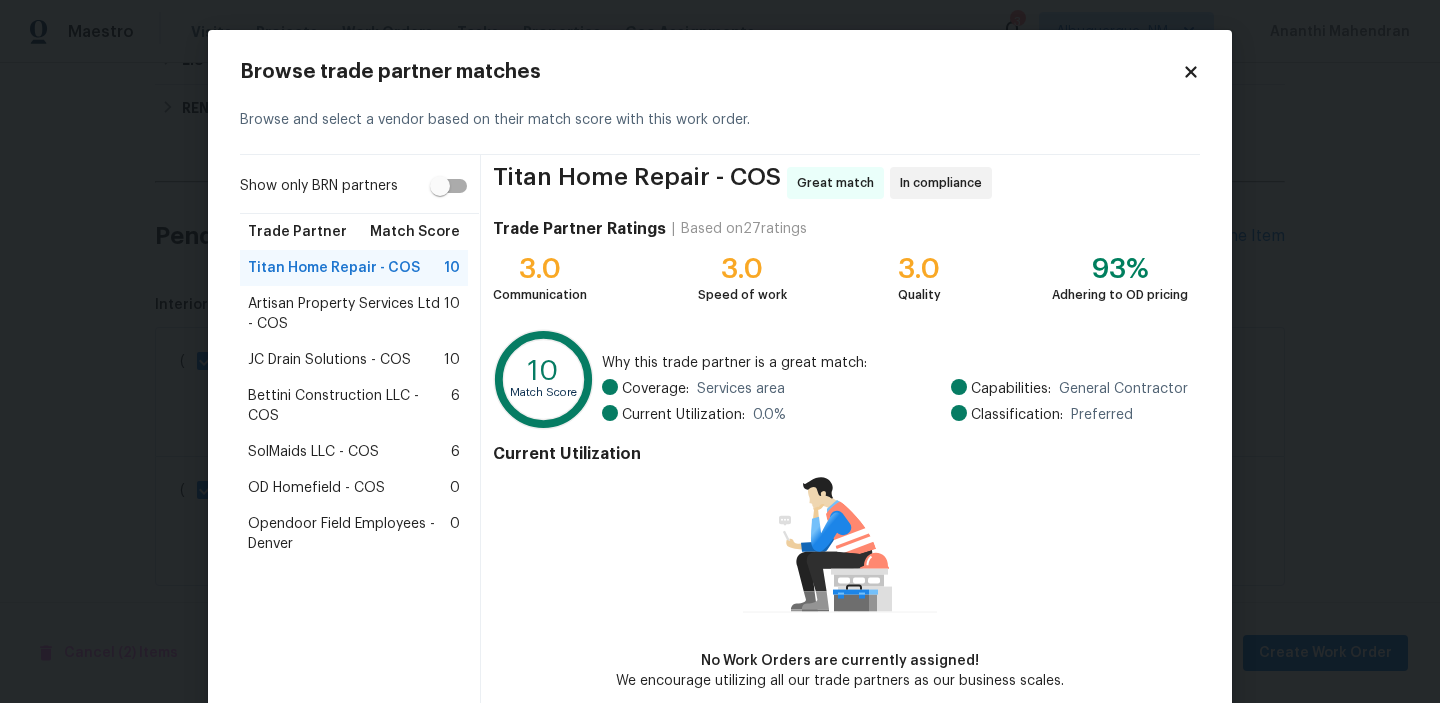 click on "Artisan Property Services Ltd - COS" at bounding box center (346, 314) 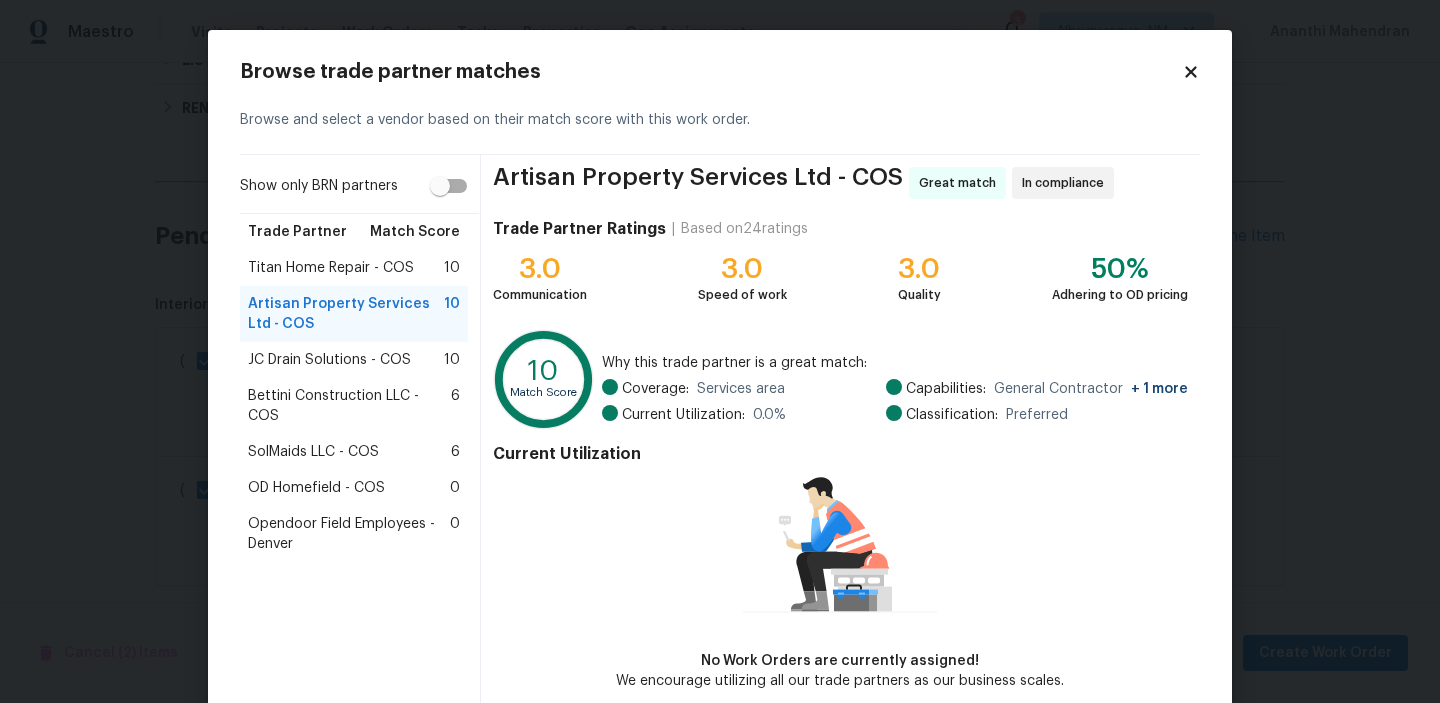 scroll, scrollTop: 97, scrollLeft: 0, axis: vertical 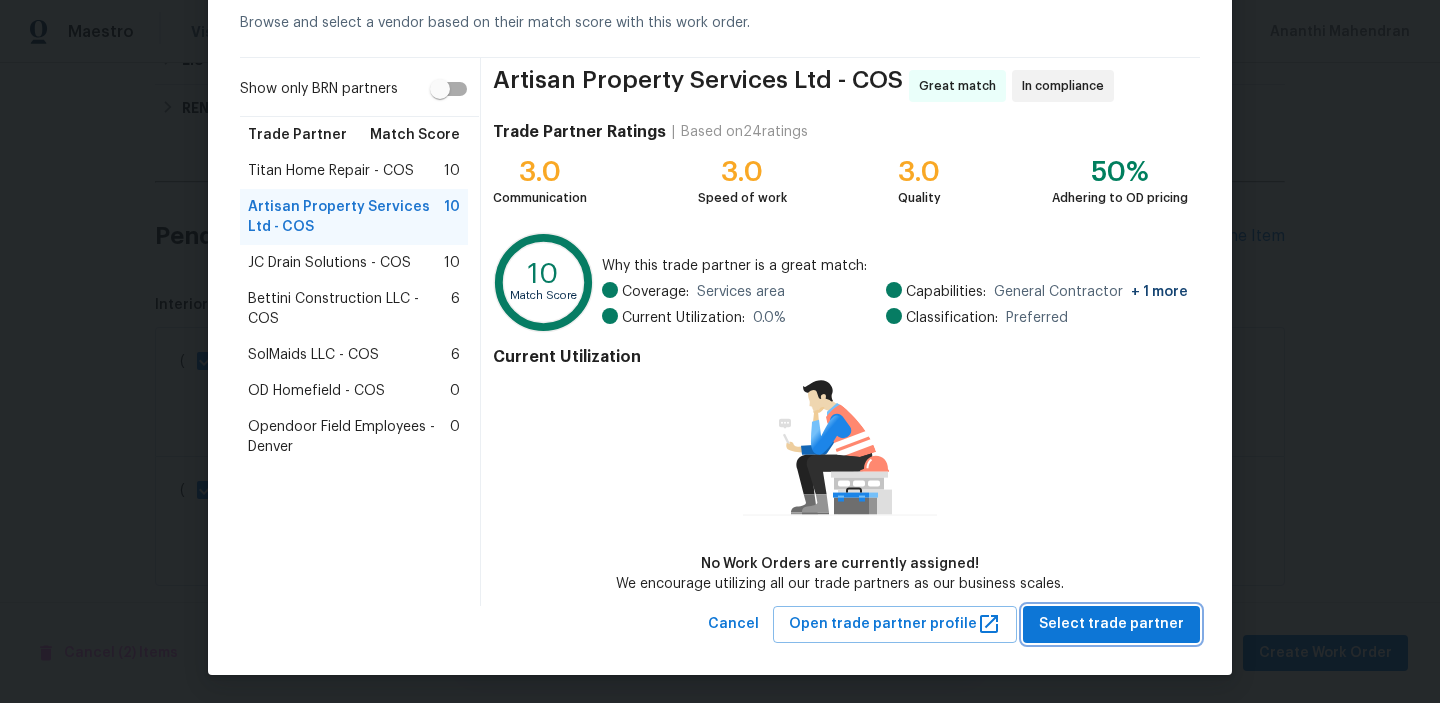 click on "Select trade partner" at bounding box center (1111, 624) 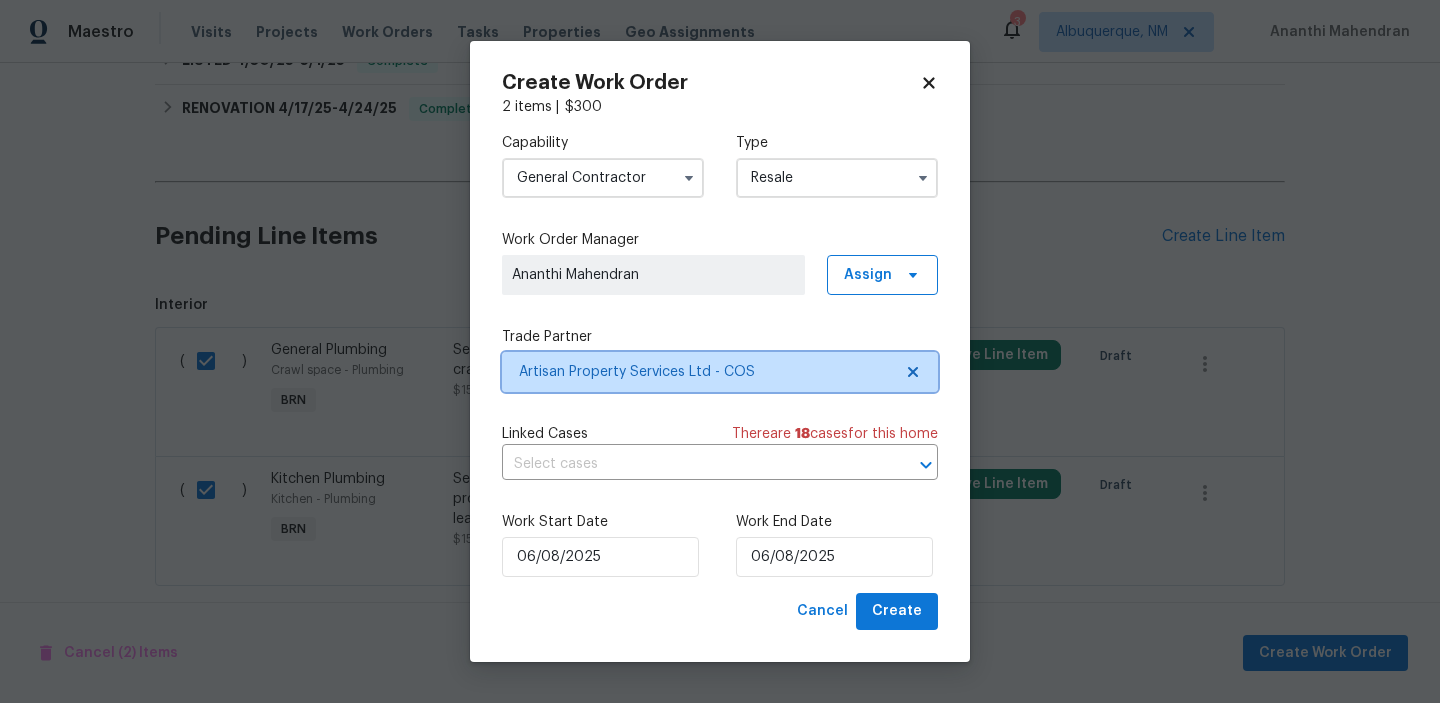 scroll, scrollTop: 0, scrollLeft: 0, axis: both 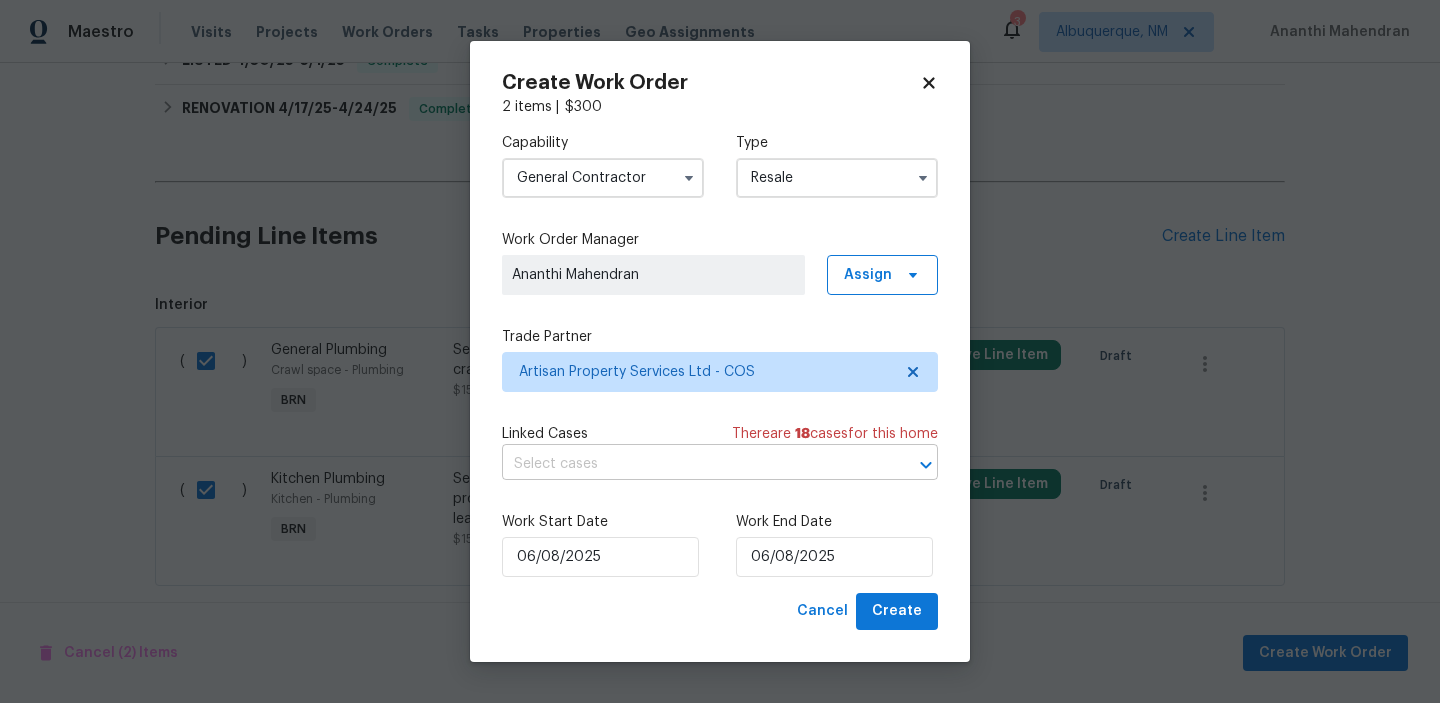 click at bounding box center (692, 464) 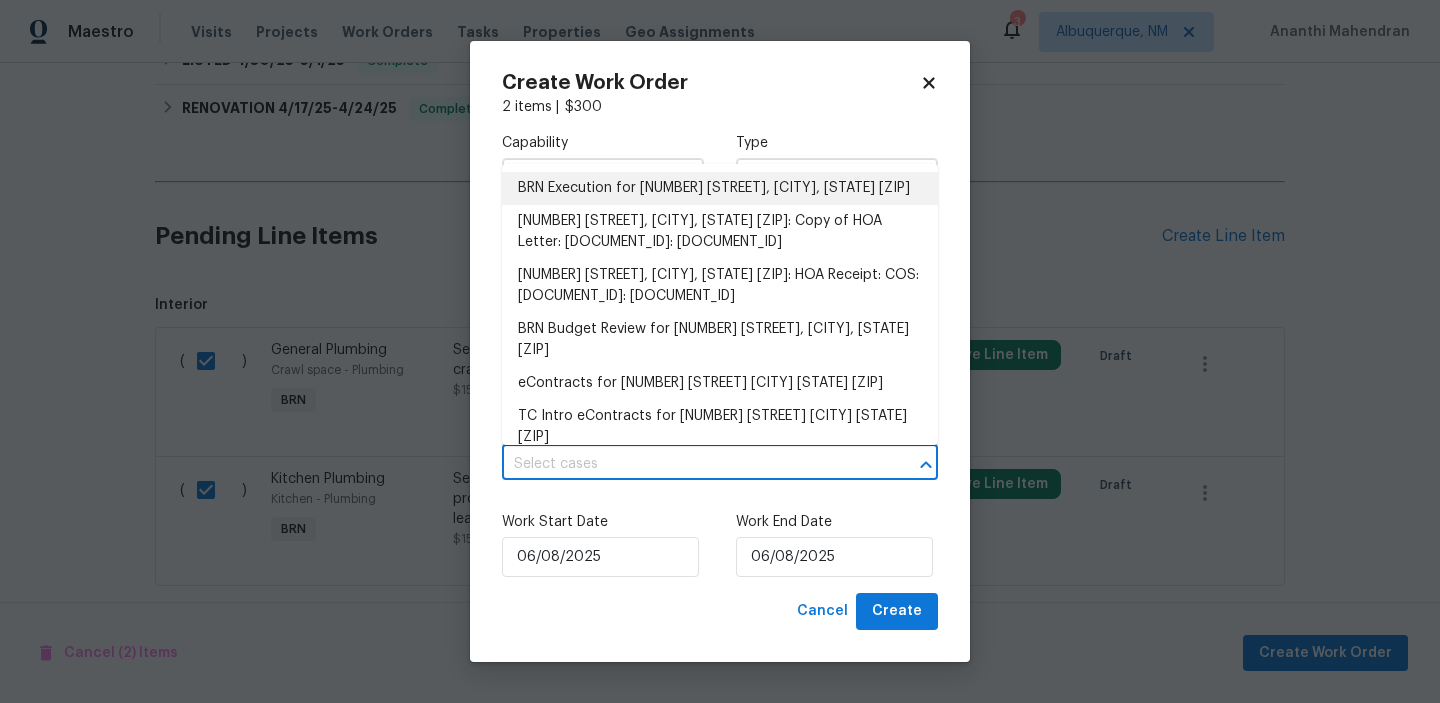 click on "BRN Execution for 6058 Sierra Grande Pt, Colorado Springs, CO 80923" at bounding box center (720, 188) 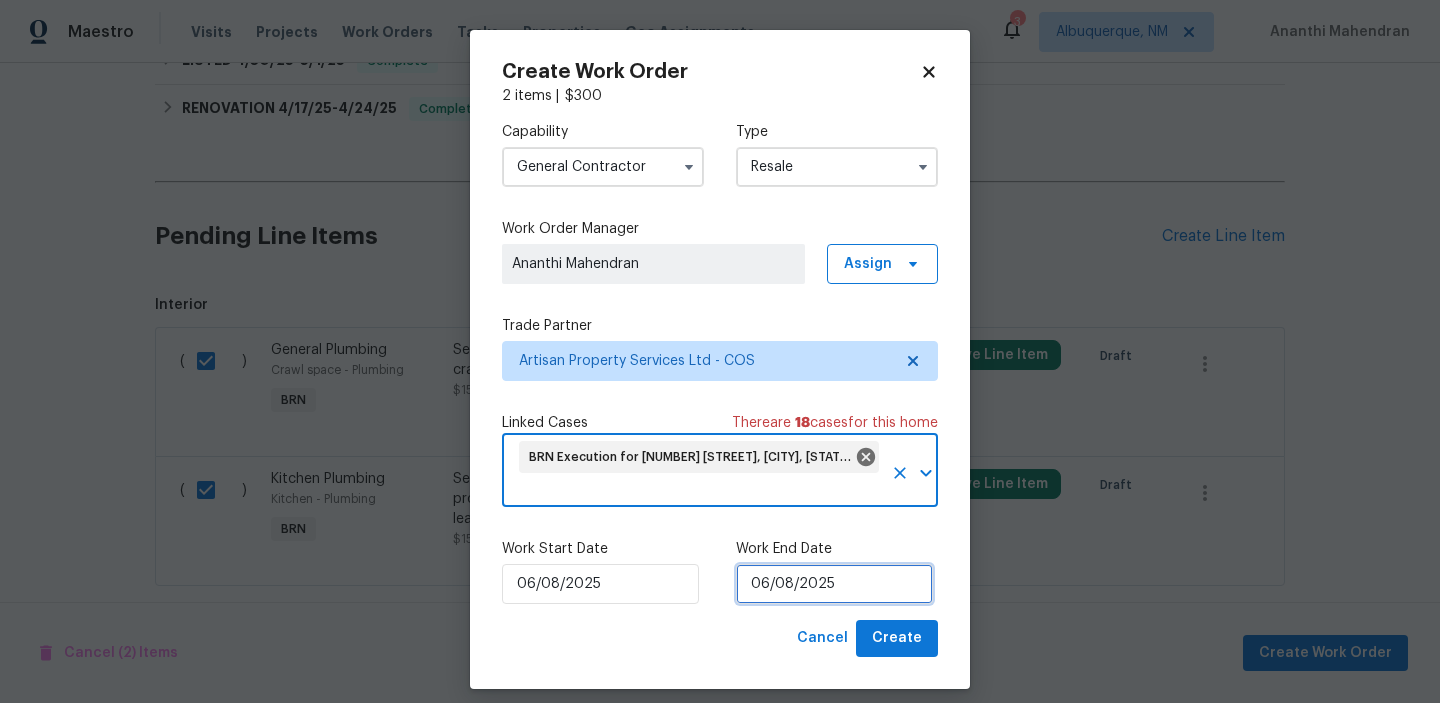 click on "06/08/2025" at bounding box center (834, 584) 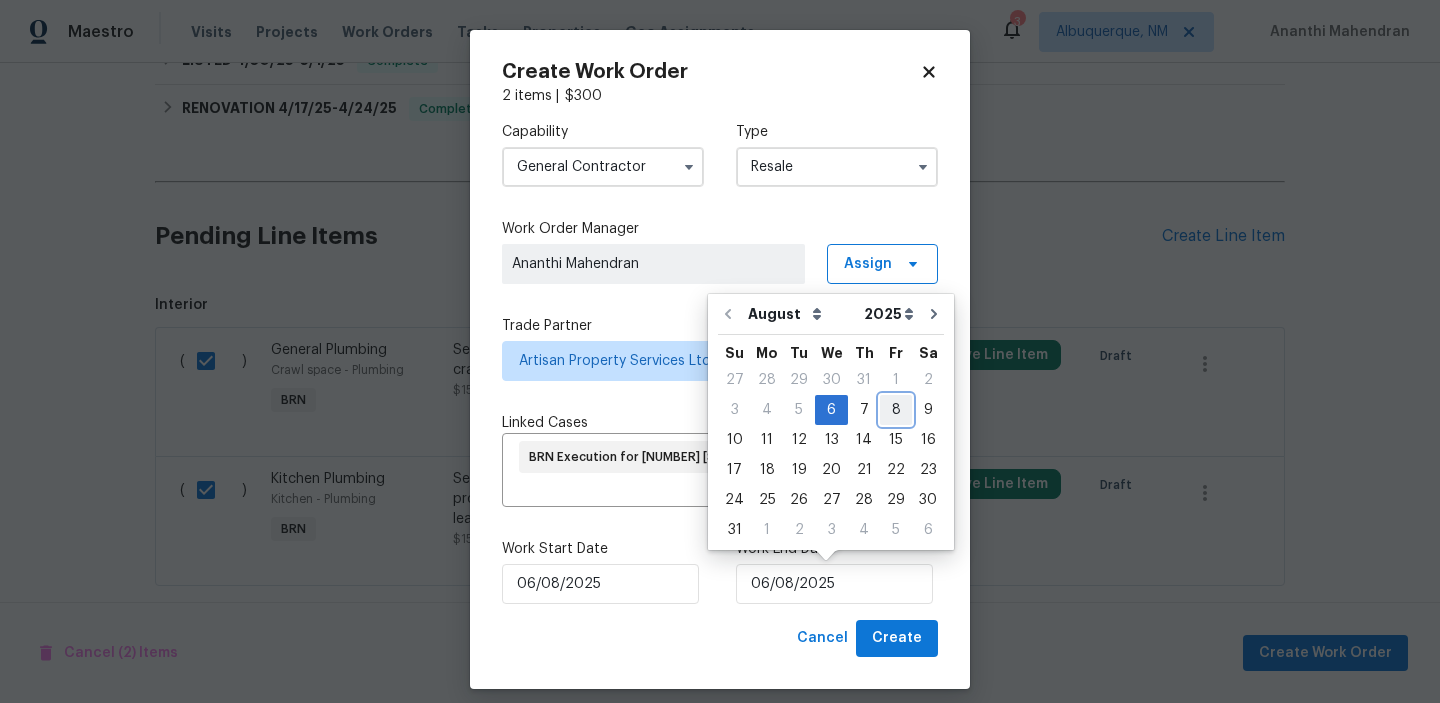 click on "8" at bounding box center [896, 410] 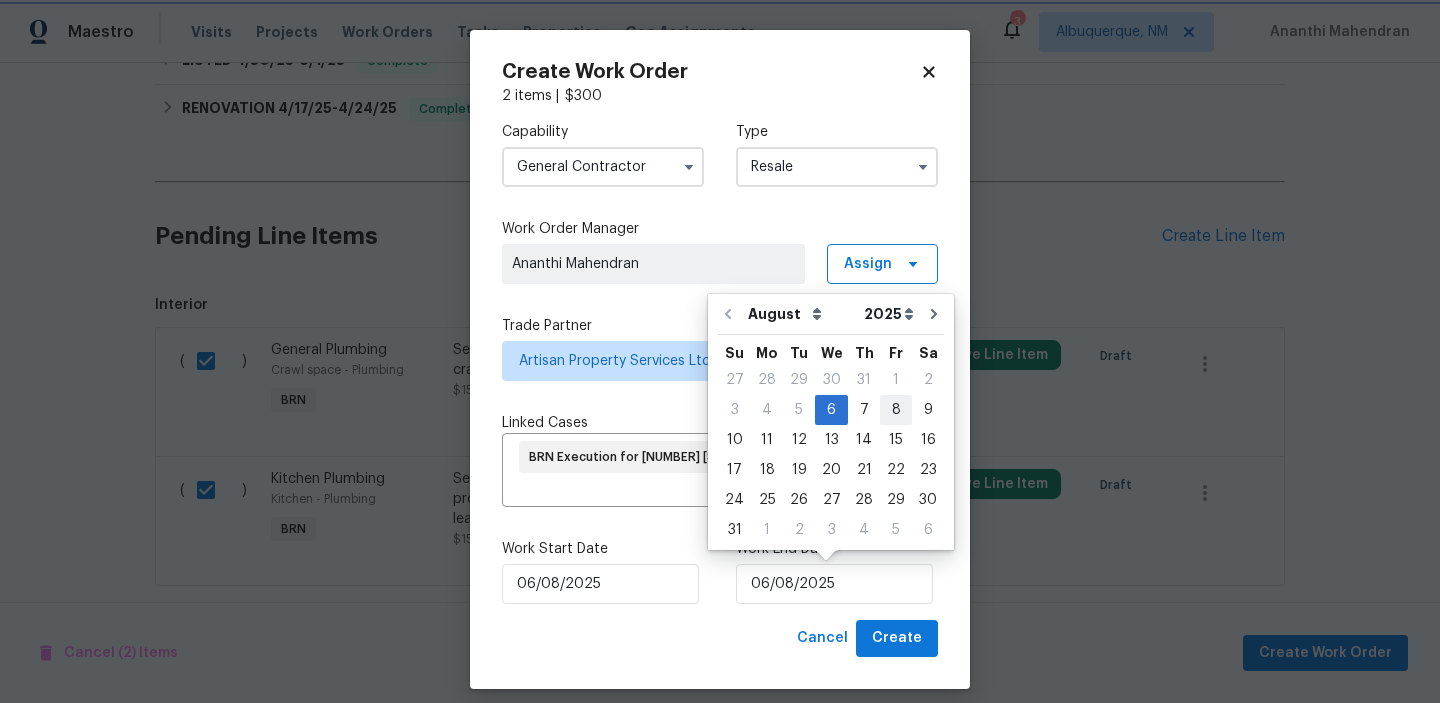 type on "08/08/2025" 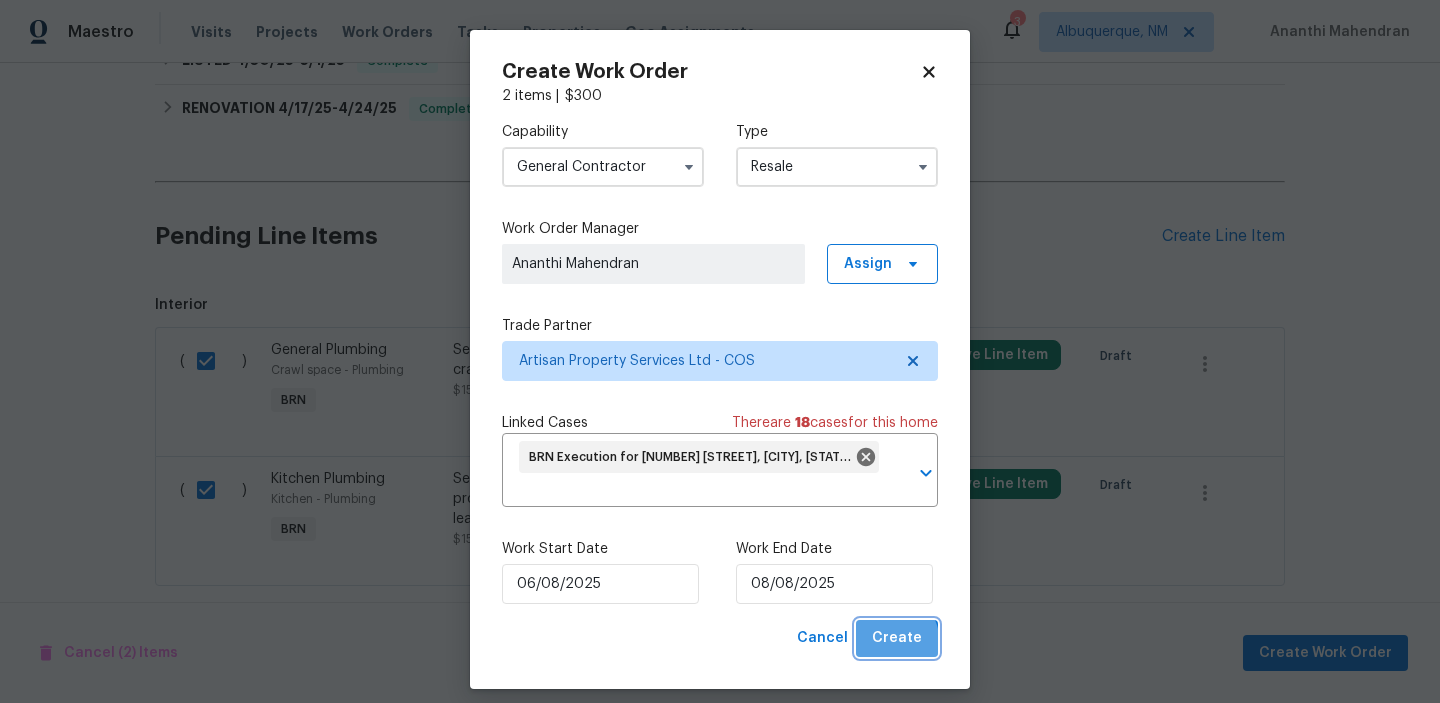 click on "Create" at bounding box center (897, 638) 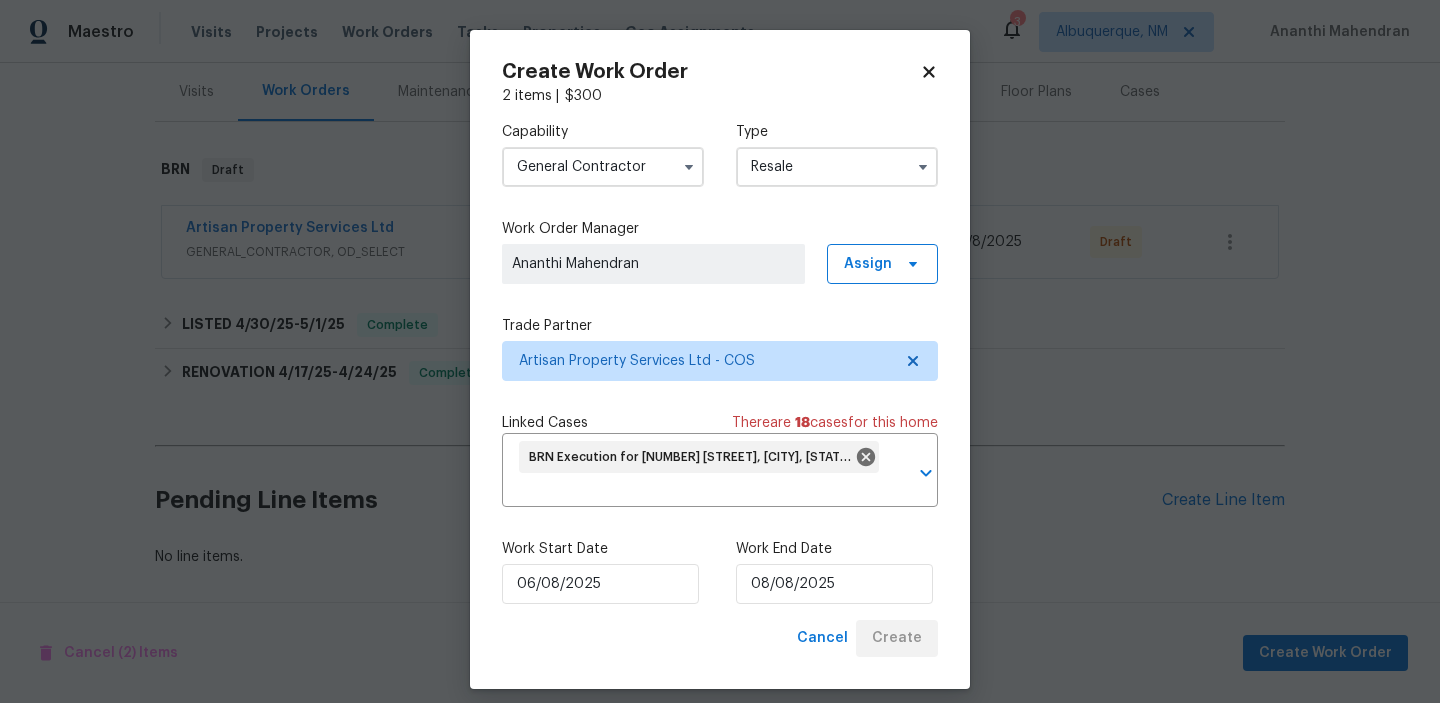 scroll, scrollTop: 241, scrollLeft: 0, axis: vertical 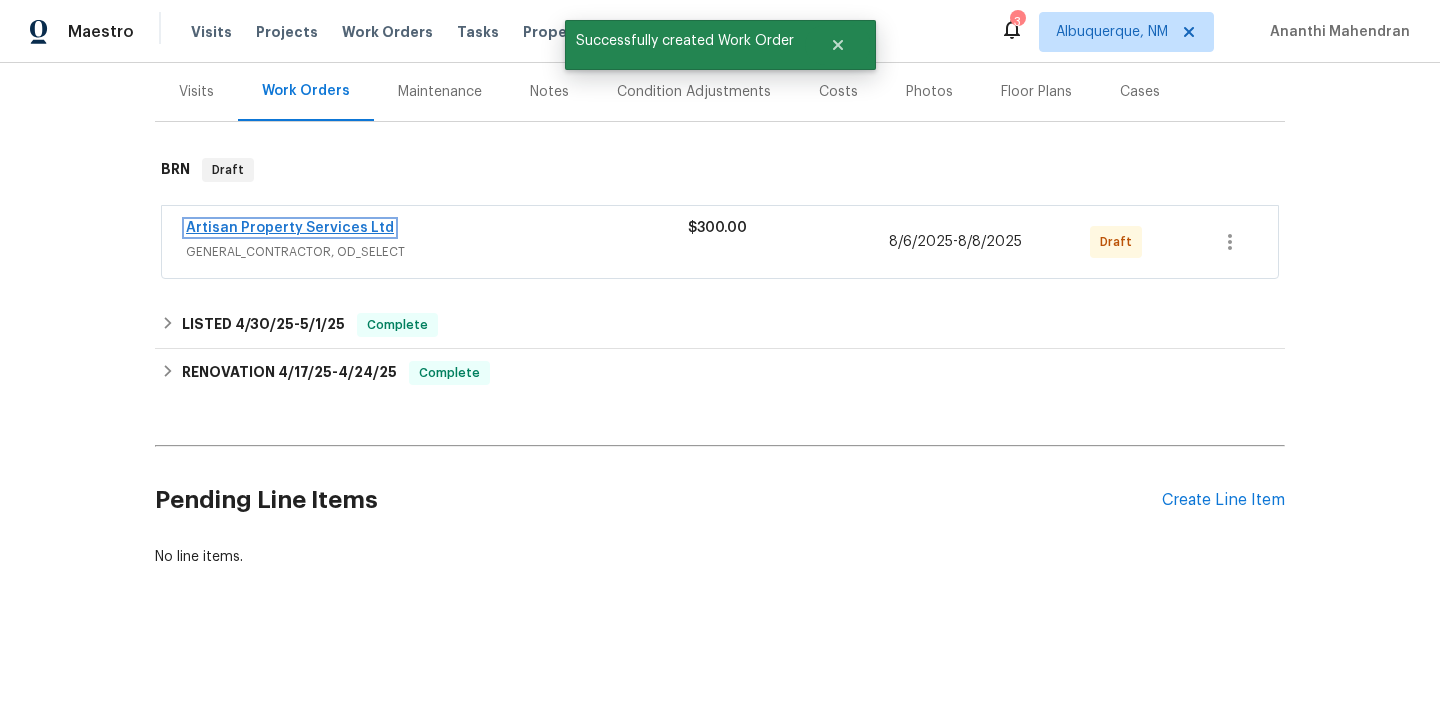 click on "Artisan Property Services Ltd" at bounding box center (290, 228) 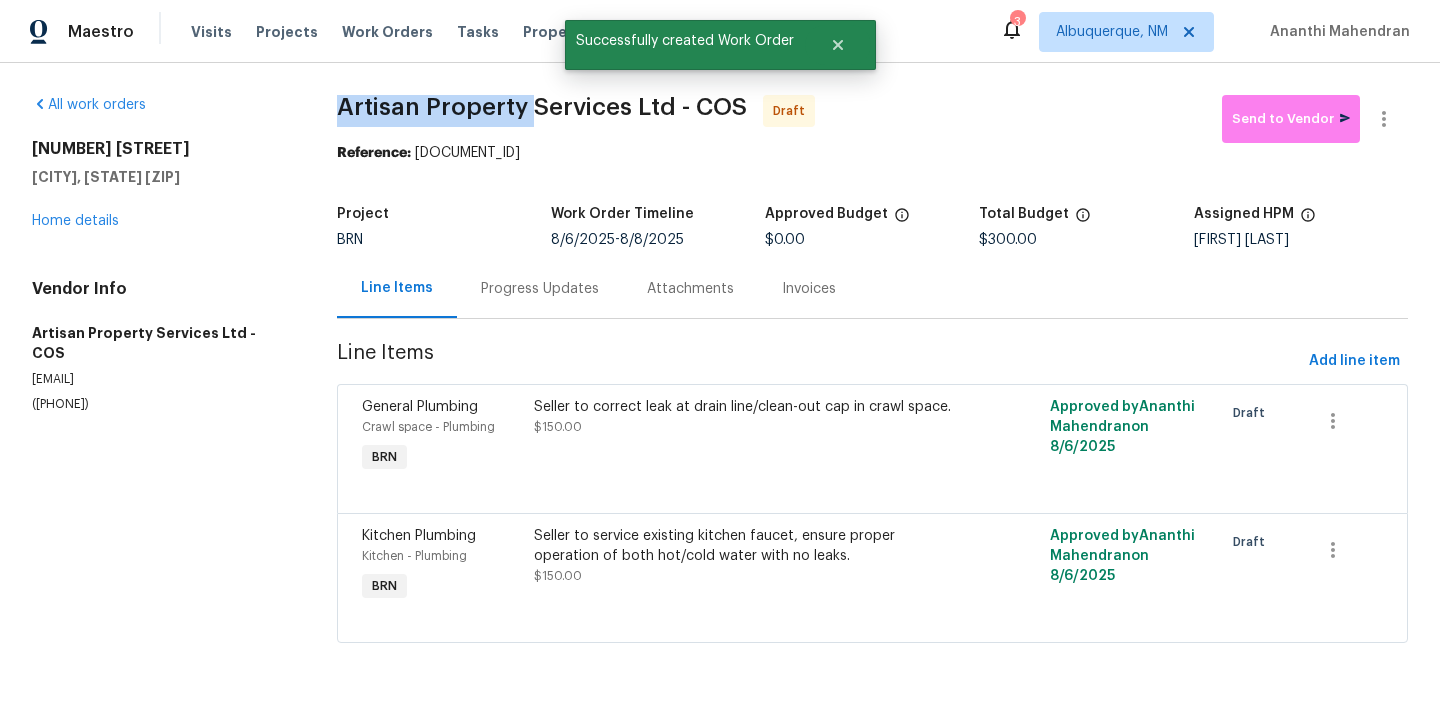 drag, startPoint x: 334, startPoint y: 105, endPoint x: 531, endPoint y: 103, distance: 197.01015 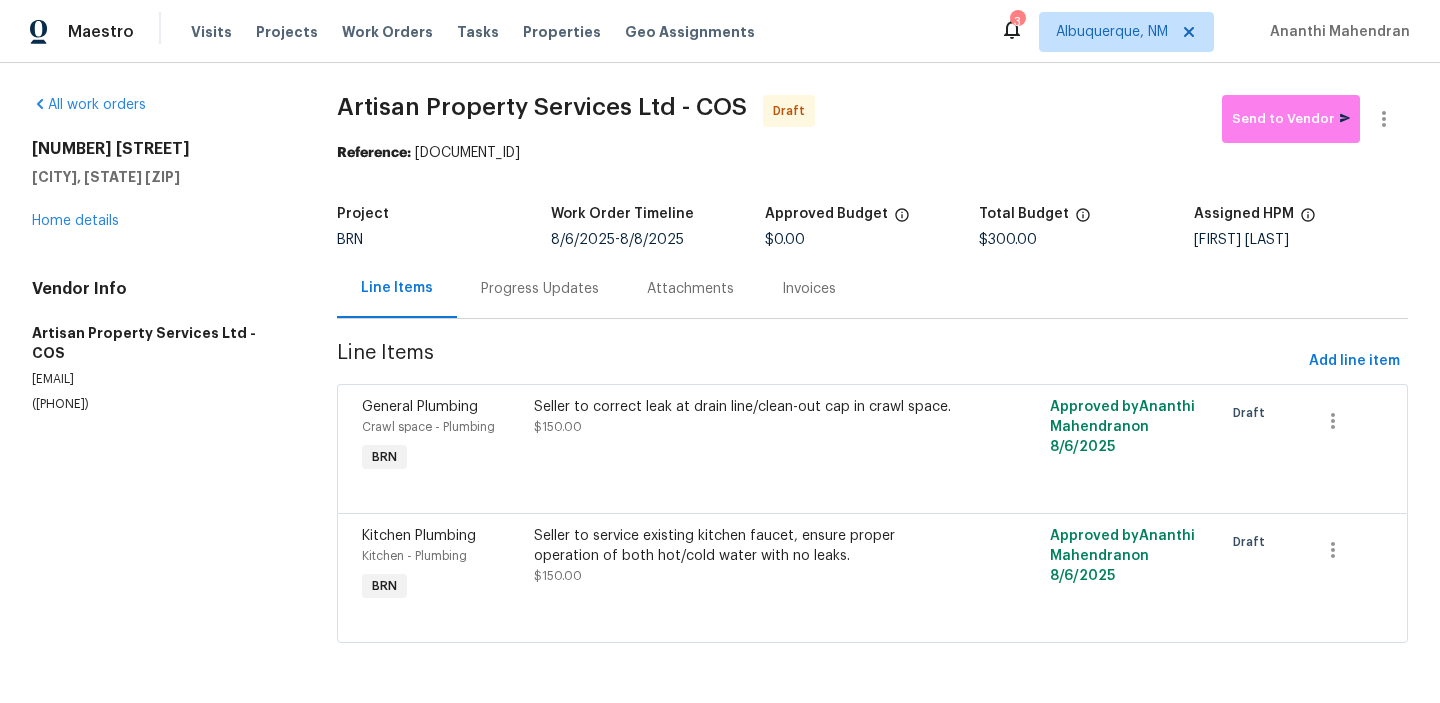 click on "6058 Sierra Grande Pt Colorado Springs, CO 80923 Home details" at bounding box center [160, 185] 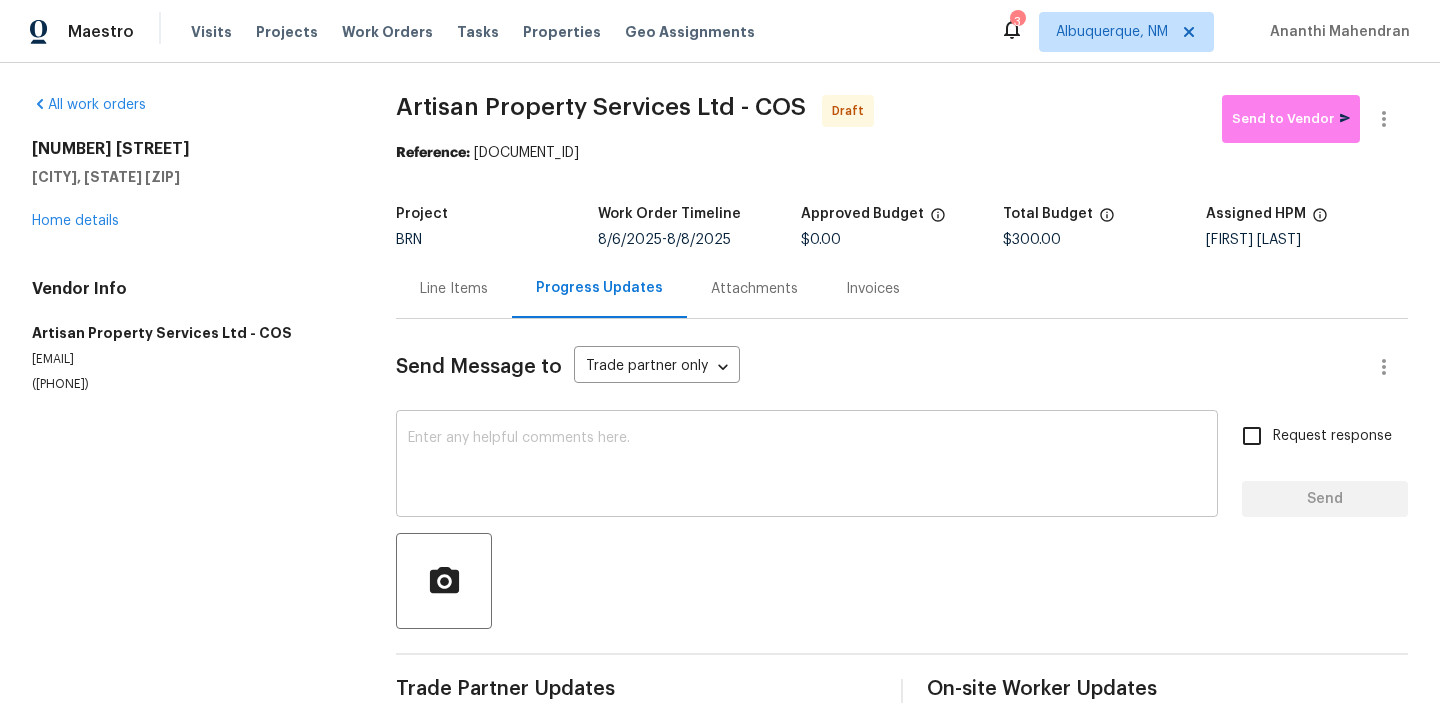 click at bounding box center [807, 466] 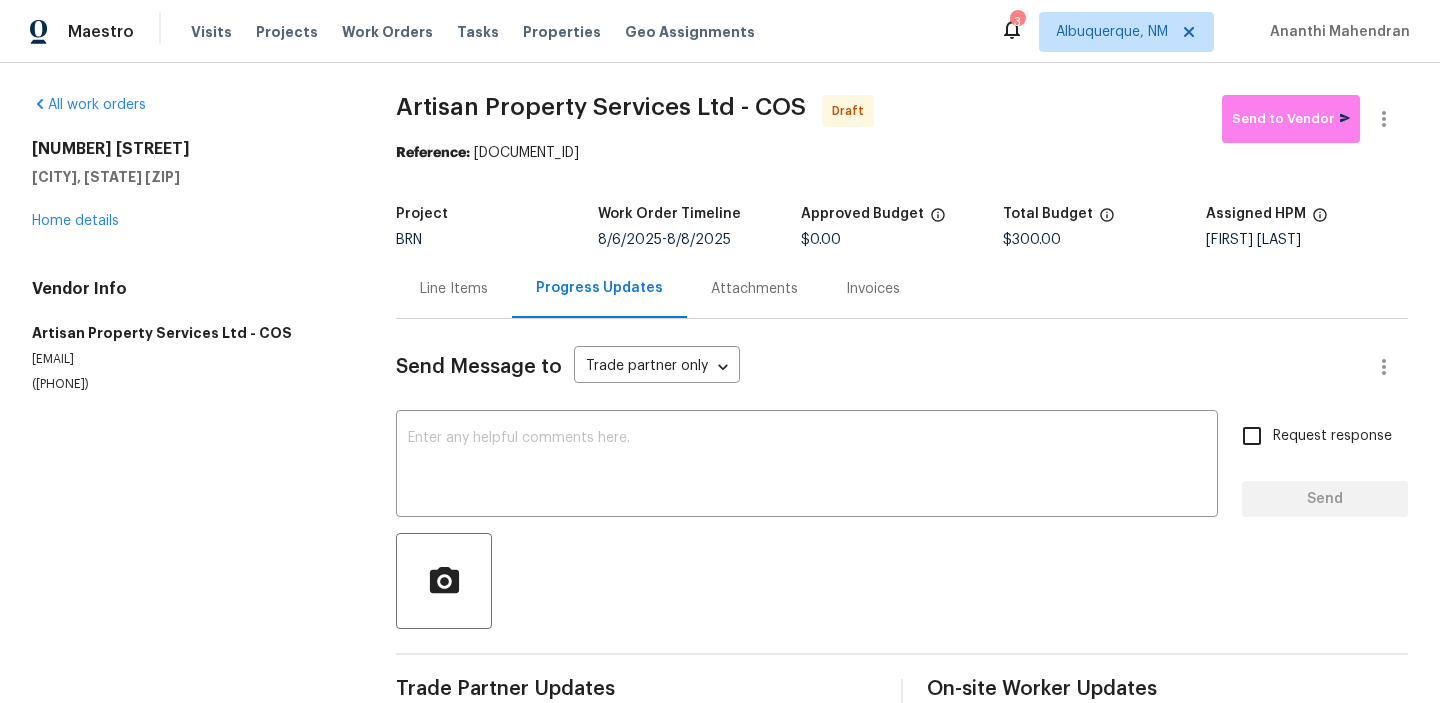 paste on "Hi, I'm Ananthi from Opendoor. Just wanted to check if you received the WO for (Property address), due on (Target date). Please review and accept it within 24 hours and provide a schedule by then. Reach out to me via the portal or call/text at 650-800-9524 for any questions or additional details and change orders for this work order." 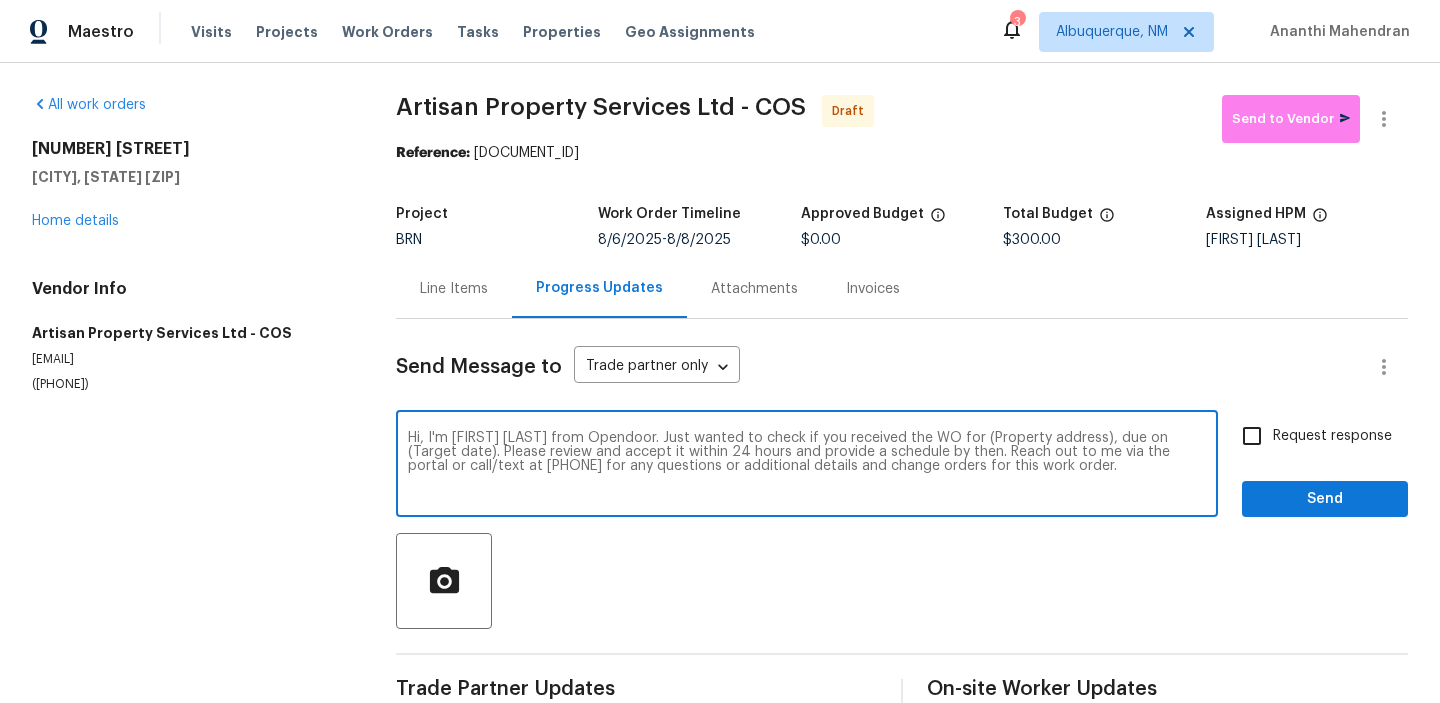 drag, startPoint x: 1055, startPoint y: 437, endPoint x: 935, endPoint y: 433, distance: 120.06665 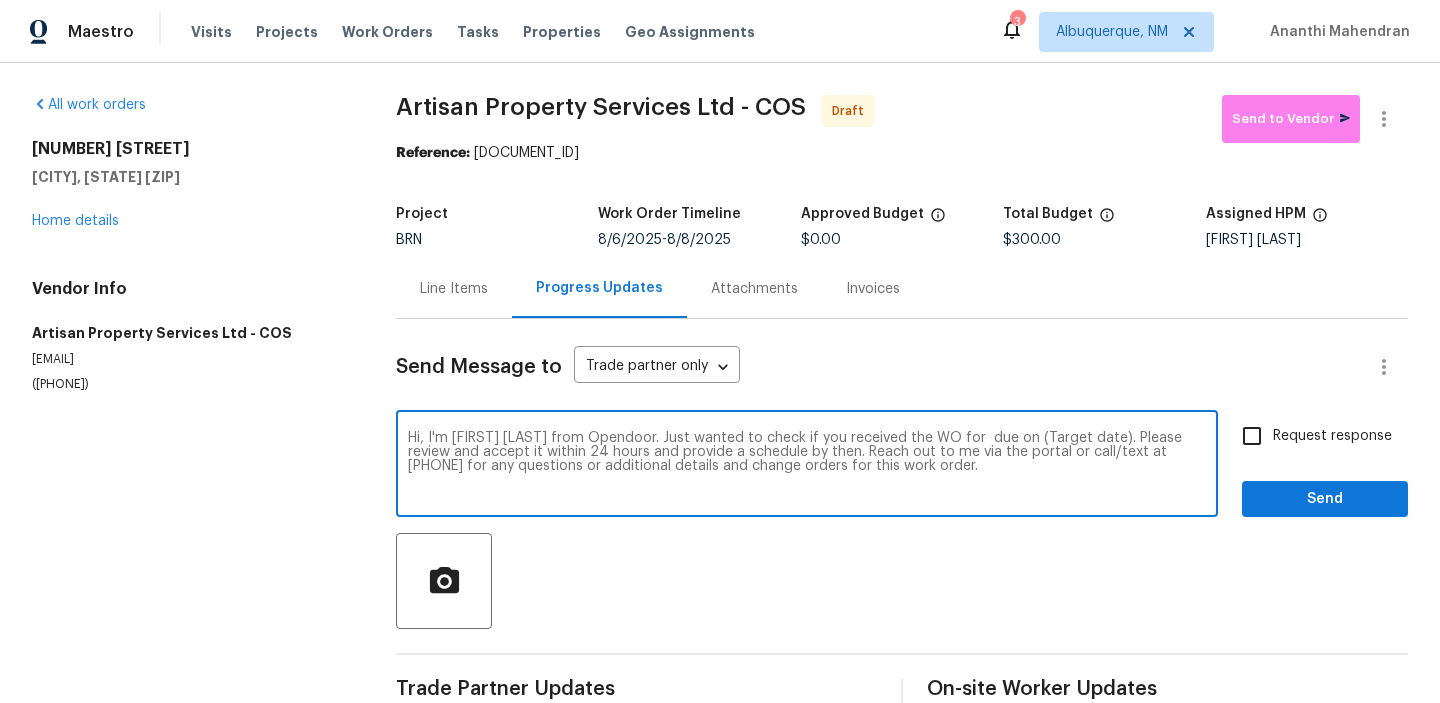 paste on "6058 Sierra Grande Pt, Colorado Springs, CO 80923" 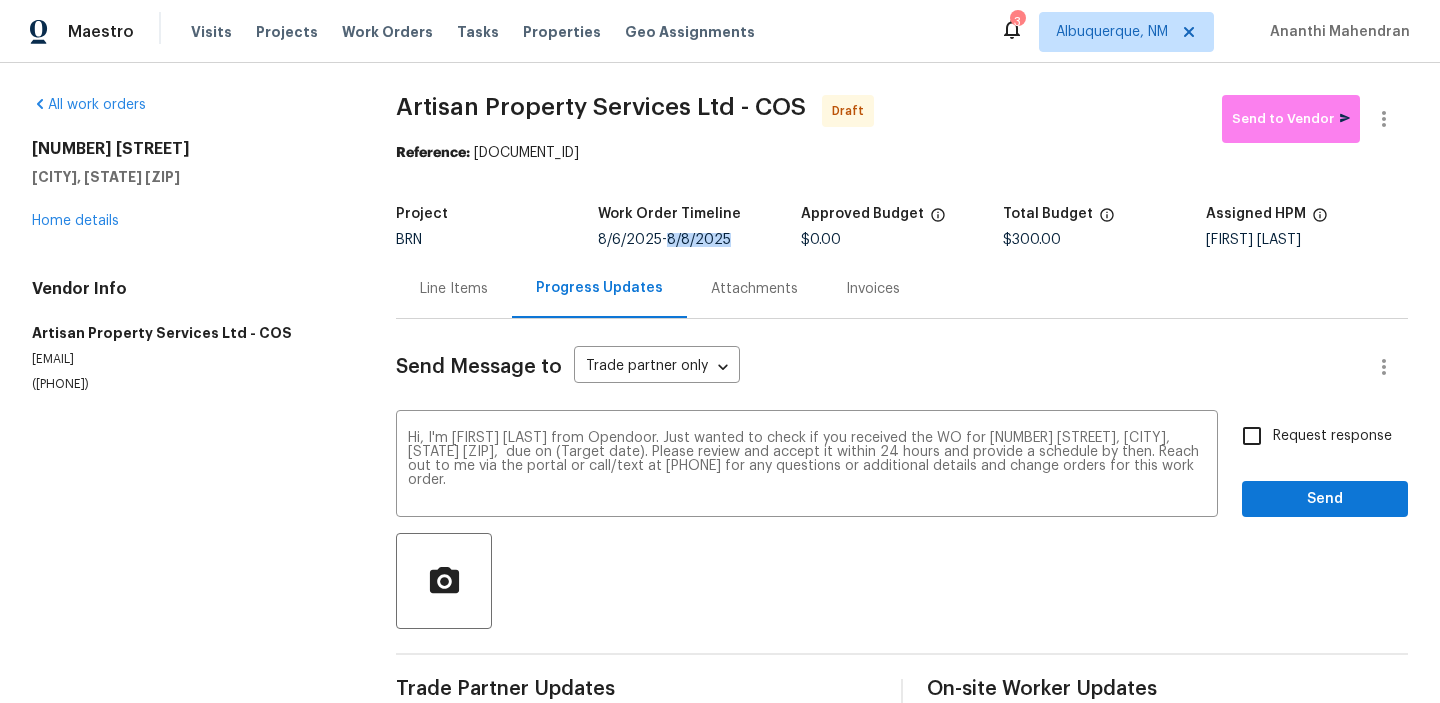drag, startPoint x: 669, startPoint y: 243, endPoint x: 725, endPoint y: 243, distance: 56 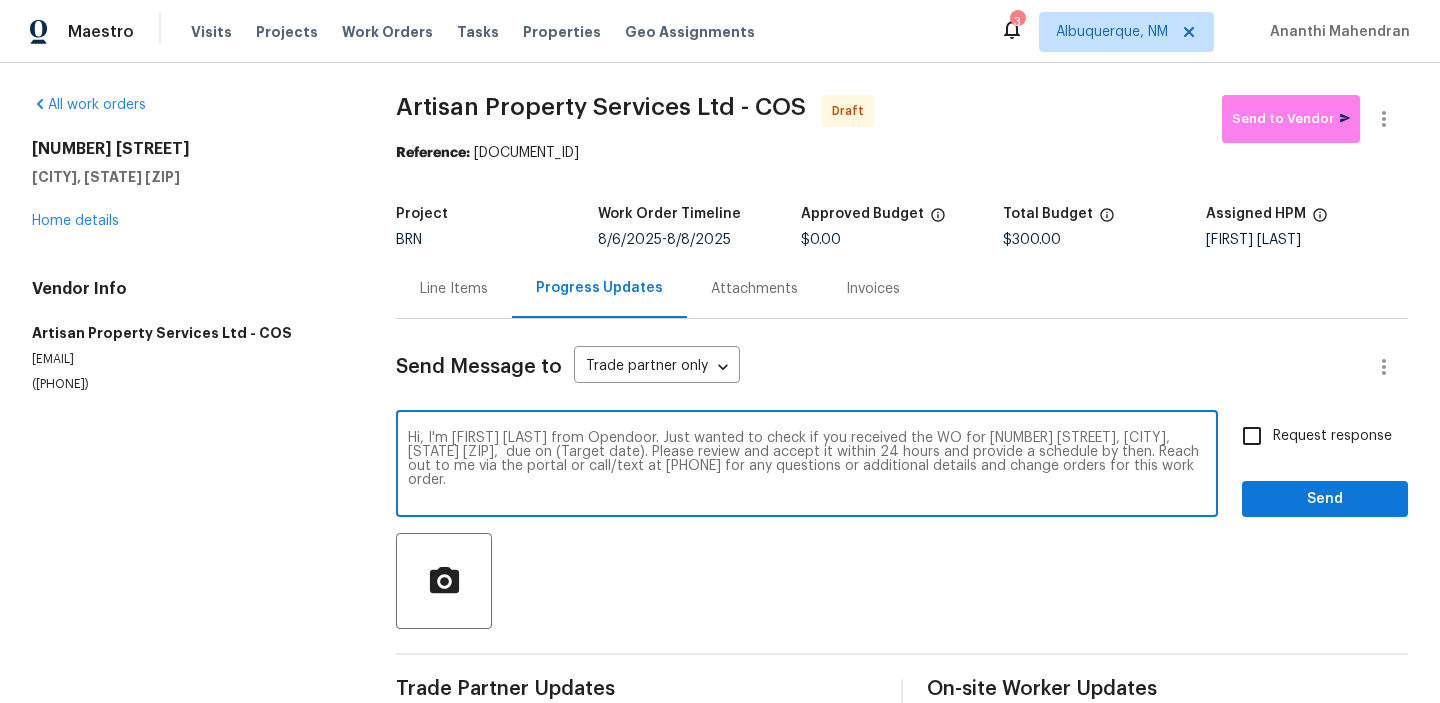 drag, startPoint x: 619, startPoint y: 456, endPoint x: 537, endPoint y: 452, distance: 82.0975 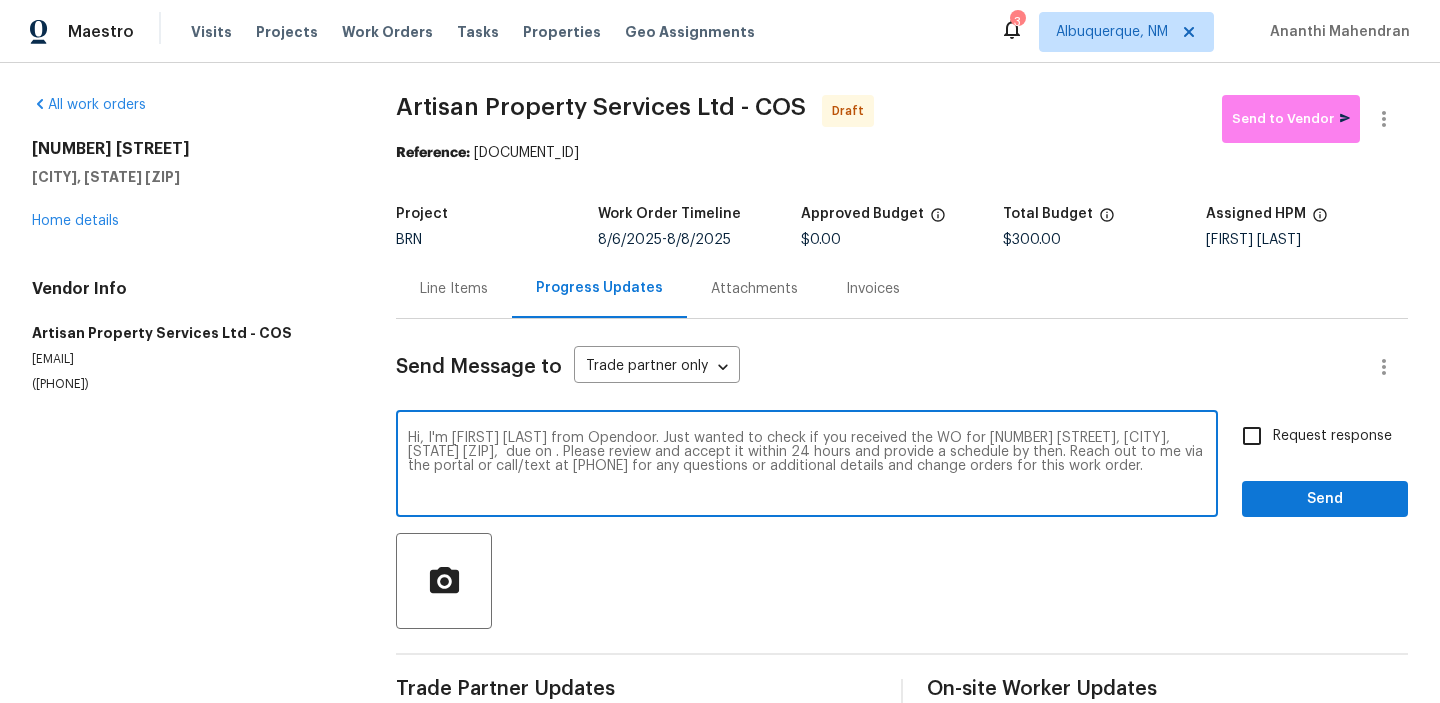 paste on "8/8/2025" 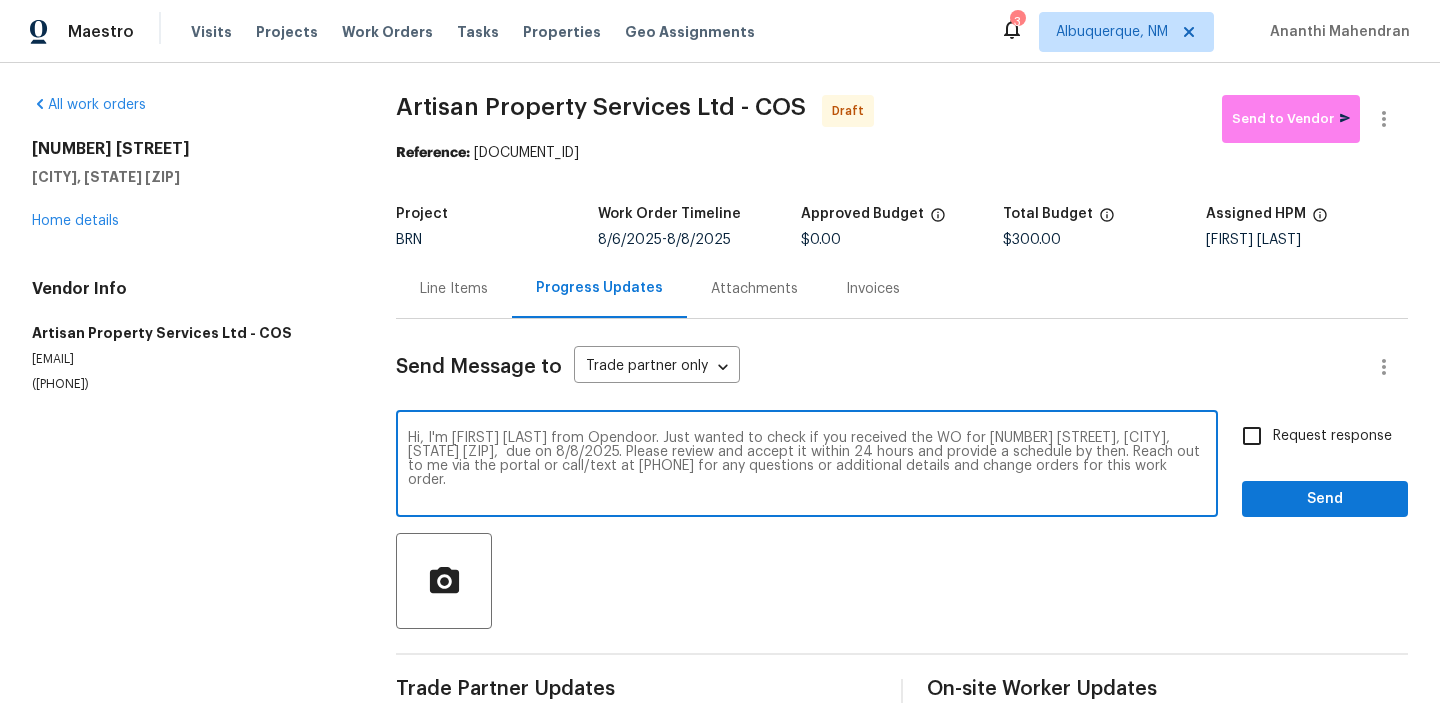 type on "Hi, I'm Ananthi from Opendoor. Just wanted to check if you received the WO for 6058 Sierra Grande Pt, Colorado Springs, CO 80923,  due on 8/8/2025. Please review and accept it within 24 hours and provide a schedule by then. Reach out to me via the portal or call/text at 650-800-9524 for any questions or additional details and change orders for this work order." 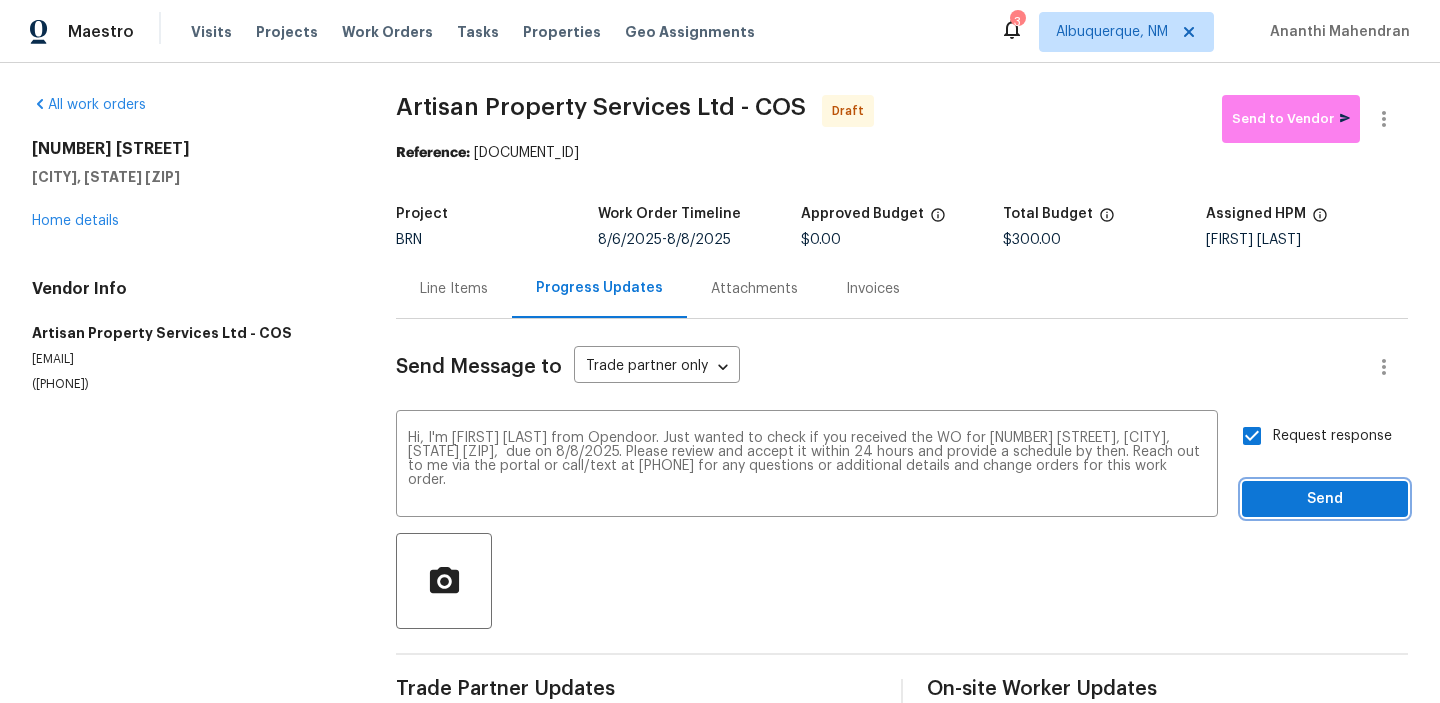 click on "Send" at bounding box center (1325, 499) 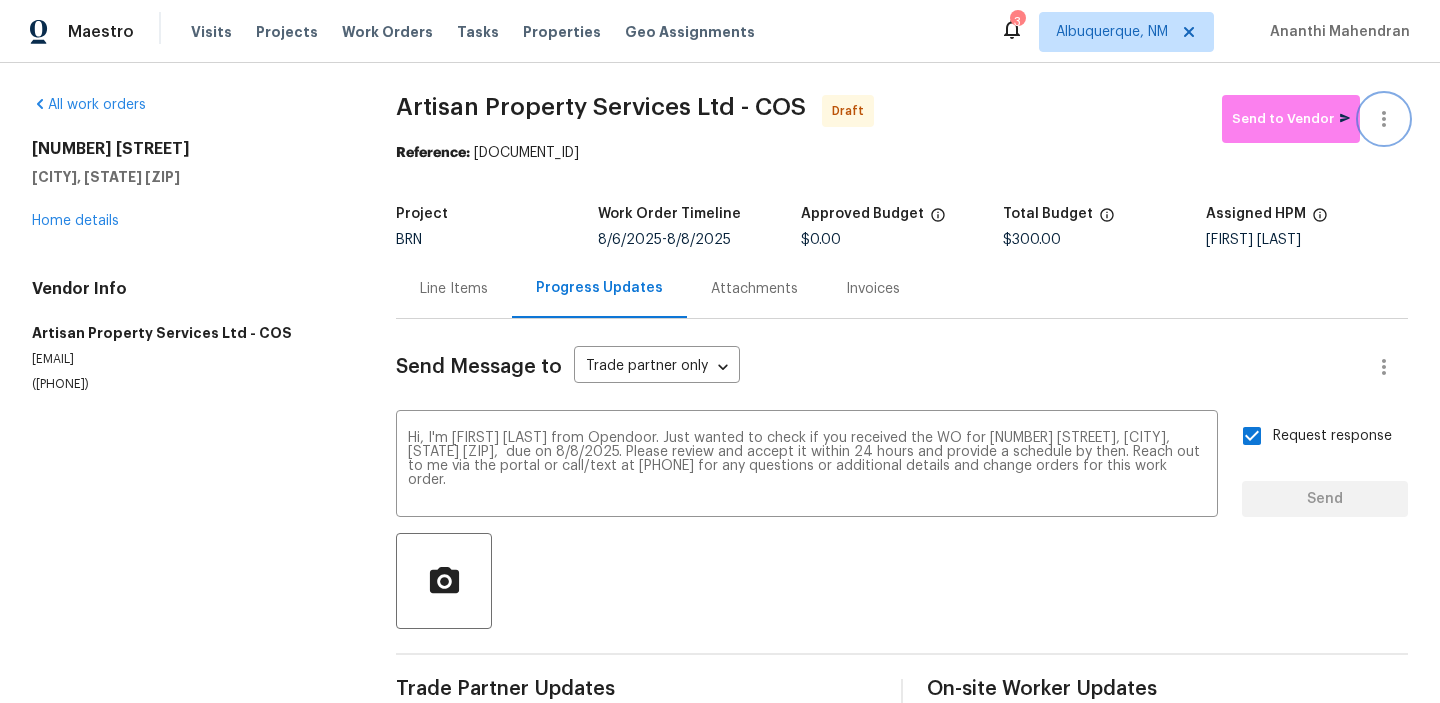 click 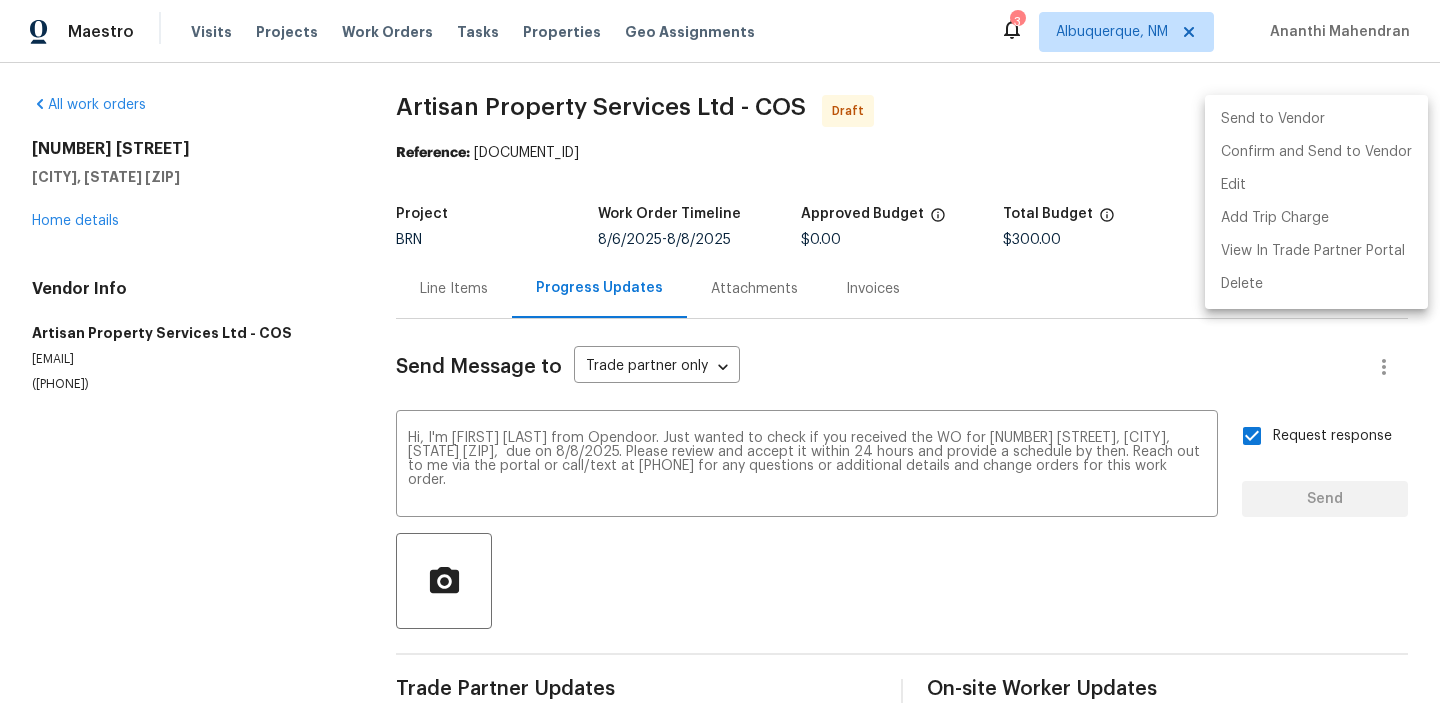 type 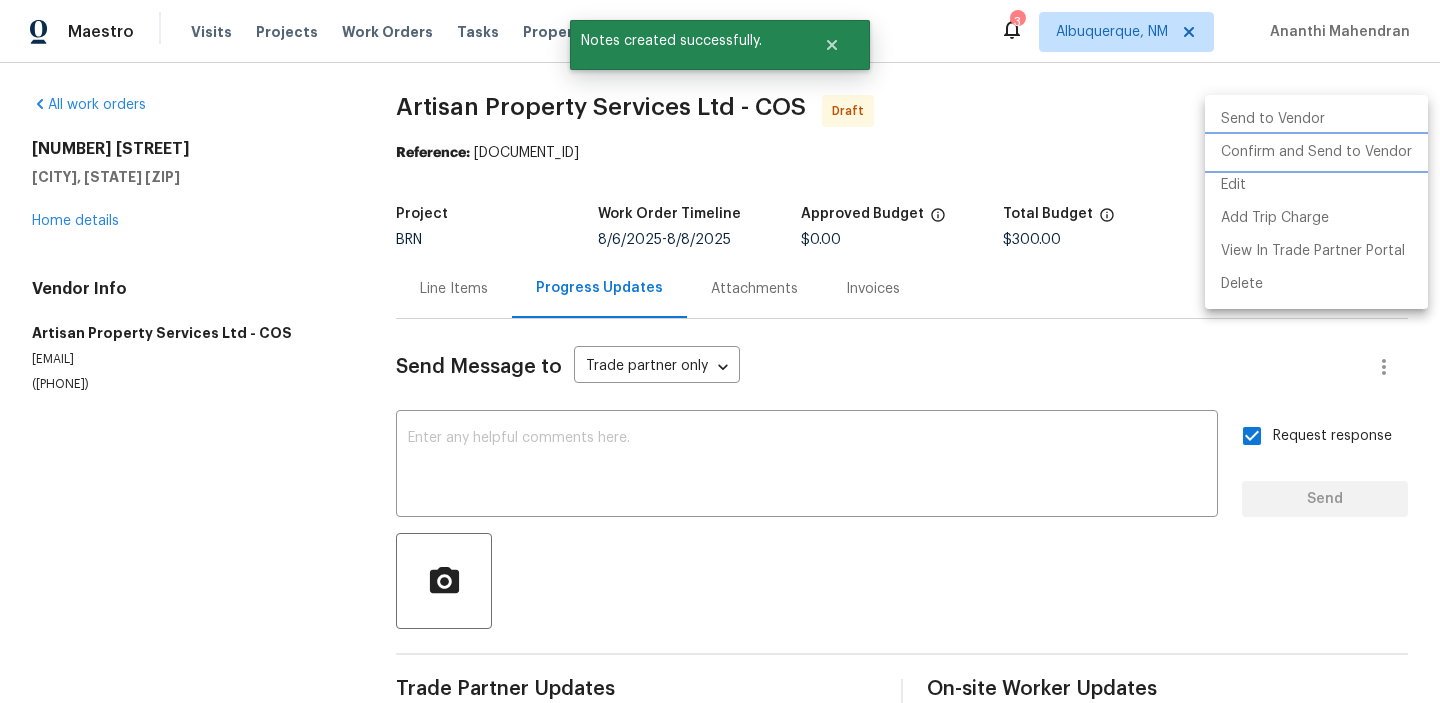click on "Confirm and Send to Vendor" at bounding box center (1316, 152) 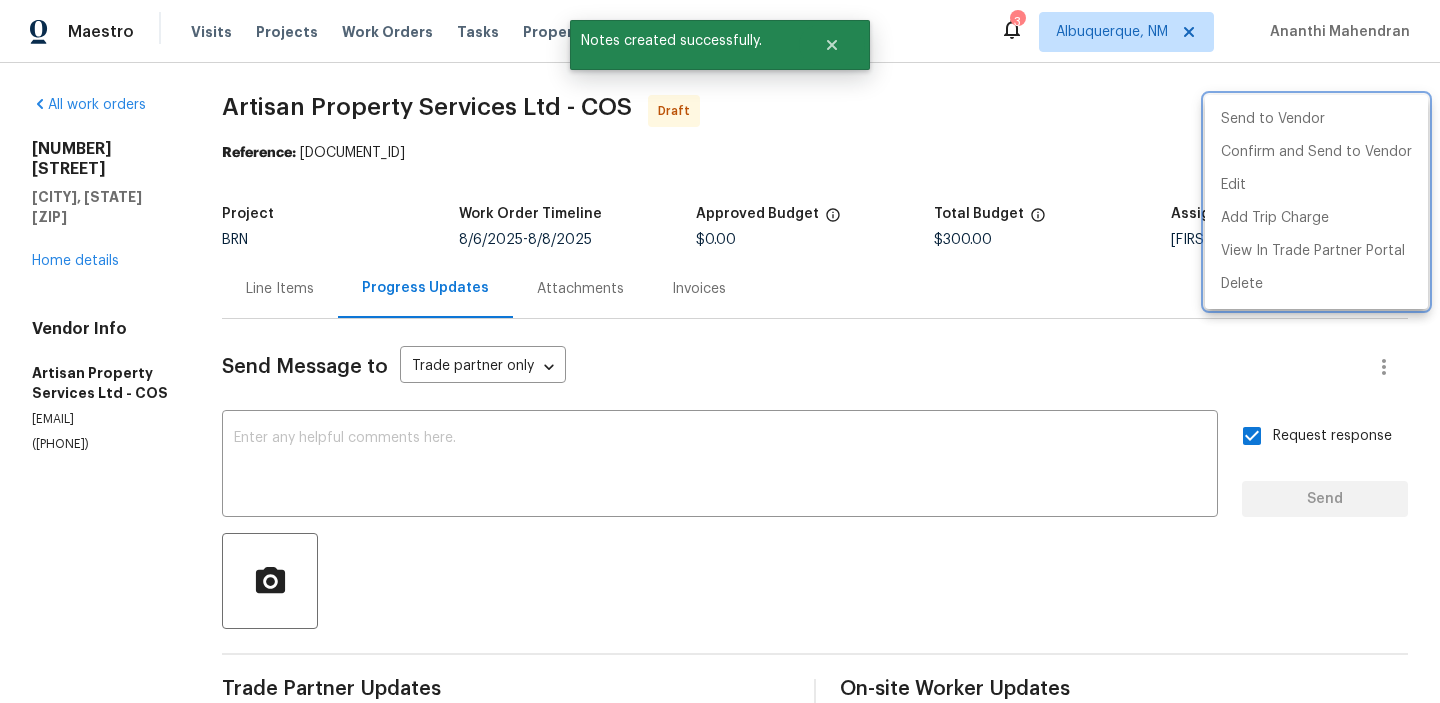 click at bounding box center (720, 351) 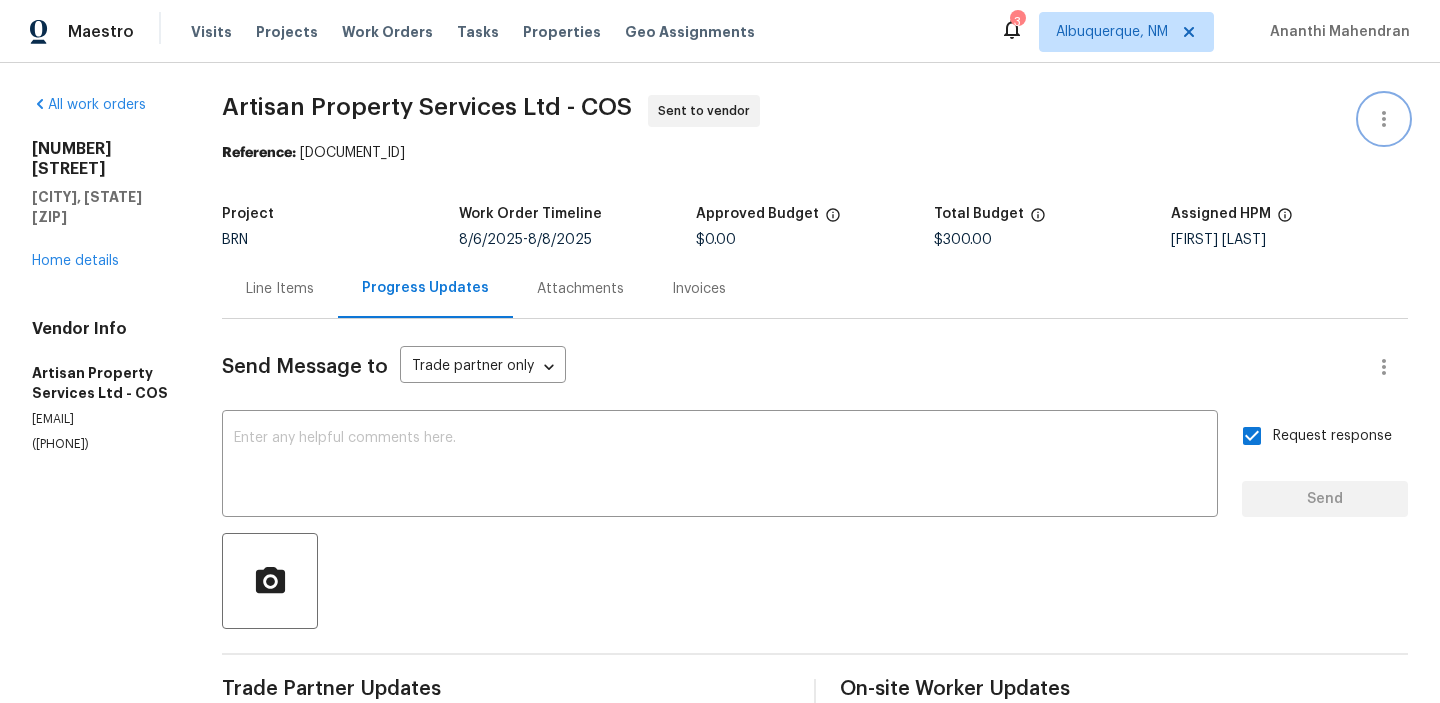 scroll, scrollTop: 198, scrollLeft: 0, axis: vertical 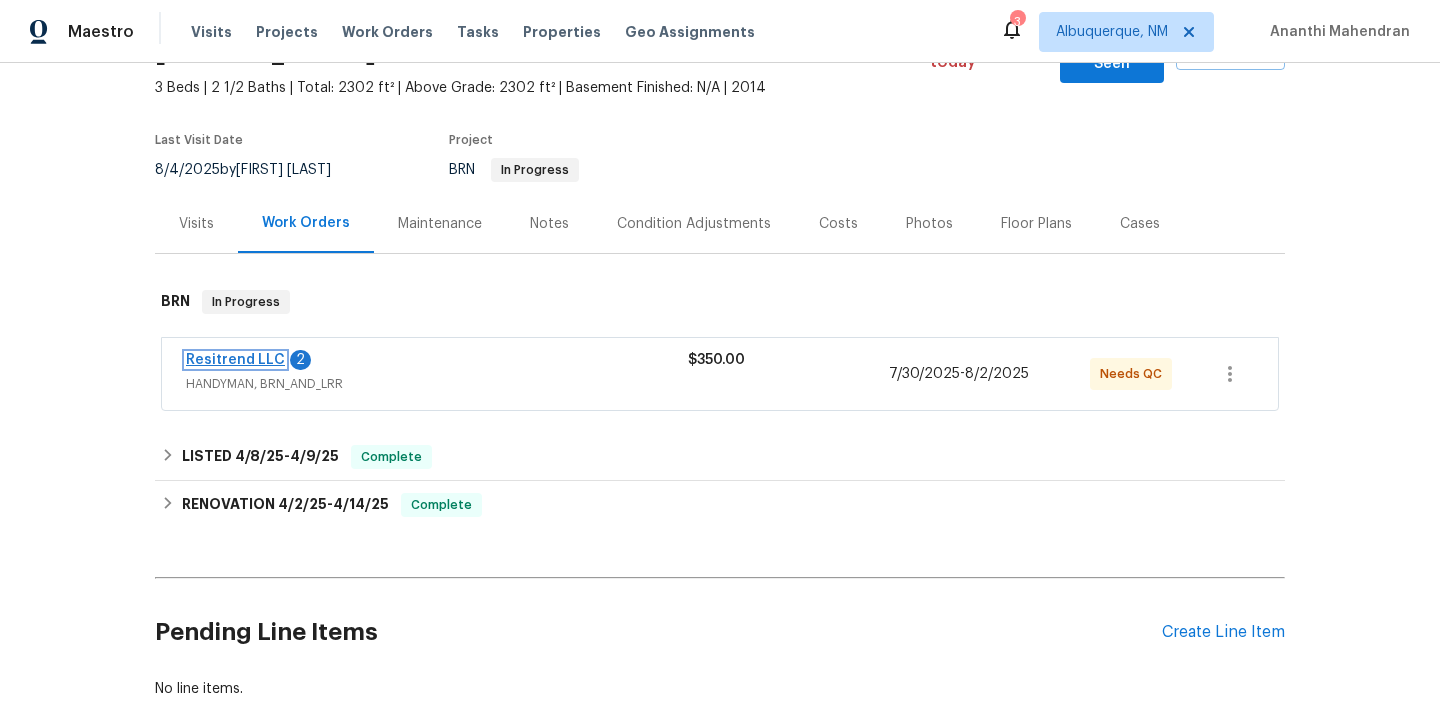 click on "Resitrend LLC" at bounding box center (235, 360) 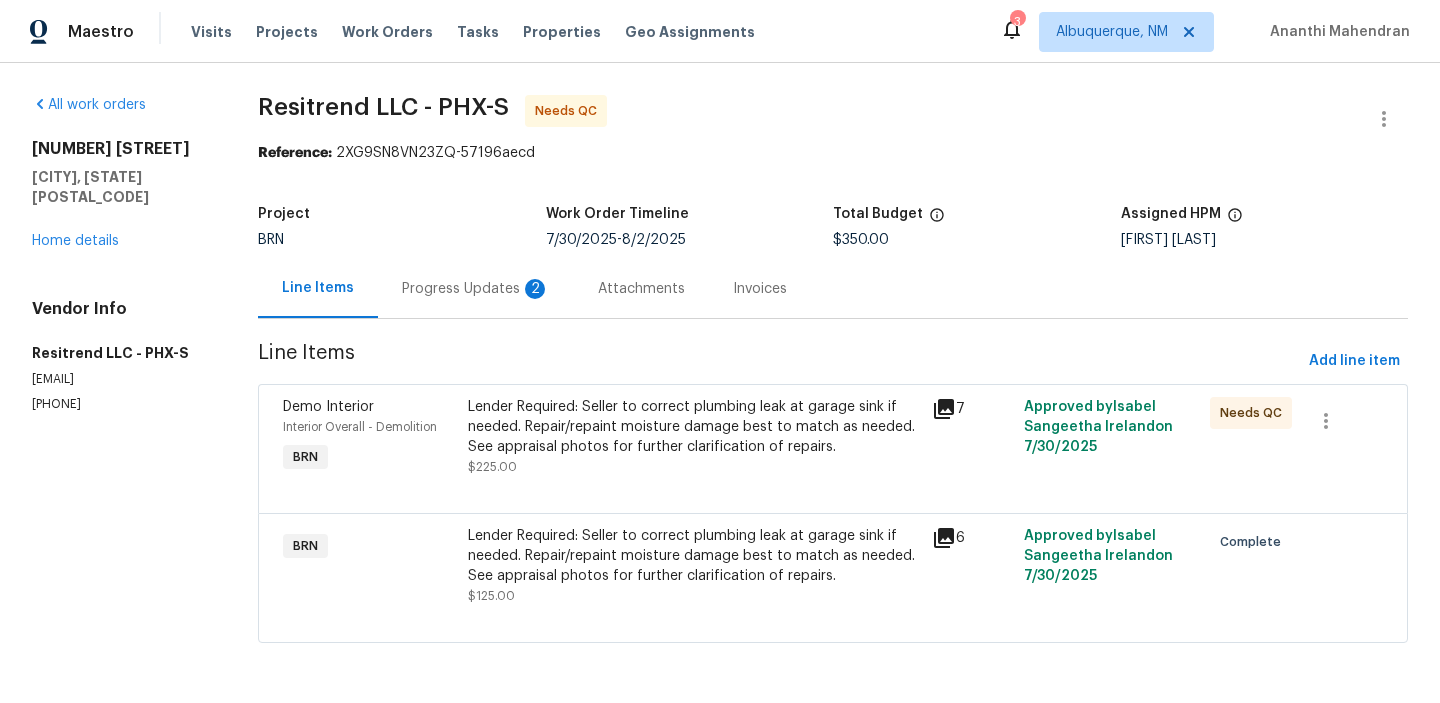 click on "Progress Updates 2" at bounding box center [476, 289] 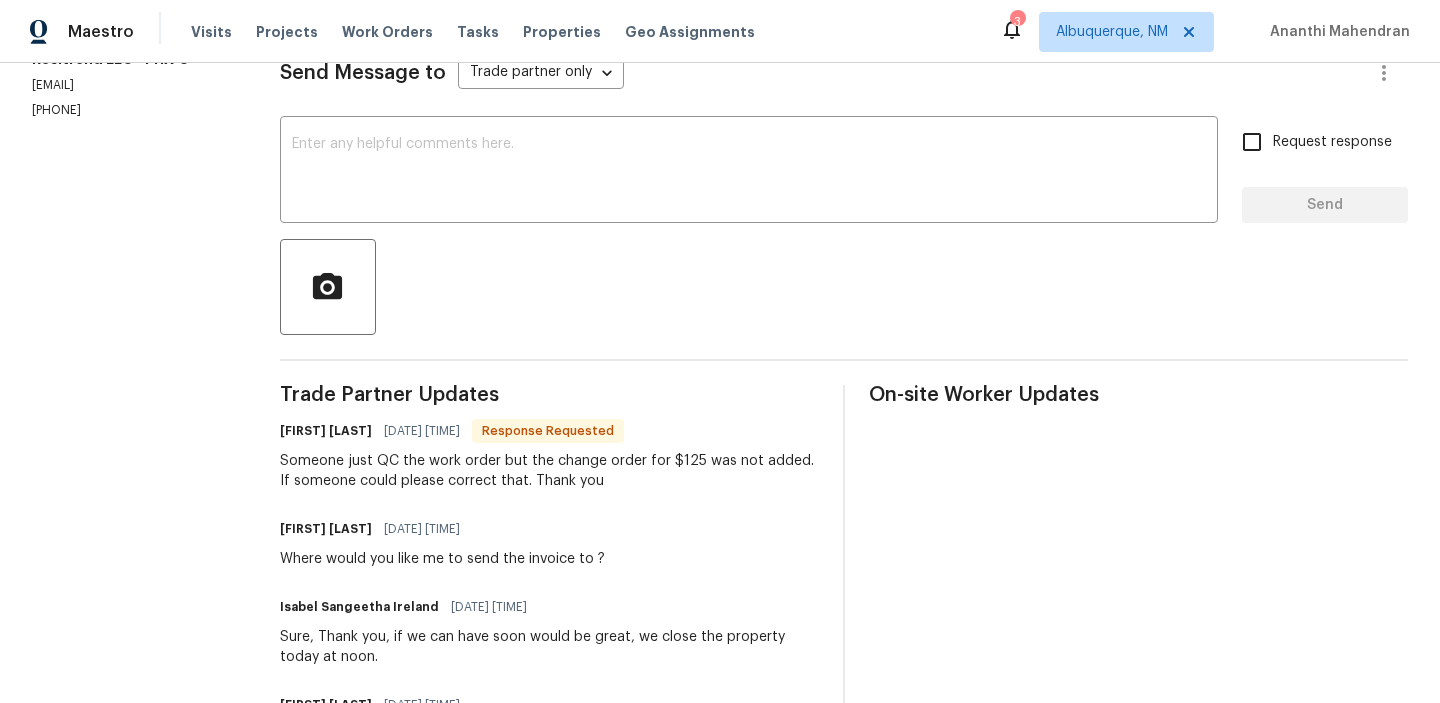 scroll, scrollTop: 296, scrollLeft: 0, axis: vertical 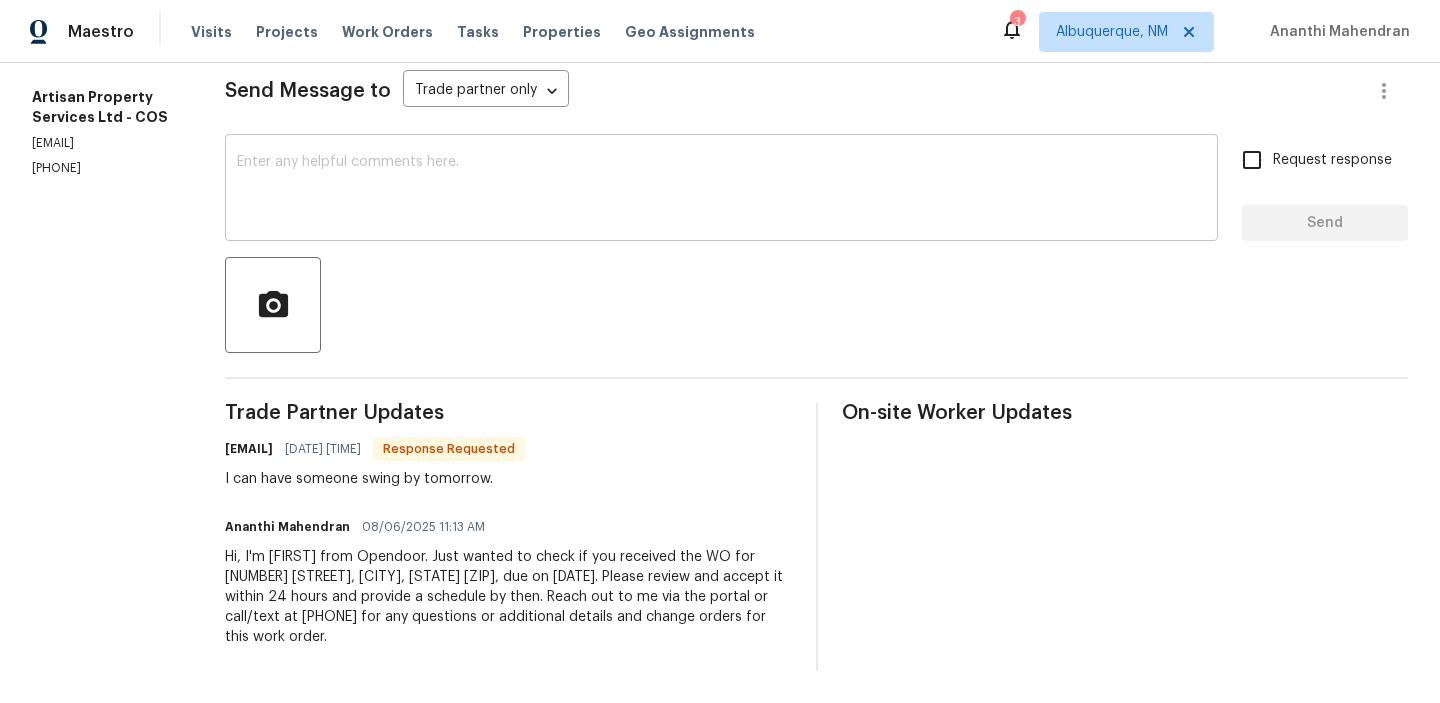 click on "x ​" at bounding box center [721, 190] 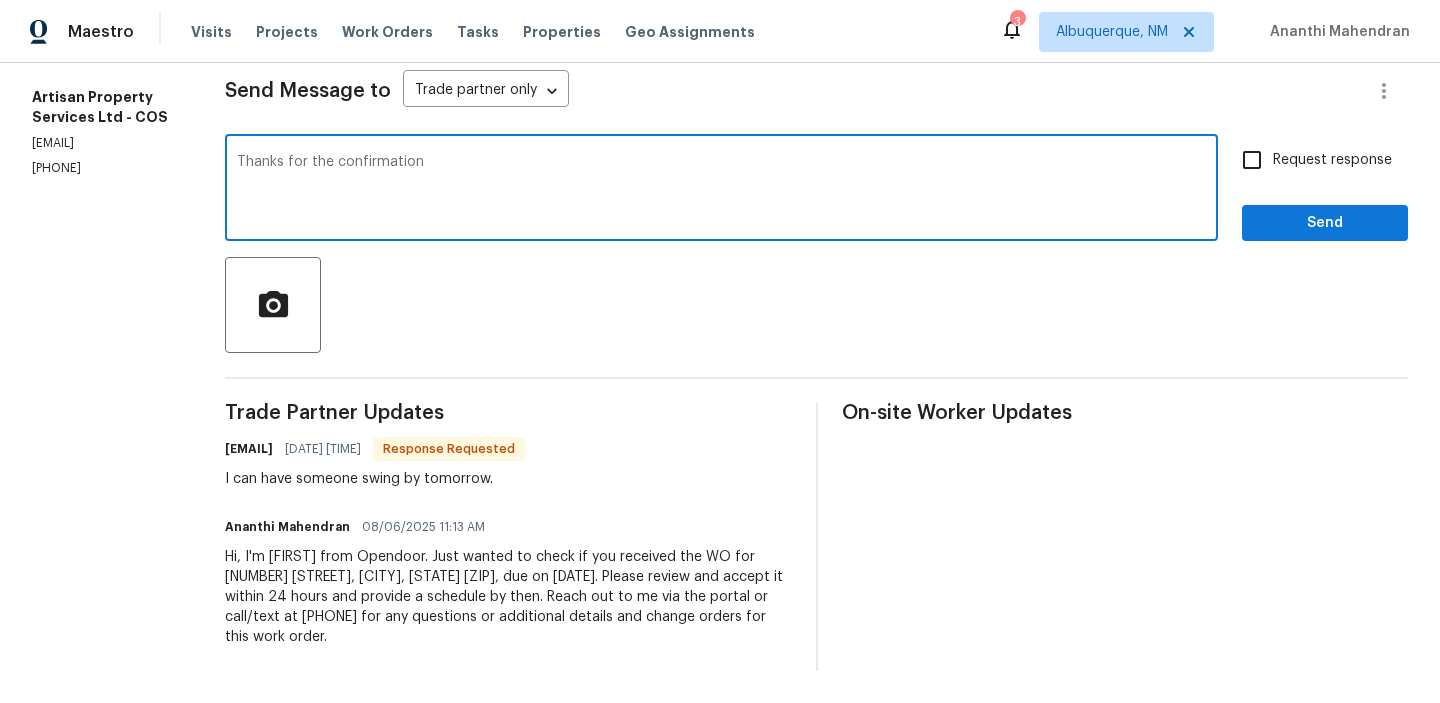 type on "Thanks for the confirmation" 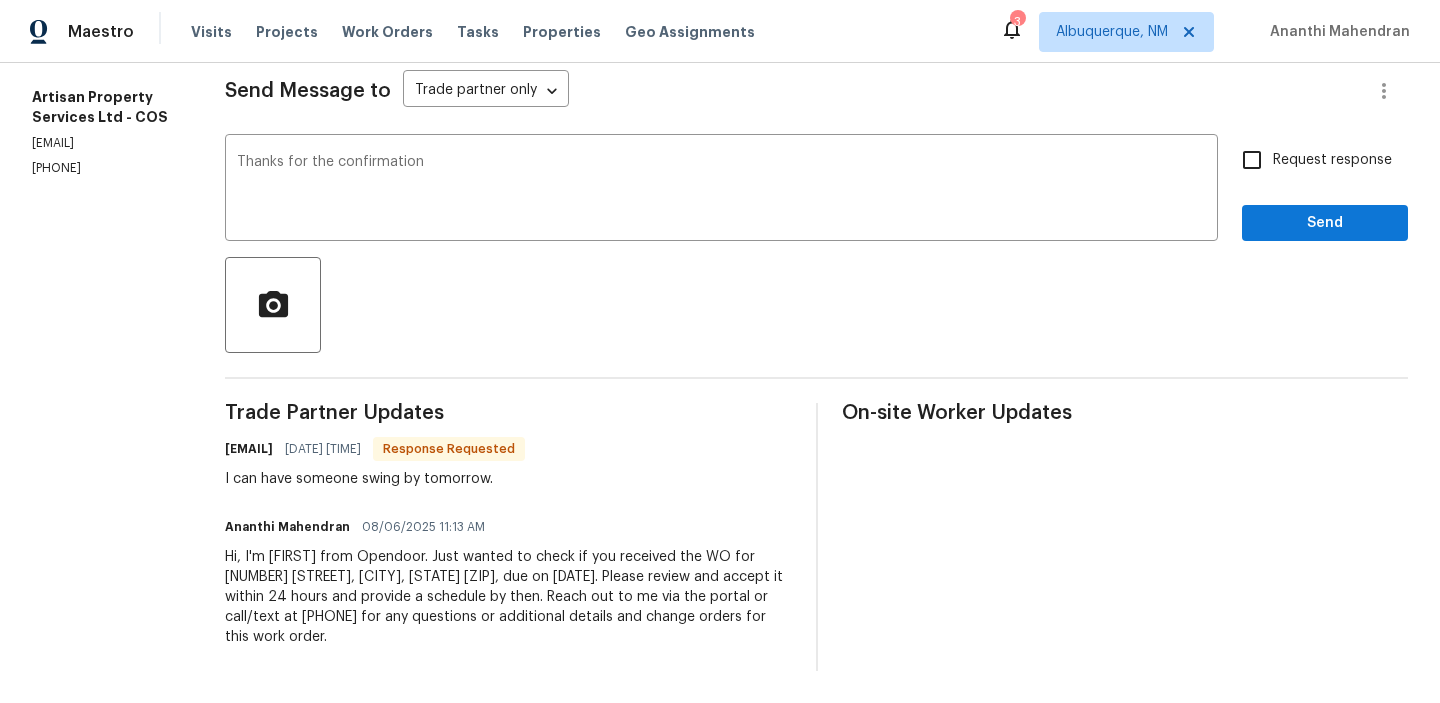 click on "Request response" at bounding box center [1311, 160] 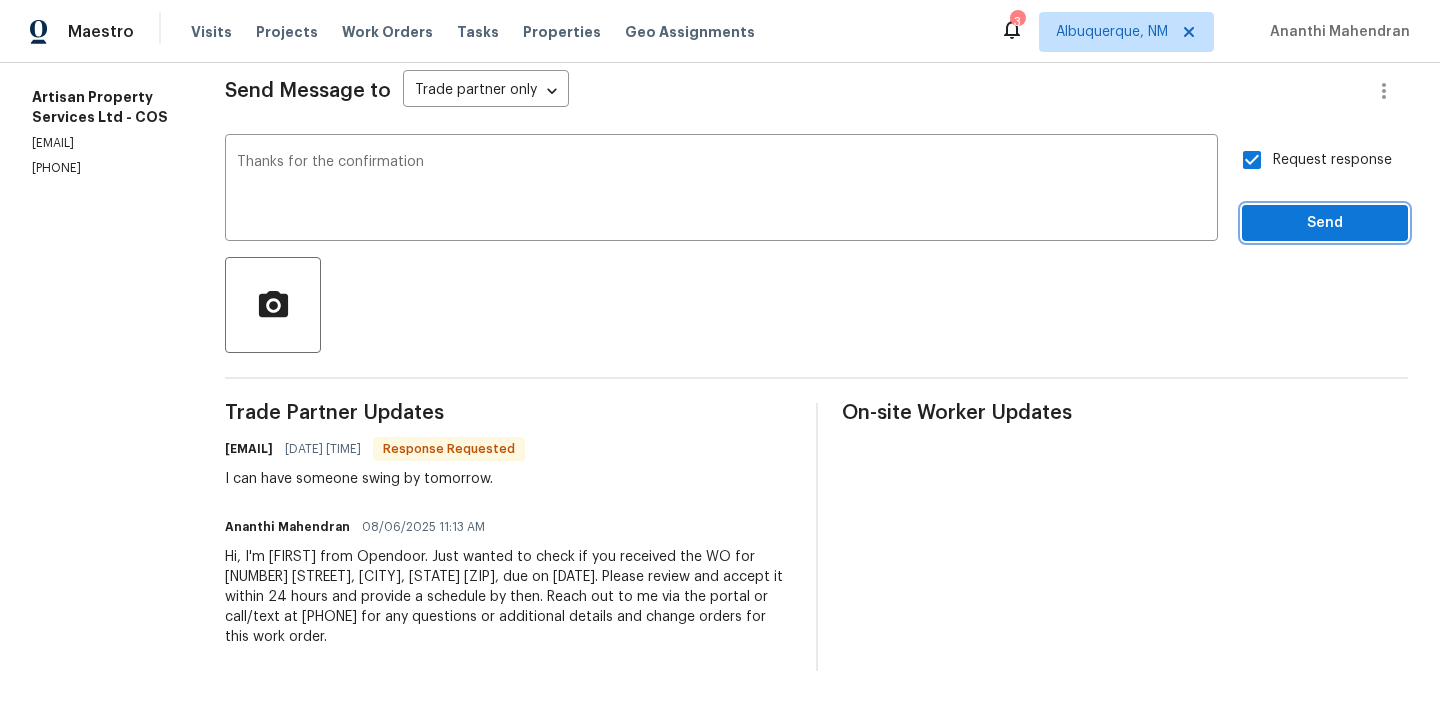 click on "Send" at bounding box center (1325, 223) 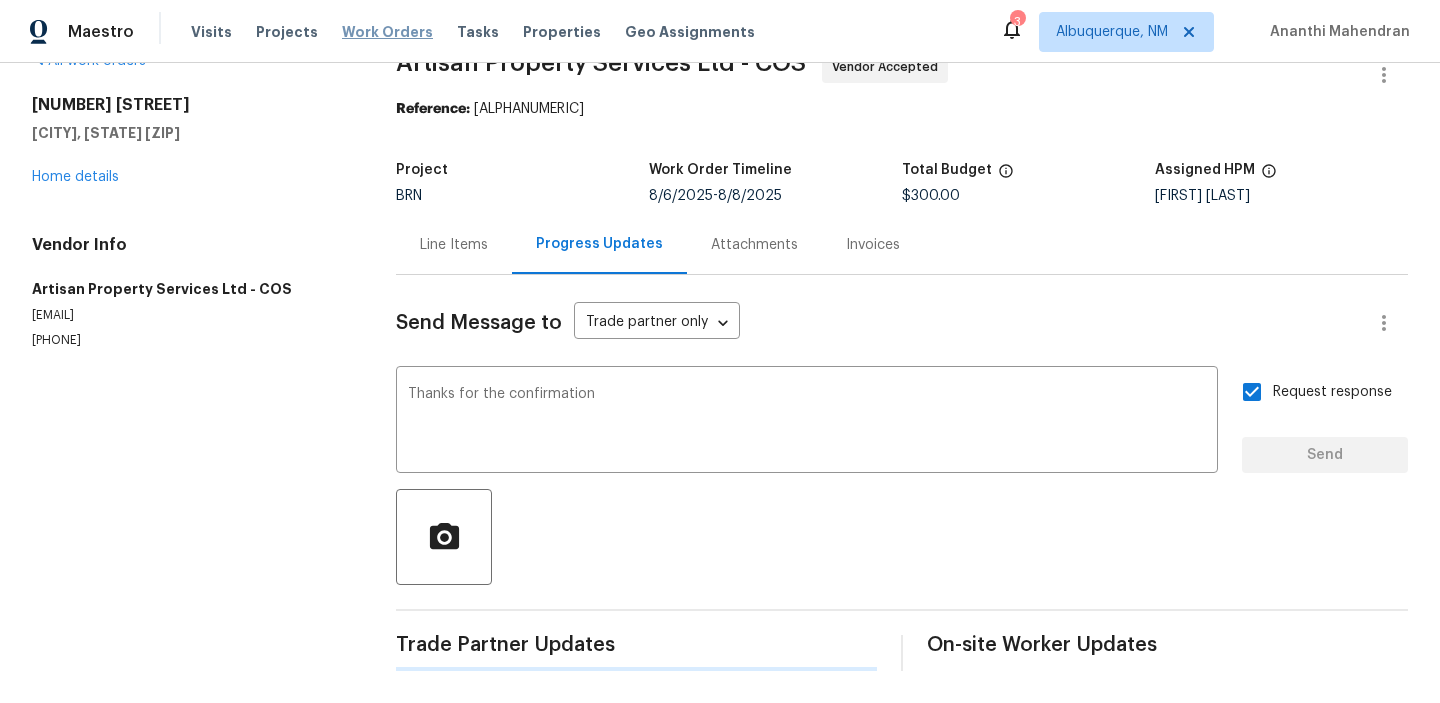 type 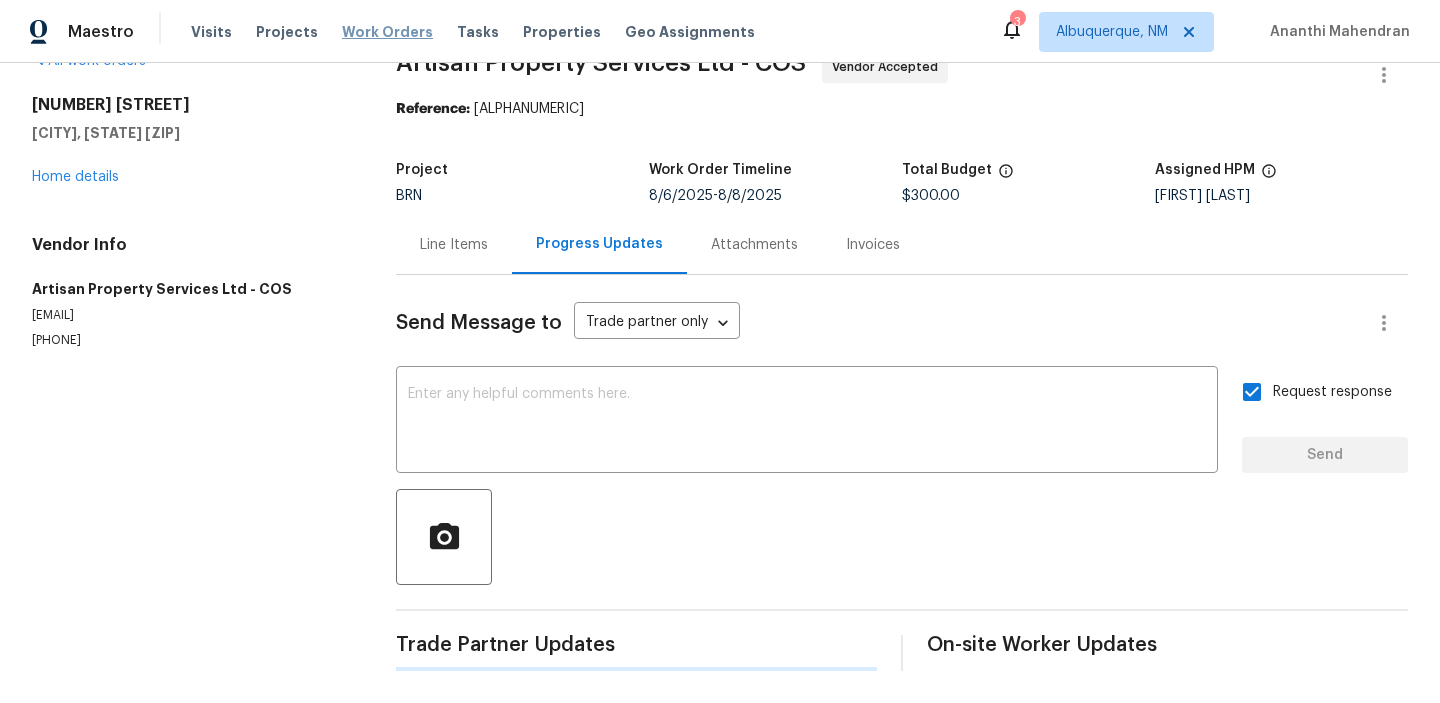 scroll, scrollTop: 276, scrollLeft: 0, axis: vertical 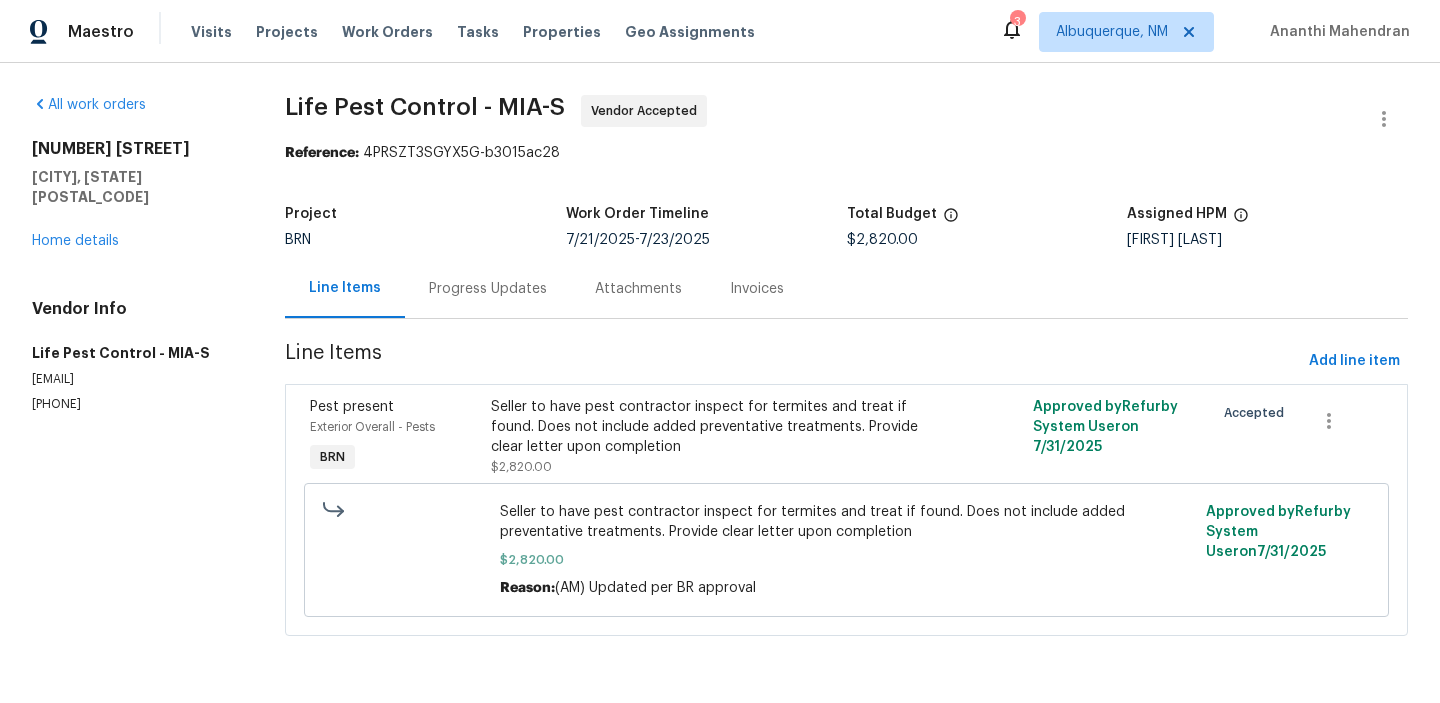 click on "Progress Updates" at bounding box center (488, 288) 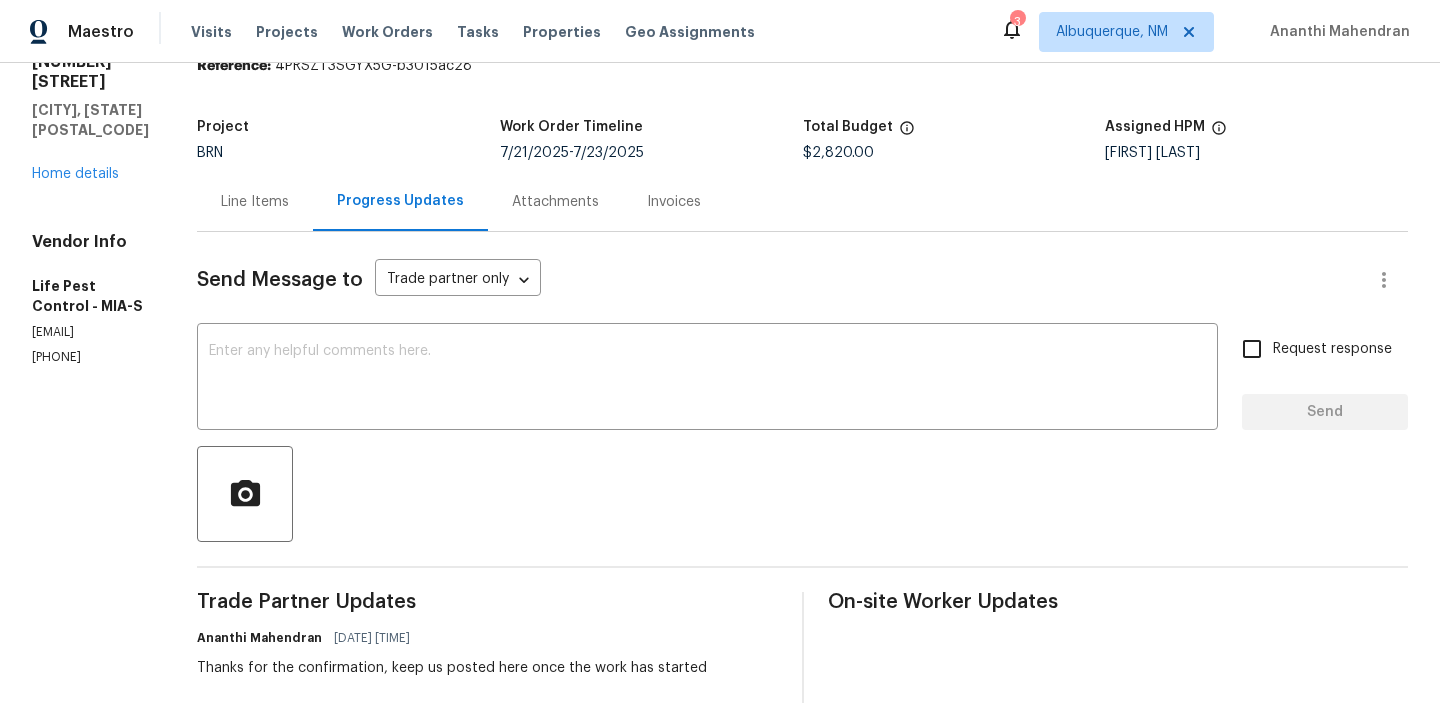 scroll, scrollTop: 223, scrollLeft: 0, axis: vertical 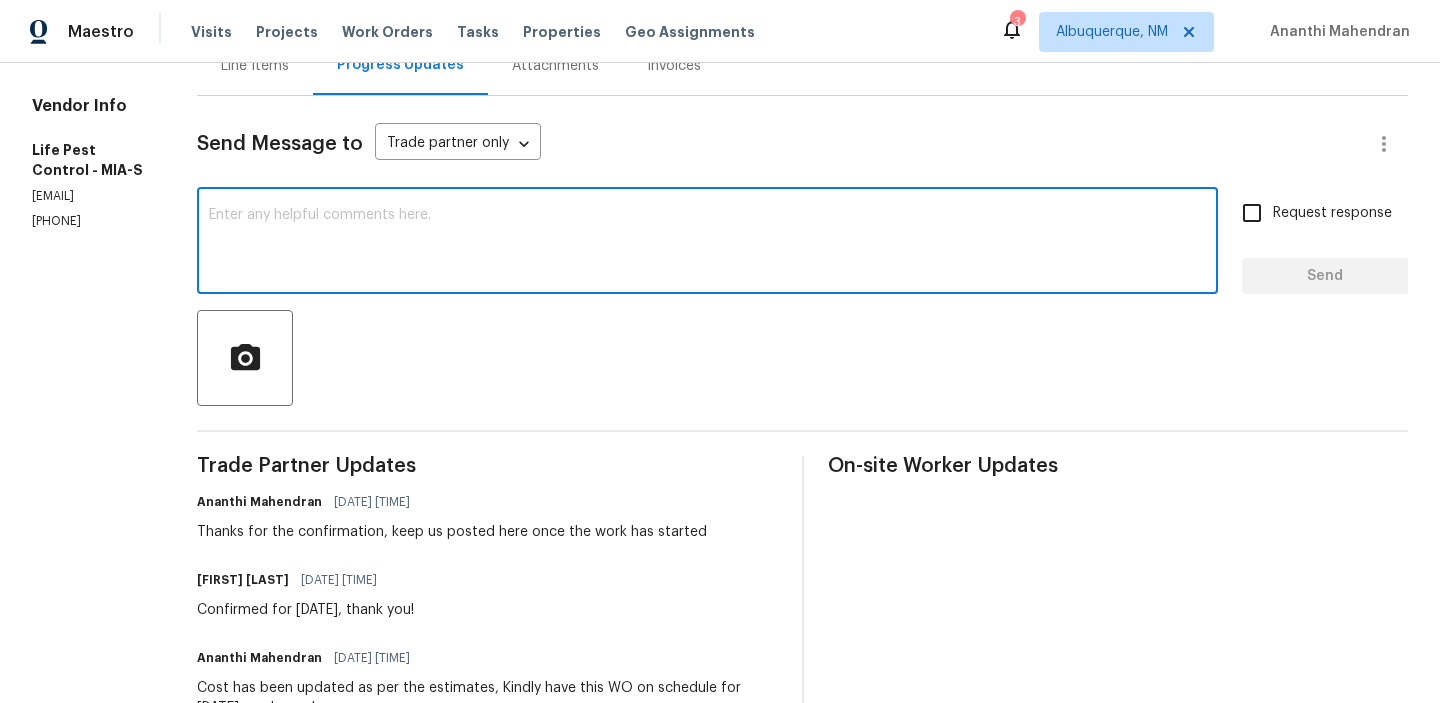 click at bounding box center [707, 243] 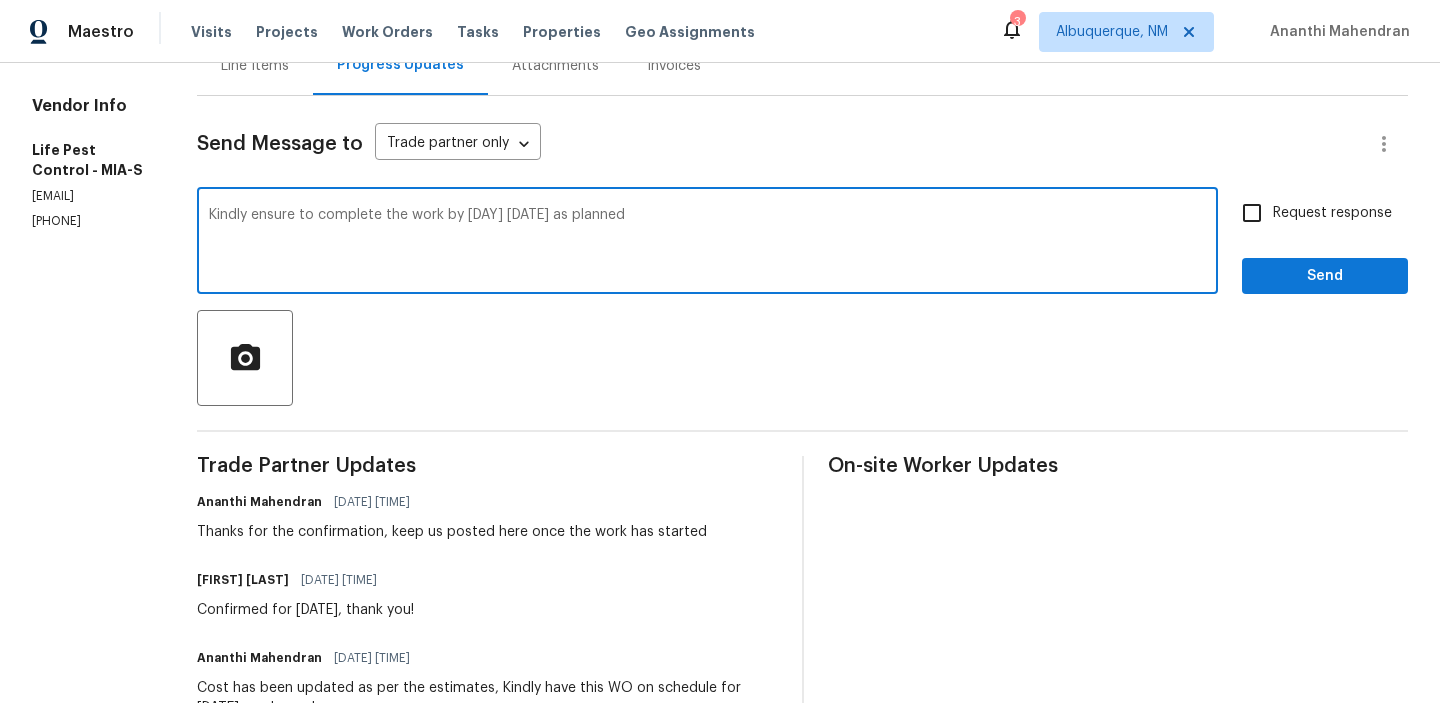 type on "Kindly ensure to complete the work by [DAY] [DATE] as planned" 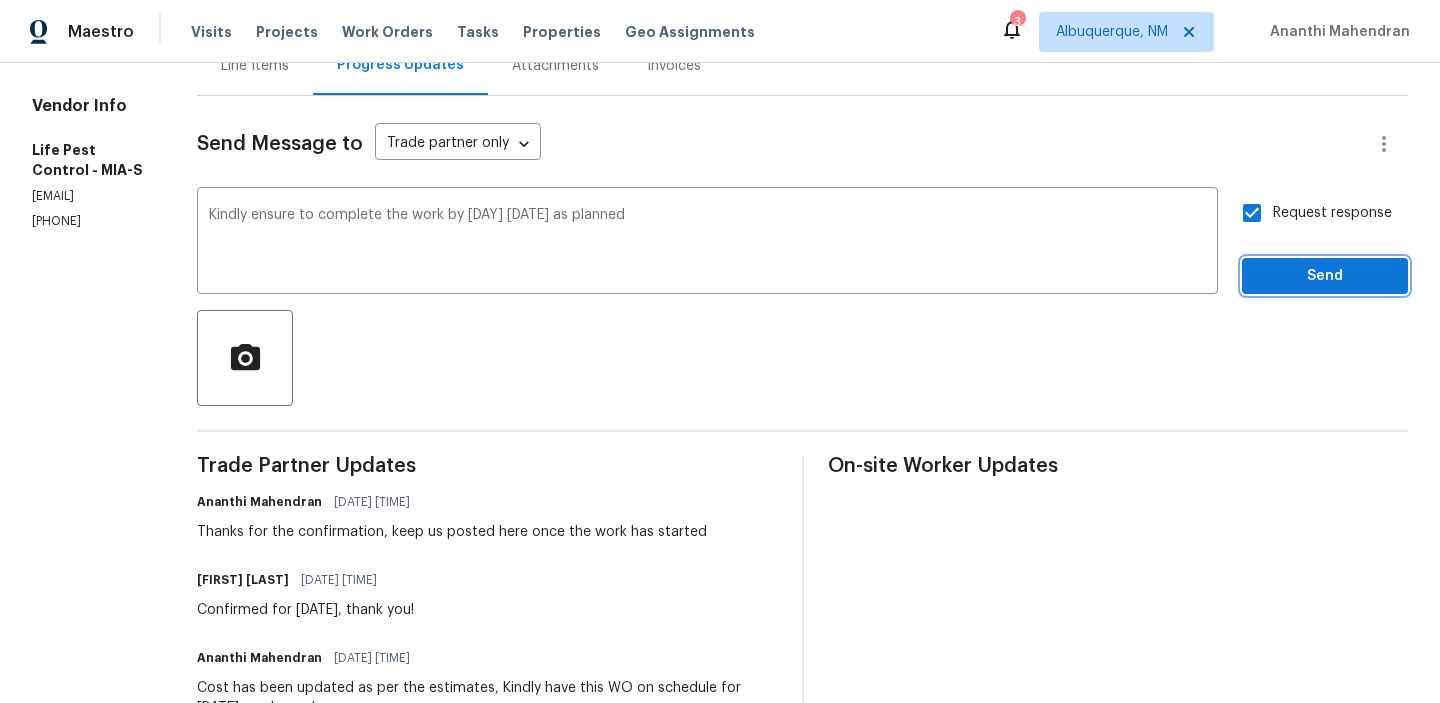 click on "Send" at bounding box center [1325, 276] 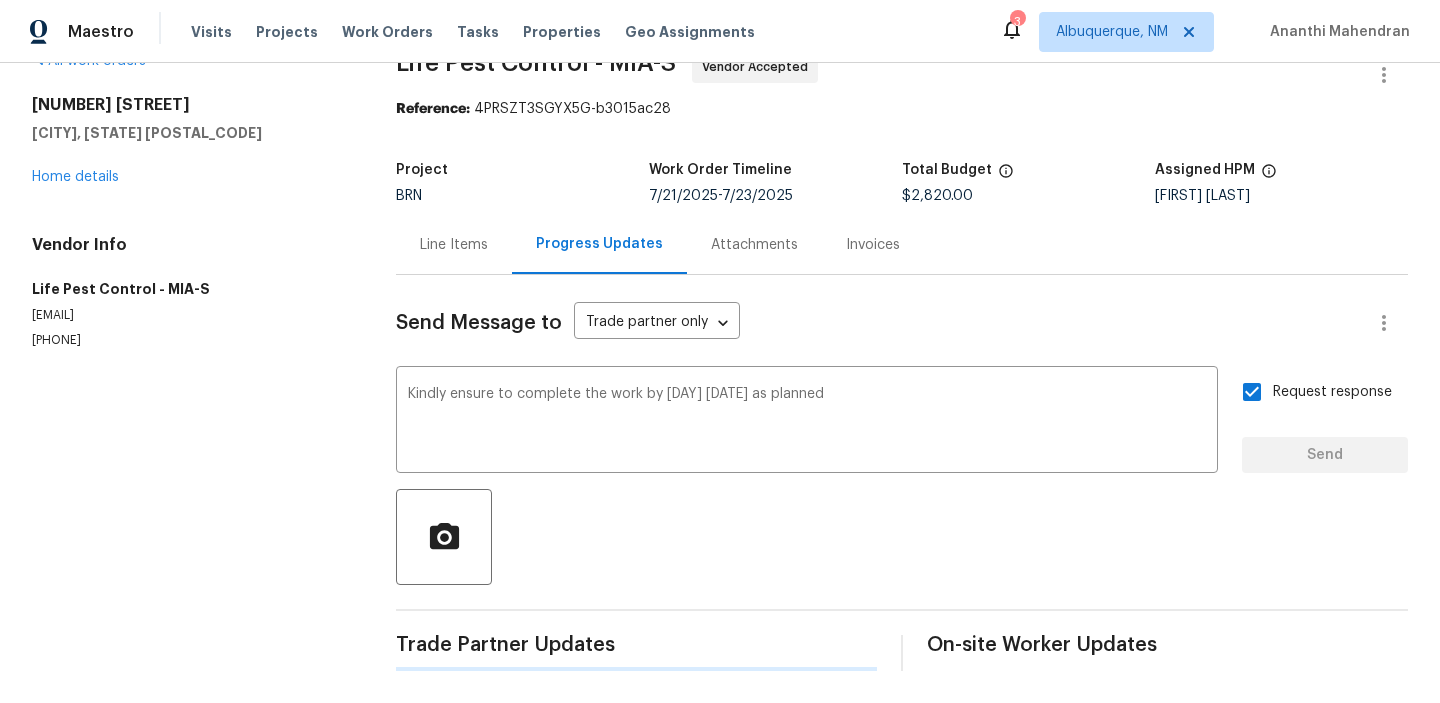 scroll, scrollTop: 44, scrollLeft: 0, axis: vertical 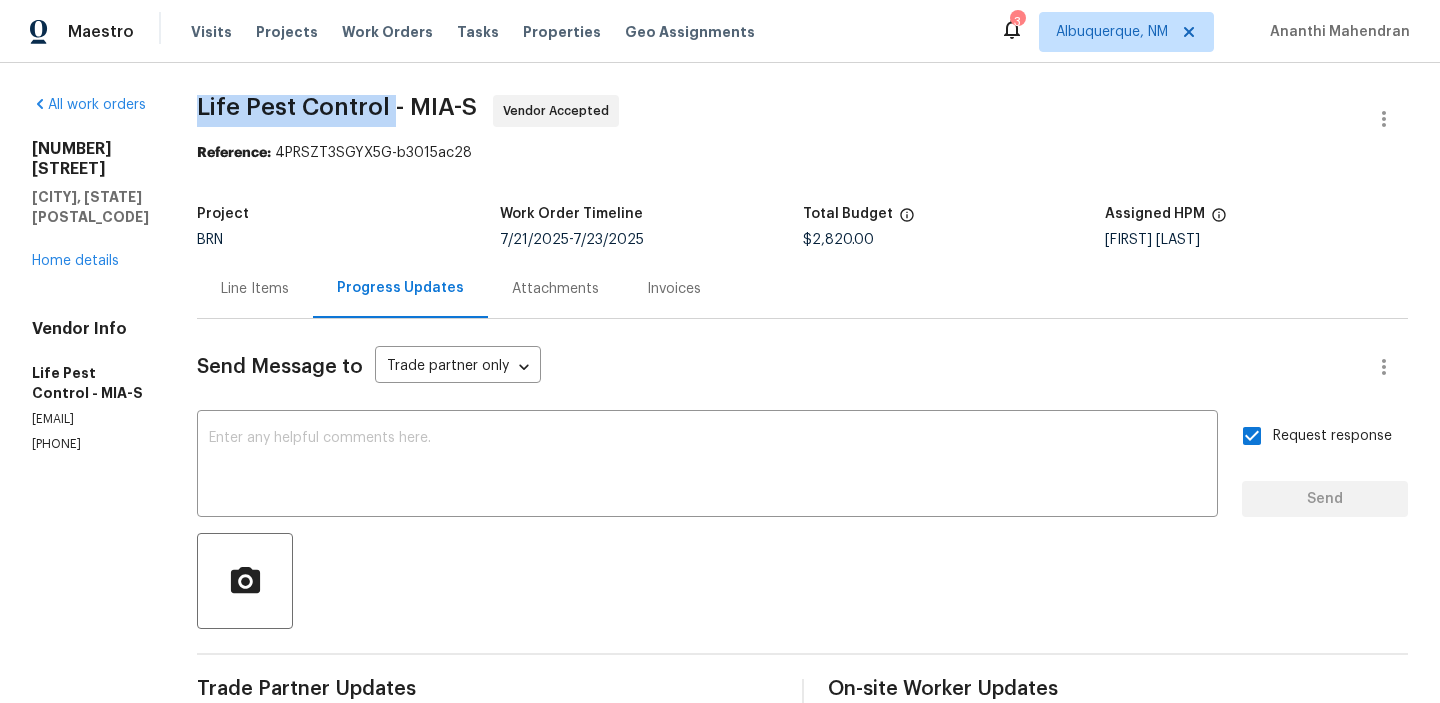 drag, startPoint x: 226, startPoint y: 102, endPoint x: 425, endPoint y: 100, distance: 199.01006 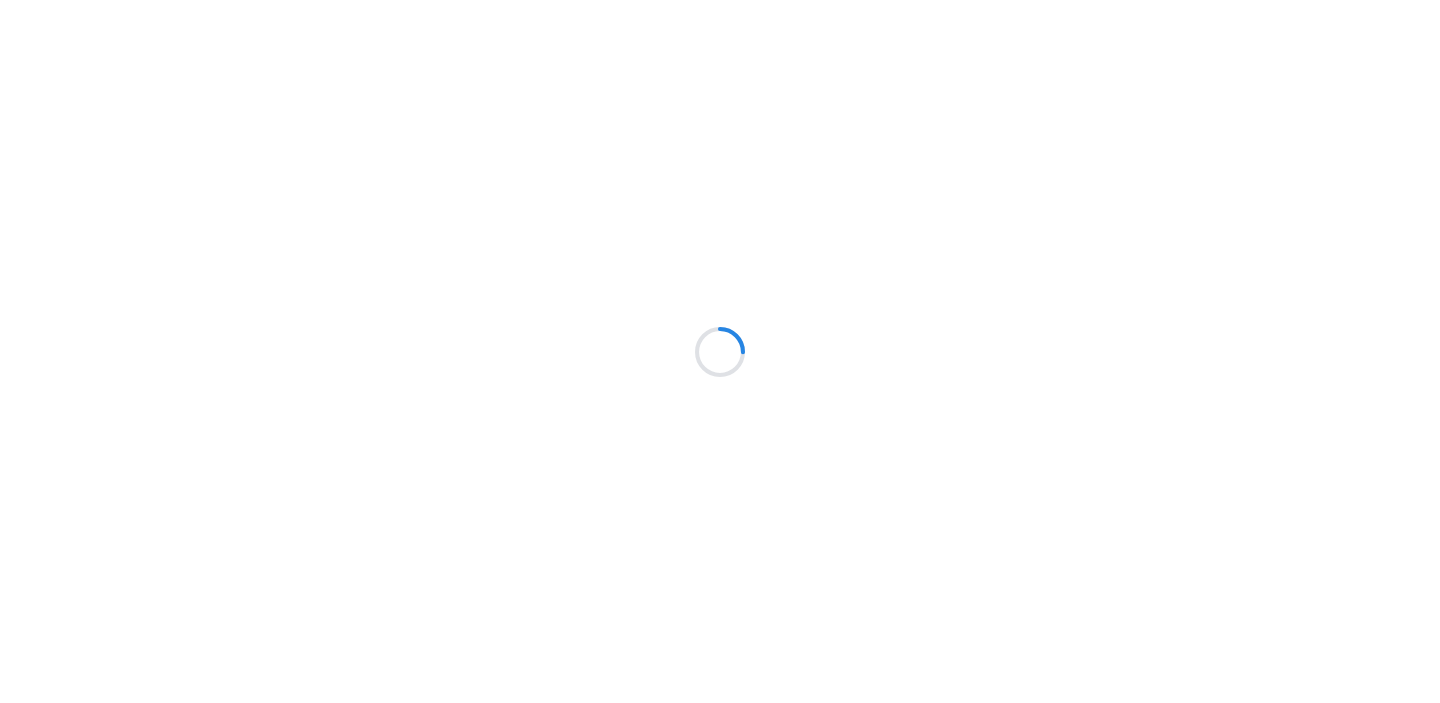 scroll, scrollTop: 0, scrollLeft: 0, axis: both 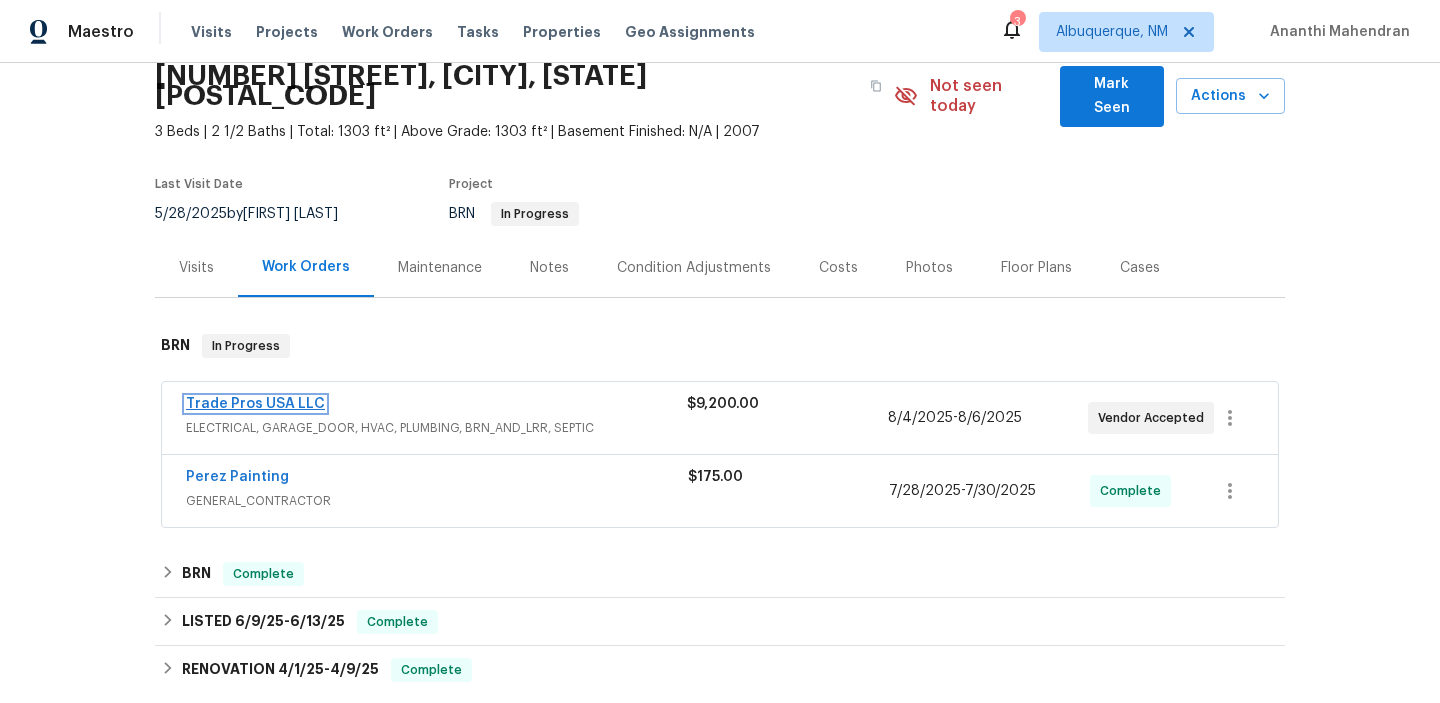click on "Trade Pros USA LLC" at bounding box center (255, 404) 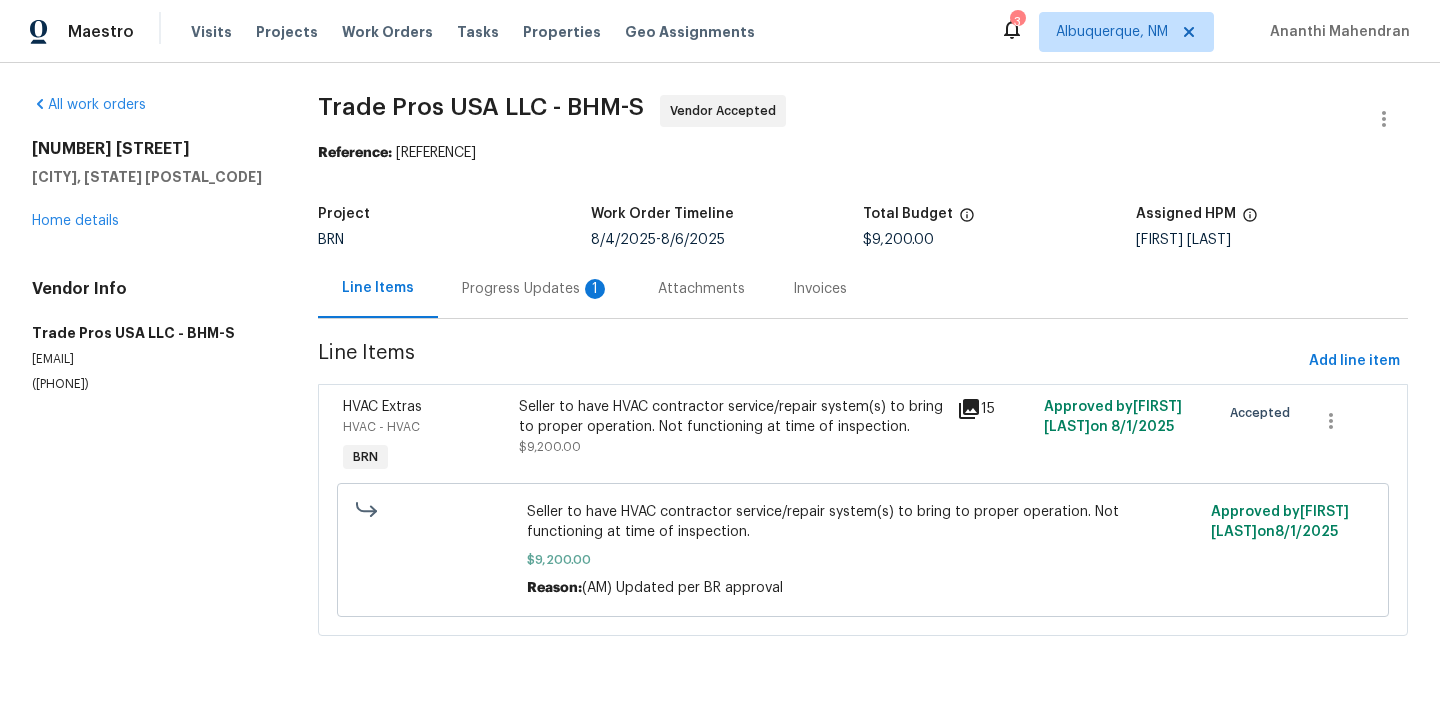 click on "Progress Updates 1" at bounding box center (536, 289) 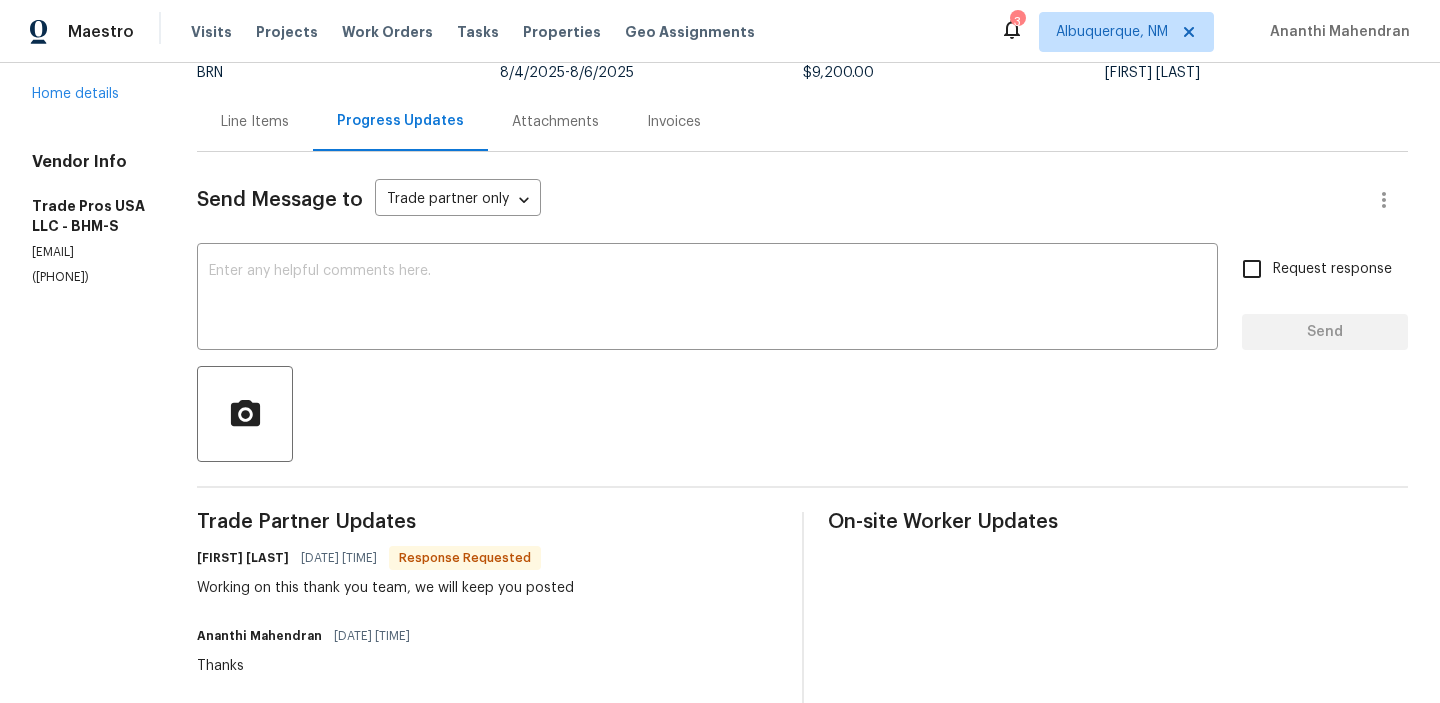 scroll, scrollTop: 170, scrollLeft: 0, axis: vertical 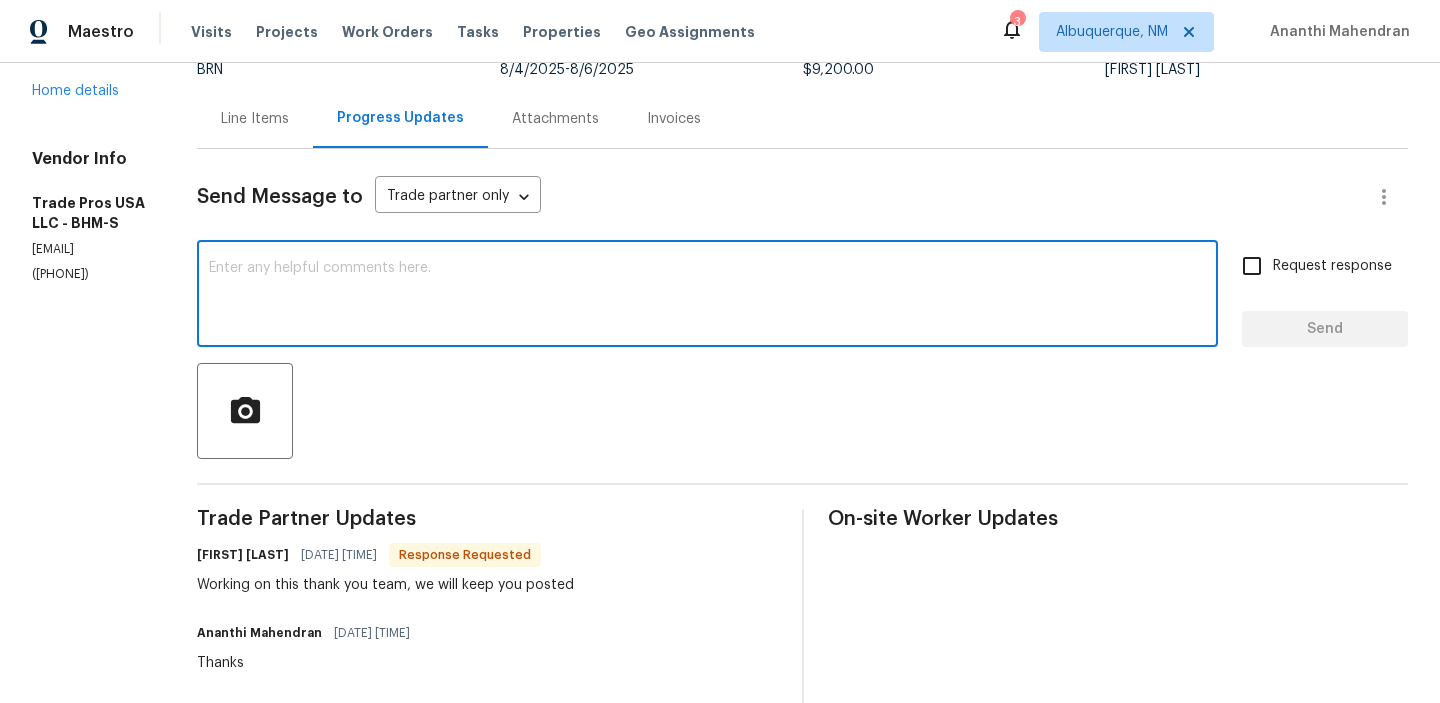 click at bounding box center [707, 296] 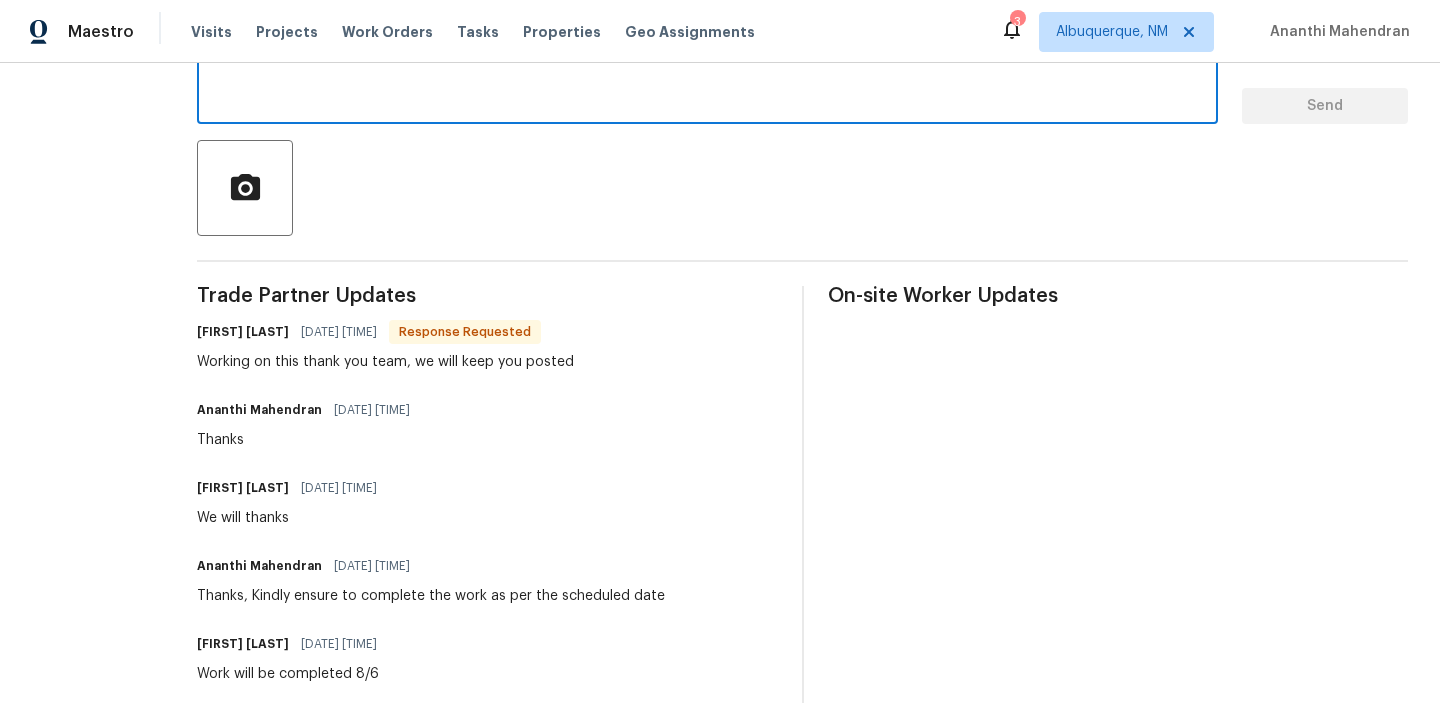 scroll, scrollTop: 229, scrollLeft: 0, axis: vertical 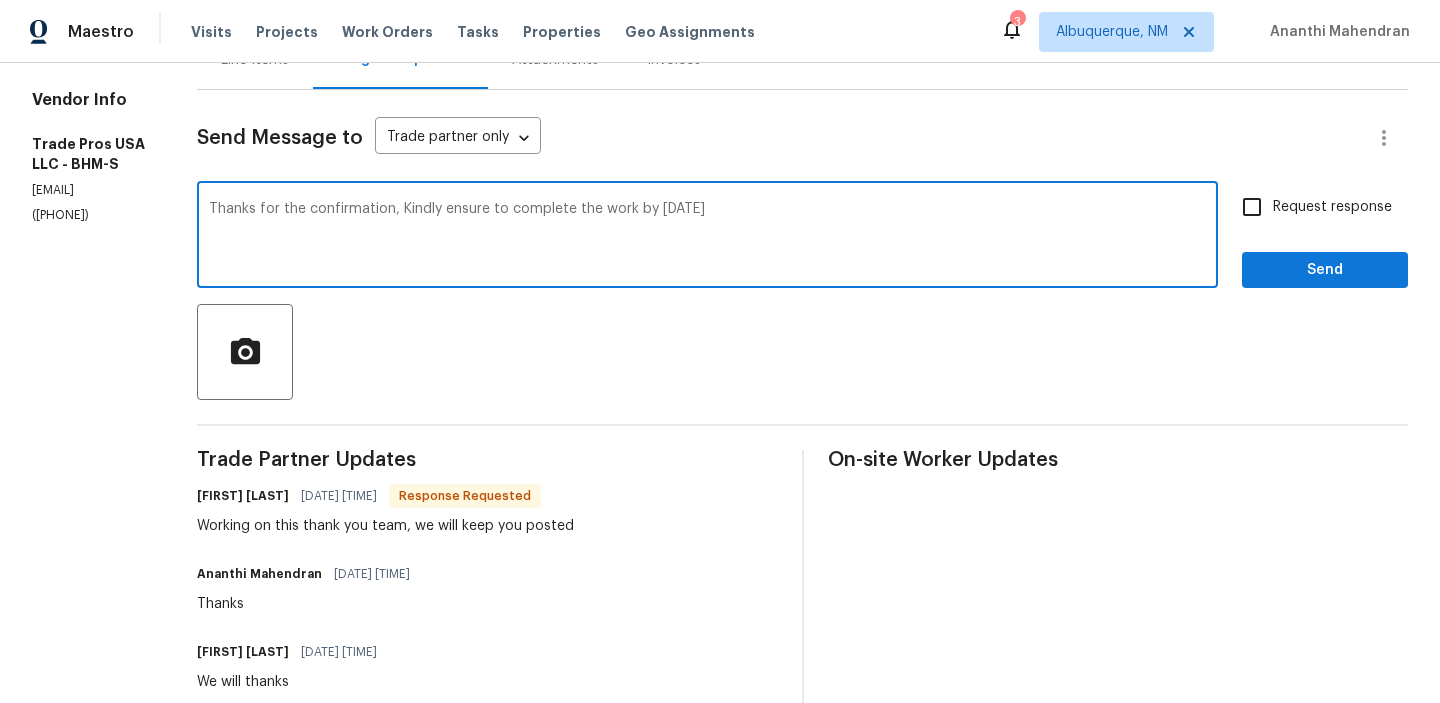type on "Thanks for the confirmation, Kindly ensure to complete the work by [DATE]" 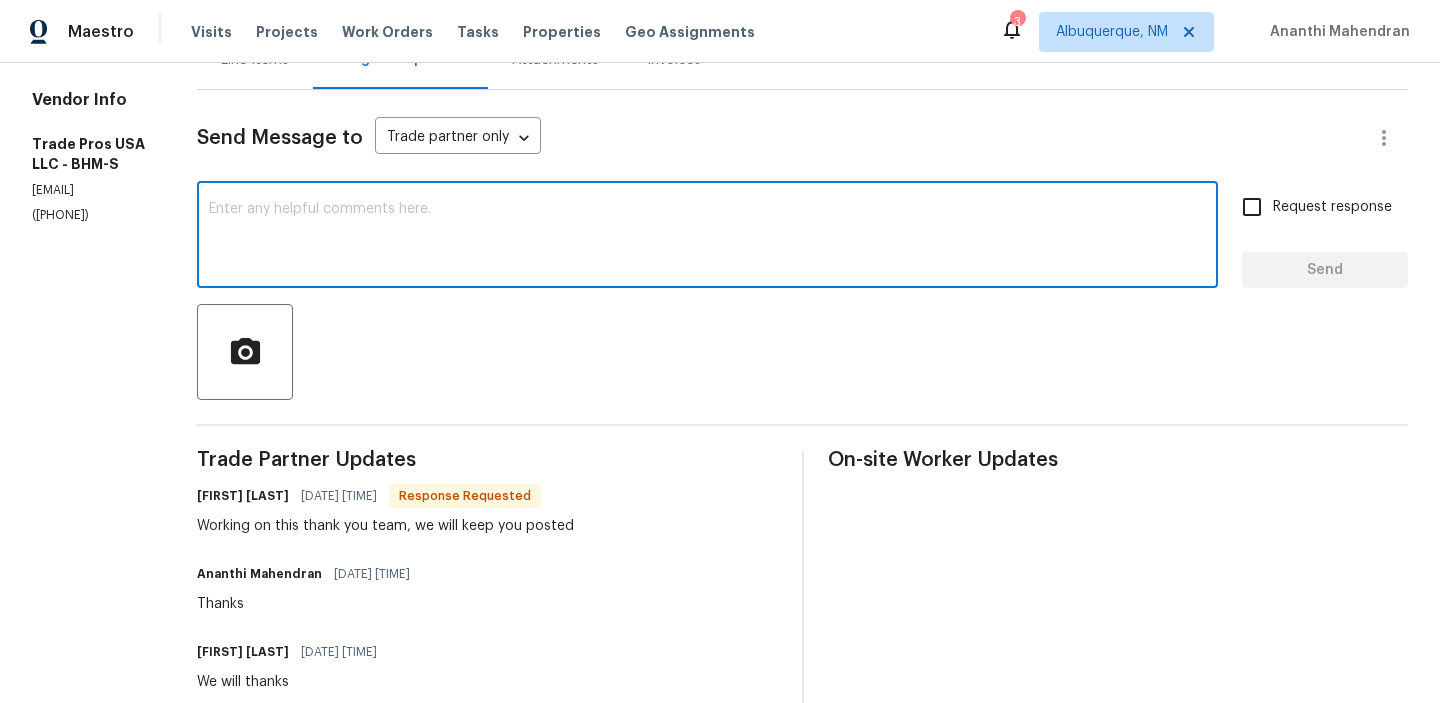 type 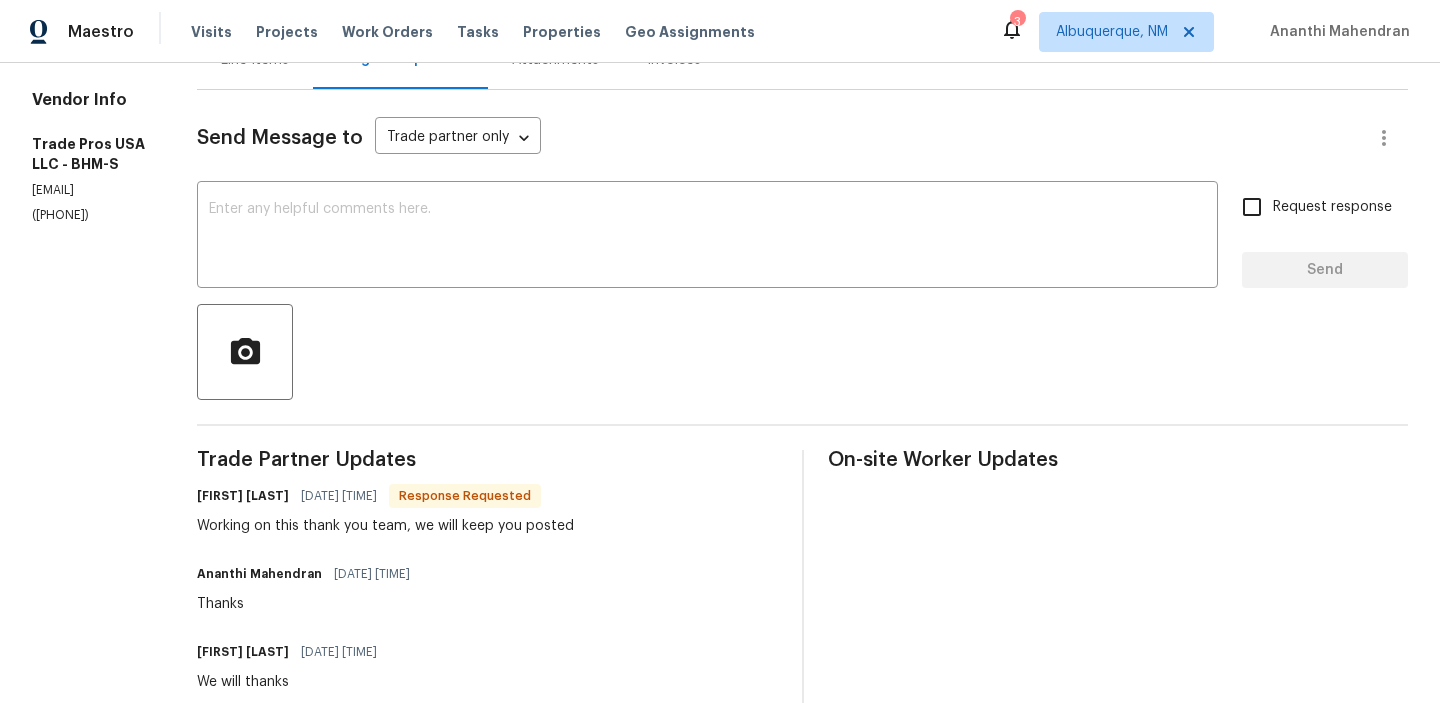 click on "Line Items" at bounding box center [255, 59] 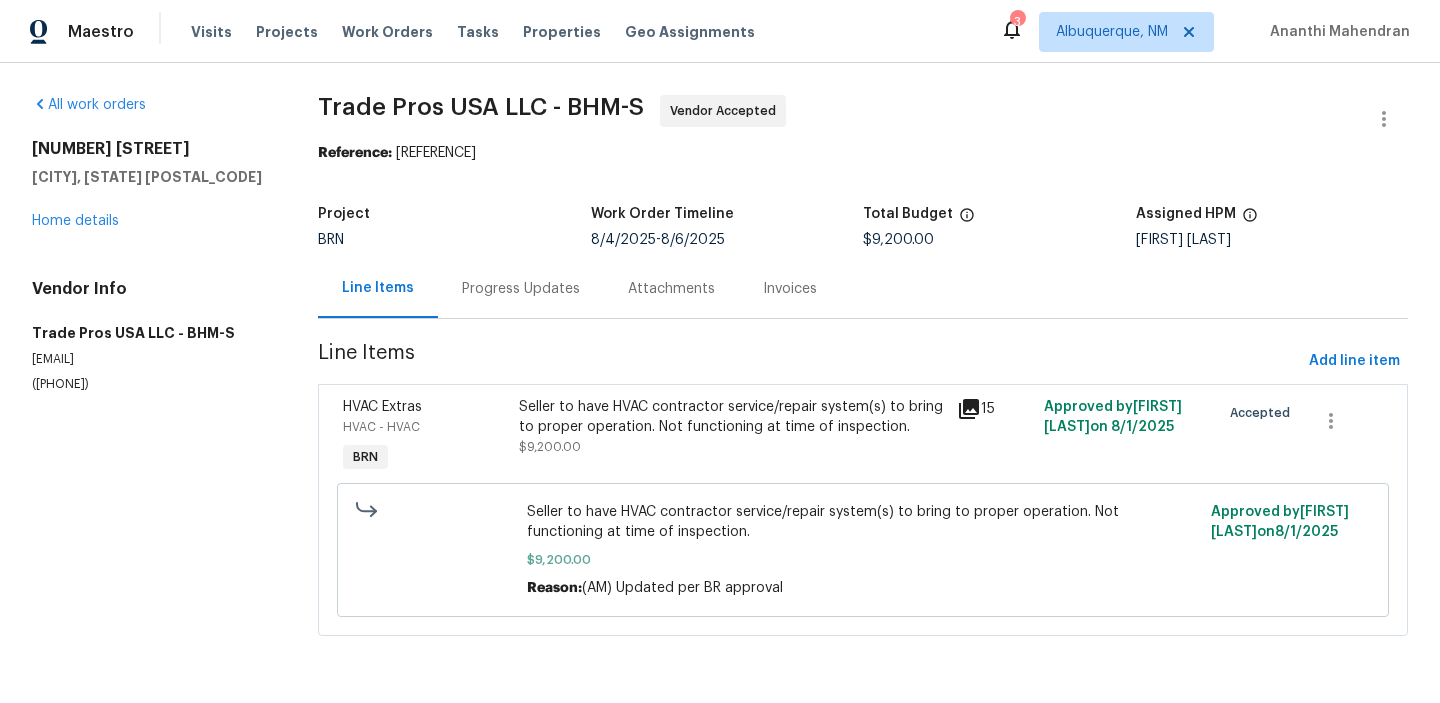 click on "Progress Updates" at bounding box center (521, 289) 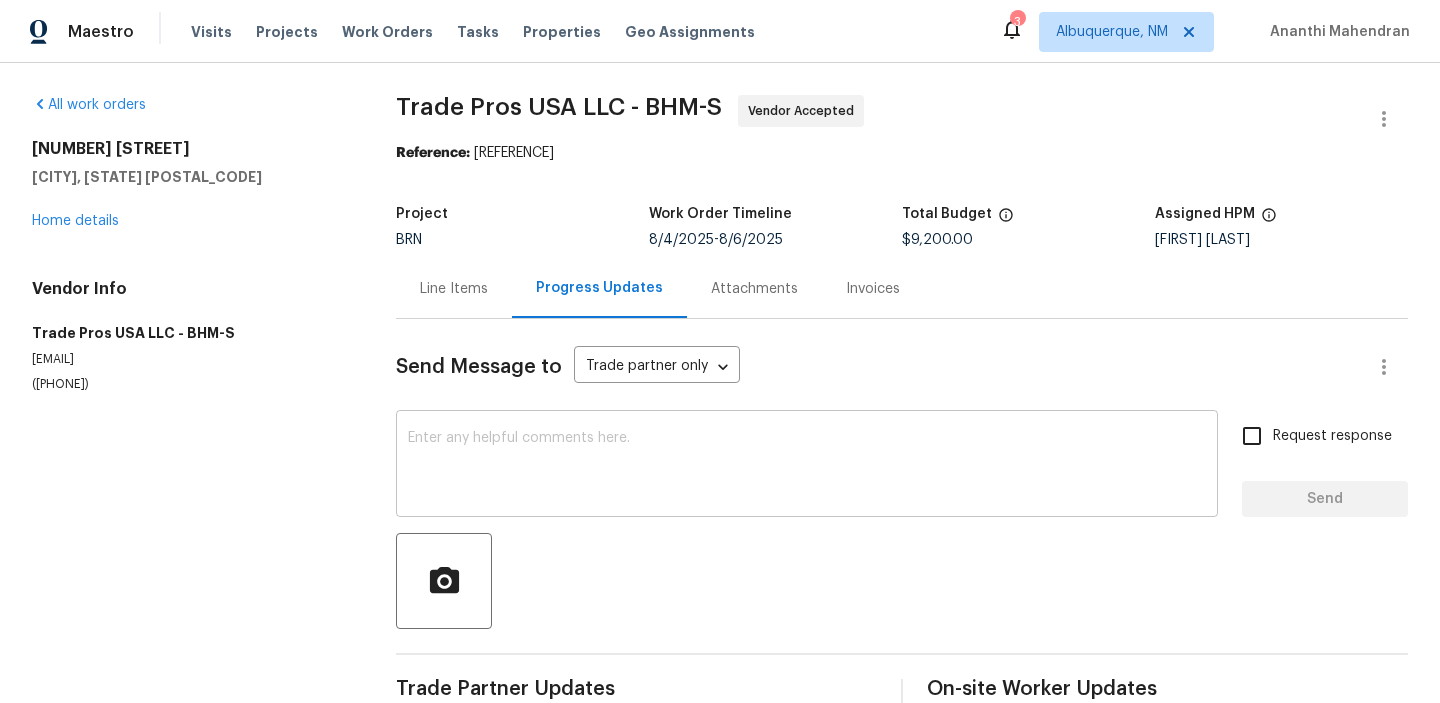 click at bounding box center (807, 466) 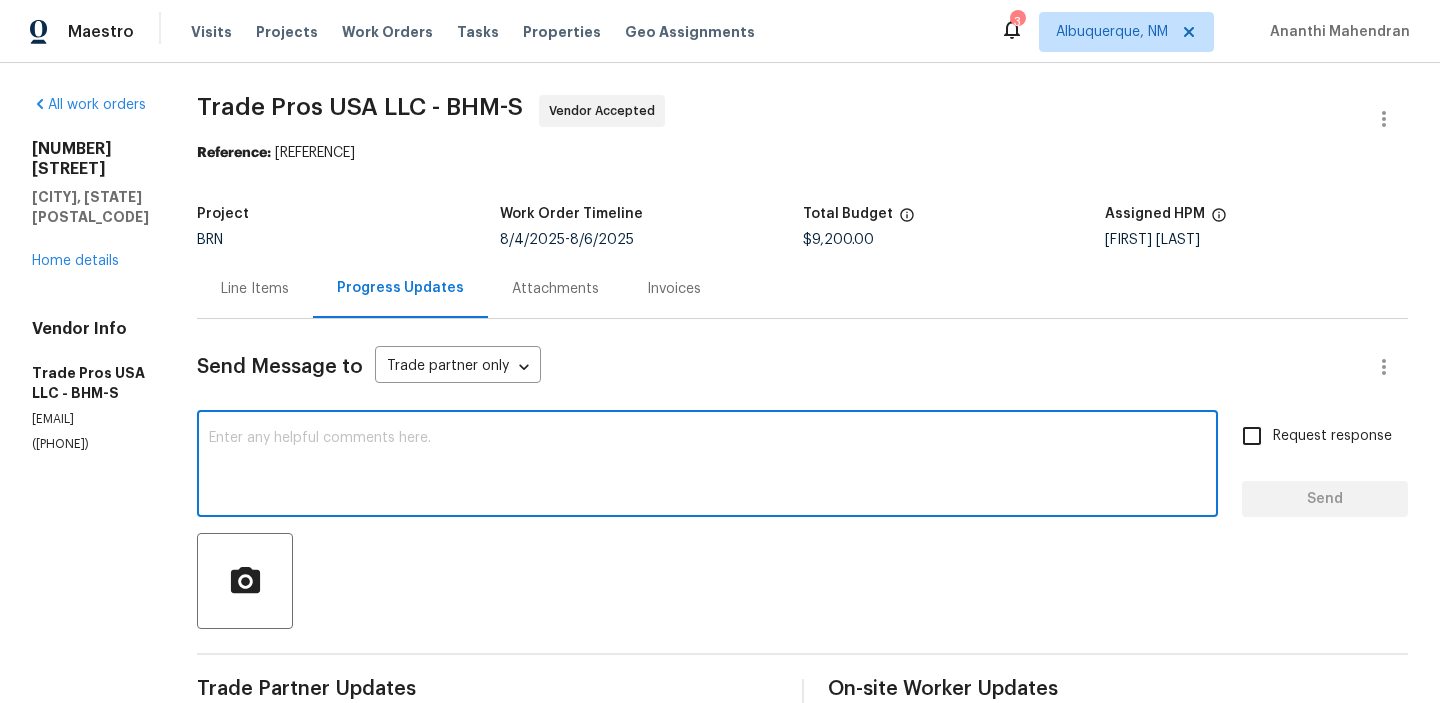 paste on "Thanks for the confirmation, Kindly ensure to complete the work by [DATE]" 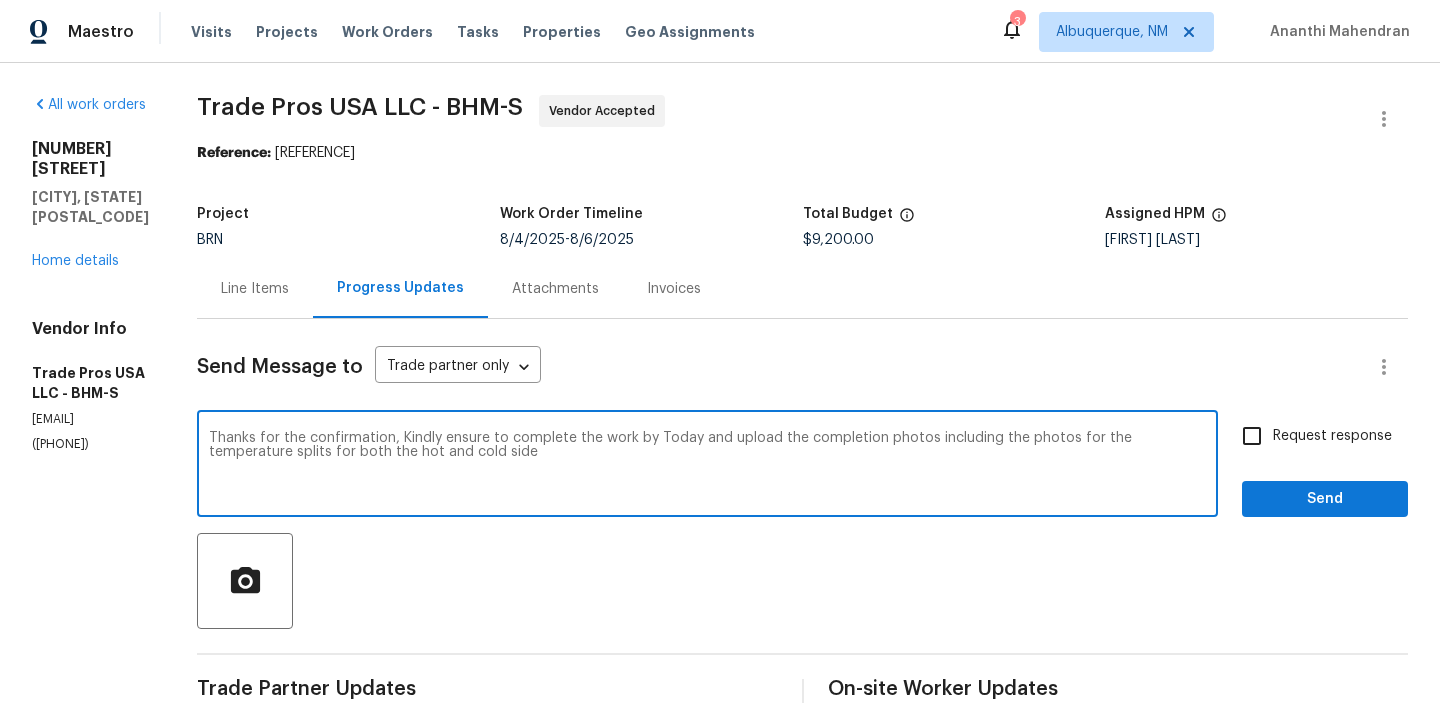 type on "Thanks for the confirmation, Kindly ensure to complete the work by Today and upload the completion photos including the photos for the temperature splits for both the hot and cold side" 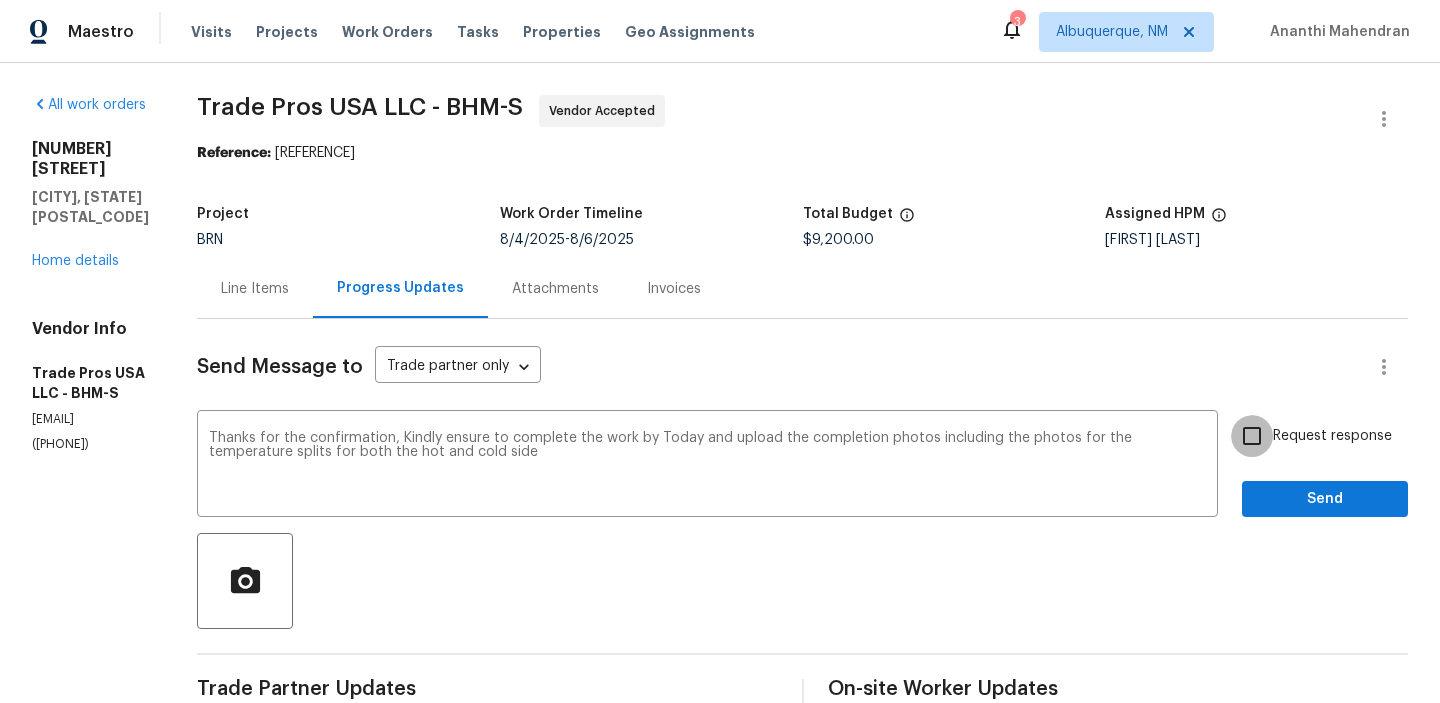click on "Request response" at bounding box center [1252, 436] 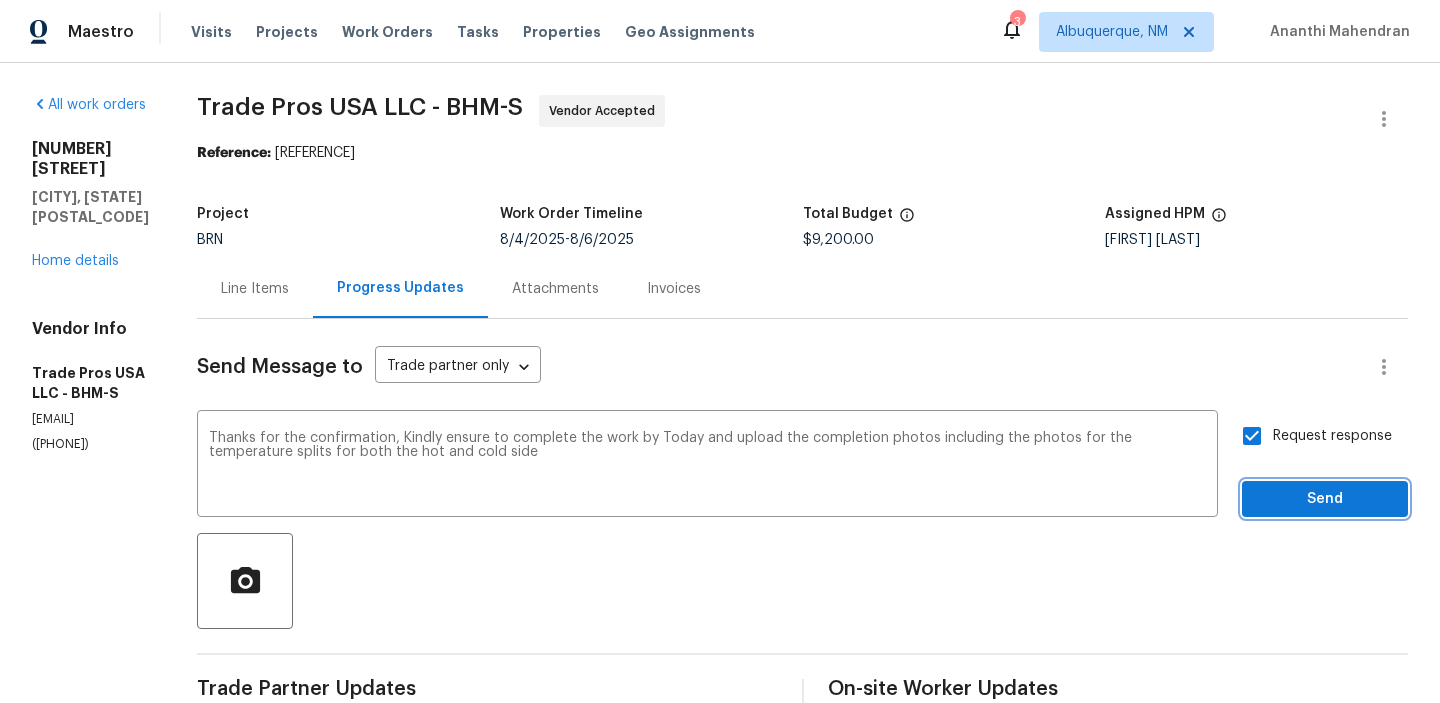 click on "Send" at bounding box center [1325, 499] 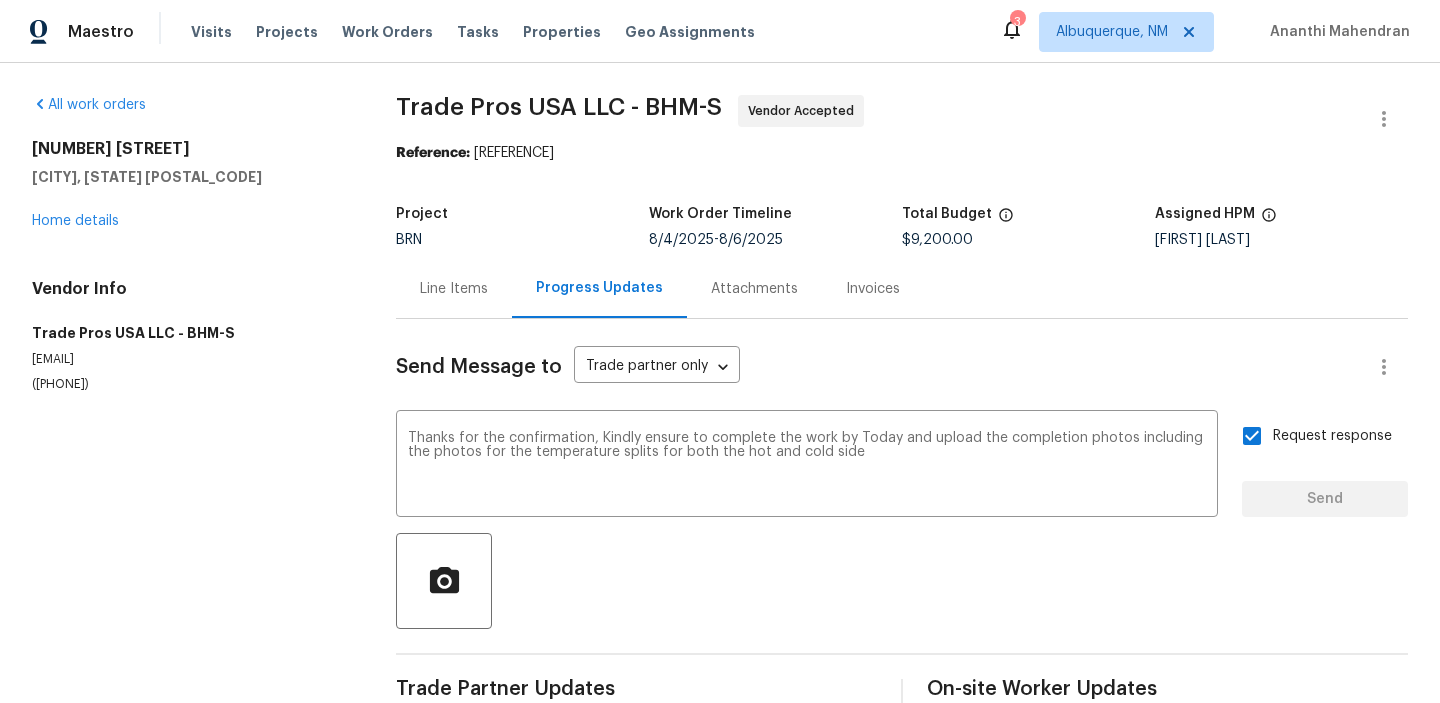 type 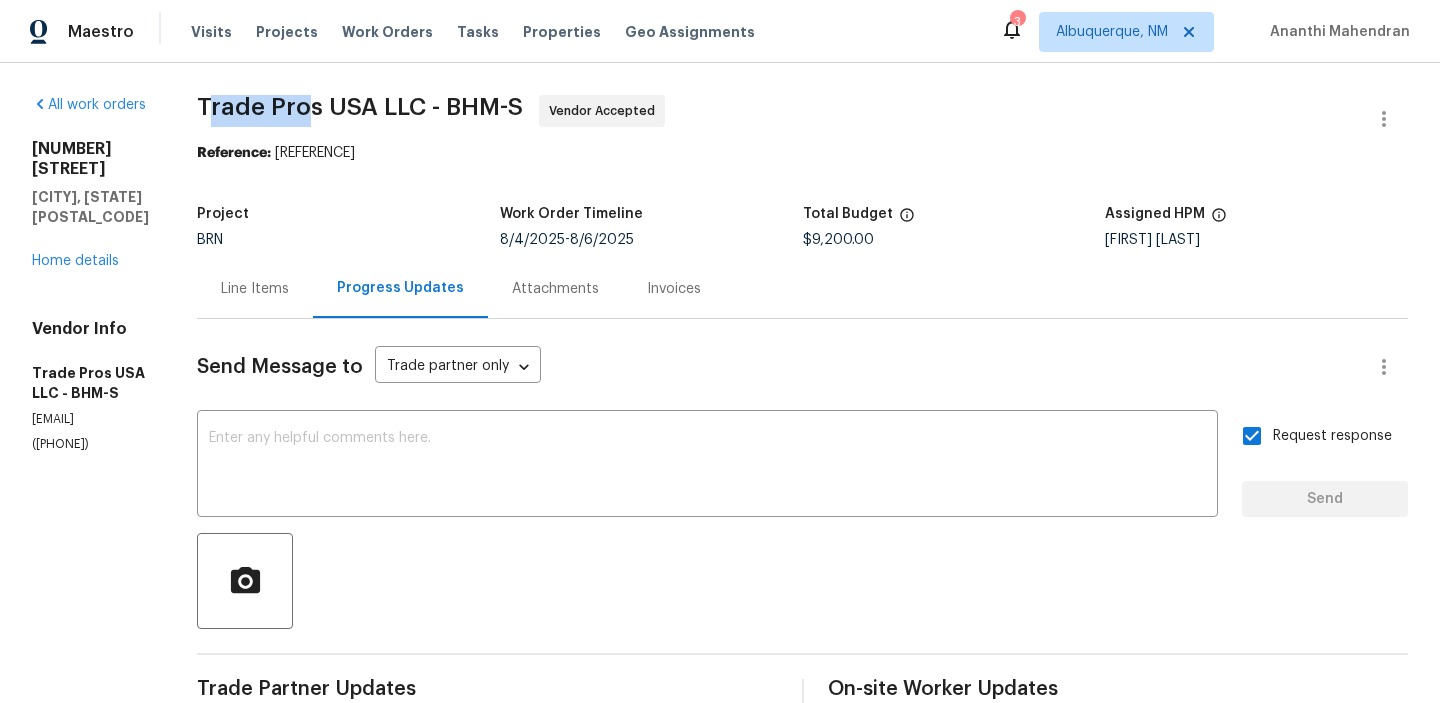 drag, startPoint x: 232, startPoint y: 100, endPoint x: 339, endPoint y: 103, distance: 107.042046 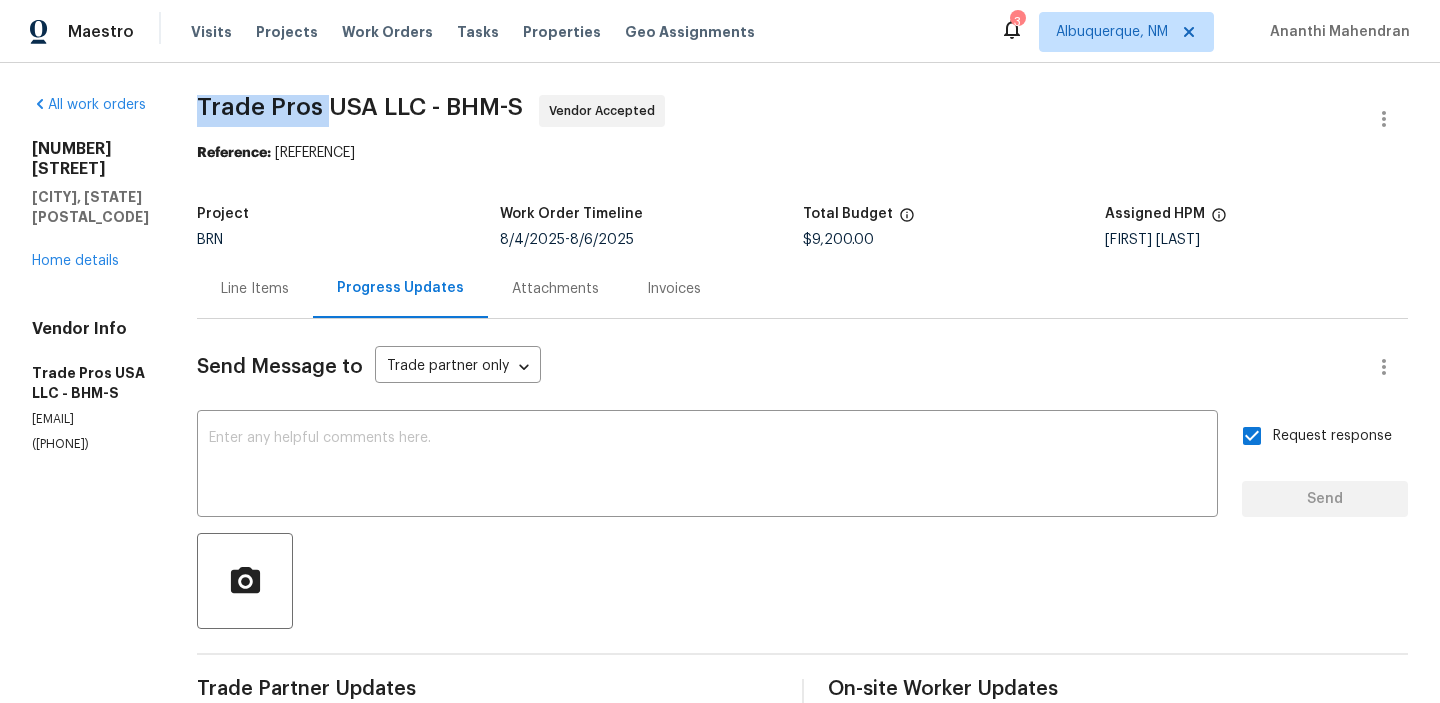 drag, startPoint x: 357, startPoint y: 104, endPoint x: 225, endPoint y: 102, distance: 132.01515 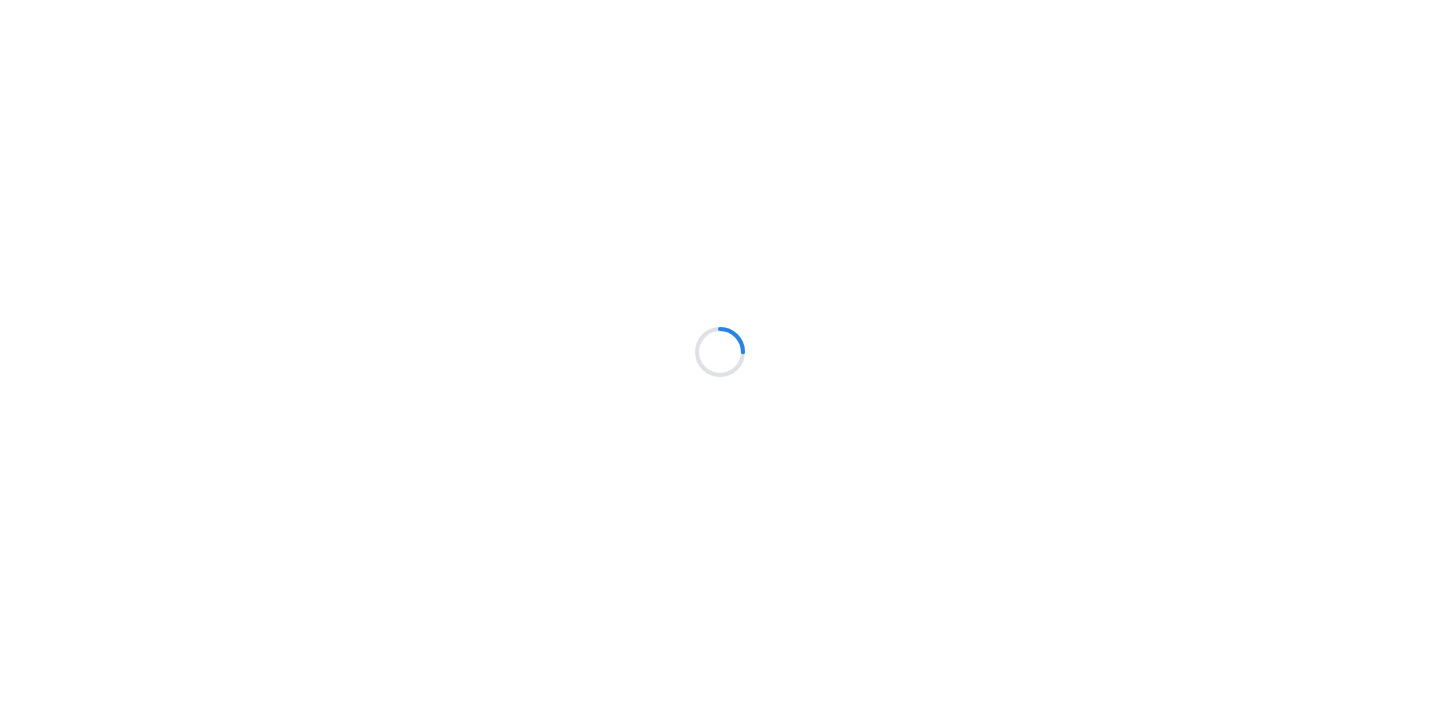 scroll, scrollTop: 0, scrollLeft: 0, axis: both 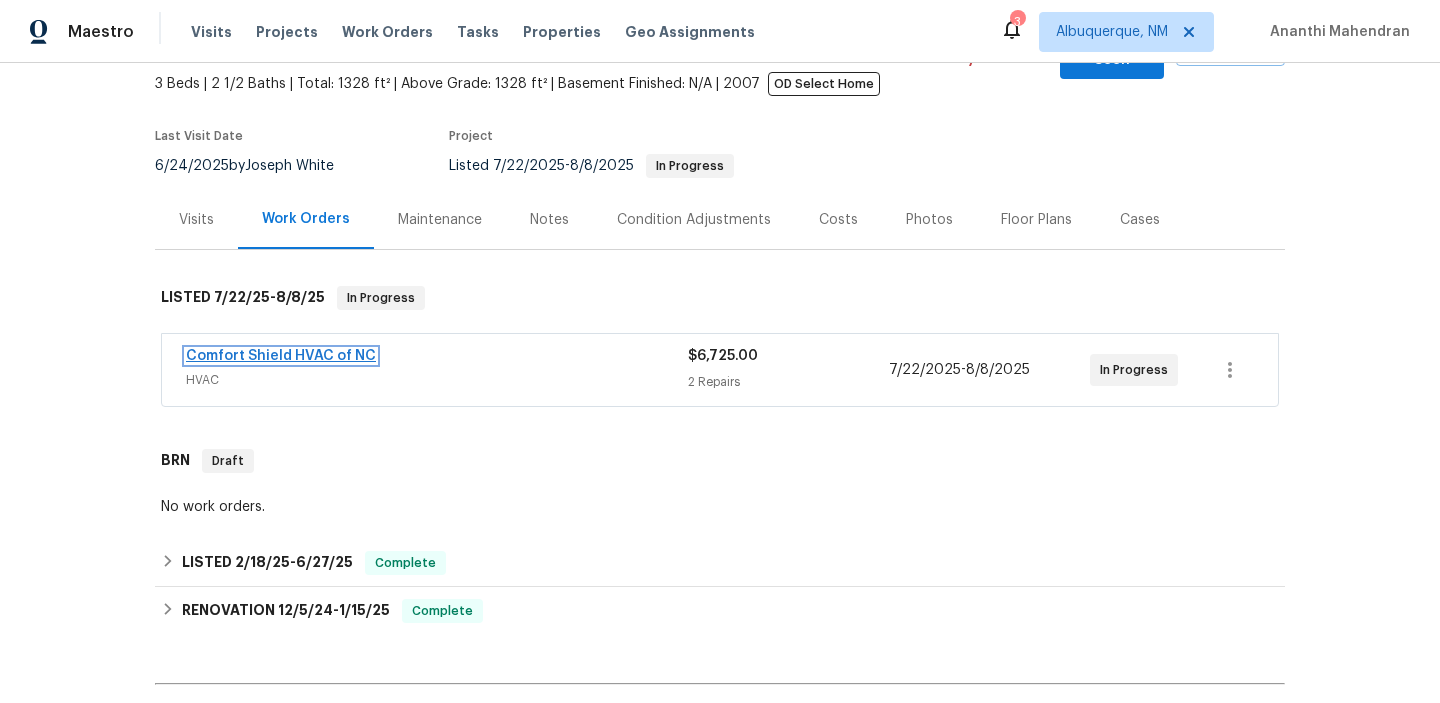 click on "Comfort Shield HVAC of NC" at bounding box center [281, 356] 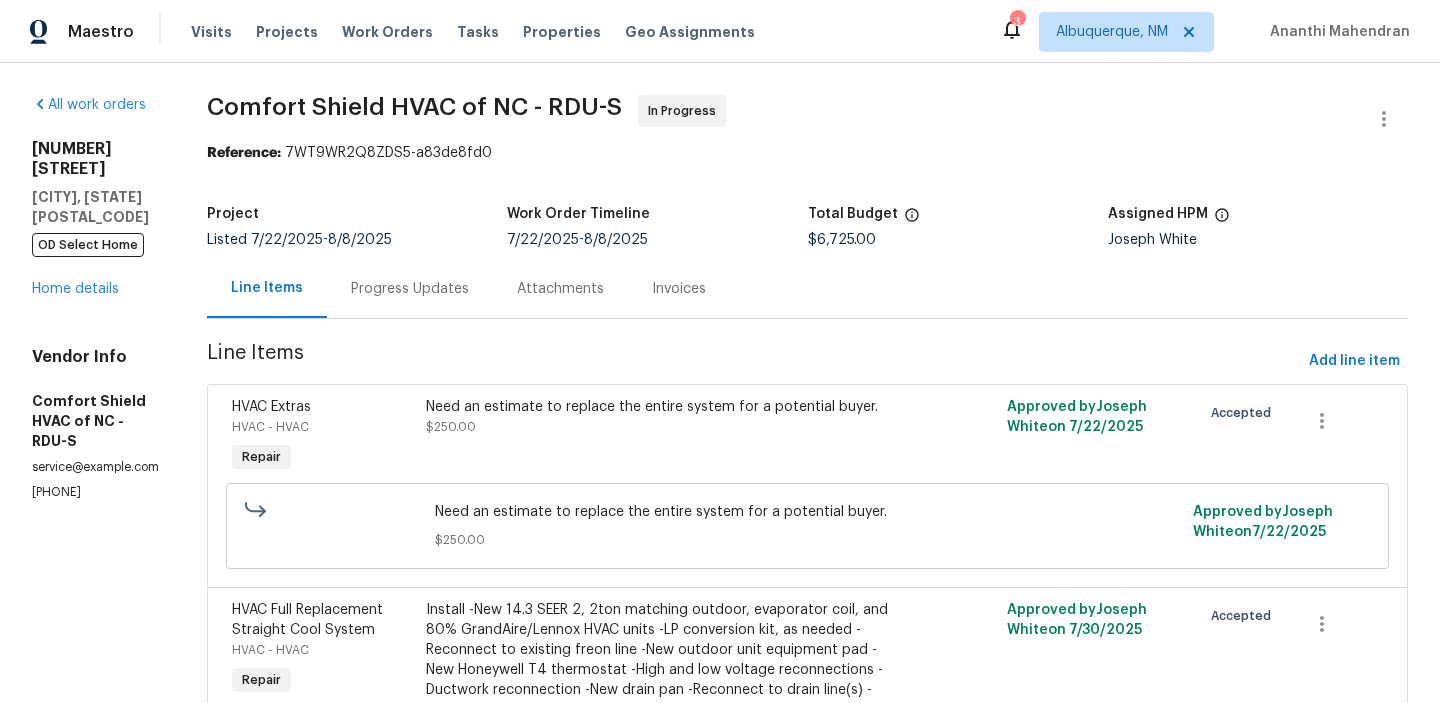 click on "Progress Updates" at bounding box center [410, 288] 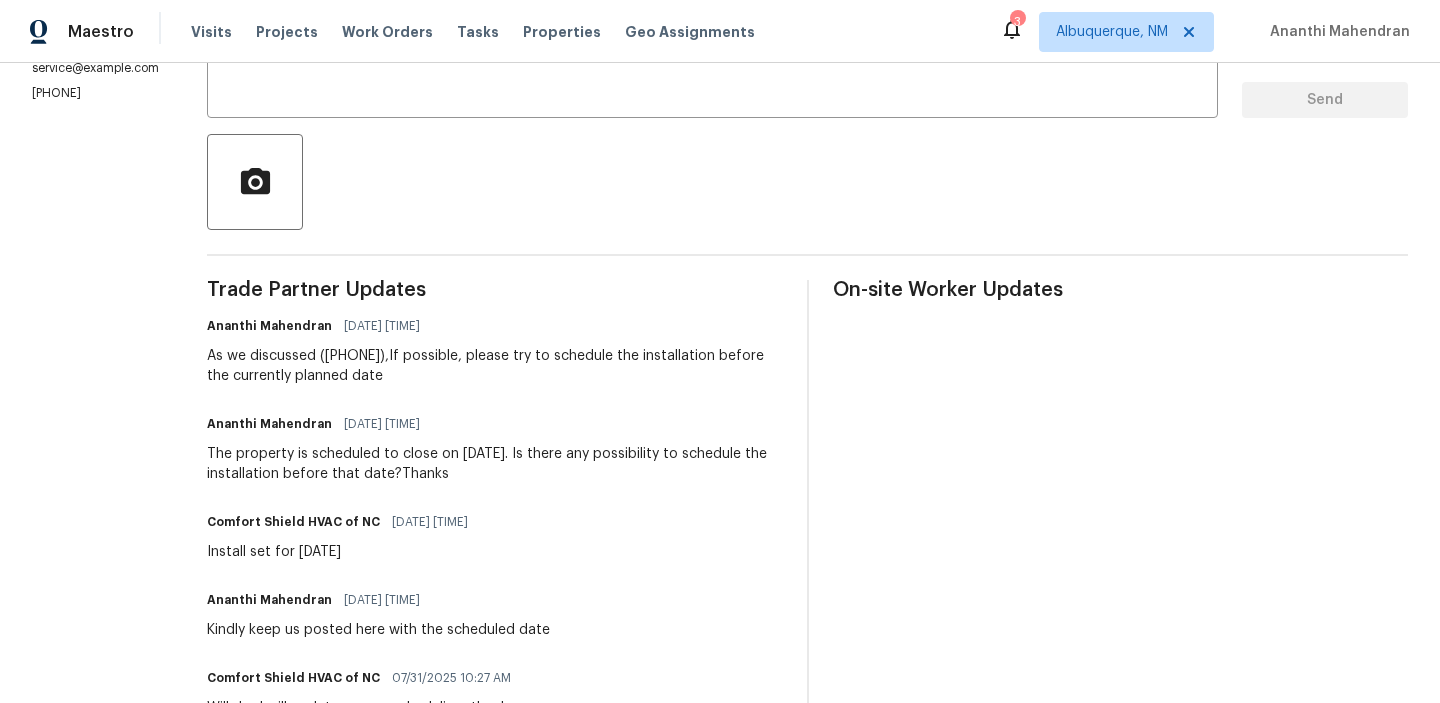 scroll, scrollTop: 403, scrollLeft: 0, axis: vertical 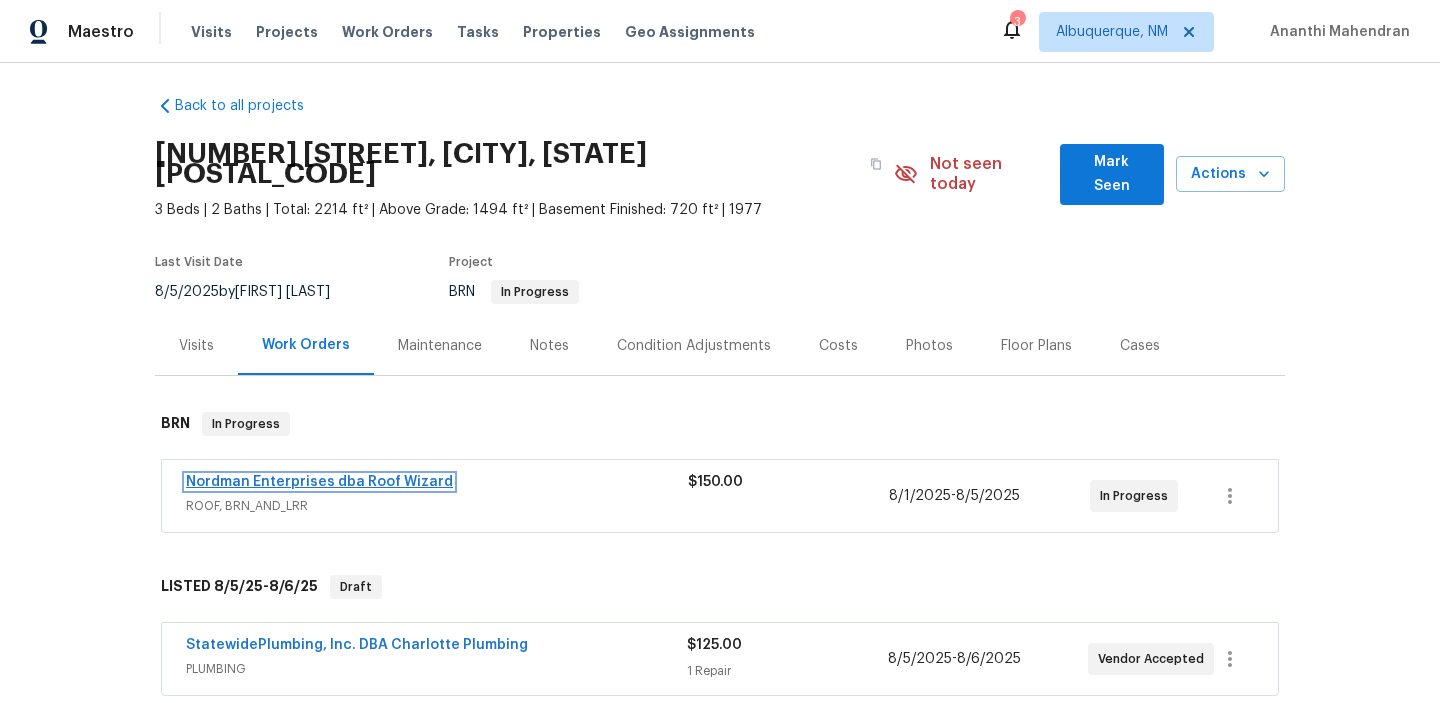 click on "Nordman Enterprises dba Roof Wizard" at bounding box center (319, 482) 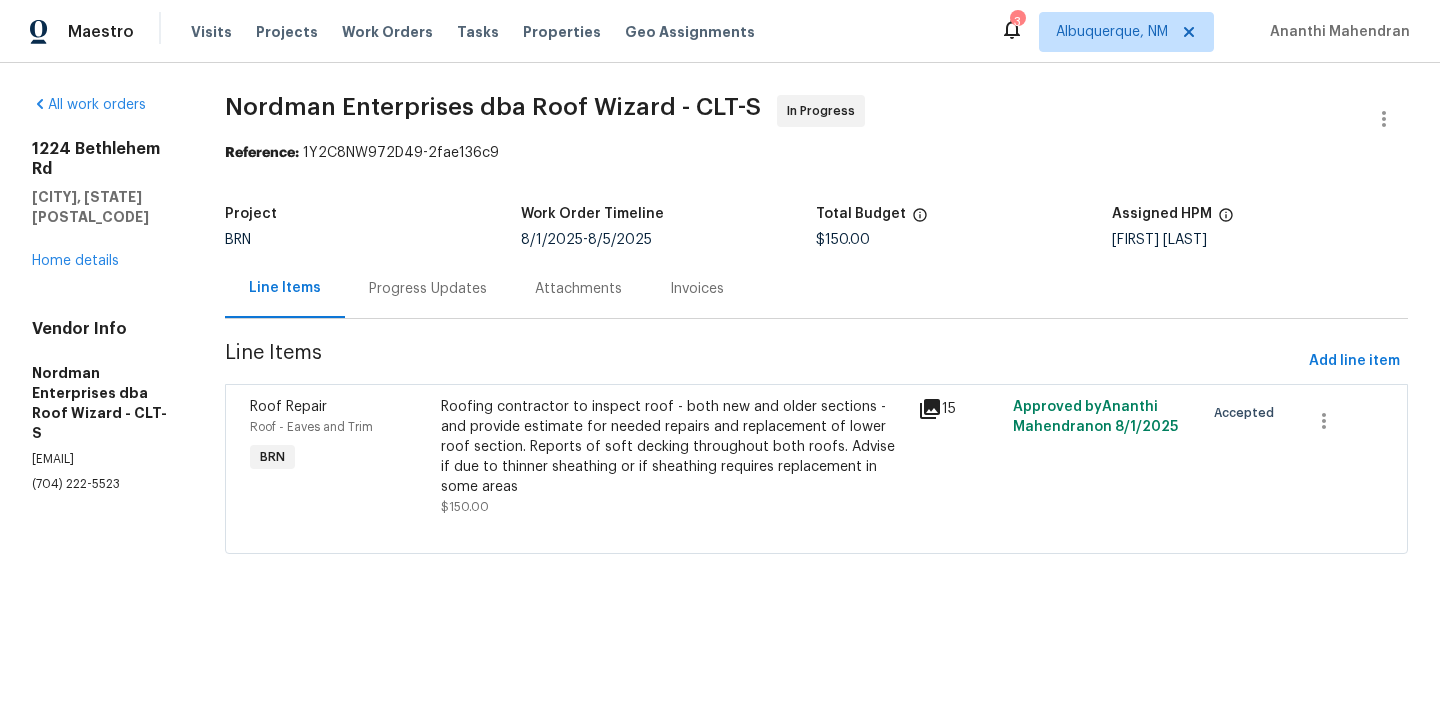click on "Attachments" at bounding box center [578, 288] 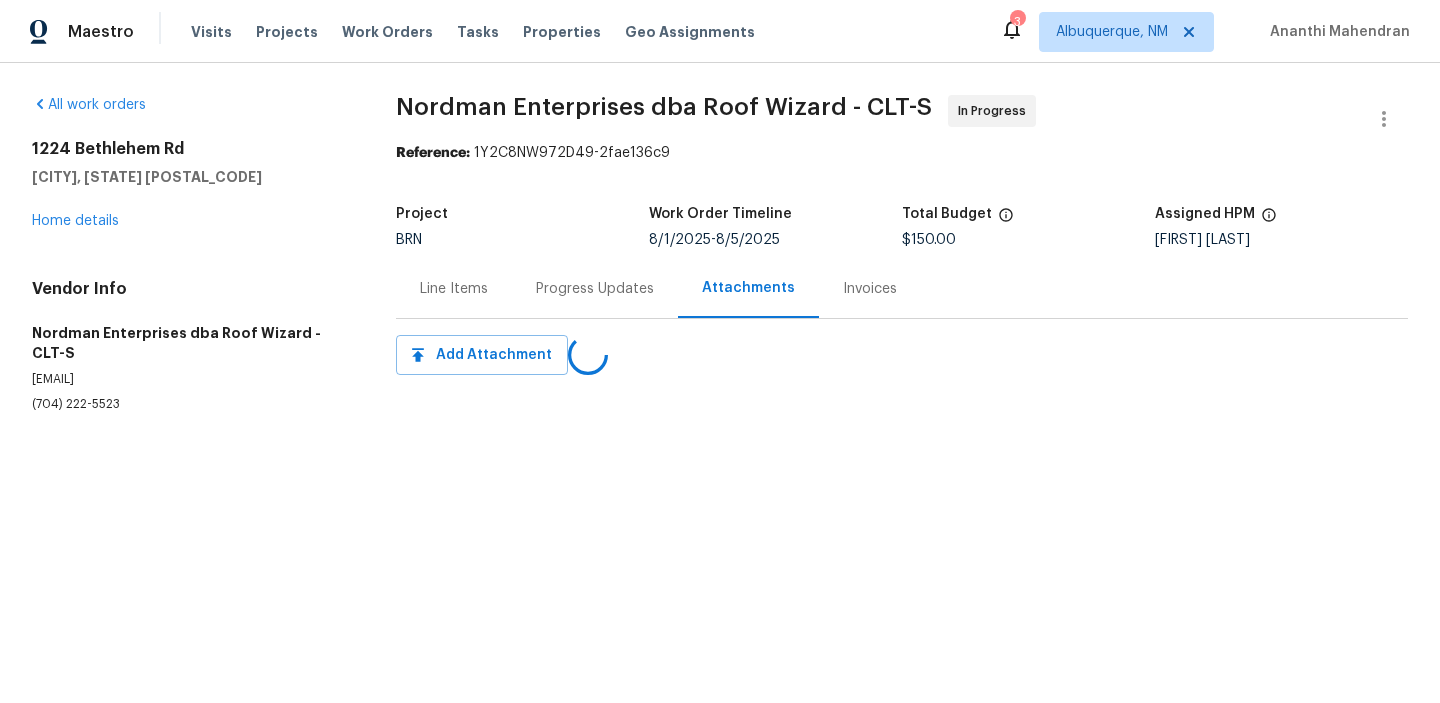 click on "Progress Updates" at bounding box center (595, 289) 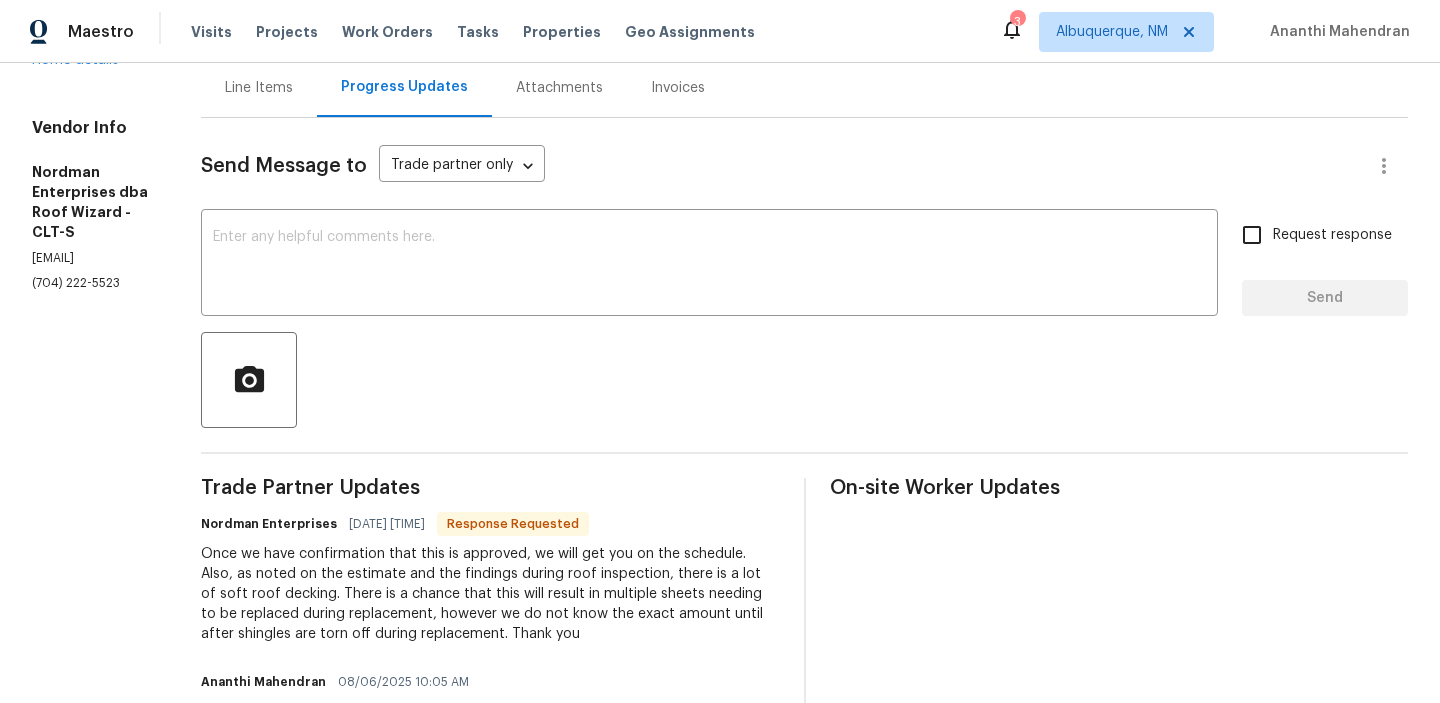scroll, scrollTop: 204, scrollLeft: 0, axis: vertical 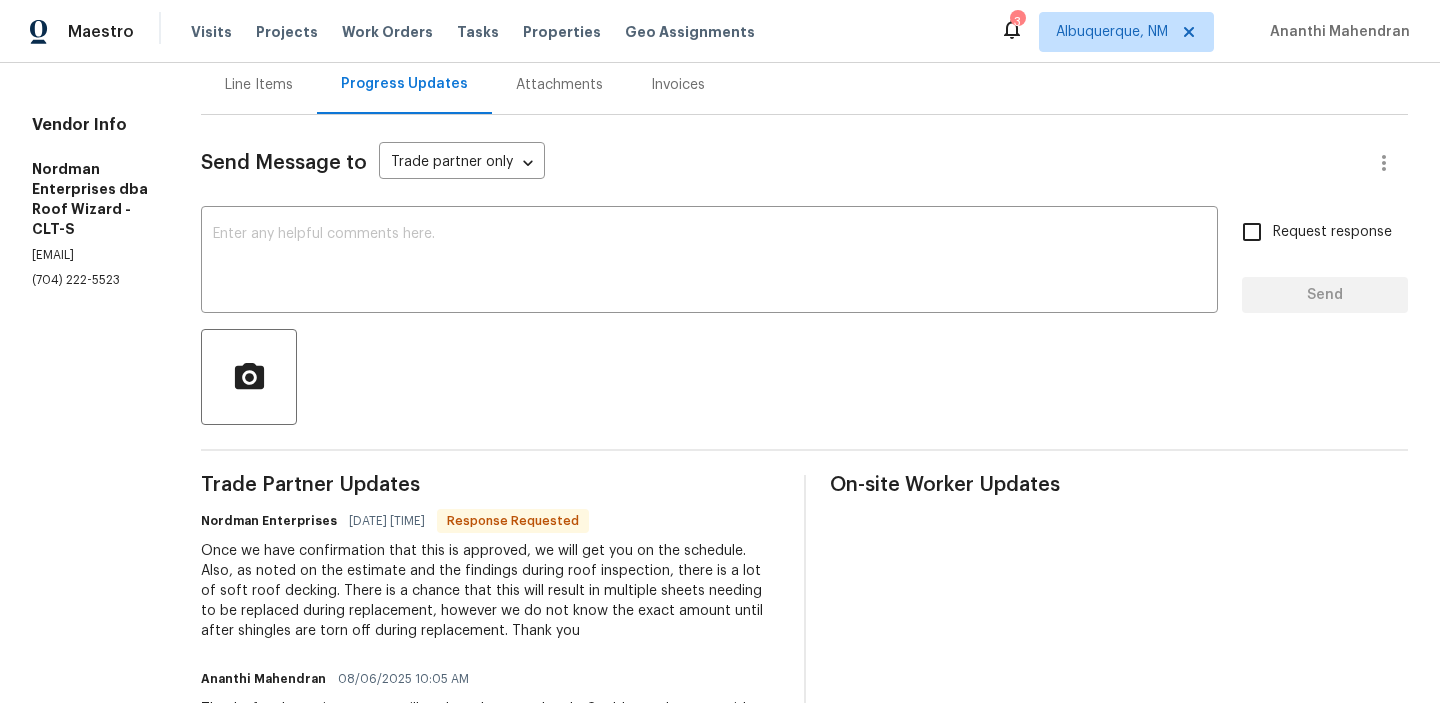 click on "Send Message to Trade partner only Trade partner only ​ x ​ Request response Send Trade Partner Updates Nordman Enterprises [DATE] [TIME] Response Requested Once we have confirmation that this is approved, we will get you on the schedule. Also, as noted on the estimate and the findings during roof inspection, there is a lot of soft roof decking. There is a chance that this will result in multiple sheets needing to be replaced during replacement, however we do not know the exact amount until after shingles are torn off during replacement. Thank you Ananthi Mahendran [DATE] [TIME] Thanks for the estimates, we will update the cost shortly. Could you please provide us with the timeframe for the completion of the work? Nordman Enterprises [DATE] [TIME] Ananthi Mahendran [DATE] [TIME] Thanks , keep us posted here Nordman Enterprises [DATE] [TIME] We are working on getting you this information Ananthi Mahendran [DATE] [TIME] Ananthi Mahendran [DATE] [TIME] Nordman Enterprises" at bounding box center (804, 812) 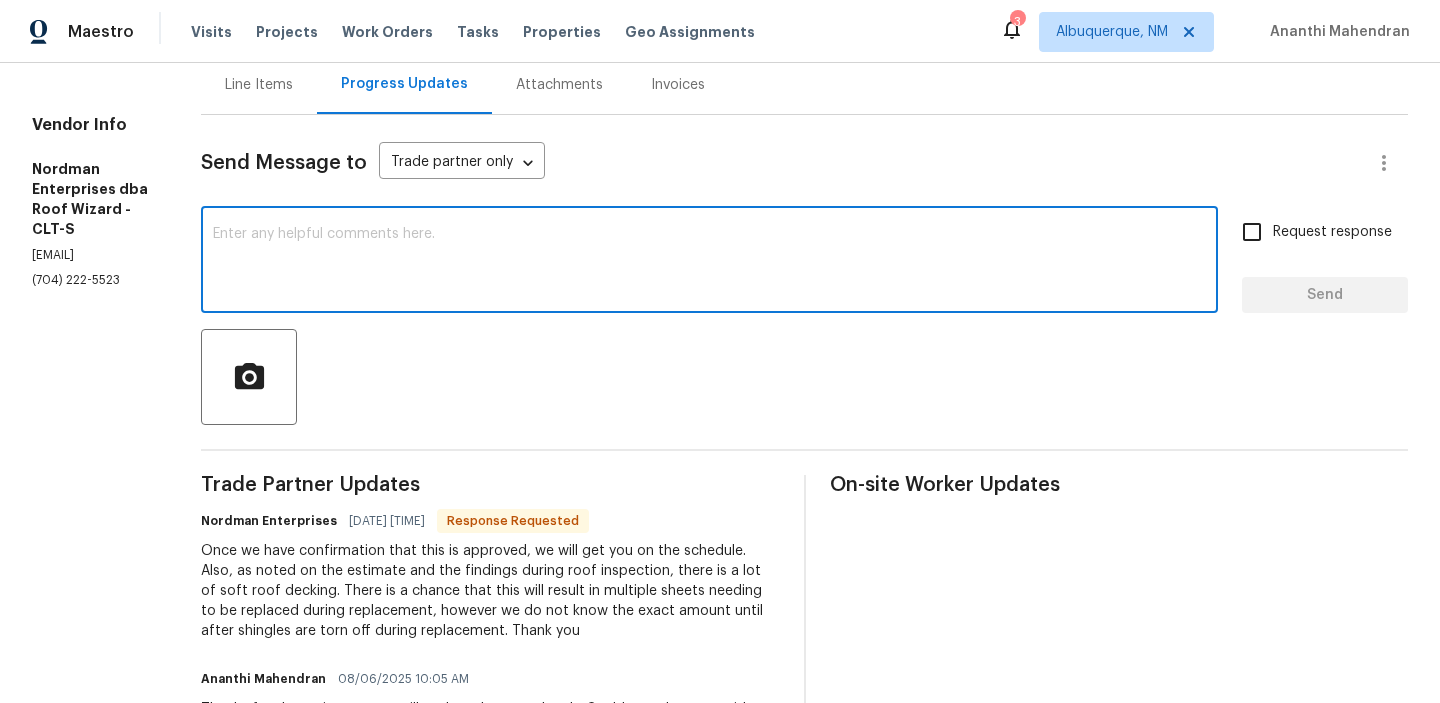 click at bounding box center [709, 262] 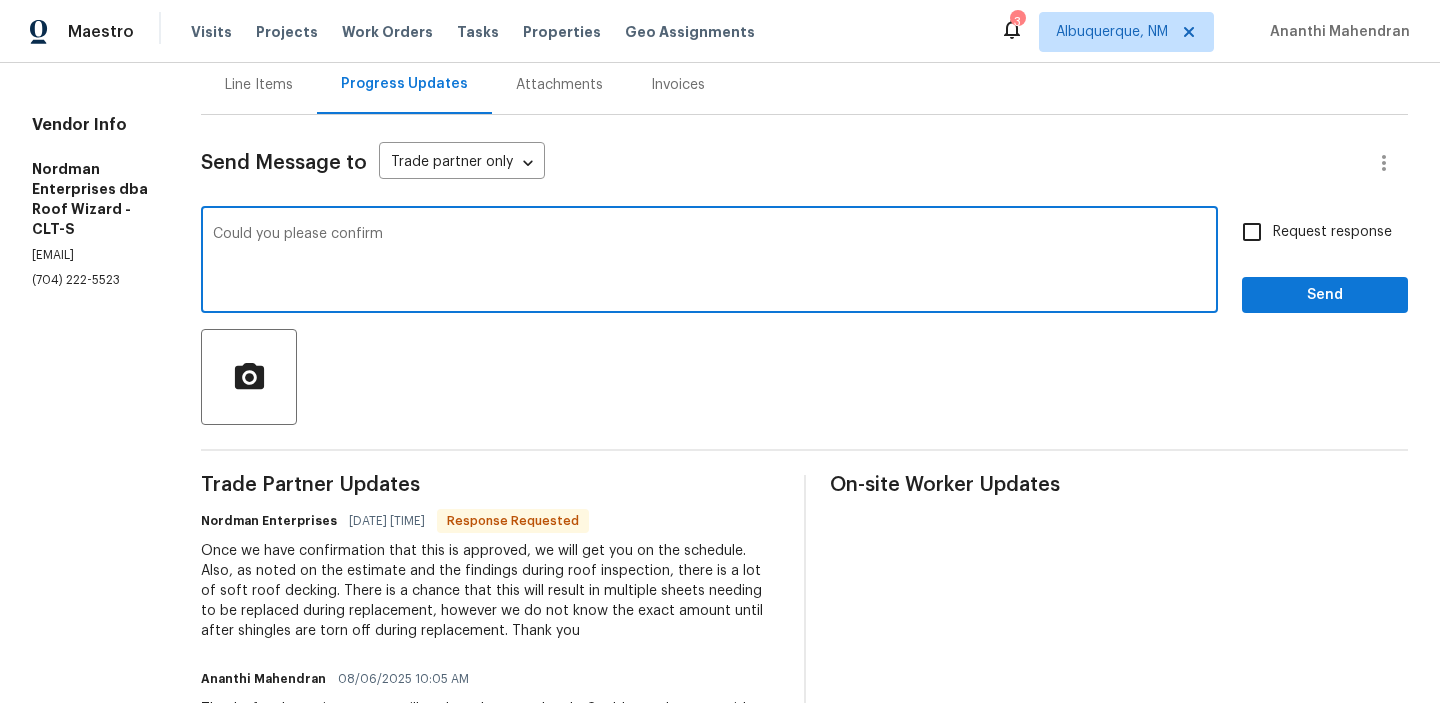 drag, startPoint x: 342, startPoint y: 235, endPoint x: 551, endPoint y: 240, distance: 209.0598 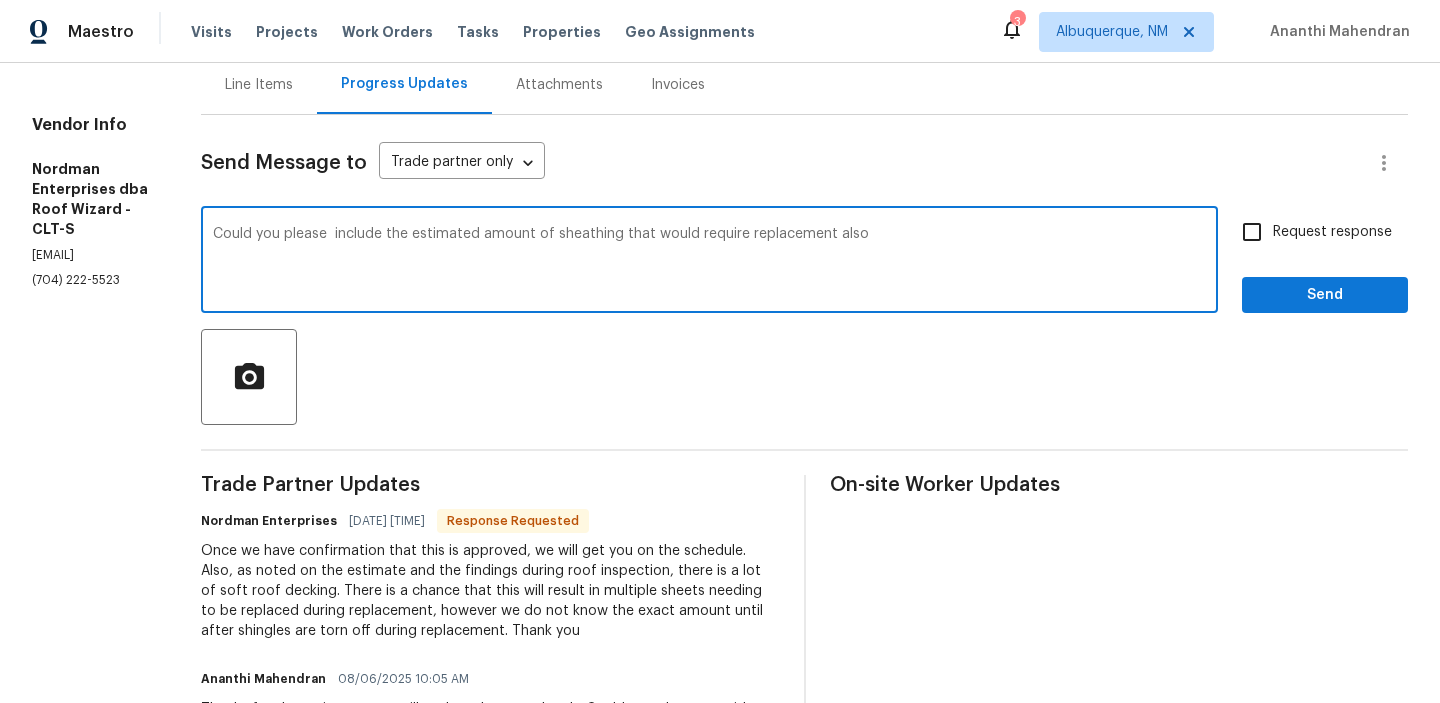 click on "Could you please  include the estimated amount of sheathing that would require replacement also" at bounding box center (709, 262) 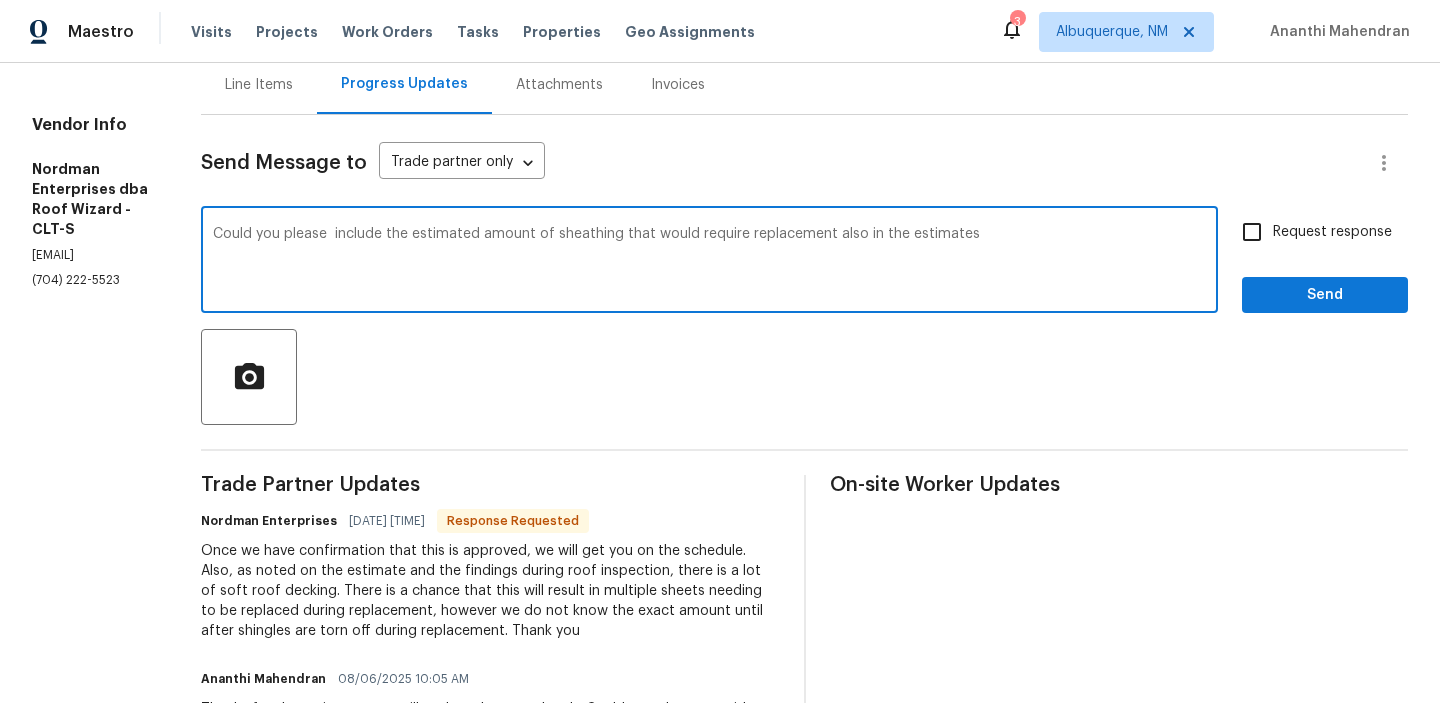 type on "Could you please  include the estimated amount of sheathing that would require replacement also in the estimates" 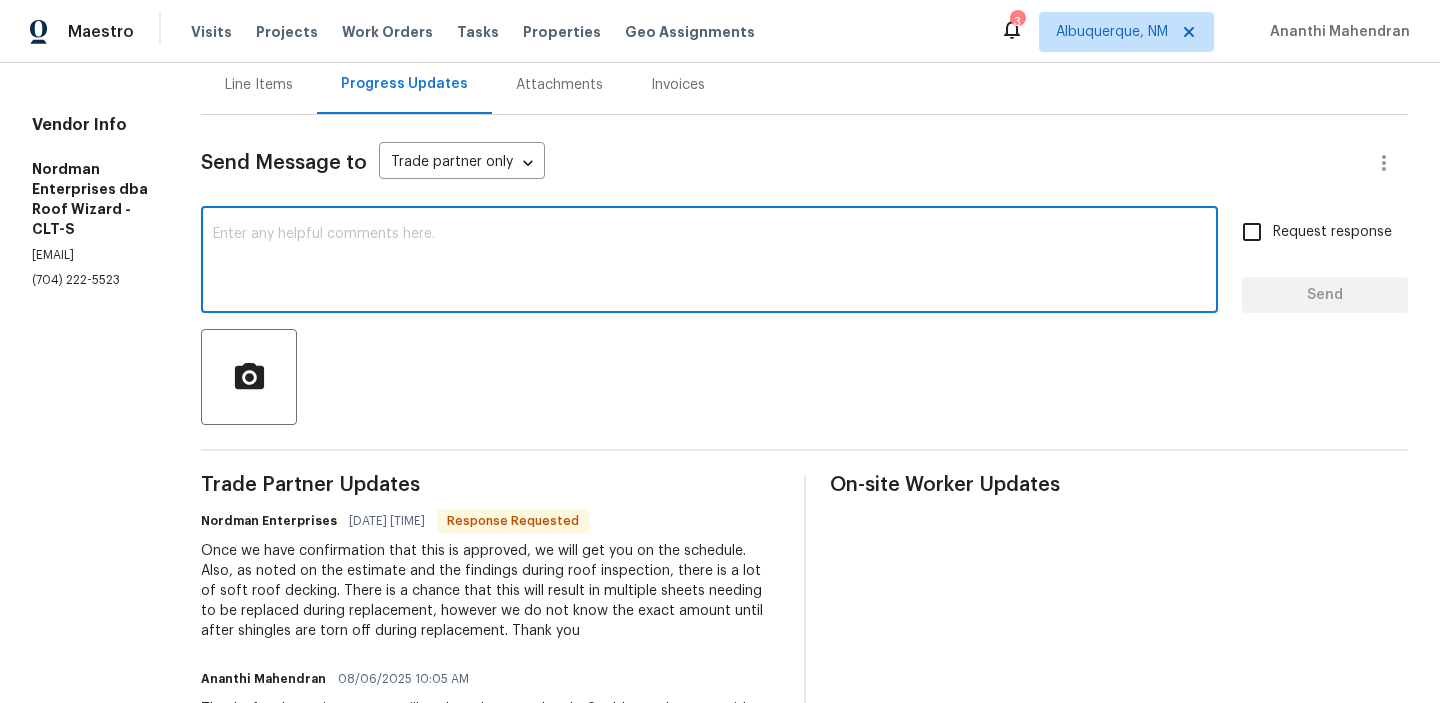 scroll, scrollTop: 0, scrollLeft: 0, axis: both 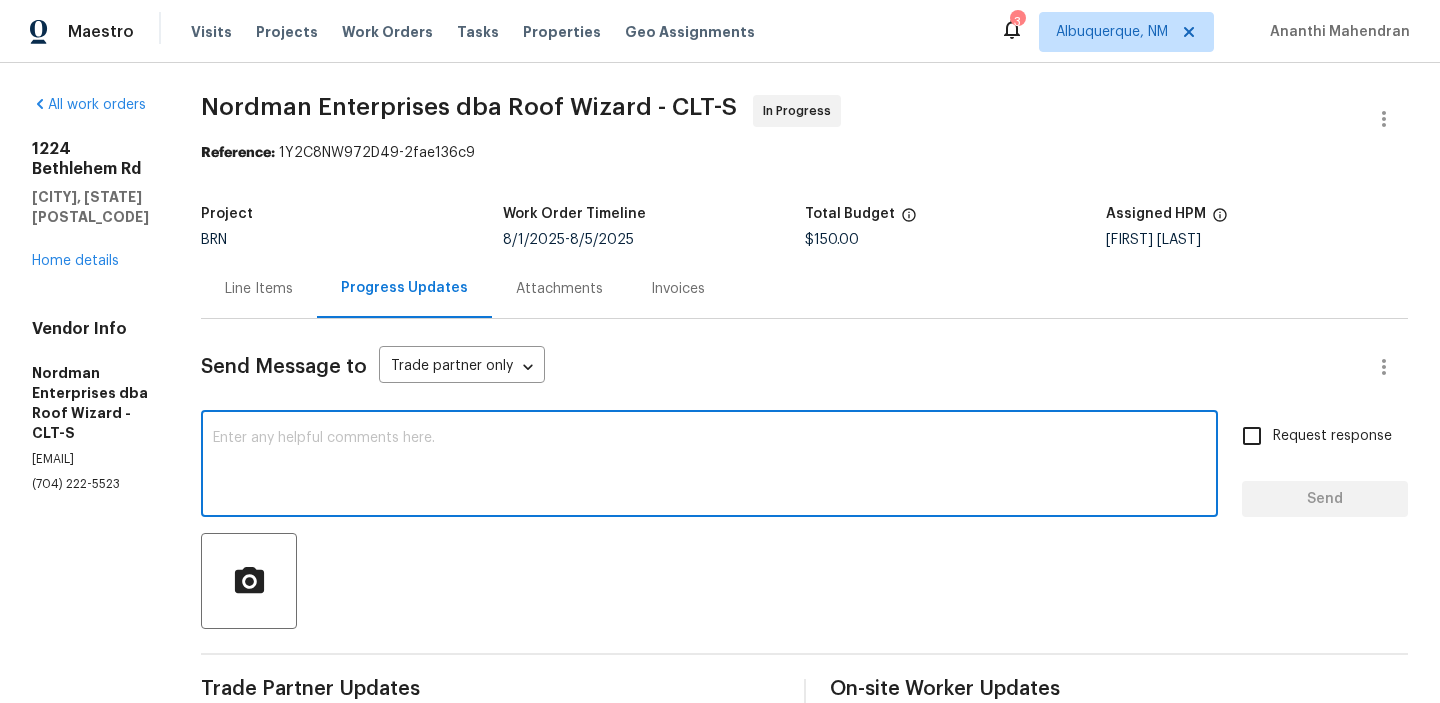paste on "Could you also include an estimate of the amount of sheathing that may need to be replaced in the overall estimates" 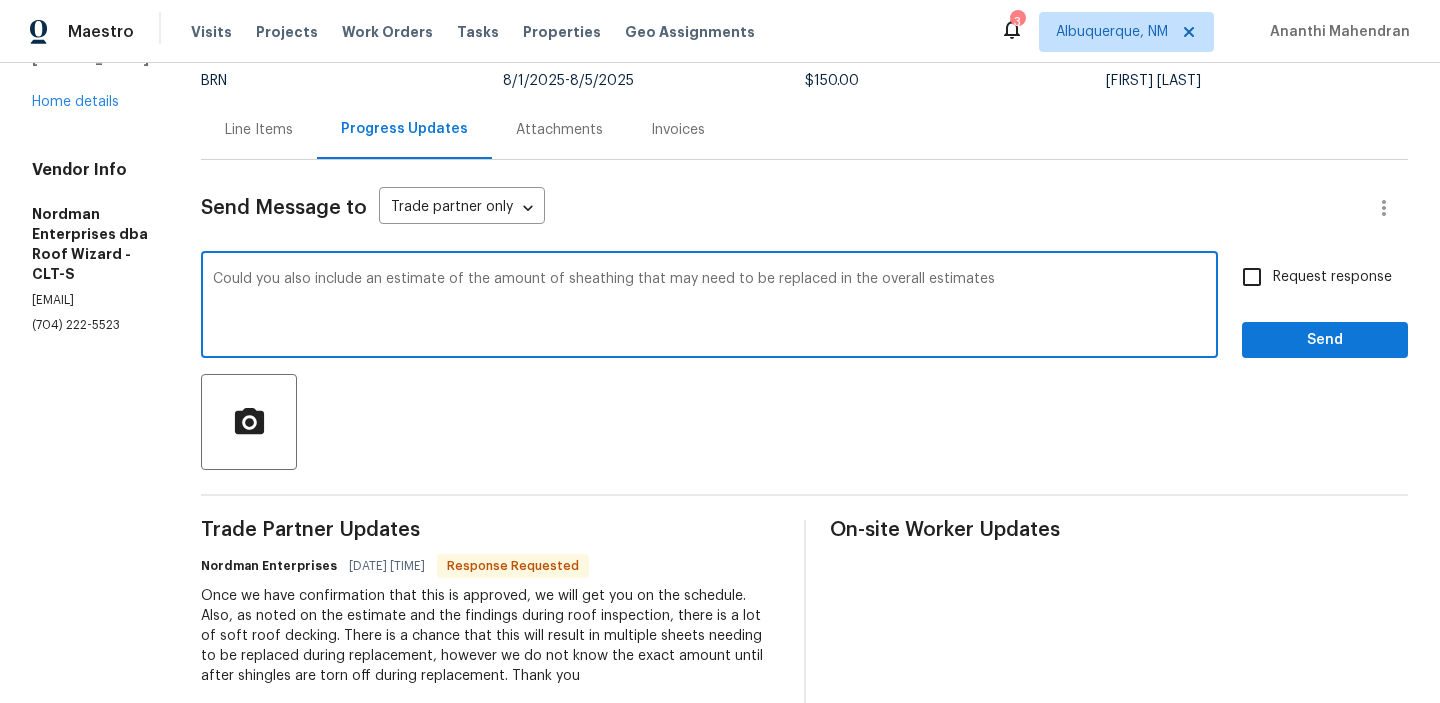 scroll, scrollTop: 169, scrollLeft: 0, axis: vertical 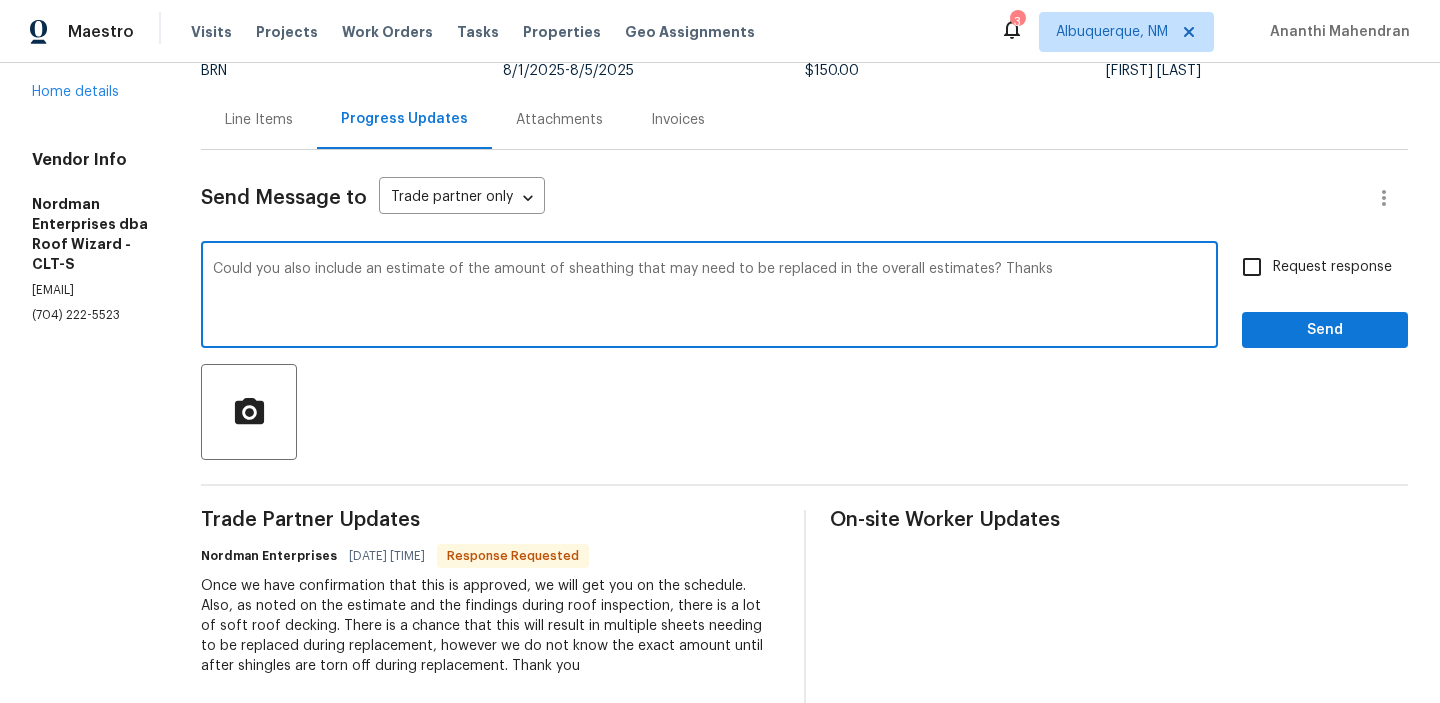 type on "Could you also include an estimate of the amount of sheathing that may need to be replaced in the overall estimates? Thanks" 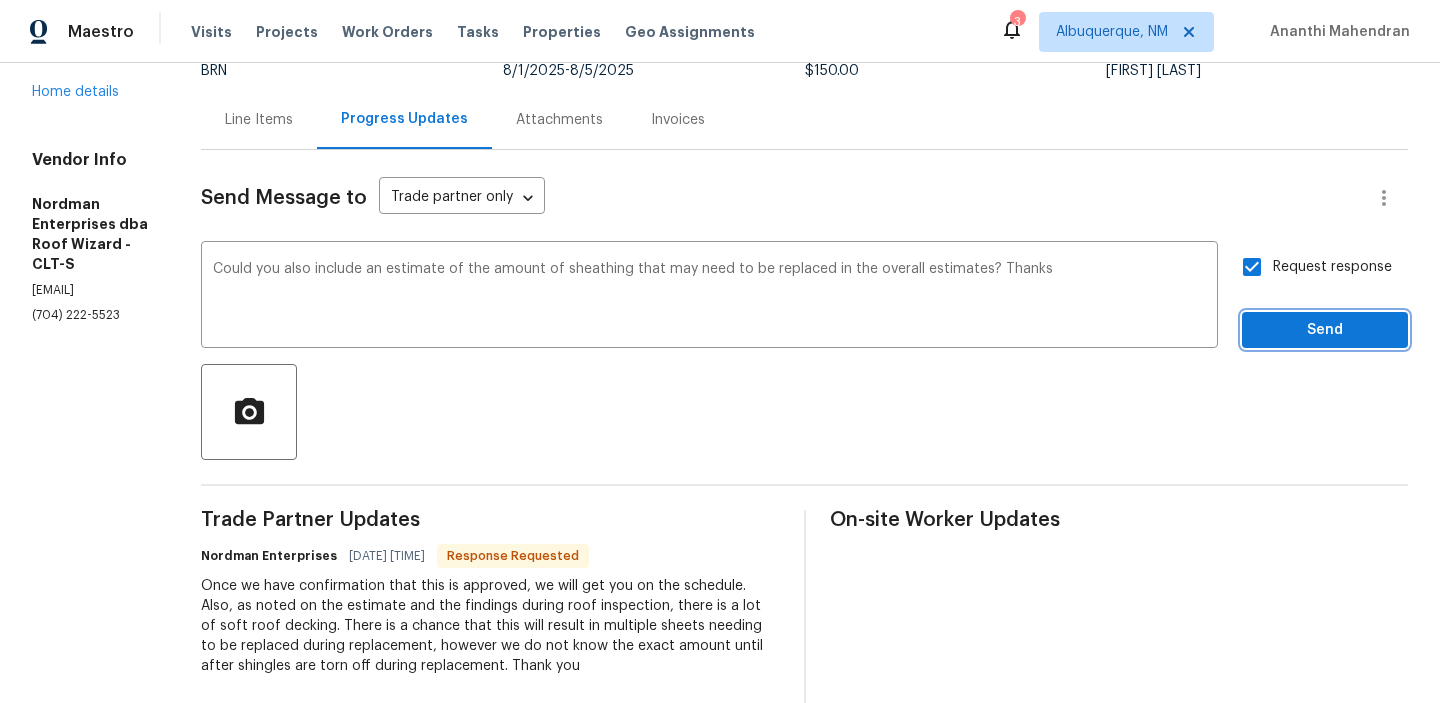 click on "Send" at bounding box center (1325, 330) 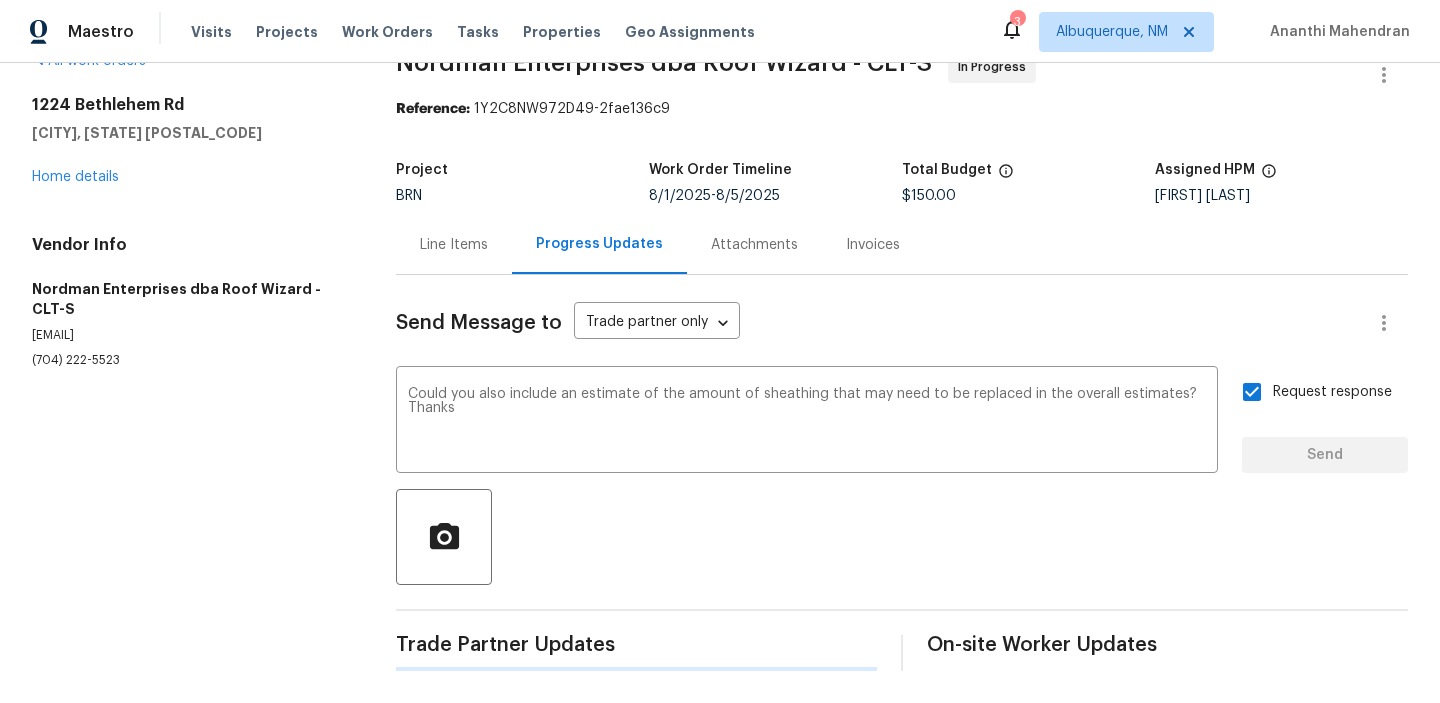 scroll, scrollTop: 44, scrollLeft: 0, axis: vertical 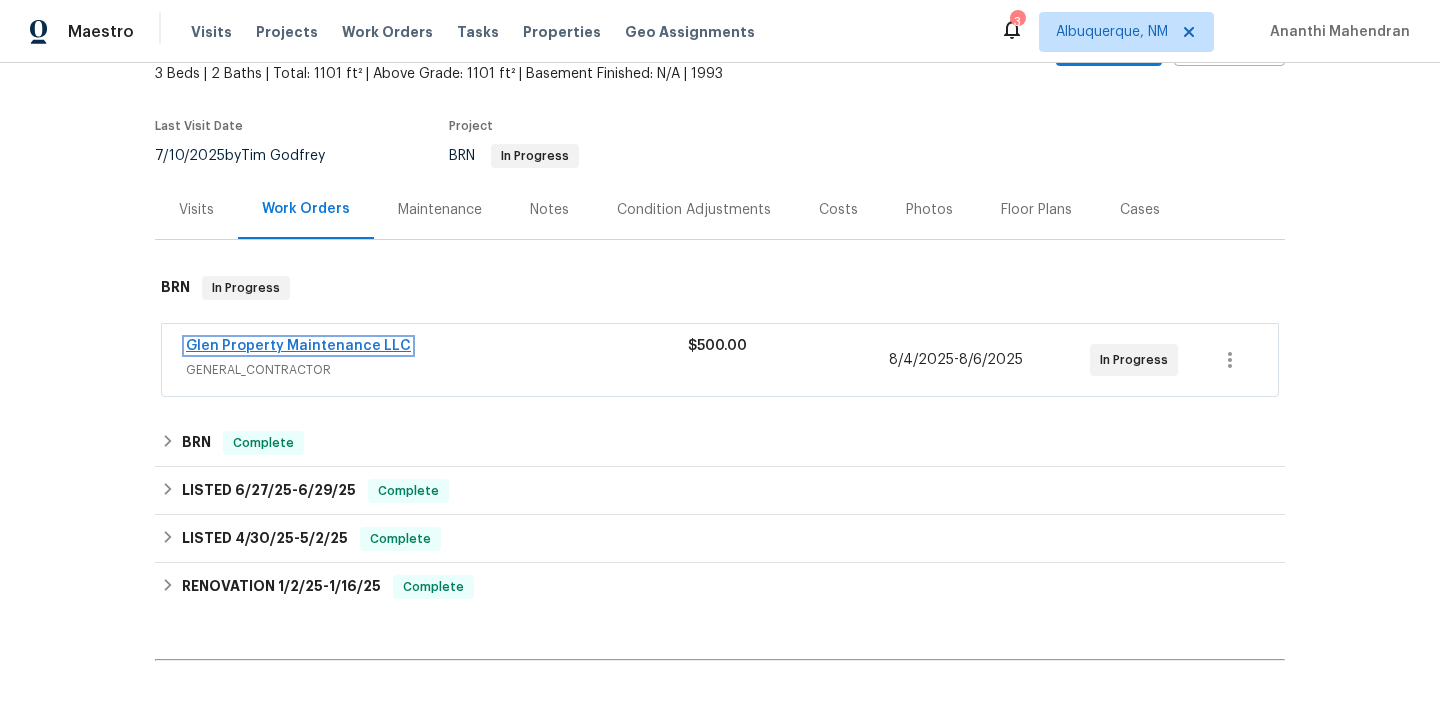 click on "Glen Property Maintenance LLC" at bounding box center (298, 346) 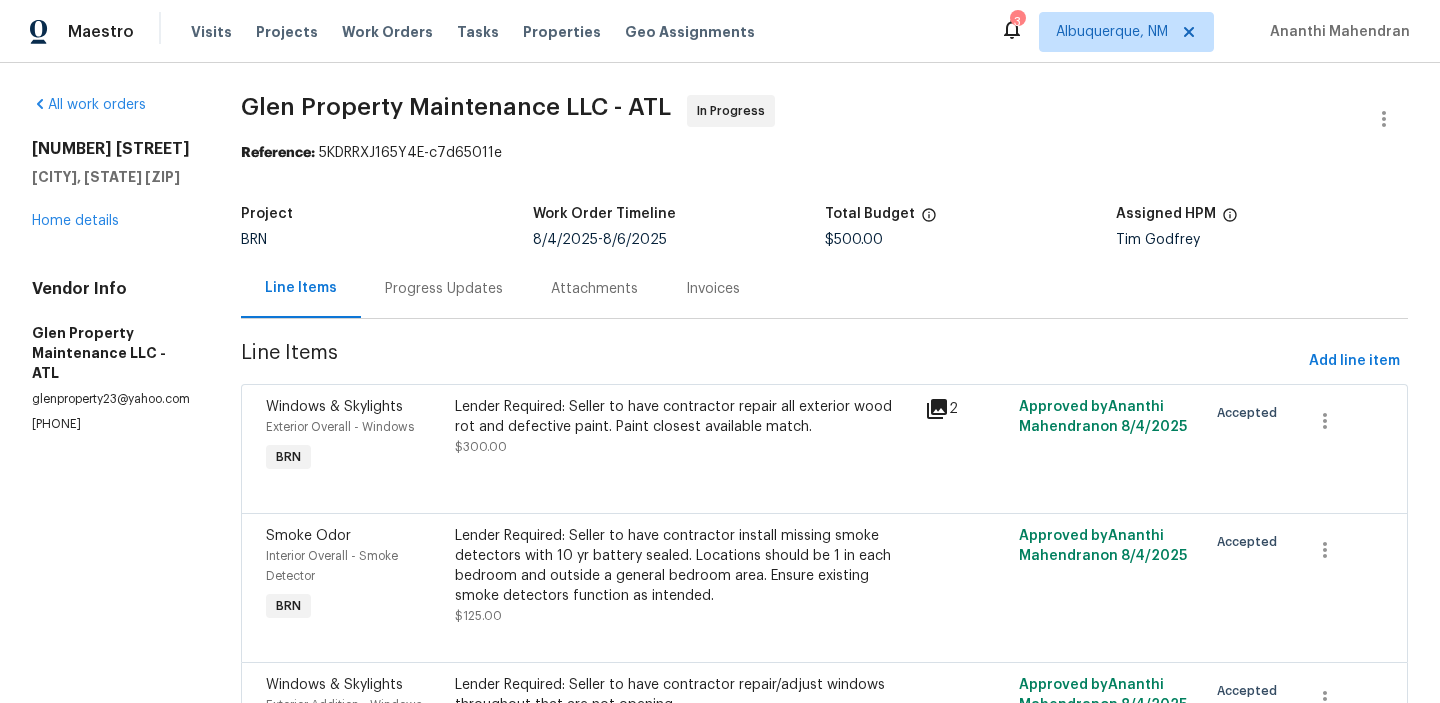 click on "Progress Updates" at bounding box center (444, 289) 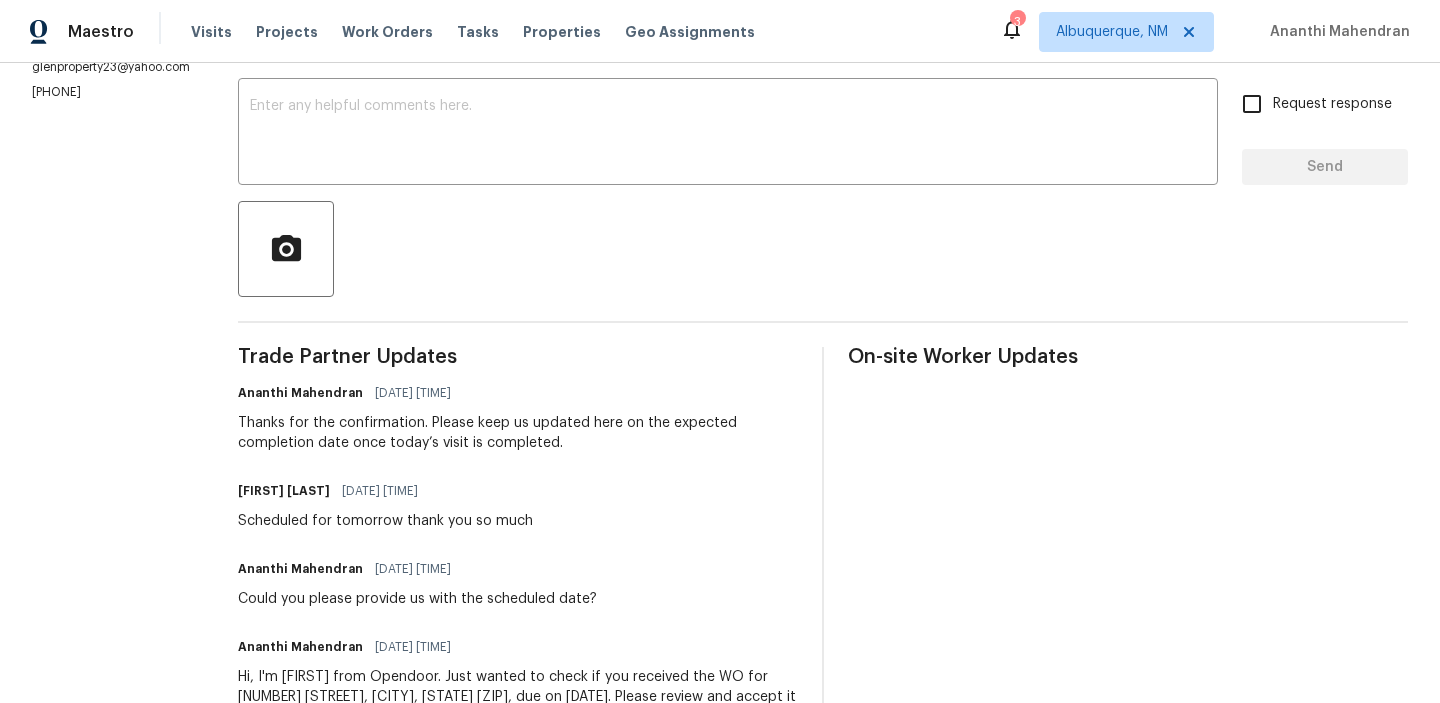 scroll, scrollTop: 302, scrollLeft: 0, axis: vertical 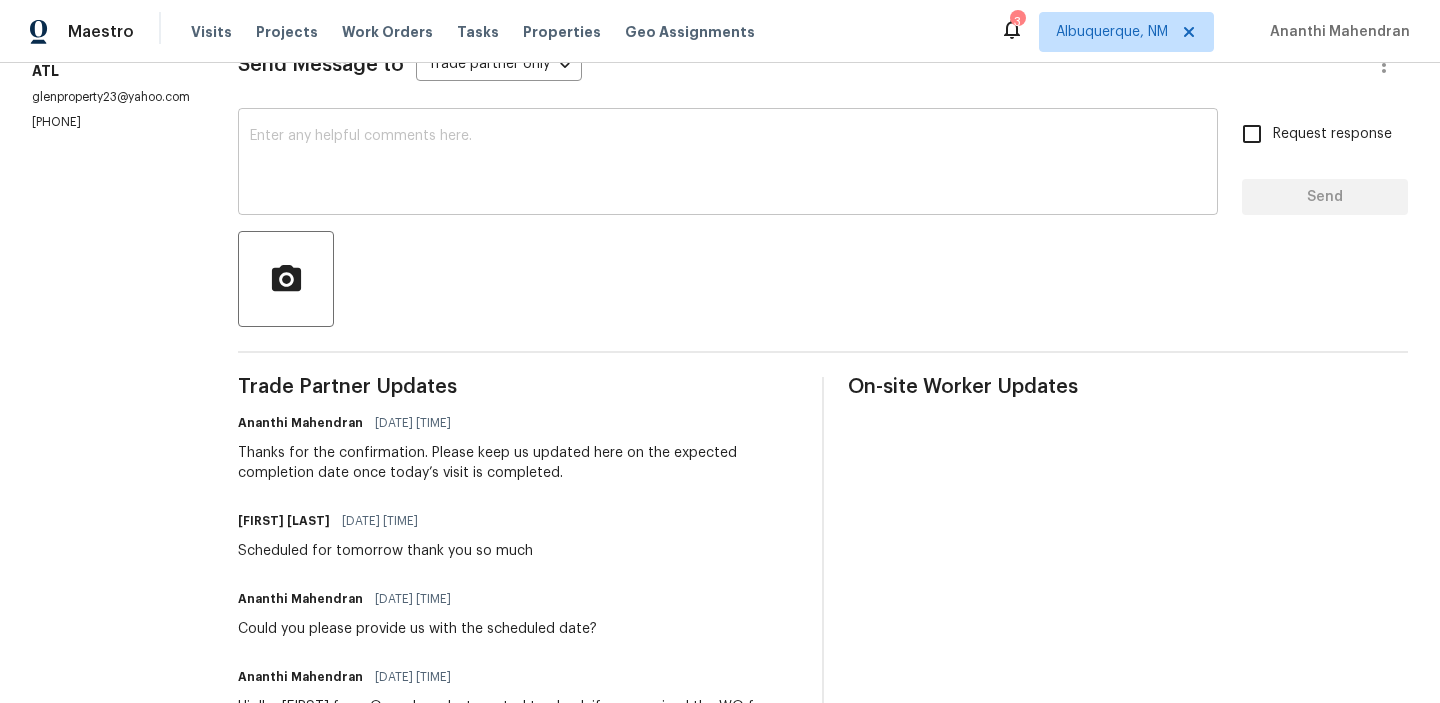 click on "x ​" at bounding box center [728, 164] 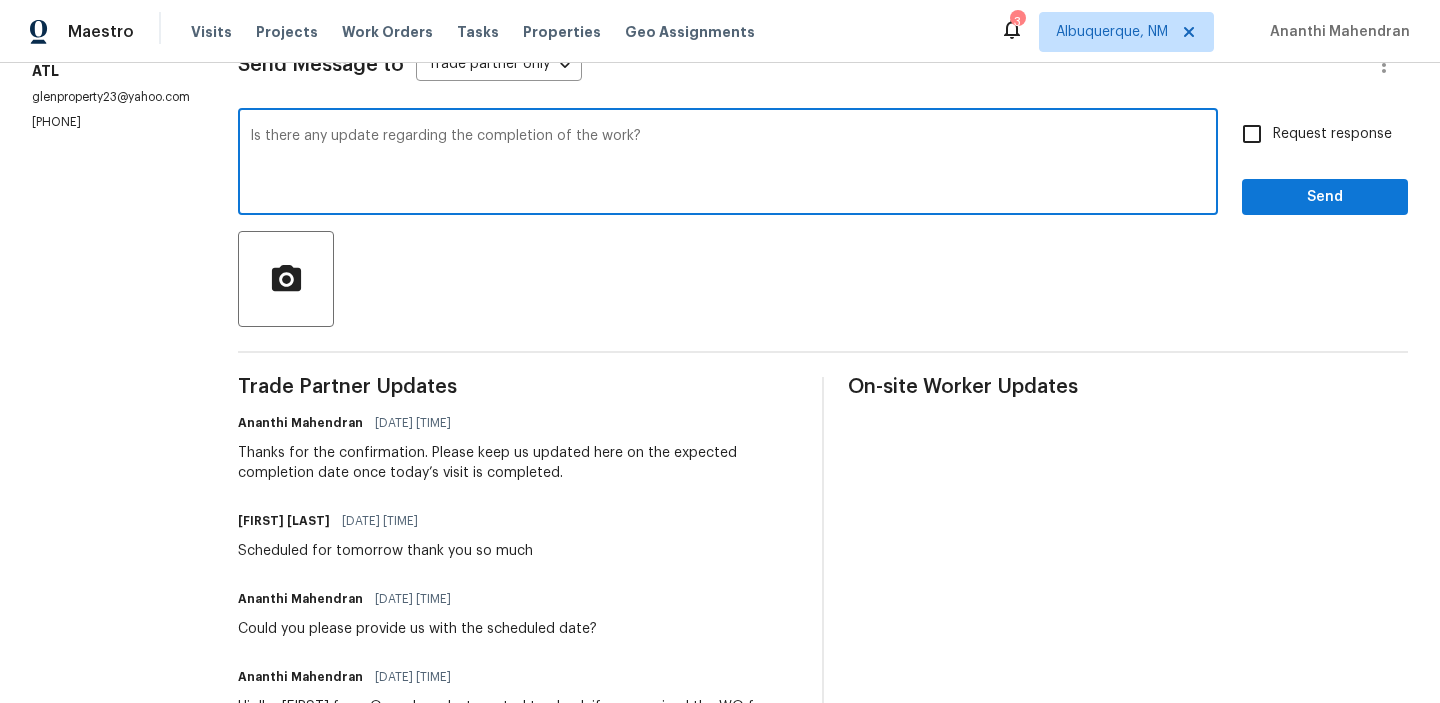 type on "Is there any update regarding the completion of the work?" 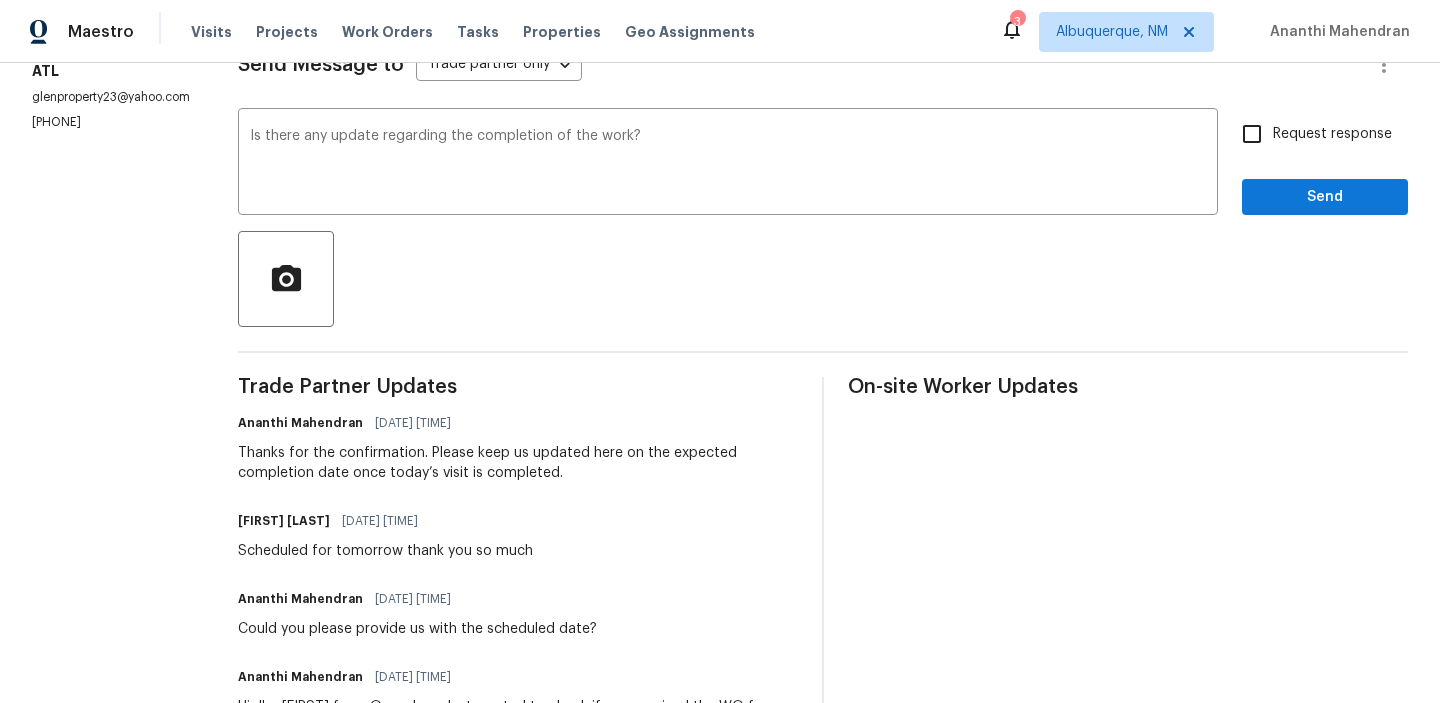 click on "Request response" at bounding box center (1332, 134) 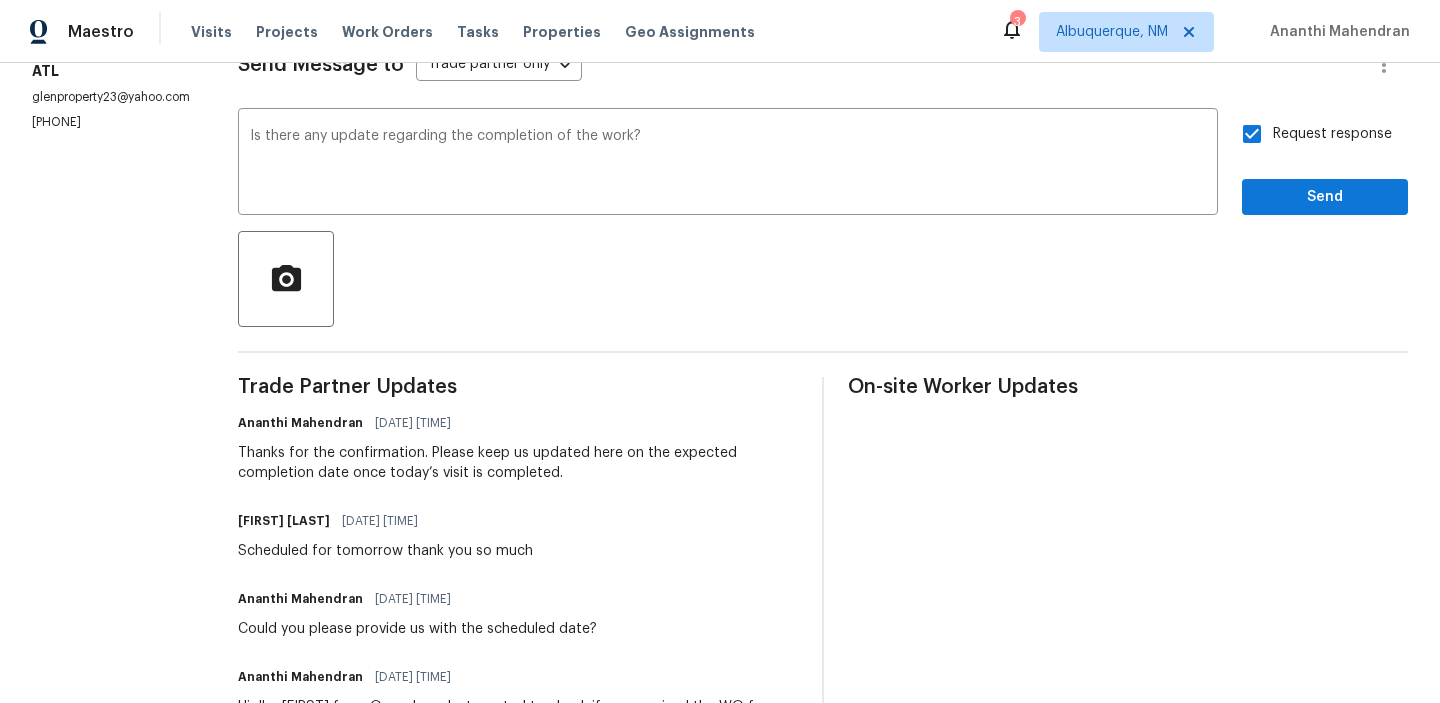 click on "Send Message to Trade partner only Trade partner only ​ Is there any update regarding the completion of the work?  x ​ Request response Send Trade Partner Updates [FIRST] [LAST] [DATE] [TIME] Thanks for the confirmation. Please keep us updated here on the expected completion date once today’s visit is completed. [FIRST] [LAST]  [DATE] [TIME] Scheduled for tomorrow thank you so much [FIRST] [LAST] [DATE] [TIME] Could you please provide us with the scheduled date? [FIRST] [LAST] [DATE] [TIME] Hi, I'm [FIRST] from Opendoor. Just wanted to check if you received the WO for [NUMBER] [STREET], [CITY], [STATE] [ZIP], due on [DATE]. Please review and accept it within 24 hours and provide a schedule by then. Reach out to me via the portal or call/text at [PHONE] for any questions or additional details and change orders for this work order. On-site Worker Updates" at bounding box center [823, 419] 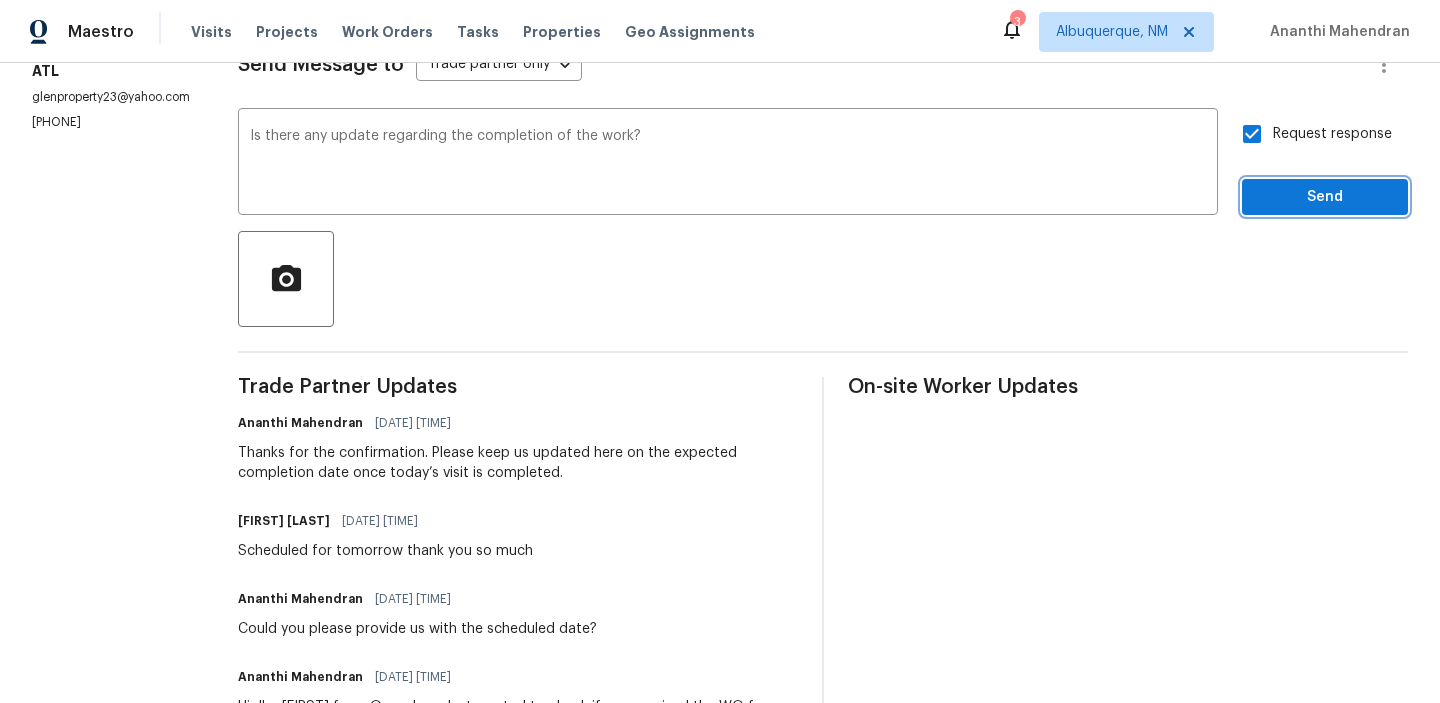 click on "Send" at bounding box center [1325, 197] 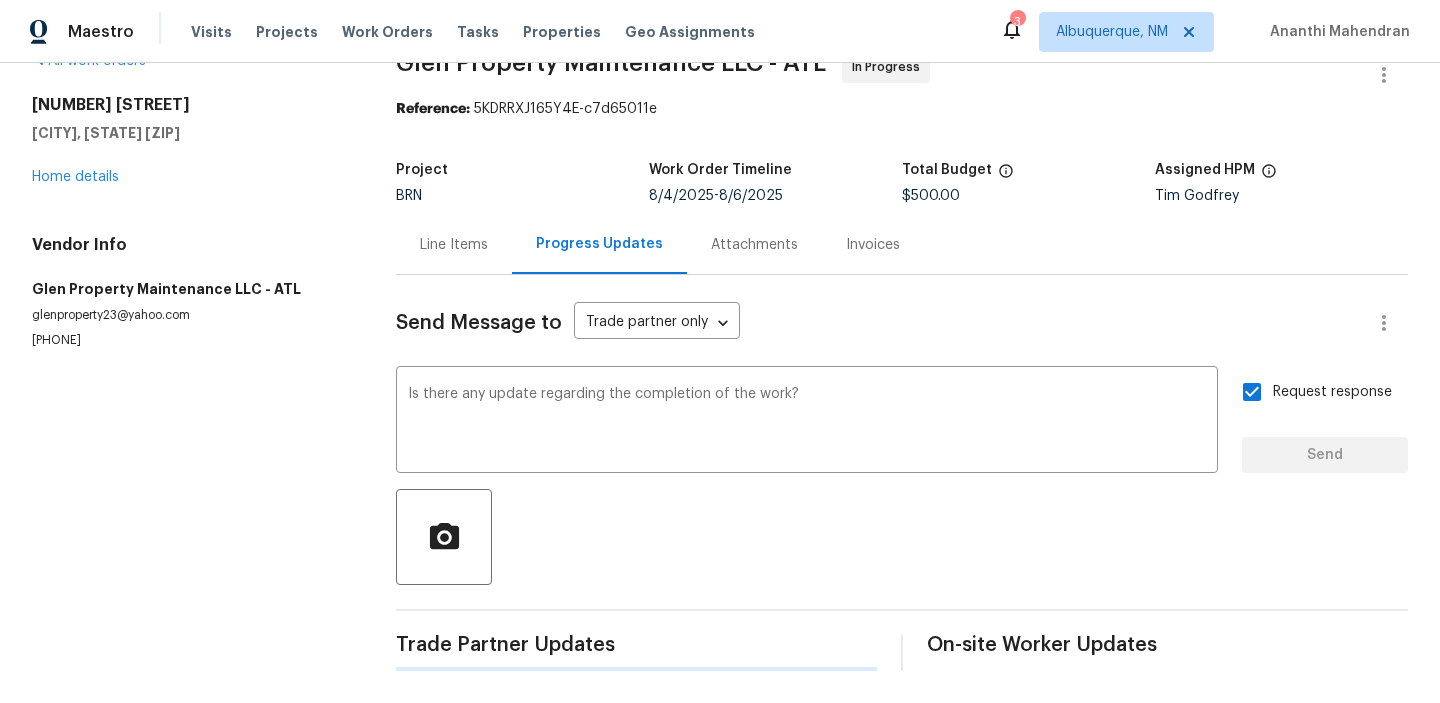 type 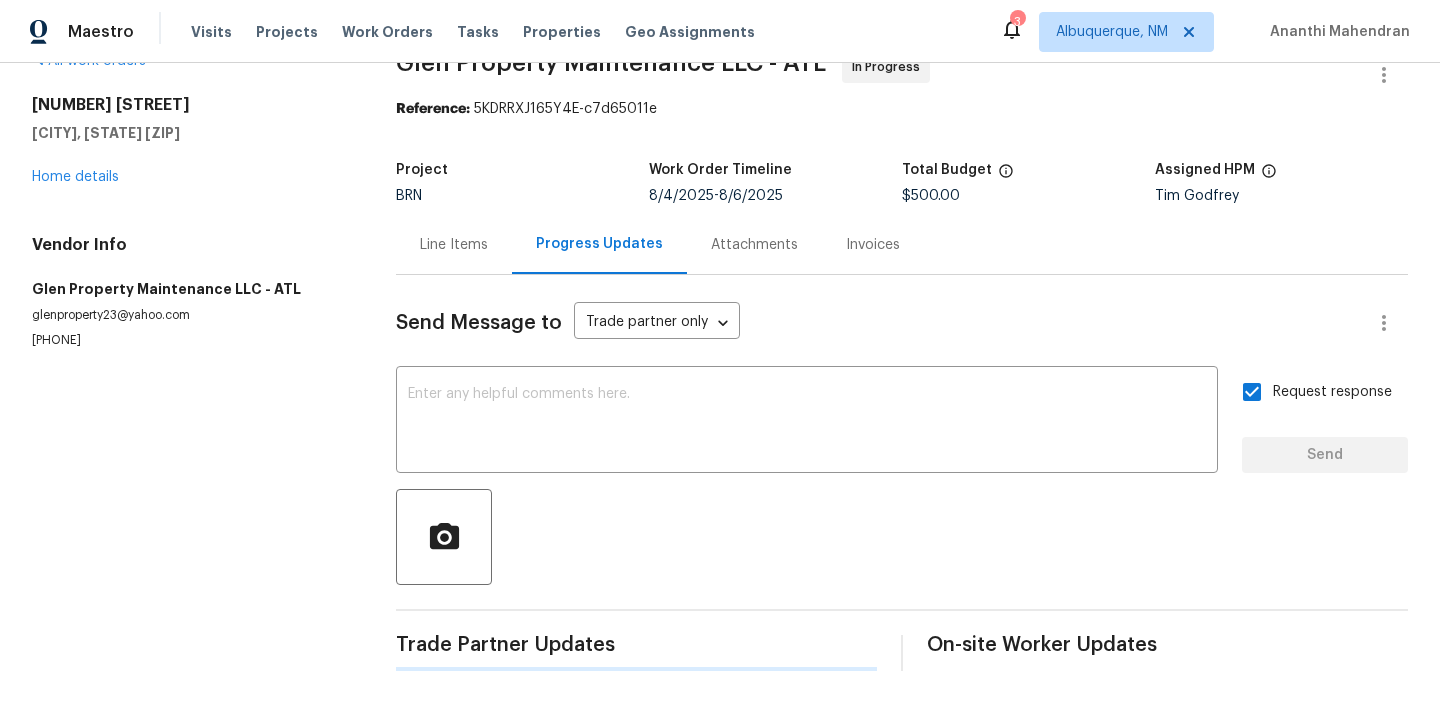 scroll, scrollTop: 302, scrollLeft: 0, axis: vertical 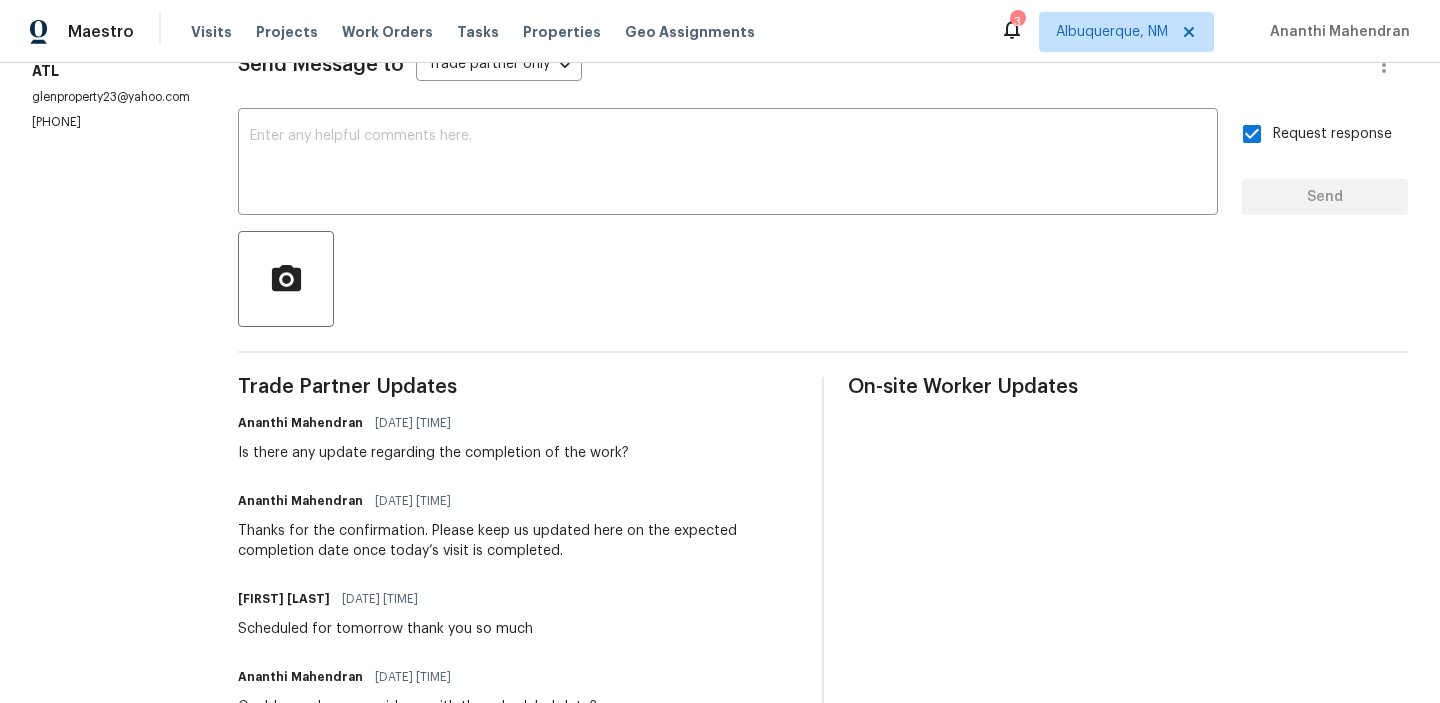 click on "All work orders [NUMBER] [STREET] [CITY], [STATE] [ZIP] Home details Vendor Info Glen Property Maintenance LLC - ATL glenproperty23@example.com ([PHONE])" at bounding box center [111, 346] 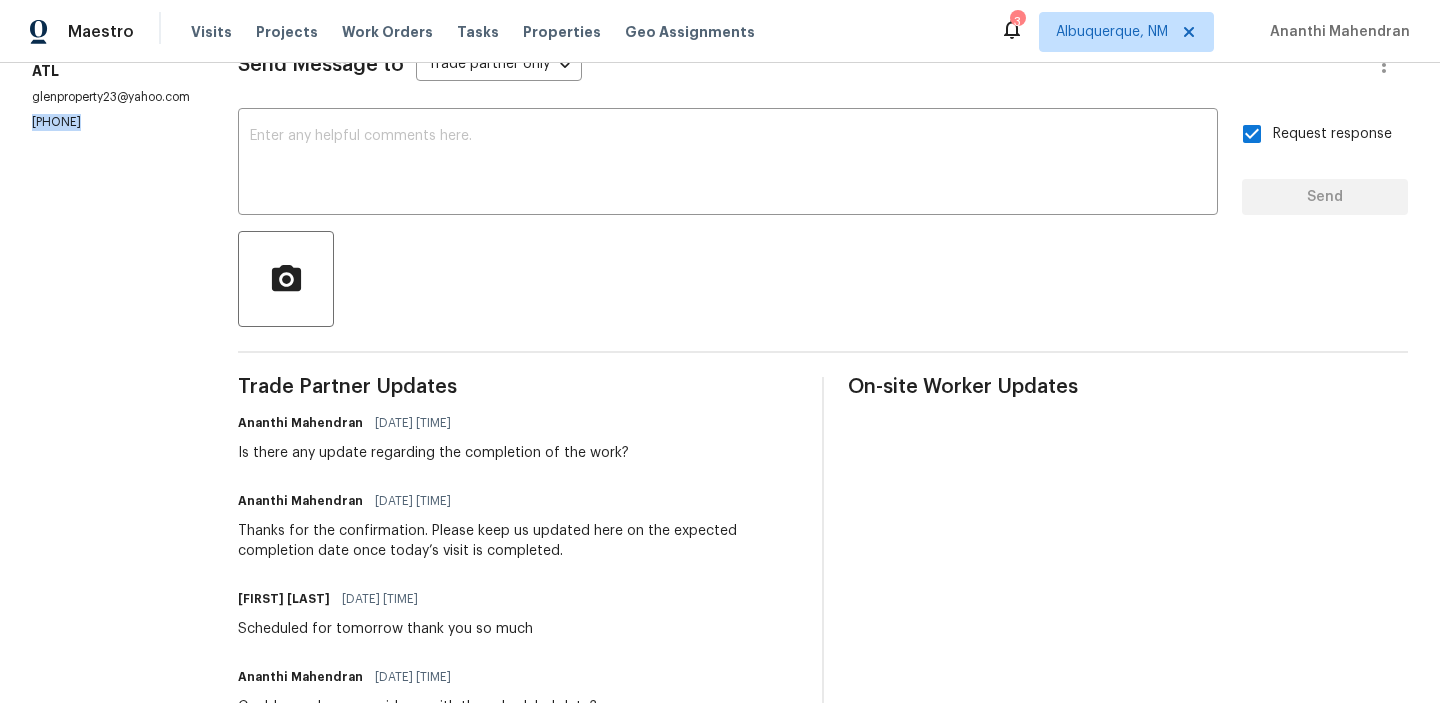click on "All work orders [NUMBER] [STREET] [CITY], [STATE] [ZIP] Home details Vendor Info Glen Property Maintenance LLC - ATL glenproperty23@example.com ([PHONE])" at bounding box center [111, 346] 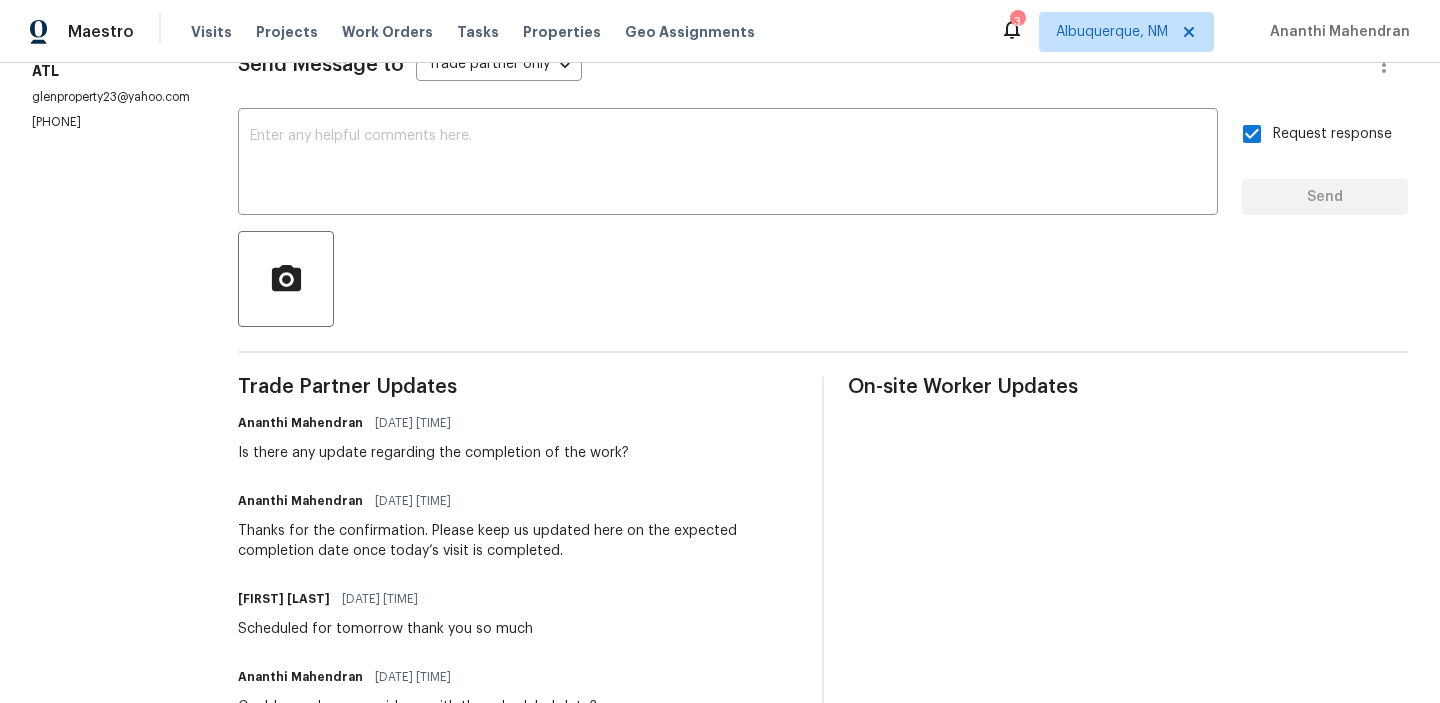 click on "[PHONE]" at bounding box center (111, 122) 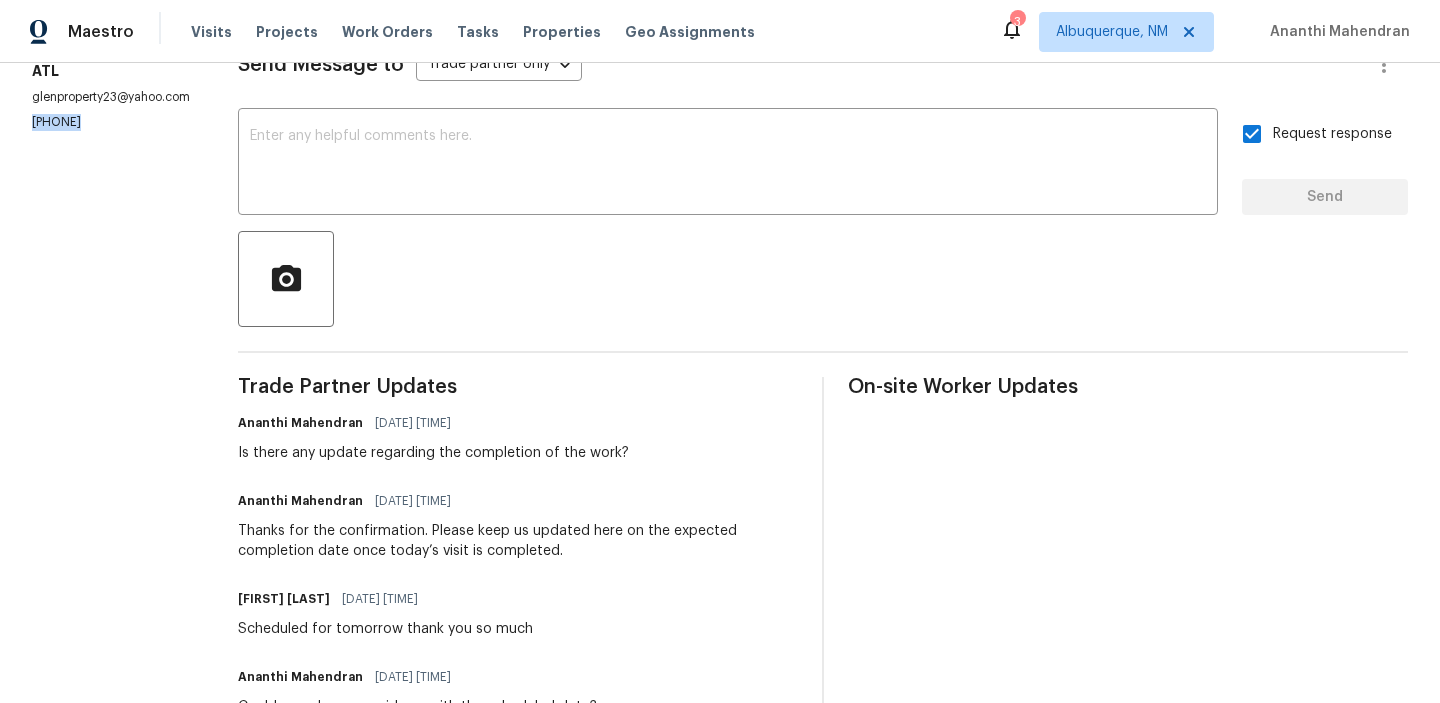 click on "[PHONE]" at bounding box center (111, 122) 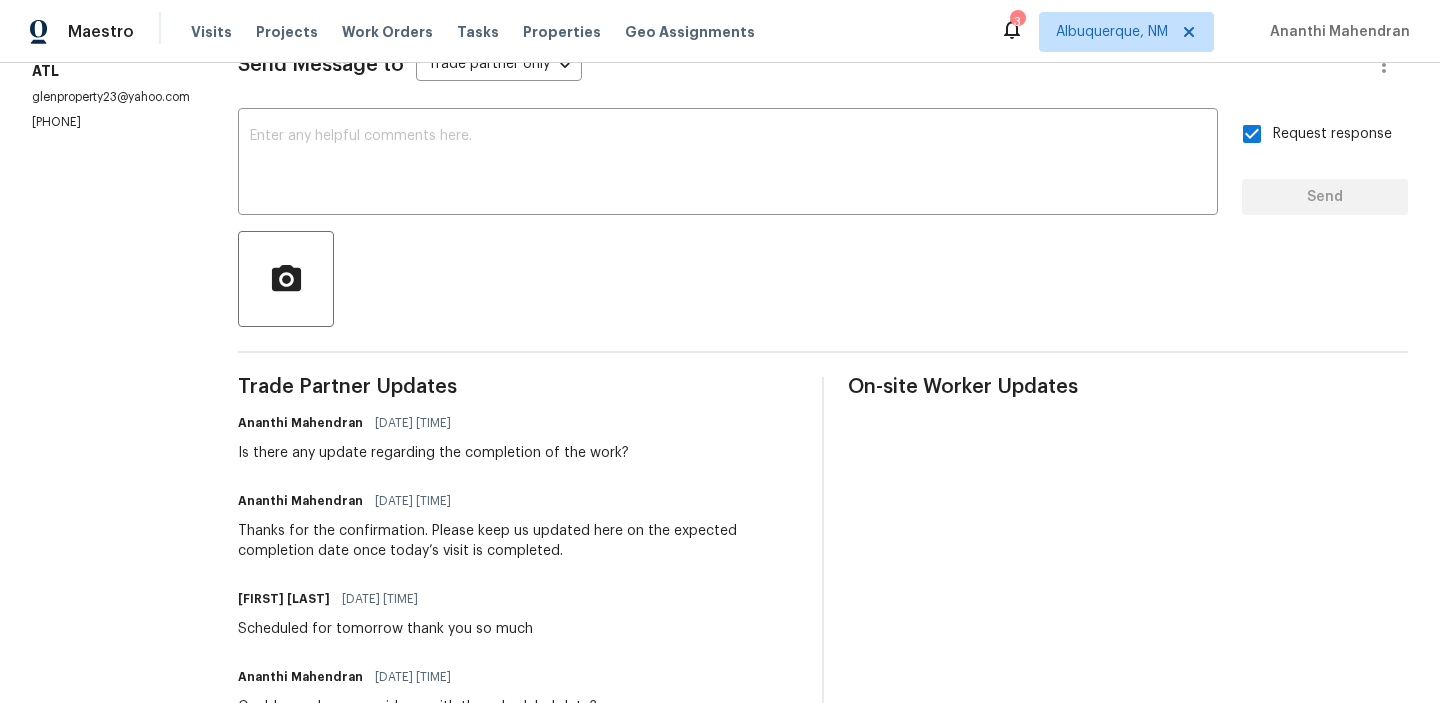 click on "glenproperty23@yahoo.com" at bounding box center (111, 97) 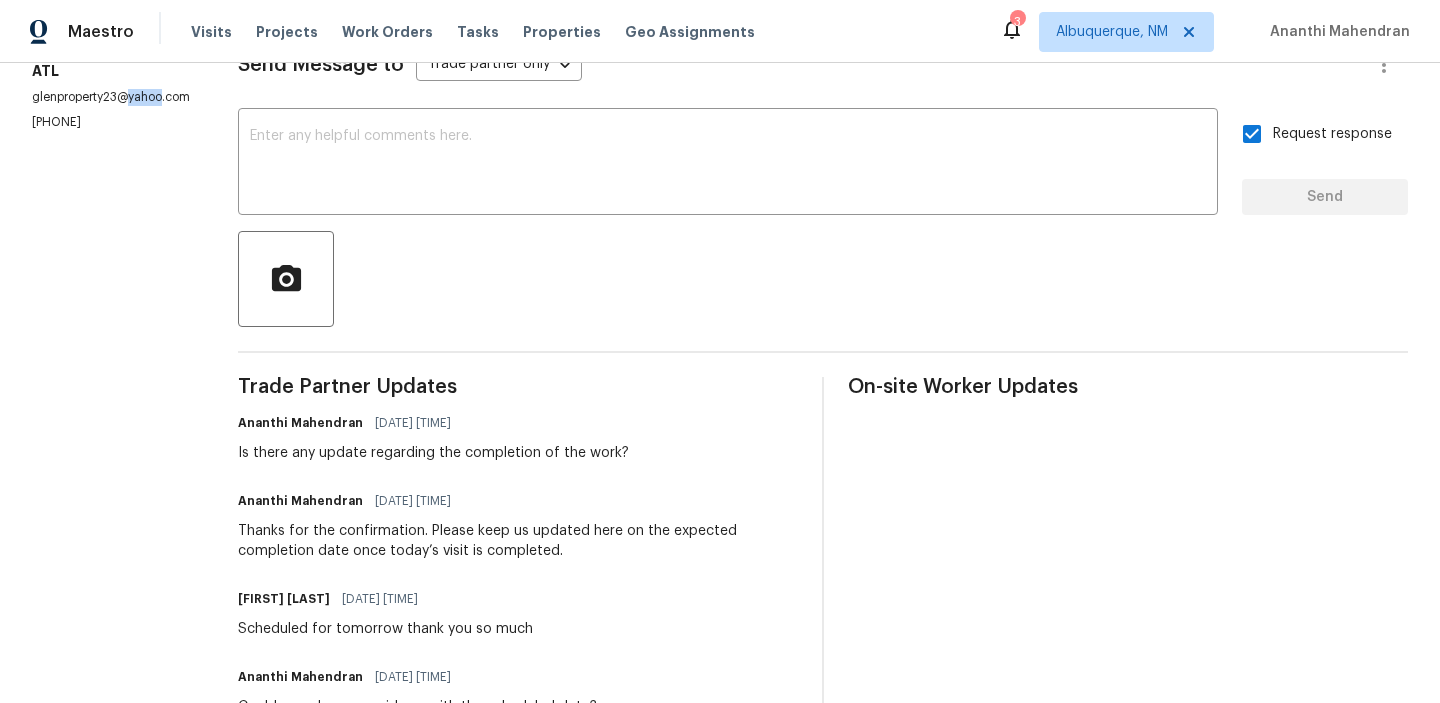 click on "glenproperty23@yahoo.com" at bounding box center [111, 97] 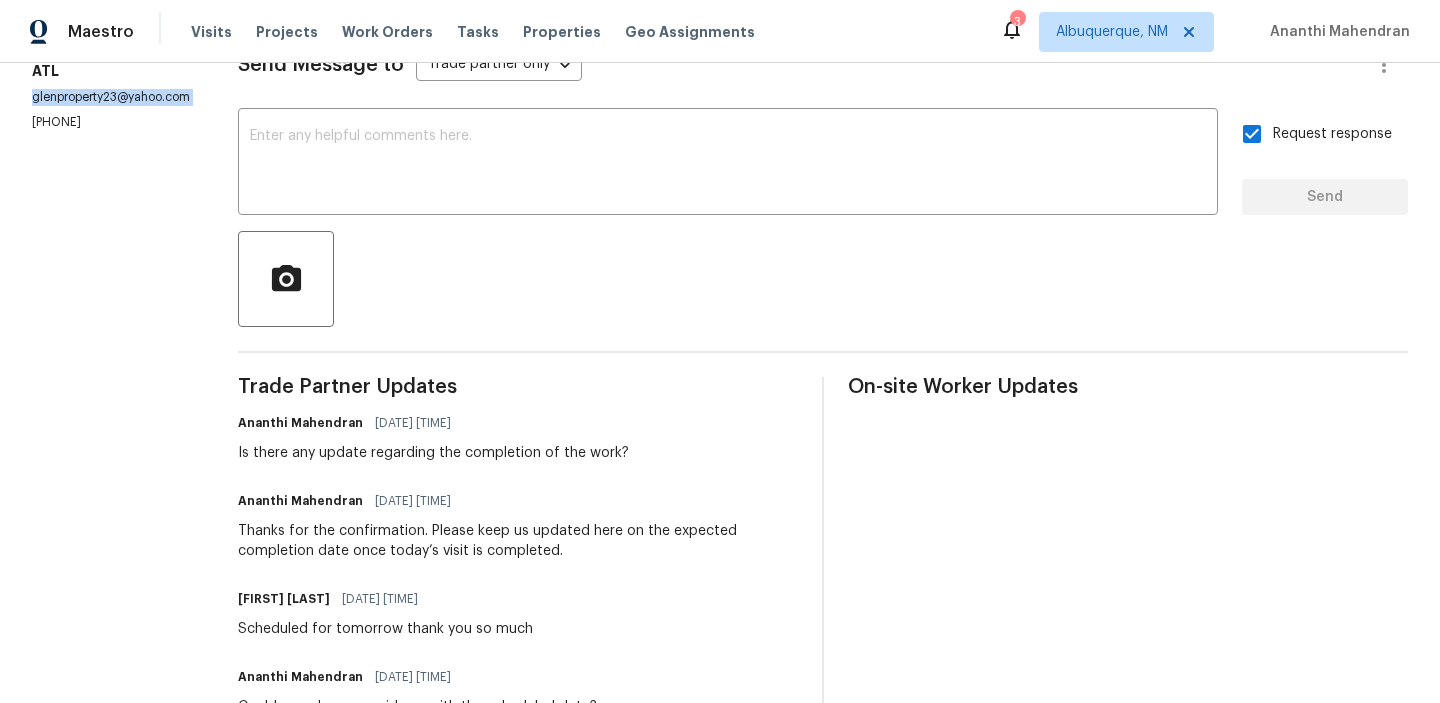 click on "glenproperty23@yahoo.com" at bounding box center (111, 97) 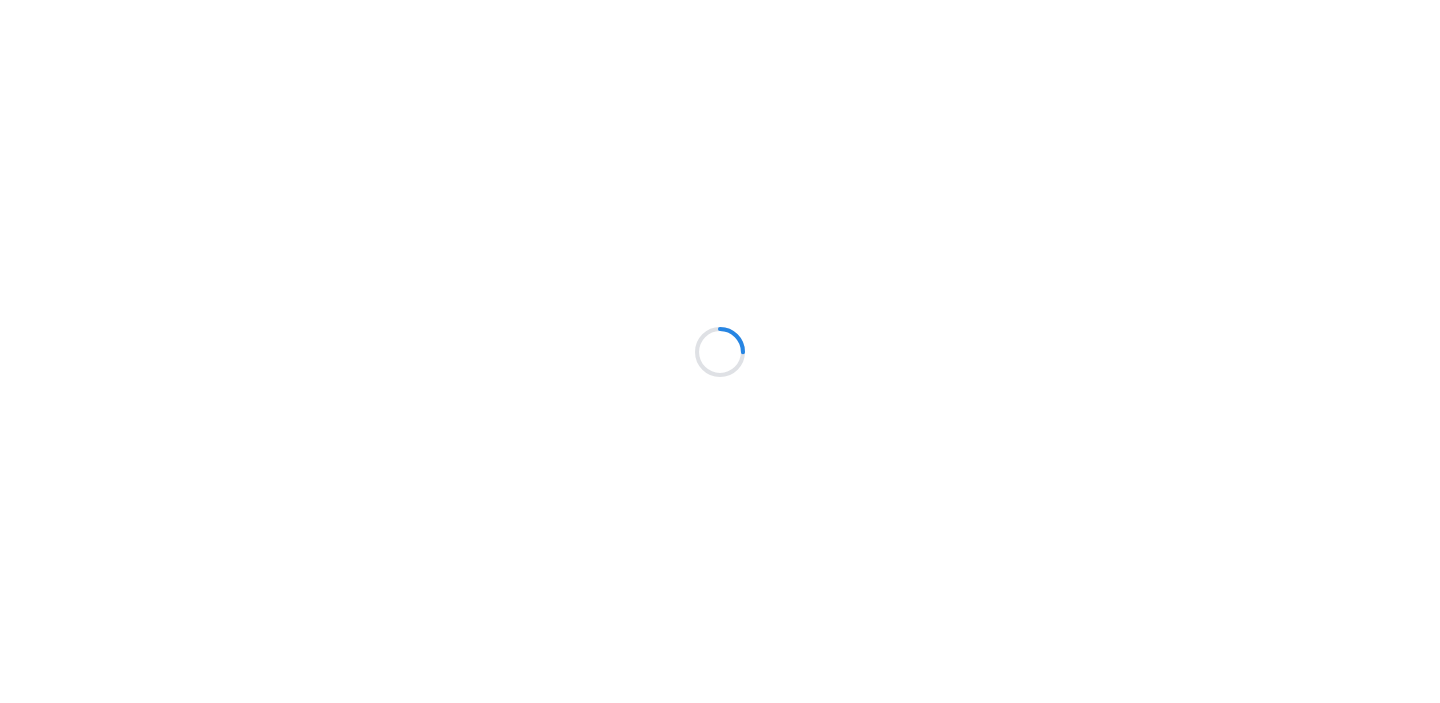 scroll, scrollTop: 0, scrollLeft: 0, axis: both 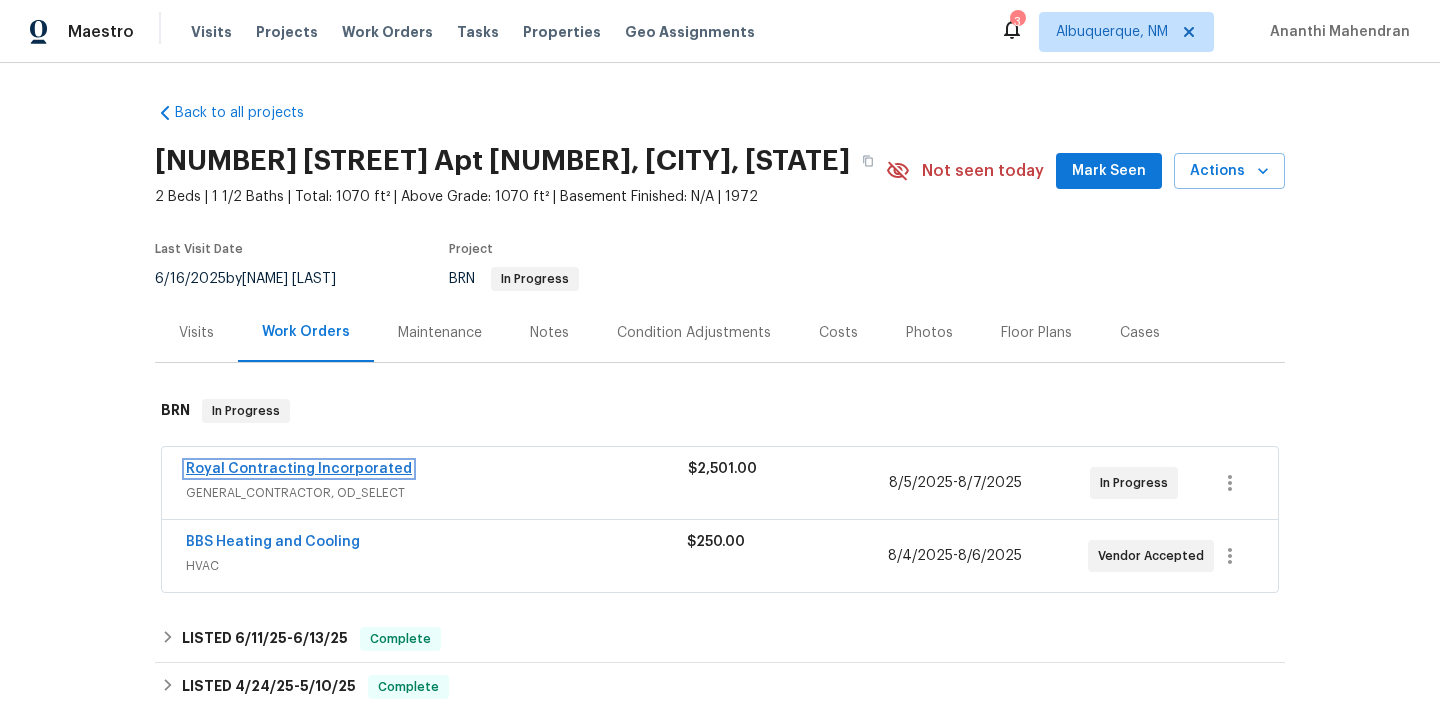 click on "Royal Contracting Incorporated" at bounding box center (299, 469) 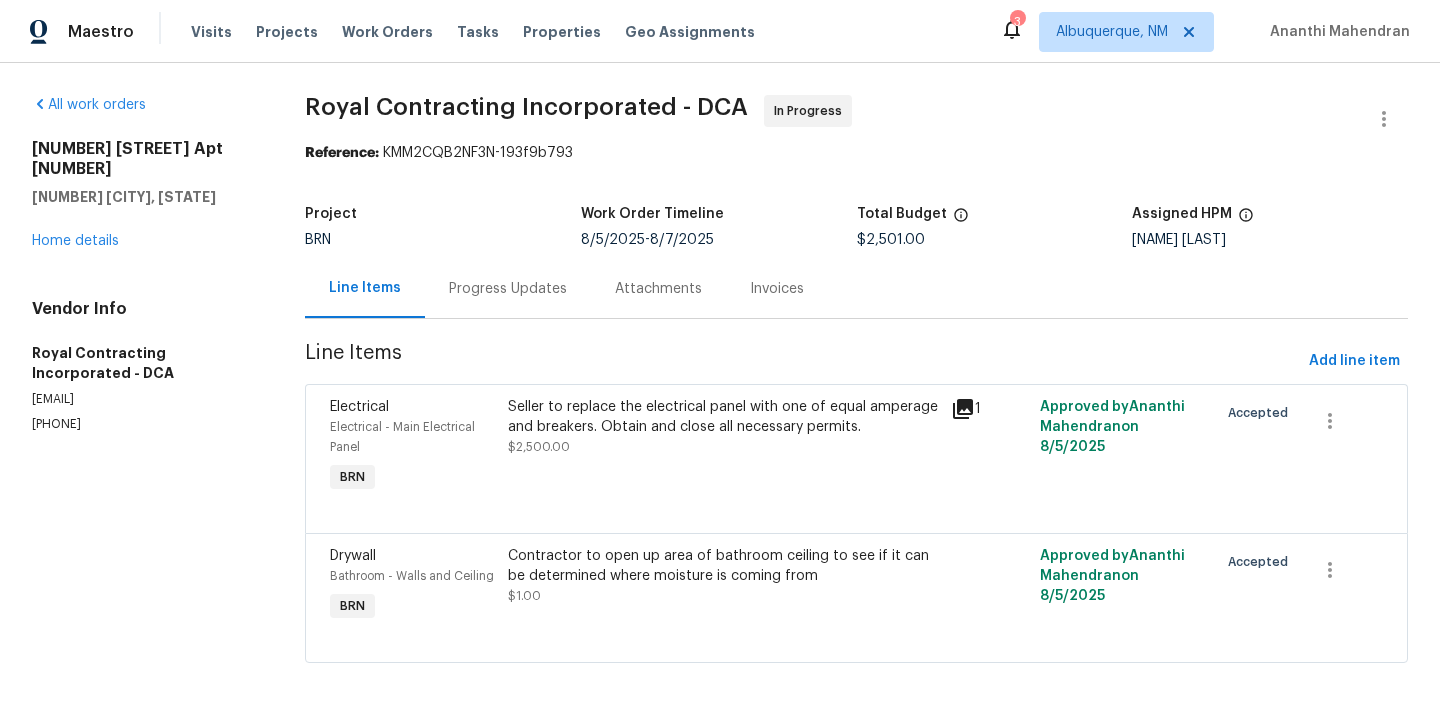 click on "Progress Updates" at bounding box center [508, 289] 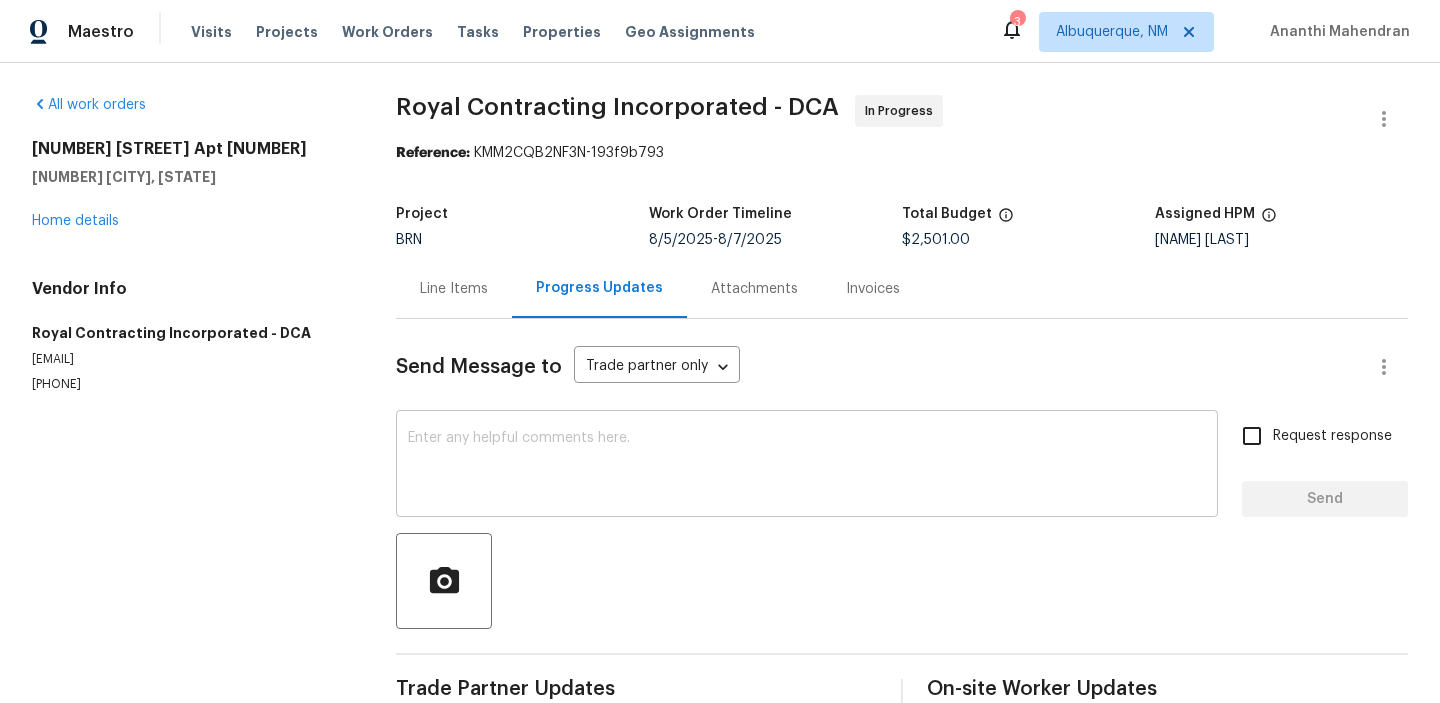 click at bounding box center (807, 466) 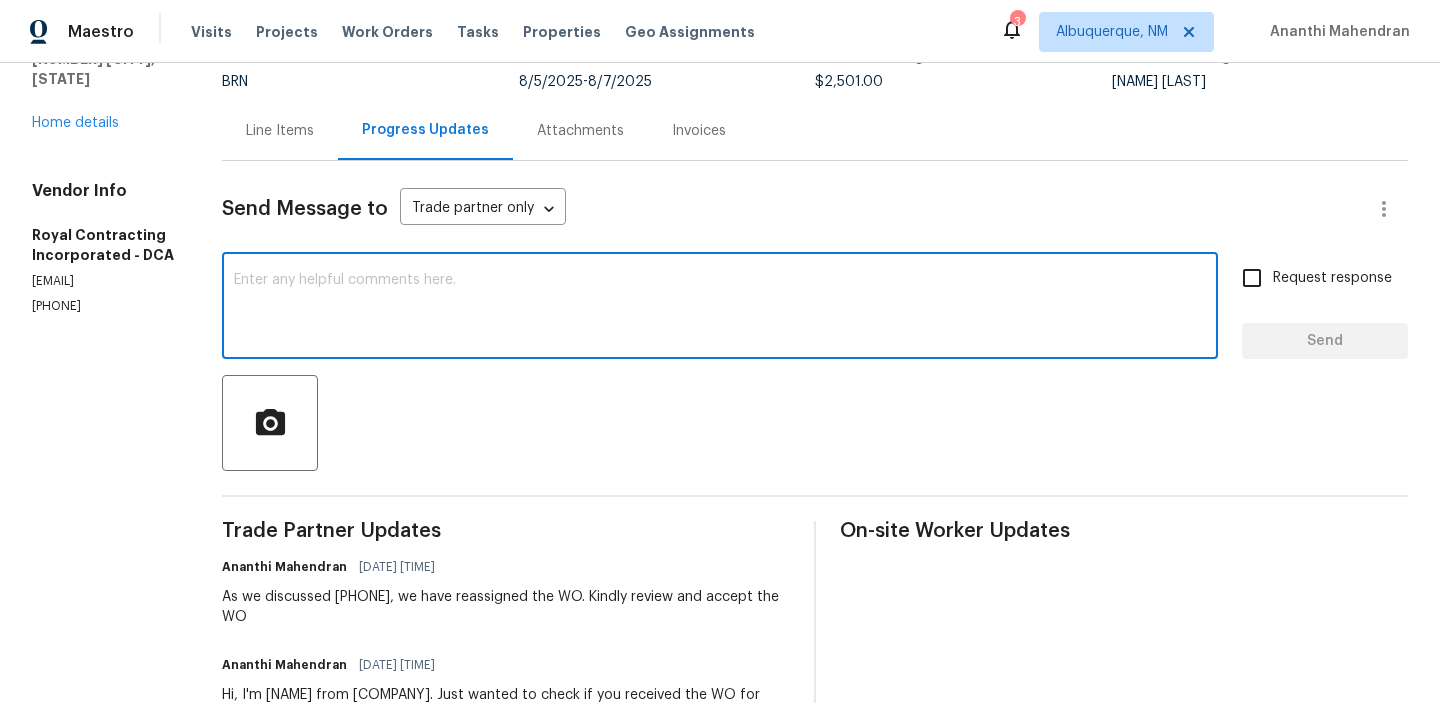 scroll, scrollTop: 296, scrollLeft: 0, axis: vertical 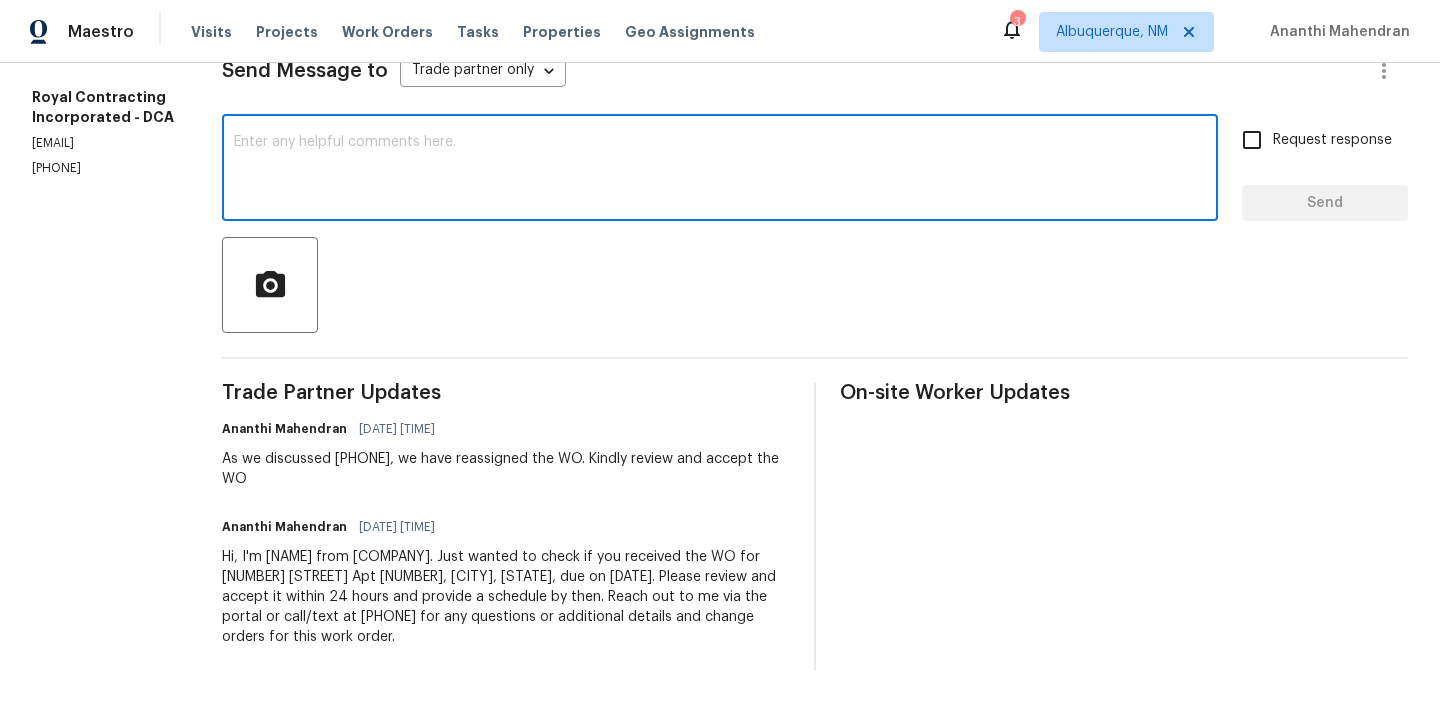 paste on "glenproperty23@yahoo.com" 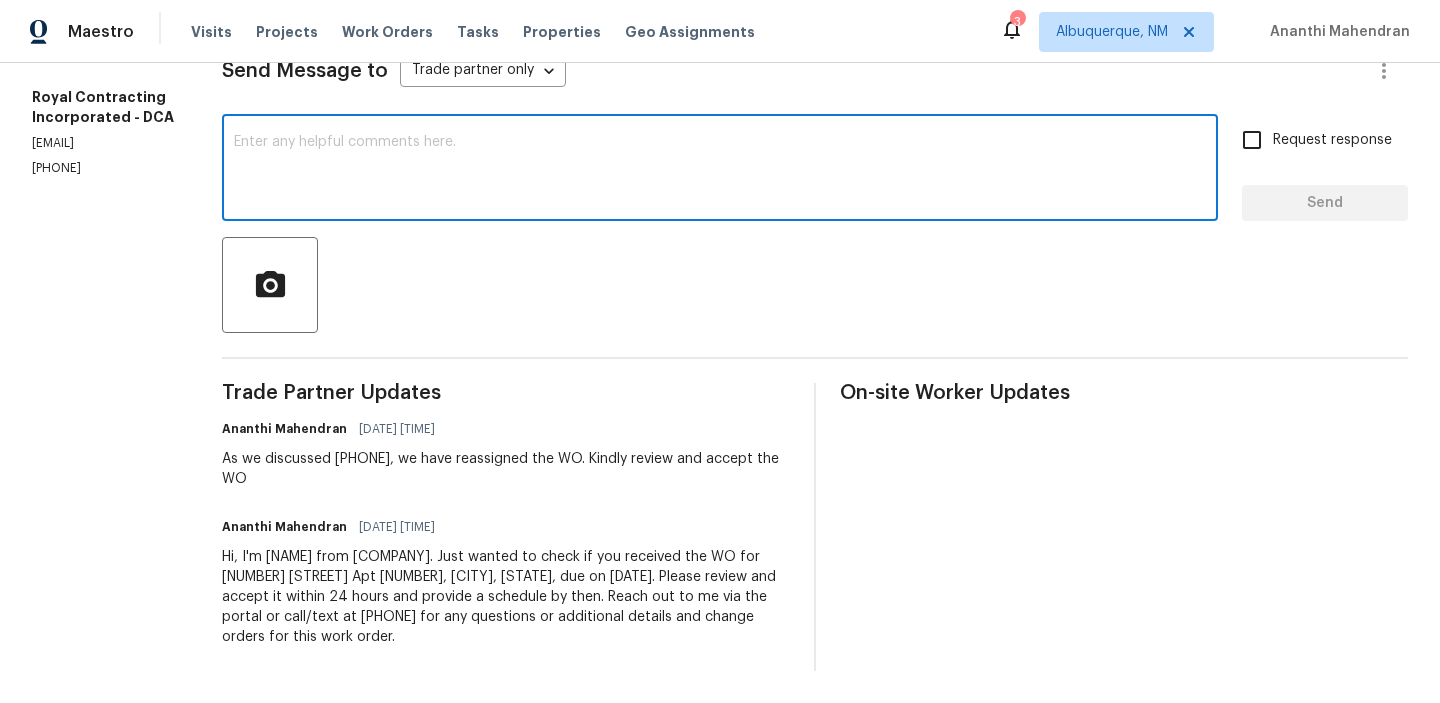 paste on "Could you please provide us with the scheduled date?" 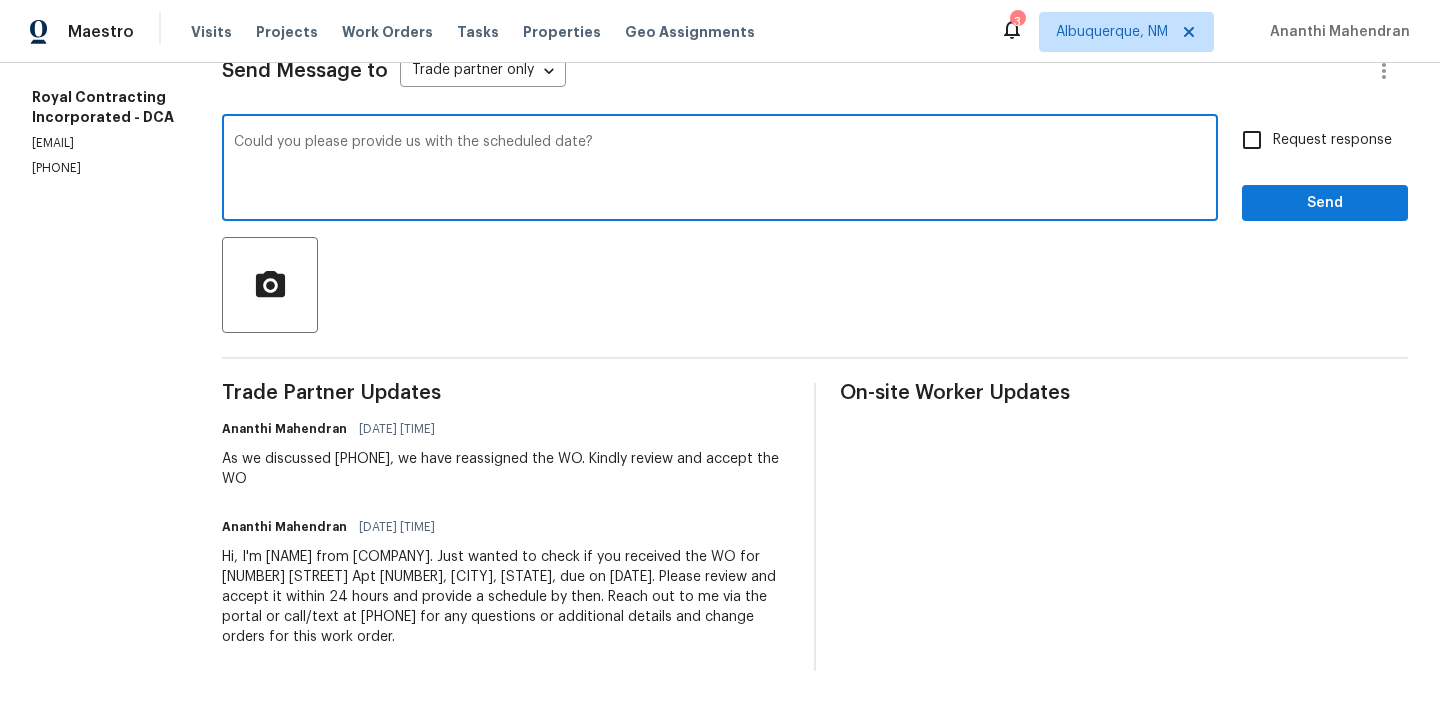 type on "Could you please provide us with the scheduled date?" 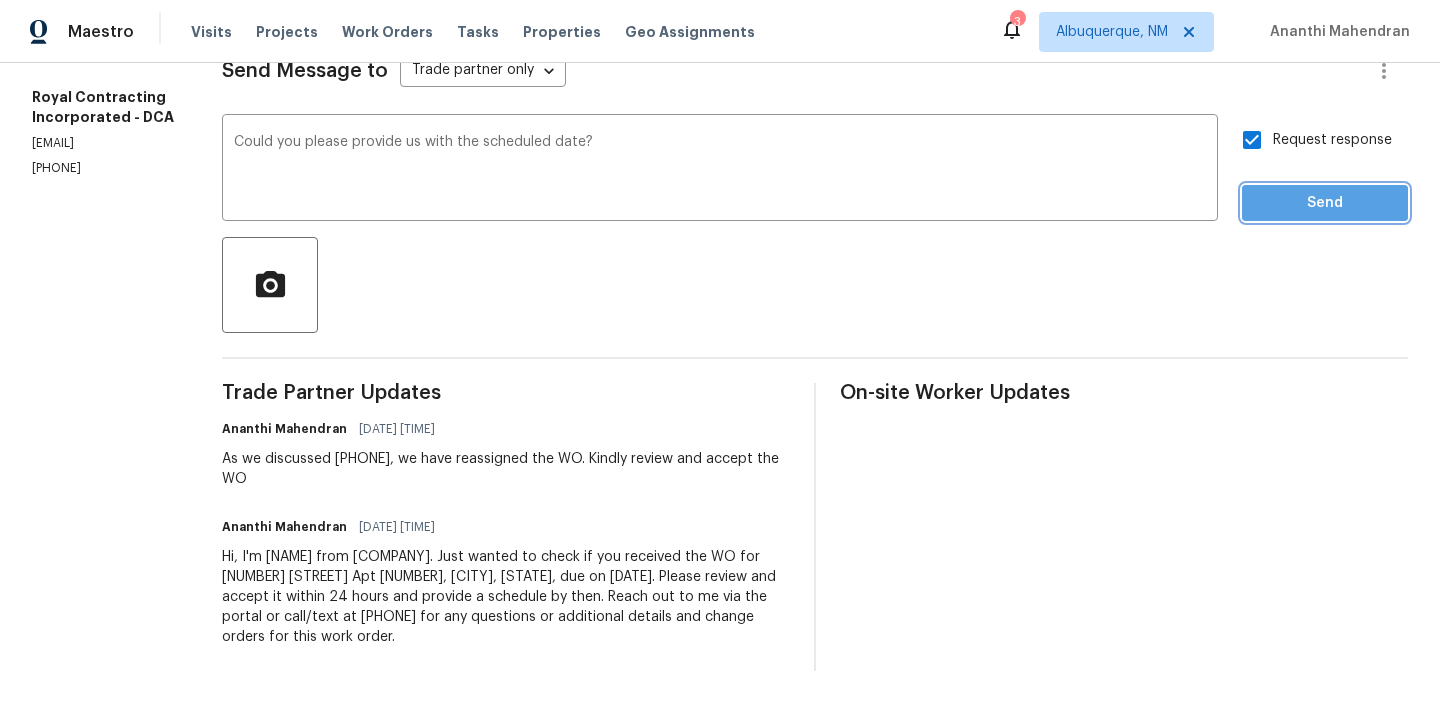 click on "Send" at bounding box center (1325, 203) 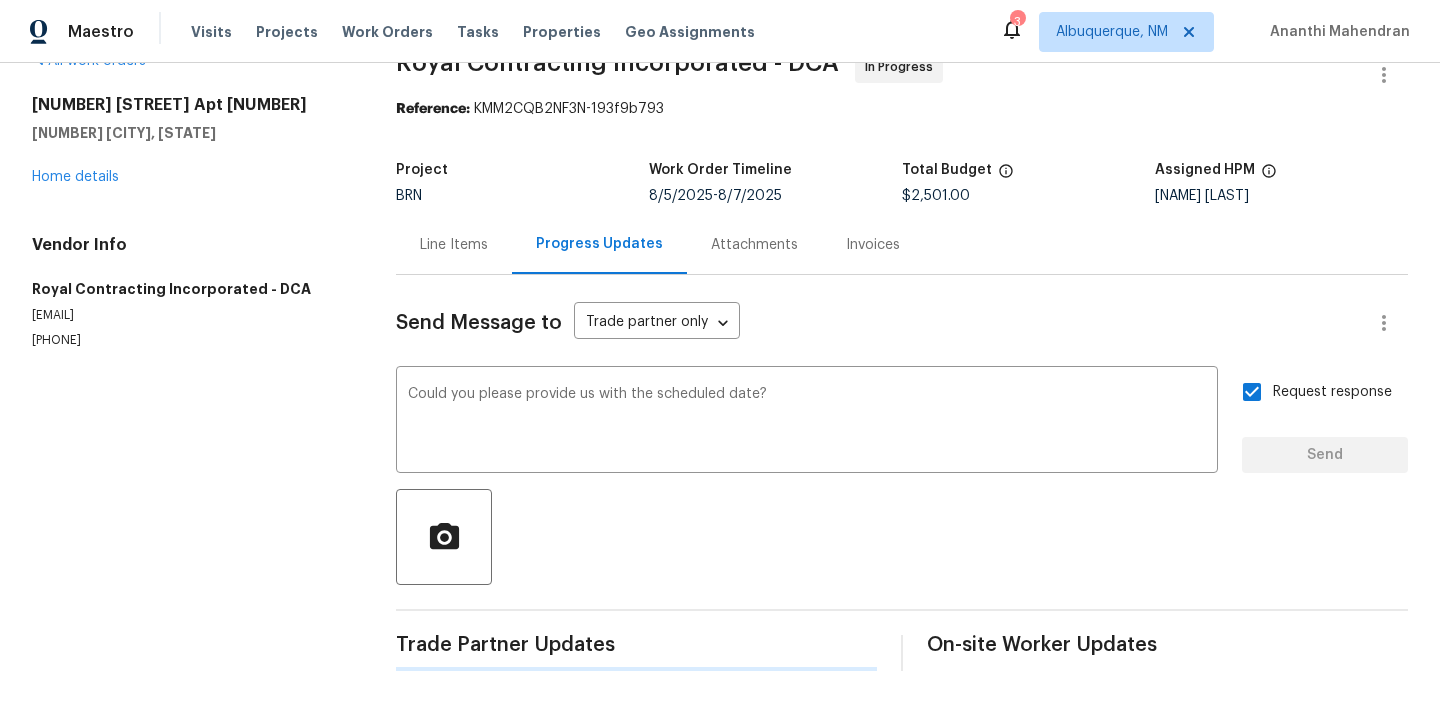 type 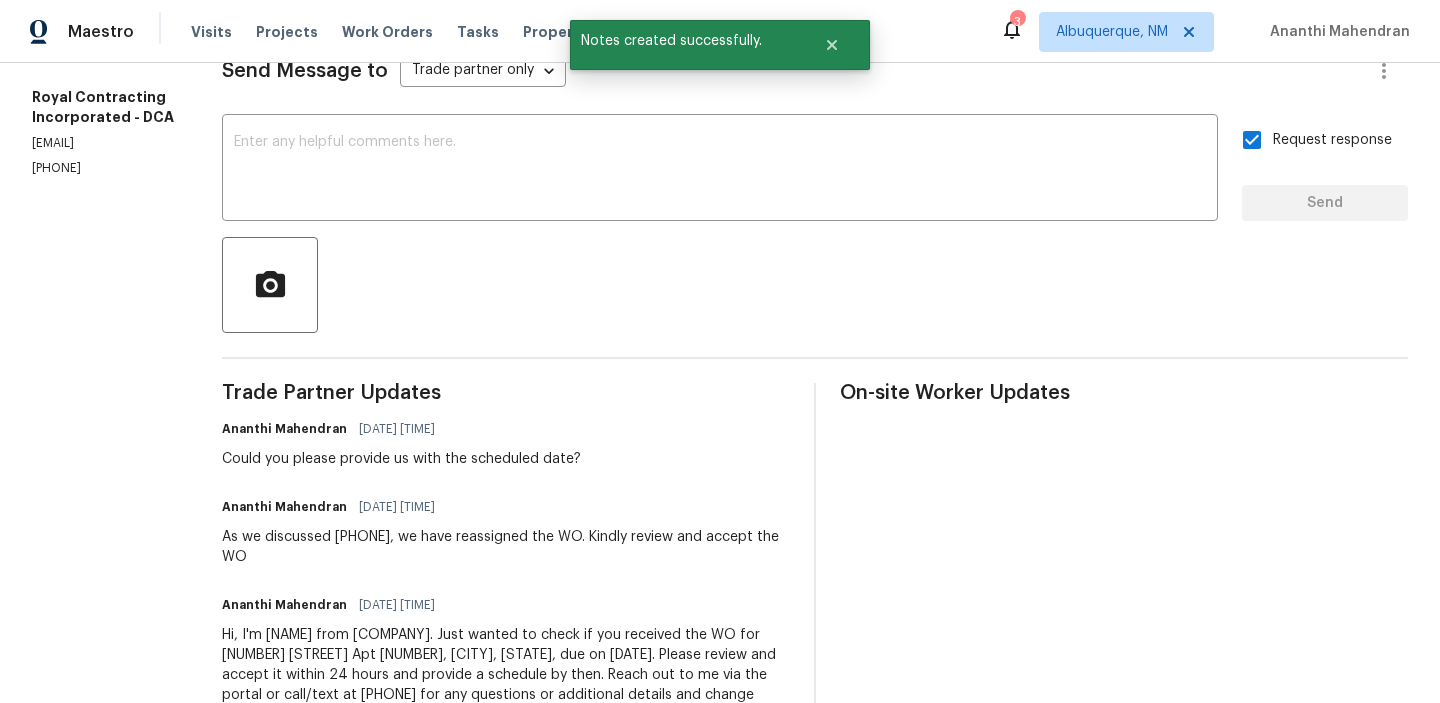 scroll, scrollTop: 136, scrollLeft: 0, axis: vertical 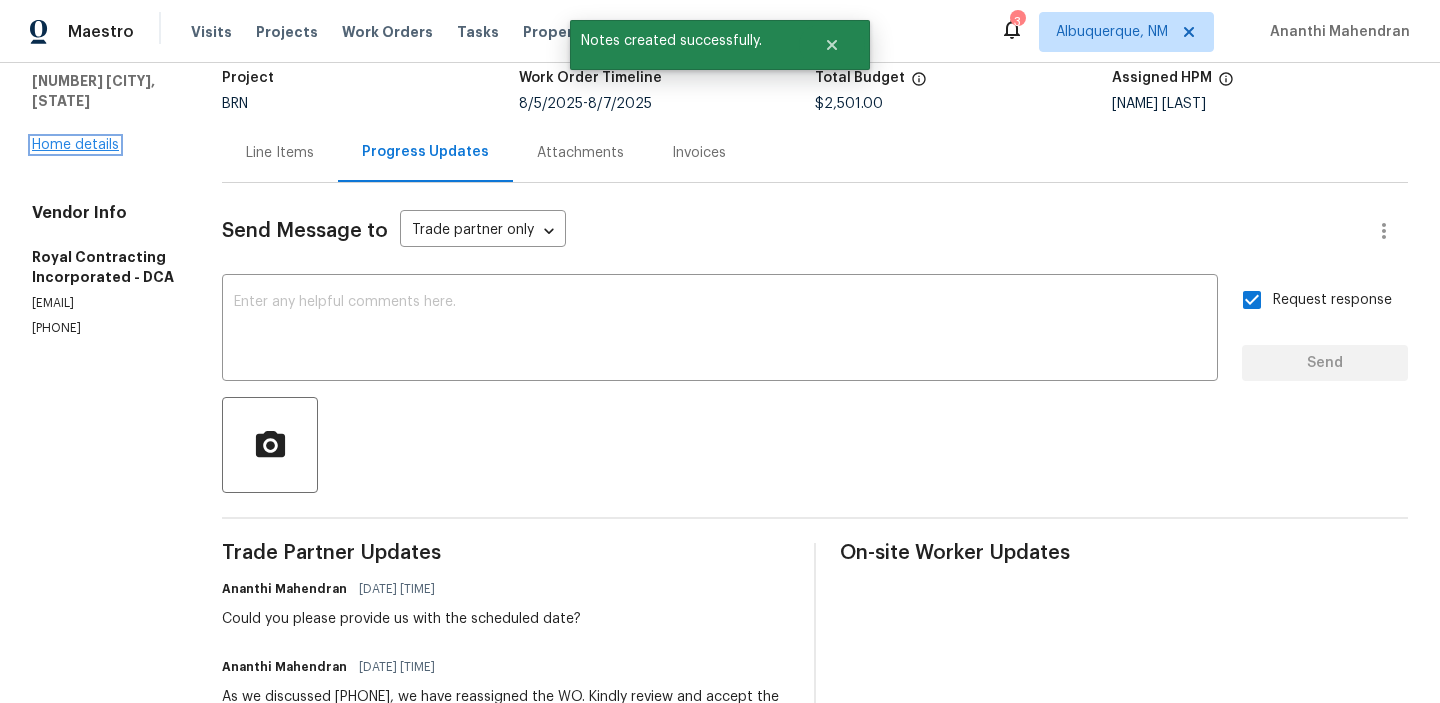 click on "Home details" at bounding box center [75, 145] 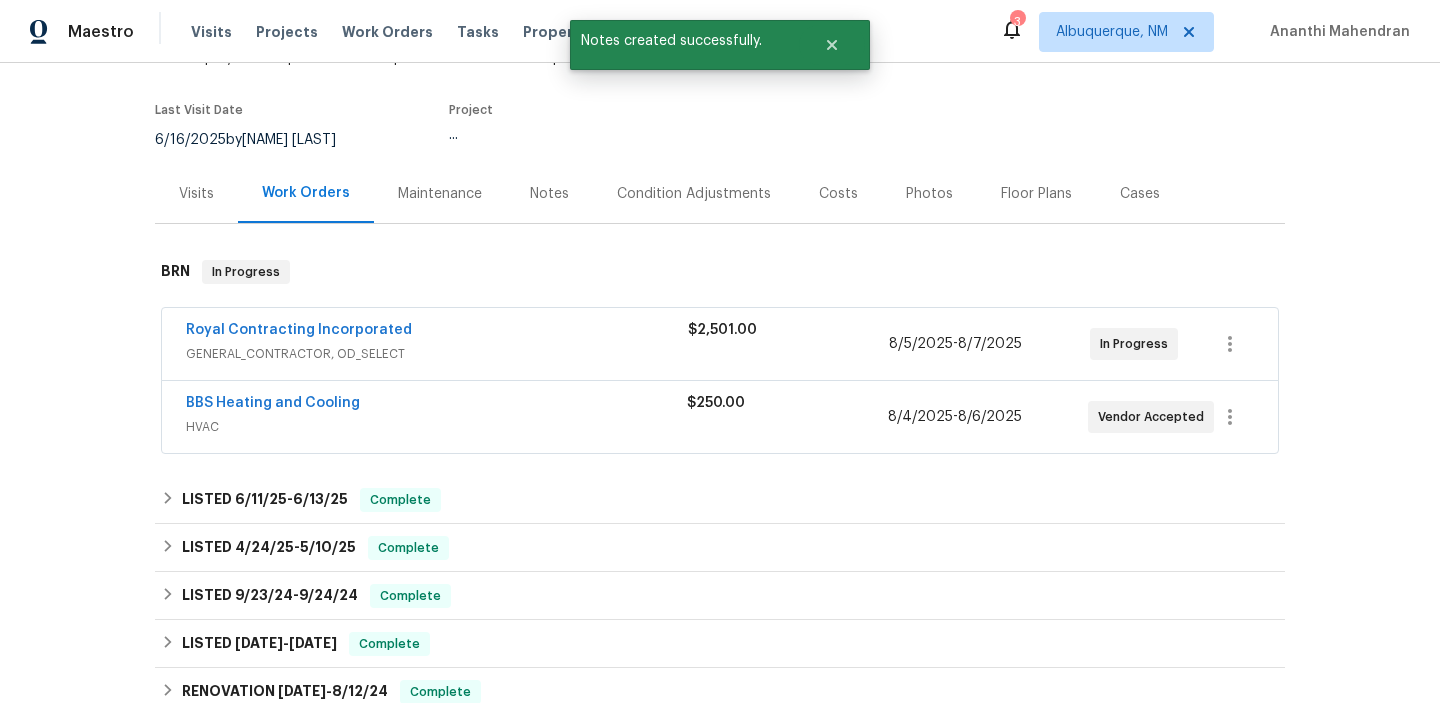 scroll, scrollTop: 154, scrollLeft: 0, axis: vertical 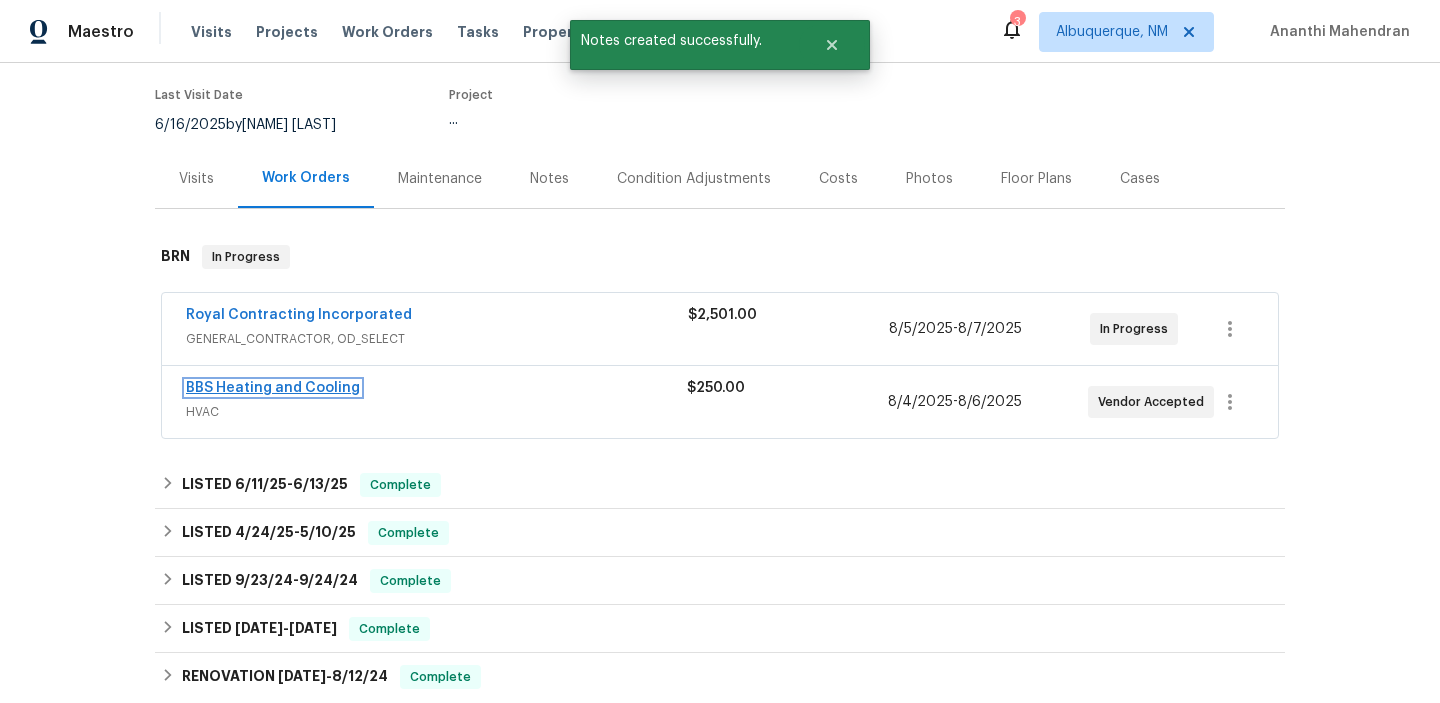 click on "BBS Heating and Cooling" at bounding box center (273, 388) 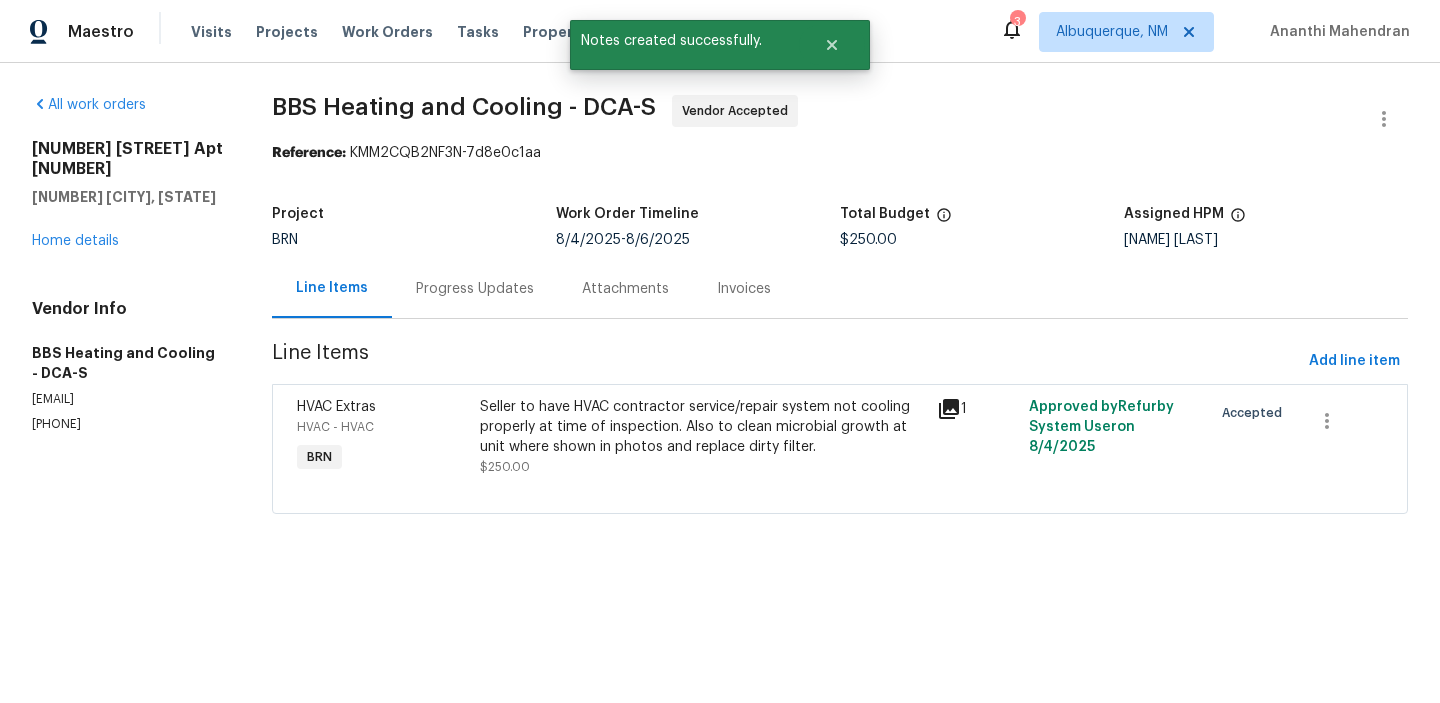 click on "Progress Updates" at bounding box center (475, 289) 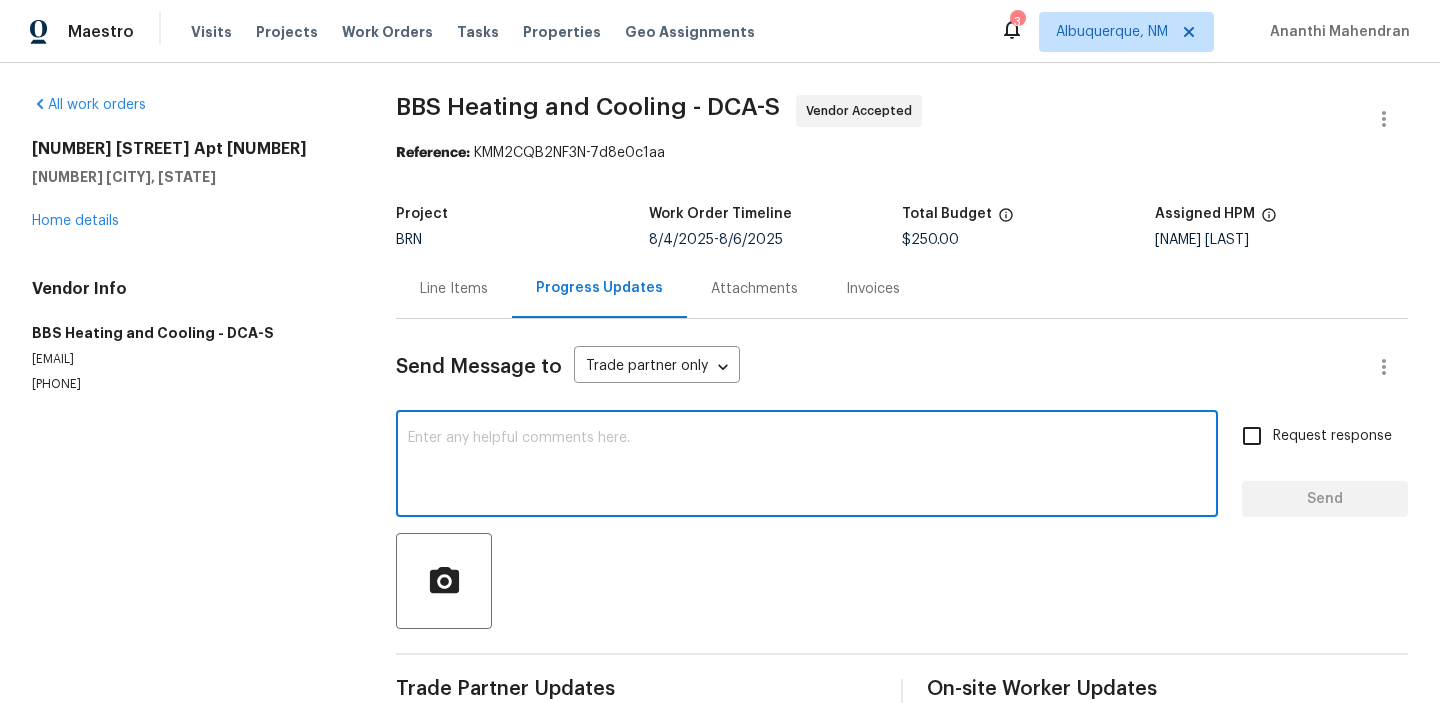 click at bounding box center (807, 466) 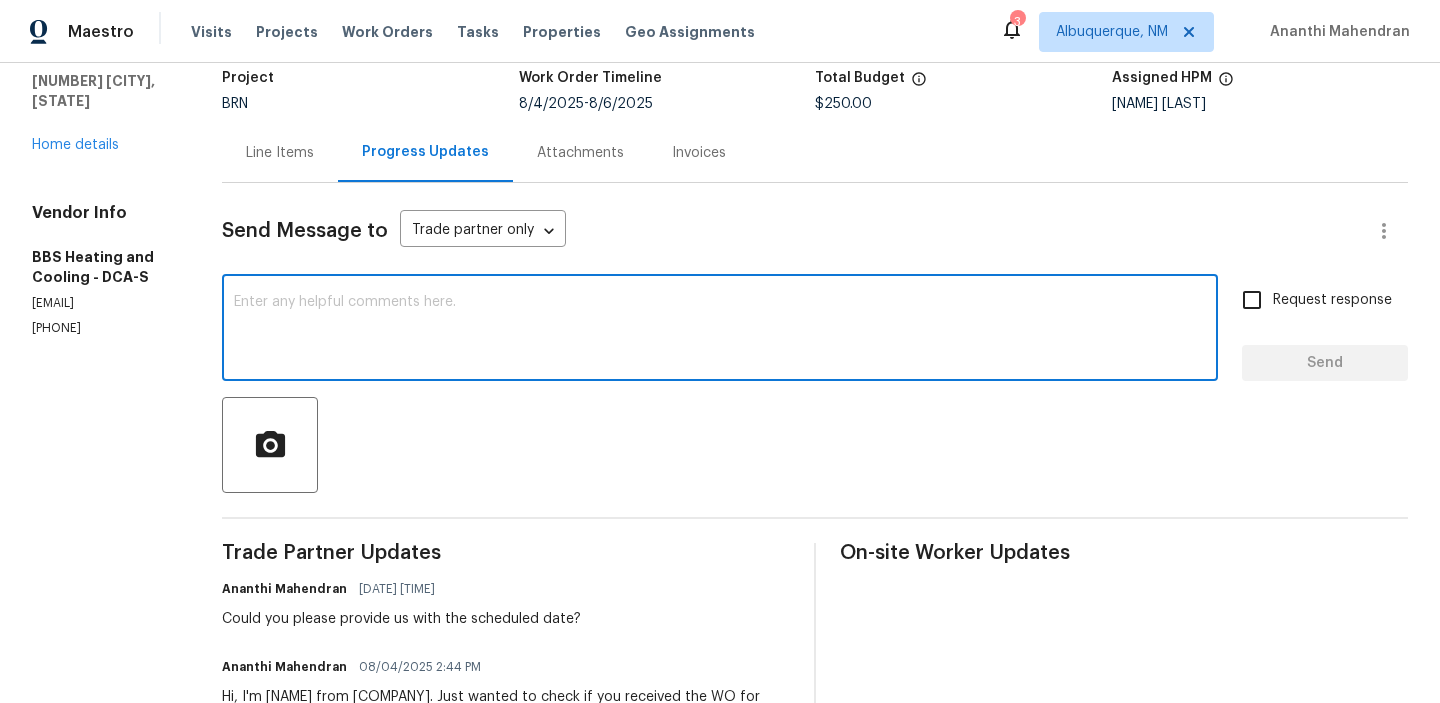scroll, scrollTop: 276, scrollLeft: 0, axis: vertical 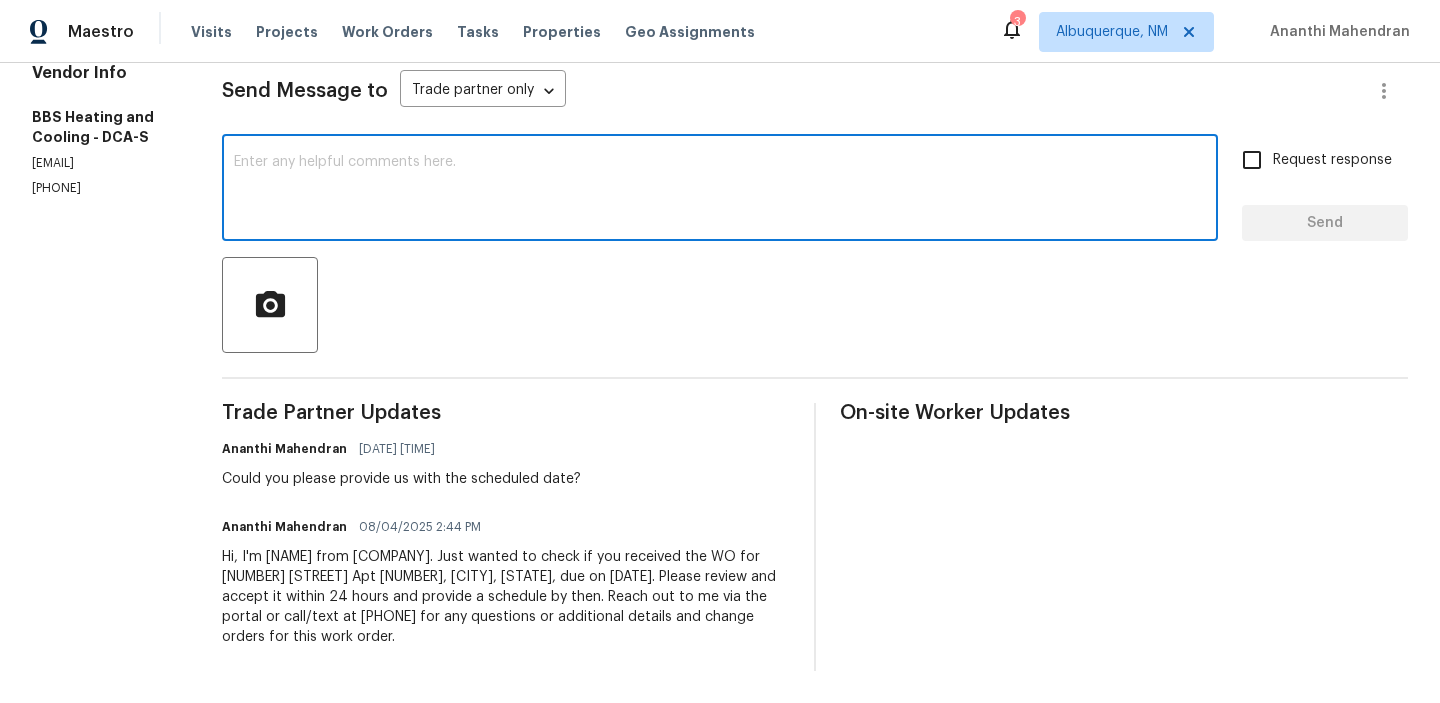 click on "(301) 979-3360" at bounding box center (103, 188) 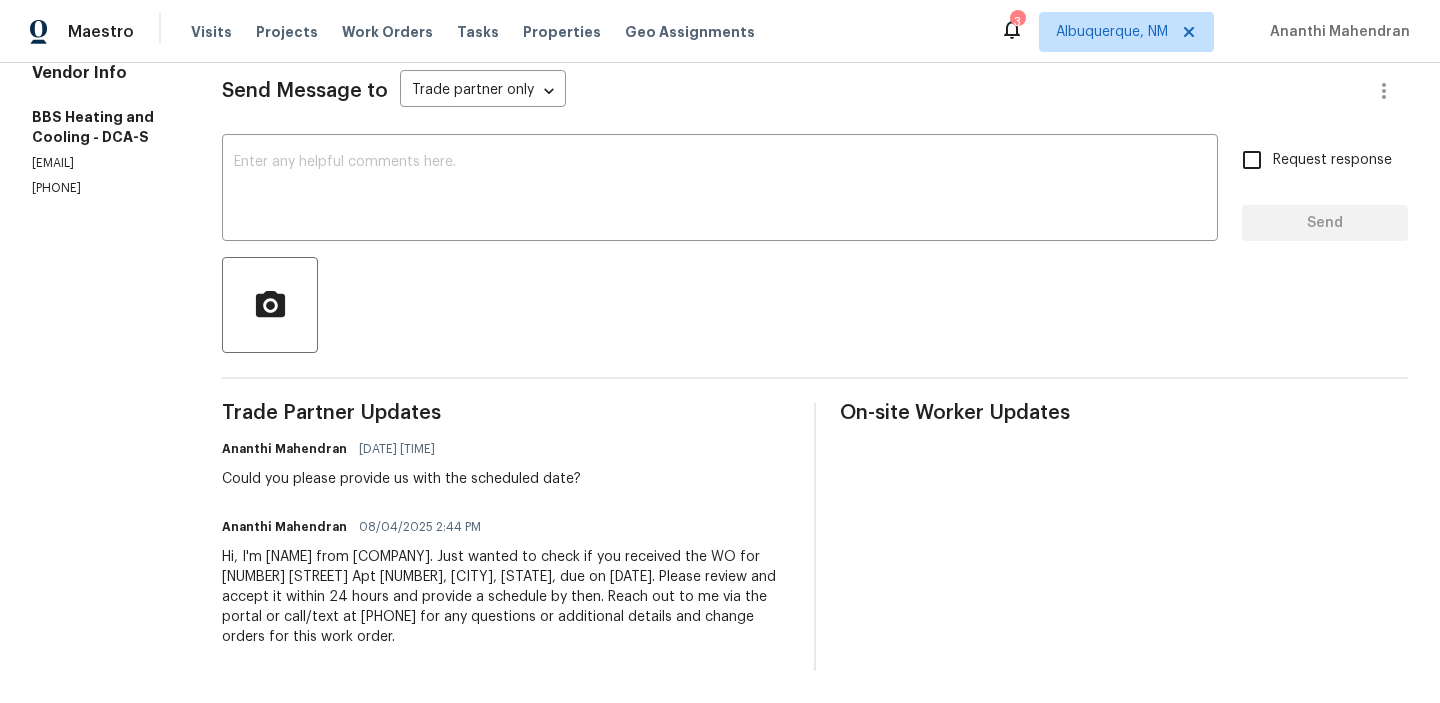 click on "(301) 979-3360" at bounding box center [103, 188] 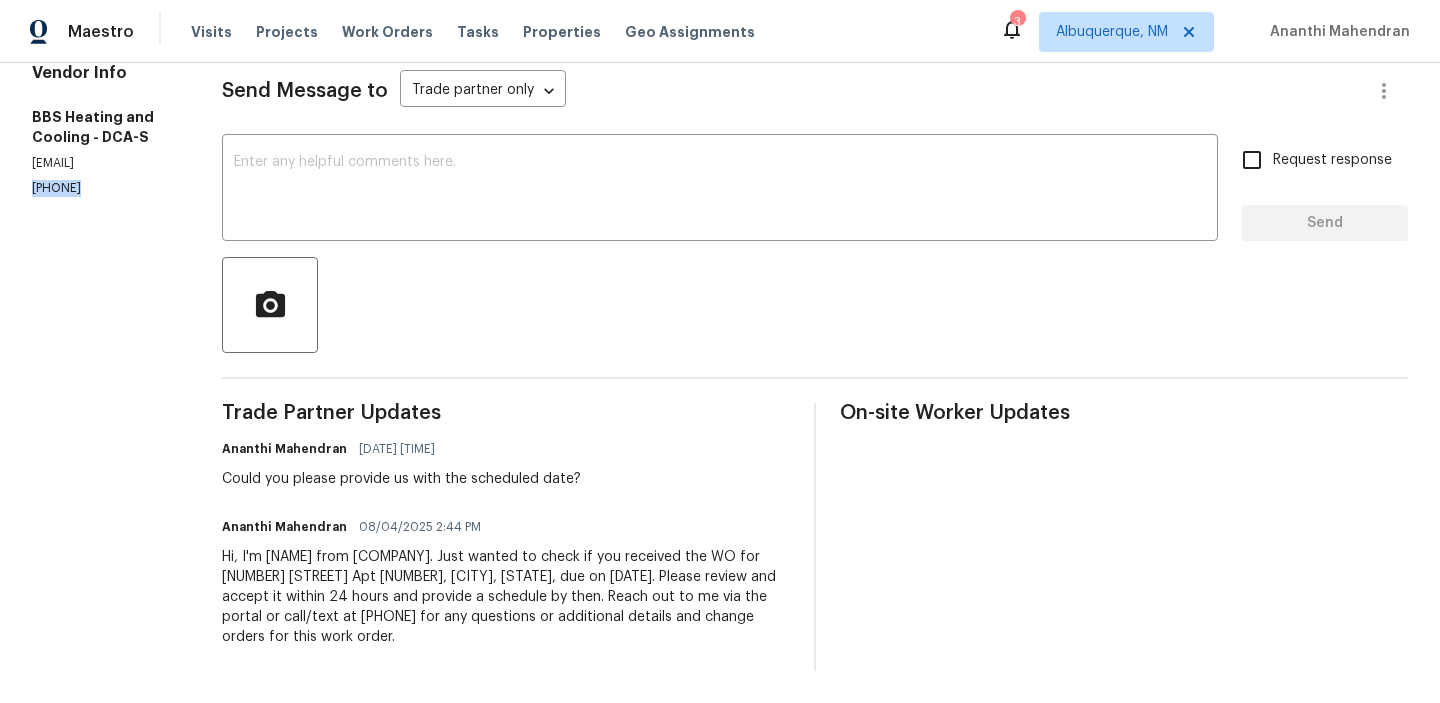 click on "(301) 979-3360" at bounding box center (103, 188) 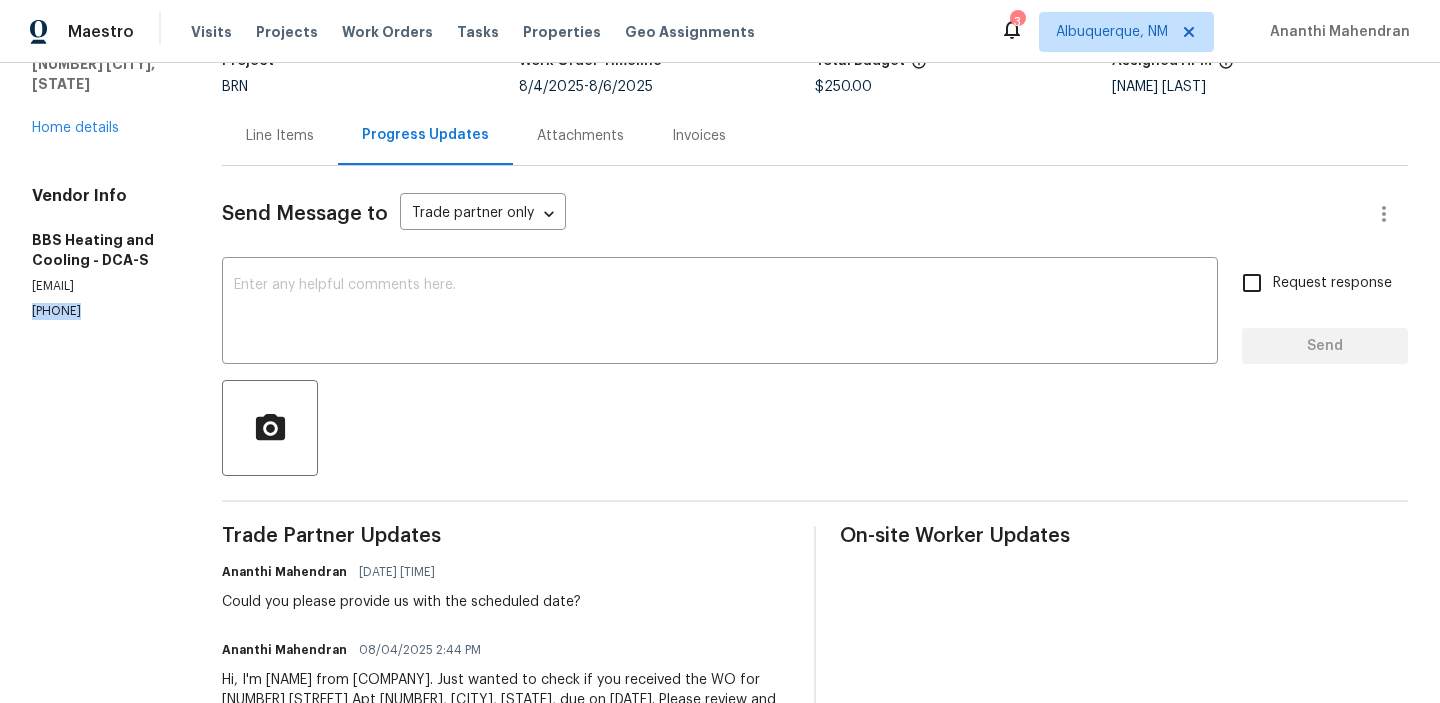 scroll, scrollTop: 251, scrollLeft: 0, axis: vertical 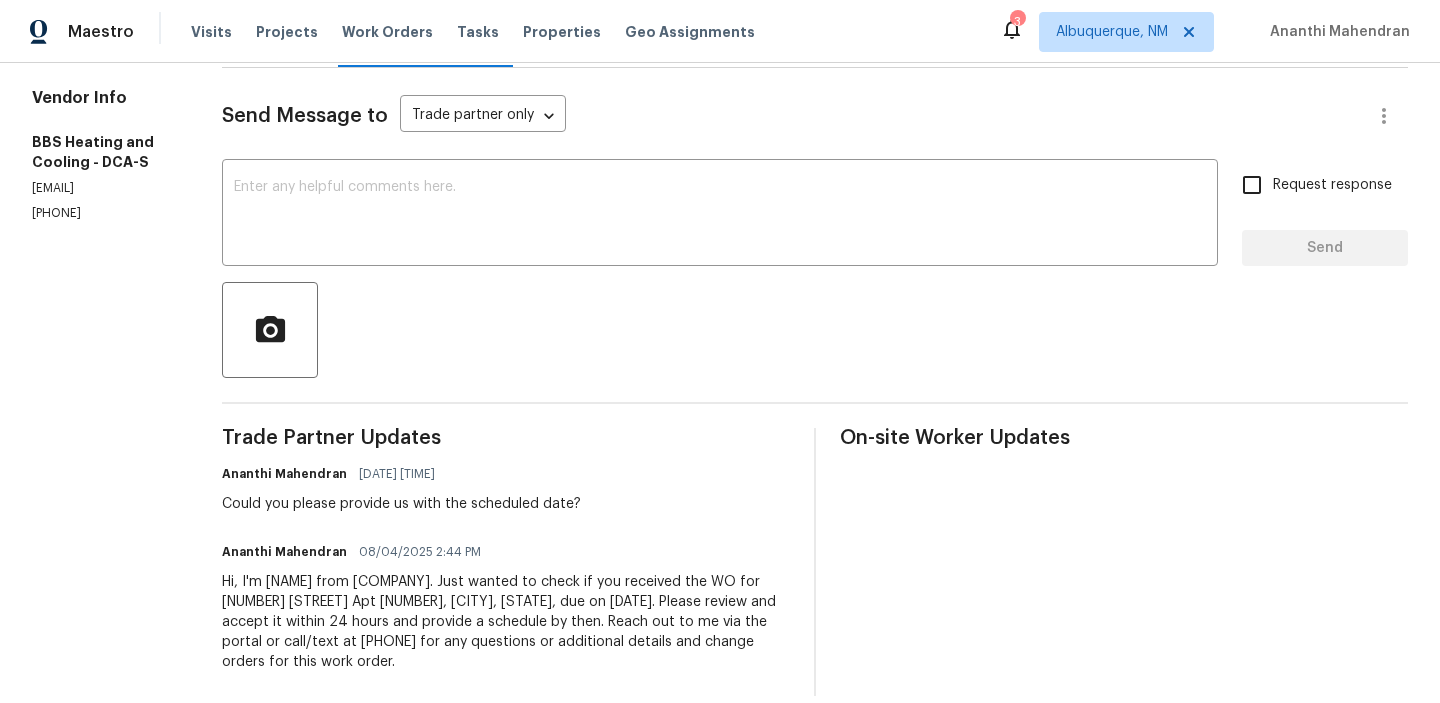 click on "Could you please provide us with the scheduled date?" at bounding box center (401, 504) 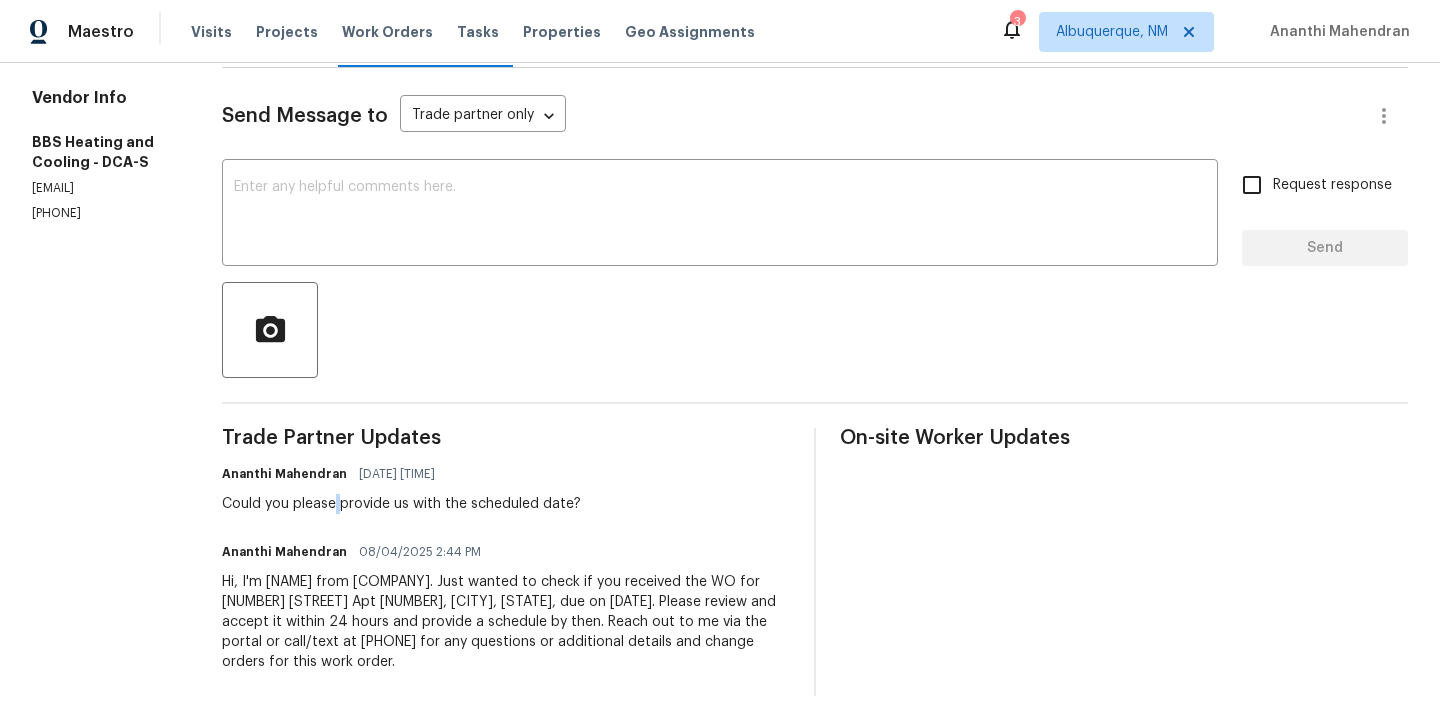 click on "Could you please provide us with the scheduled date?" at bounding box center (401, 504) 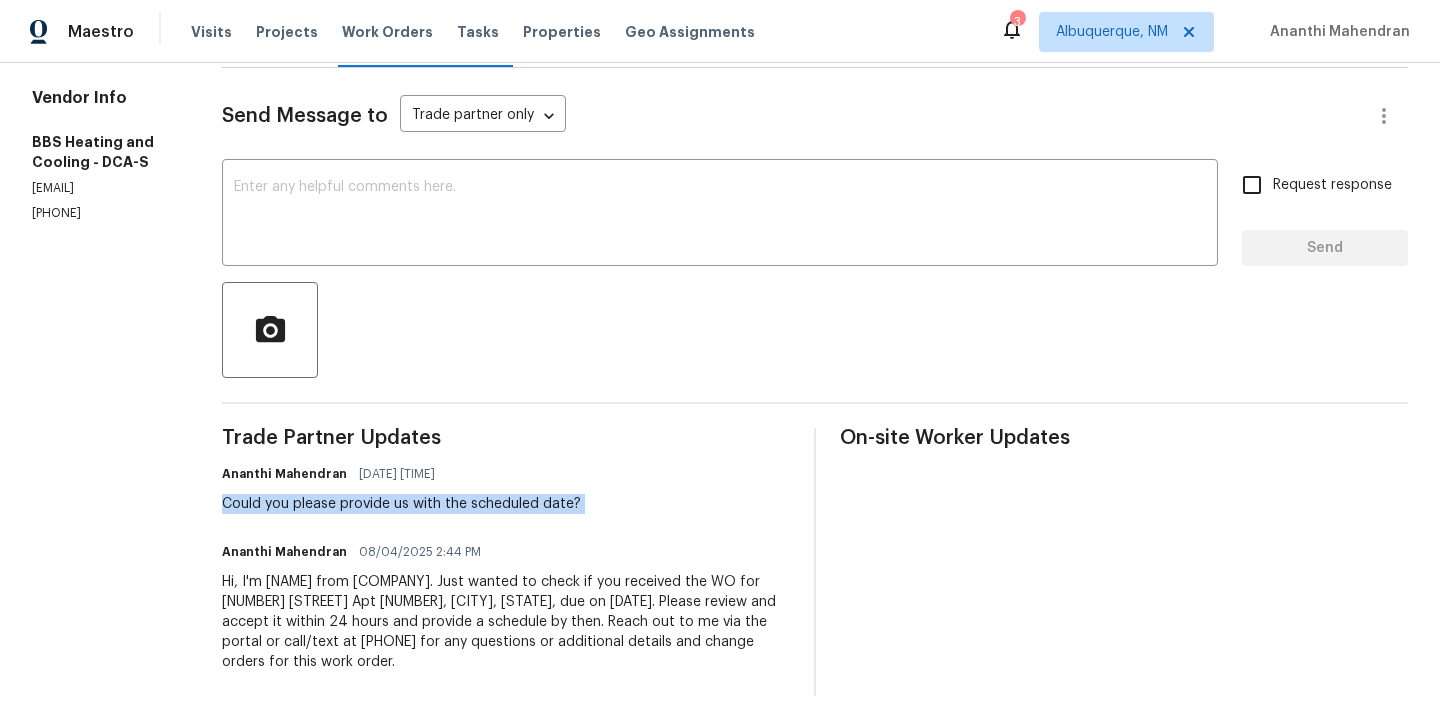 click on "Could you please provide us with the scheduled date?" at bounding box center [401, 504] 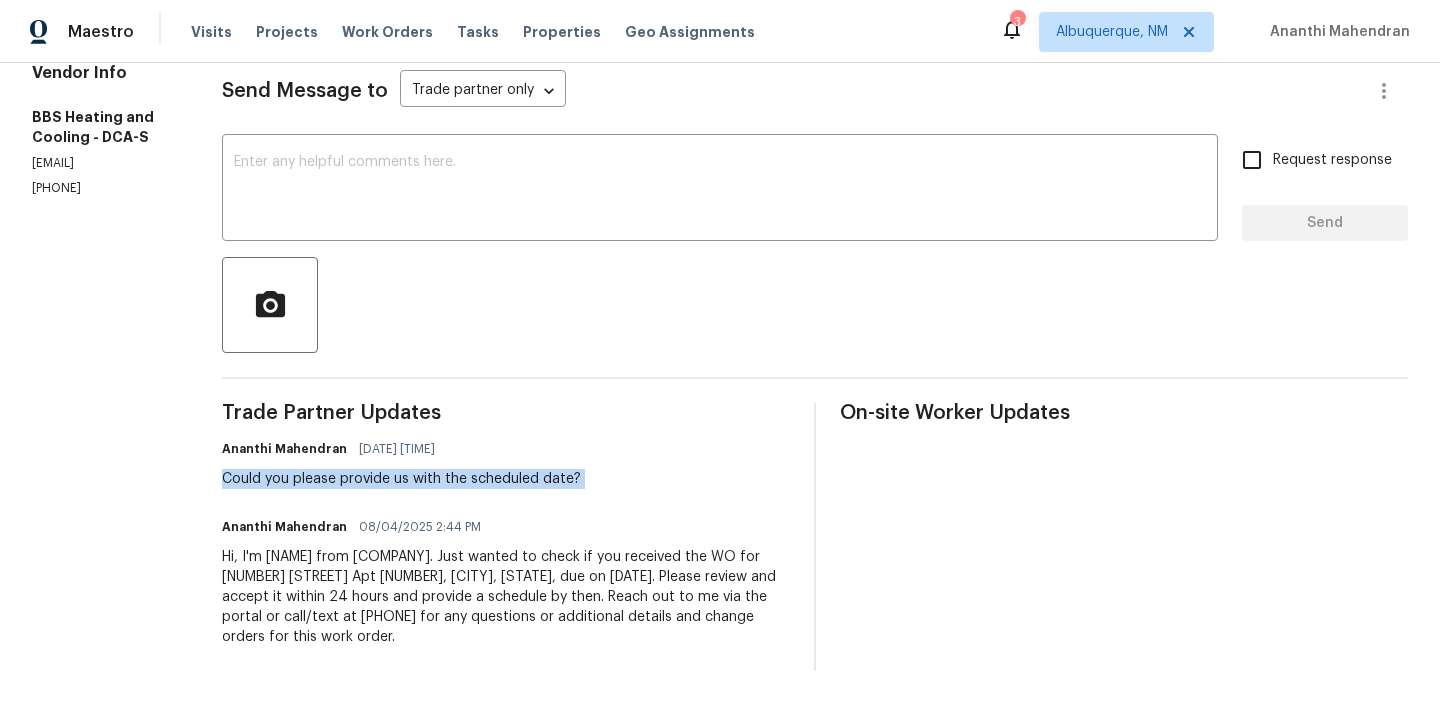 scroll, scrollTop: 0, scrollLeft: 0, axis: both 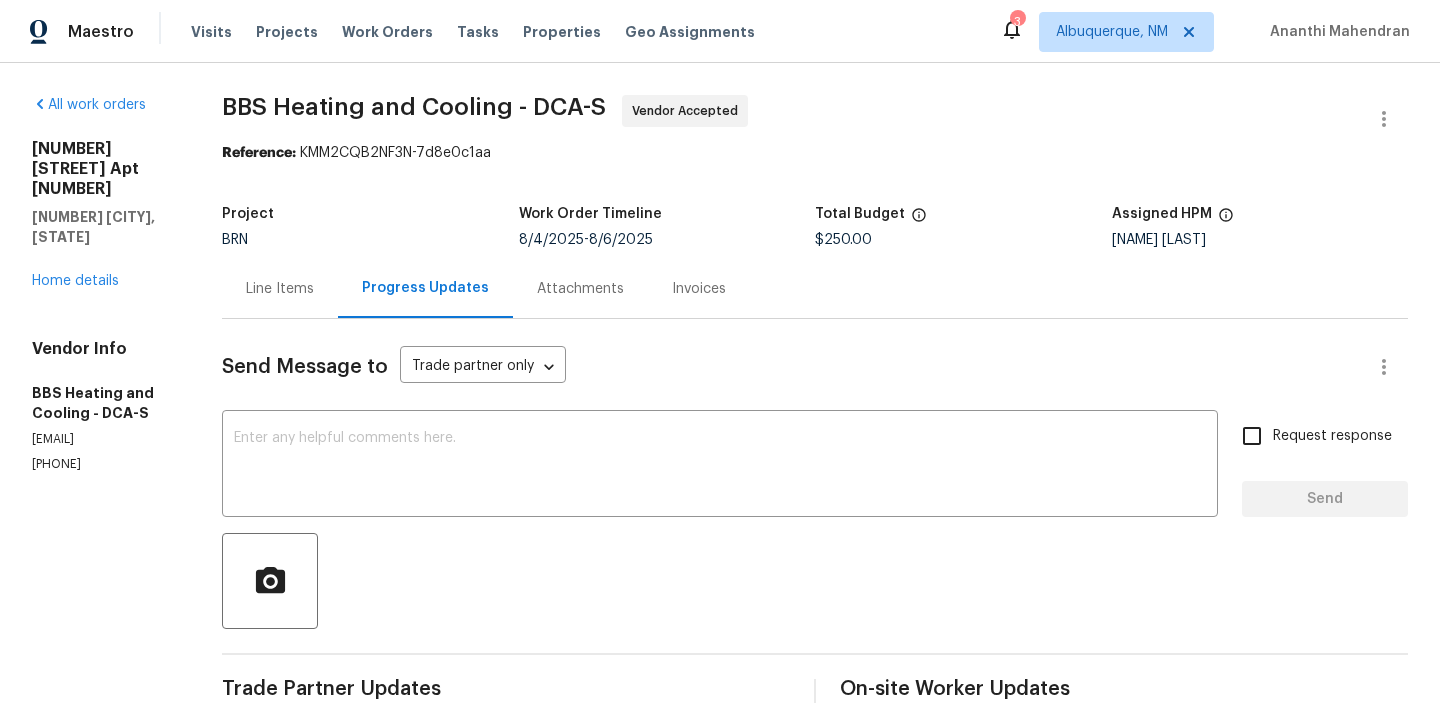 click on "steve@bbsheatingandcooling.com" at bounding box center [103, 439] 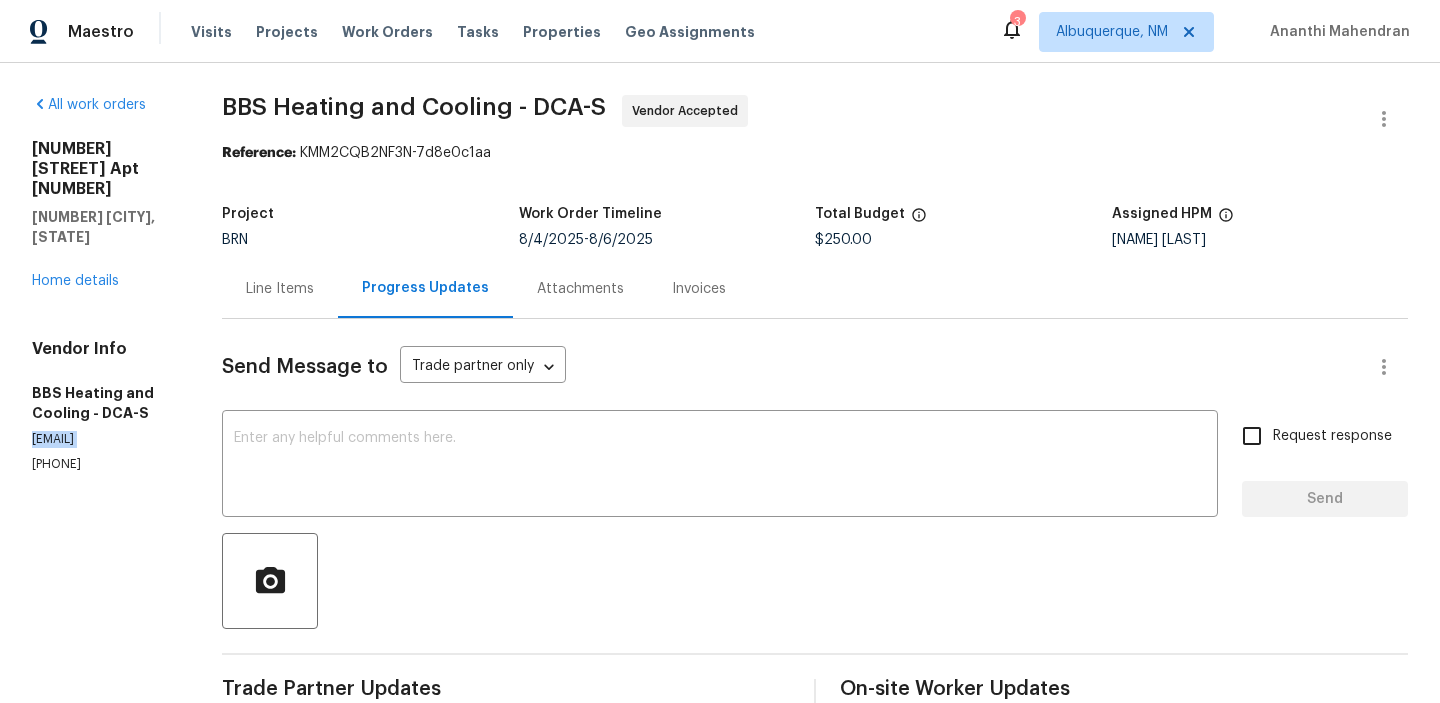 click on "steve@bbsheatingandcooling.com" at bounding box center (103, 439) 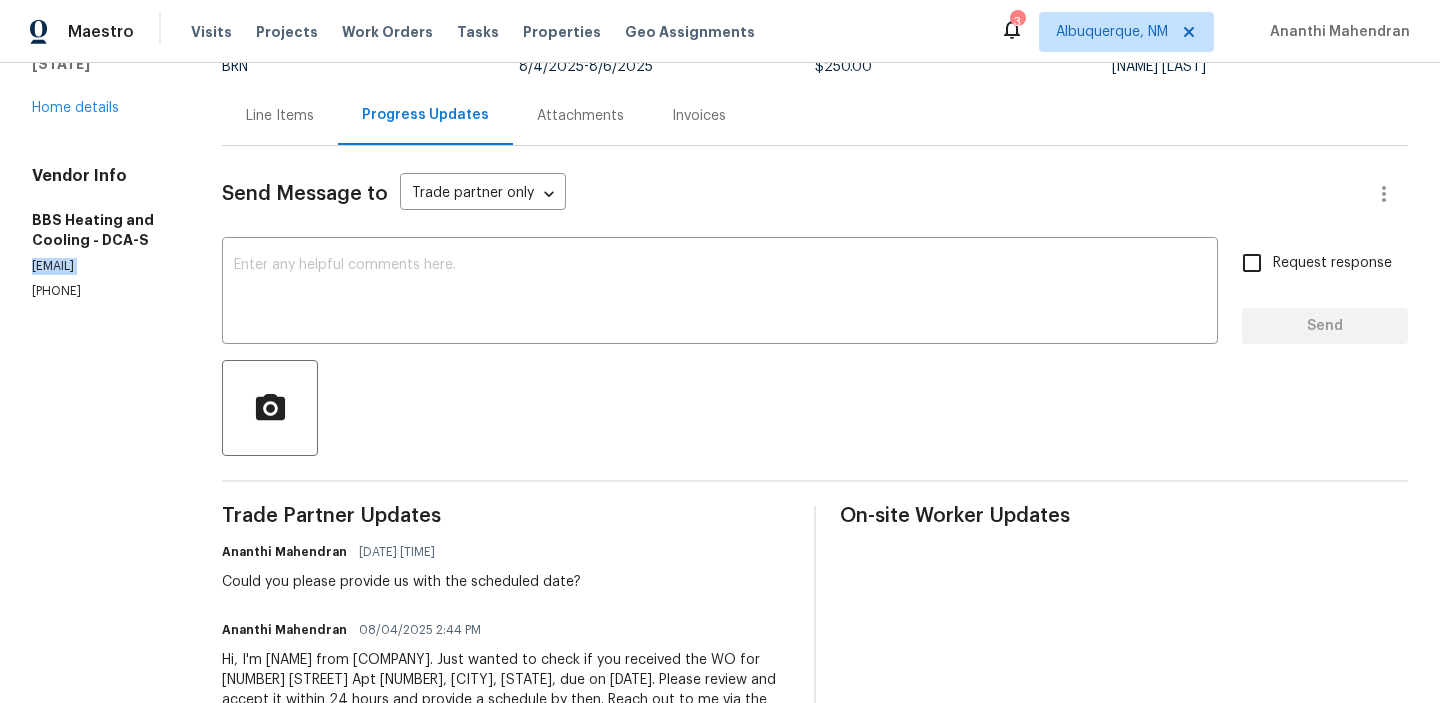 scroll, scrollTop: 258, scrollLeft: 0, axis: vertical 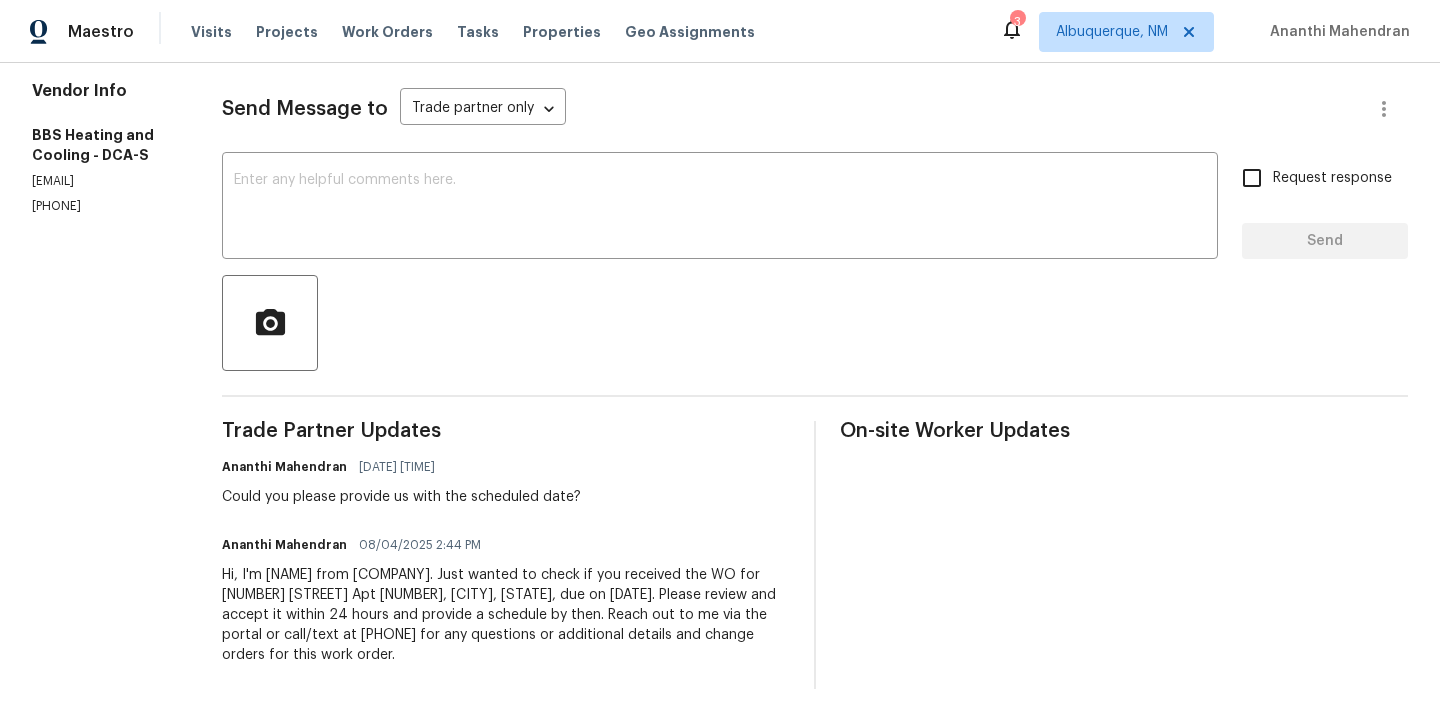 click on "Could you please provide us with the scheduled date?" at bounding box center [401, 497] 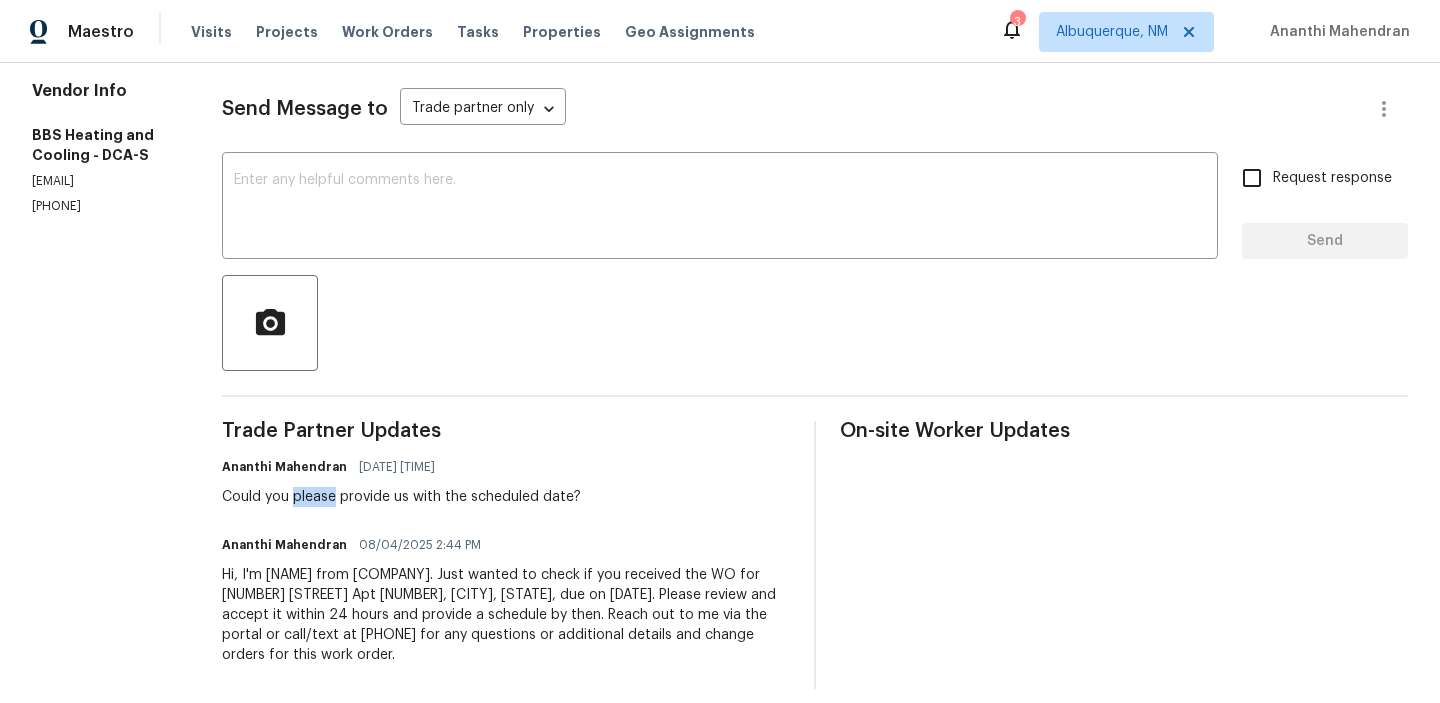 click on "Could you please provide us with the scheduled date?" at bounding box center (401, 497) 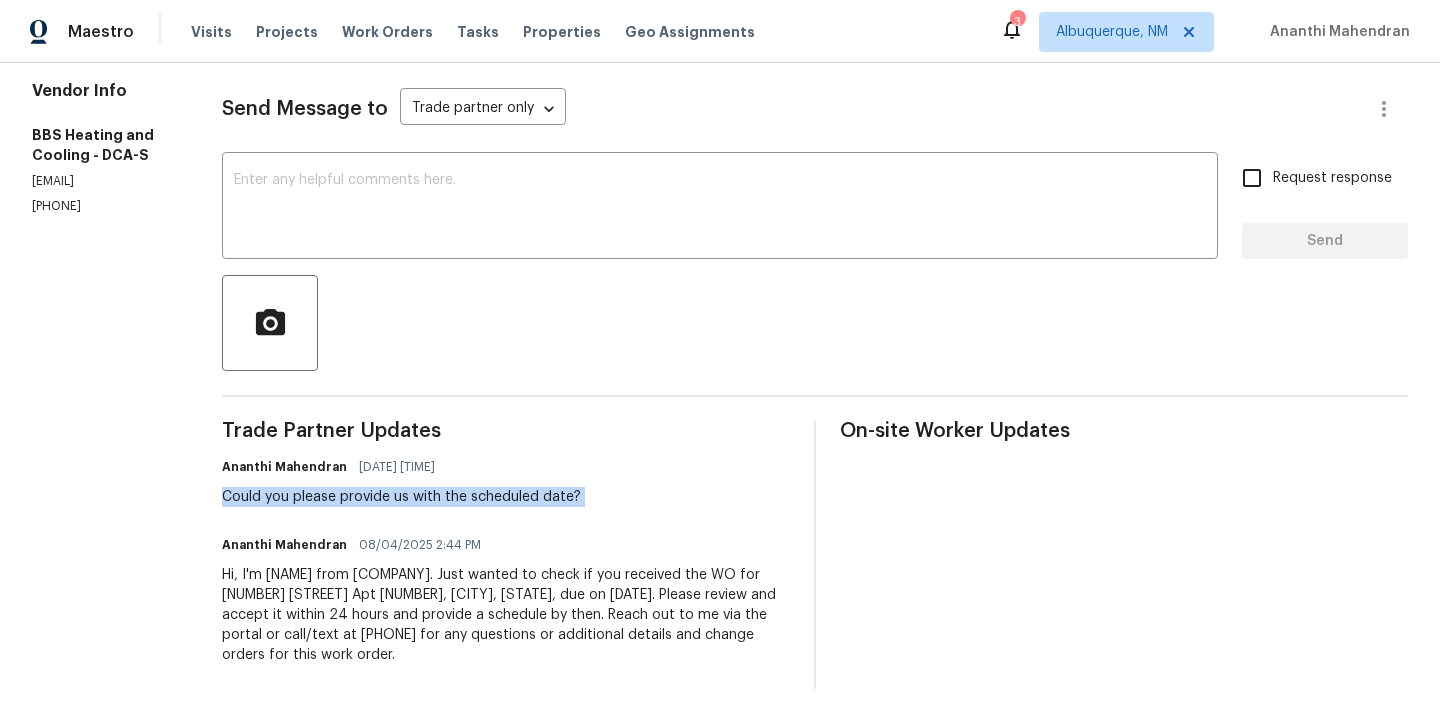 click on "Could you please provide us with the scheduled date?" at bounding box center [401, 497] 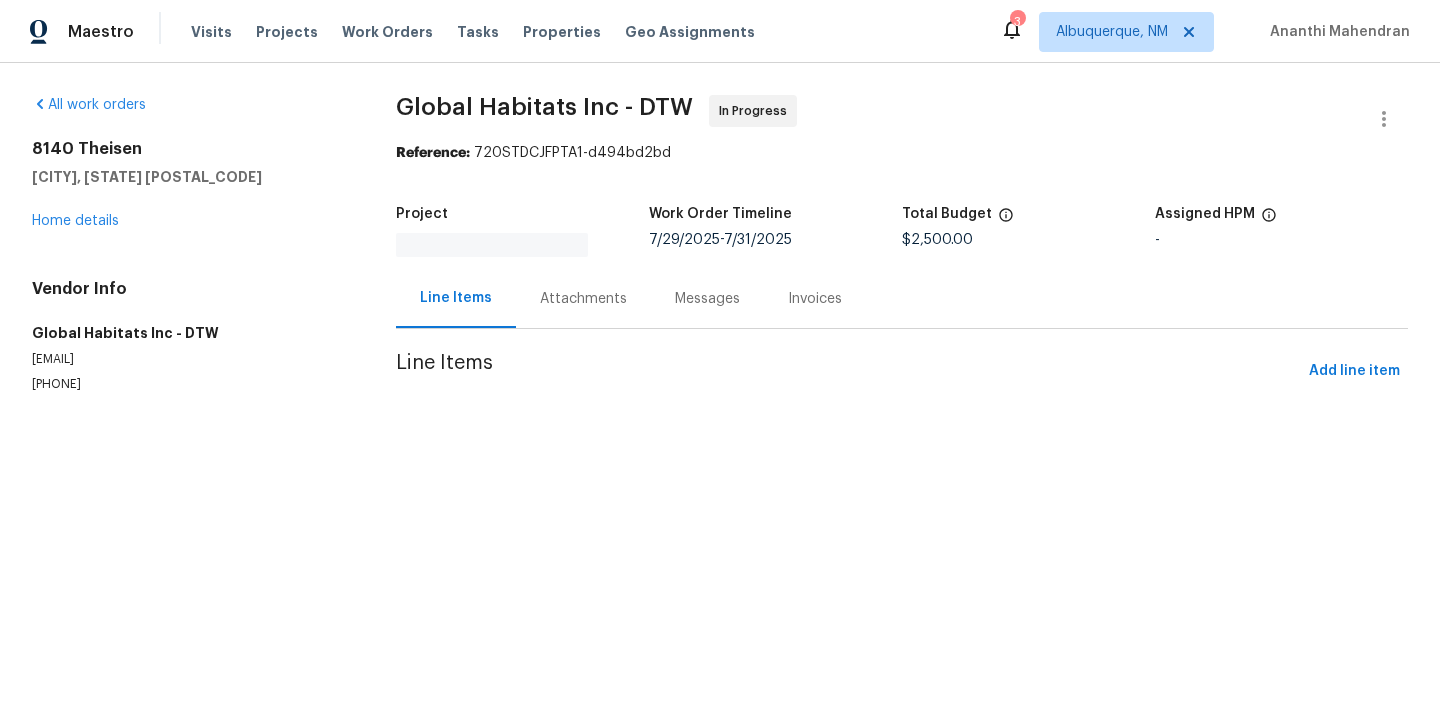 scroll, scrollTop: 0, scrollLeft: 0, axis: both 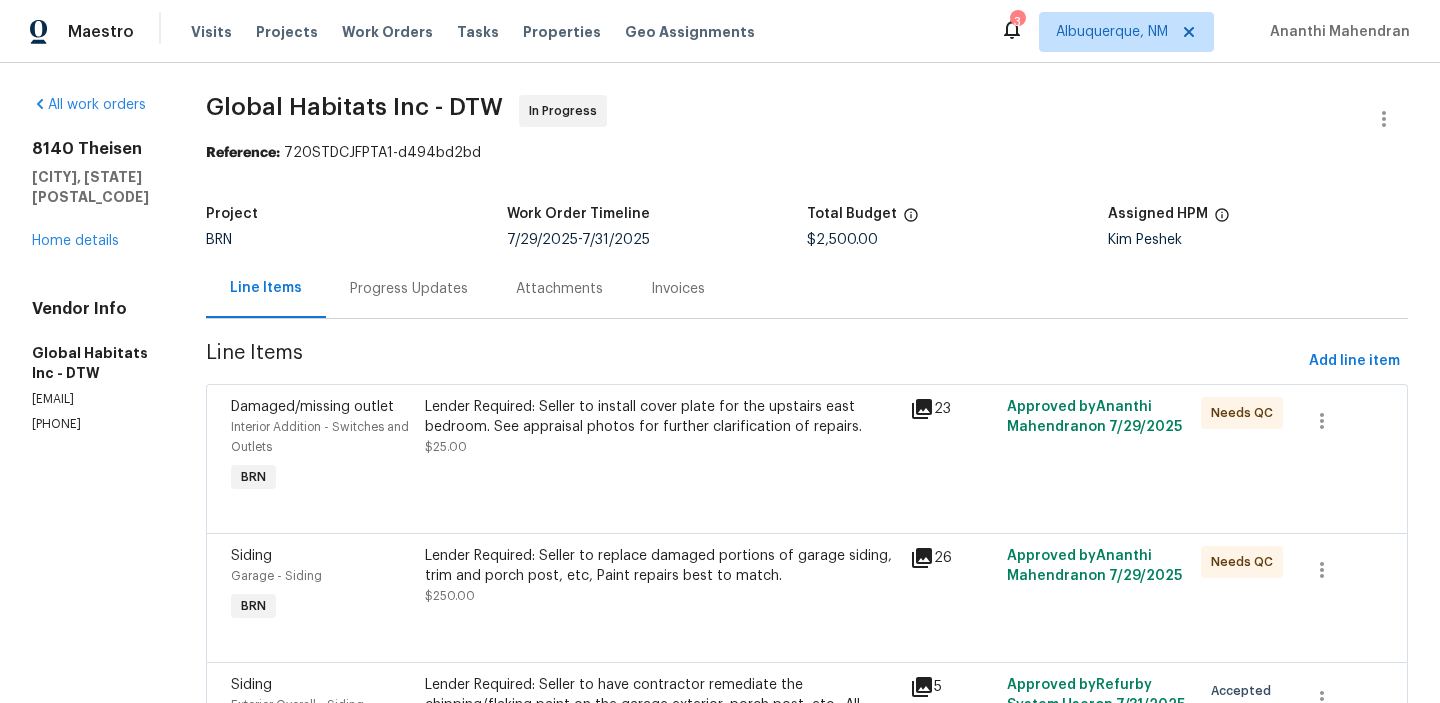 click on "Progress Updates" at bounding box center [409, 289] 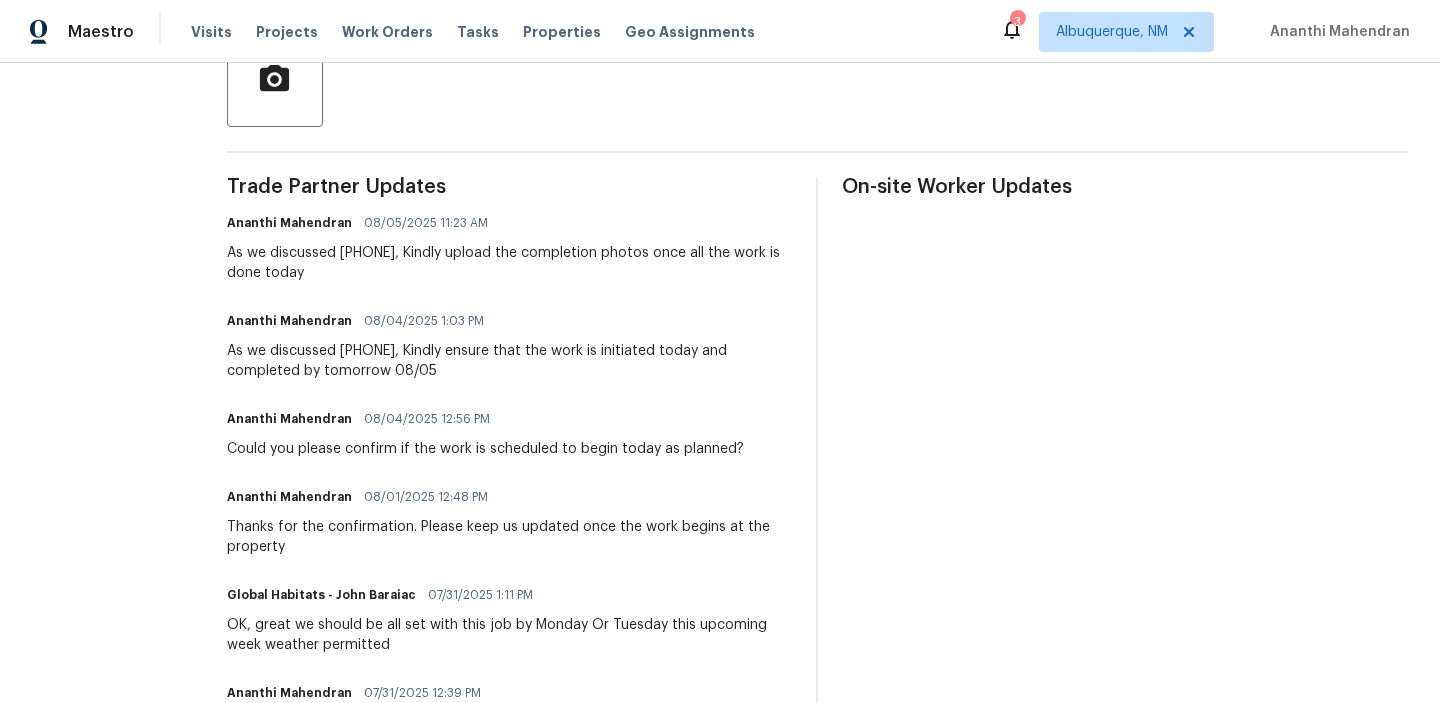 scroll, scrollTop: 0, scrollLeft: 0, axis: both 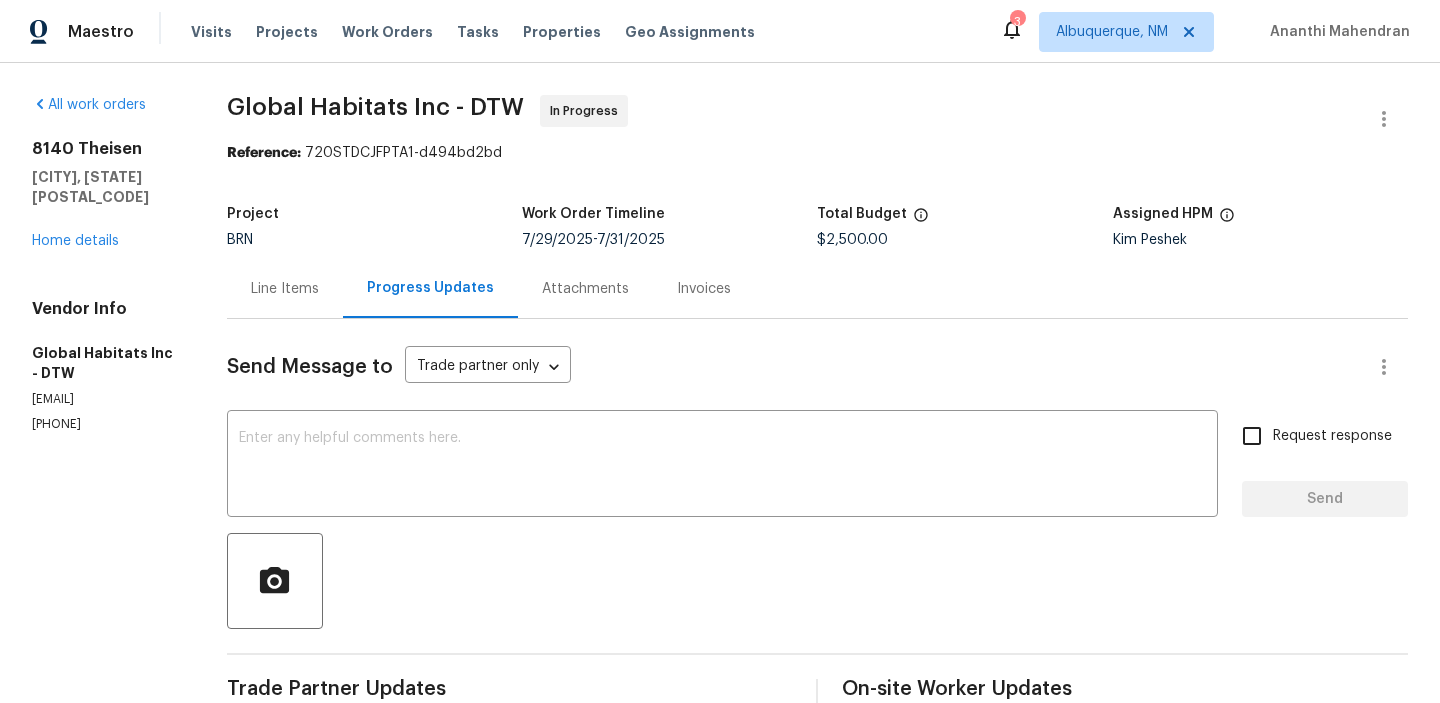 click on "Line Items" at bounding box center [285, 288] 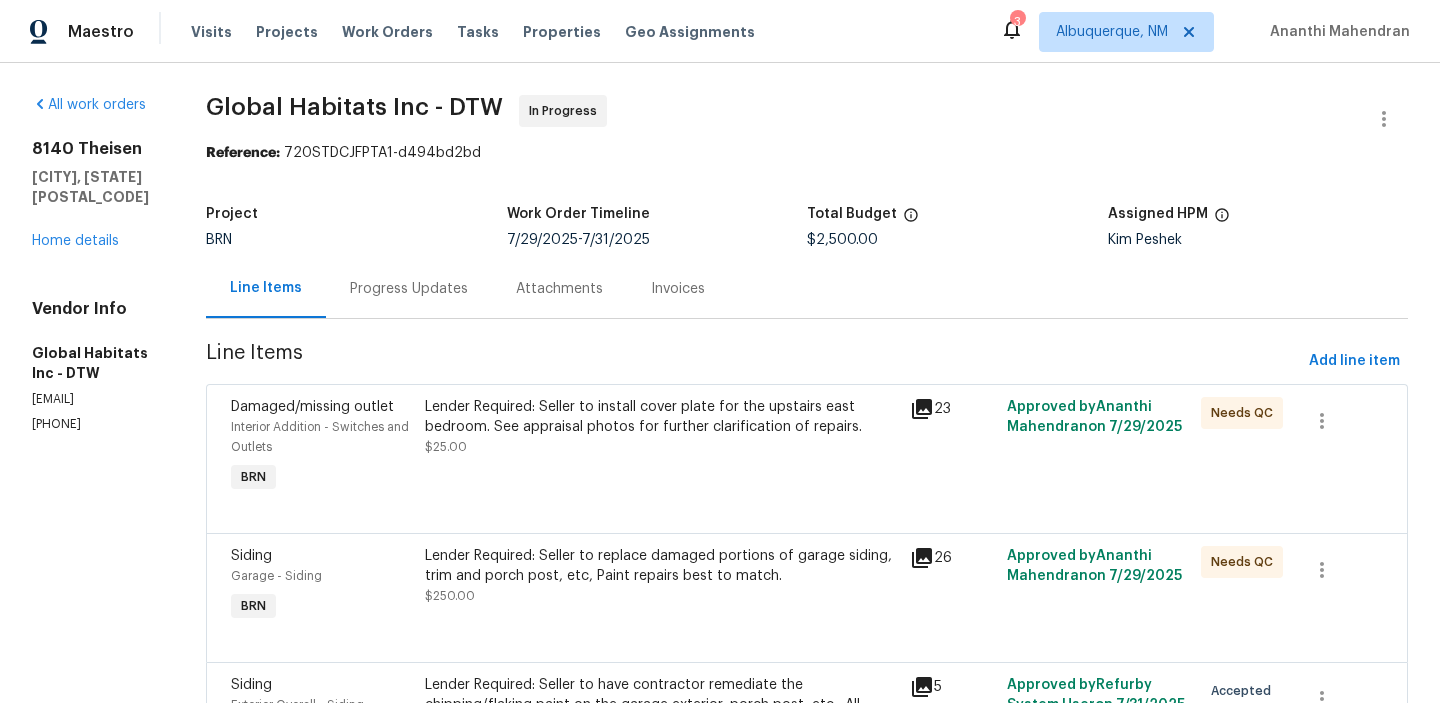 scroll, scrollTop: 369, scrollLeft: 0, axis: vertical 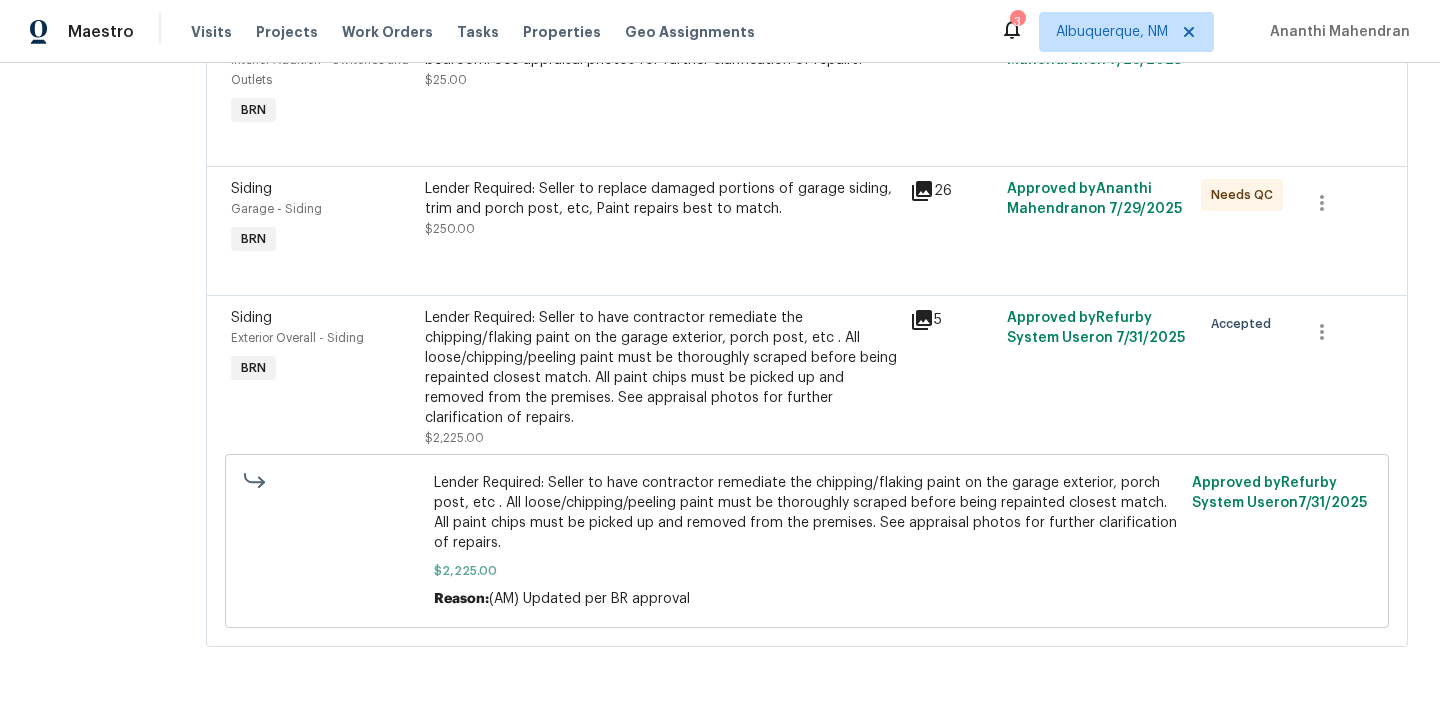 click on "Lender Required: Seller to have contractor remediate the chipping/flaking paint on the garage exterior, porch post, etc . All loose/chipping/peeling paint must be thoroughly scraped before being repainted closest match. All paint chips must be  picked up and removed from the premises. See appraisal photos for further clarification of repairs." at bounding box center [661, 368] 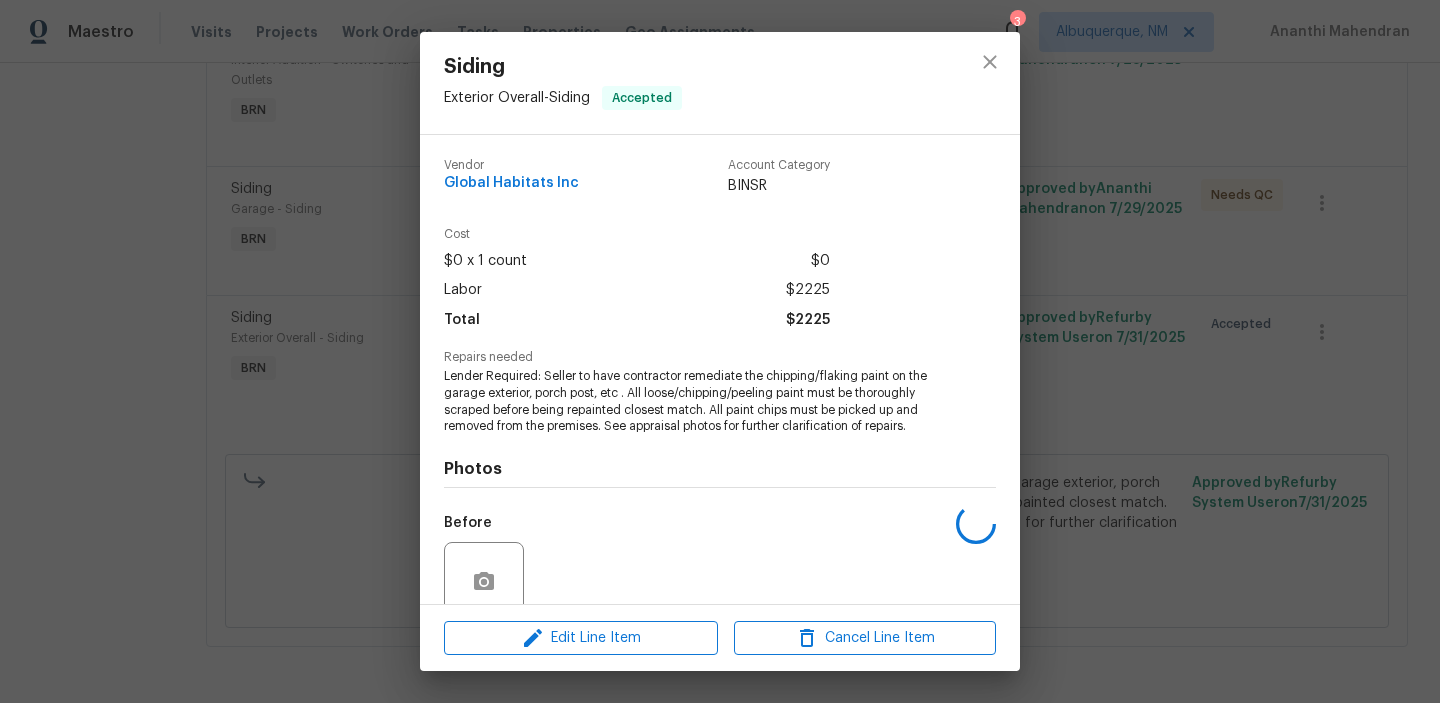 scroll, scrollTop: 168, scrollLeft: 0, axis: vertical 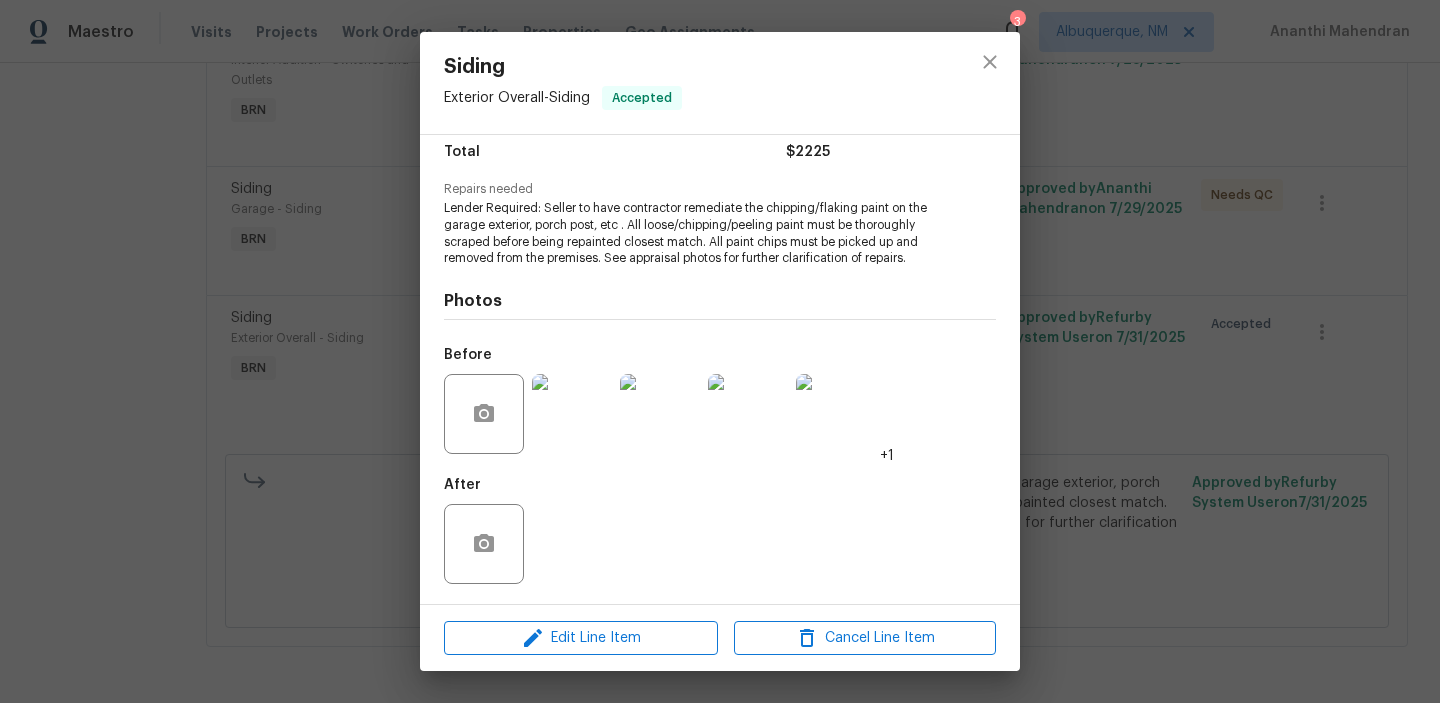 click on "Siding Exterior Overall  -  Siding Accepted Vendor Global Habitats Inc Account Category BINSR Cost $0 x 1 count $0 Labor $2225 Total $2225 Repairs needed Lender Required: Seller to have contractor remediate the chipping/flaking paint on the garage exterior, porch post, etc . All loose/chipping/peeling paint must be thoroughly scraped before being repainted closest match. All paint chips must be  picked up and removed from the premises. See appraisal photos for further clarification of repairs. Photos Before  +1 After  Edit Line Item  Cancel Line Item" at bounding box center [720, 351] 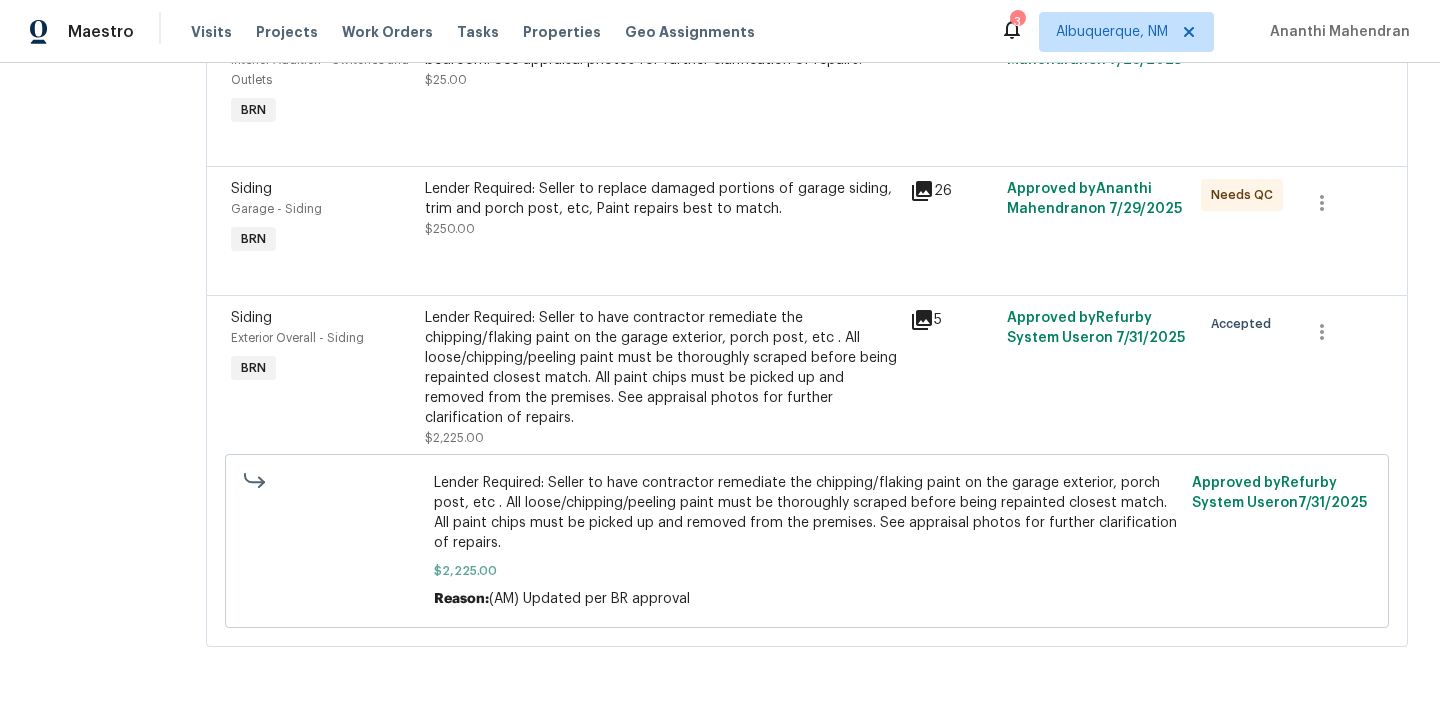scroll, scrollTop: 0, scrollLeft: 0, axis: both 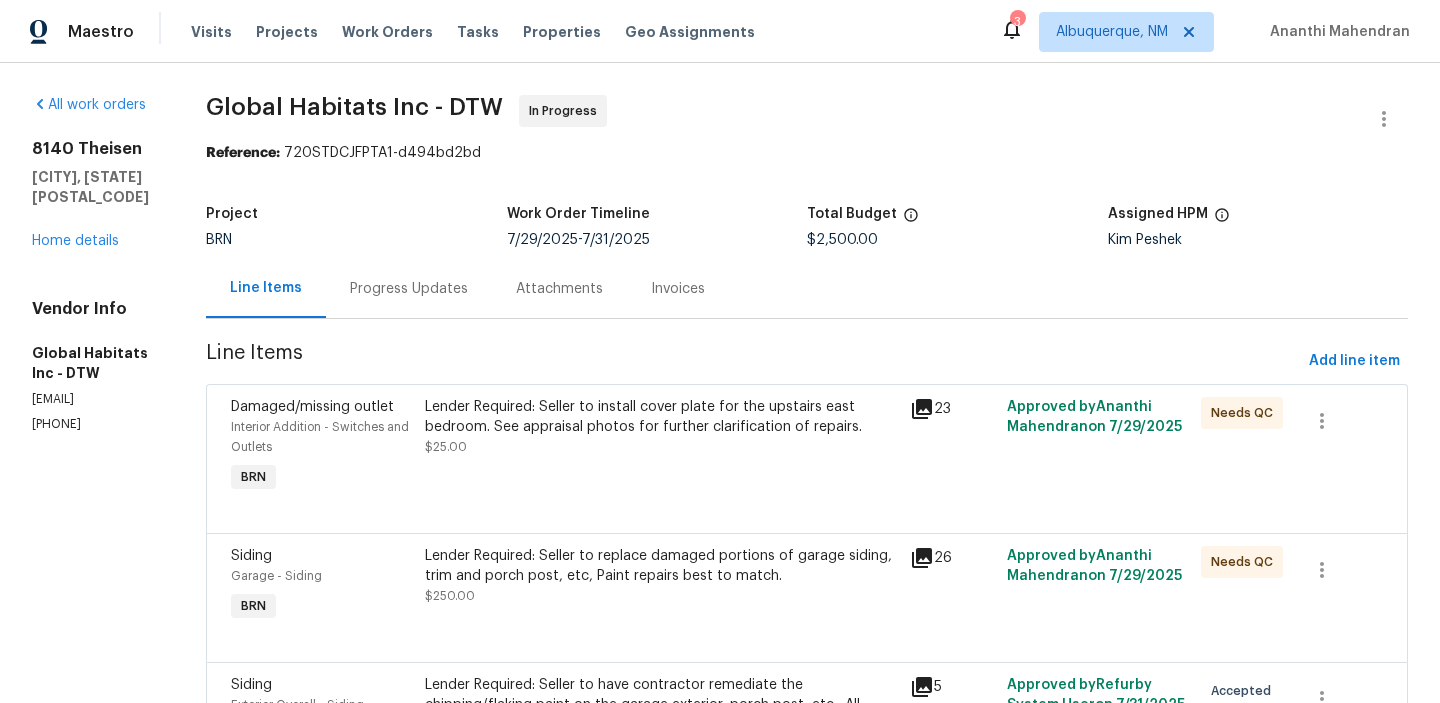 click on "Progress Updates" at bounding box center [409, 289] 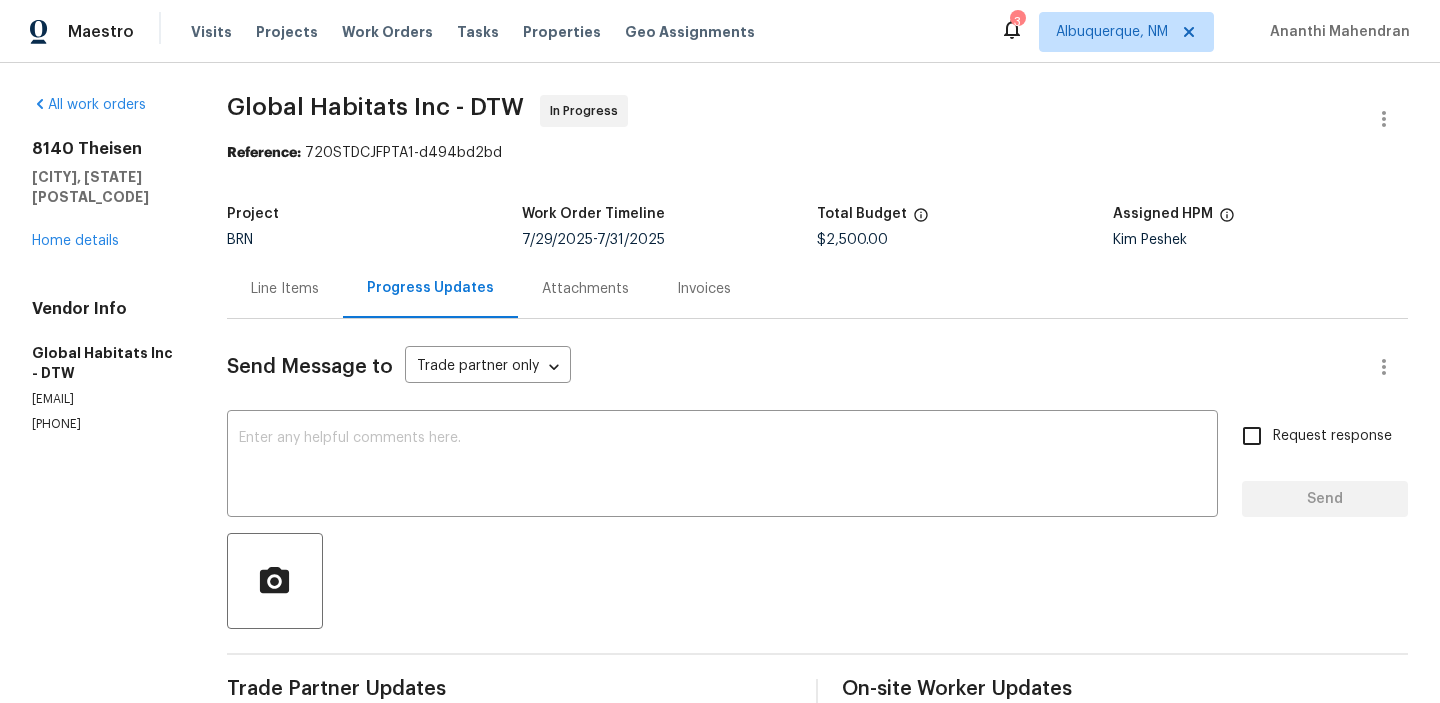 click on "Global Habitats Inc - DTW" at bounding box center (105, 363) 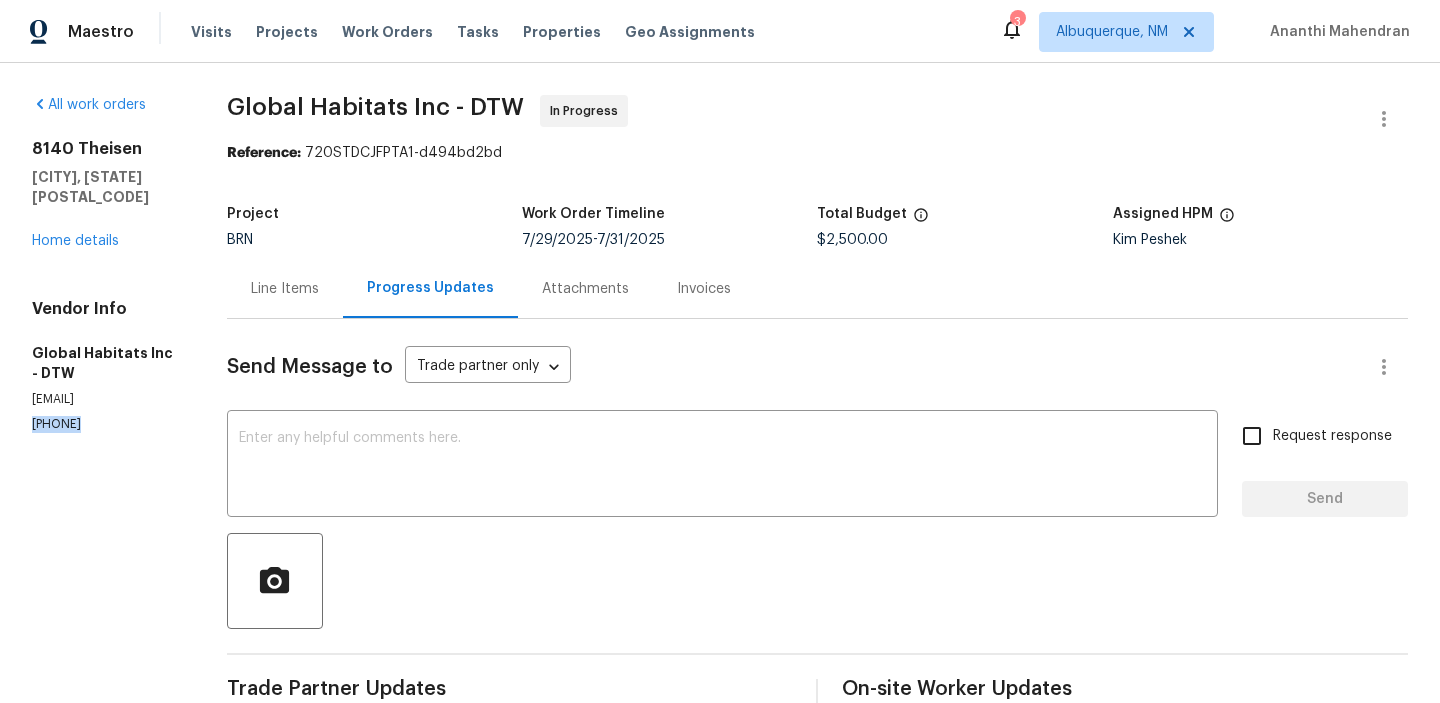 click on "[PHONE]" at bounding box center (105, 424) 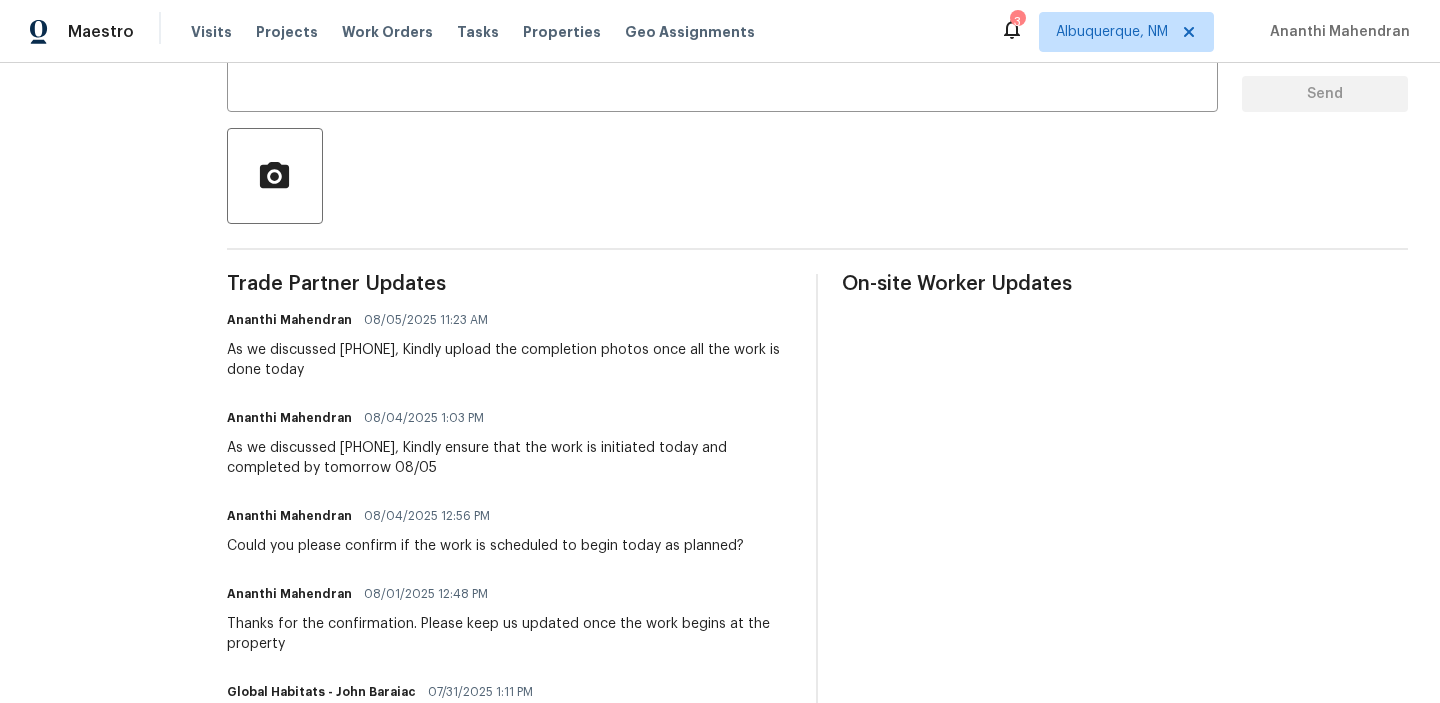 scroll, scrollTop: 413, scrollLeft: 0, axis: vertical 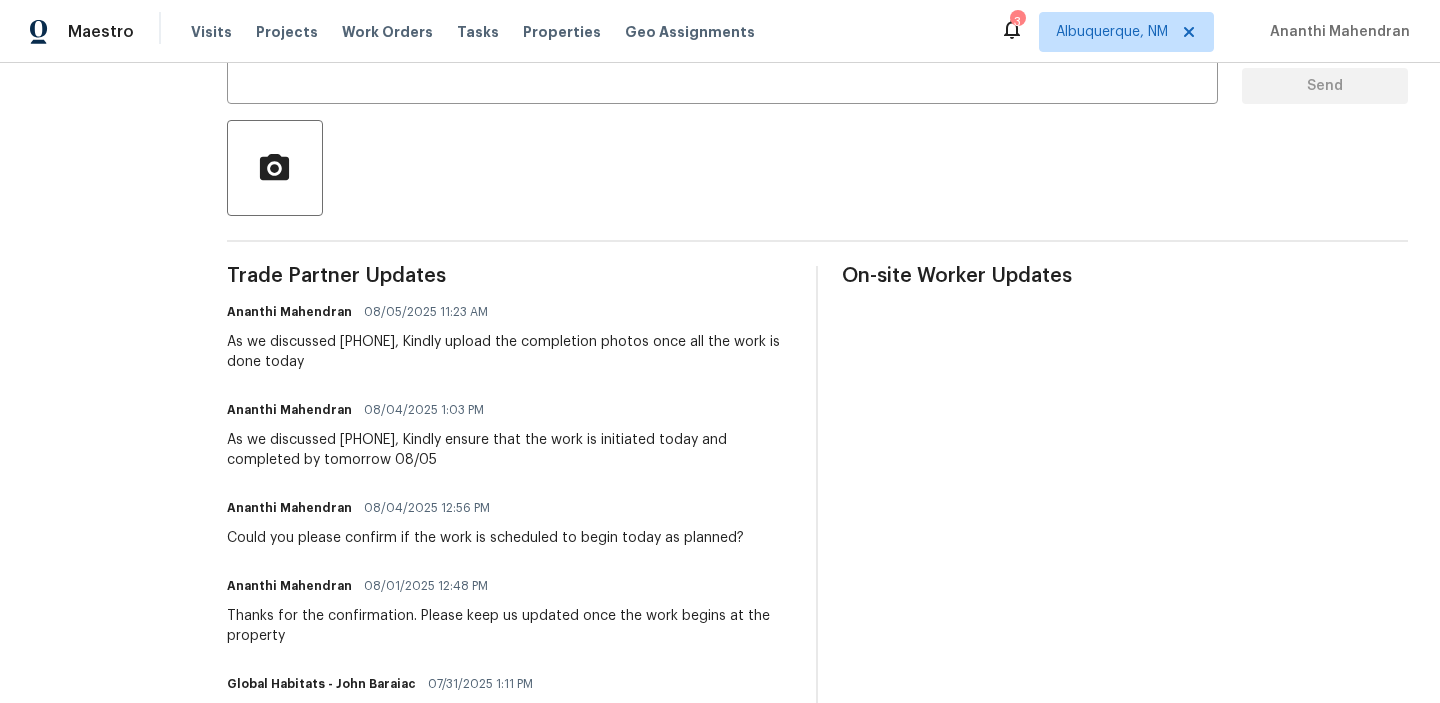 drag, startPoint x: 444, startPoint y: 344, endPoint x: 502, endPoint y: 355, distance: 59.03389 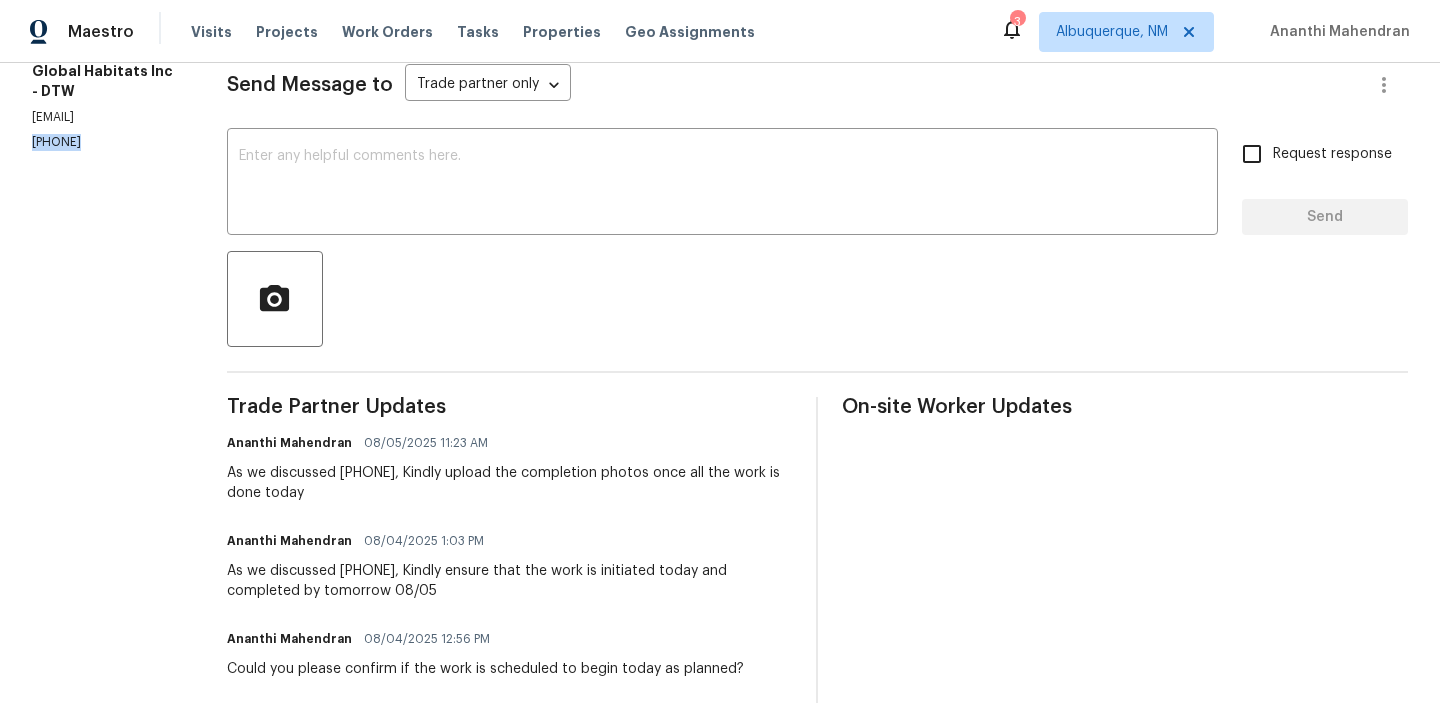 scroll, scrollTop: 217, scrollLeft: 0, axis: vertical 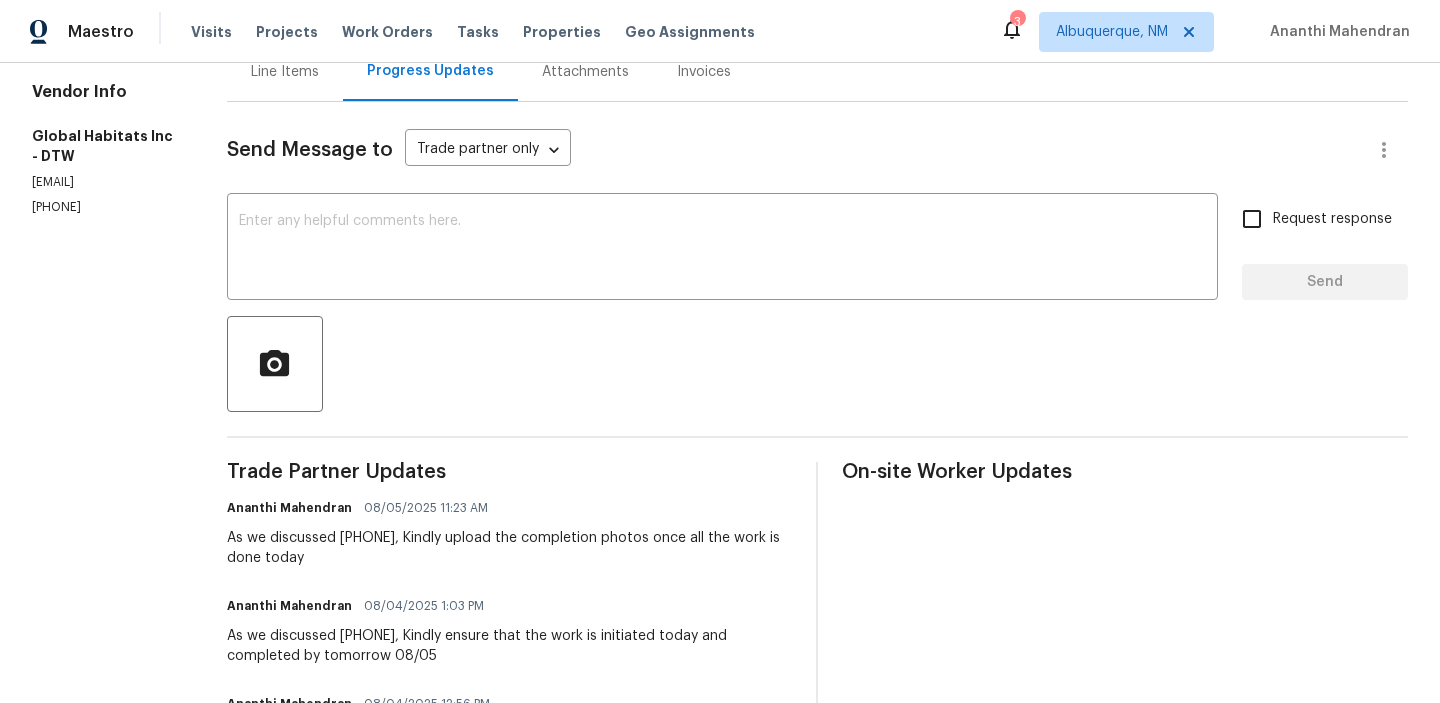 click on "[EMAIL]" at bounding box center [105, 182] 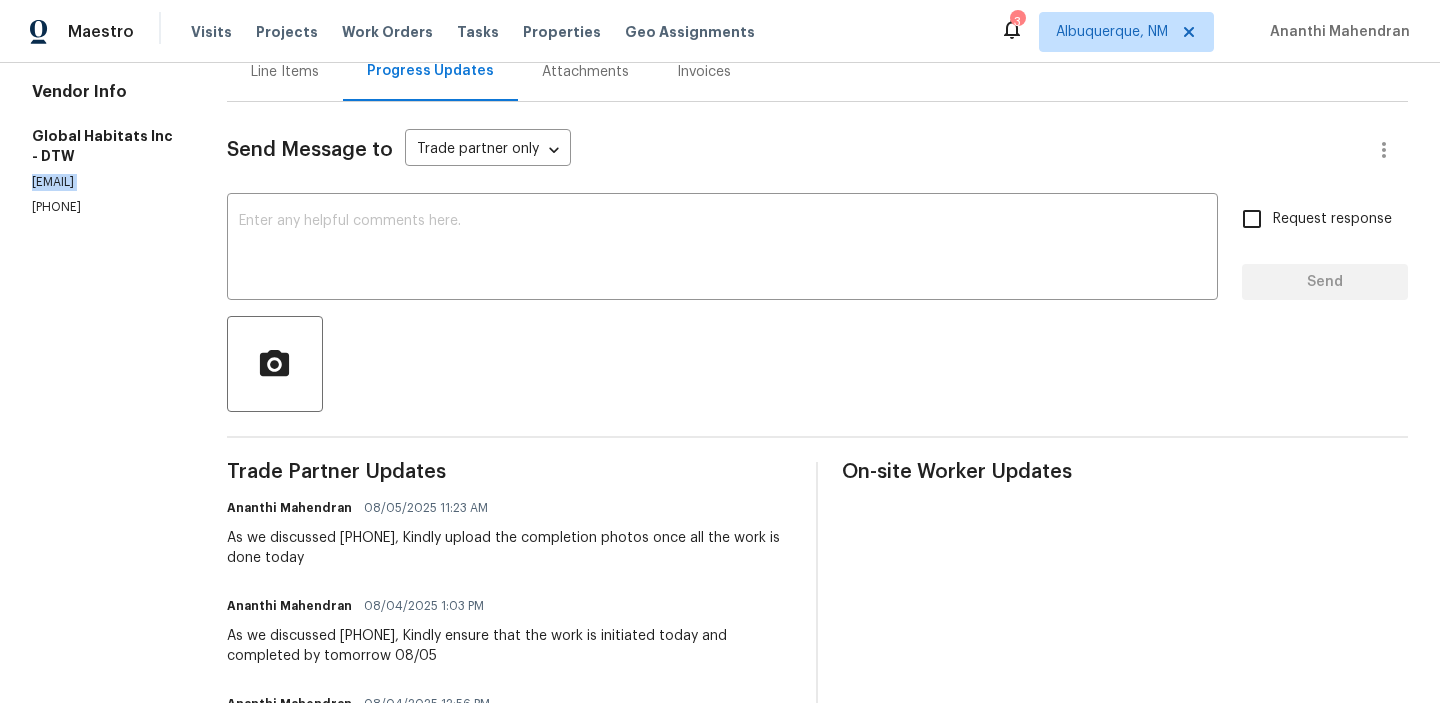 click on "[EMAIL]" at bounding box center [105, 182] 